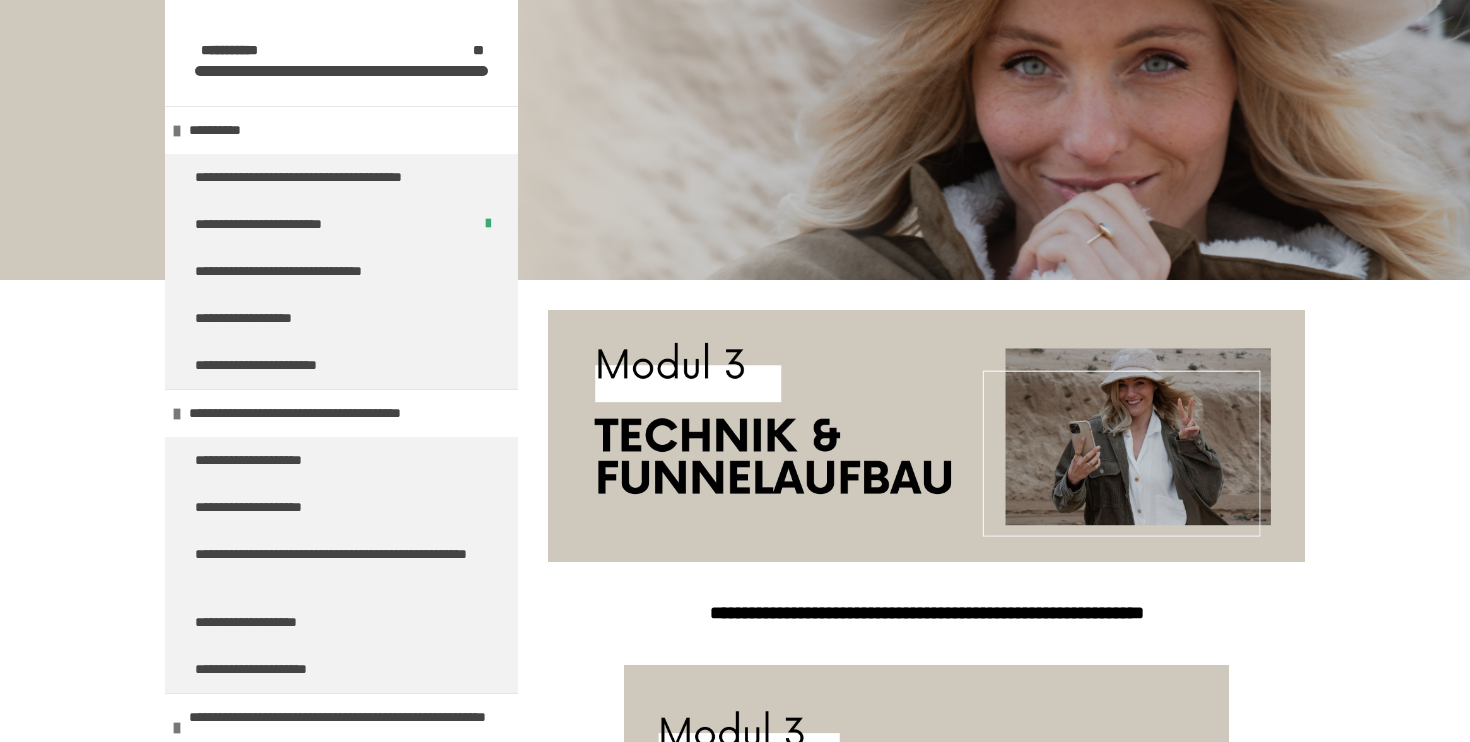 scroll, scrollTop: 494, scrollLeft: 0, axis: vertical 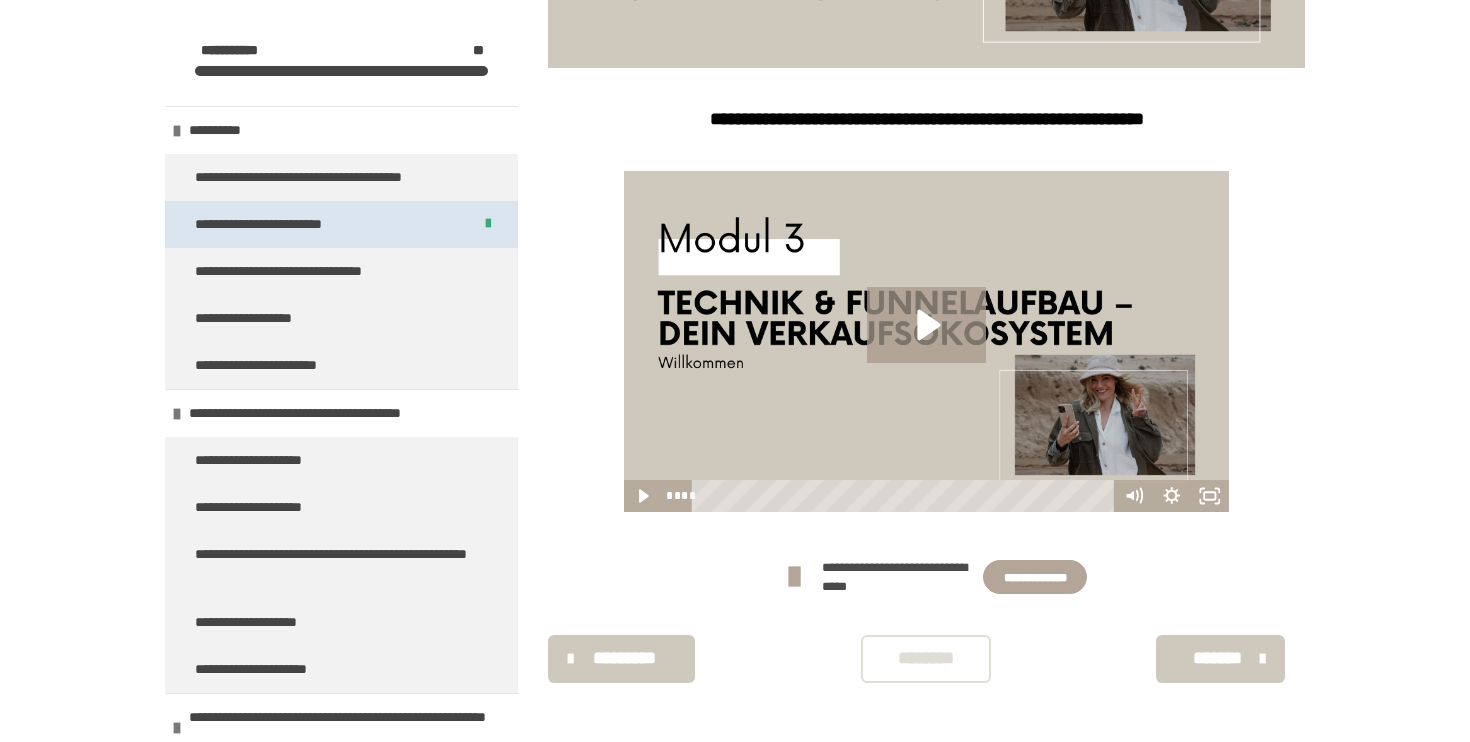 click on "**********" at bounding box center (341, 224) 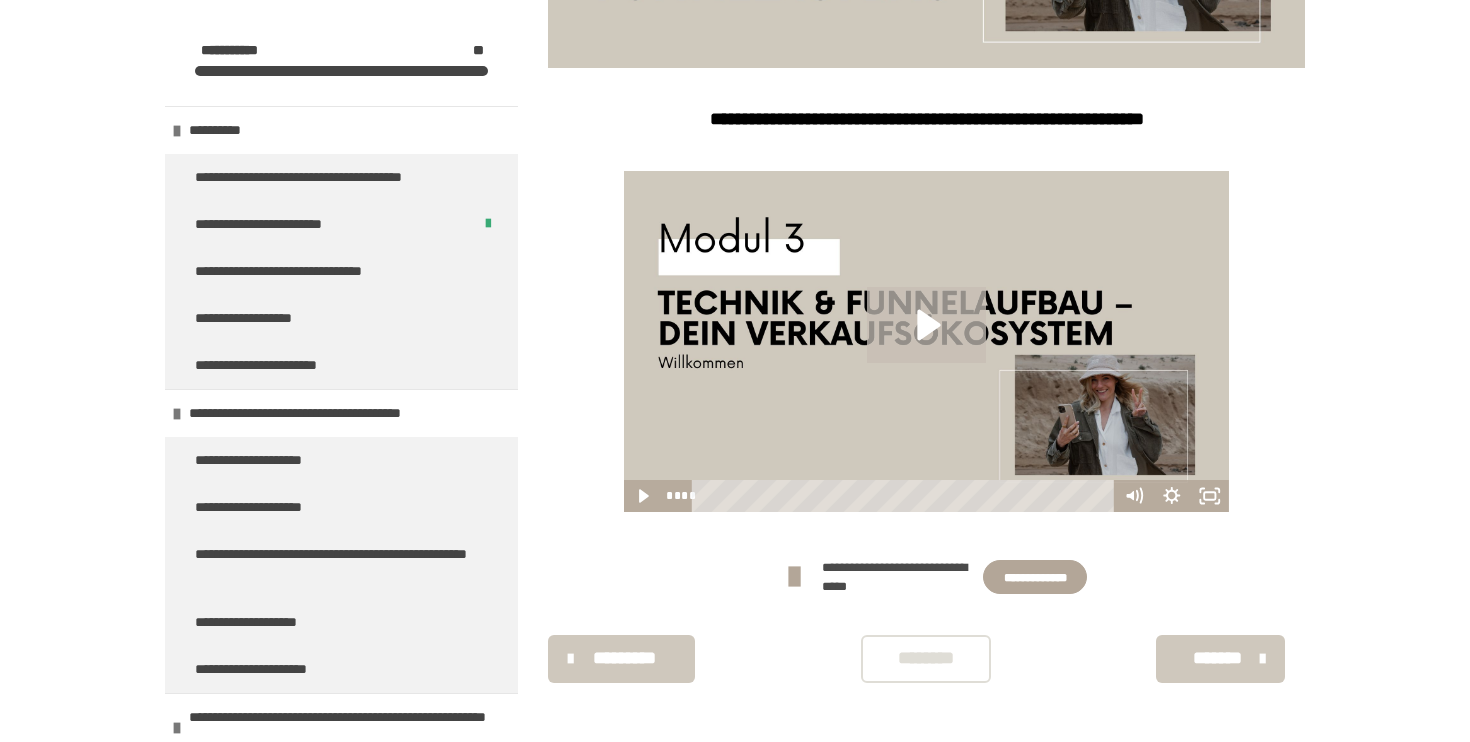 scroll, scrollTop: 270, scrollLeft: 0, axis: vertical 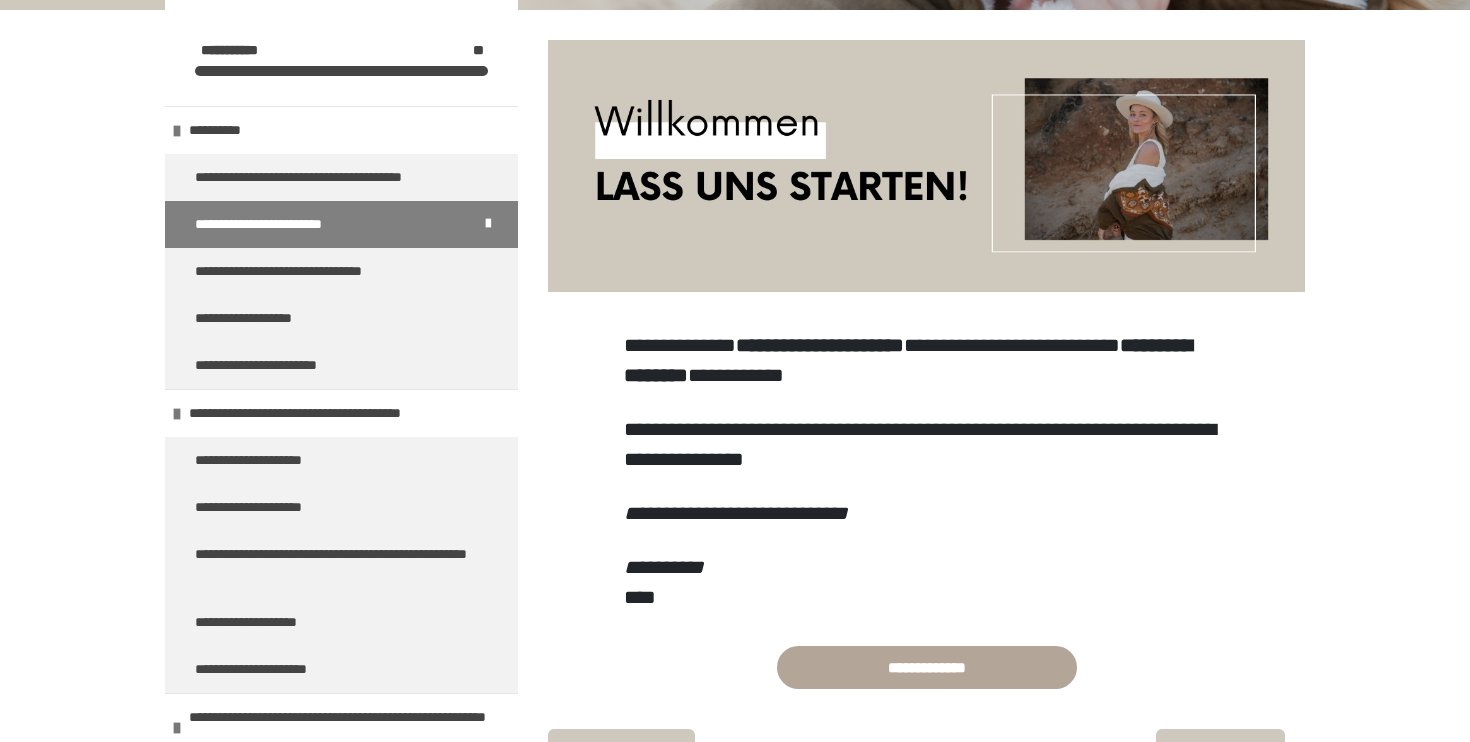 click on "**********" at bounding box center [341, 224] 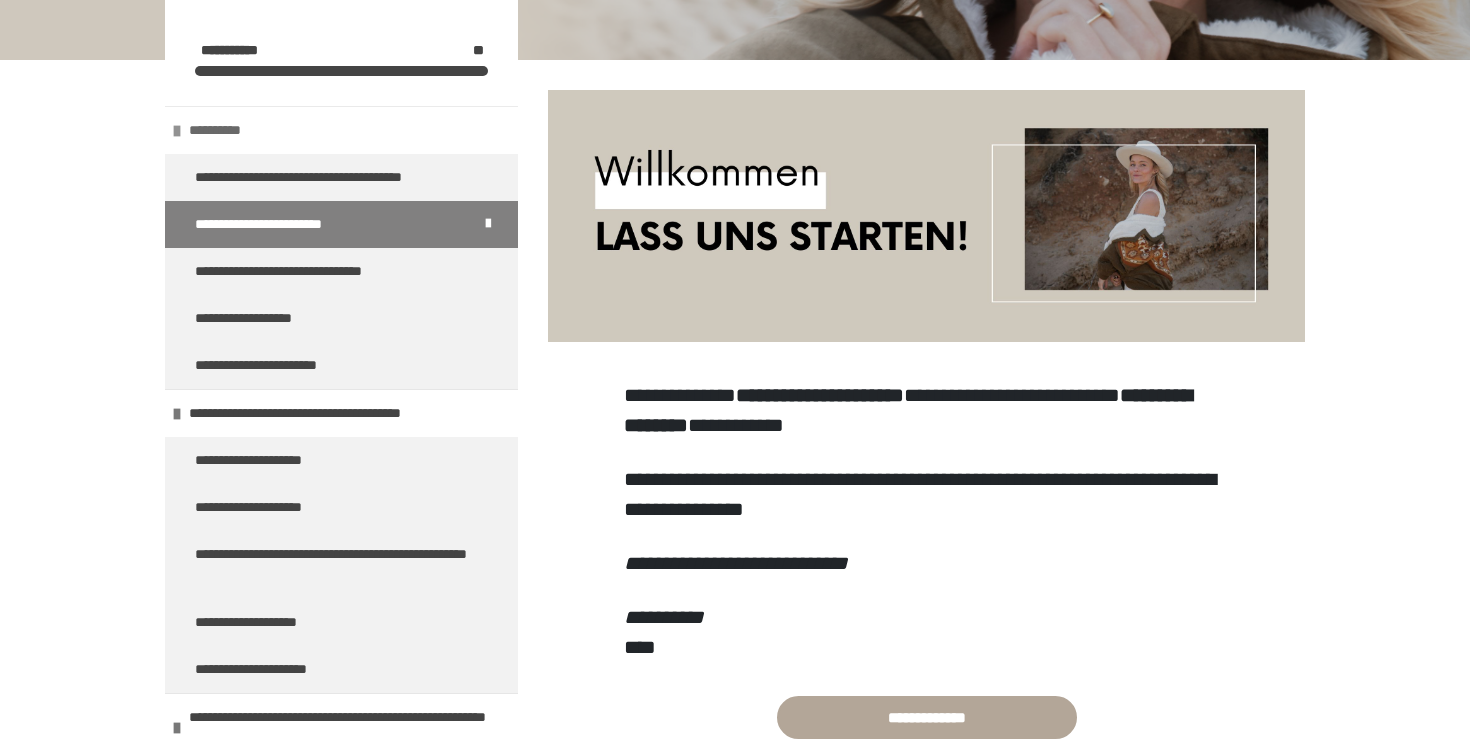 scroll, scrollTop: 300, scrollLeft: 0, axis: vertical 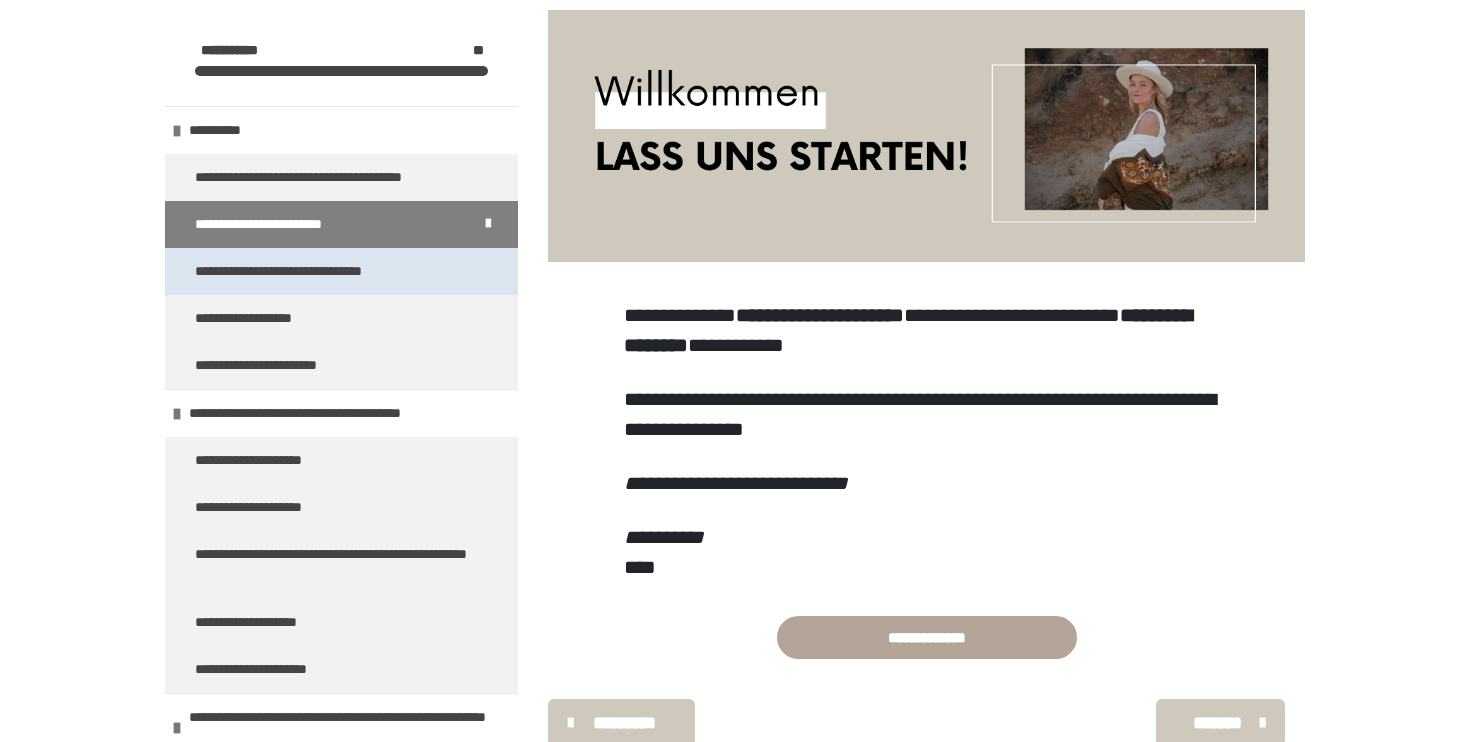 click on "**********" at bounding box center (302, 271) 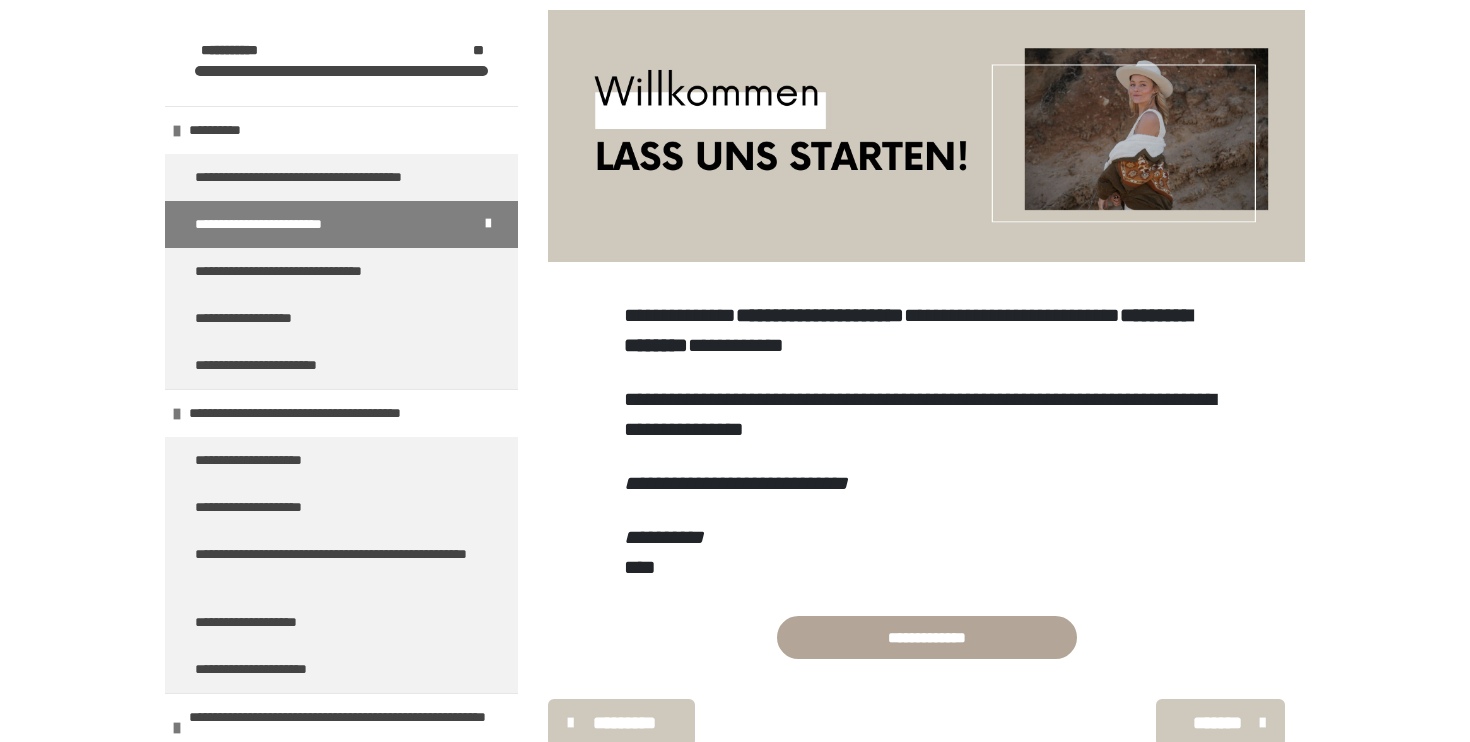 scroll, scrollTop: 270, scrollLeft: 0, axis: vertical 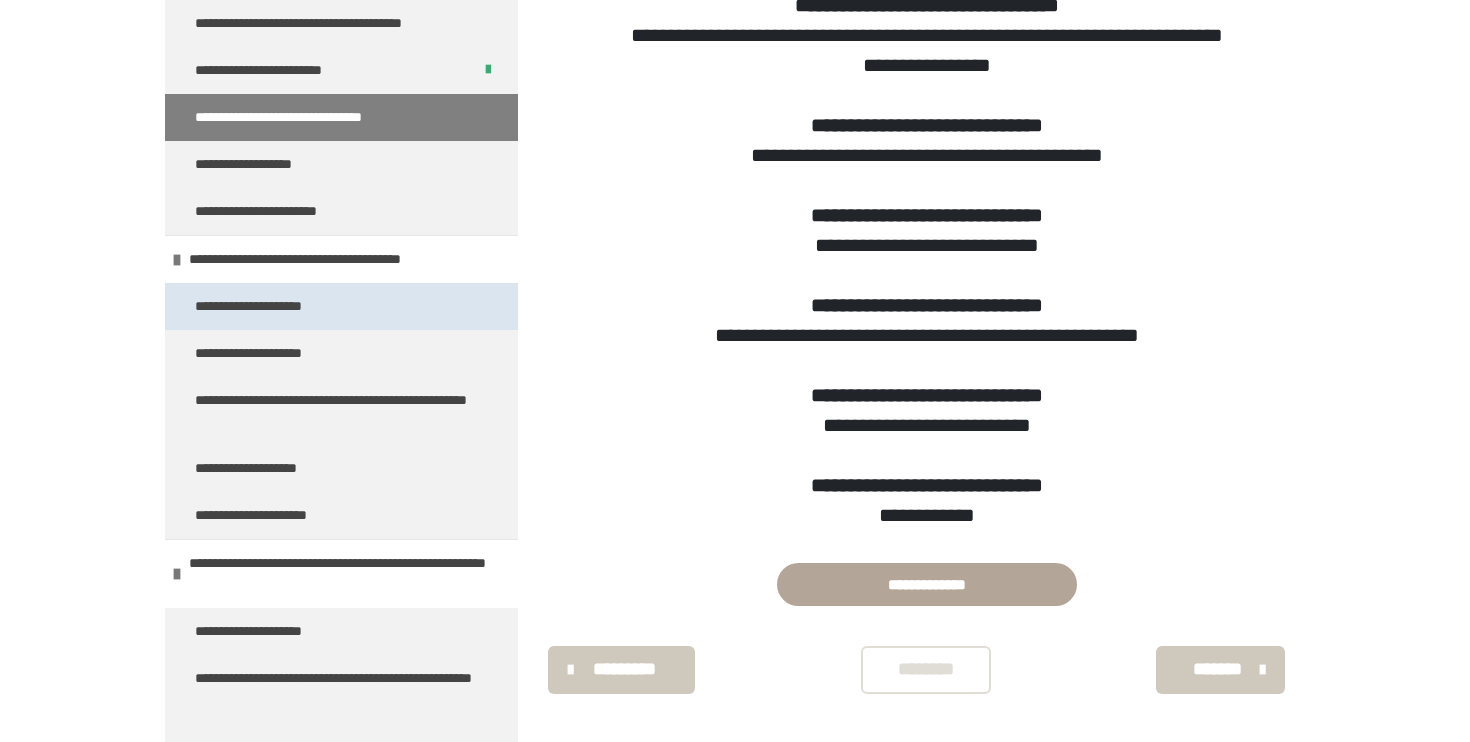click on "**********" at bounding box center [341, 306] 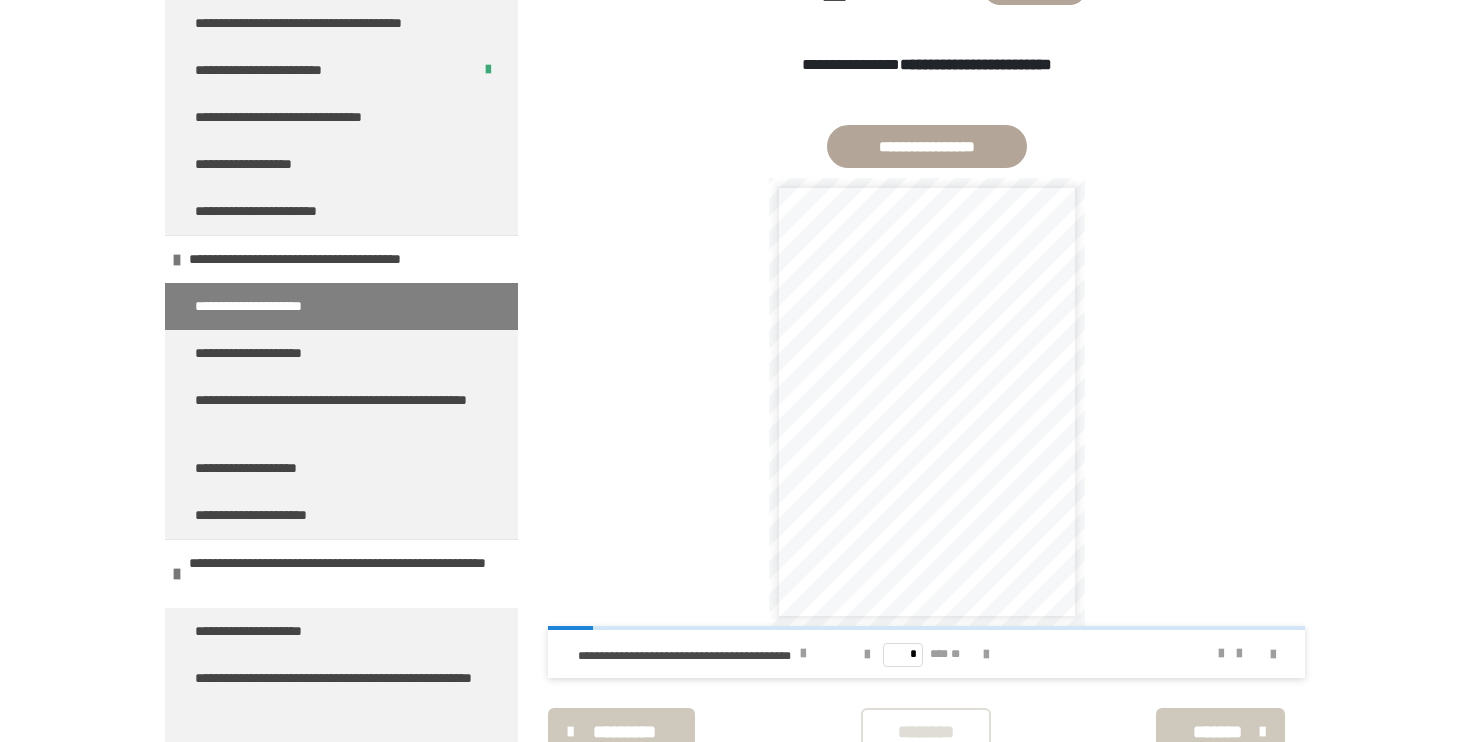 scroll, scrollTop: 1157, scrollLeft: 0, axis: vertical 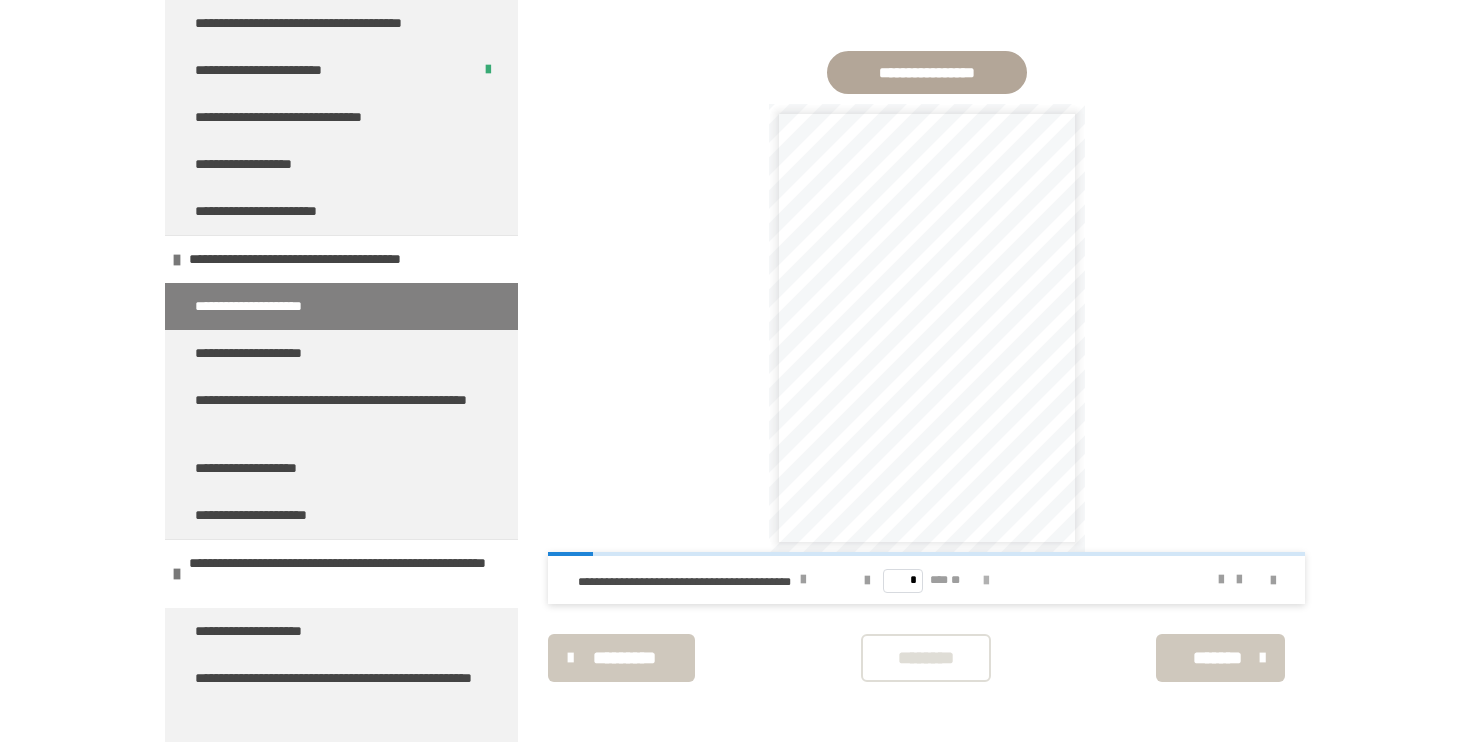 click at bounding box center (986, 580) 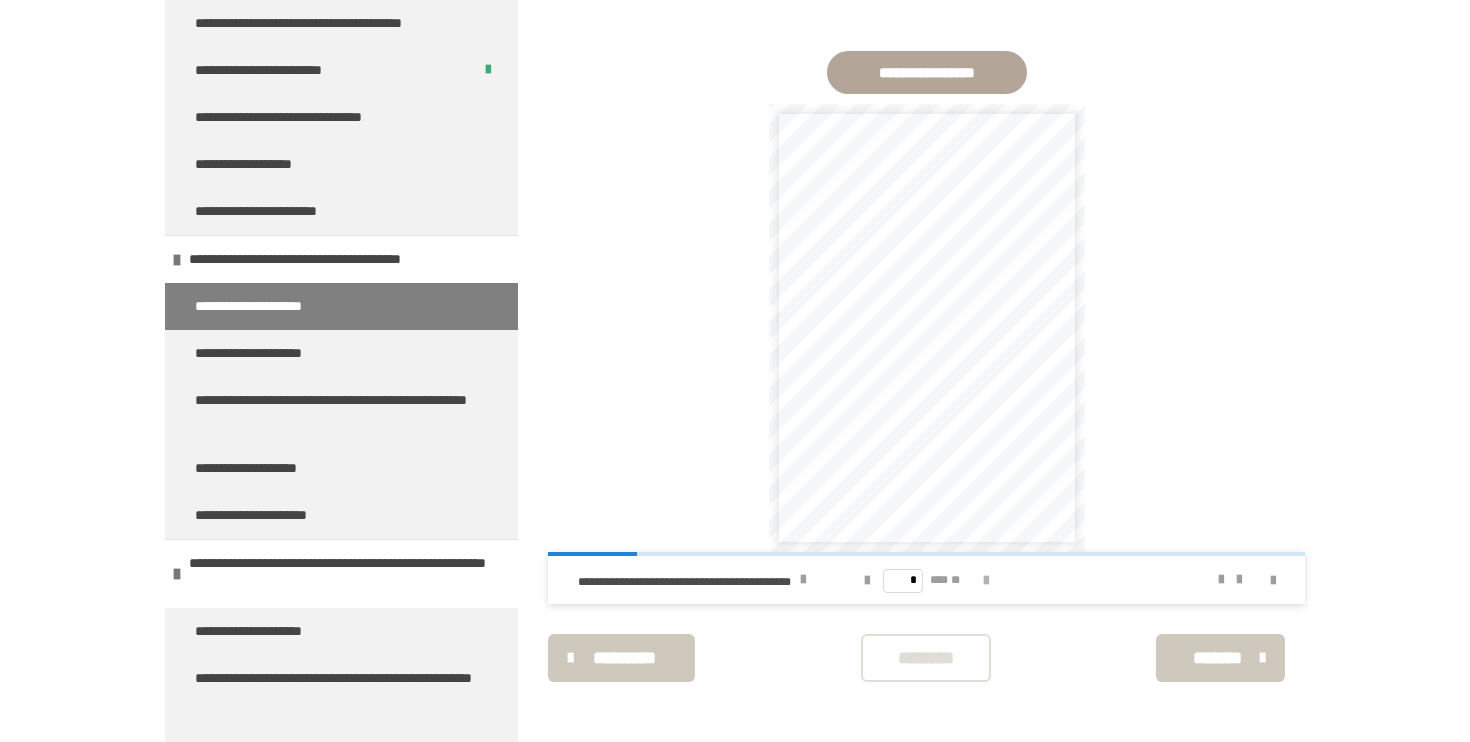 click at bounding box center (986, 580) 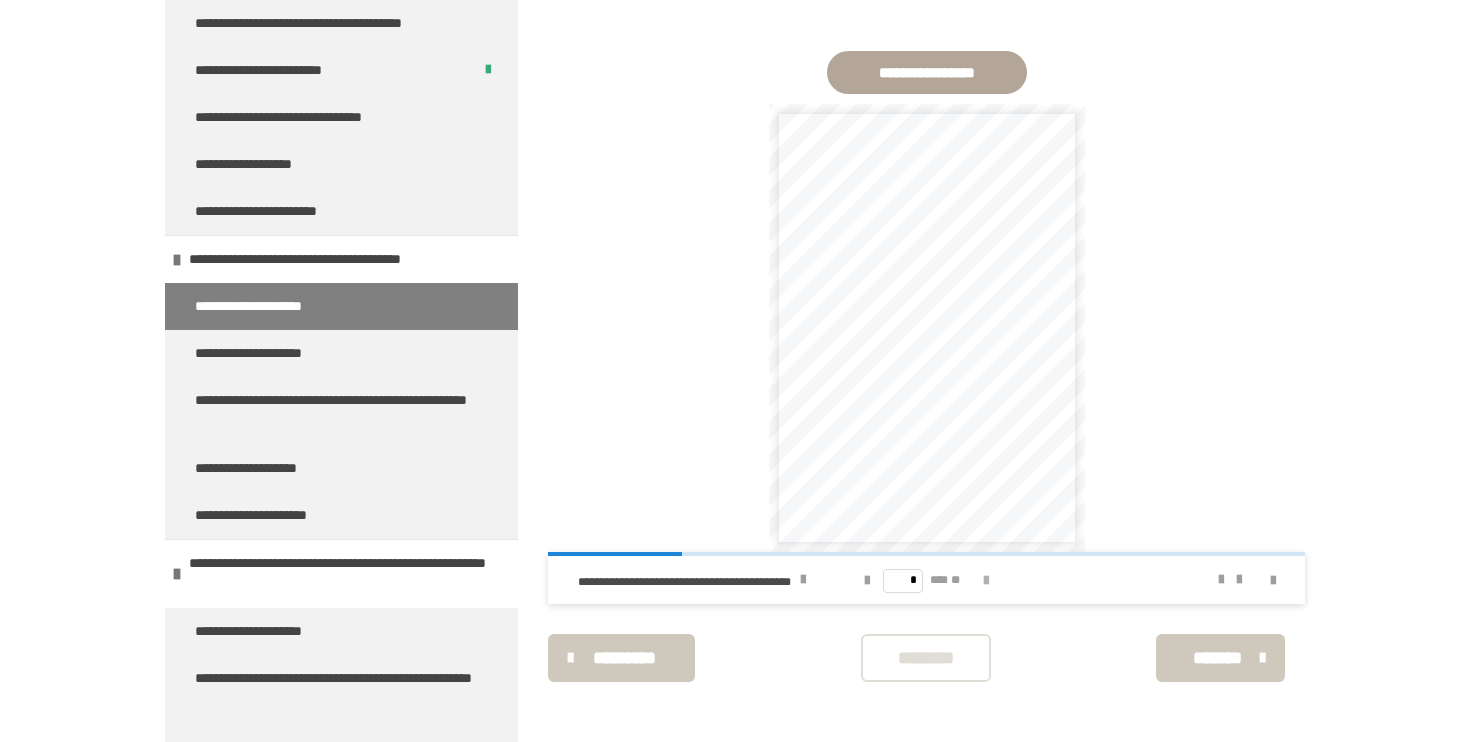 click at bounding box center [986, 580] 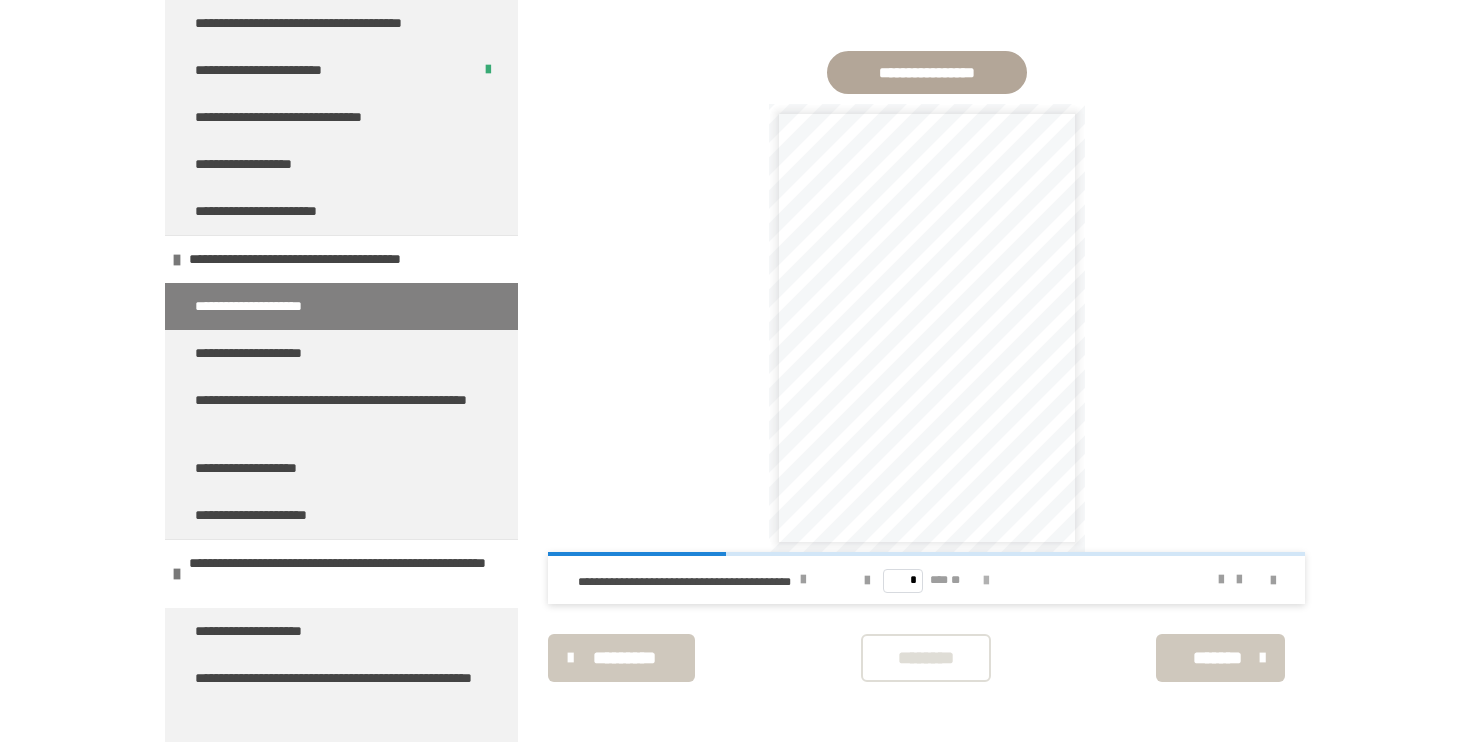 click at bounding box center [986, 580] 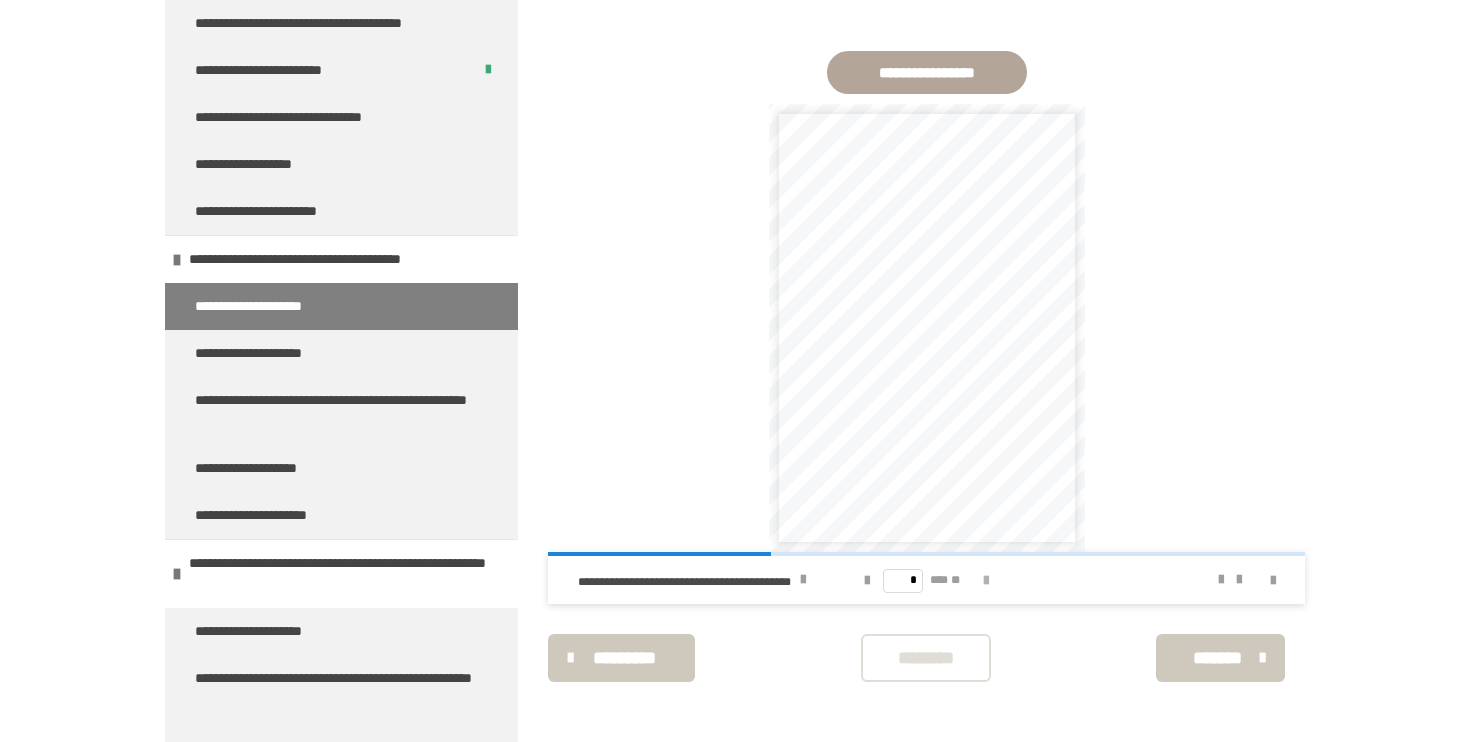 click at bounding box center [986, 581] 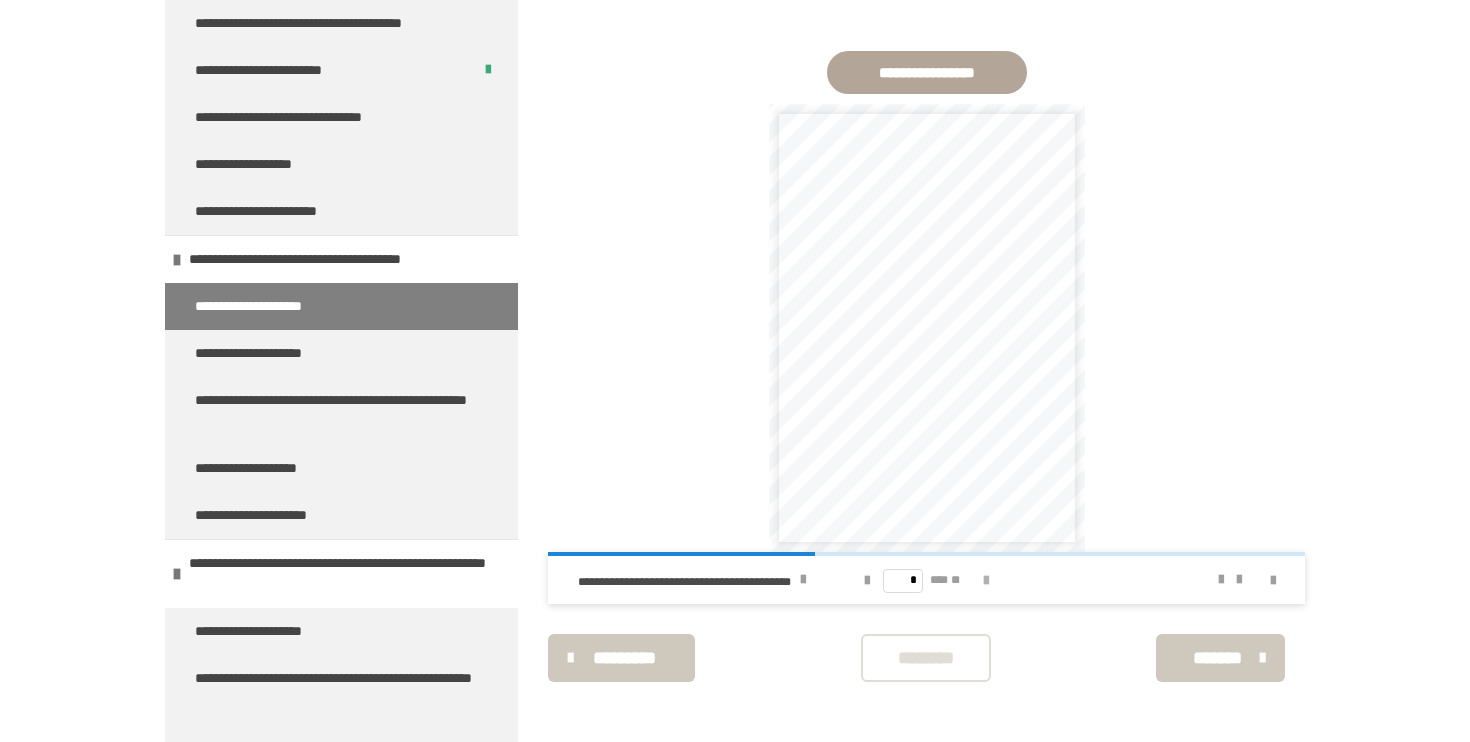 click at bounding box center [986, 581] 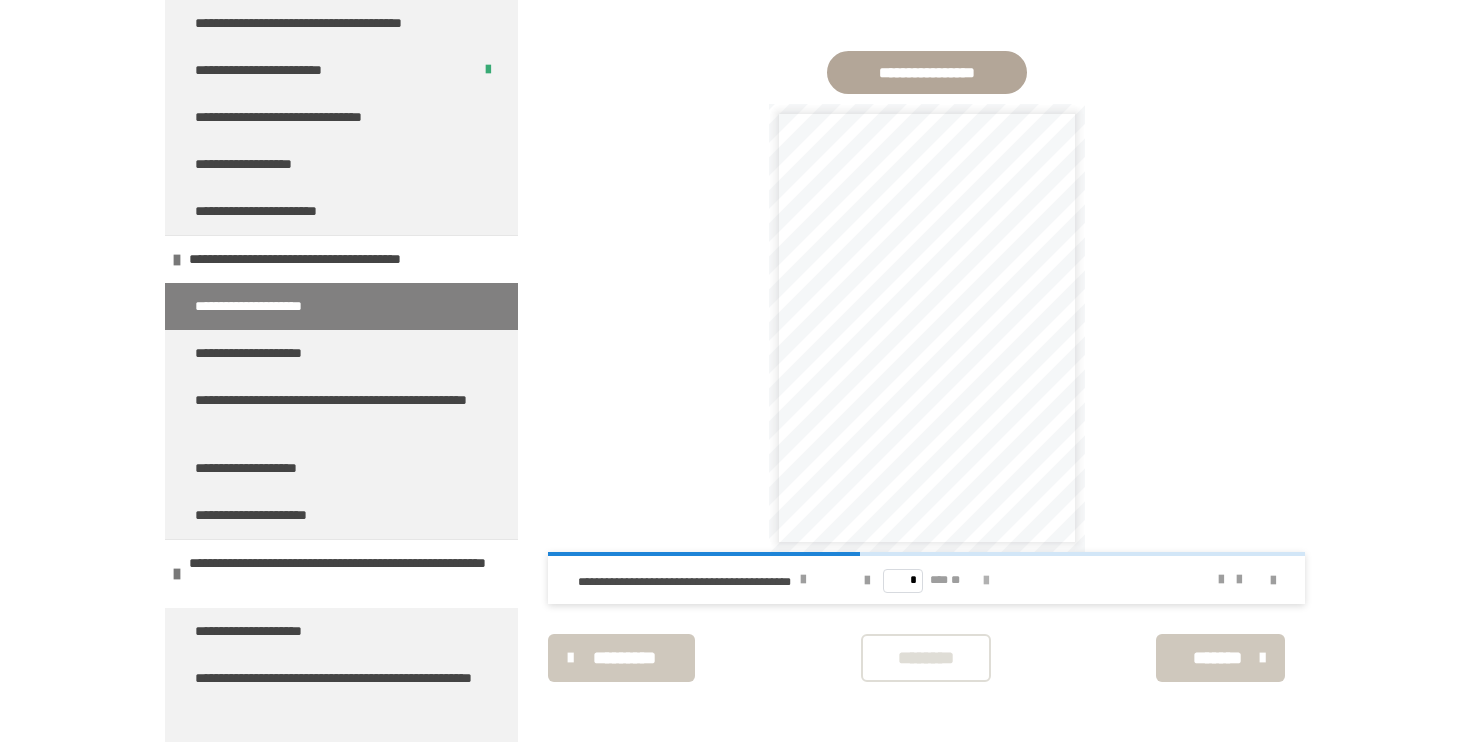click at bounding box center (986, 581) 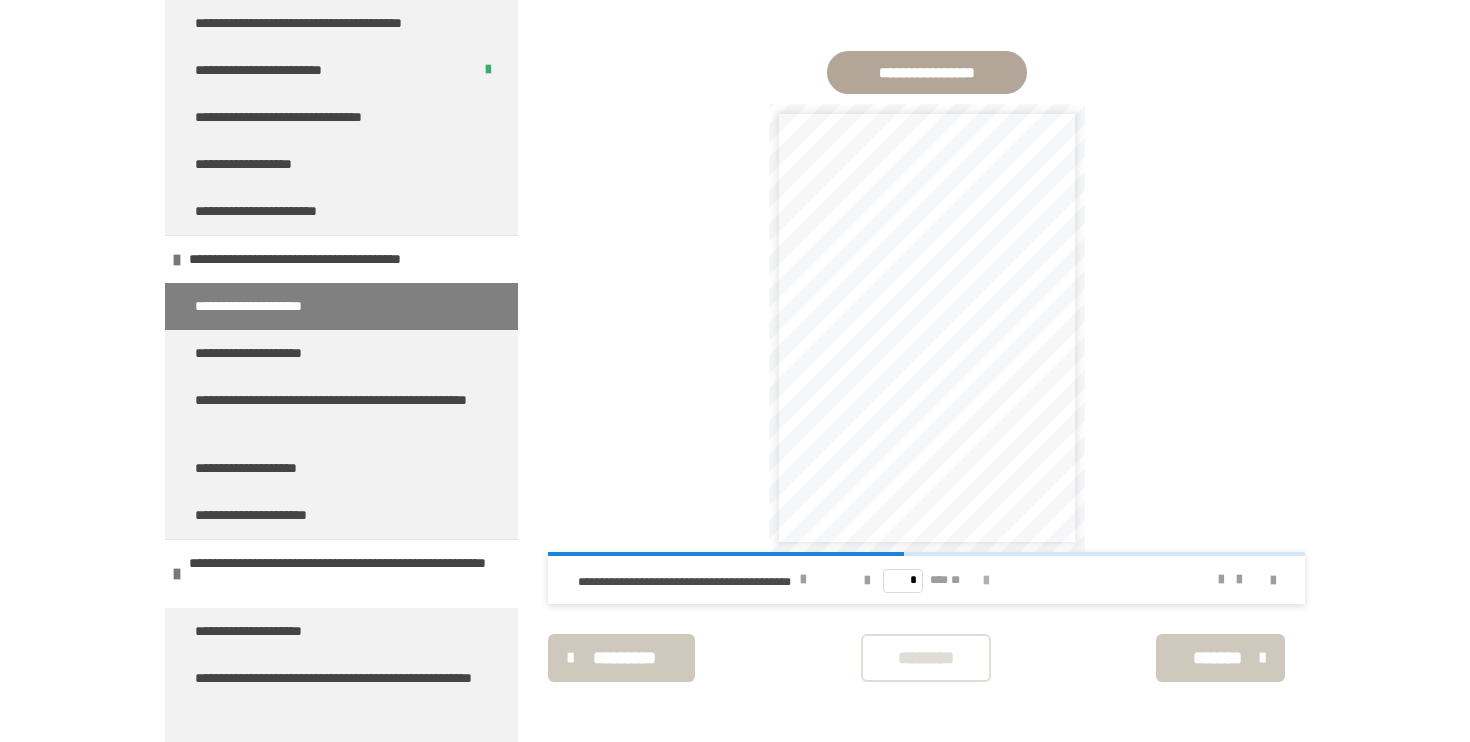 click at bounding box center [986, 581] 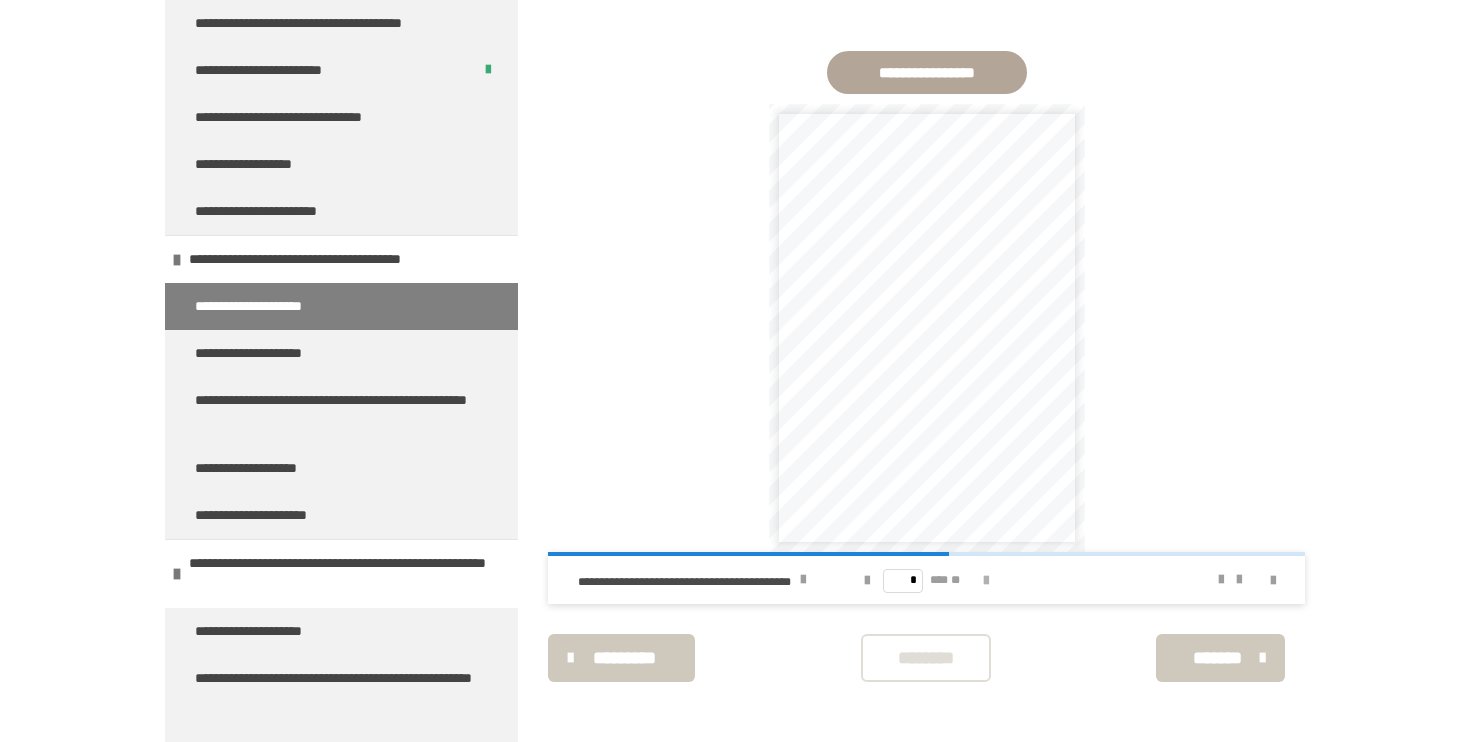 click at bounding box center (986, 581) 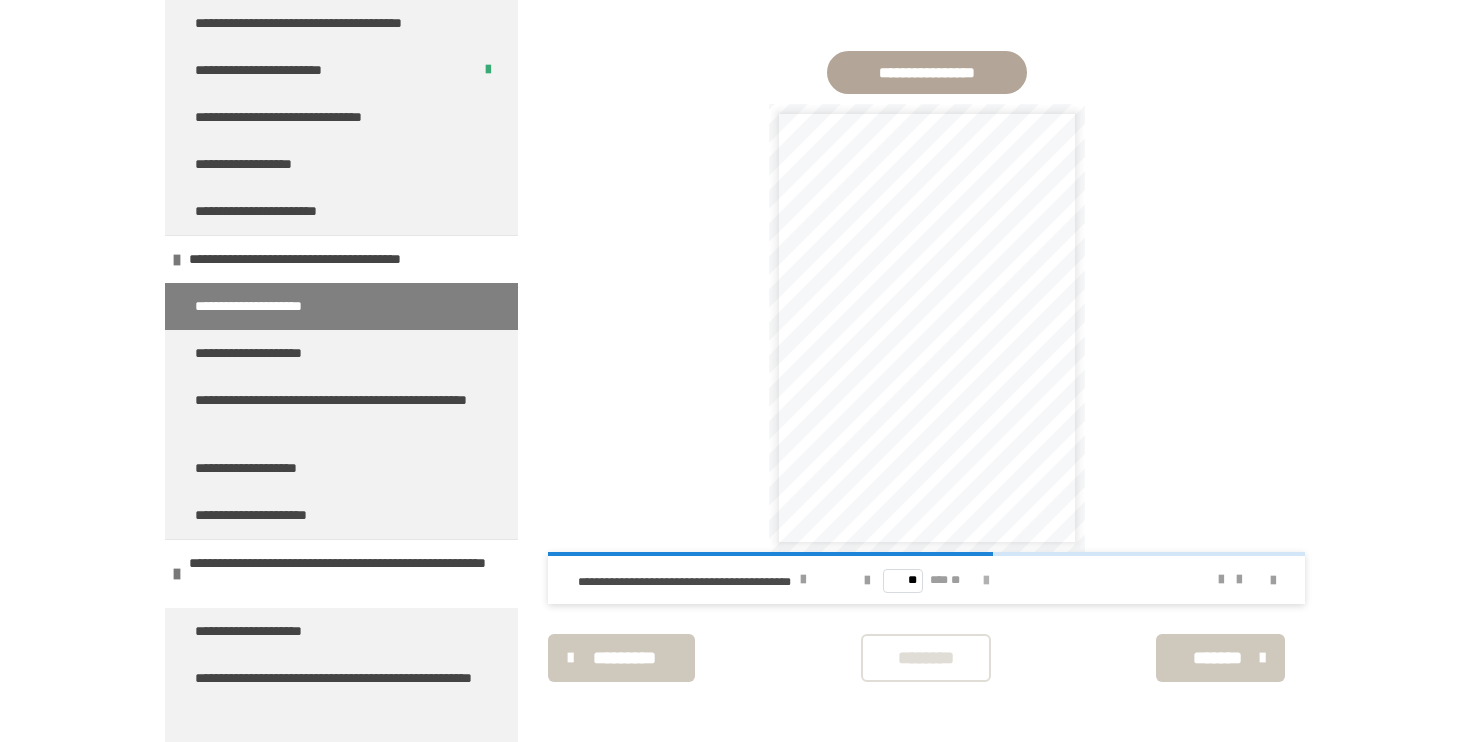 click at bounding box center [986, 581] 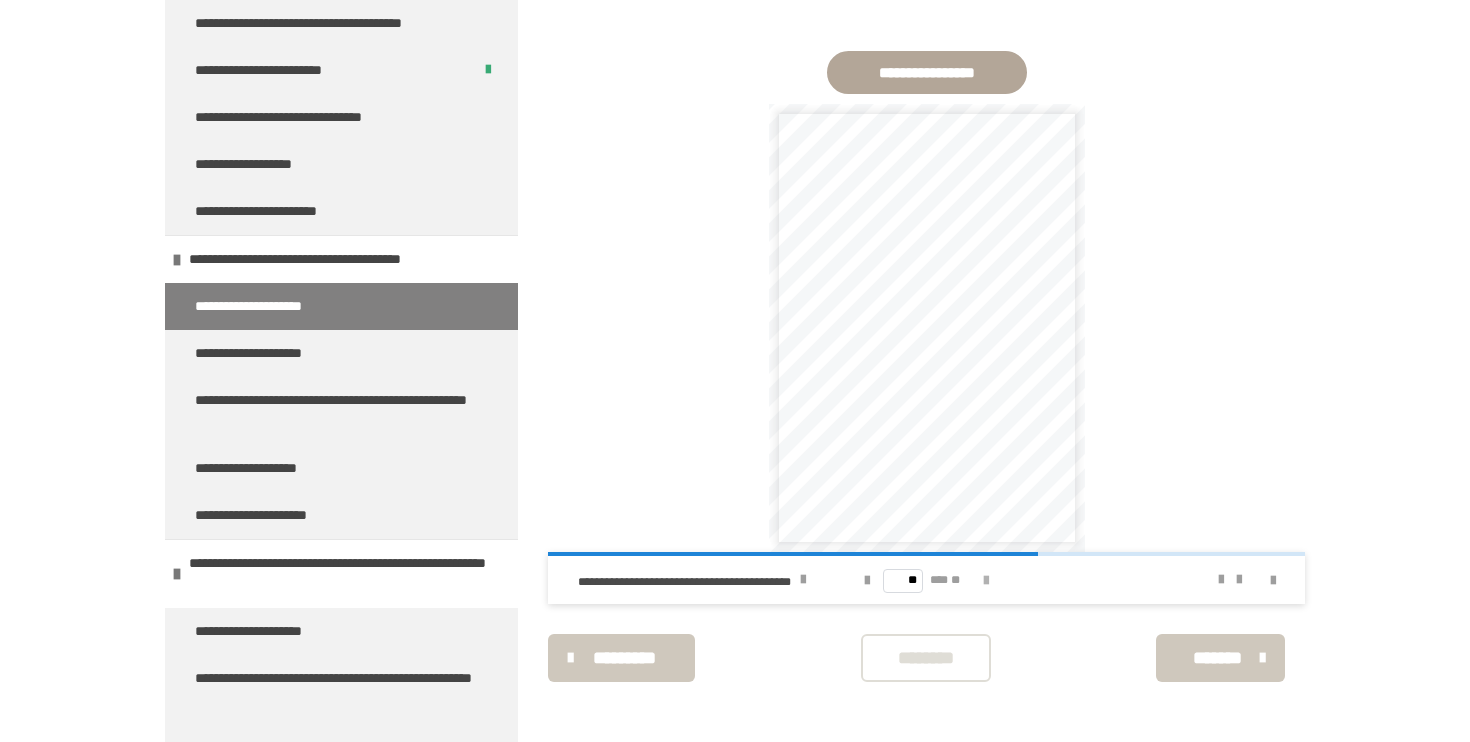 click at bounding box center [986, 581] 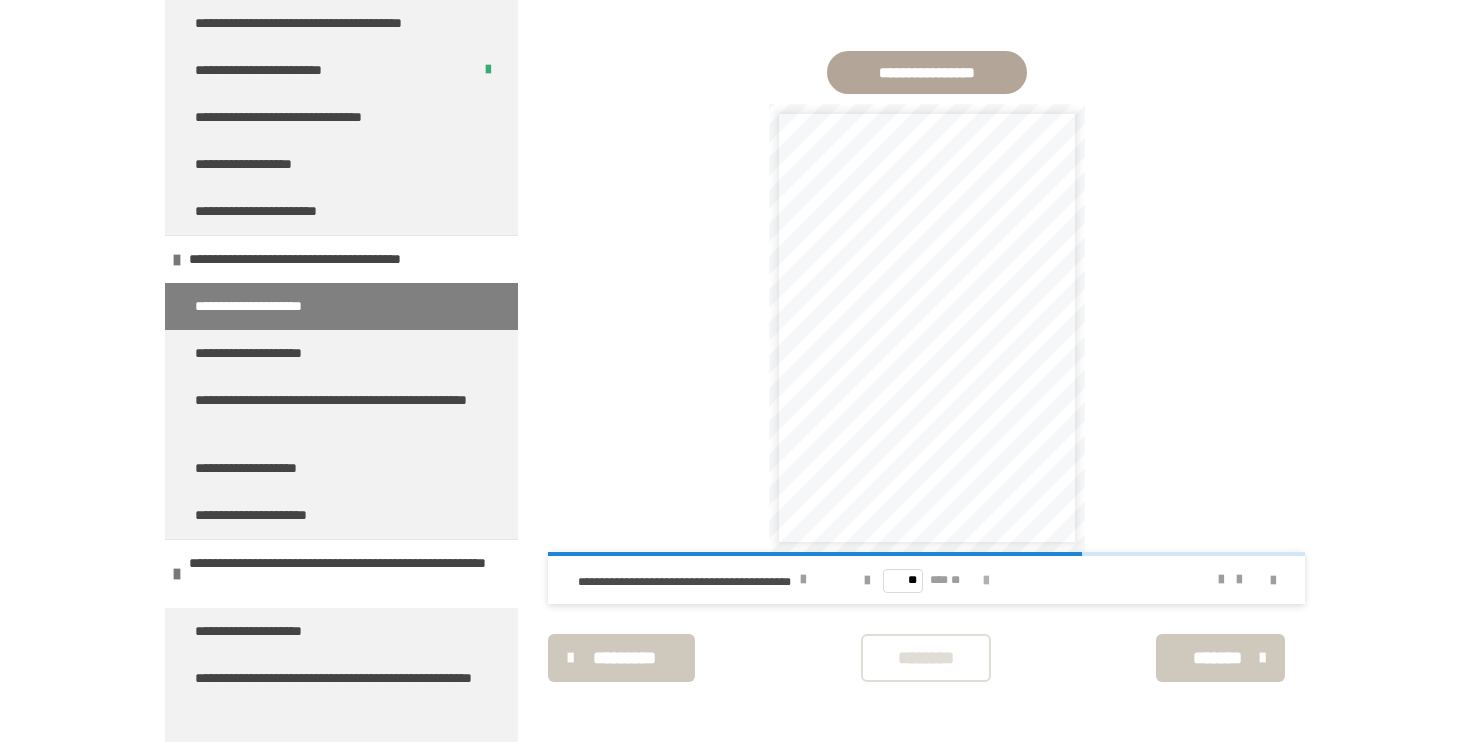 click at bounding box center [986, 581] 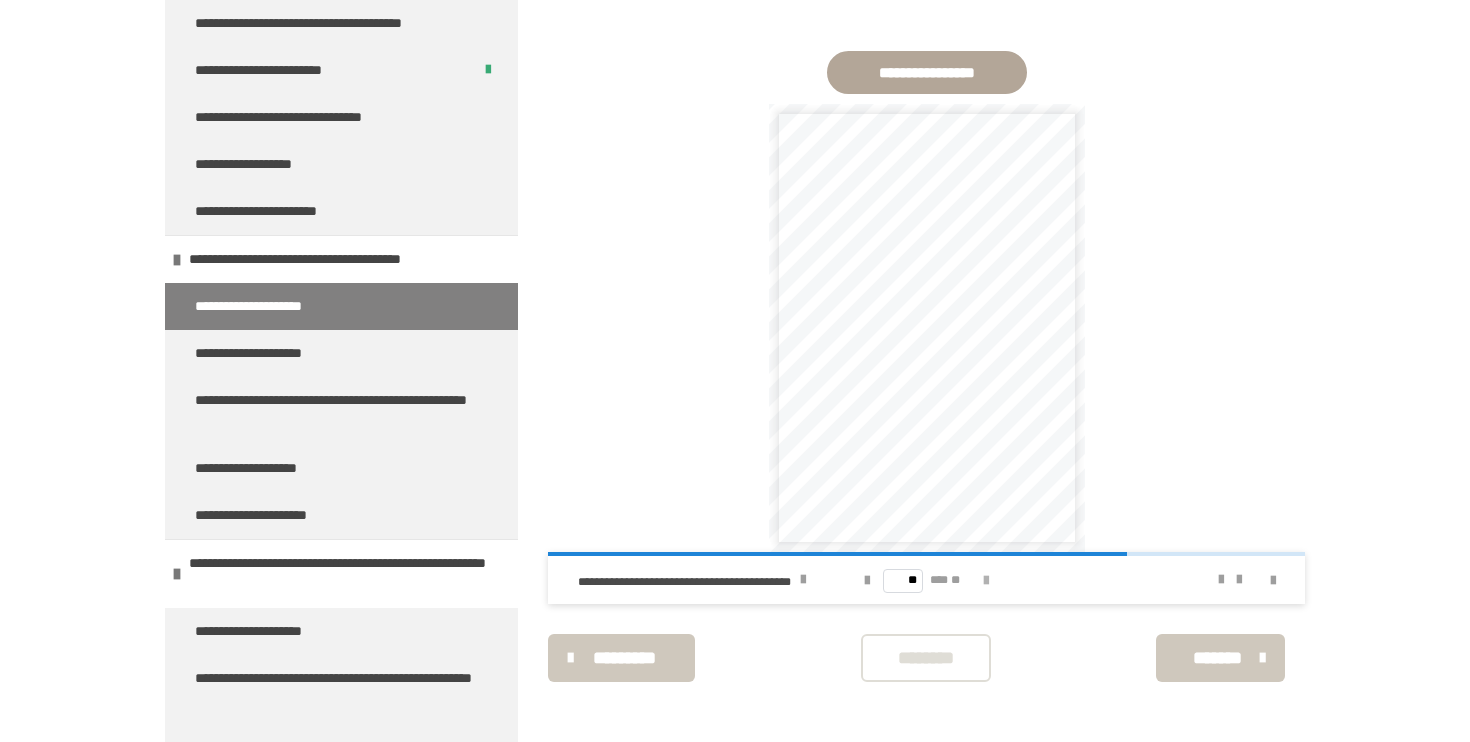 click at bounding box center [986, 581] 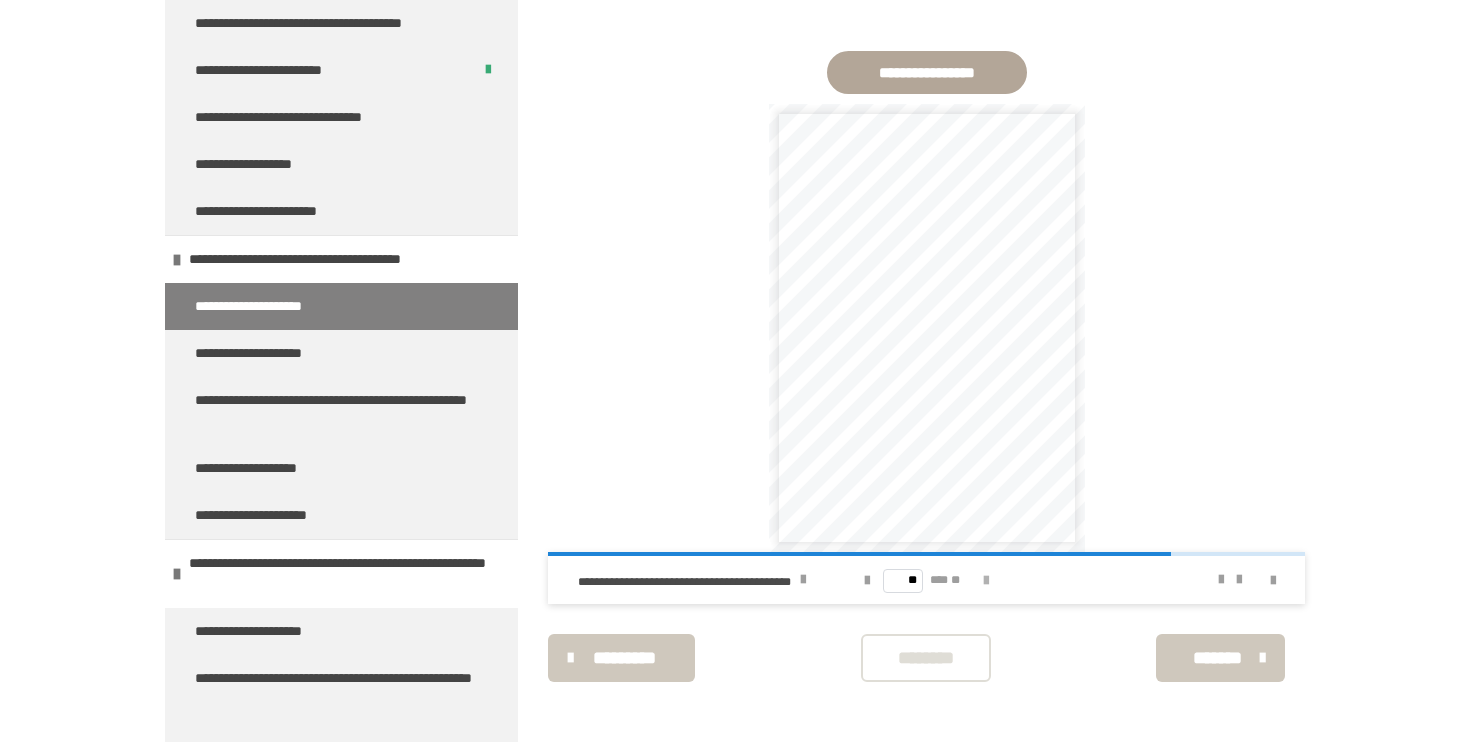 click at bounding box center [986, 581] 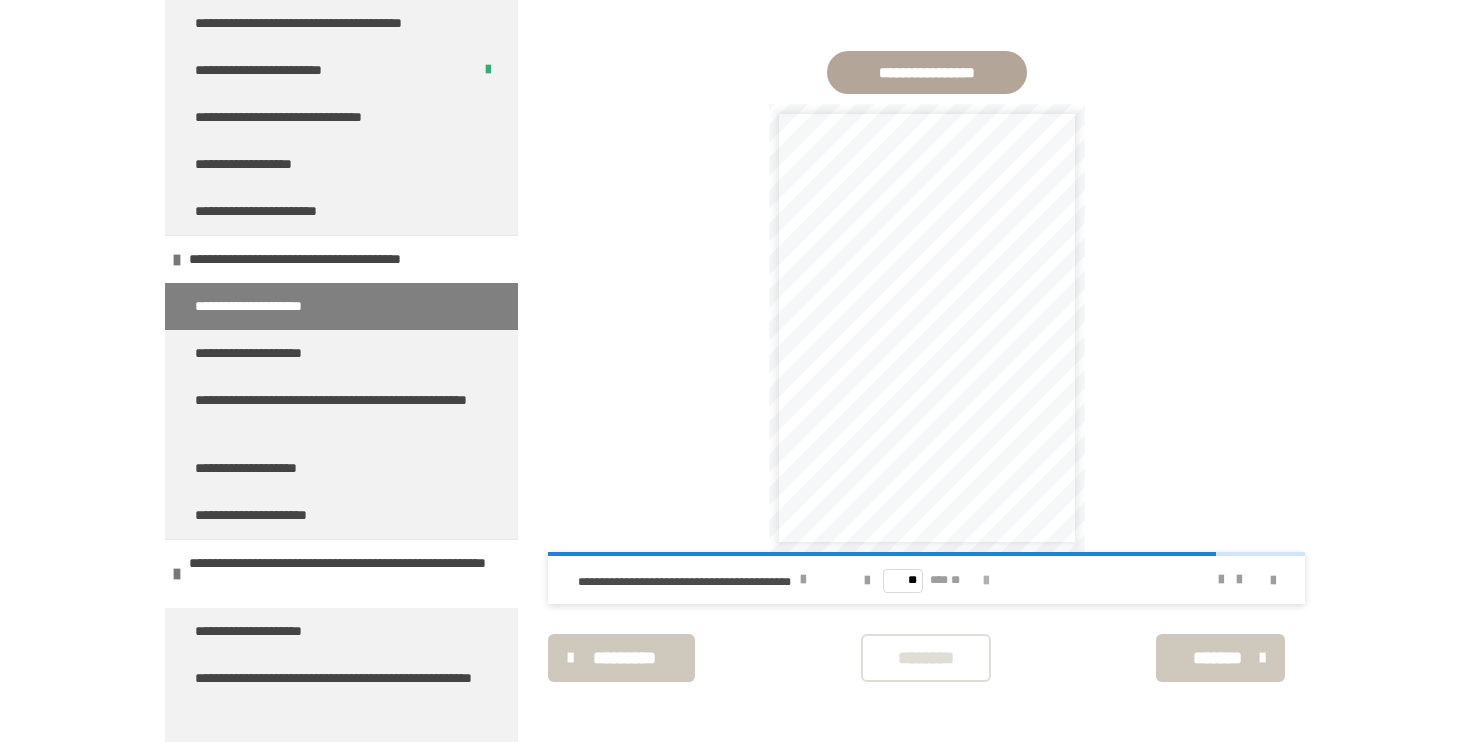 click at bounding box center [986, 581] 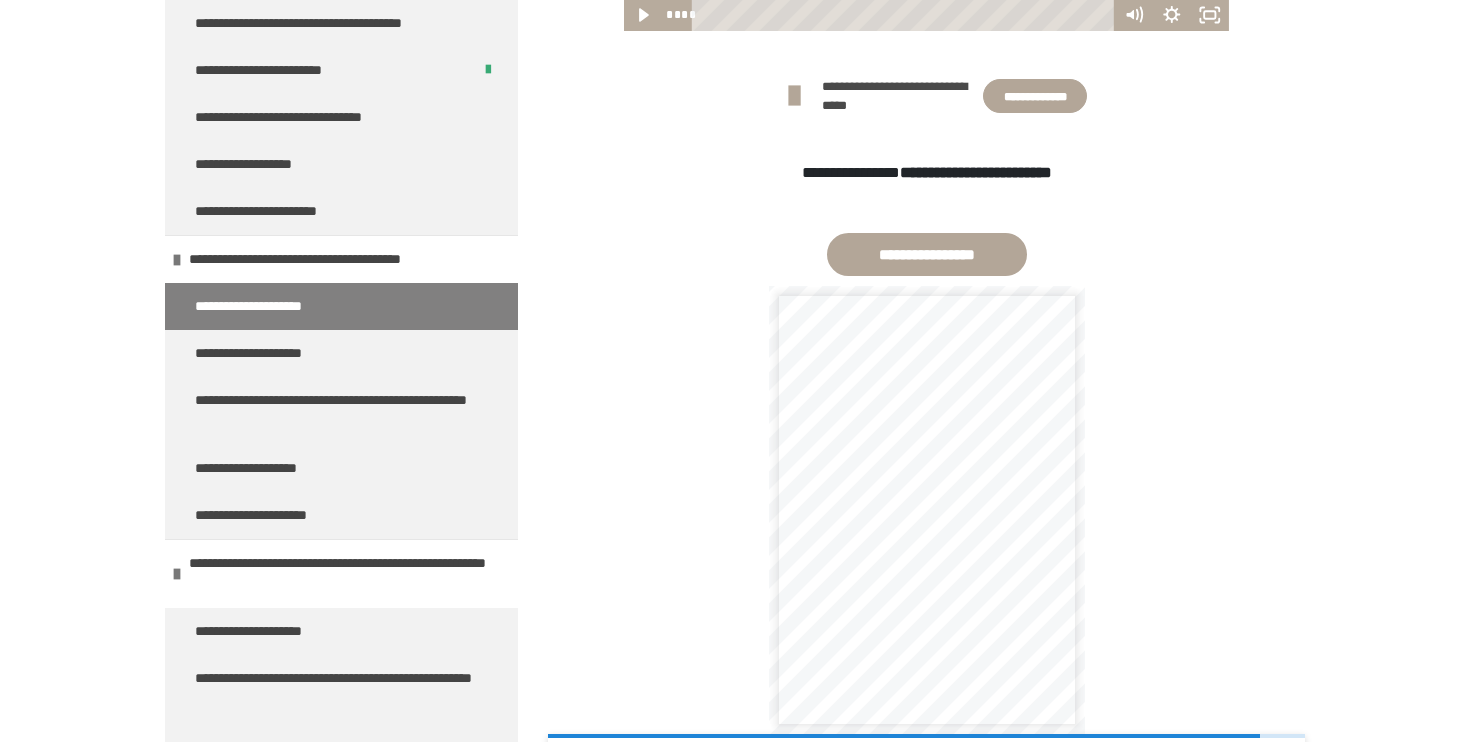 scroll, scrollTop: 1157, scrollLeft: 0, axis: vertical 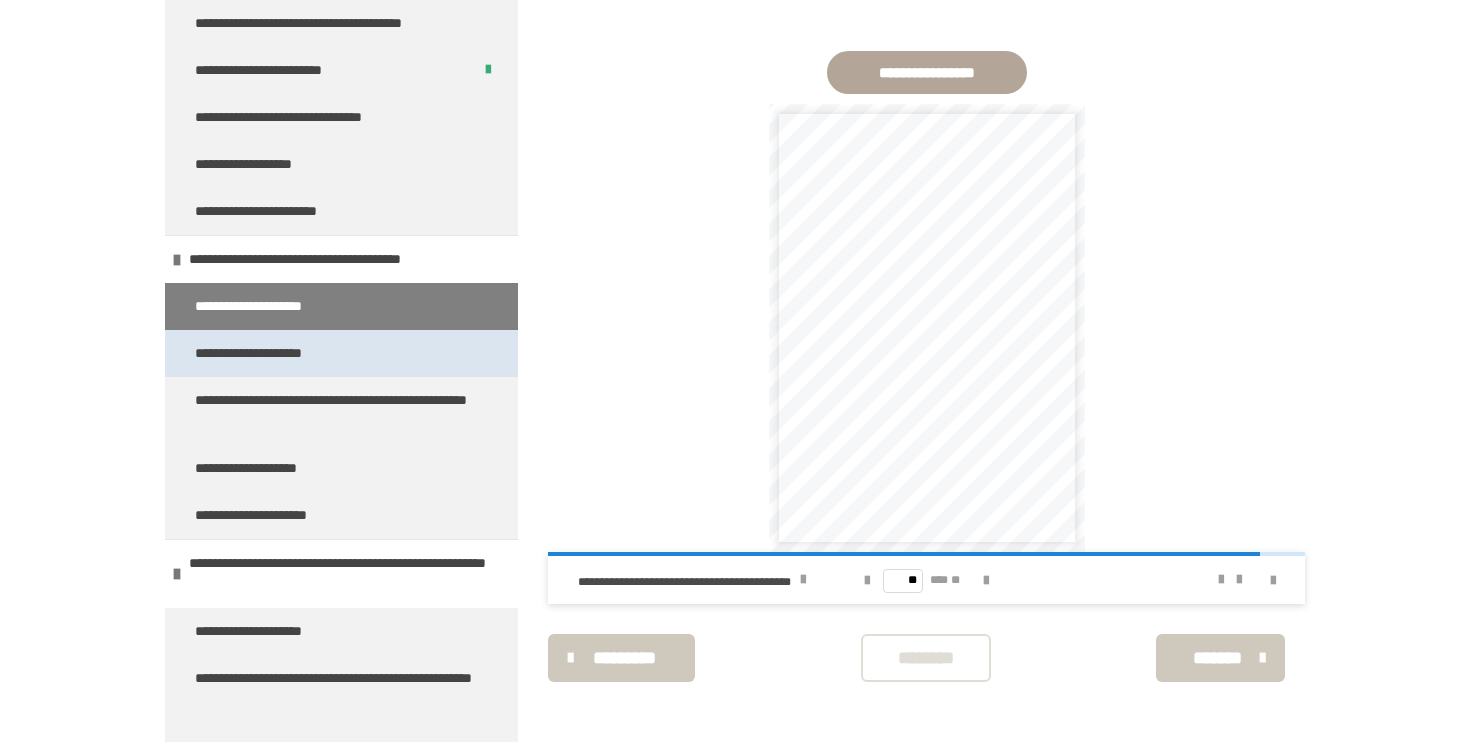 click on "**********" at bounding box center [273, 353] 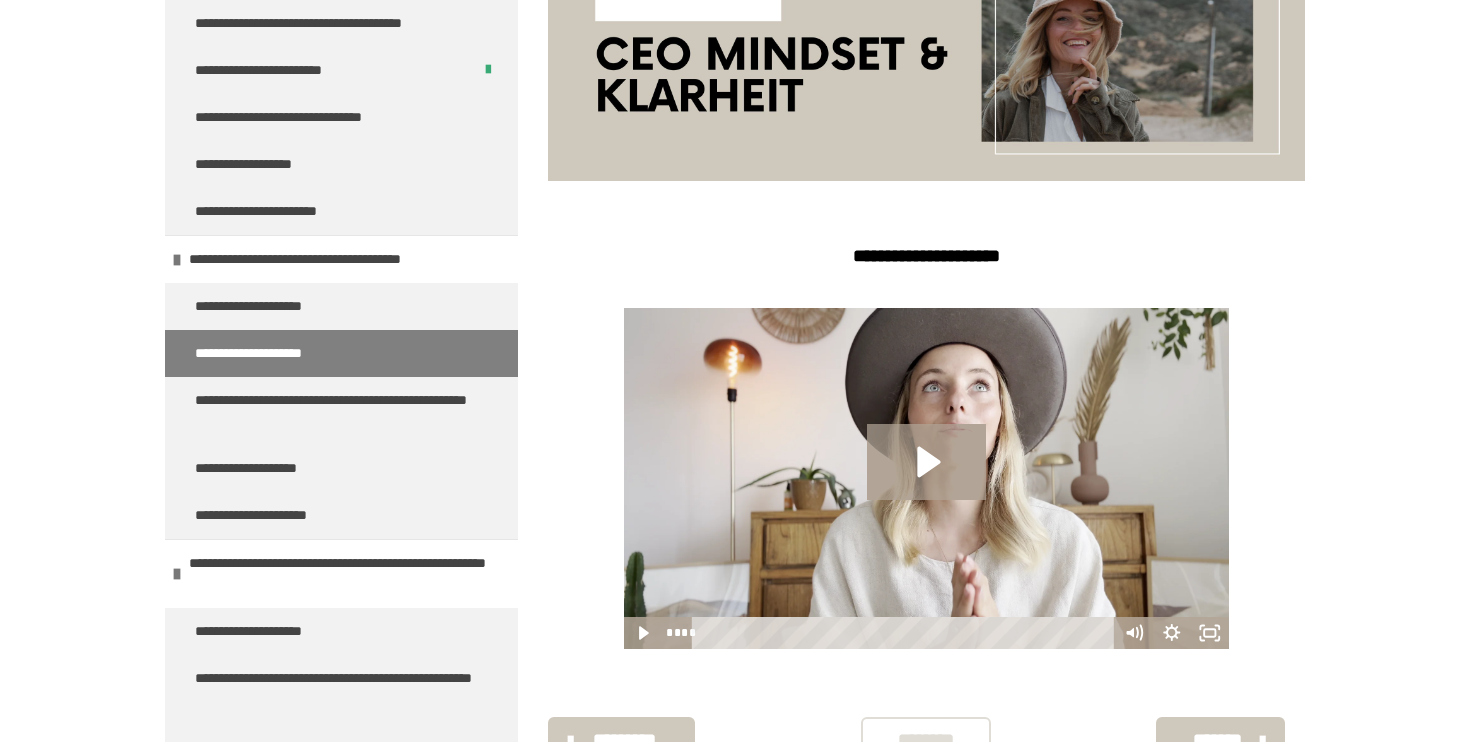 scroll, scrollTop: 463, scrollLeft: 0, axis: vertical 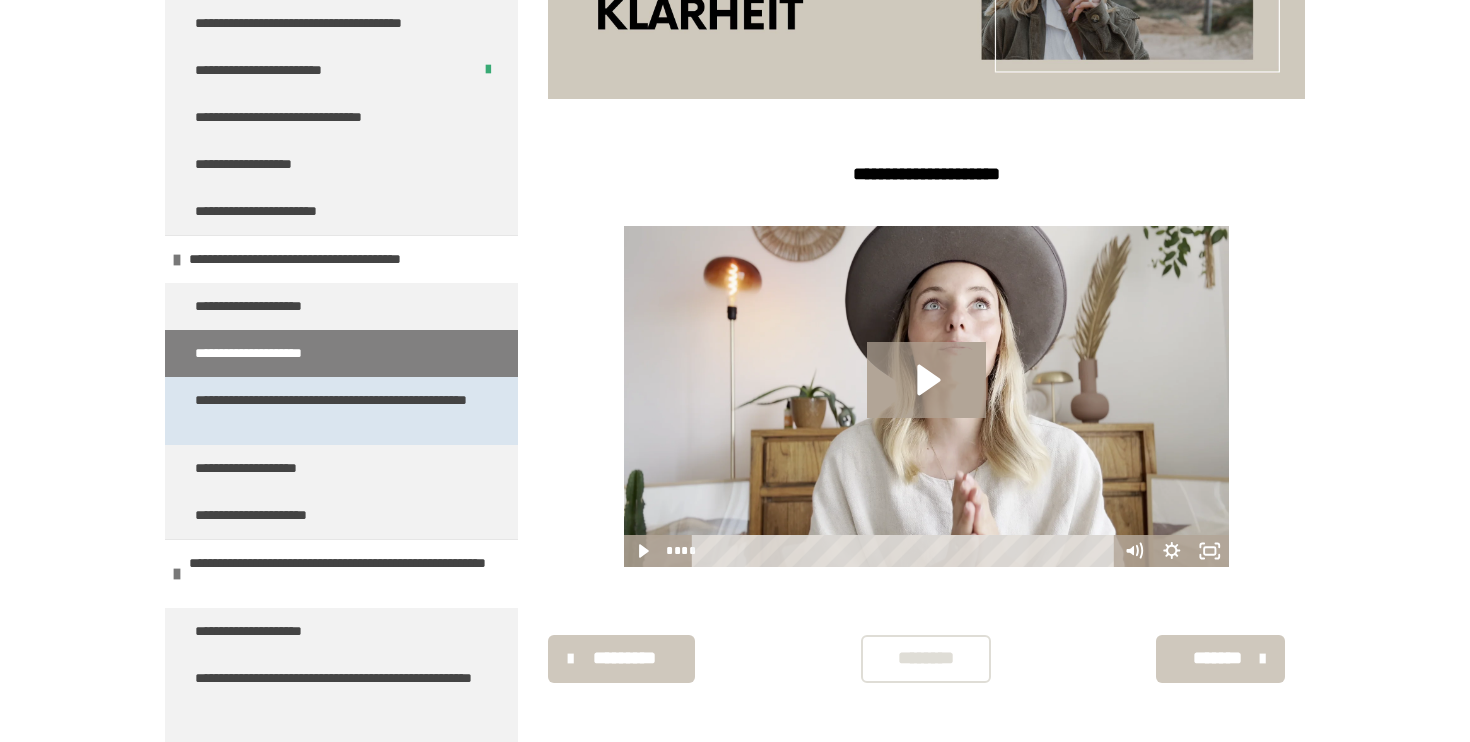 click on "**********" at bounding box center [333, 411] 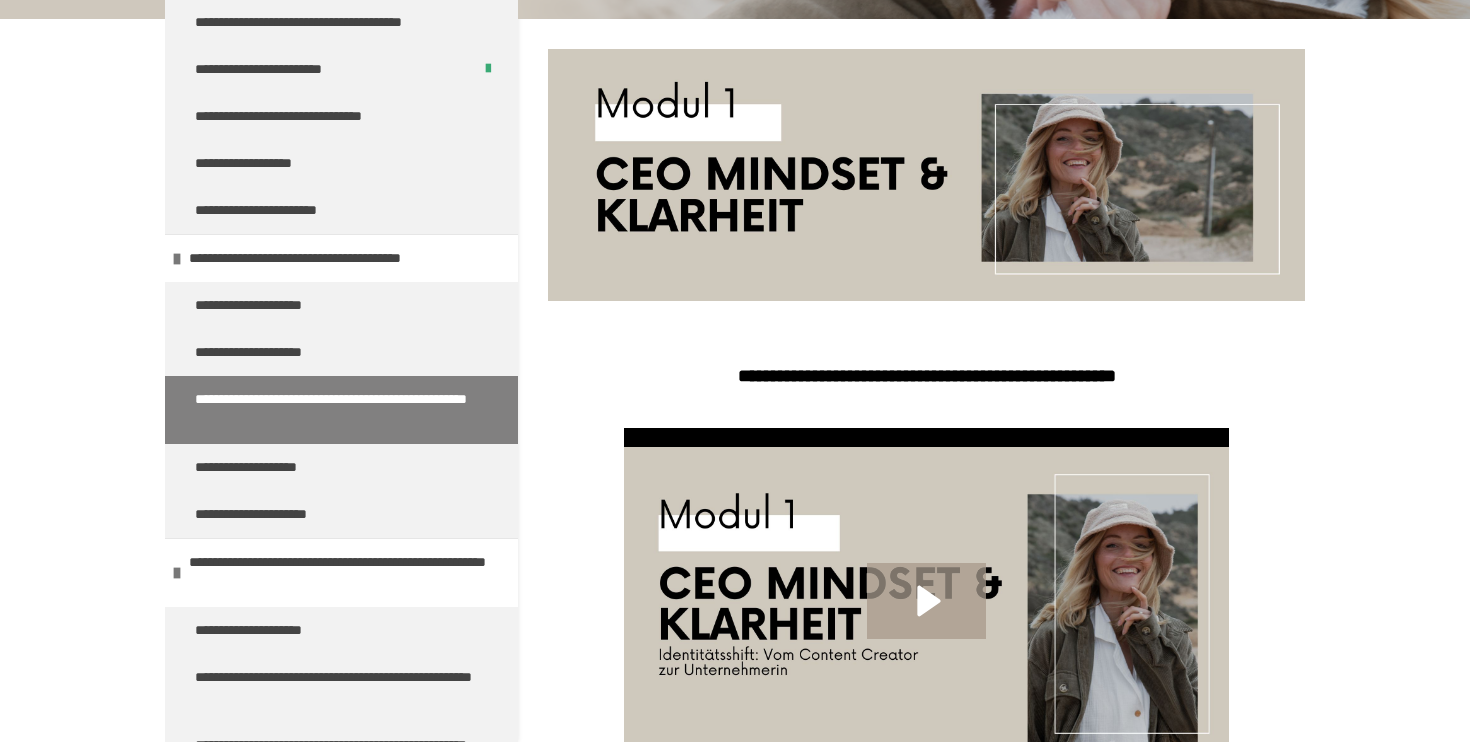 scroll, scrollTop: 164, scrollLeft: 0, axis: vertical 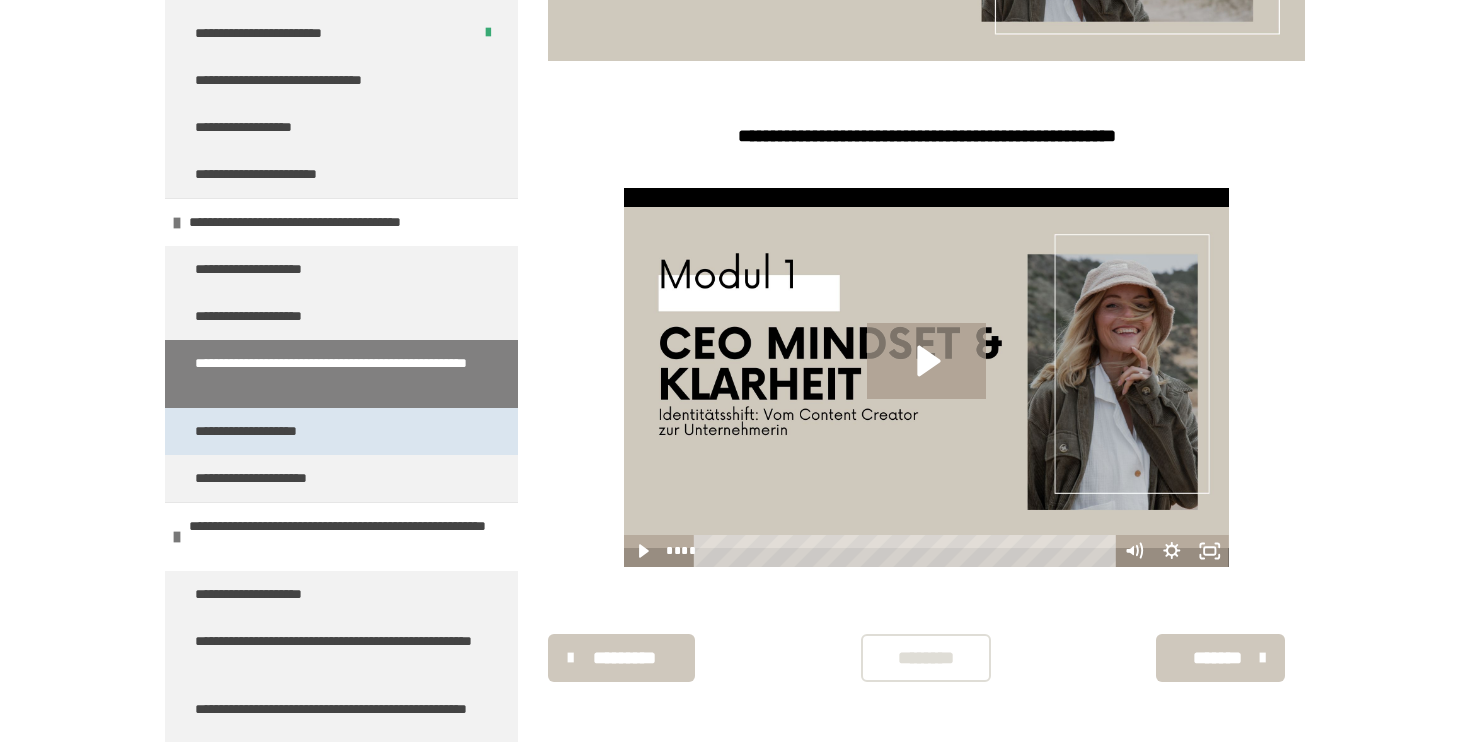 click on "**********" at bounding box center [341, 431] 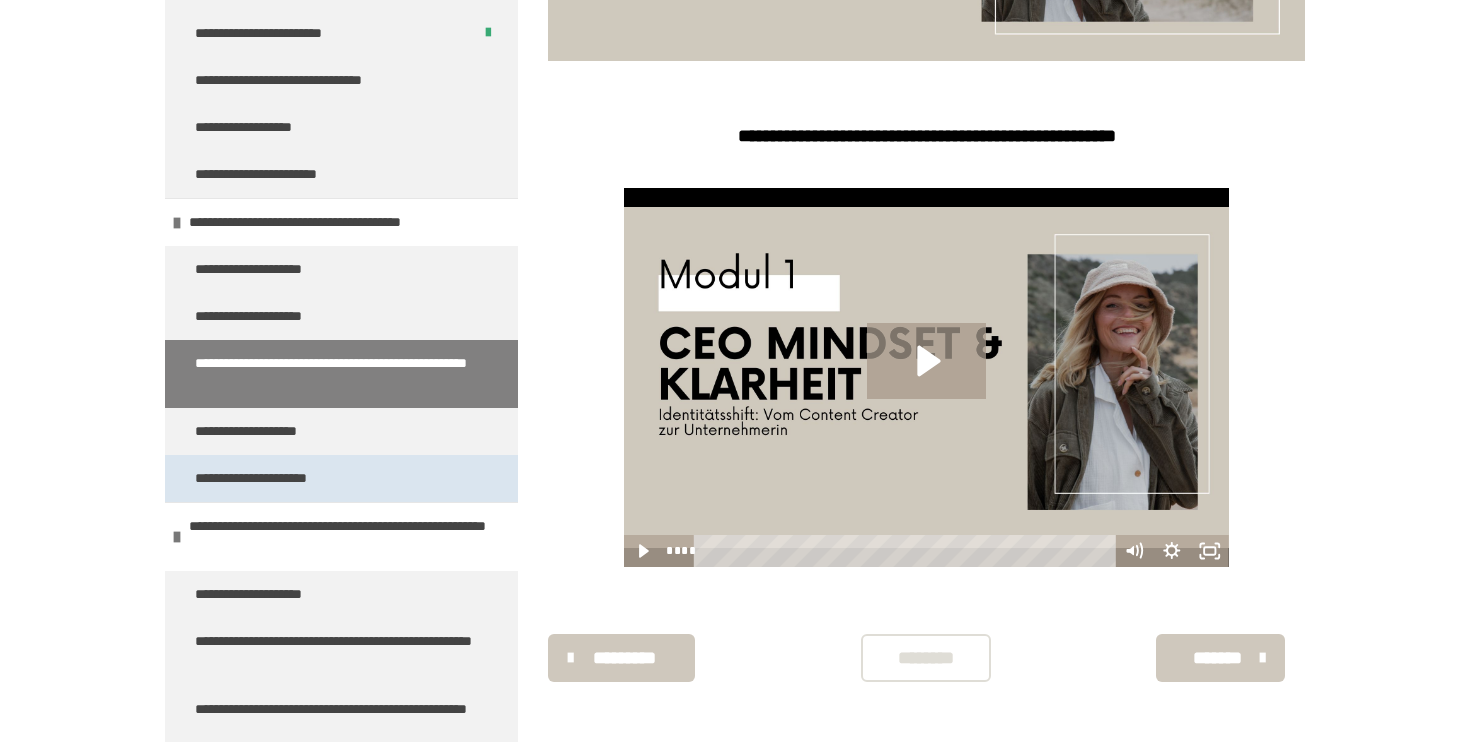 scroll, scrollTop: 270, scrollLeft: 0, axis: vertical 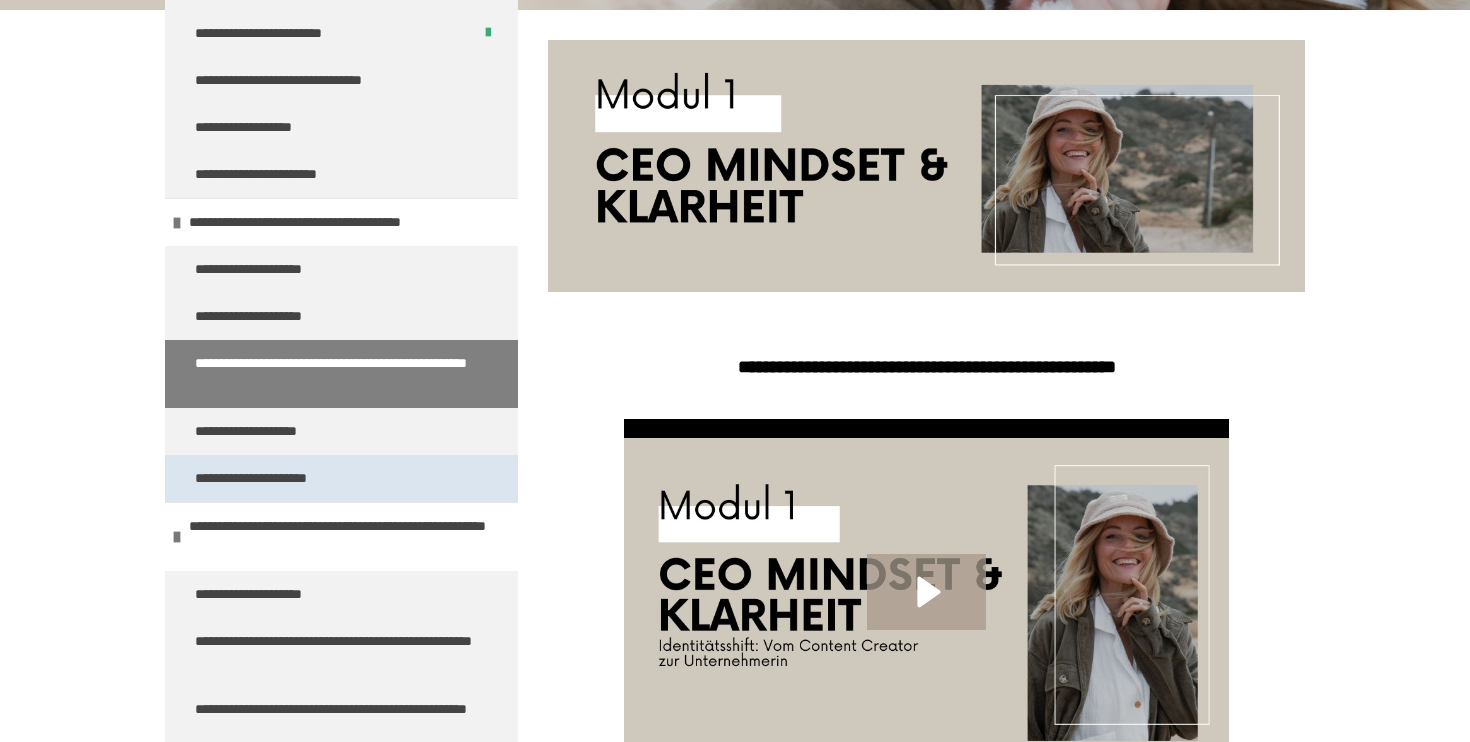 click on "**********" at bounding box center (341, 478) 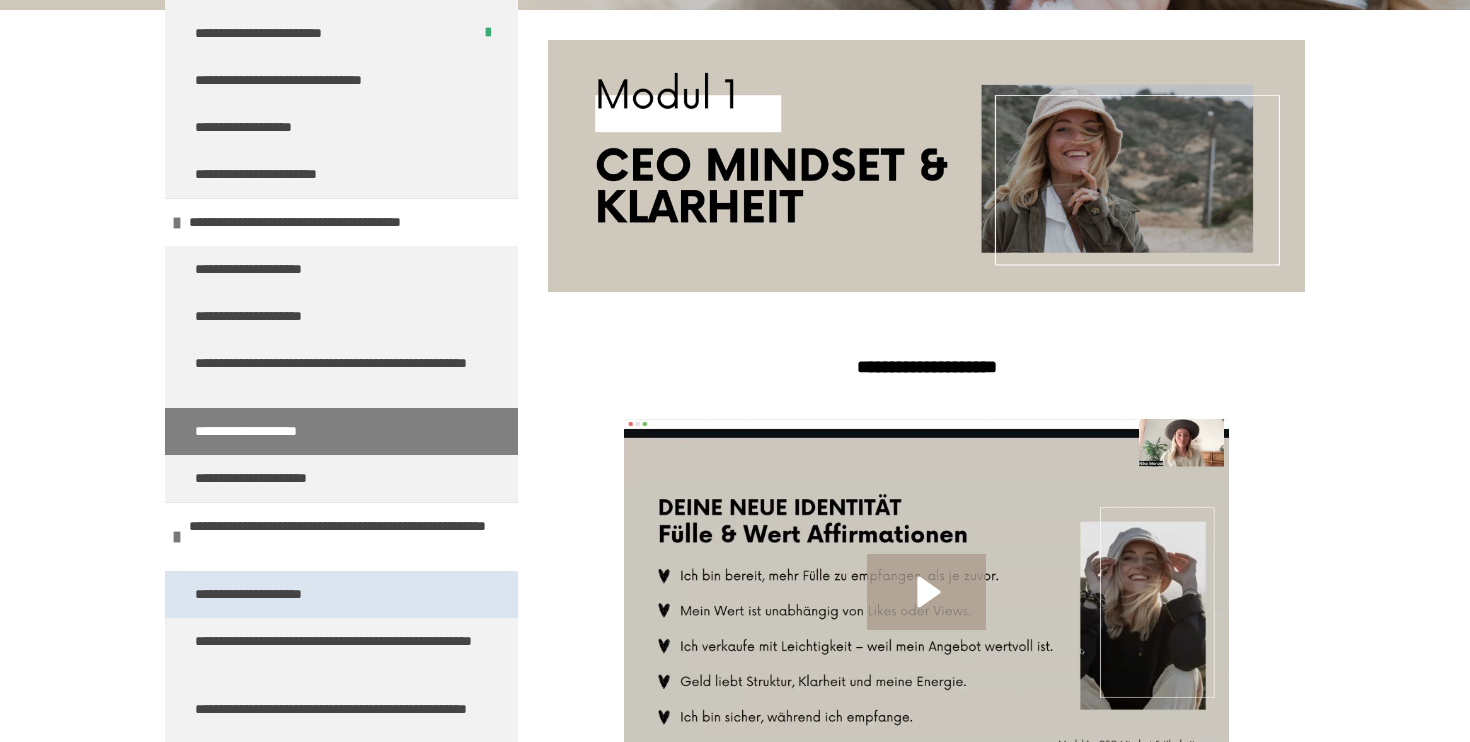 scroll, scrollTop: 490, scrollLeft: 0, axis: vertical 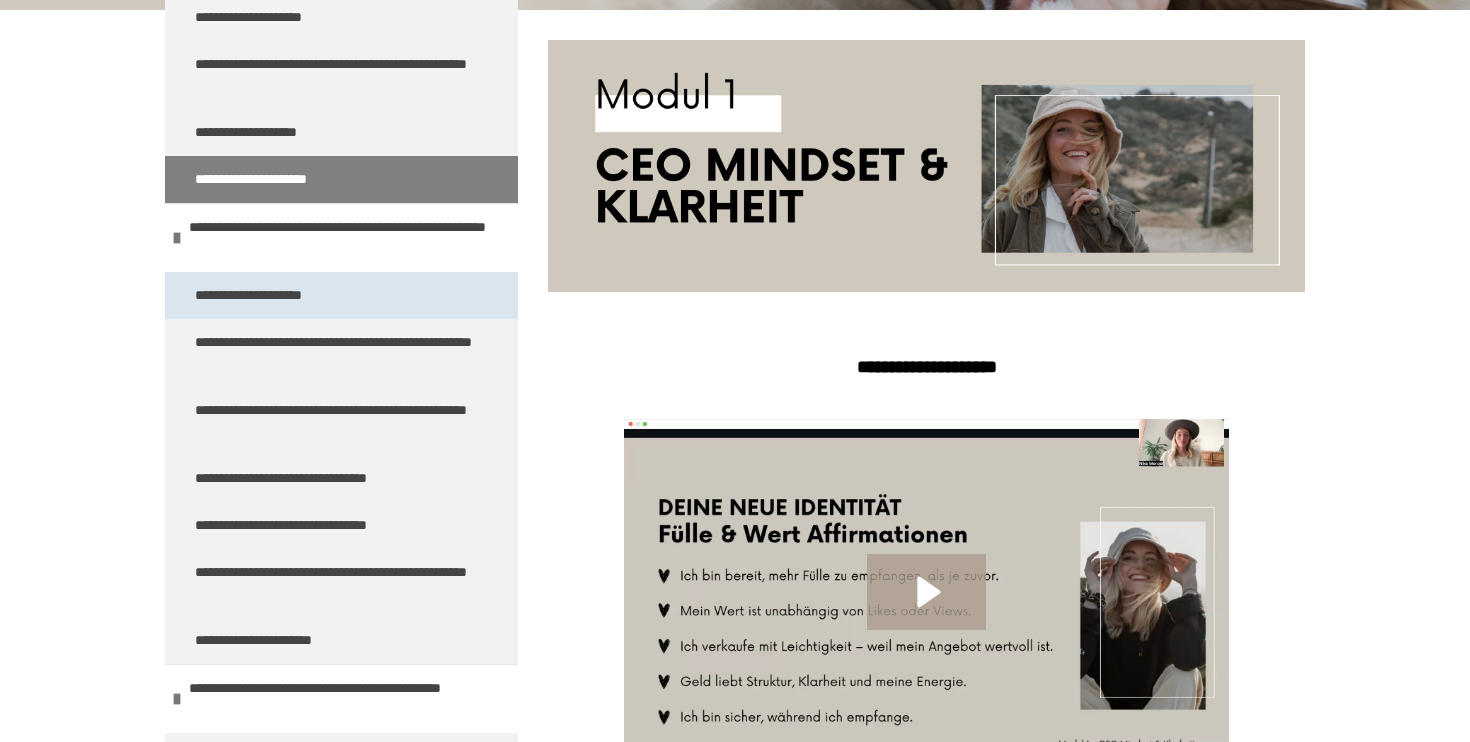 click on "**********" at bounding box center (341, 295) 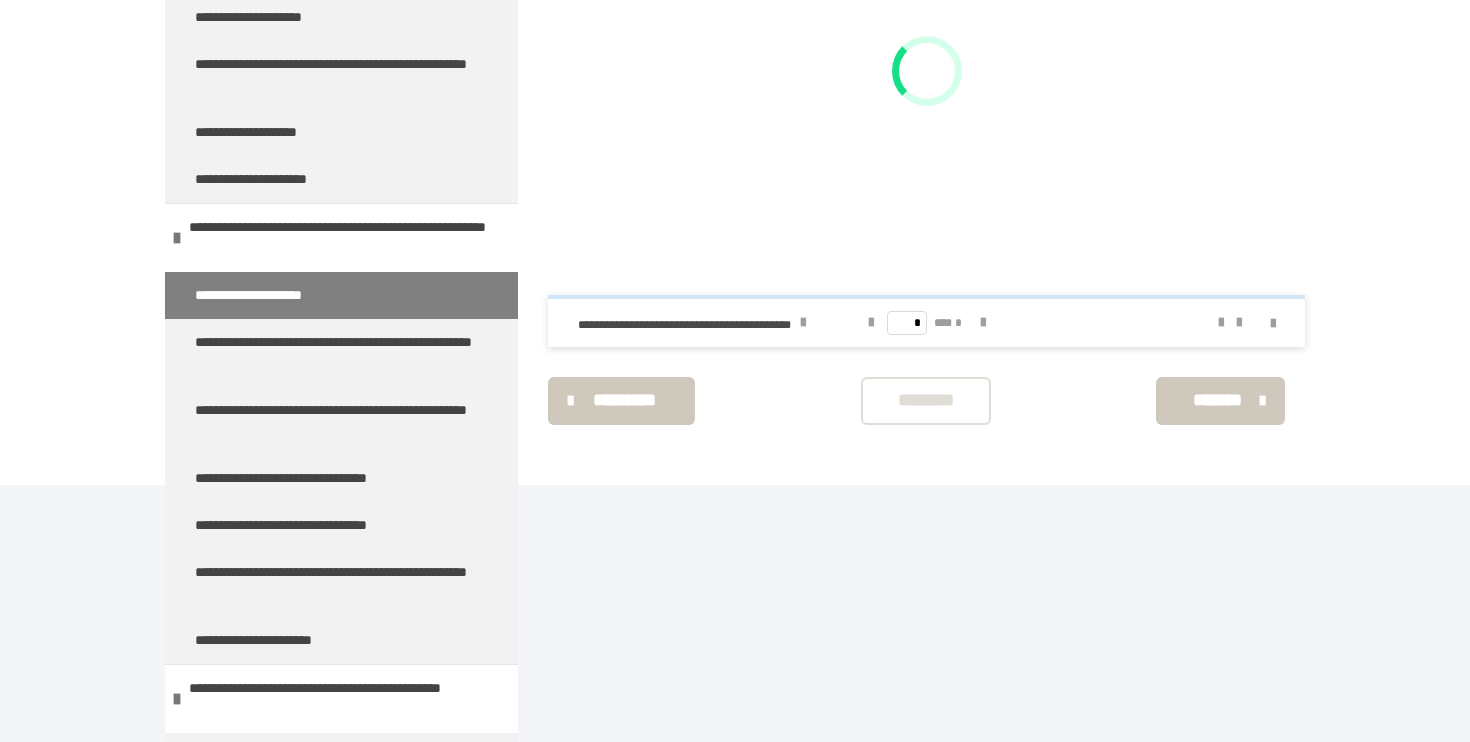 scroll, scrollTop: 1184, scrollLeft: 0, axis: vertical 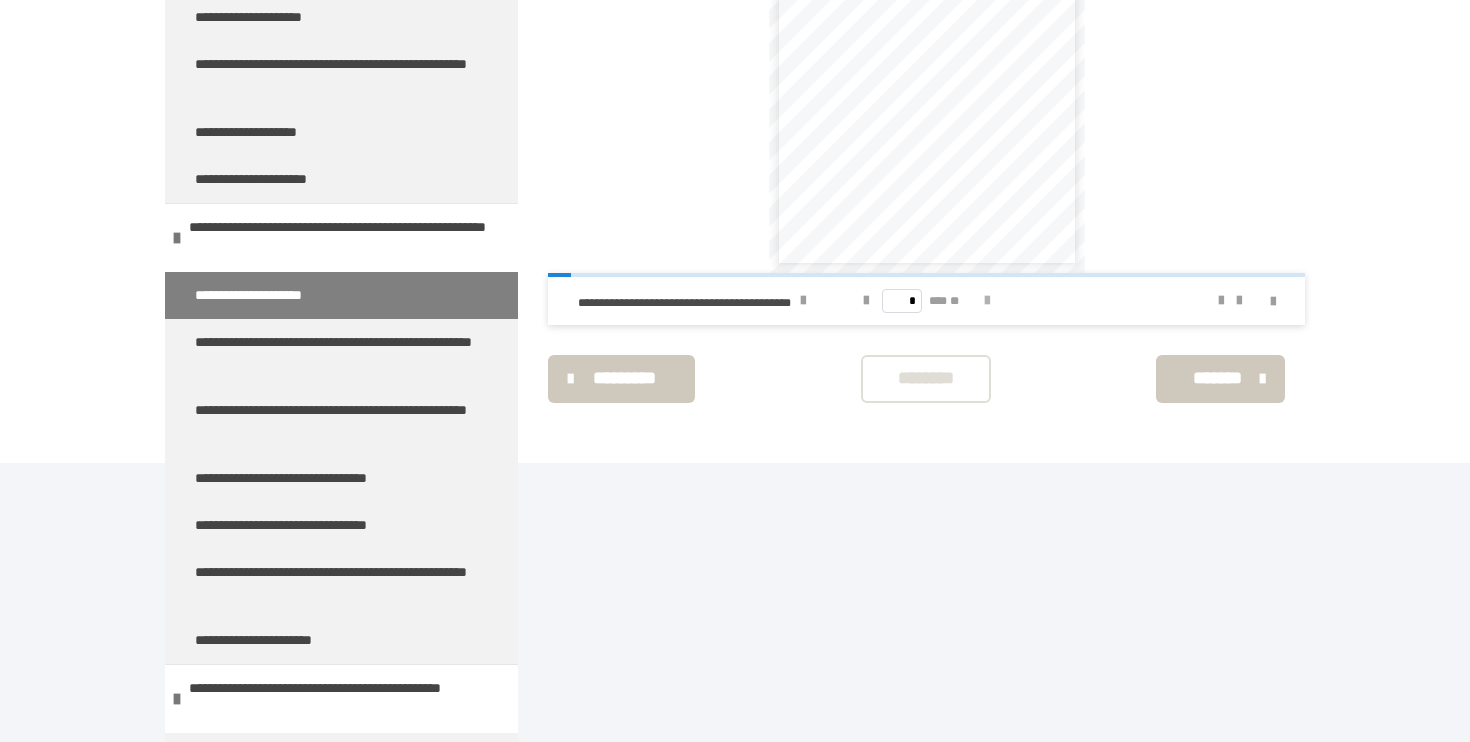 click at bounding box center (987, 301) 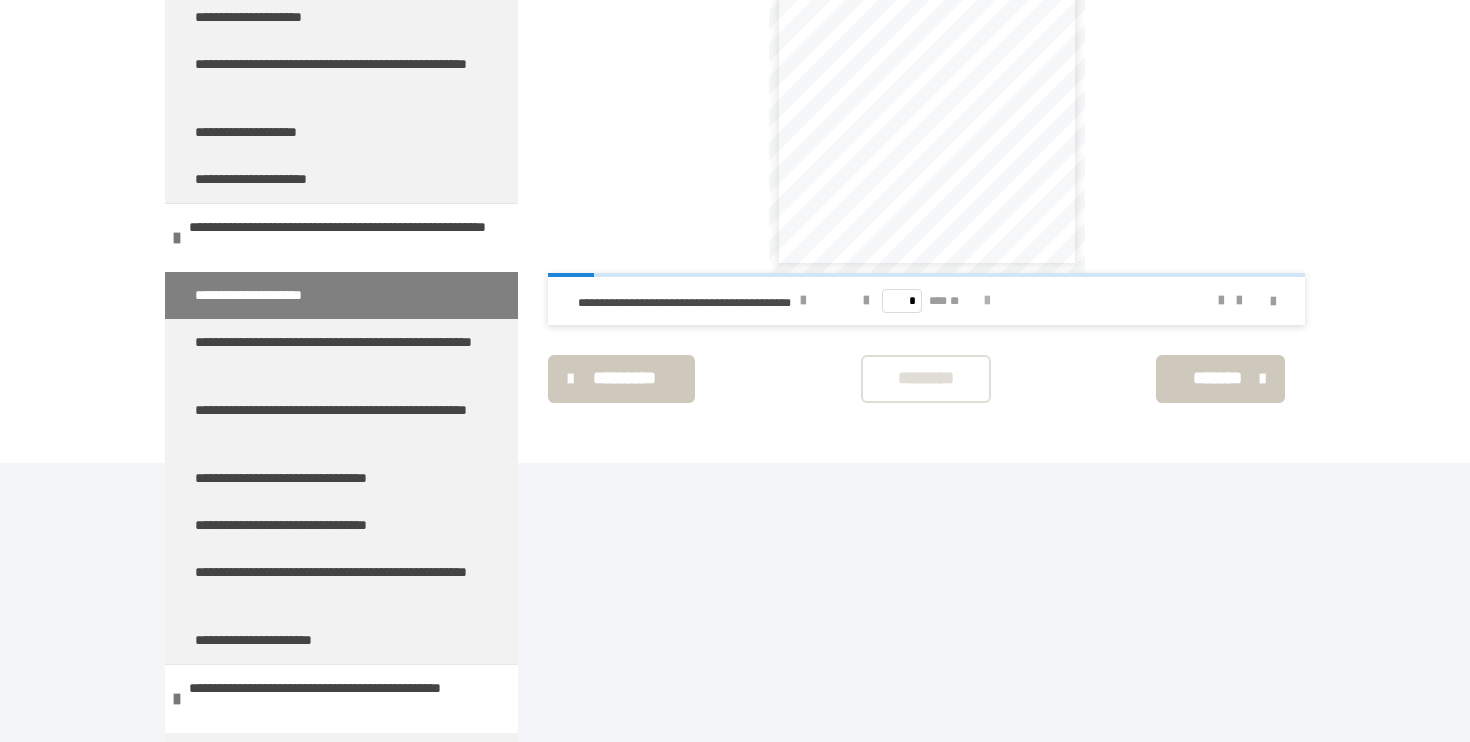 click at bounding box center [987, 301] 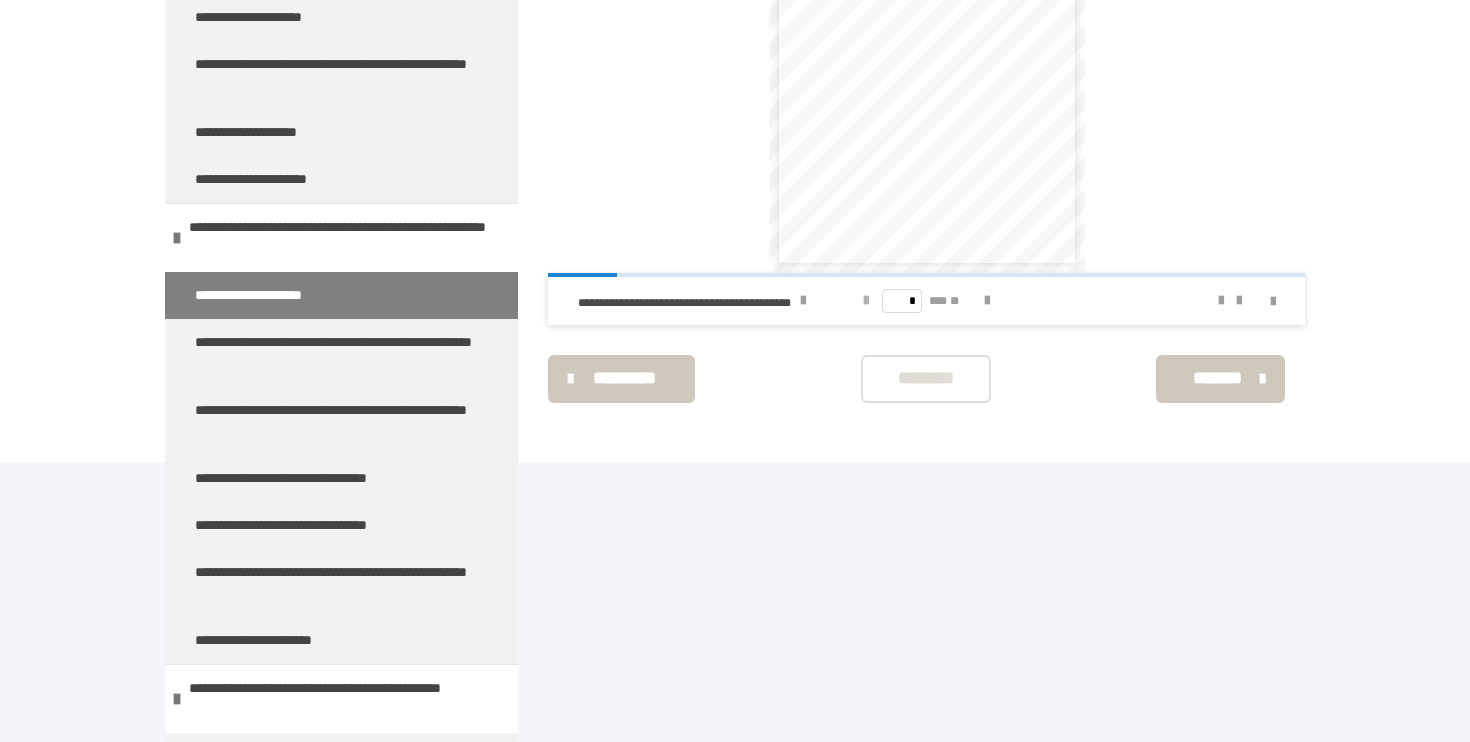 click at bounding box center [866, 301] 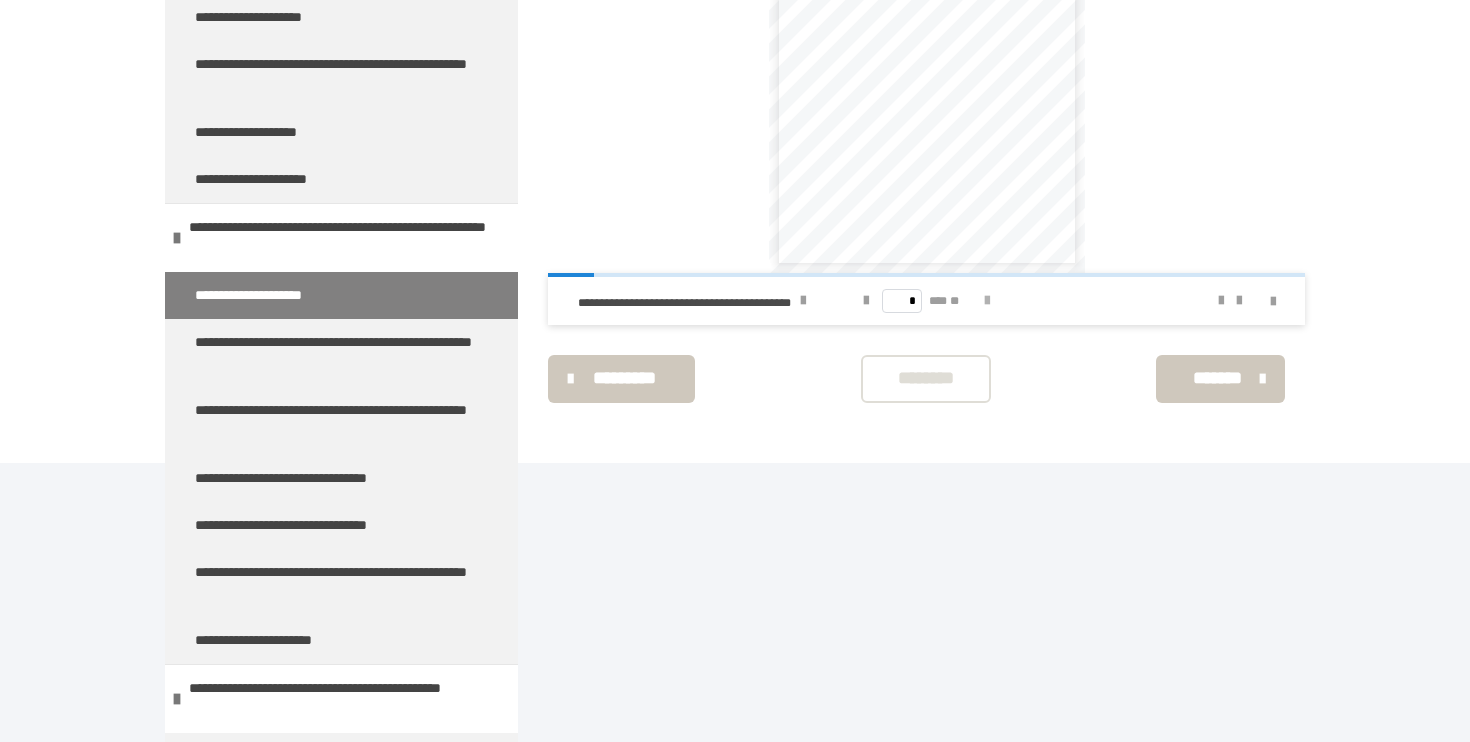 click at bounding box center (987, 301) 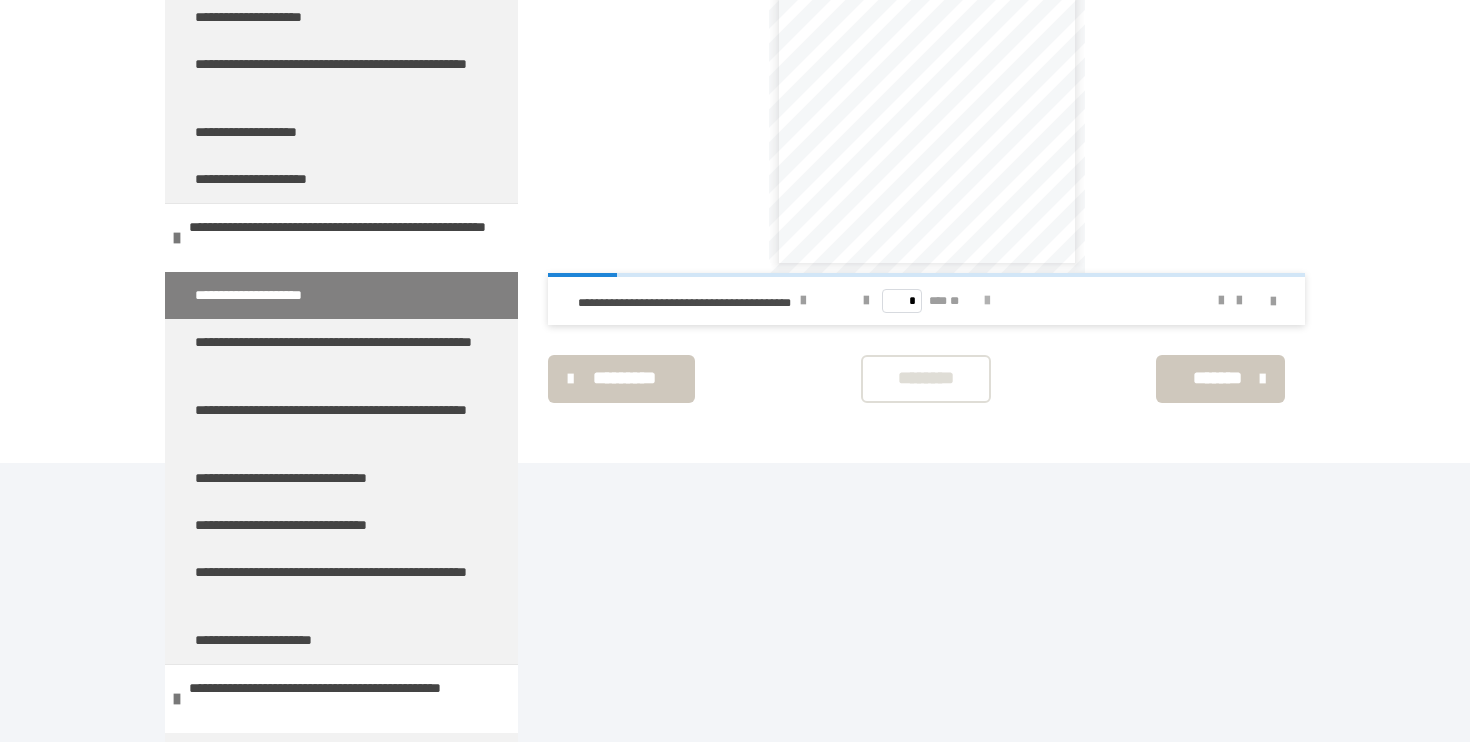 click at bounding box center (987, 301) 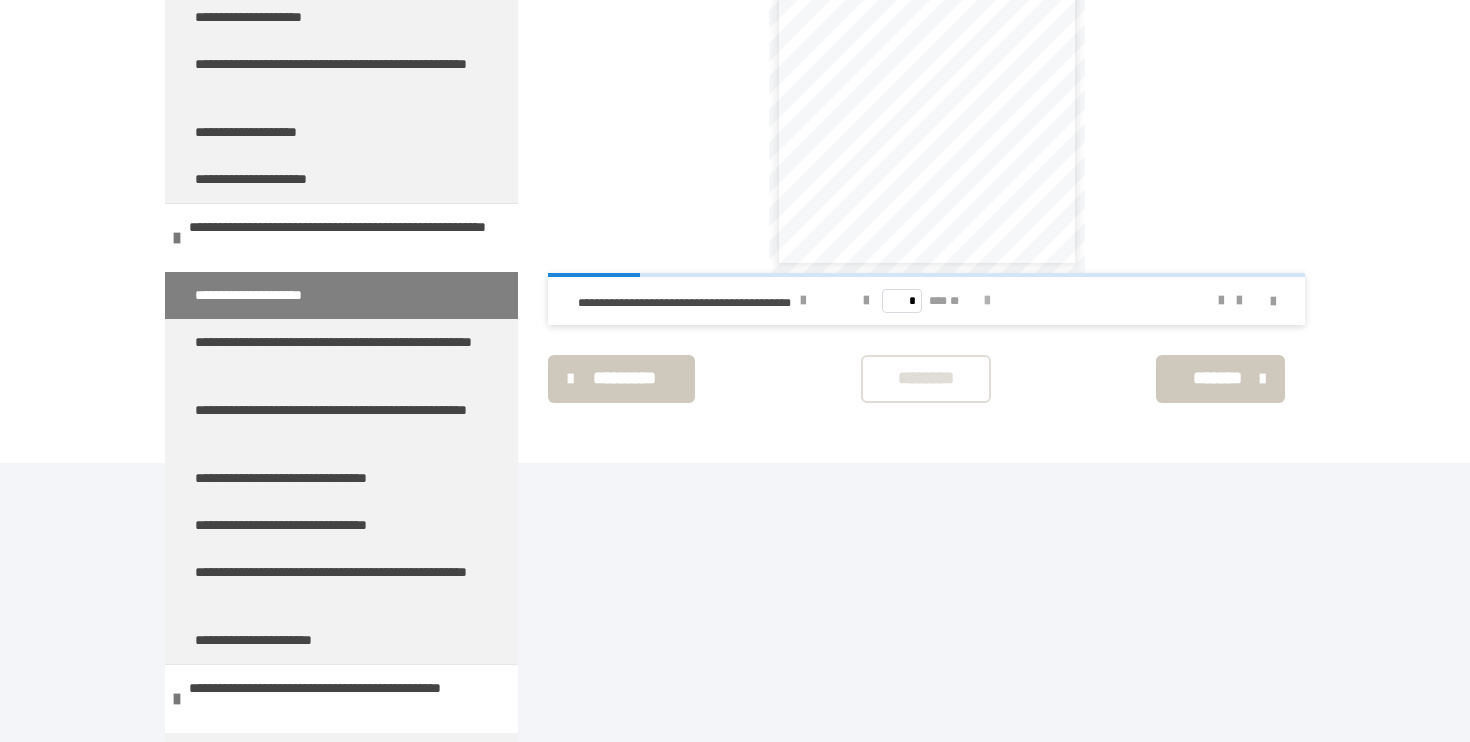 click at bounding box center [987, 301] 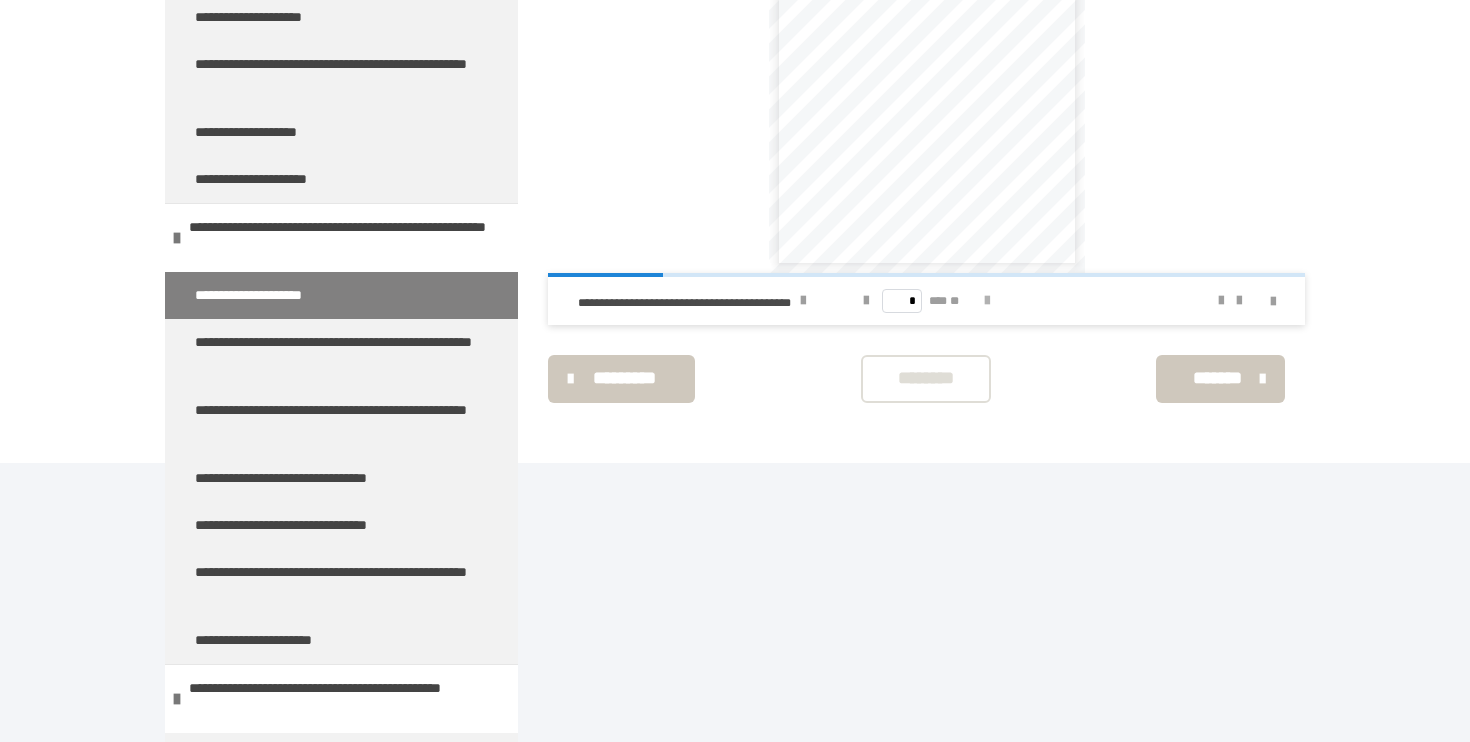 click at bounding box center (987, 301) 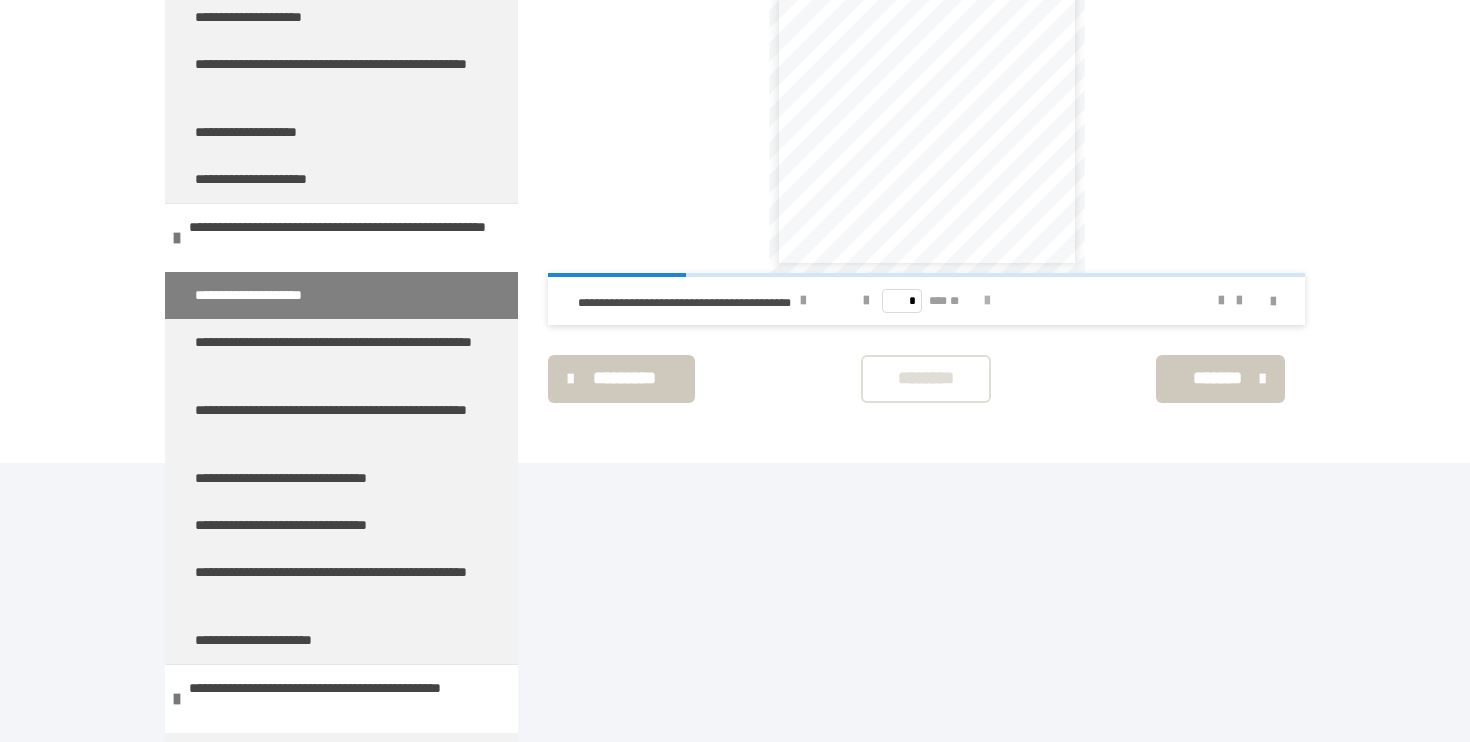 click at bounding box center [987, 301] 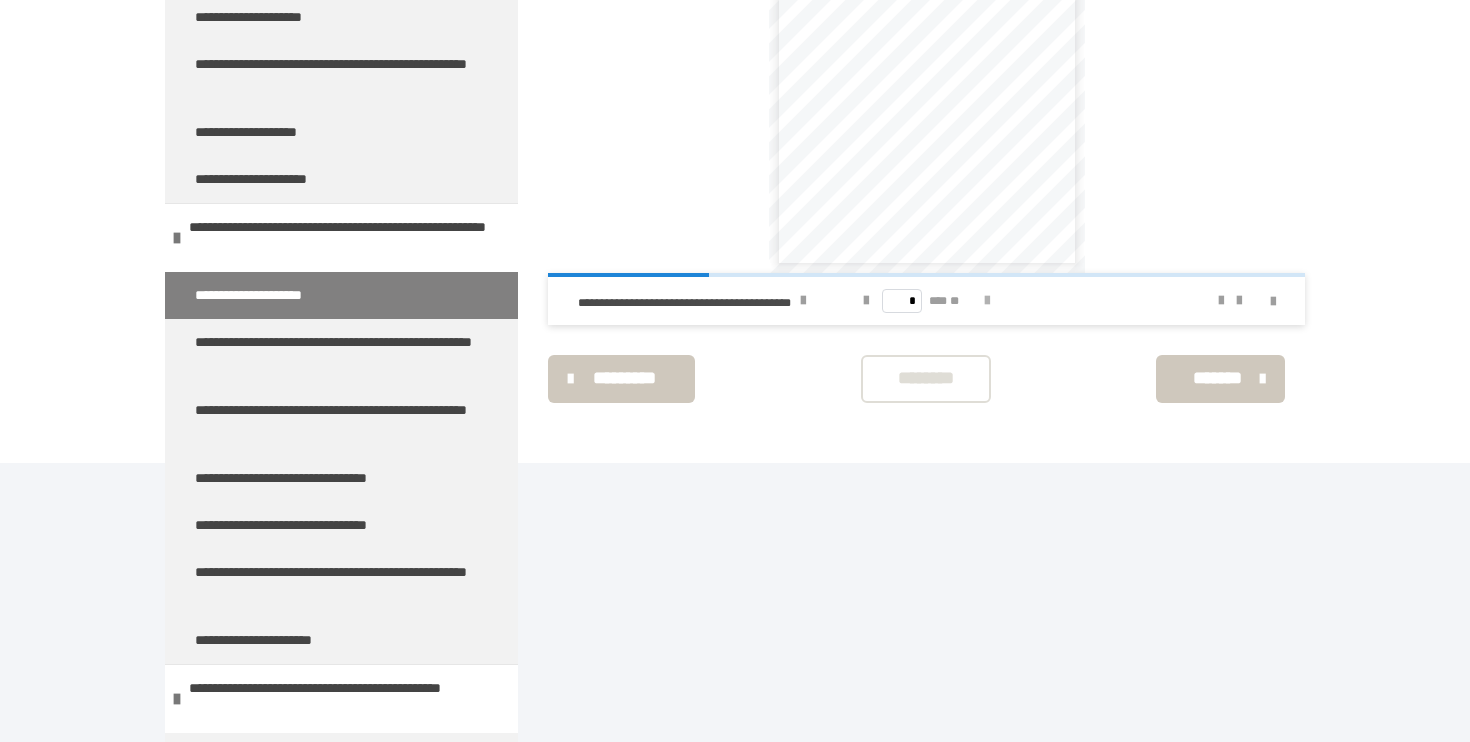 click at bounding box center (987, 301) 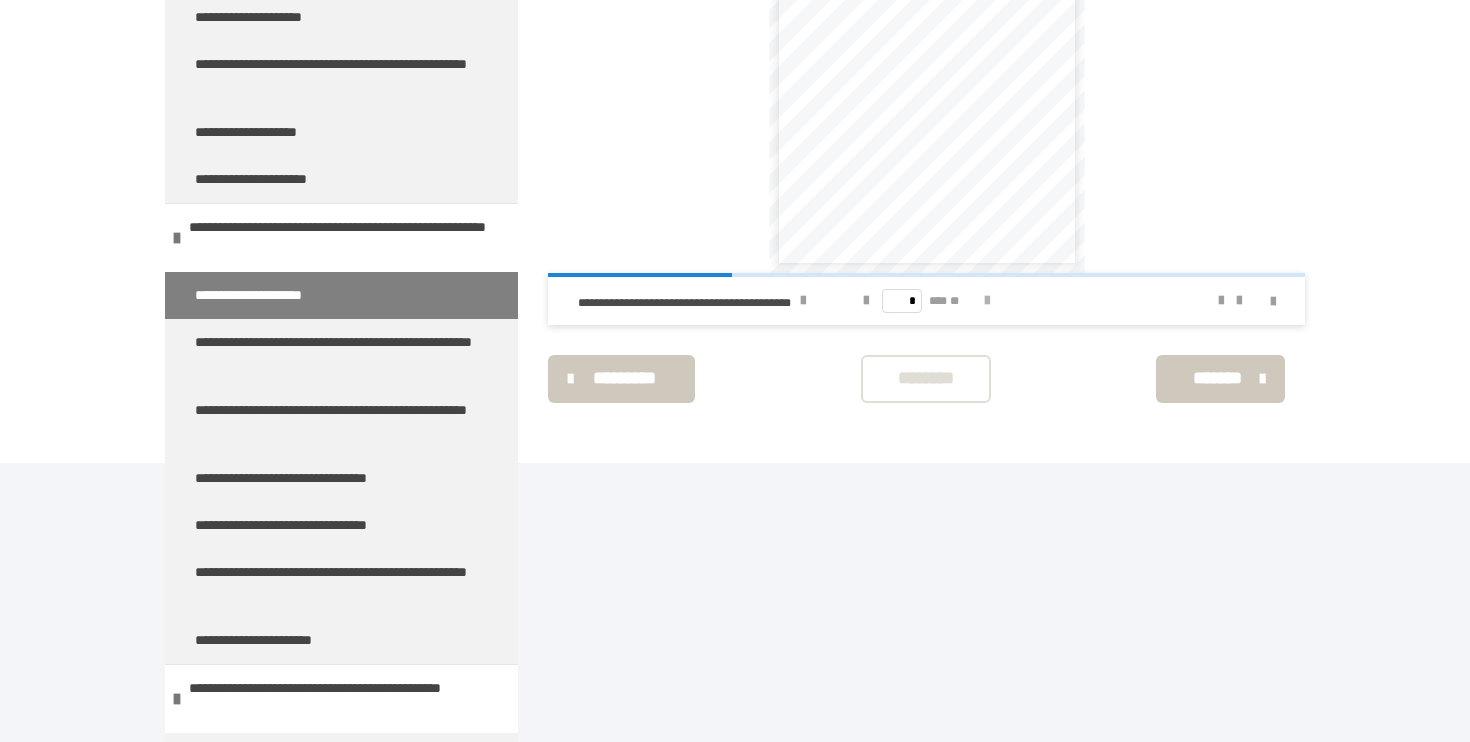 click at bounding box center [987, 301] 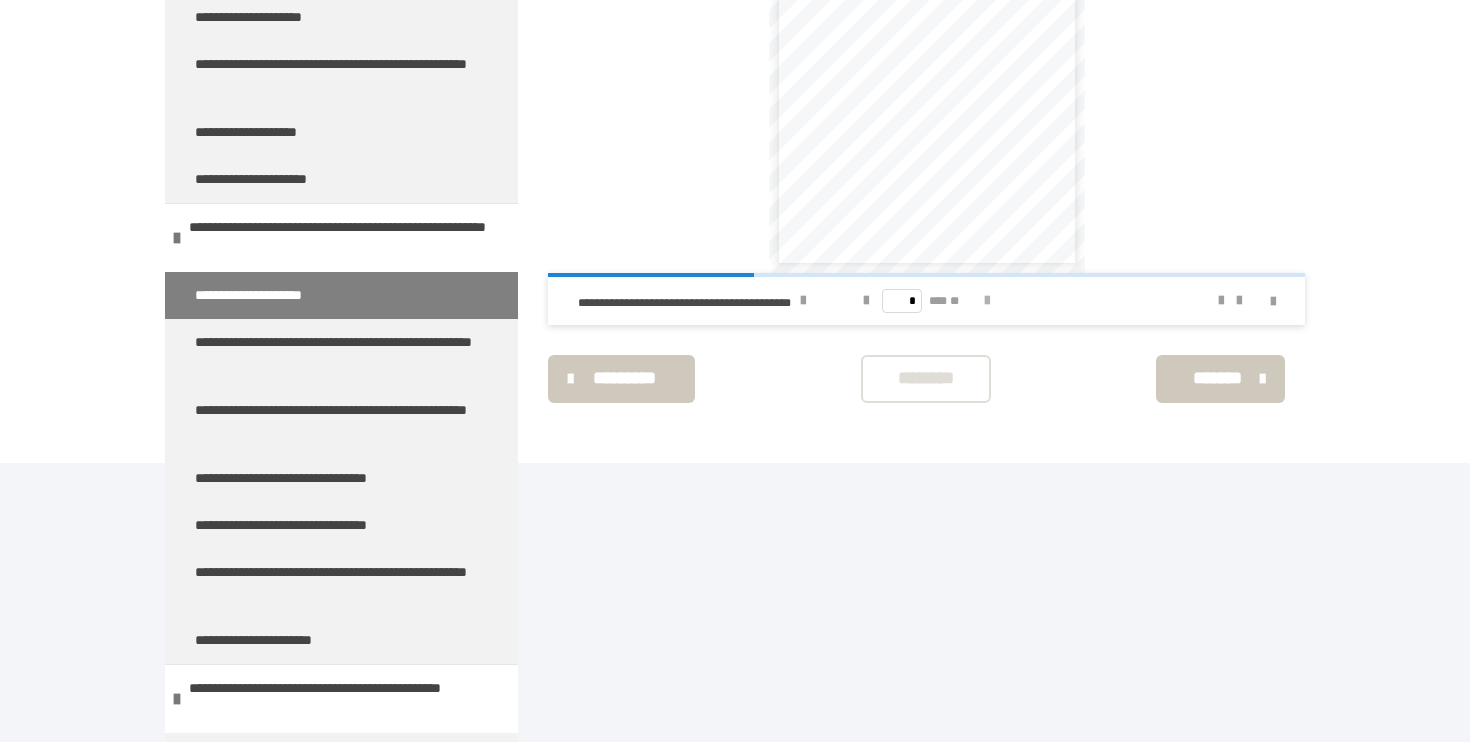 click at bounding box center (987, 301) 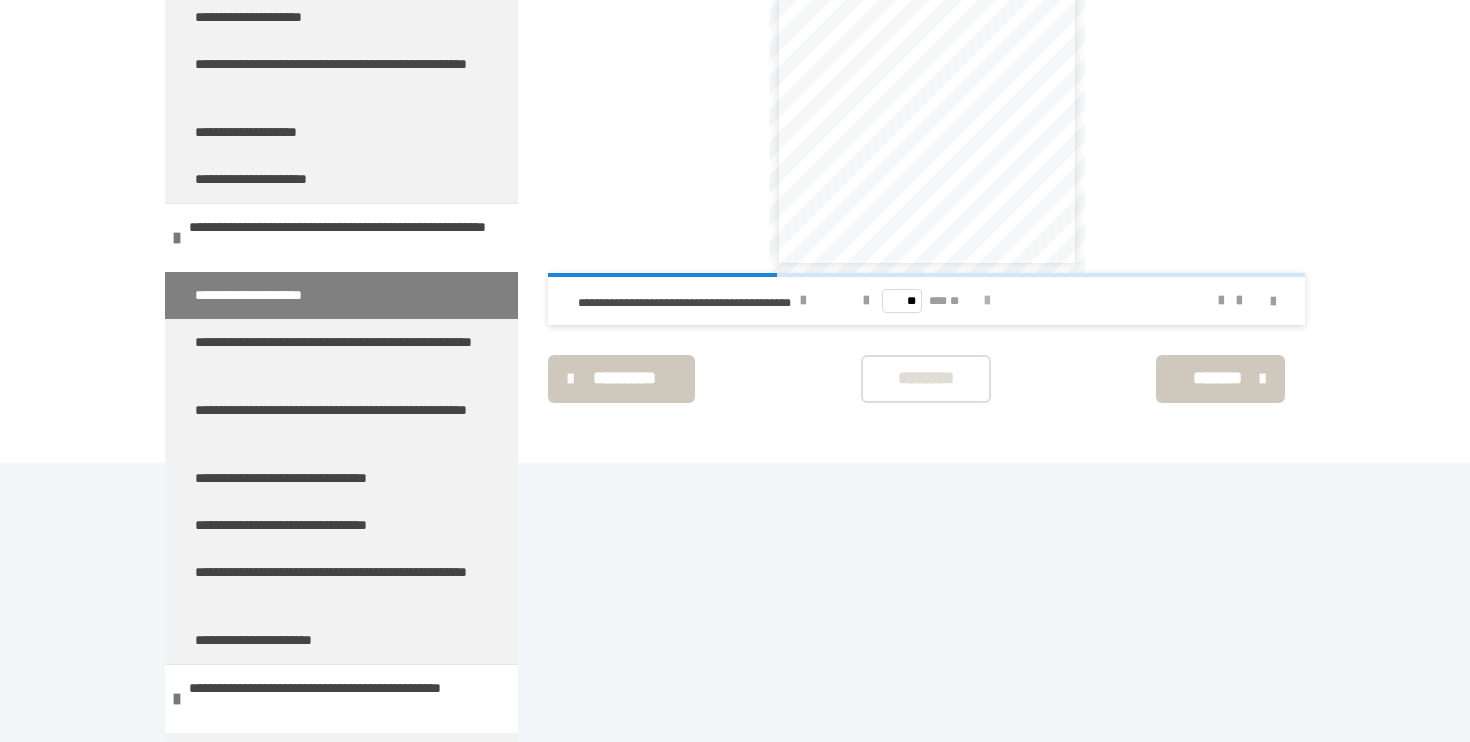 click at bounding box center (987, 301) 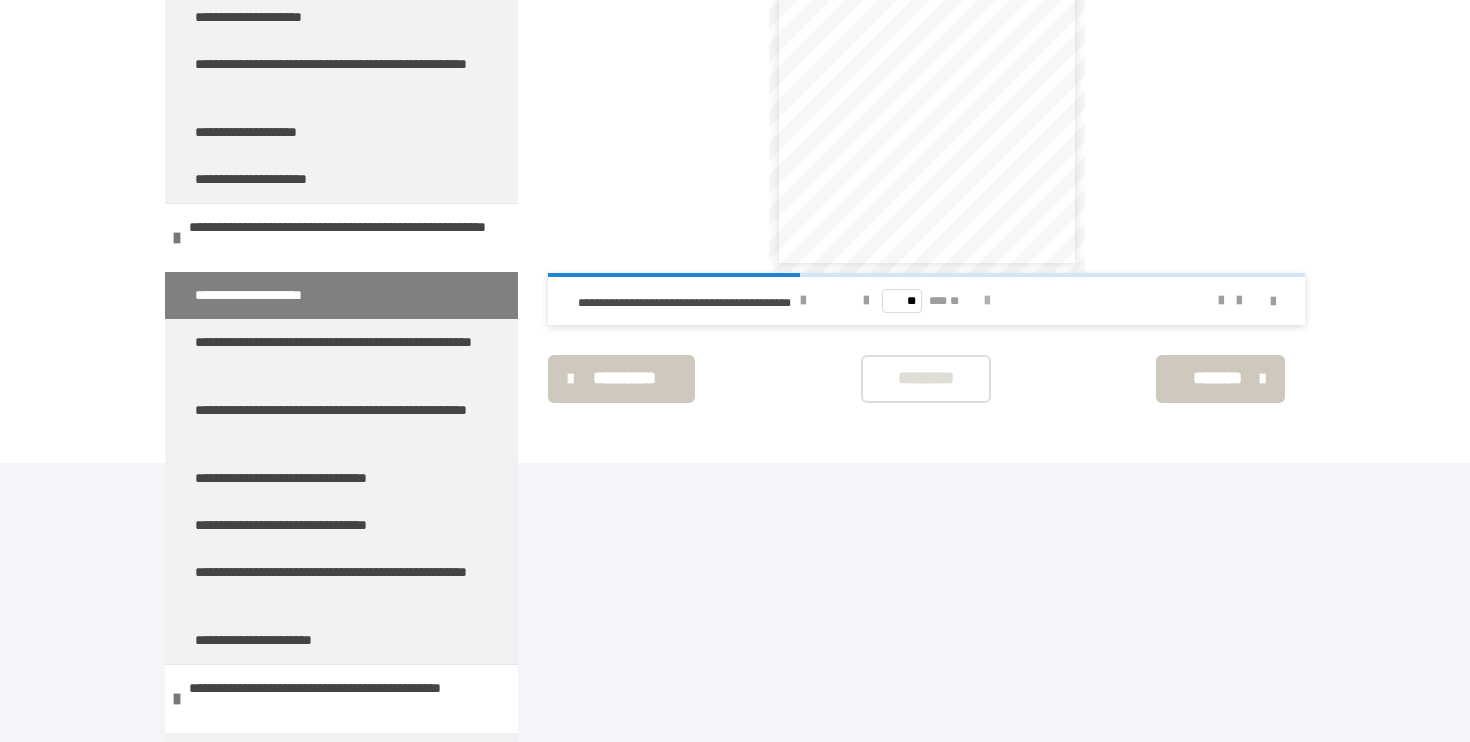 click at bounding box center (987, 301) 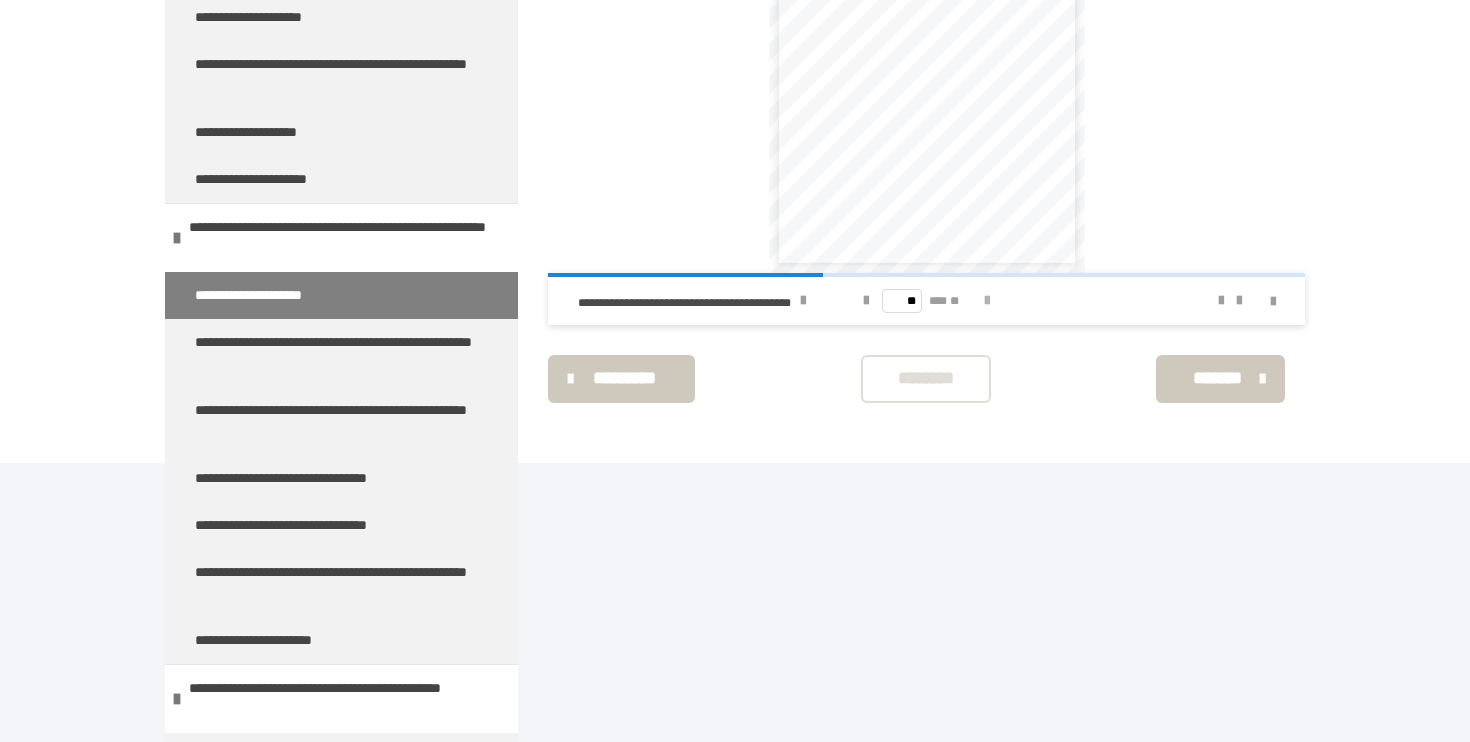 click at bounding box center (987, 301) 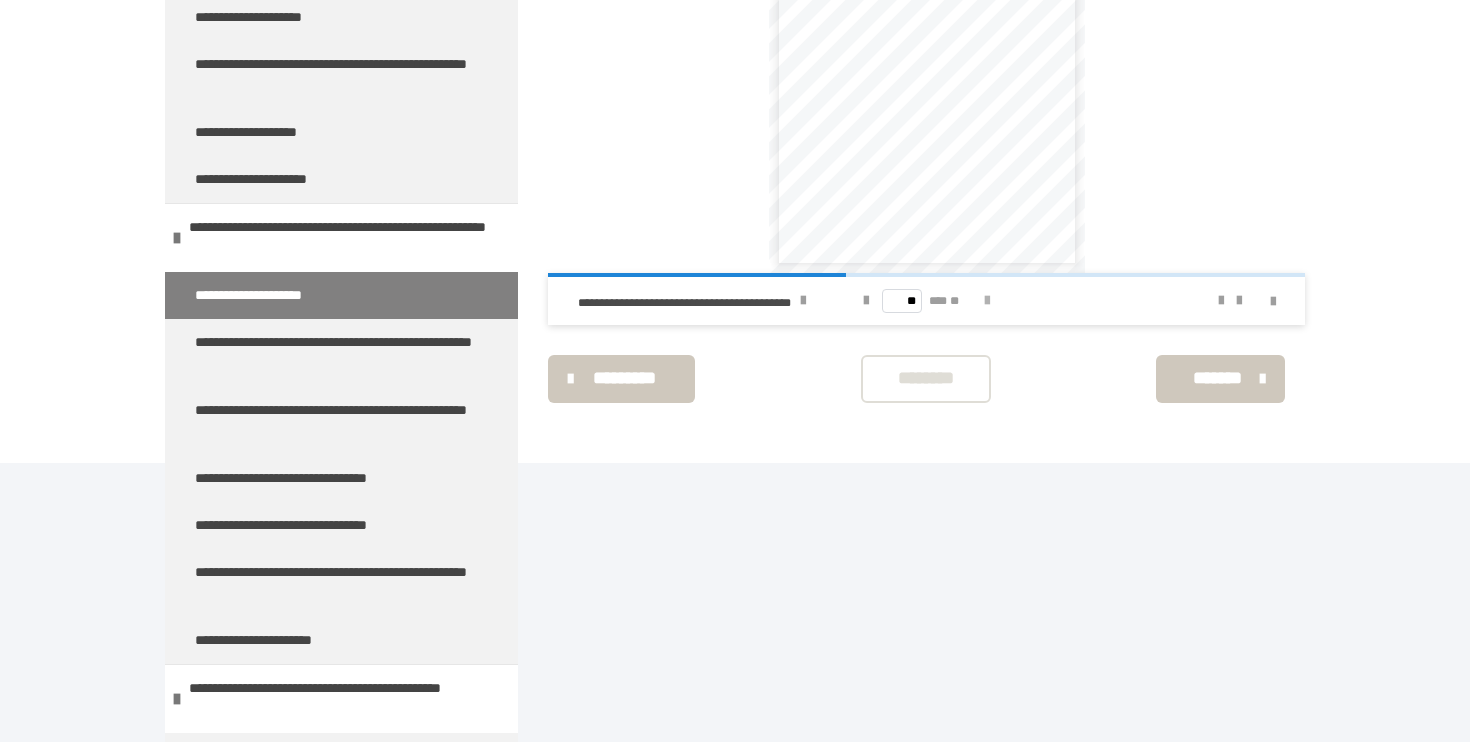 click at bounding box center (987, 301) 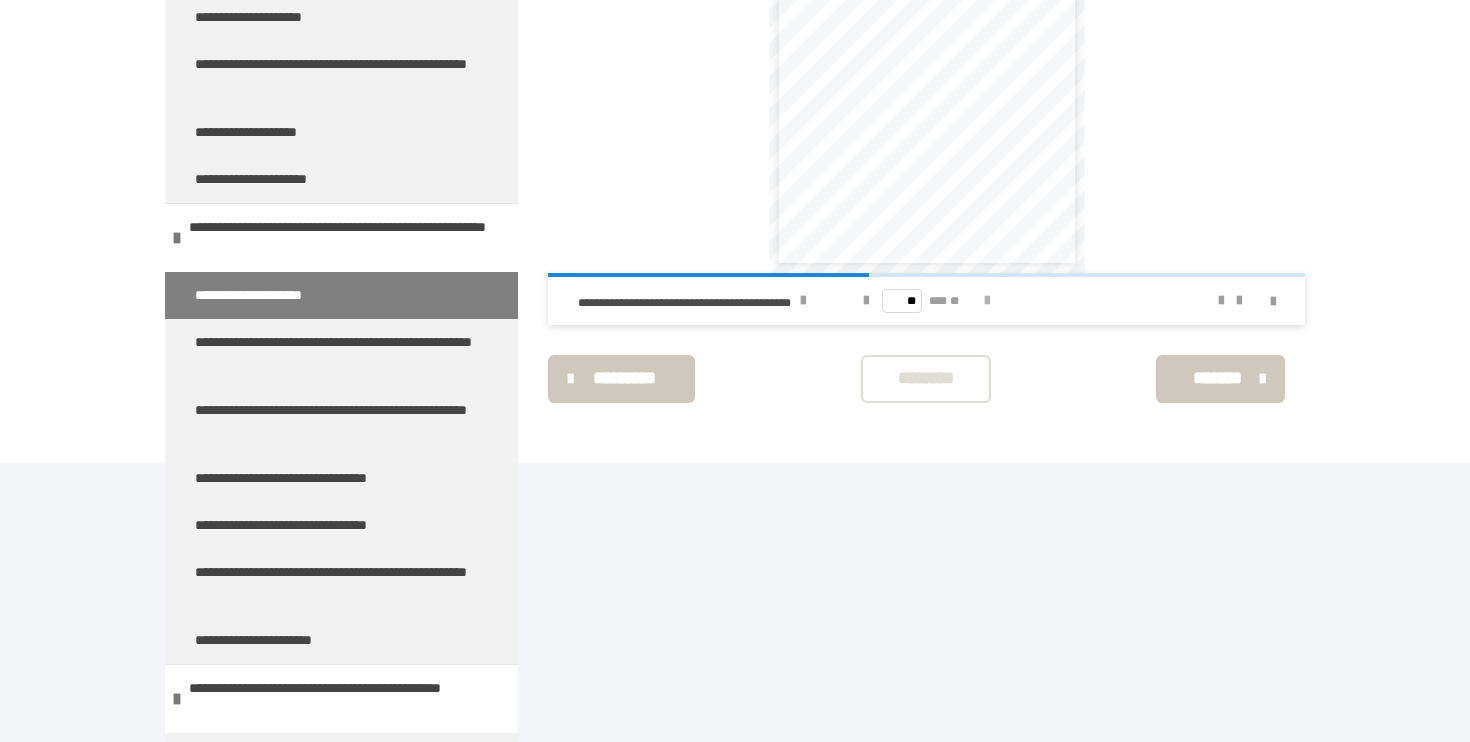 click at bounding box center (987, 301) 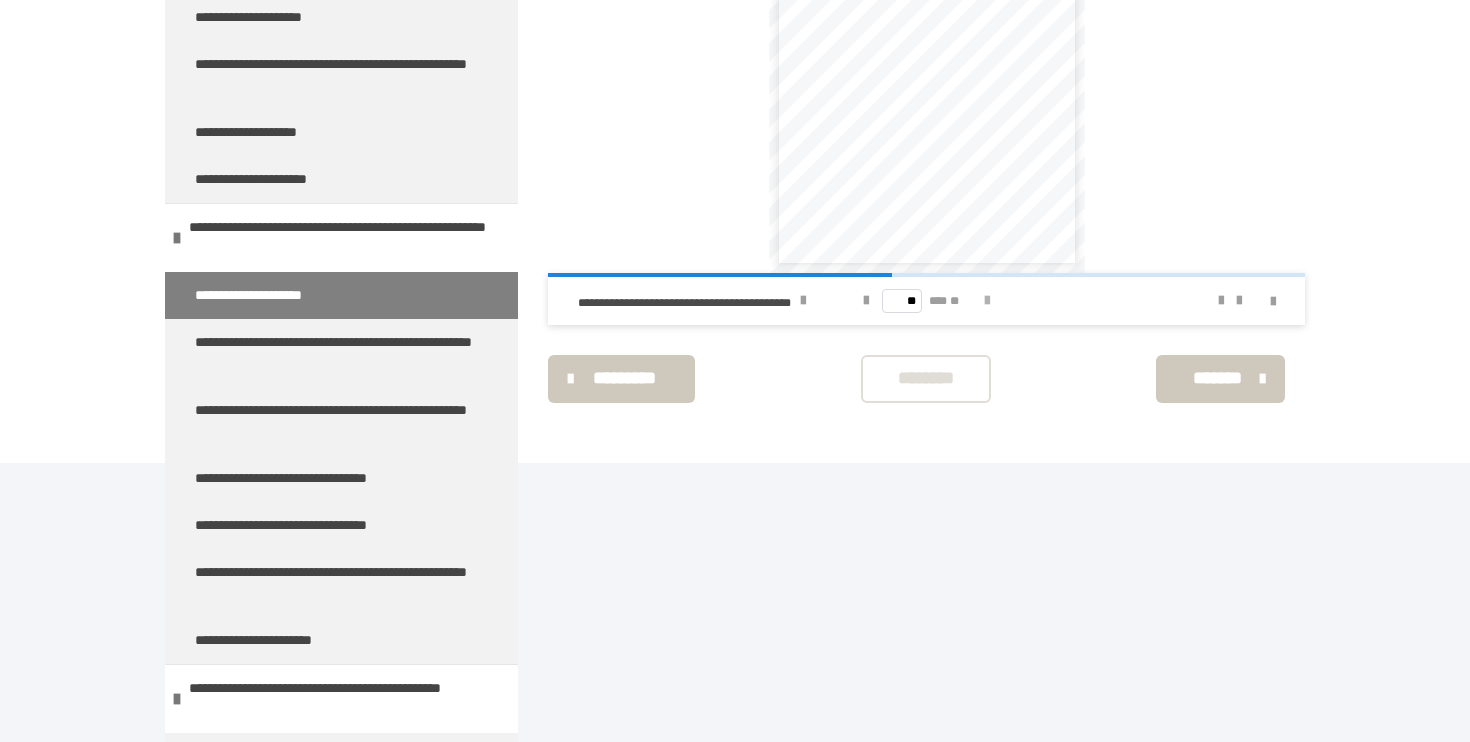 click at bounding box center [987, 301] 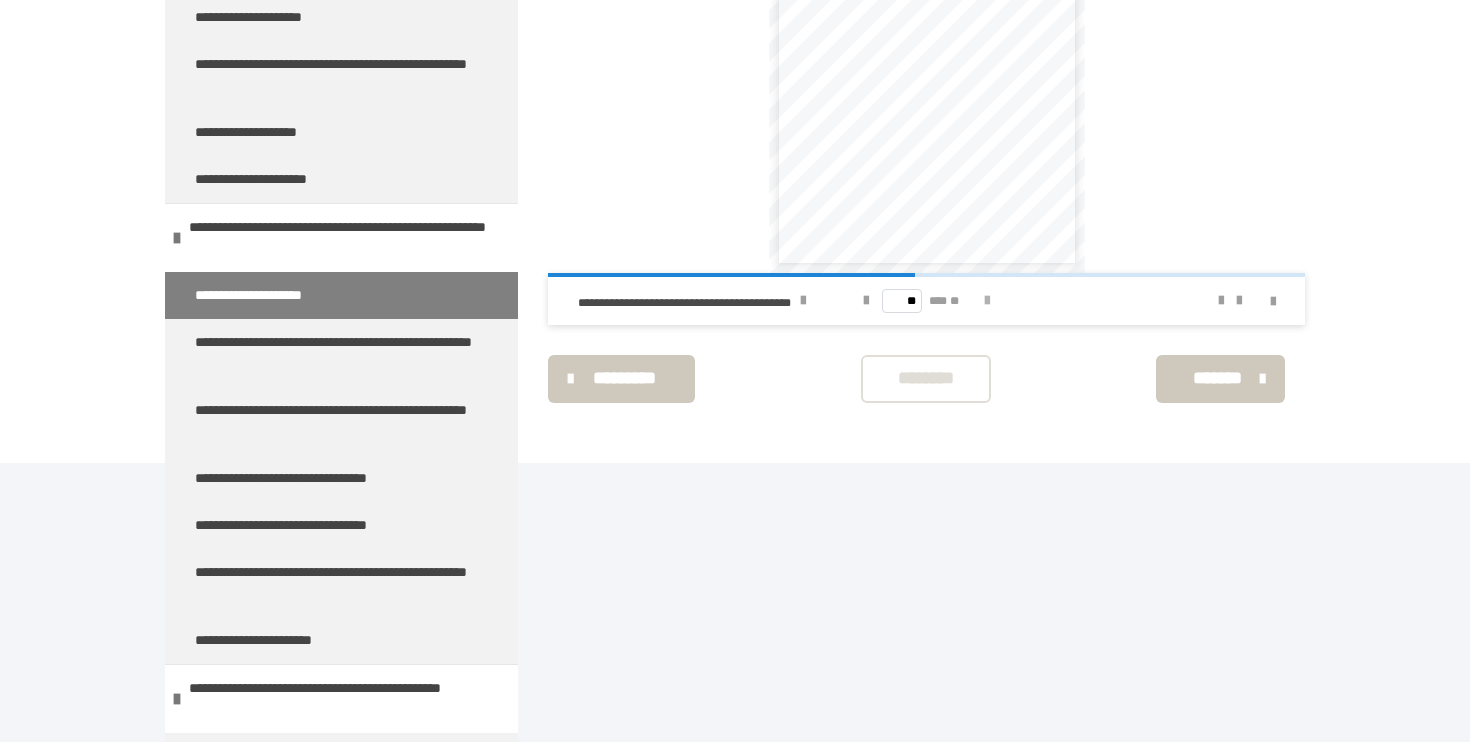 click at bounding box center [987, 301] 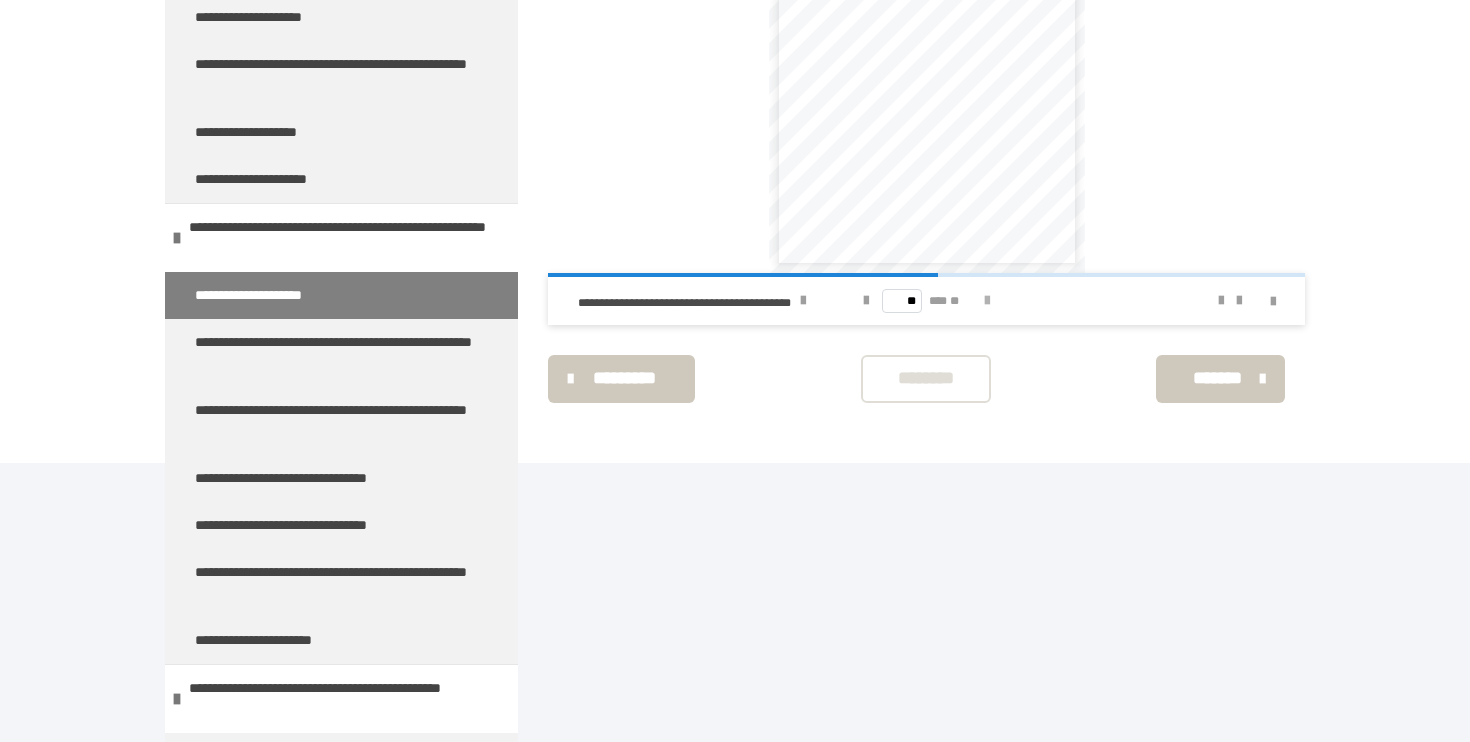 click at bounding box center [987, 301] 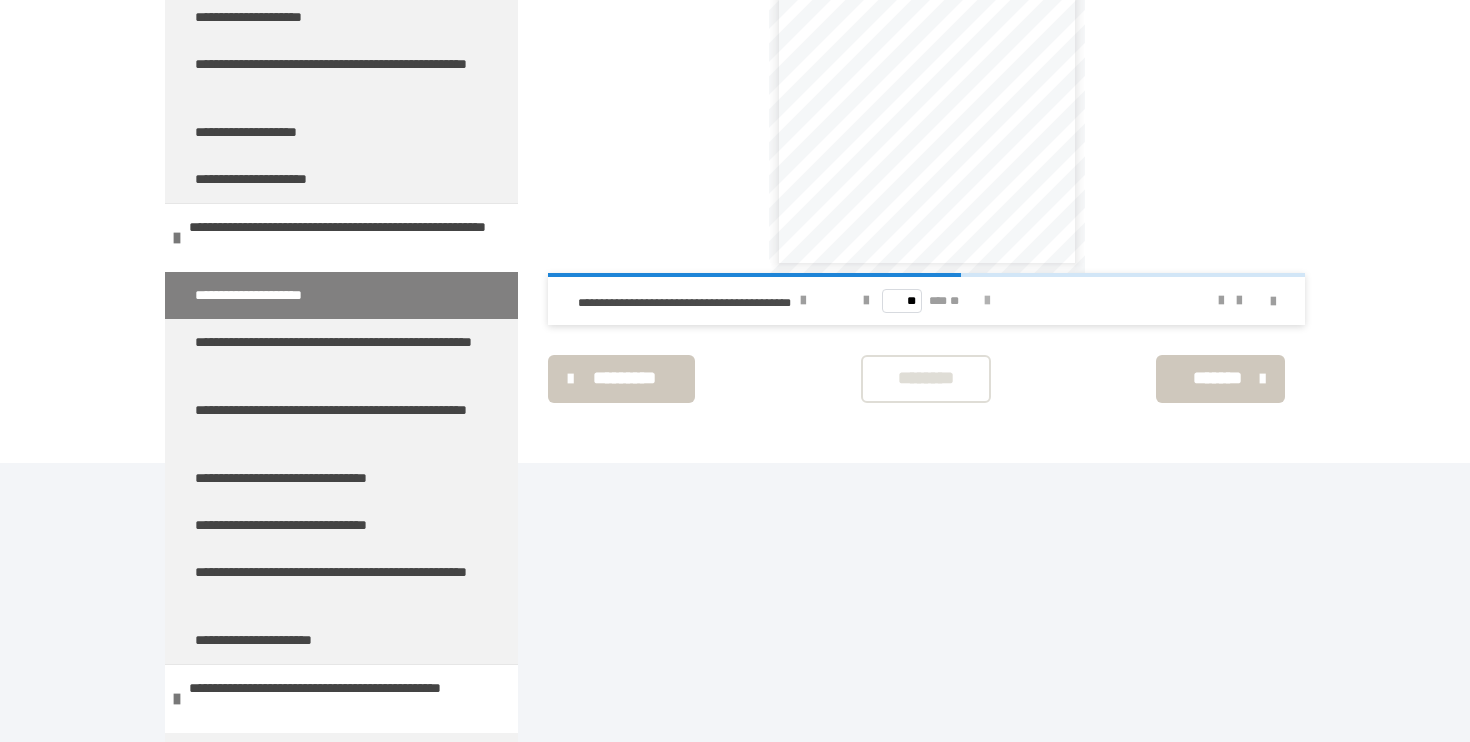 click at bounding box center (987, 301) 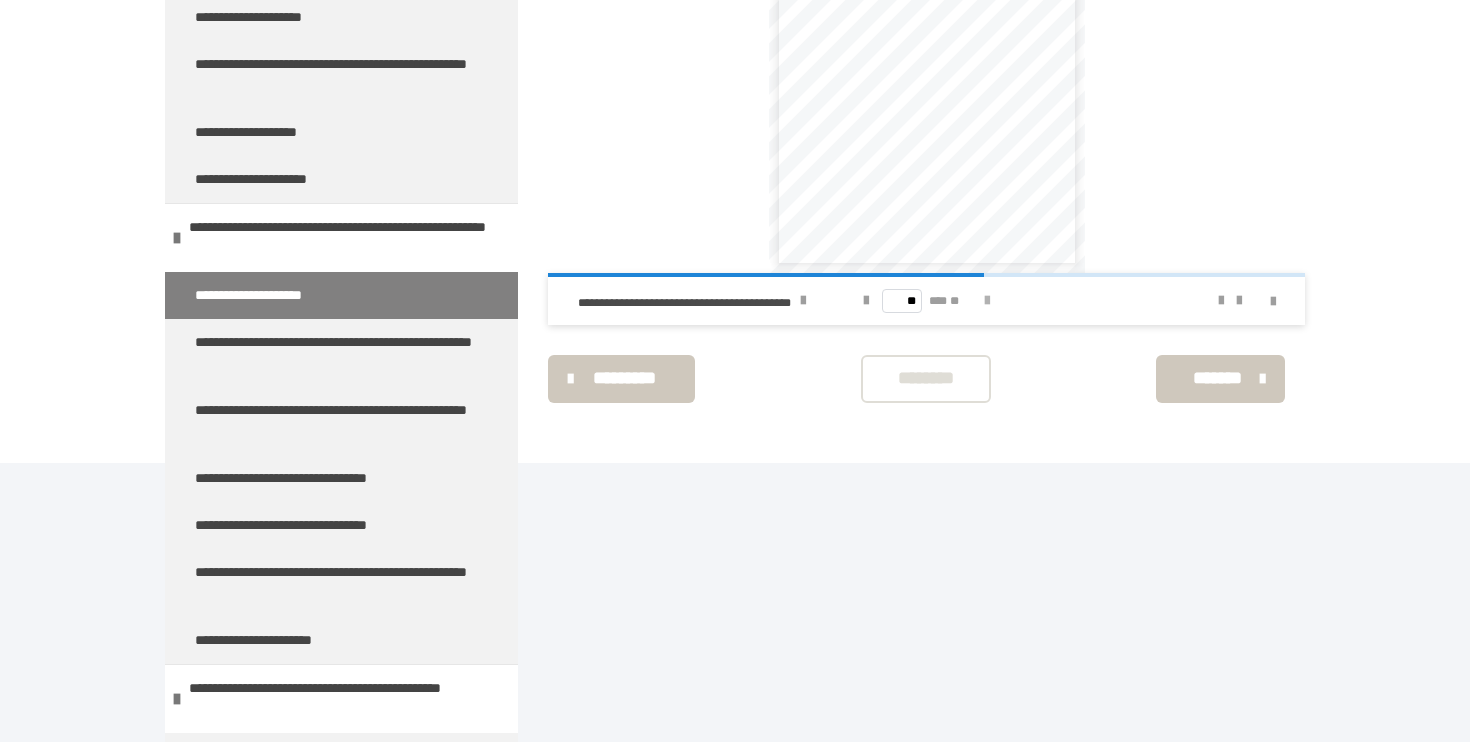 click at bounding box center [987, 301] 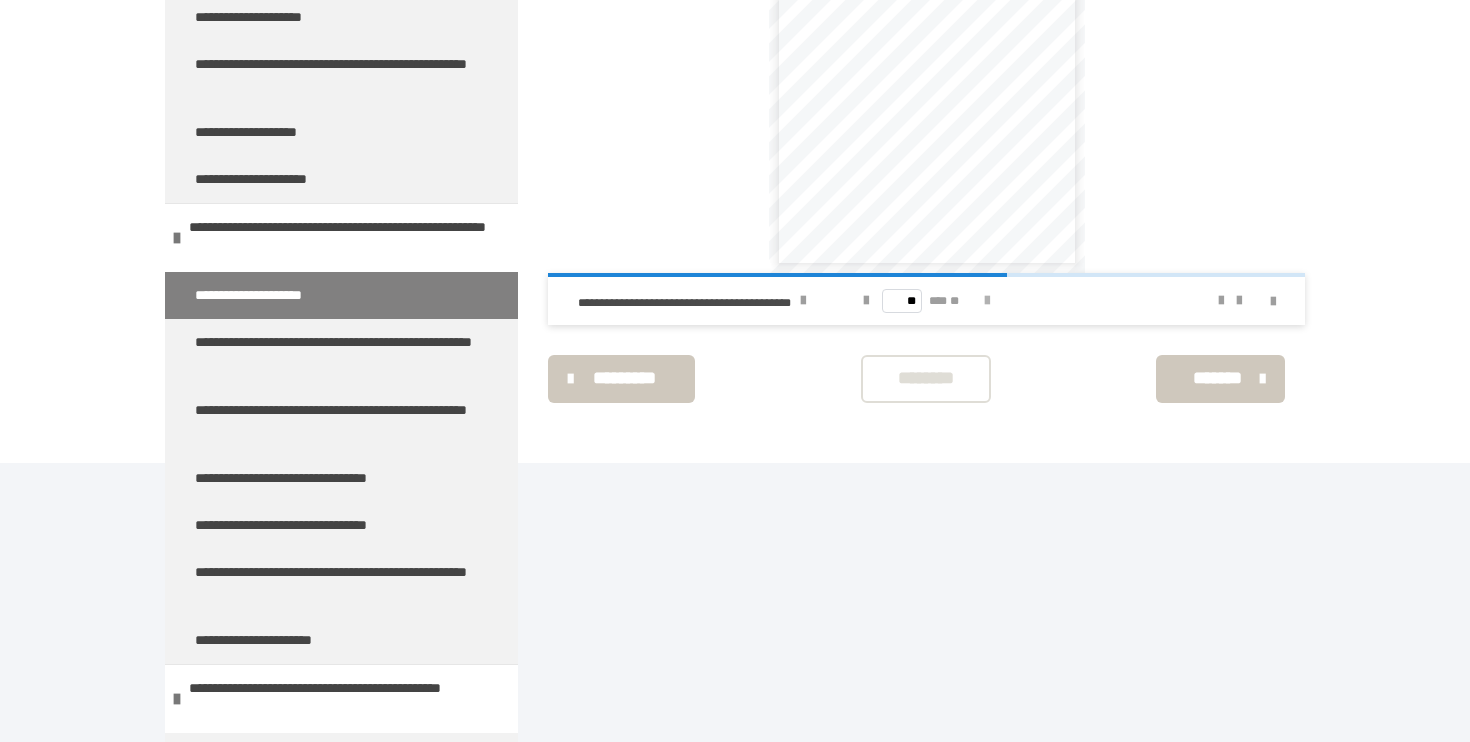 click at bounding box center [987, 301] 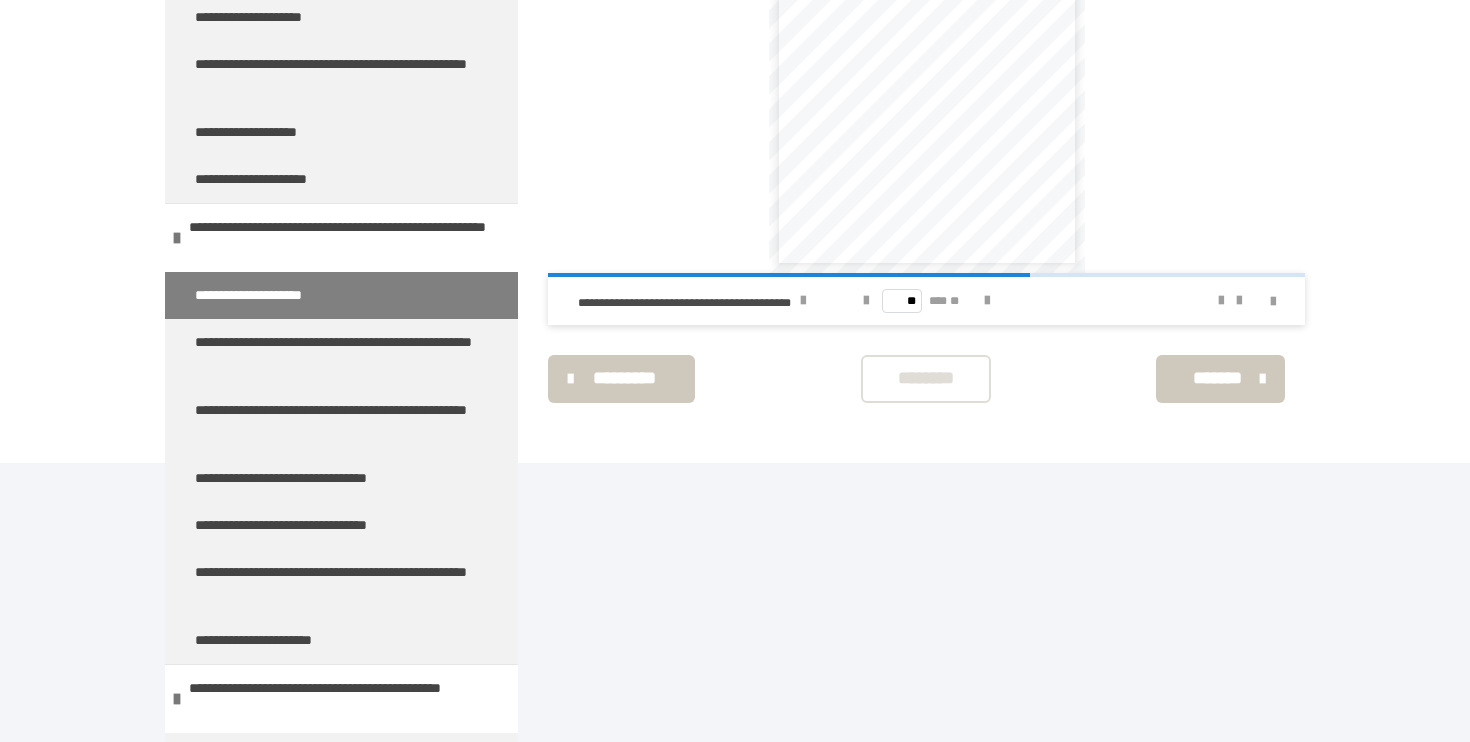 click on "** *** **" at bounding box center (926, 301) 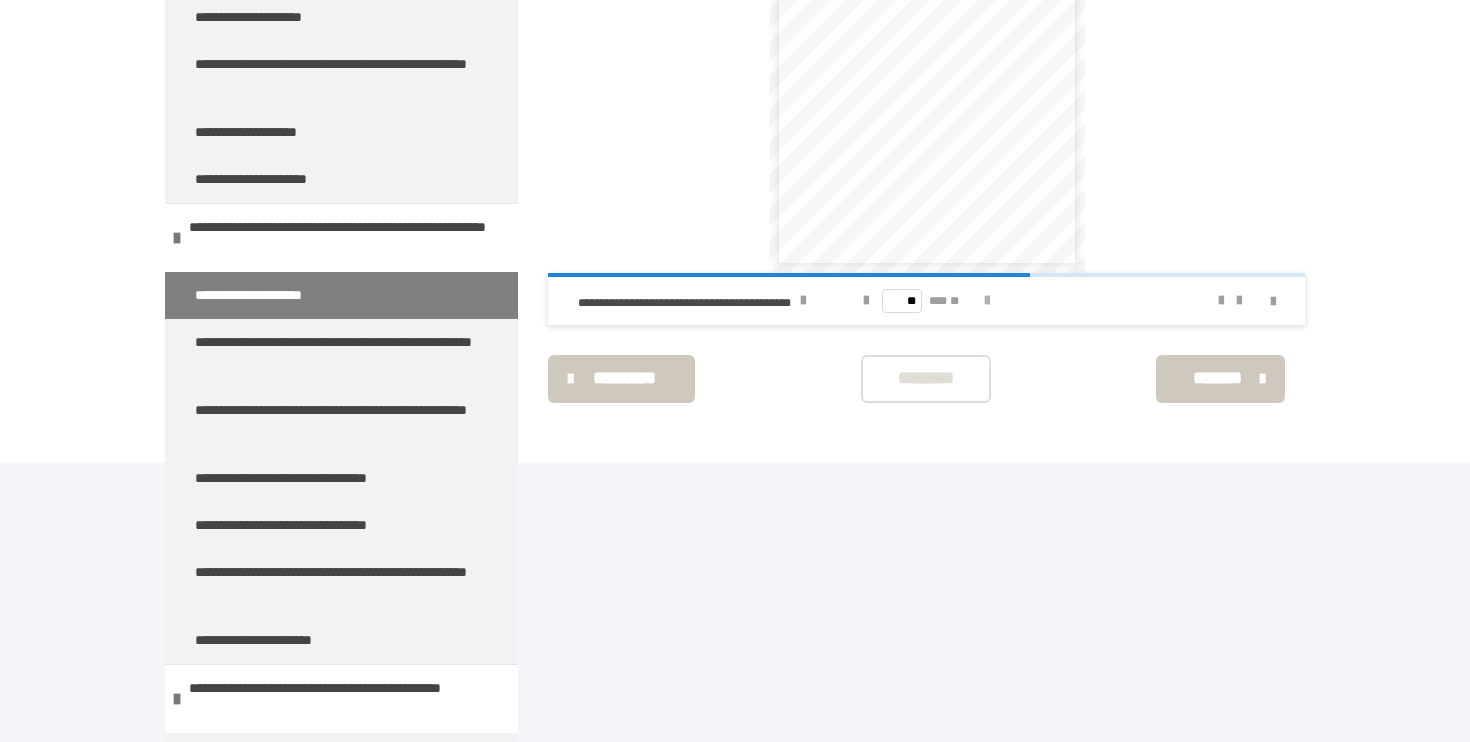 click at bounding box center (987, 301) 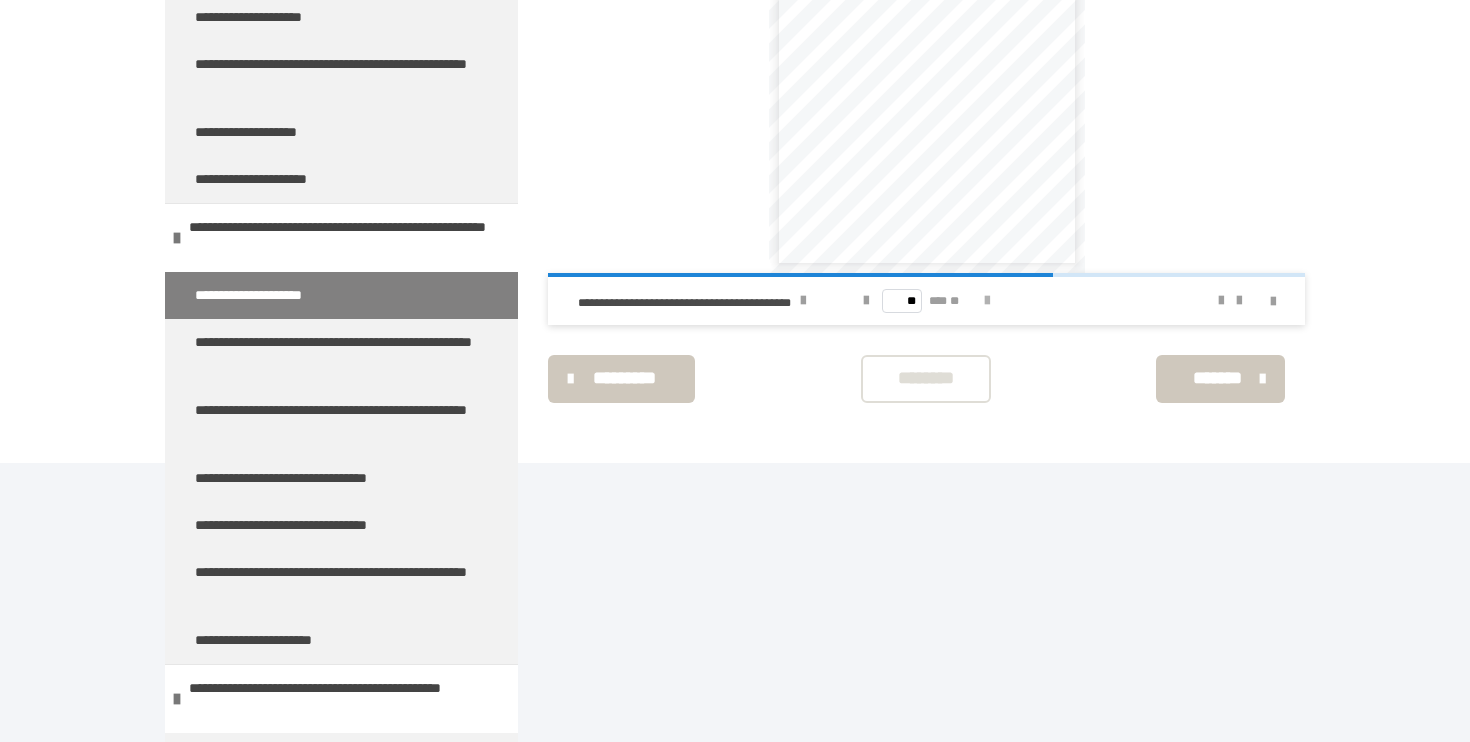 click at bounding box center [987, 301] 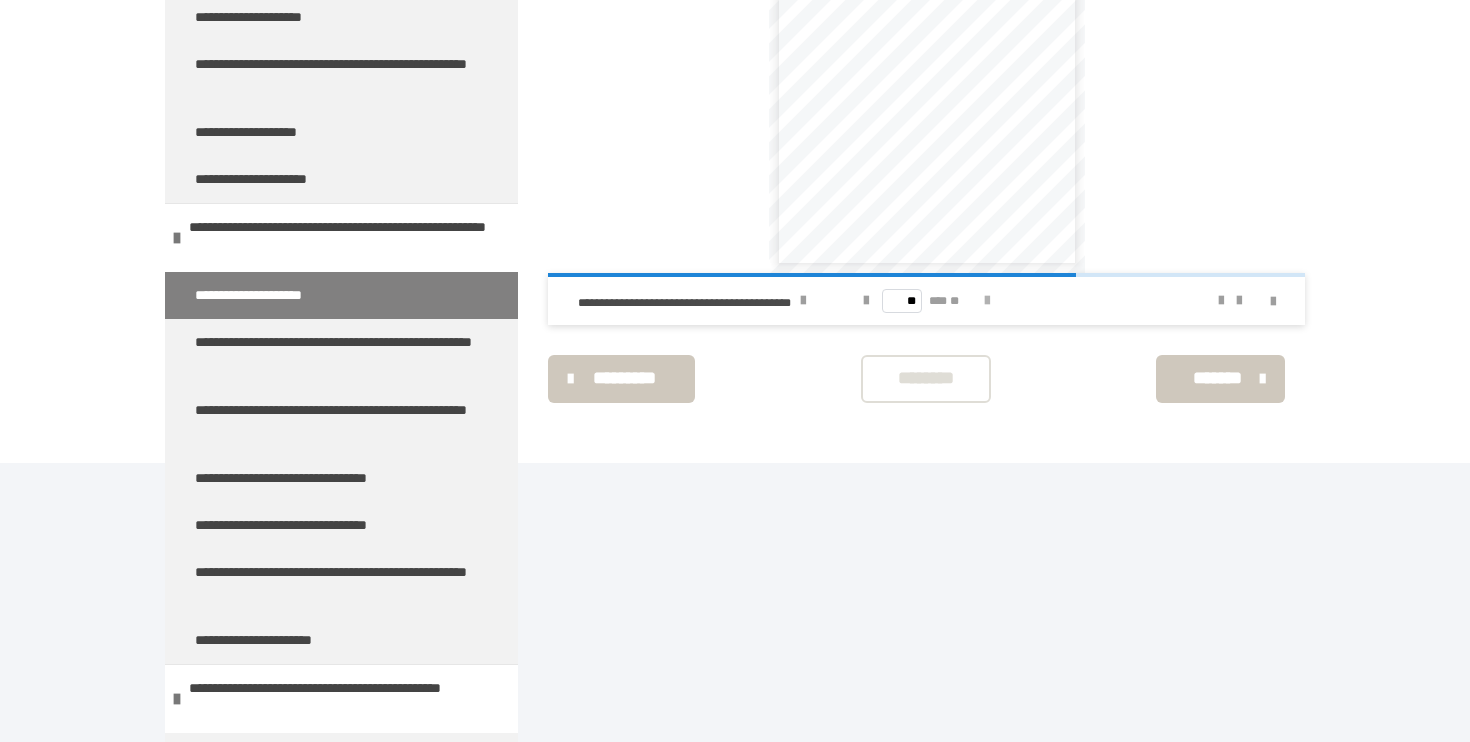 click at bounding box center [987, 301] 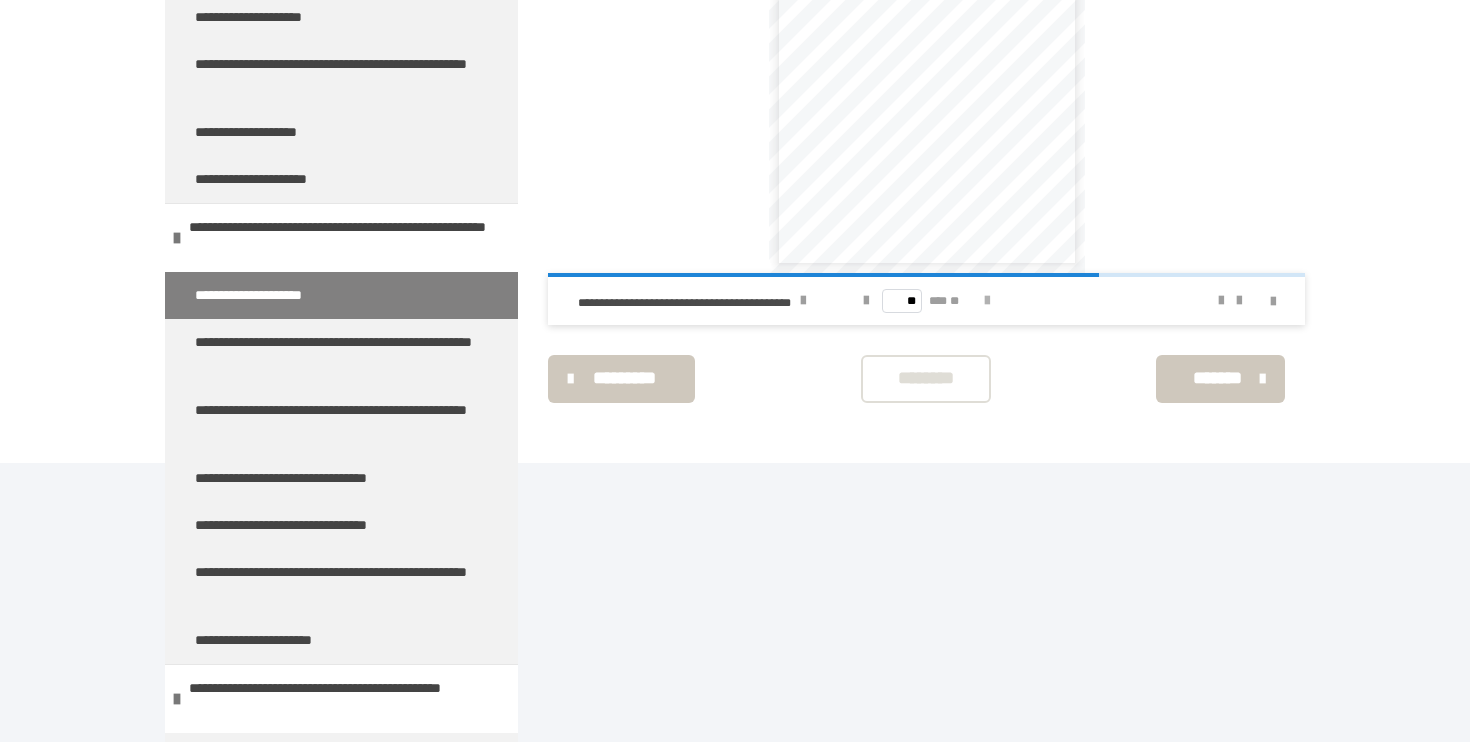 click at bounding box center (987, 301) 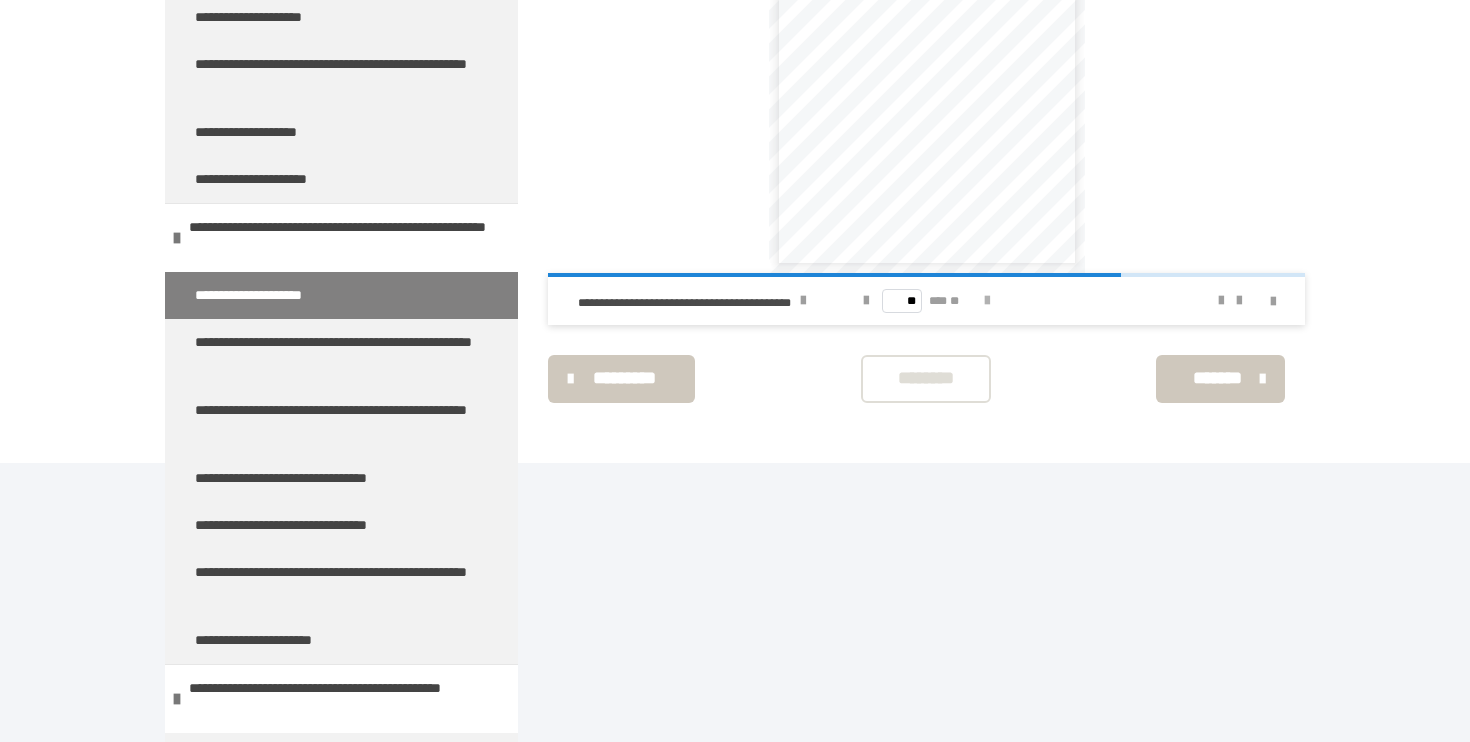 click at bounding box center [987, 301] 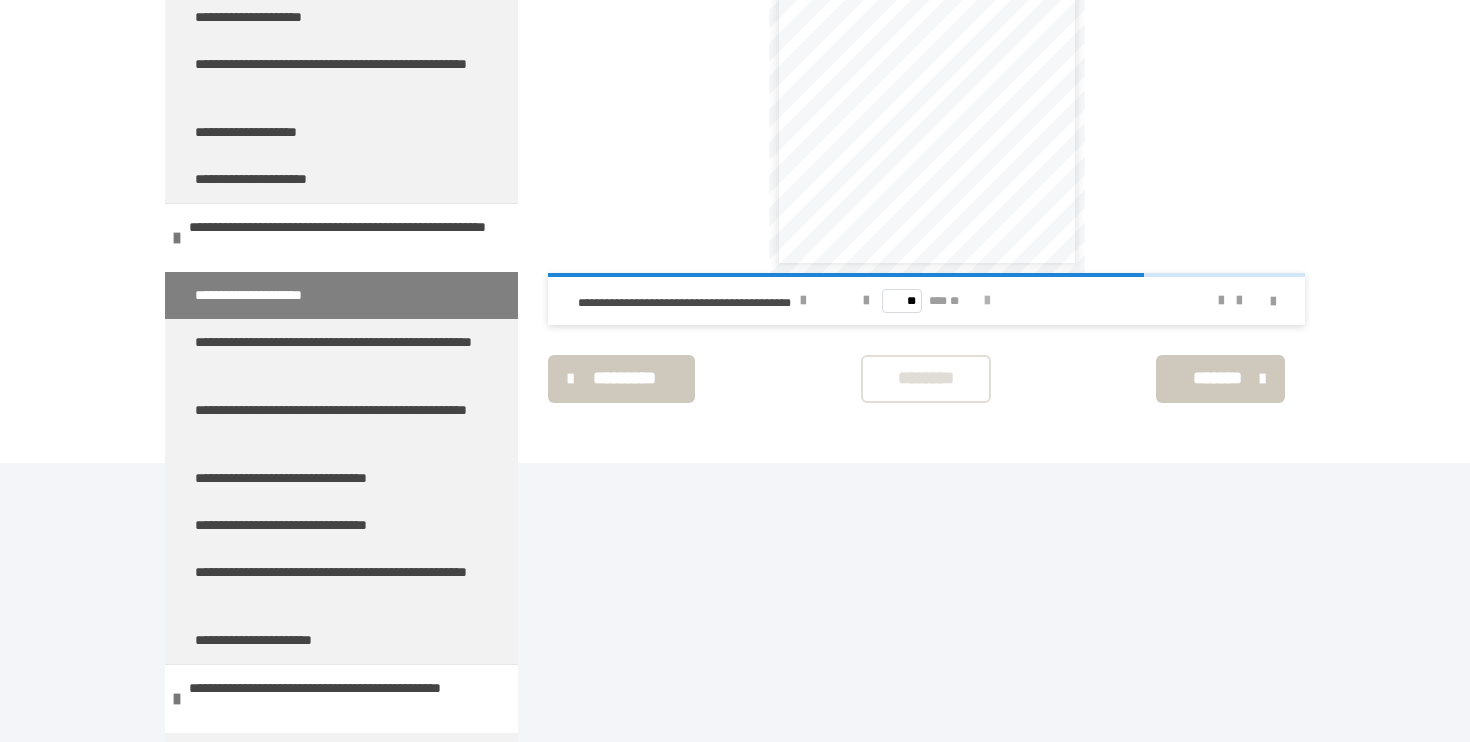 click at bounding box center [987, 301] 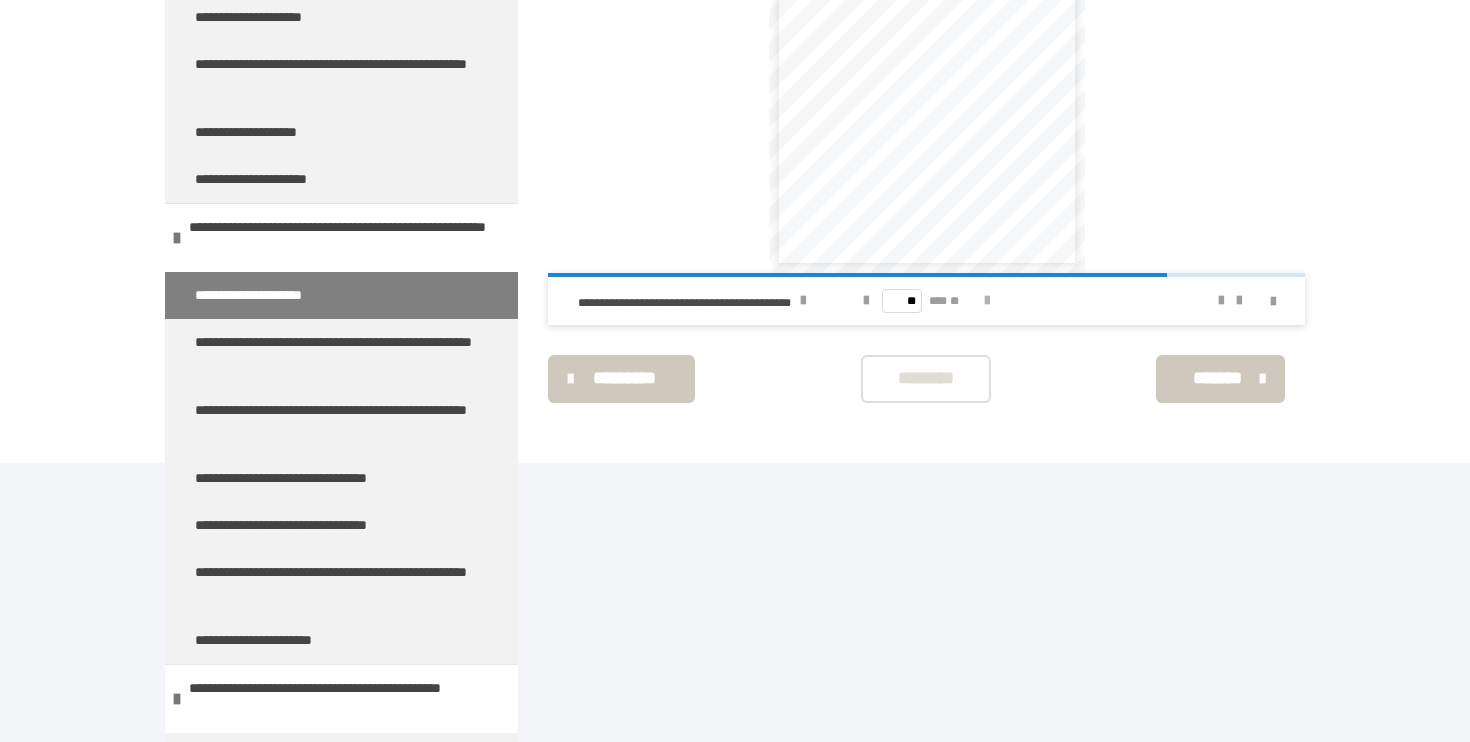 click at bounding box center (987, 301) 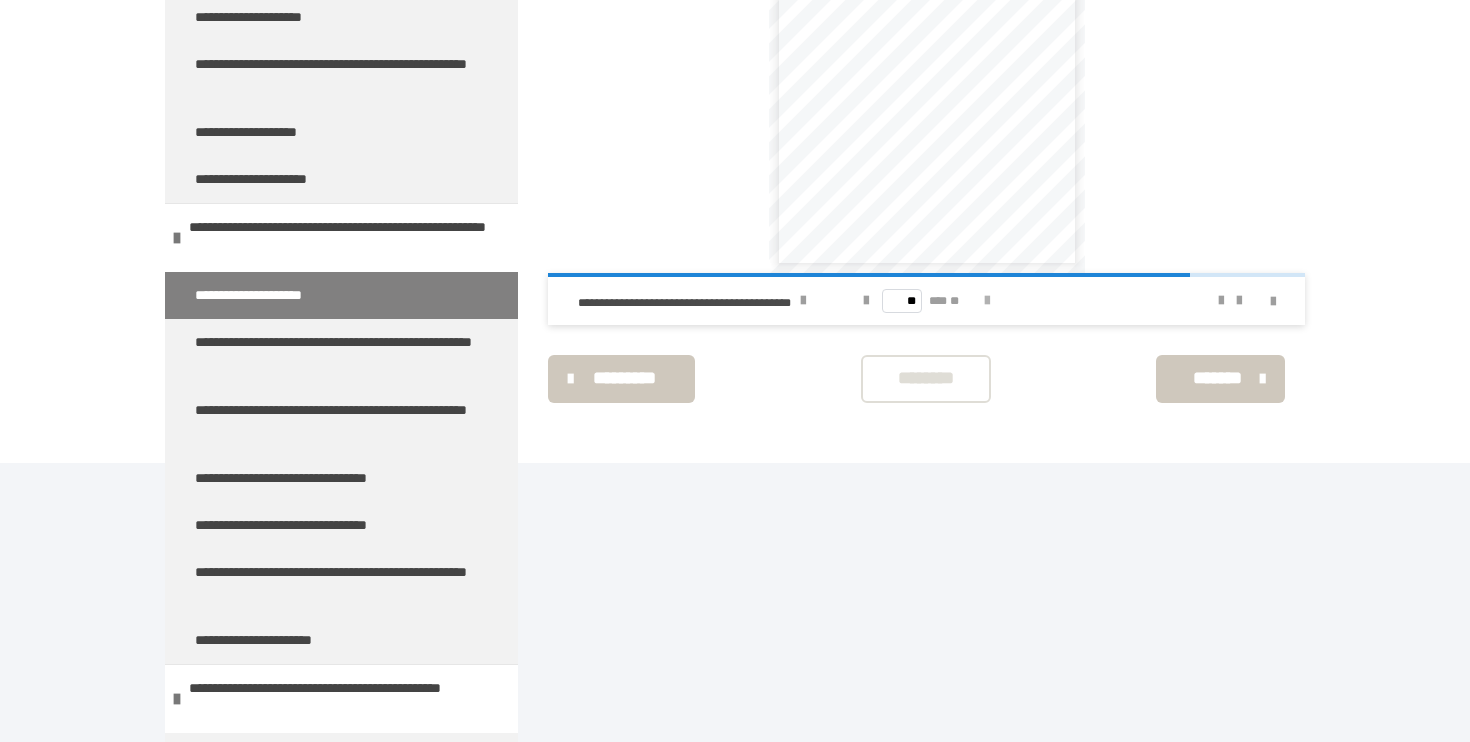 click at bounding box center (987, 301) 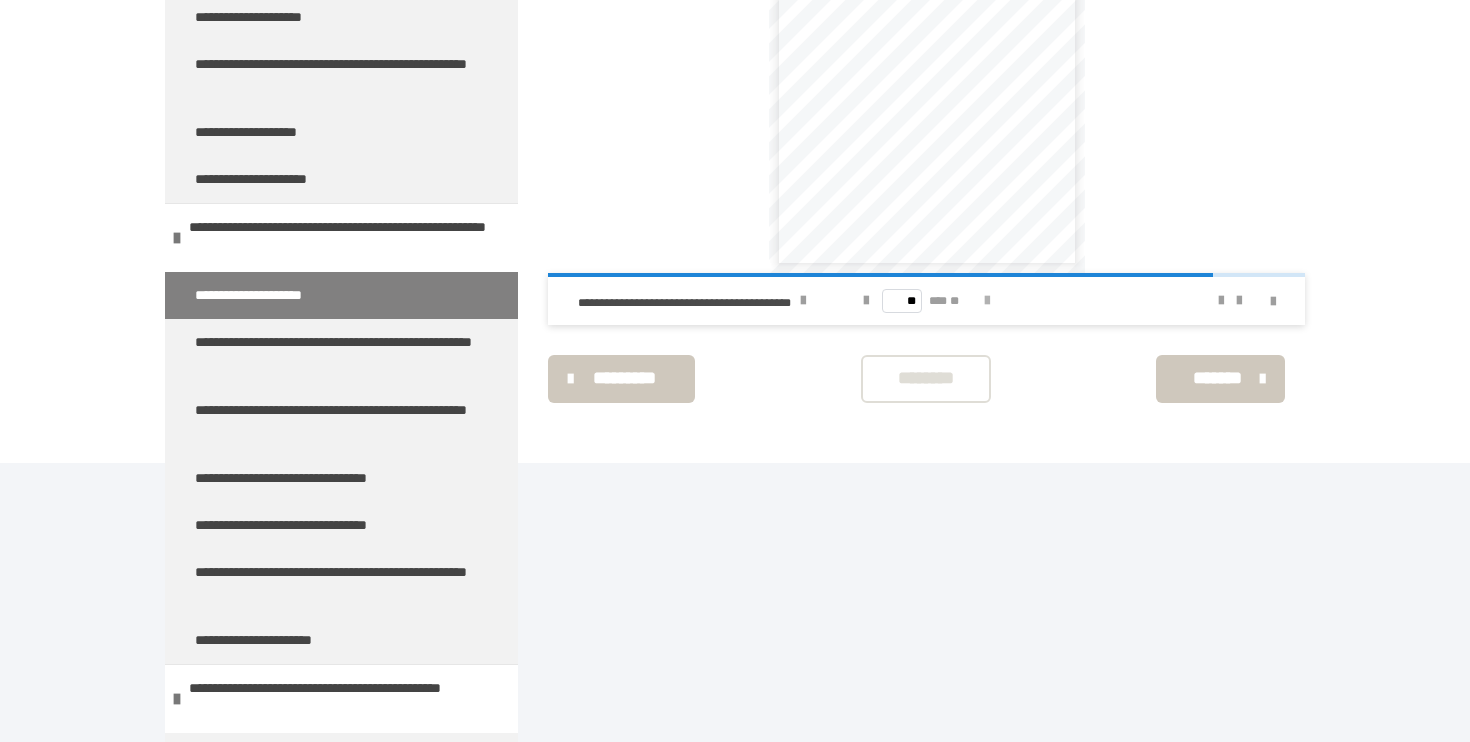 click at bounding box center (987, 301) 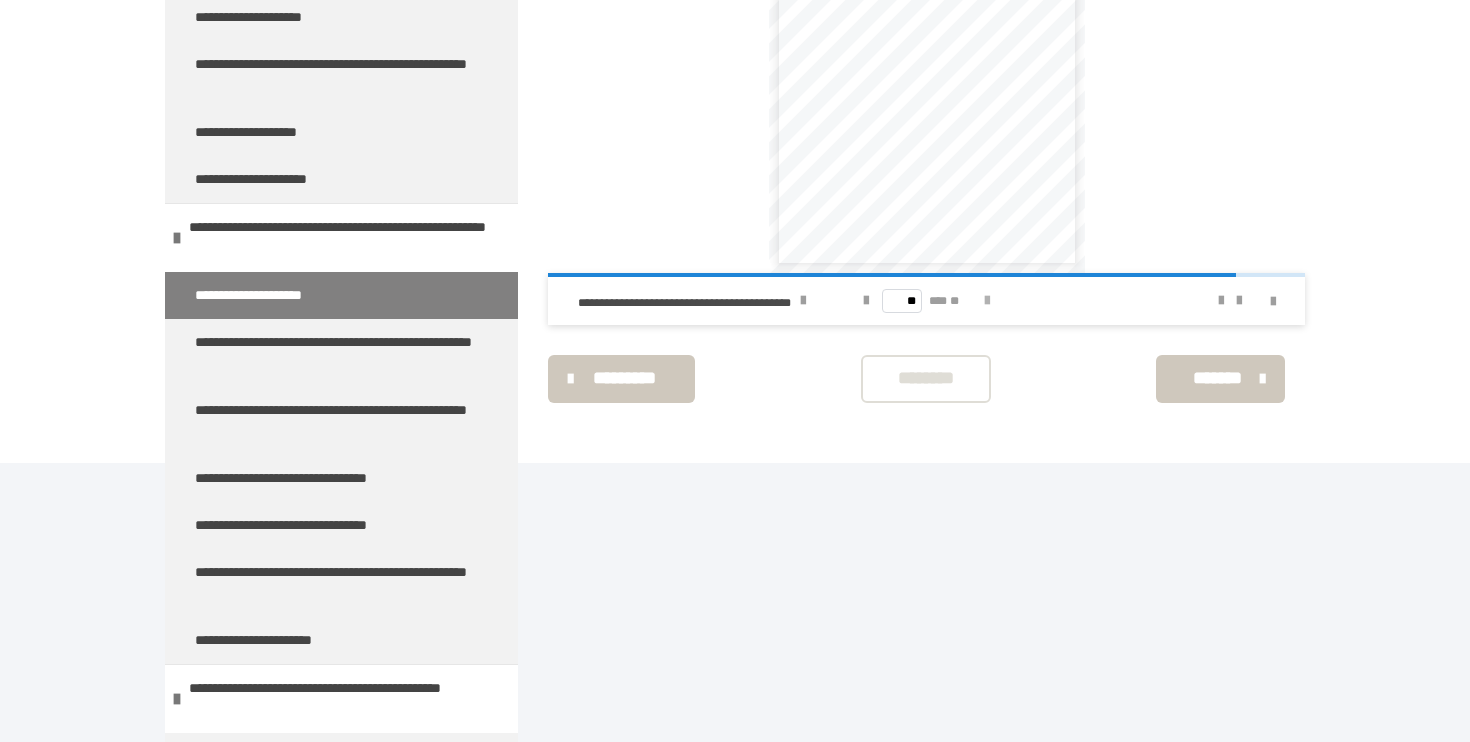 click at bounding box center [987, 301] 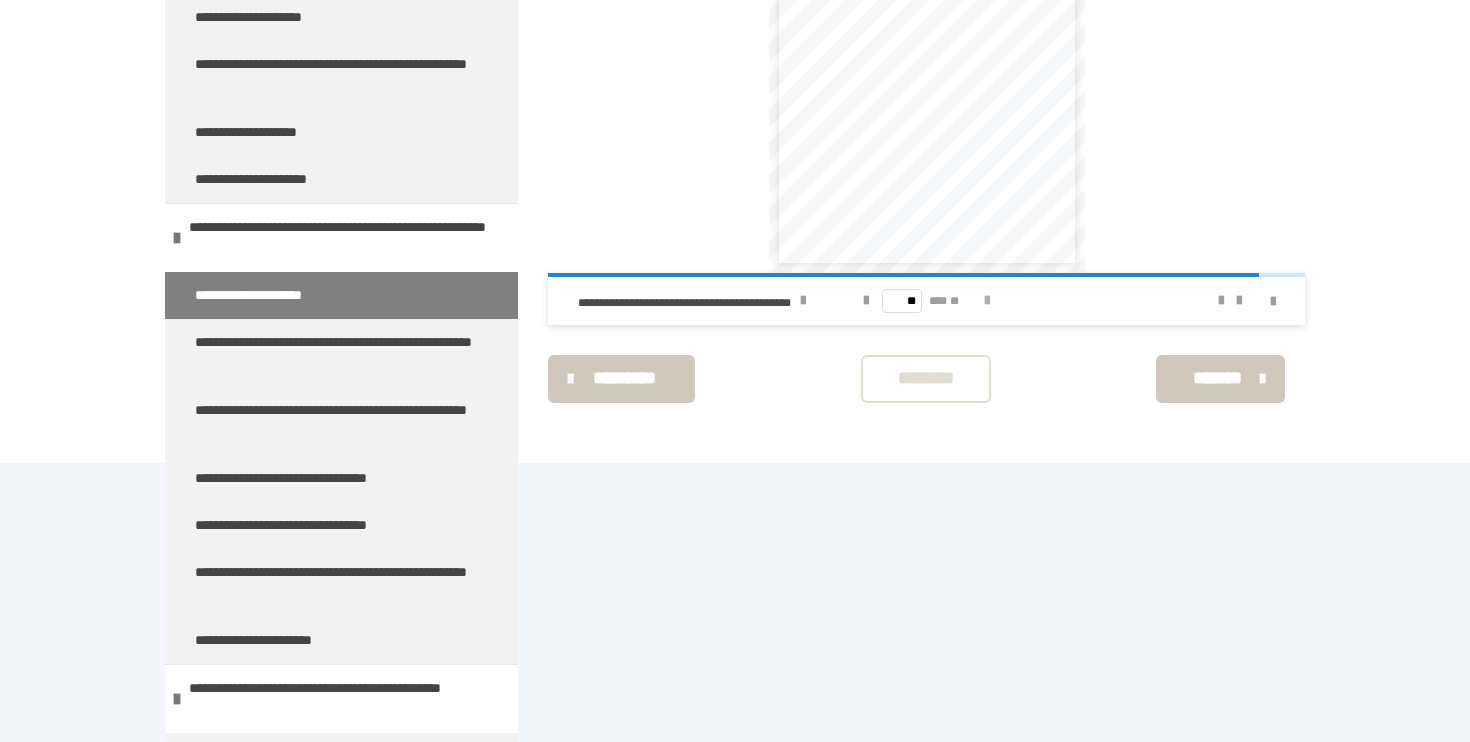 click at bounding box center (987, 301) 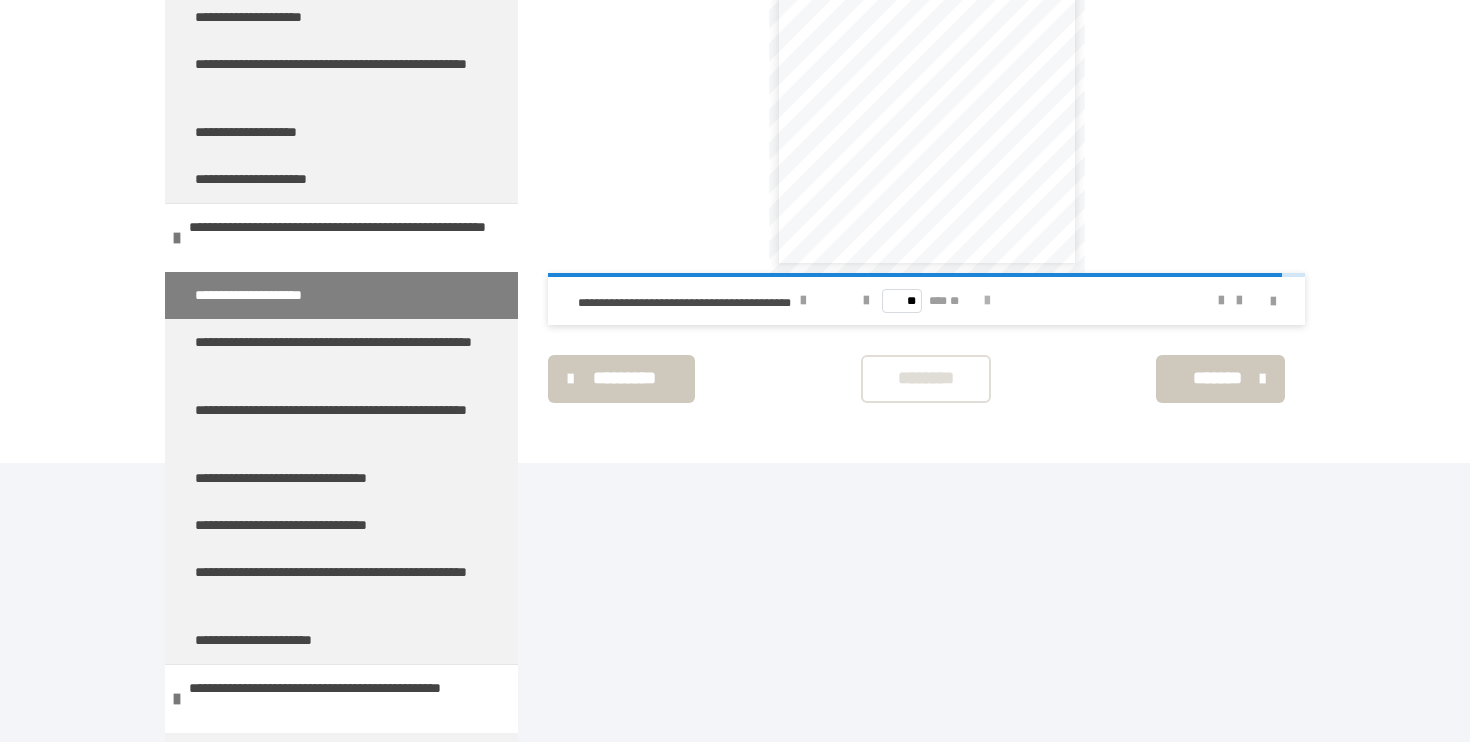 click at bounding box center (987, 301) 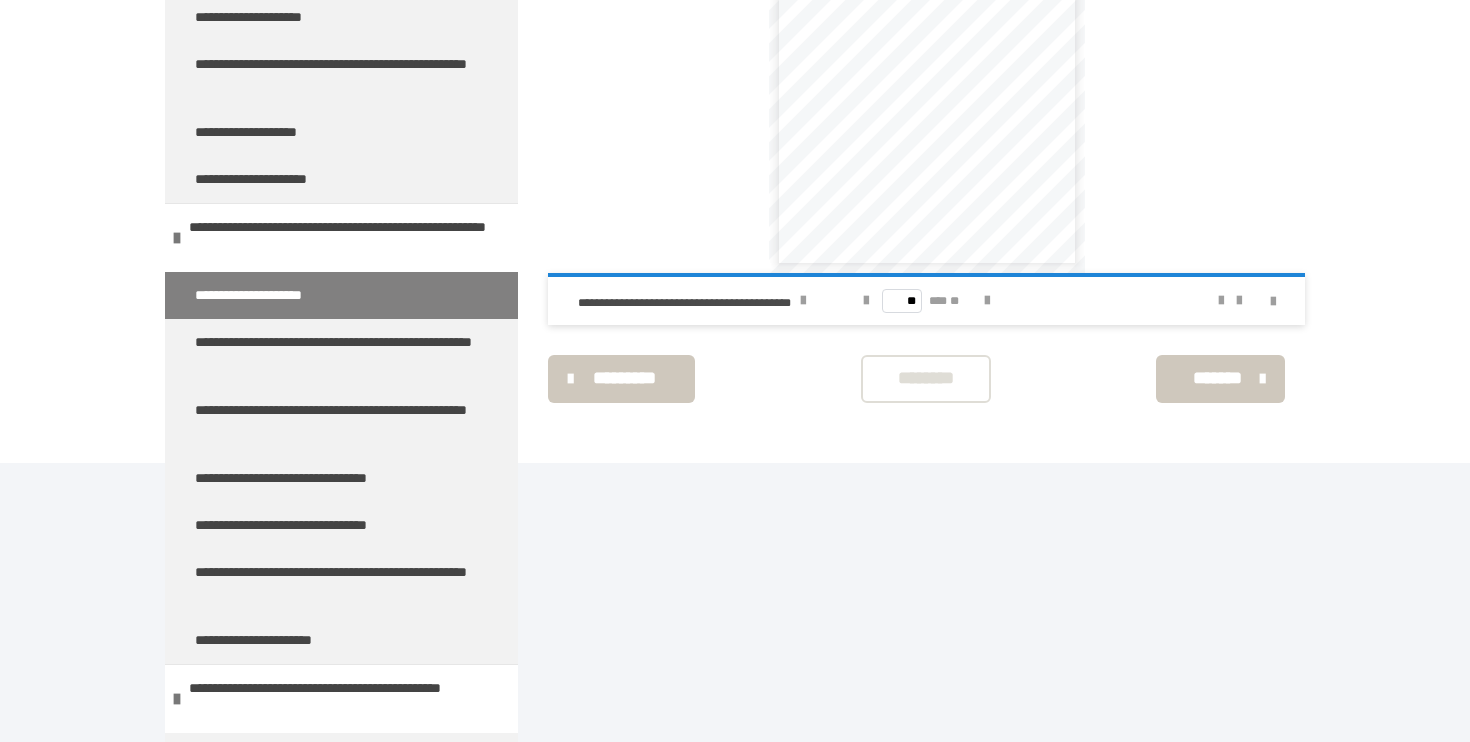 click on "** *** **" at bounding box center [926, 301] 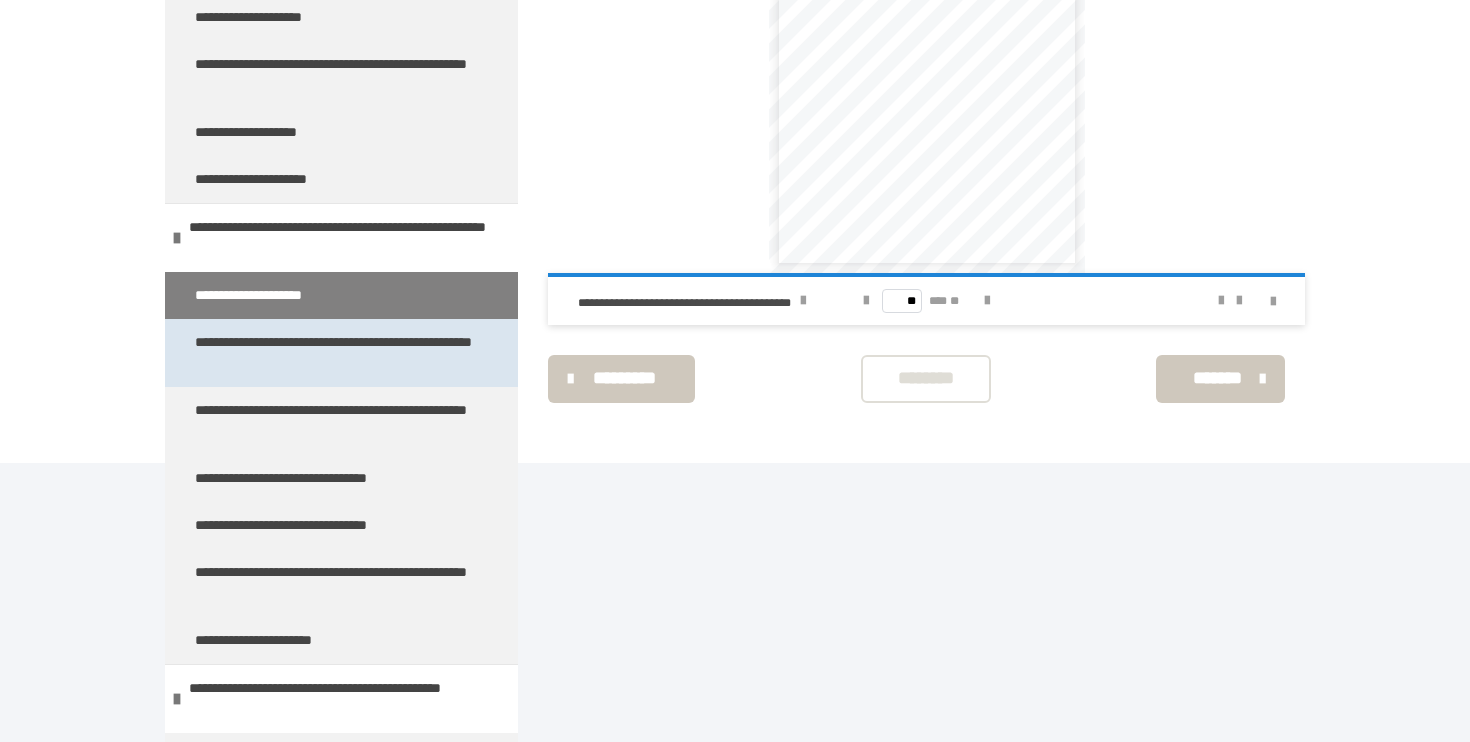 click on "**********" at bounding box center (333, 353) 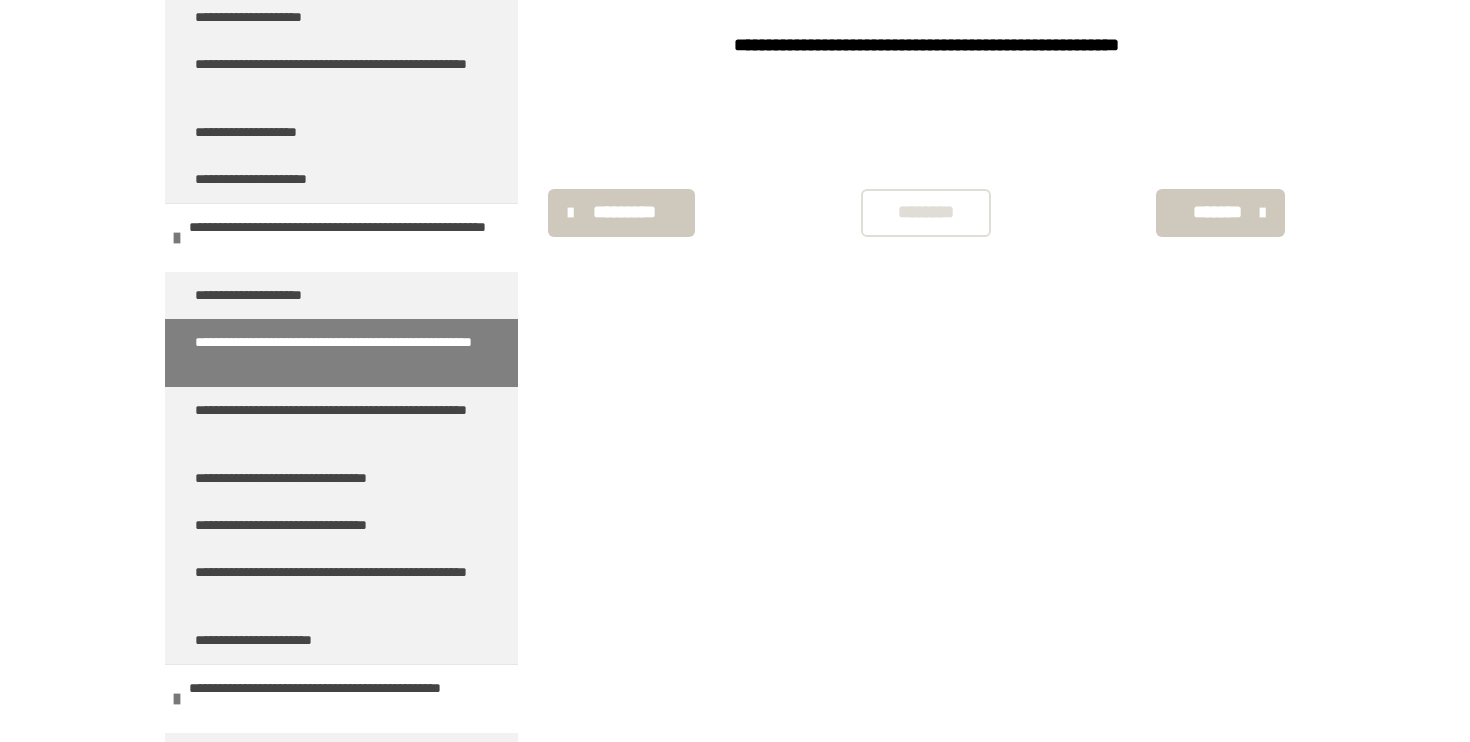 scroll, scrollTop: 501, scrollLeft: 0, axis: vertical 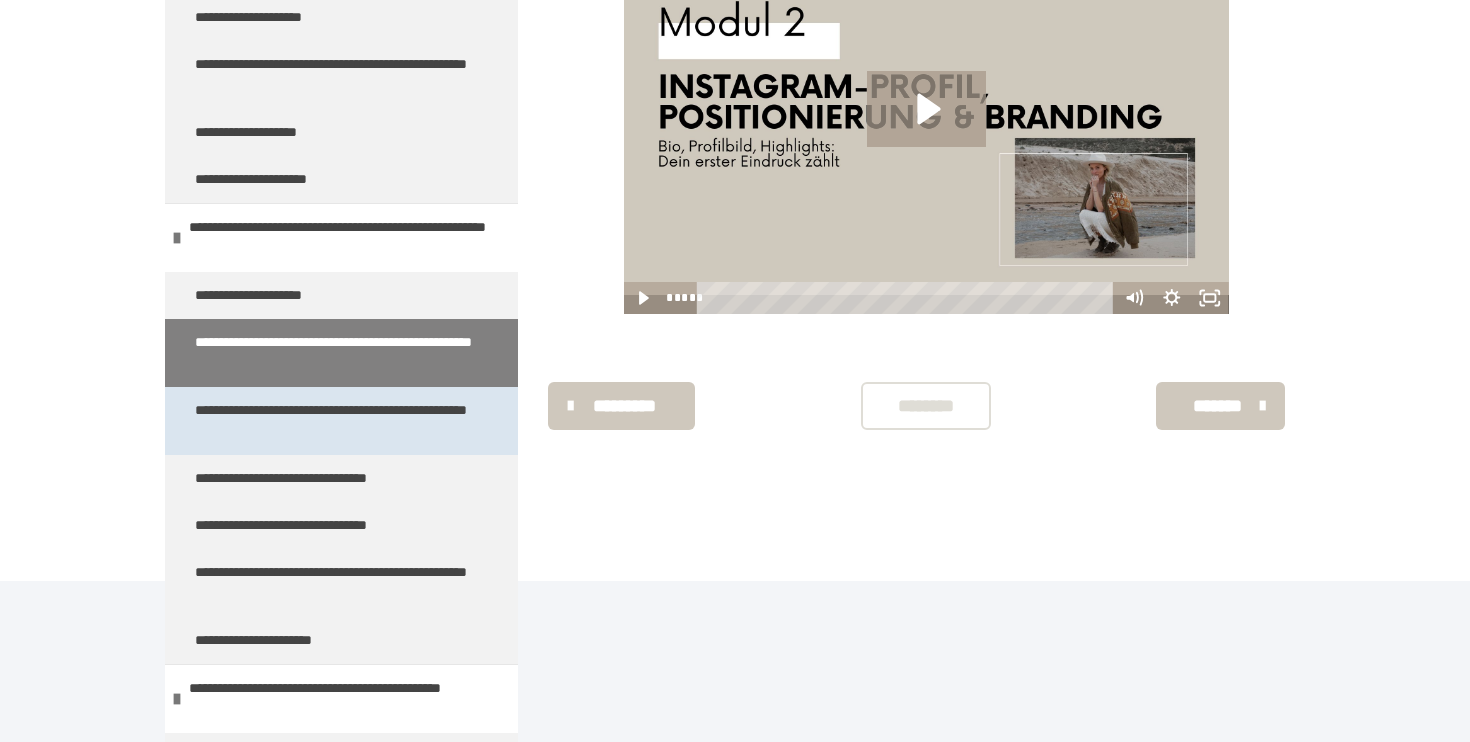 click on "**********" at bounding box center (333, 421) 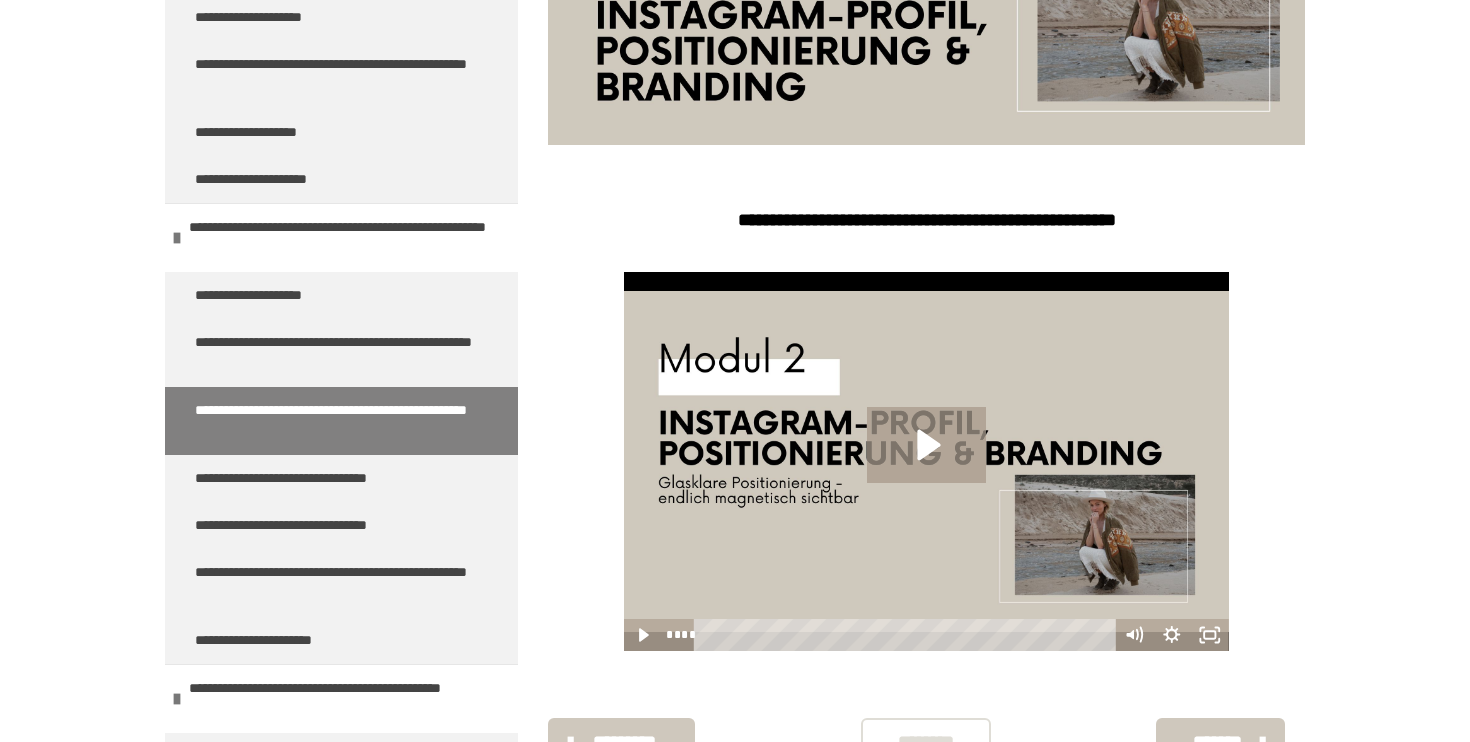 scroll, scrollTop: 501, scrollLeft: 0, axis: vertical 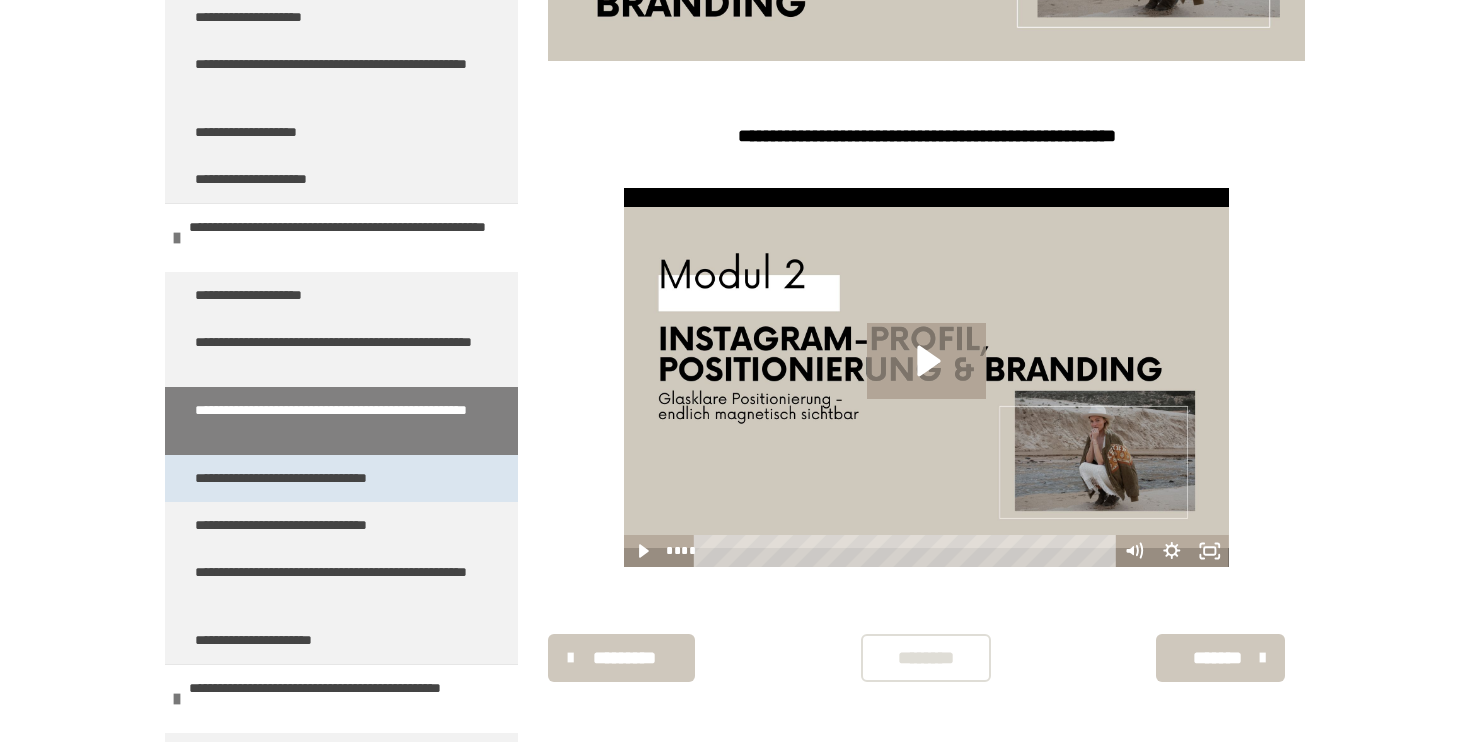 click on "**********" at bounding box center [341, 478] 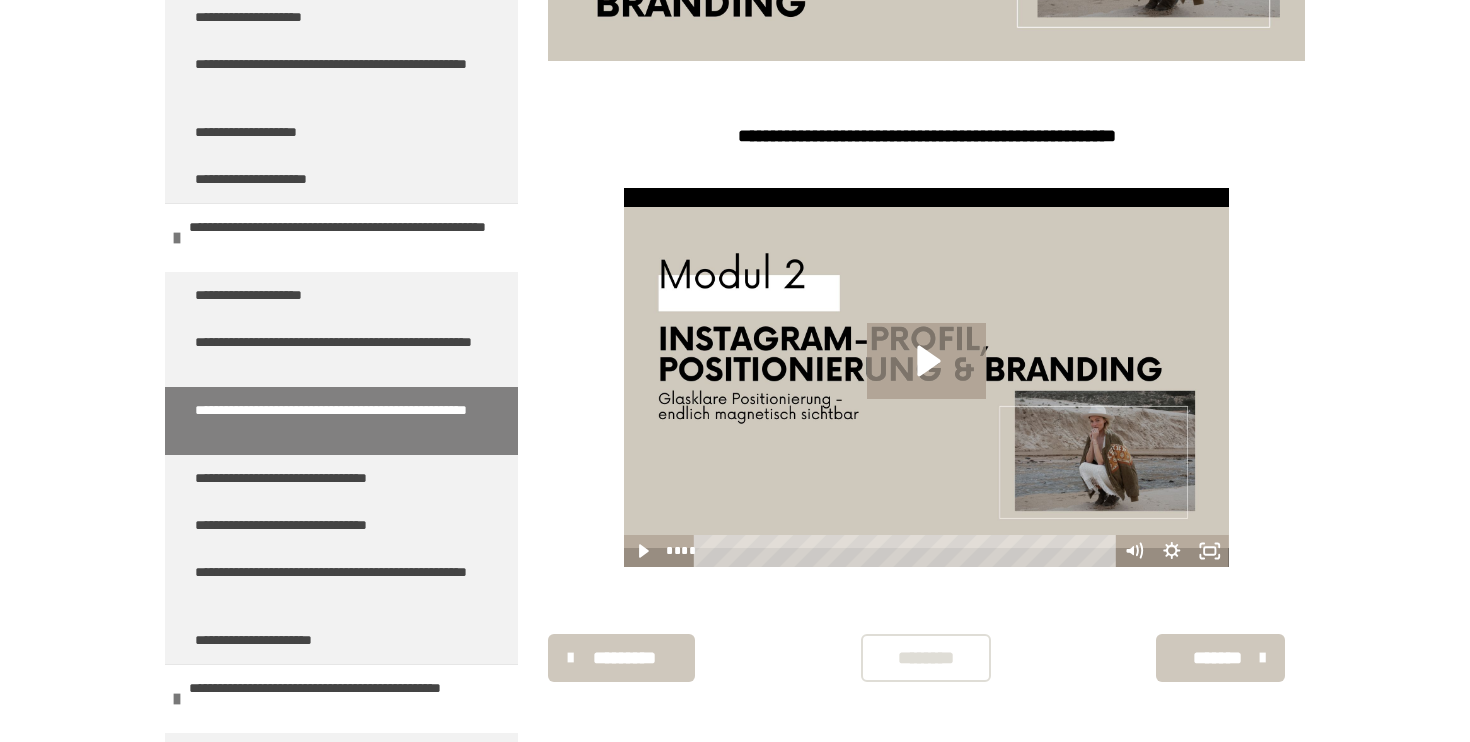 scroll, scrollTop: 270, scrollLeft: 0, axis: vertical 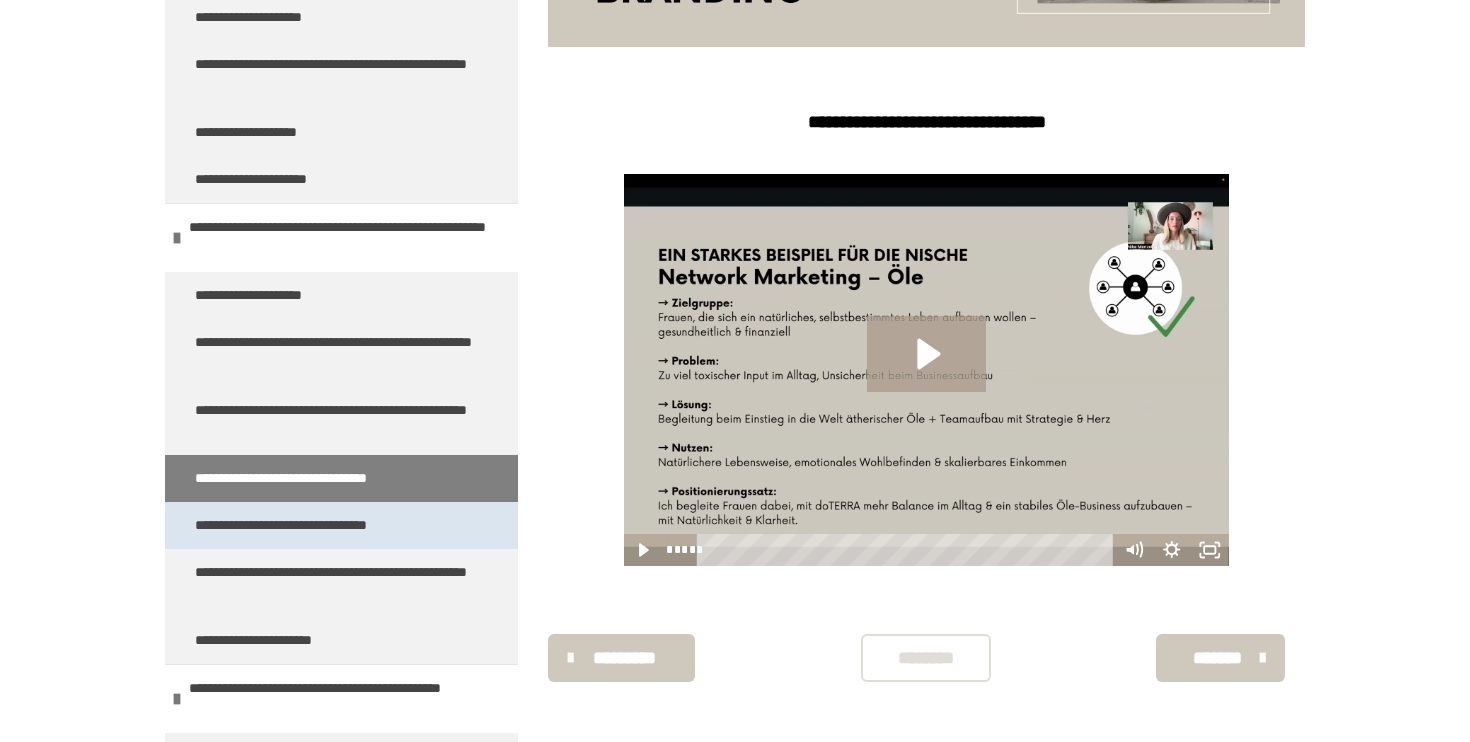 click on "**********" at bounding box center (341, 525) 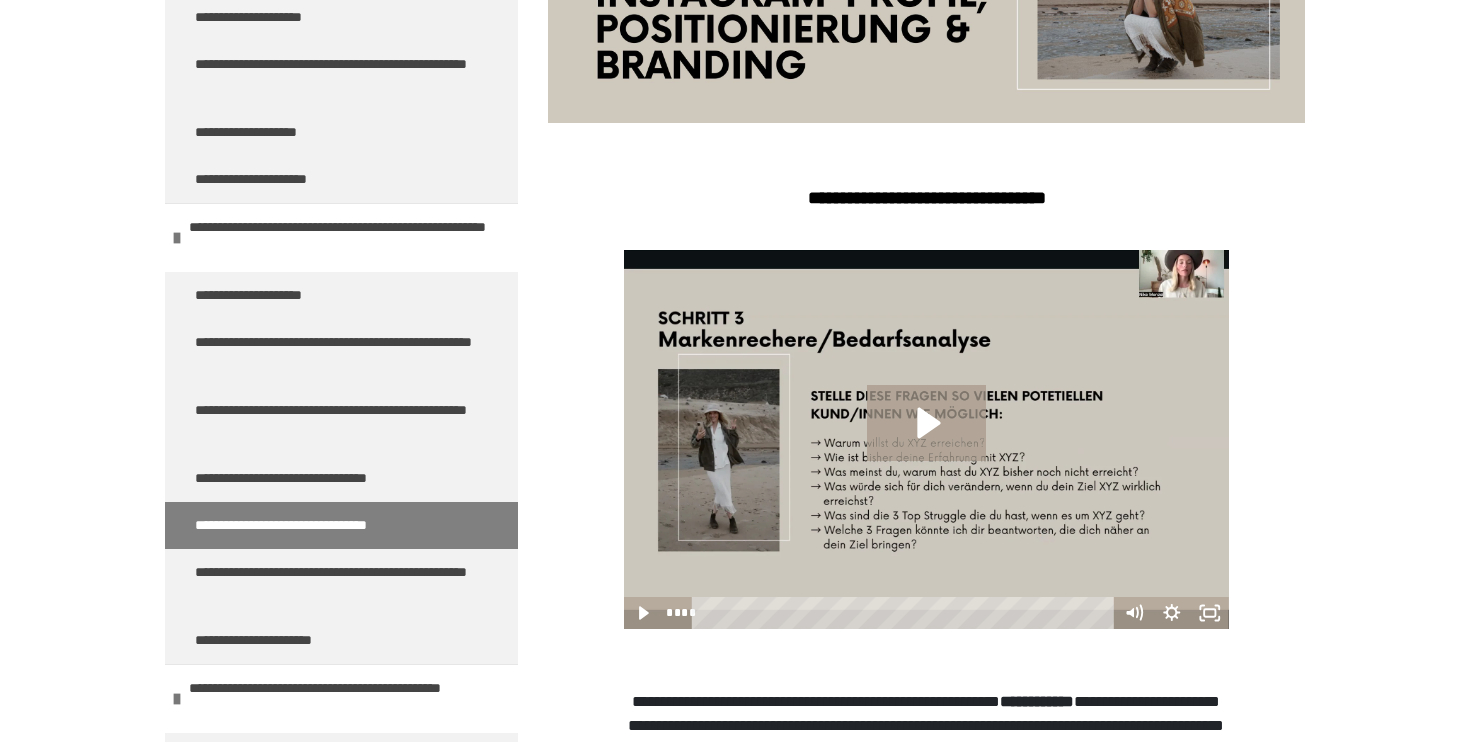 scroll, scrollTop: 444, scrollLeft: 0, axis: vertical 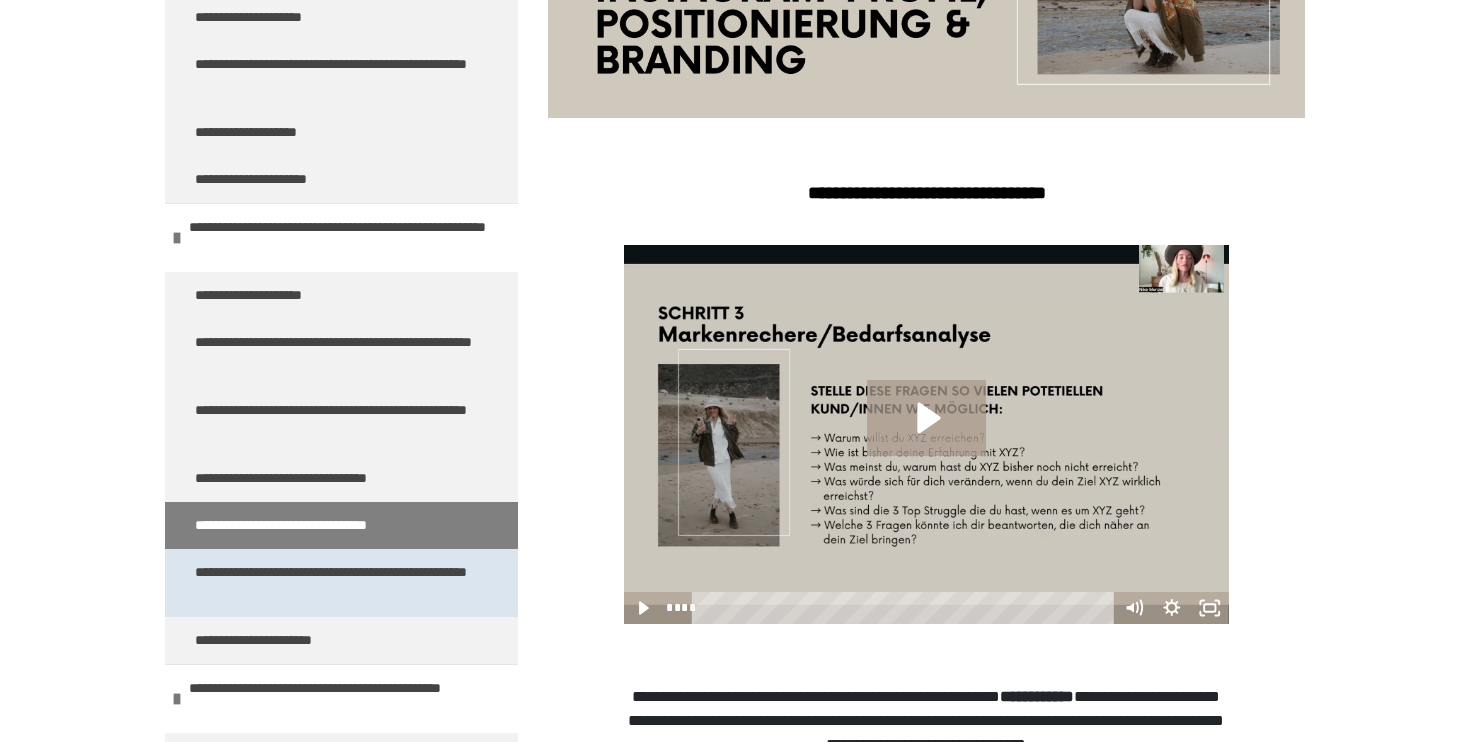 click on "**********" at bounding box center (333, 583) 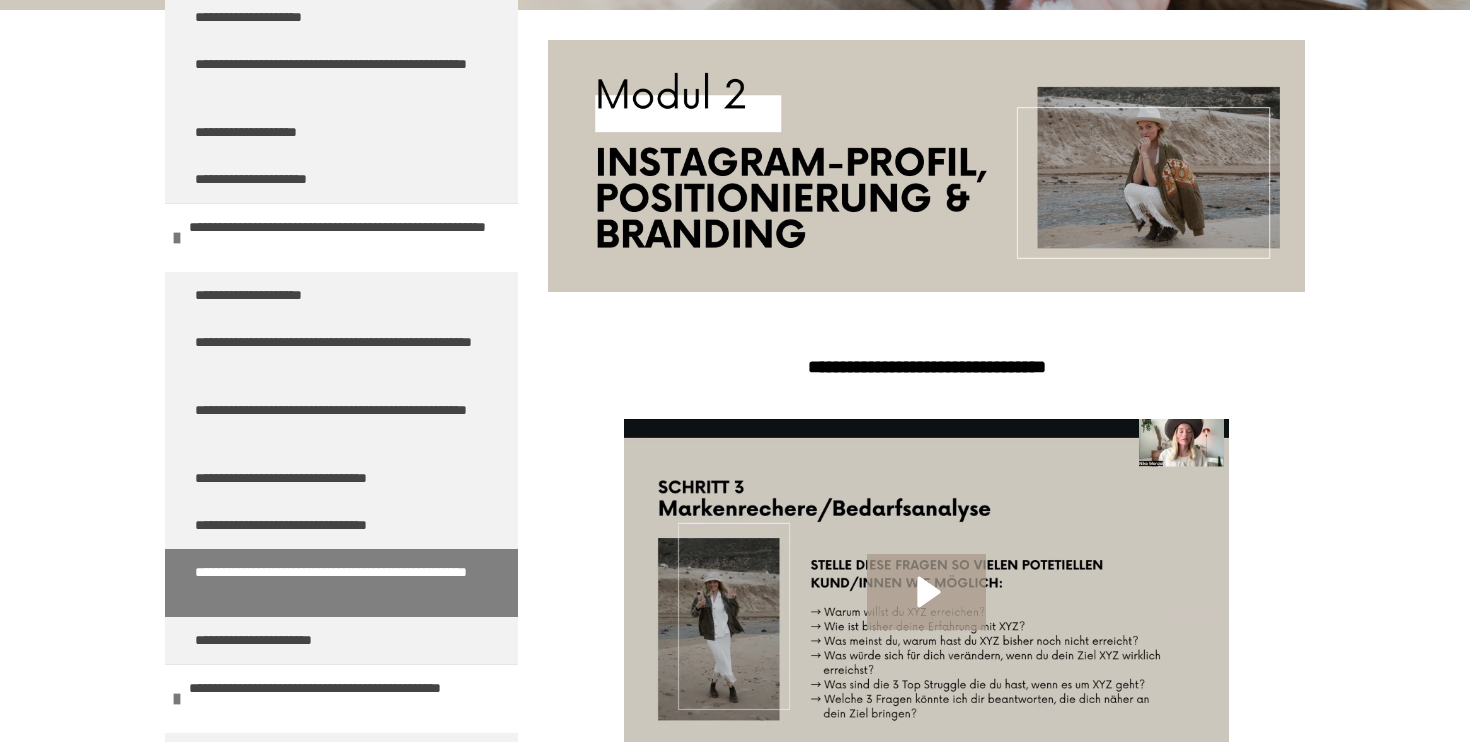 scroll, scrollTop: 502, scrollLeft: 0, axis: vertical 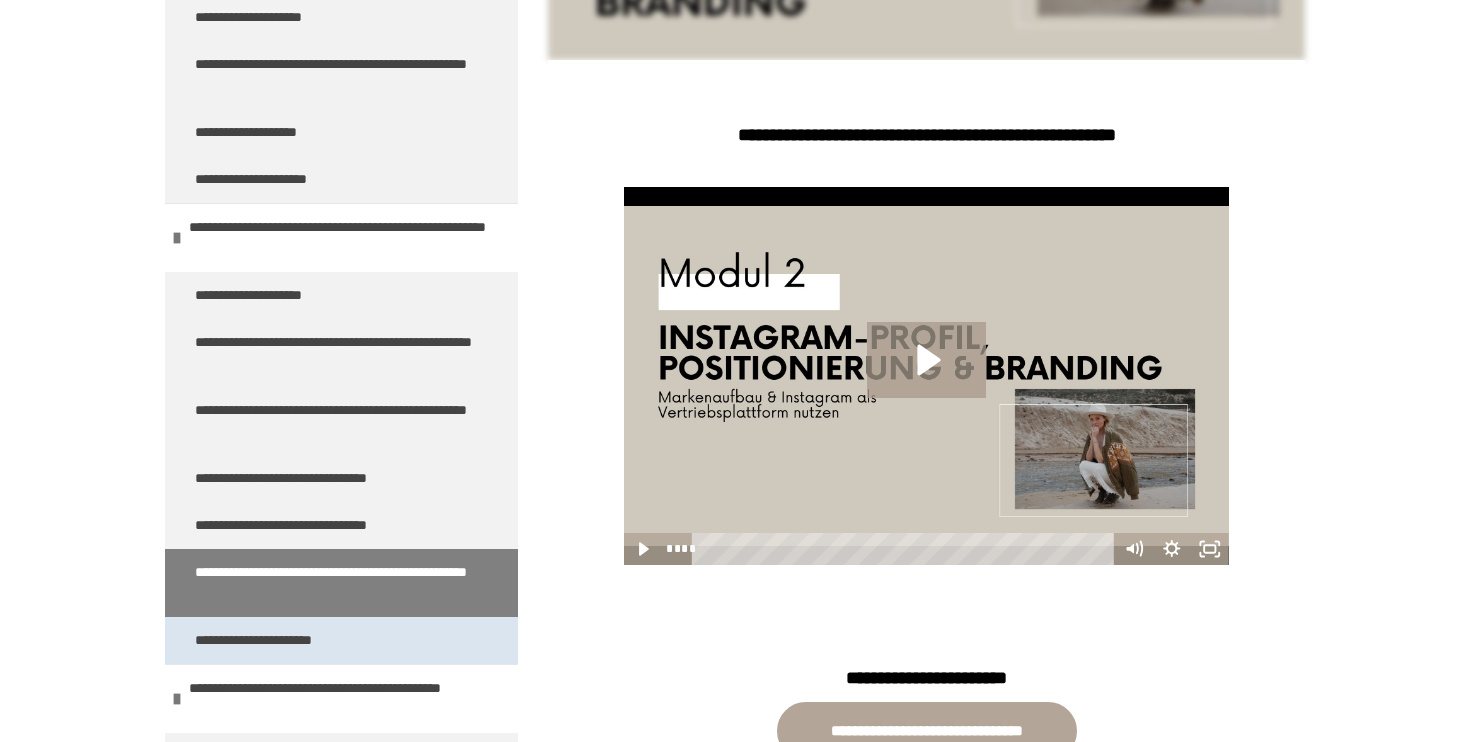 click on "**********" at bounding box center (271, 640) 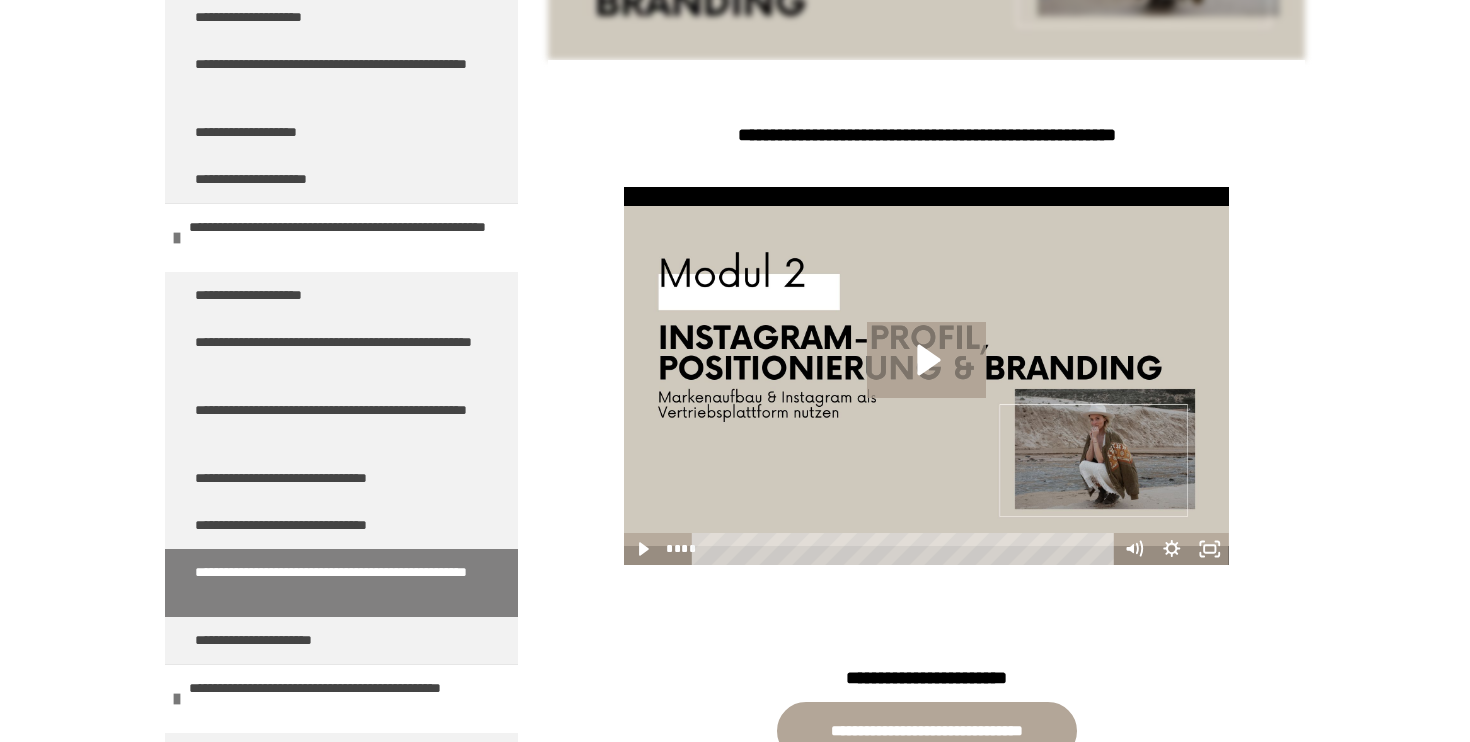 scroll, scrollTop: 270, scrollLeft: 0, axis: vertical 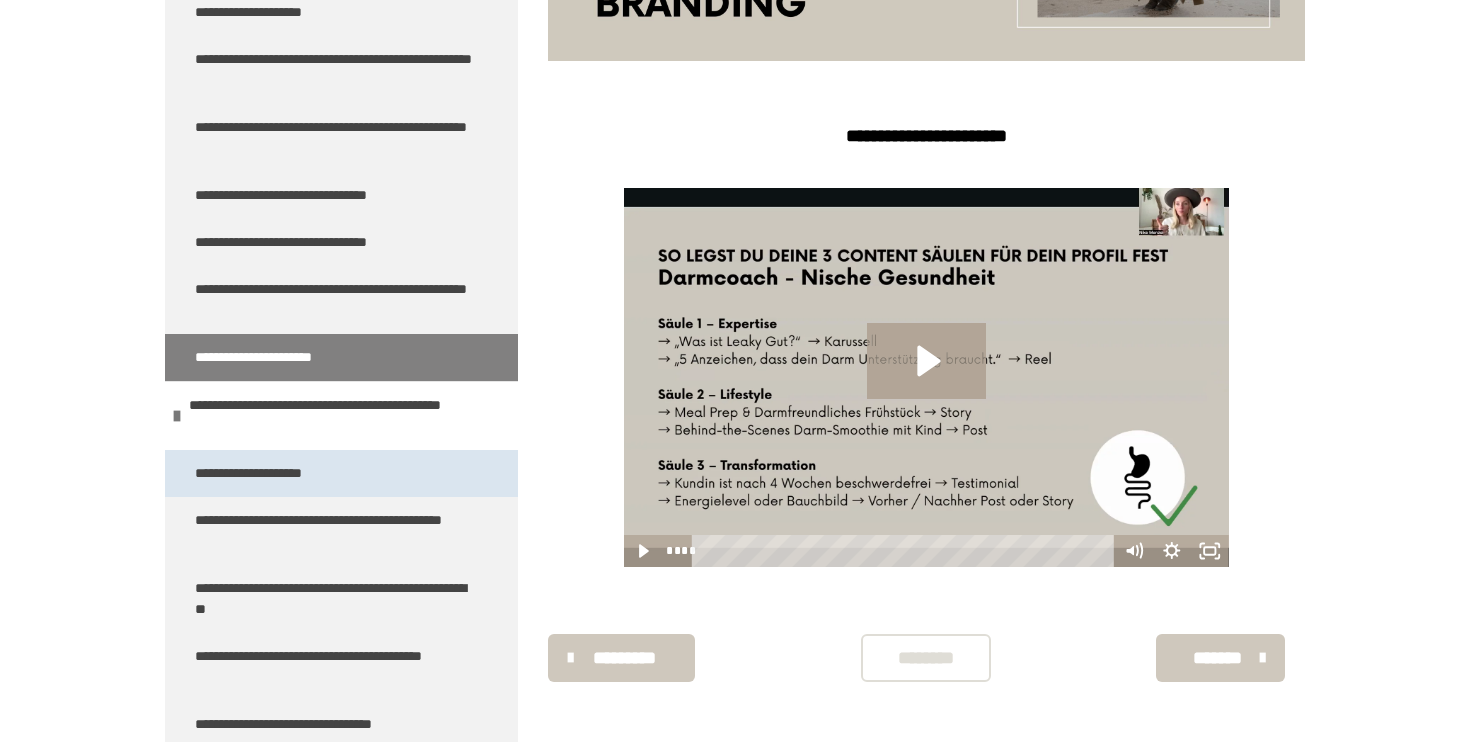 click on "**********" at bounding box center [276, 473] 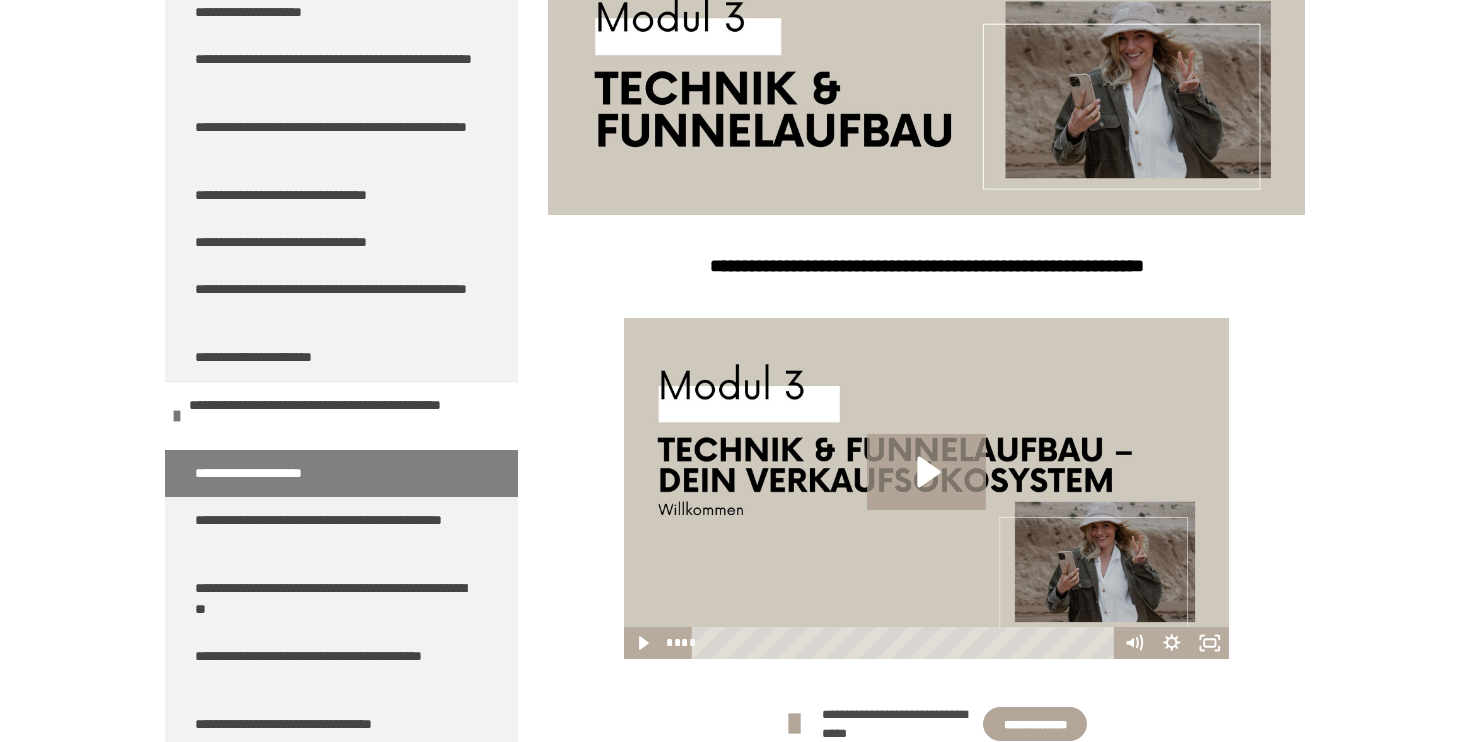 scroll, scrollTop: 494, scrollLeft: 0, axis: vertical 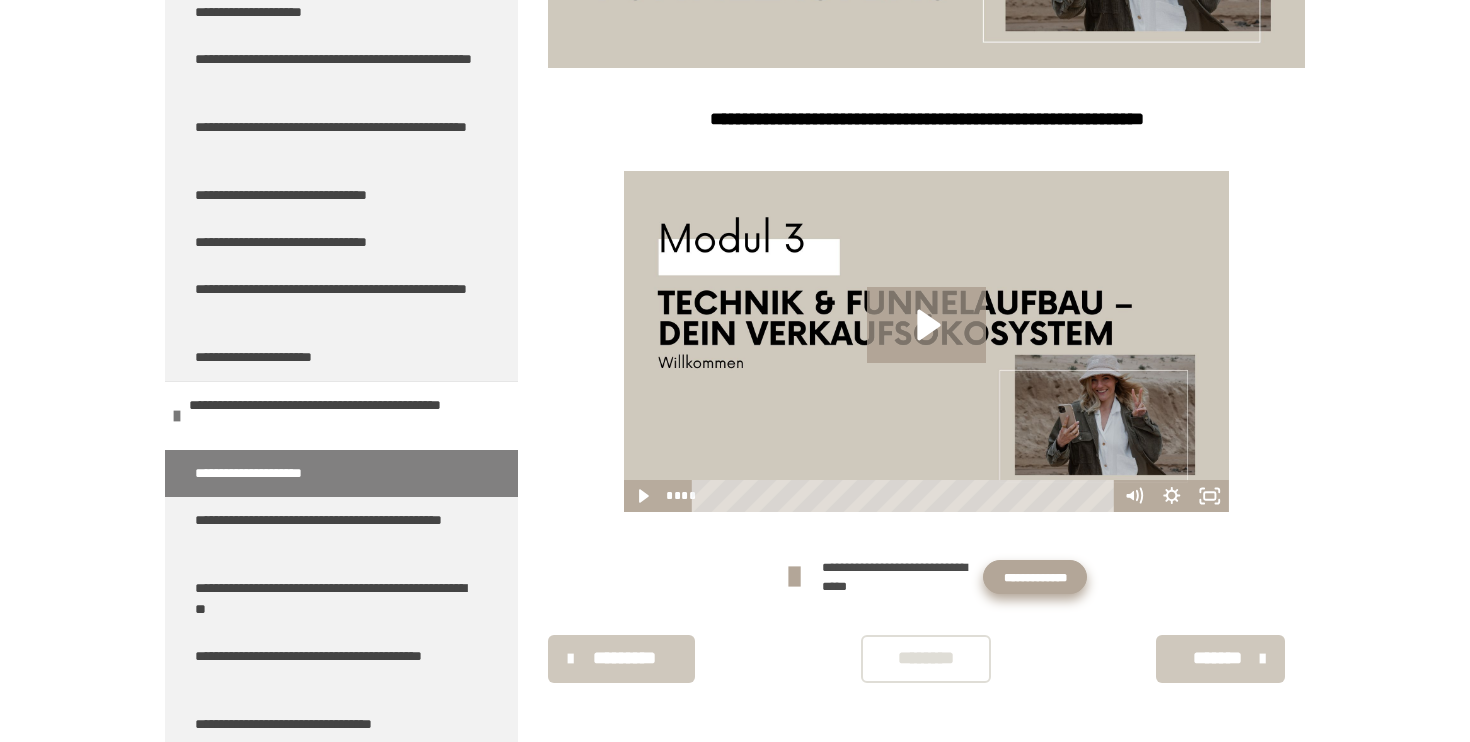 click on "**********" at bounding box center (1035, 577) 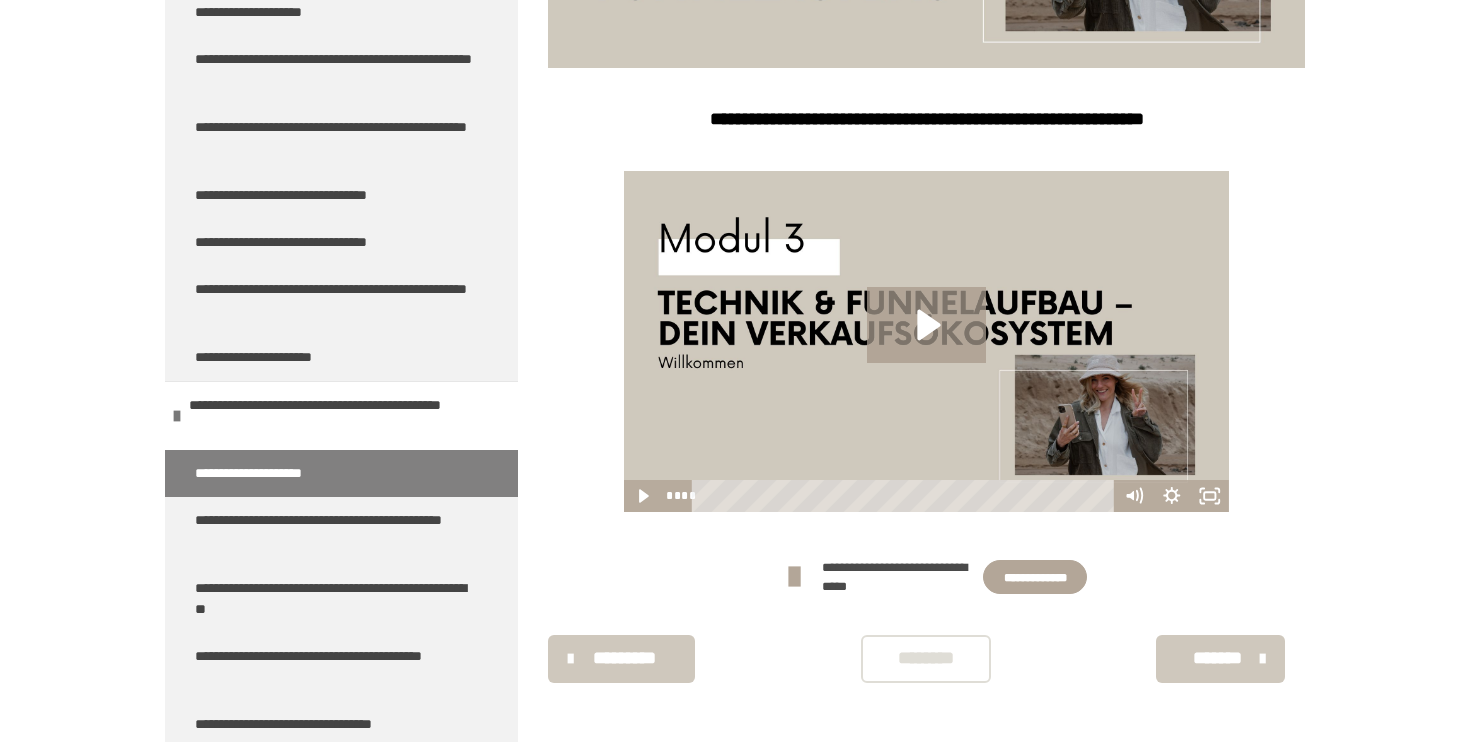 scroll, scrollTop: 1031, scrollLeft: 0, axis: vertical 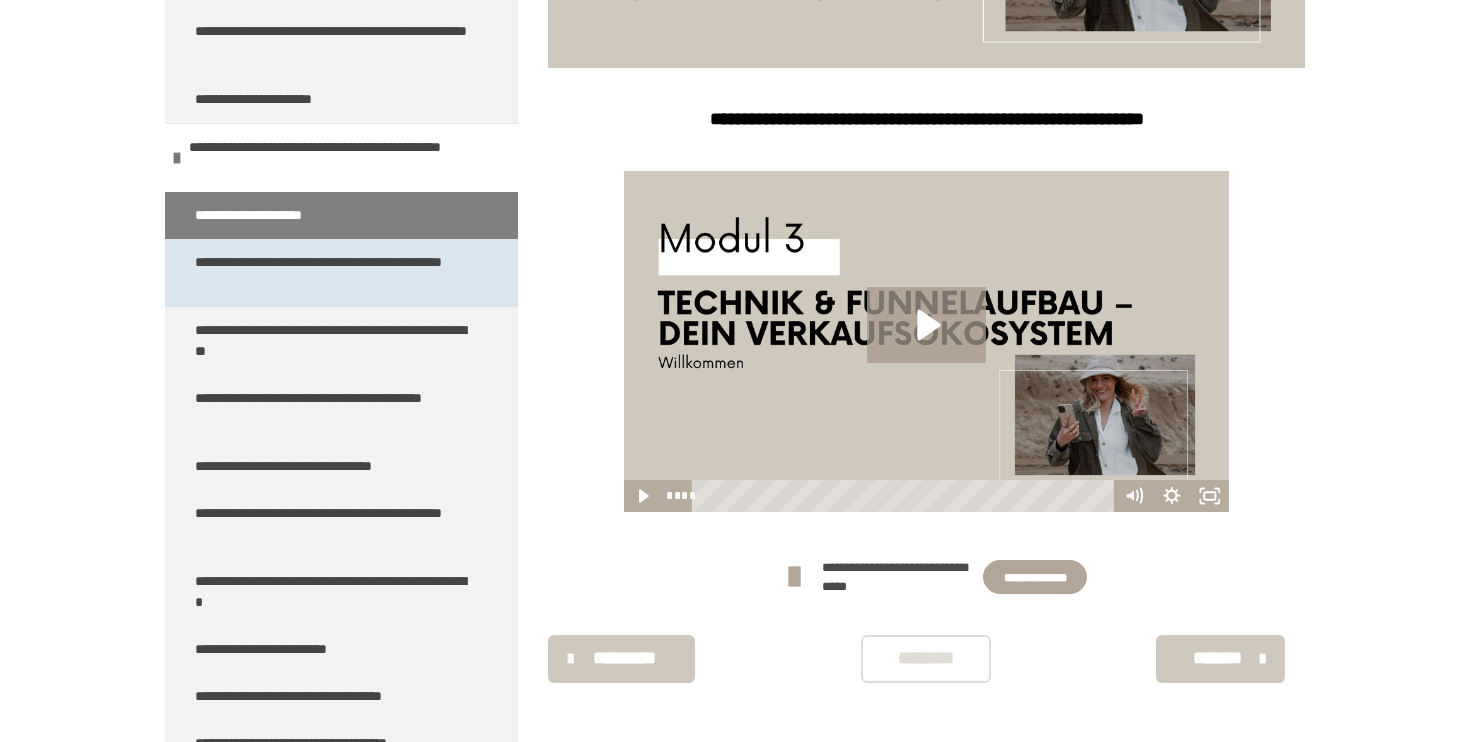 click on "**********" at bounding box center [333, 273] 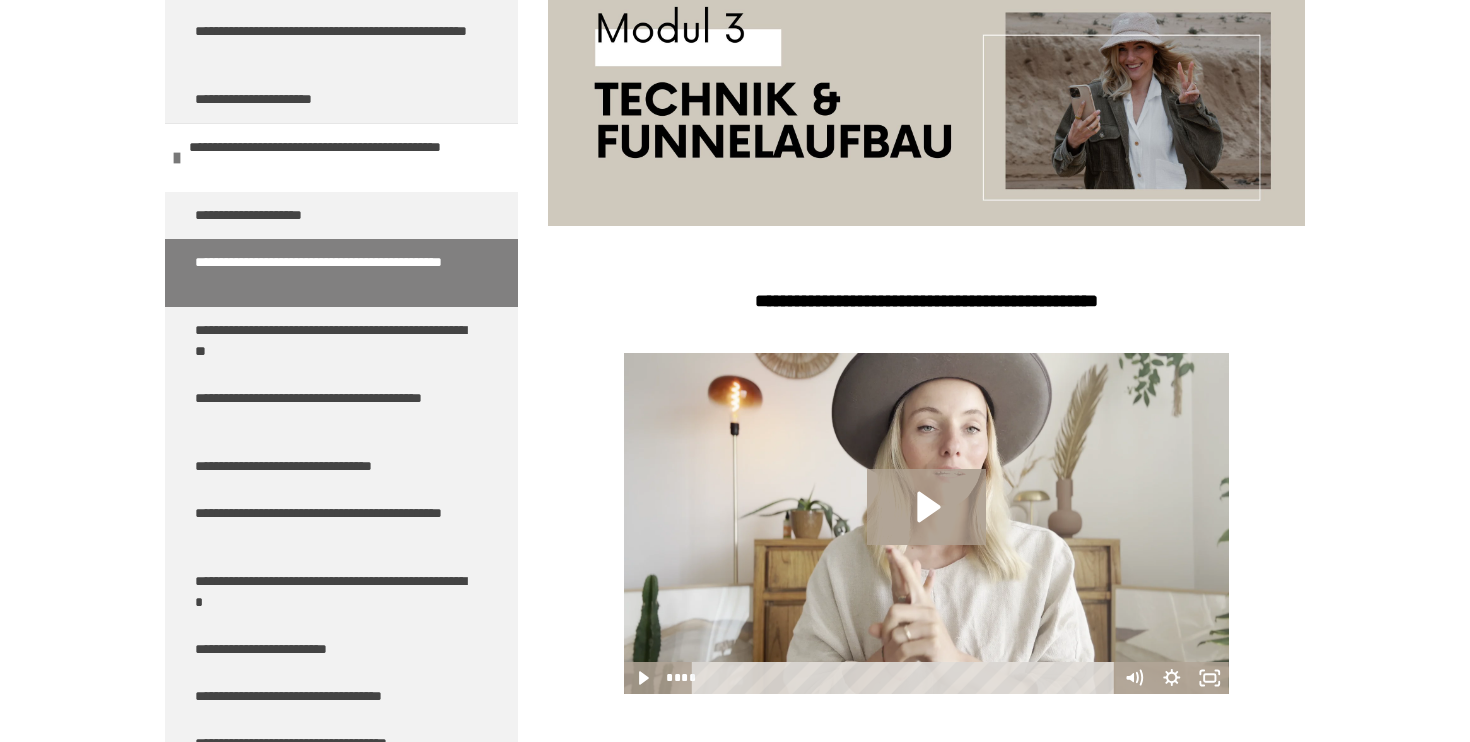 scroll, scrollTop: 454, scrollLeft: 0, axis: vertical 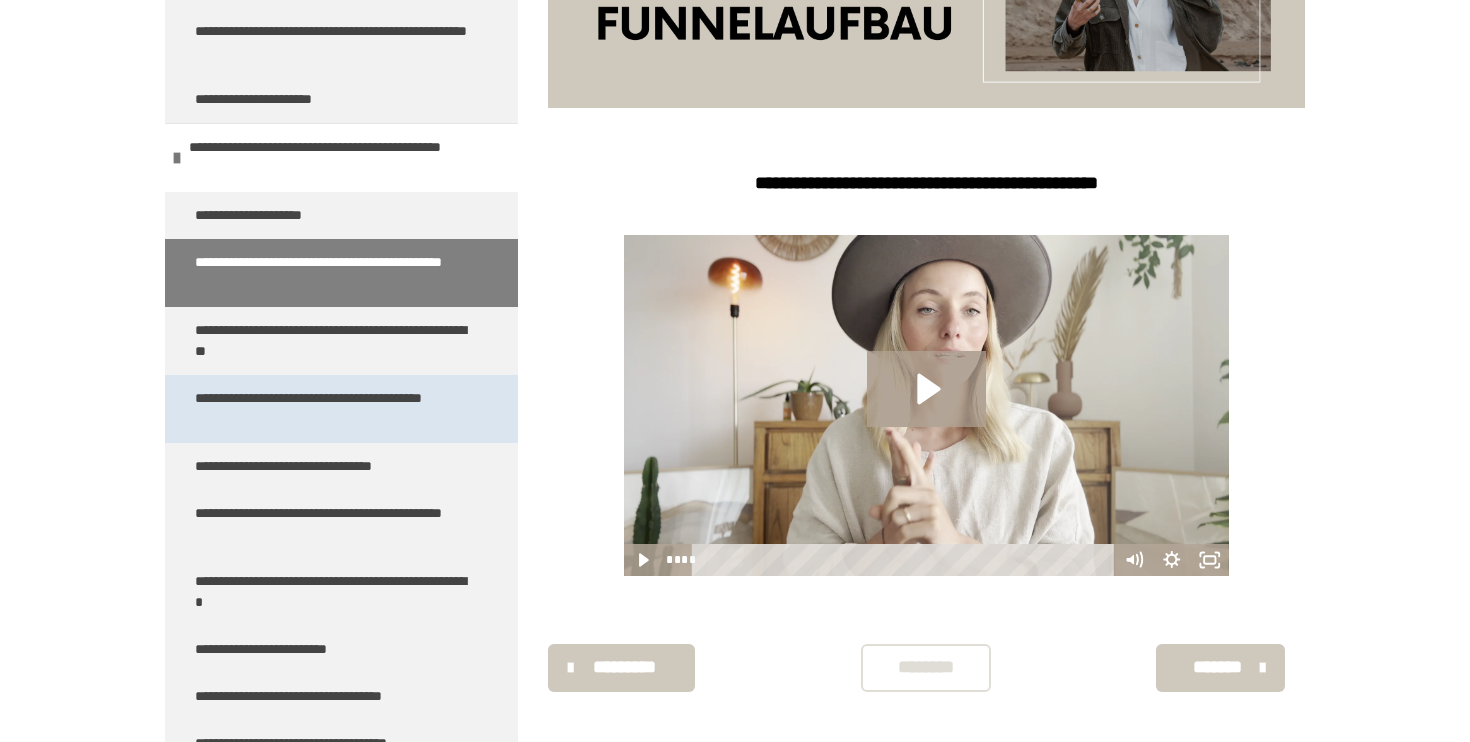 click on "**********" at bounding box center [333, 409] 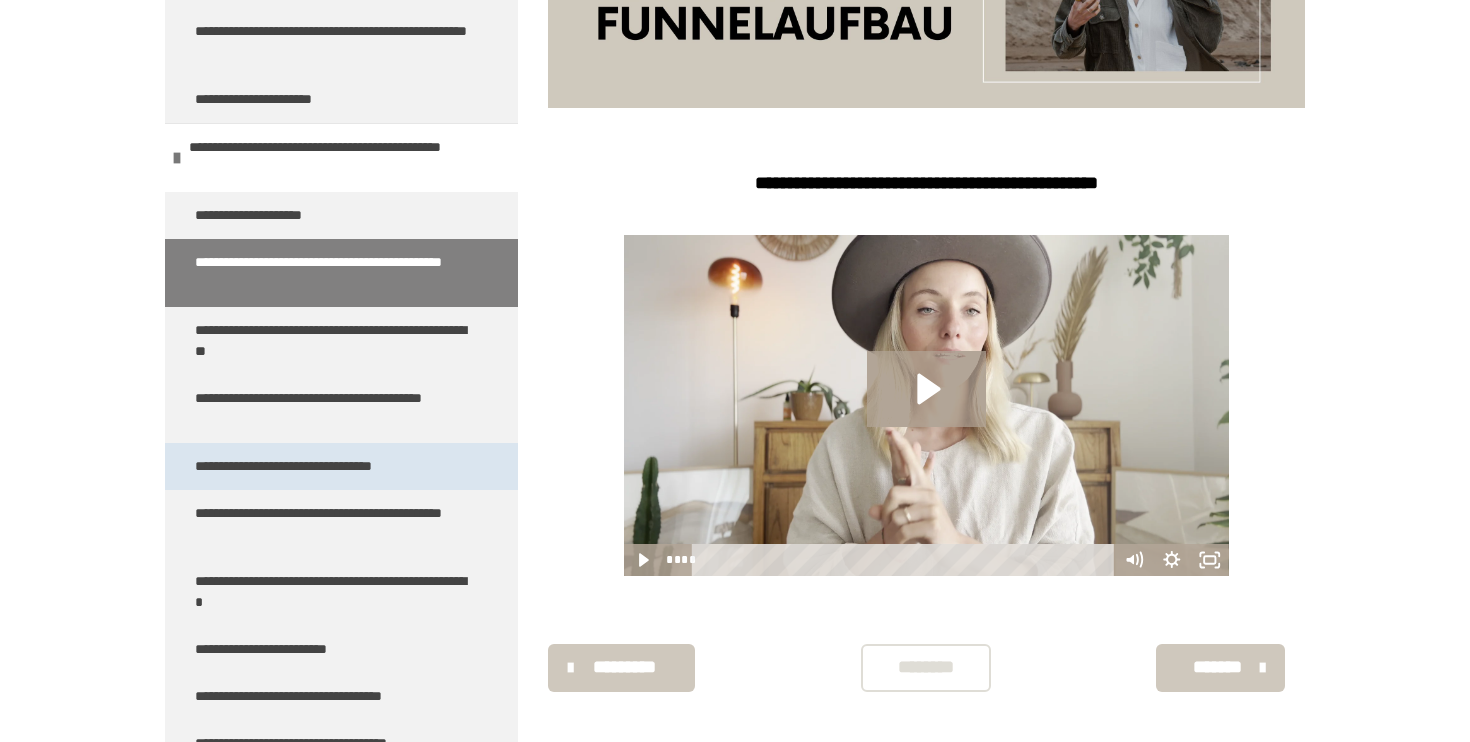 scroll, scrollTop: 270, scrollLeft: 0, axis: vertical 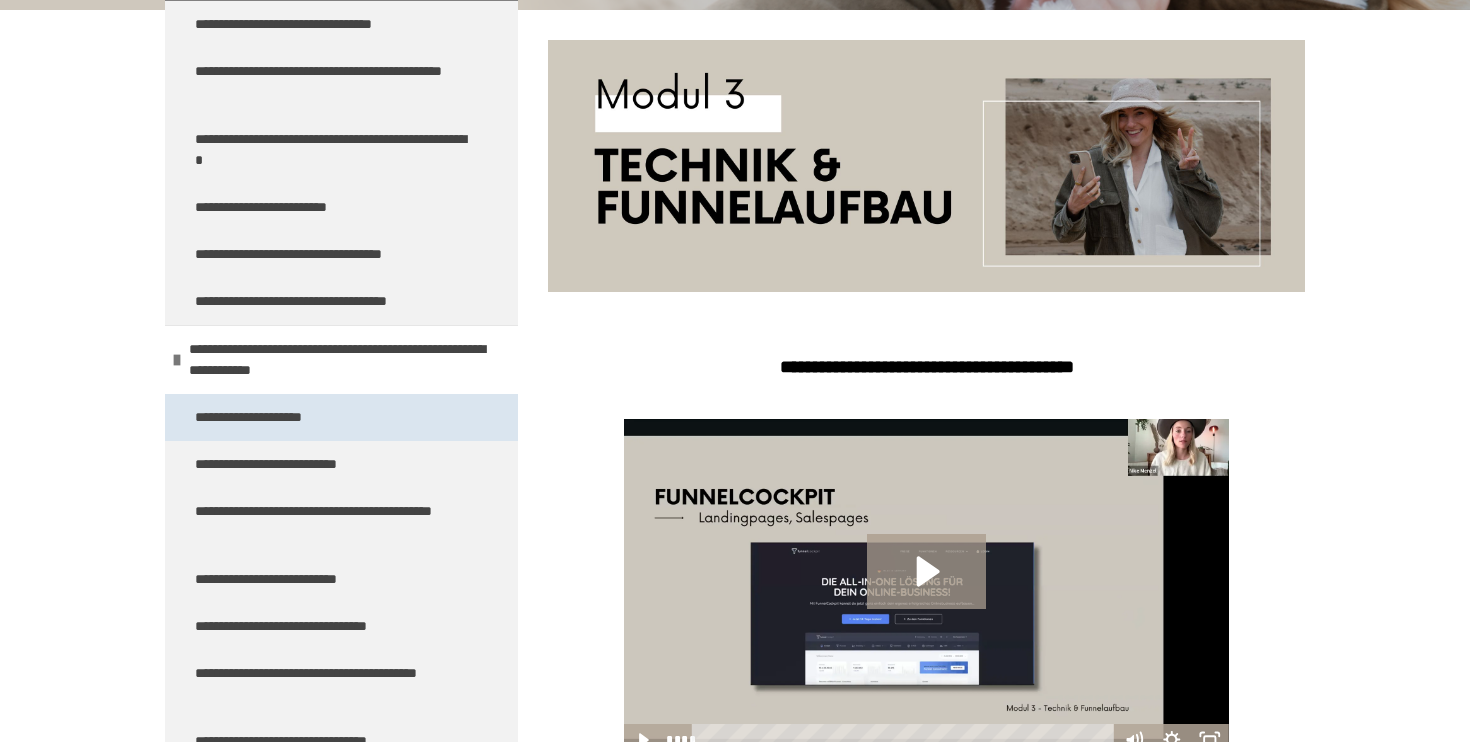 click on "**********" at bounding box center [276, 417] 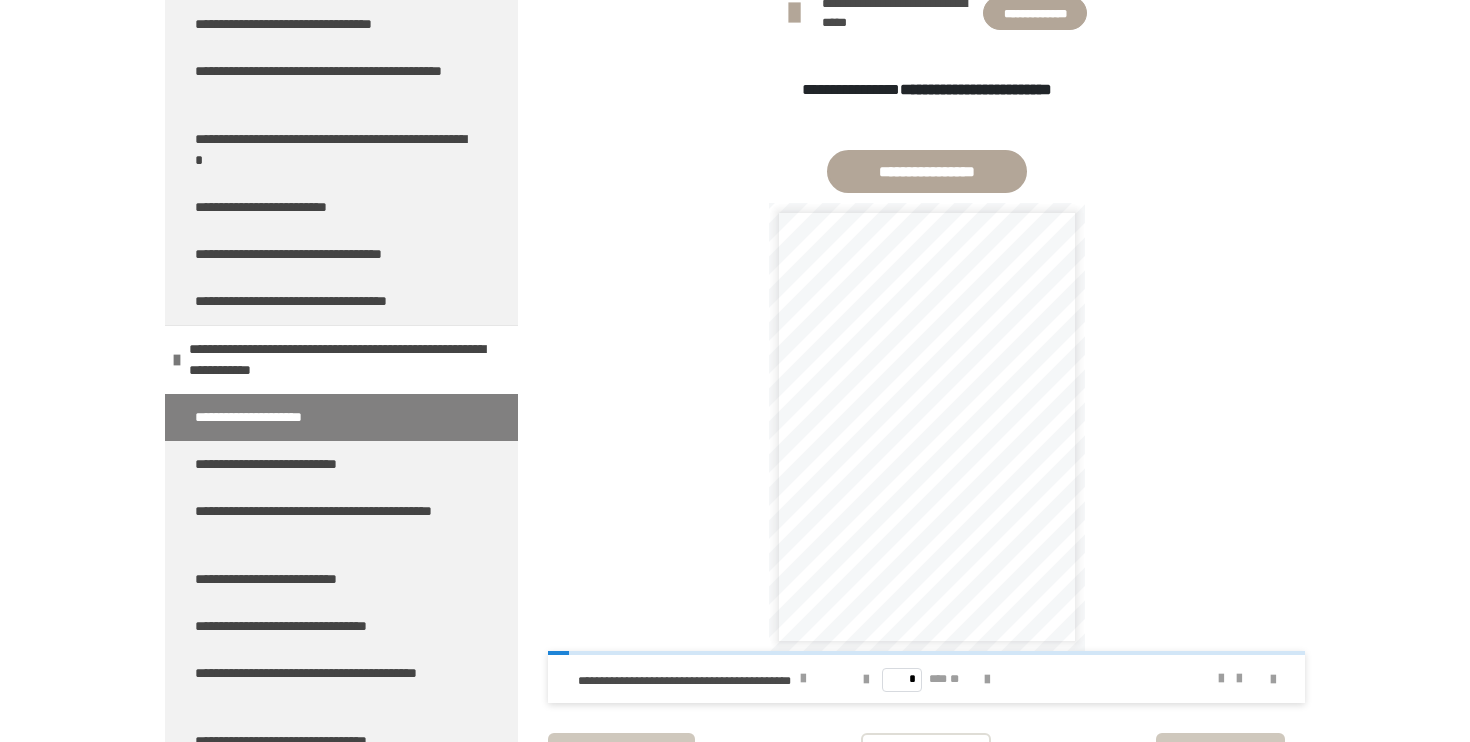 scroll, scrollTop: 1059, scrollLeft: 0, axis: vertical 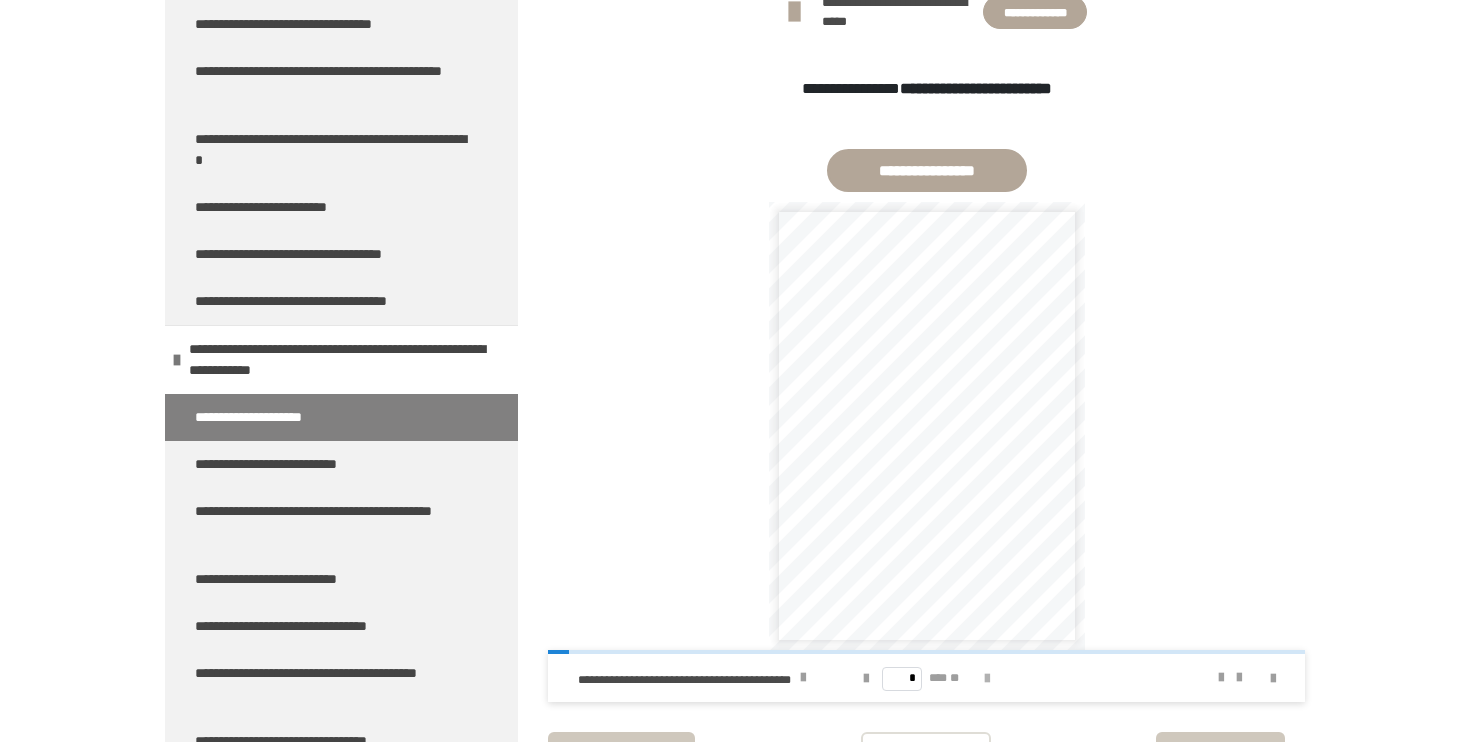 click at bounding box center [987, 679] 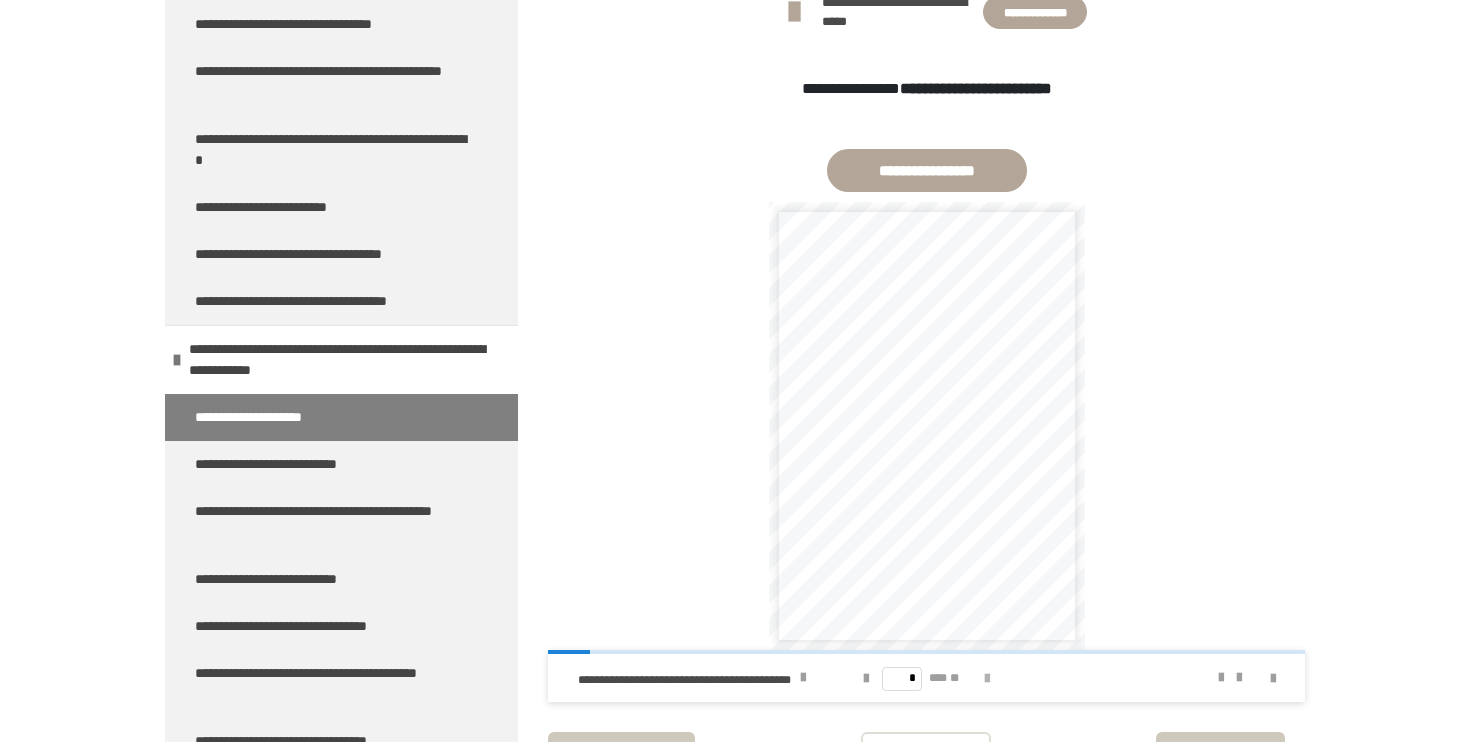 click at bounding box center (987, 679) 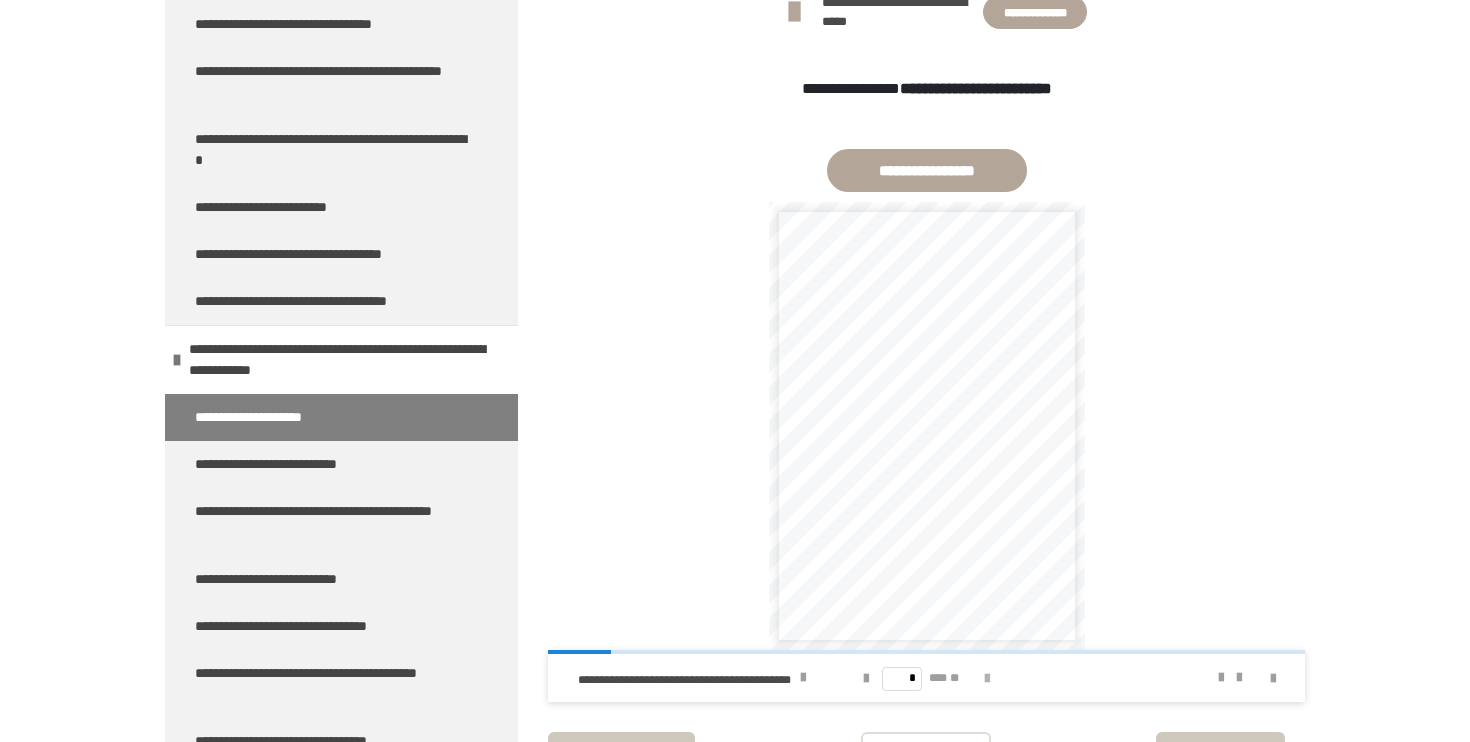 click at bounding box center (987, 679) 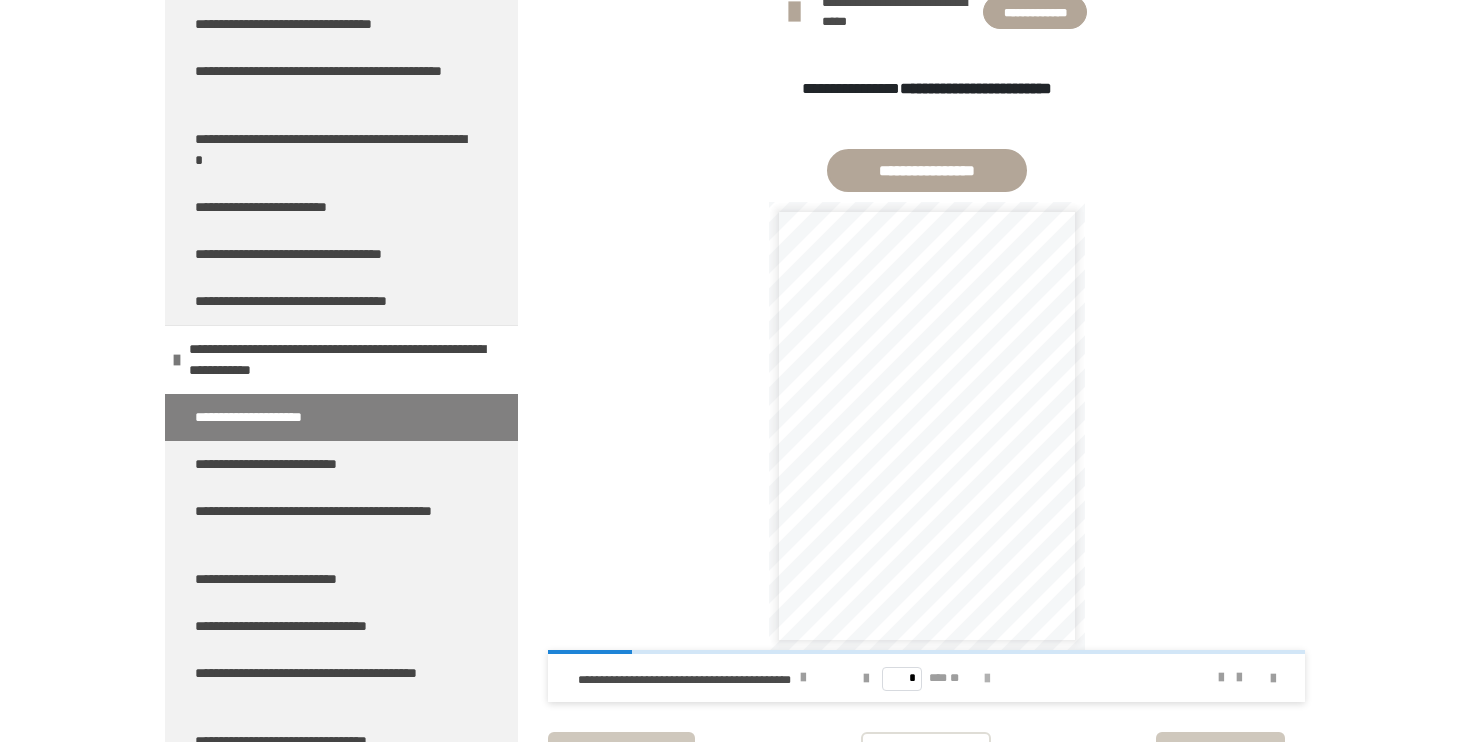 click at bounding box center (987, 679) 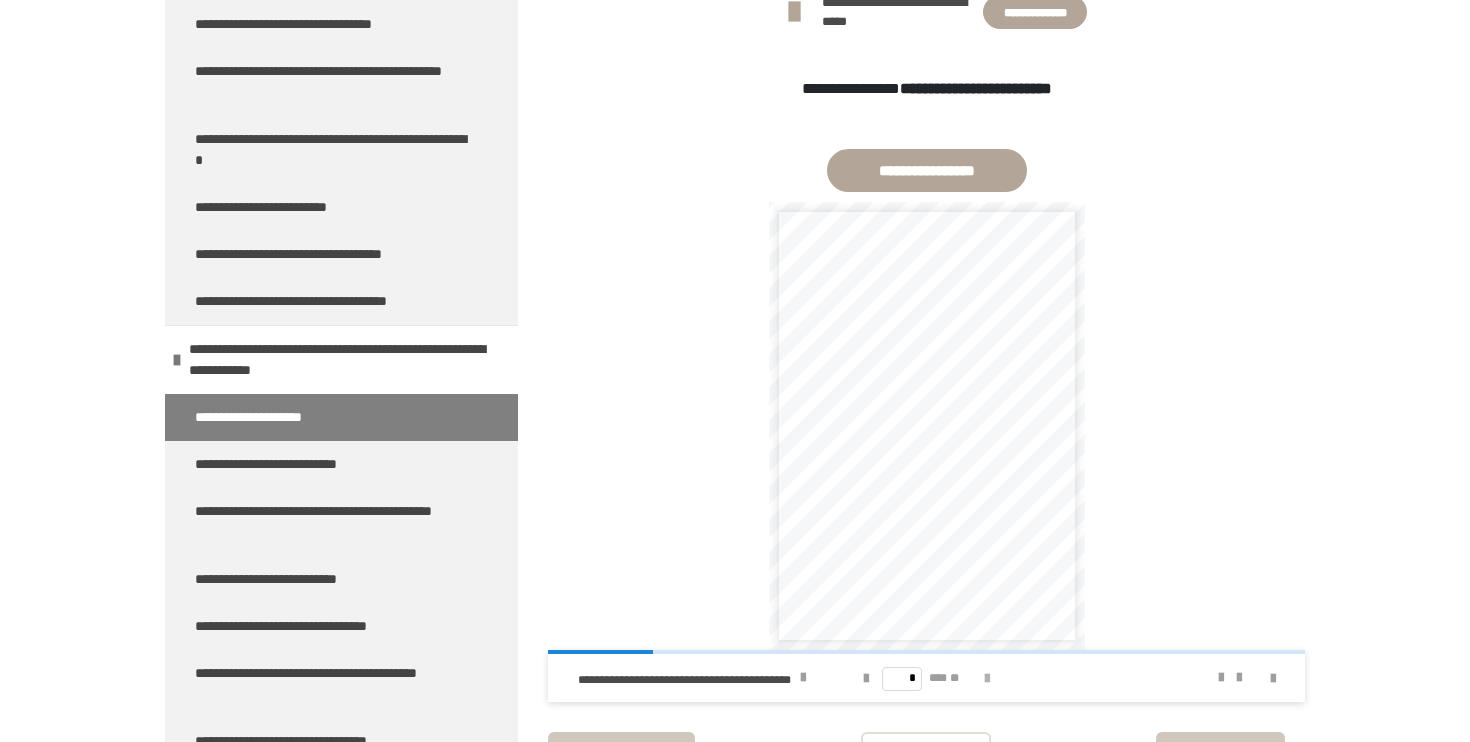 click at bounding box center [987, 679] 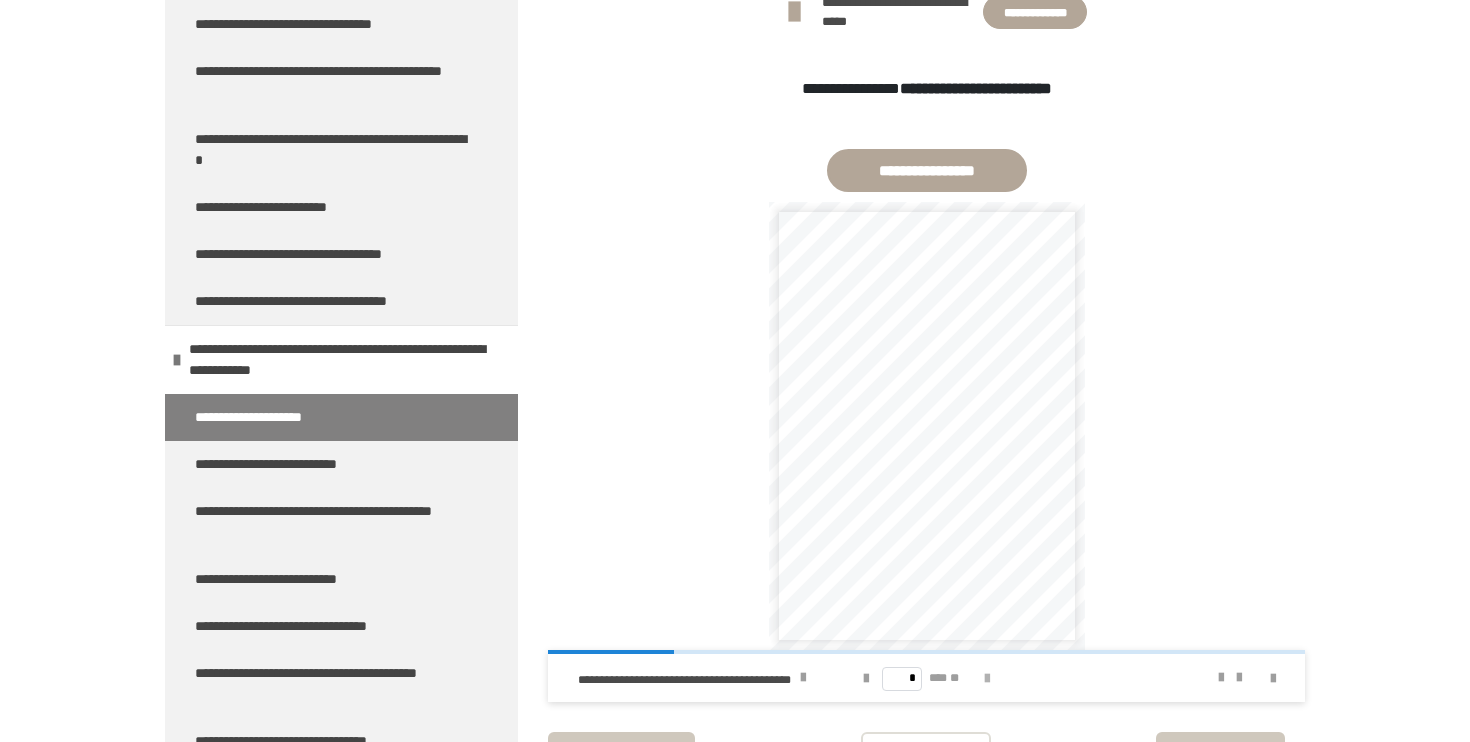 click at bounding box center [987, 679] 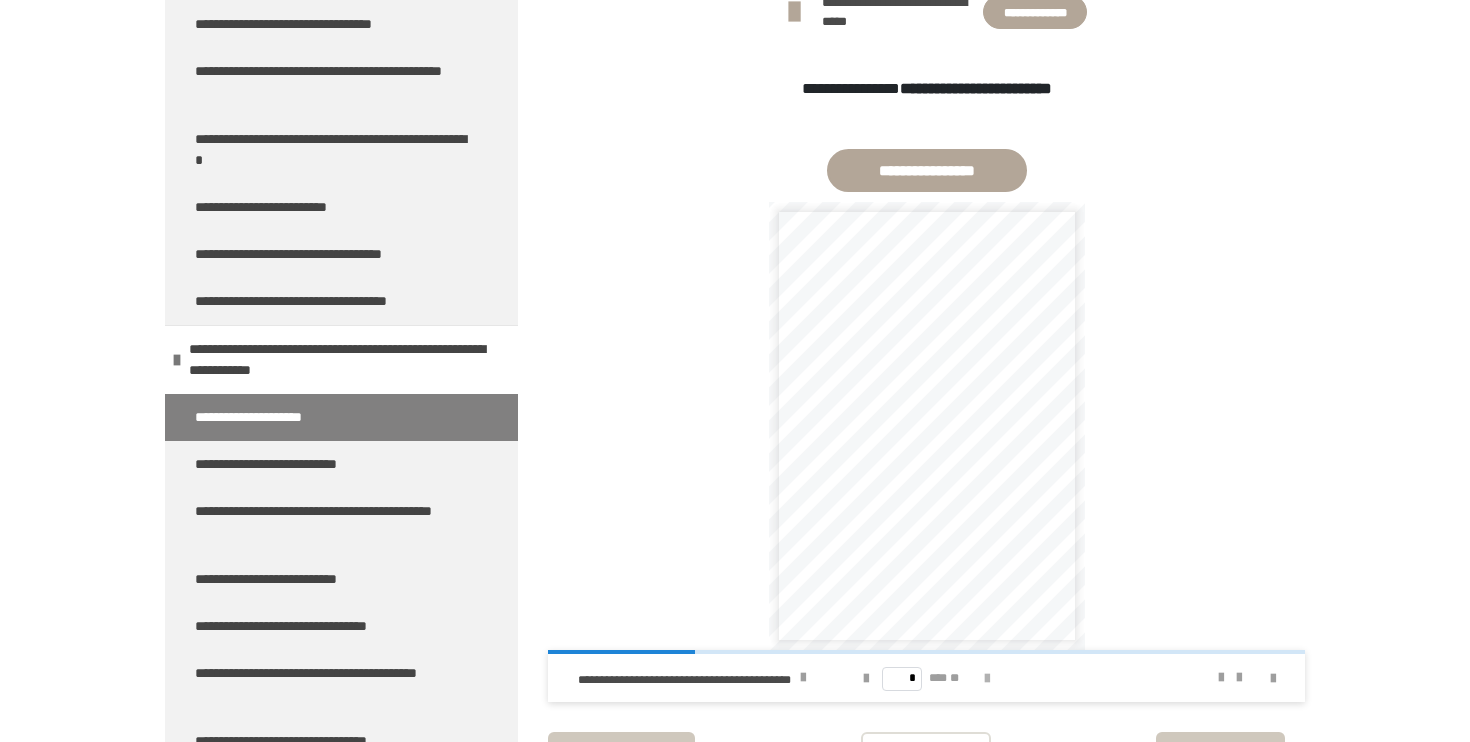 click at bounding box center (987, 679) 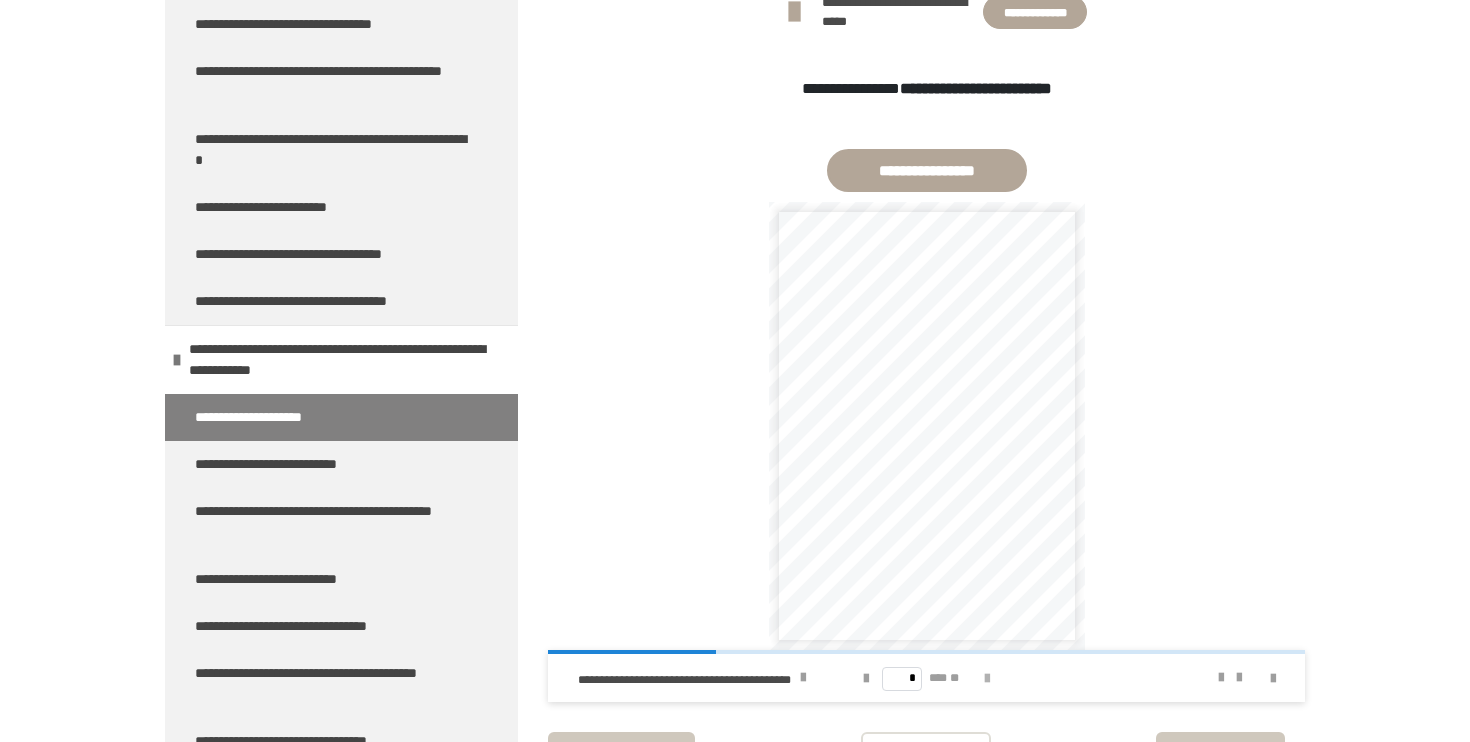 click at bounding box center [987, 679] 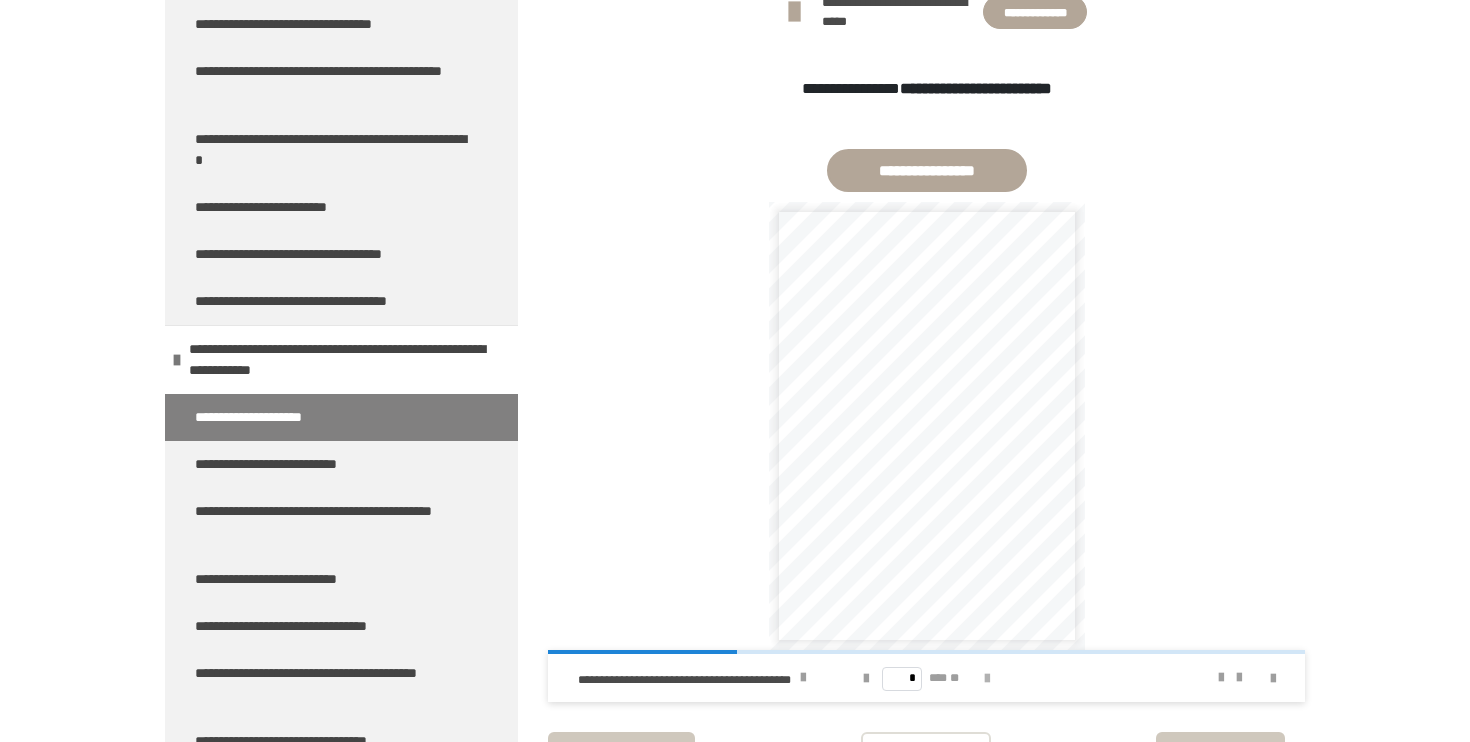 click at bounding box center (987, 679) 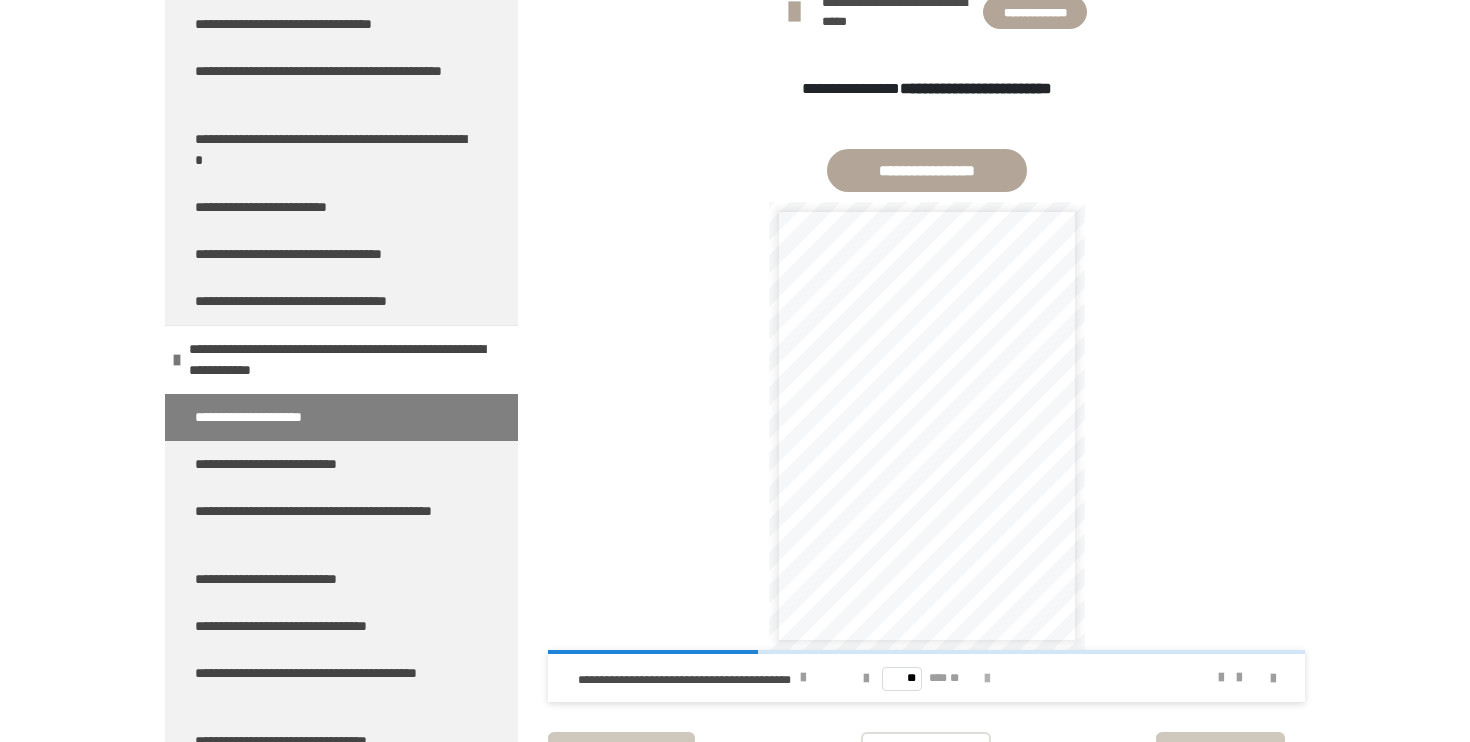 click at bounding box center [987, 679] 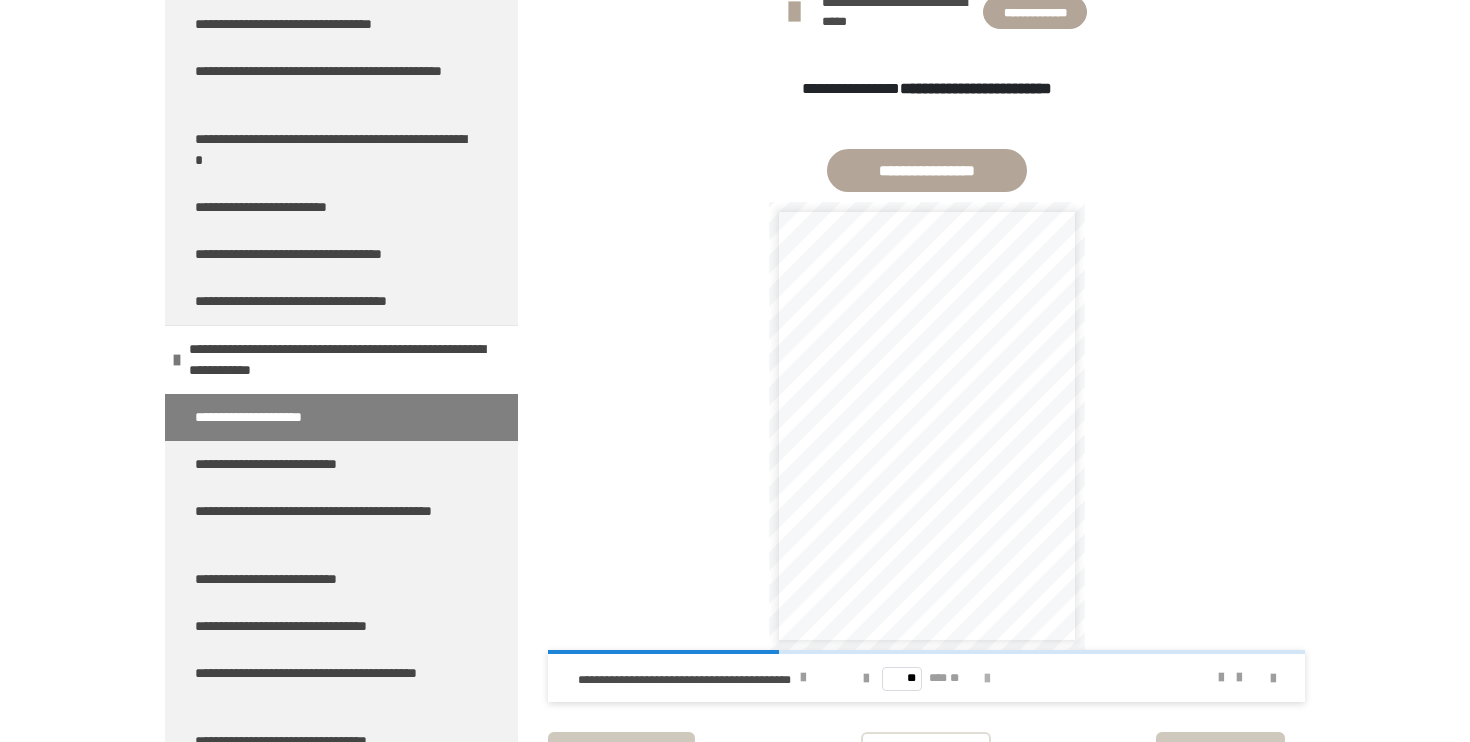 click at bounding box center (987, 679) 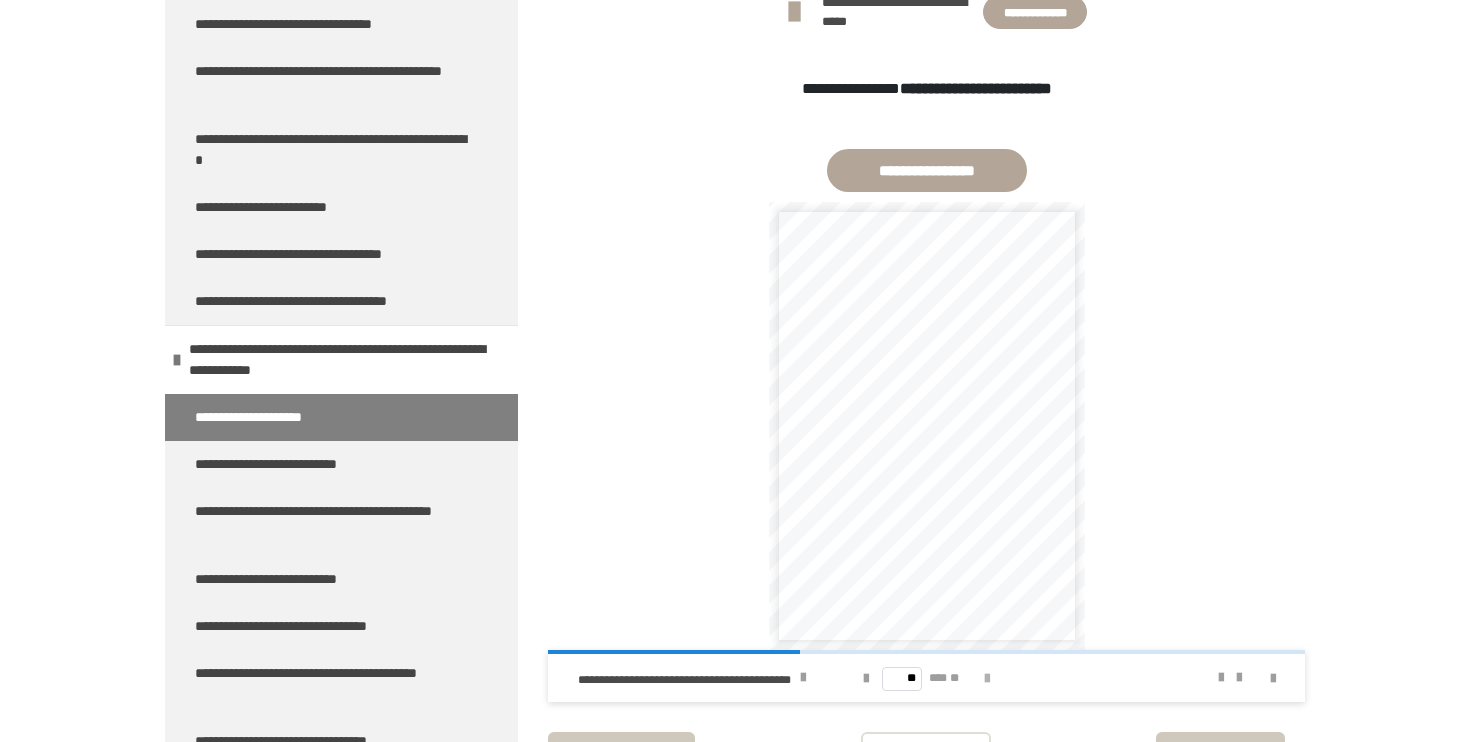 click at bounding box center (987, 679) 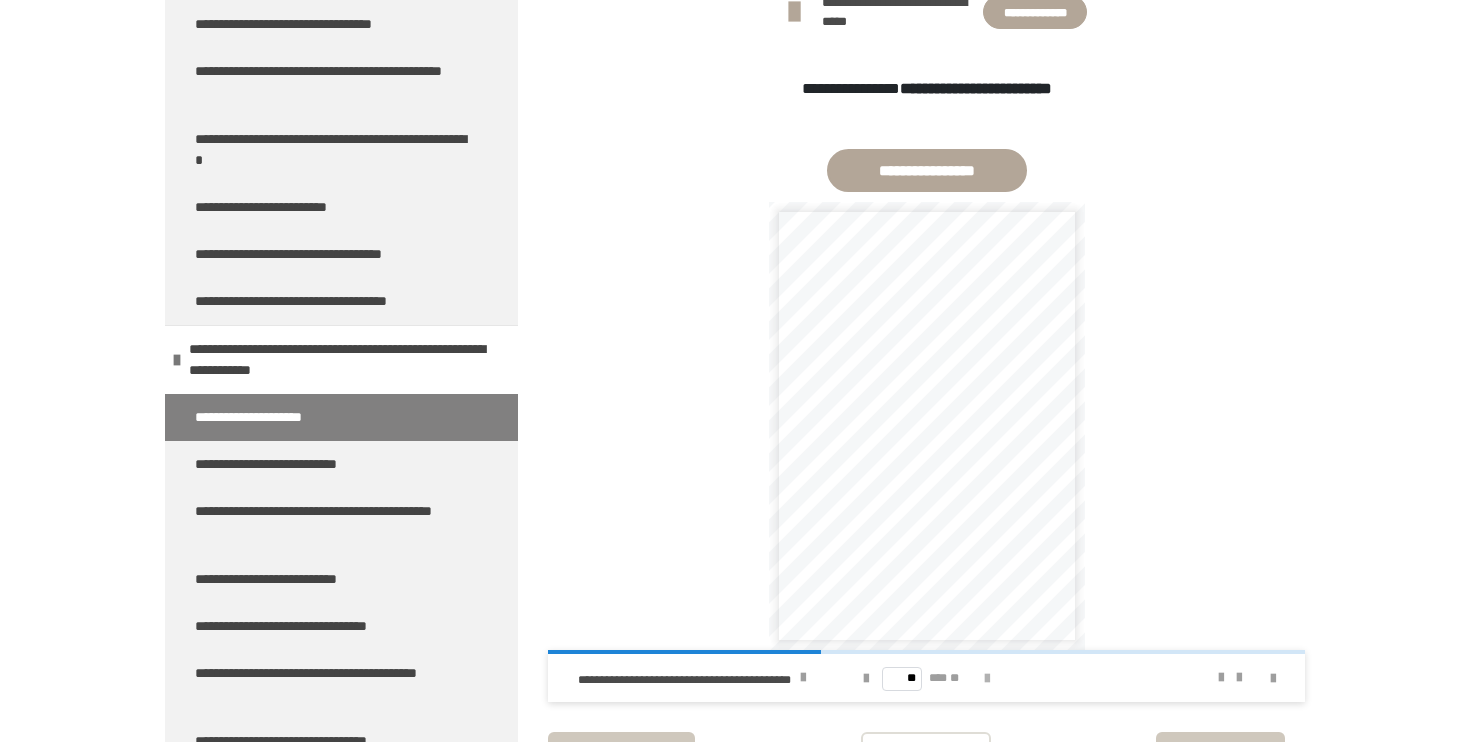 click at bounding box center (987, 679) 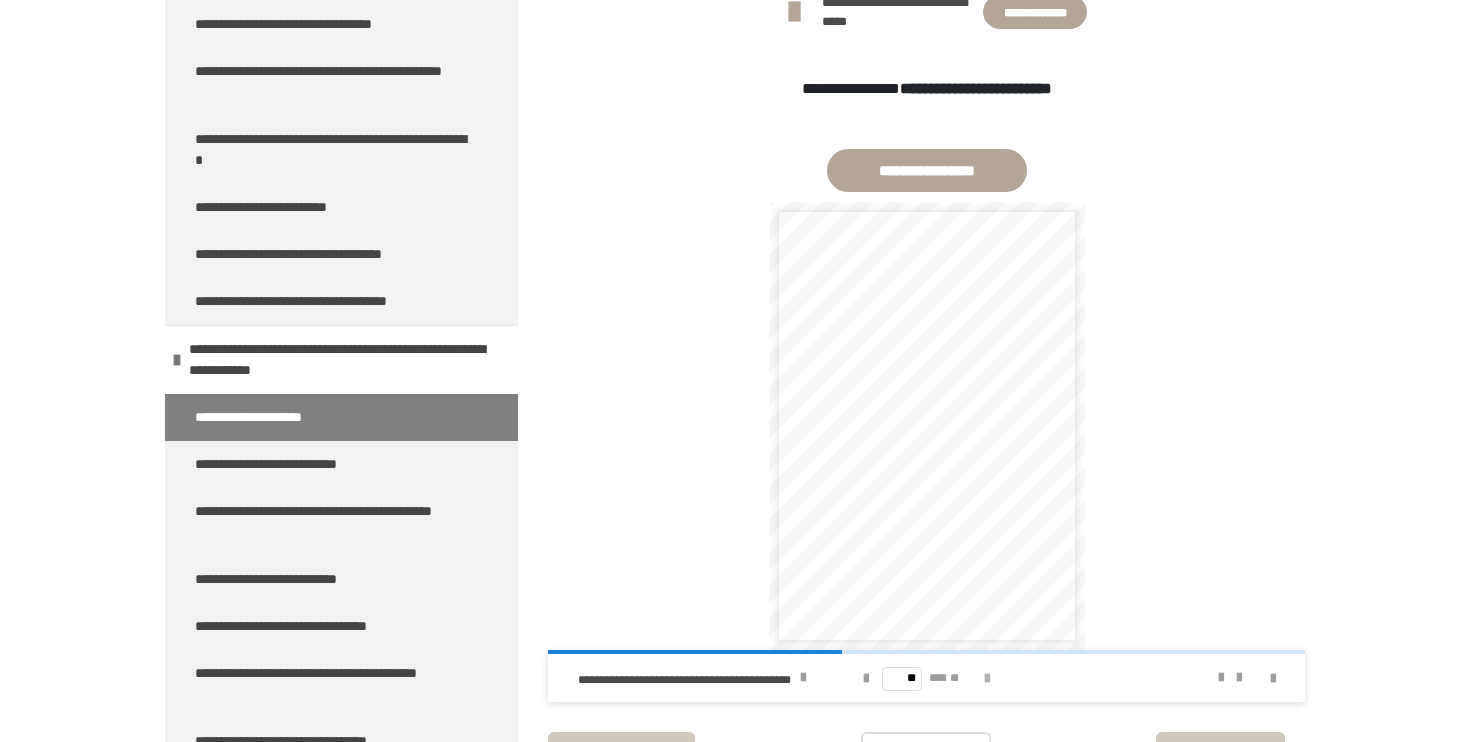 click at bounding box center [987, 679] 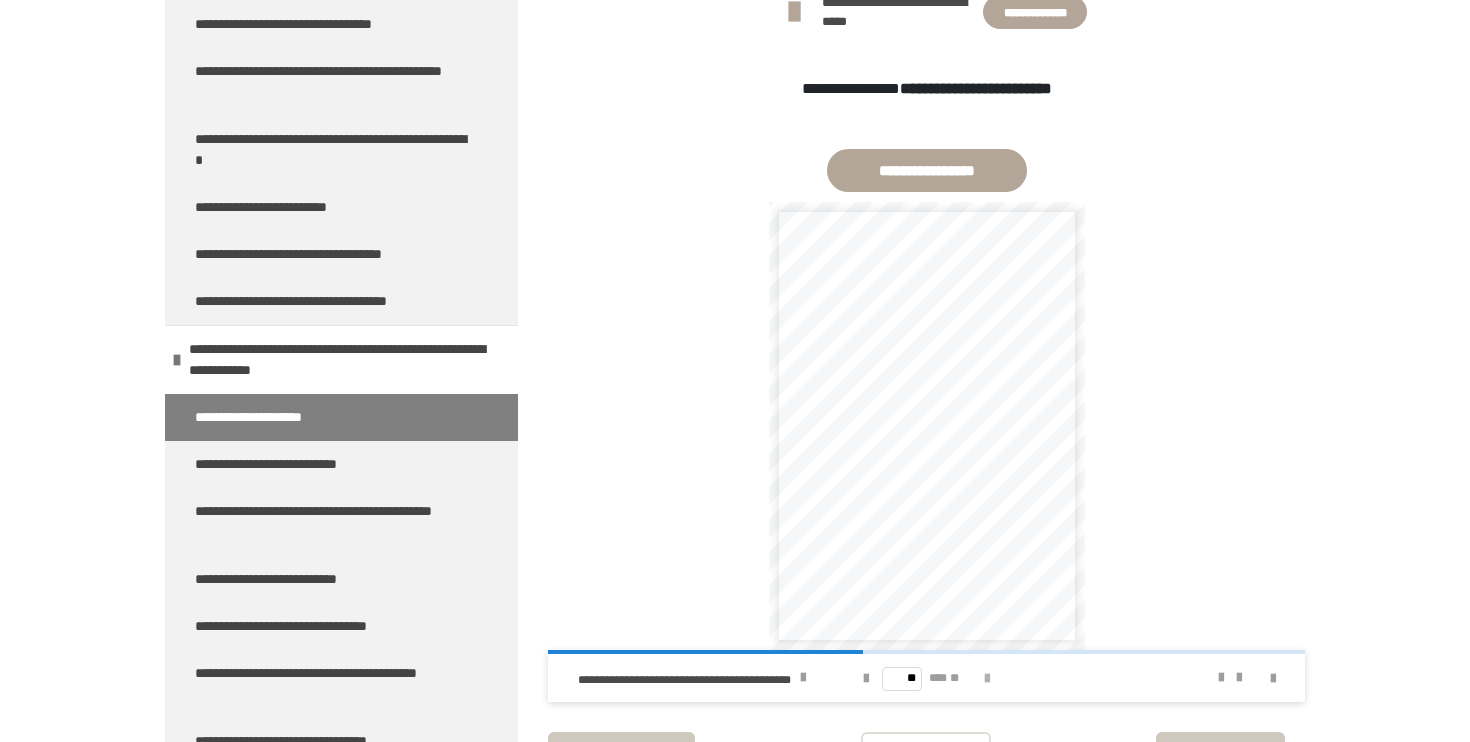 click at bounding box center [987, 679] 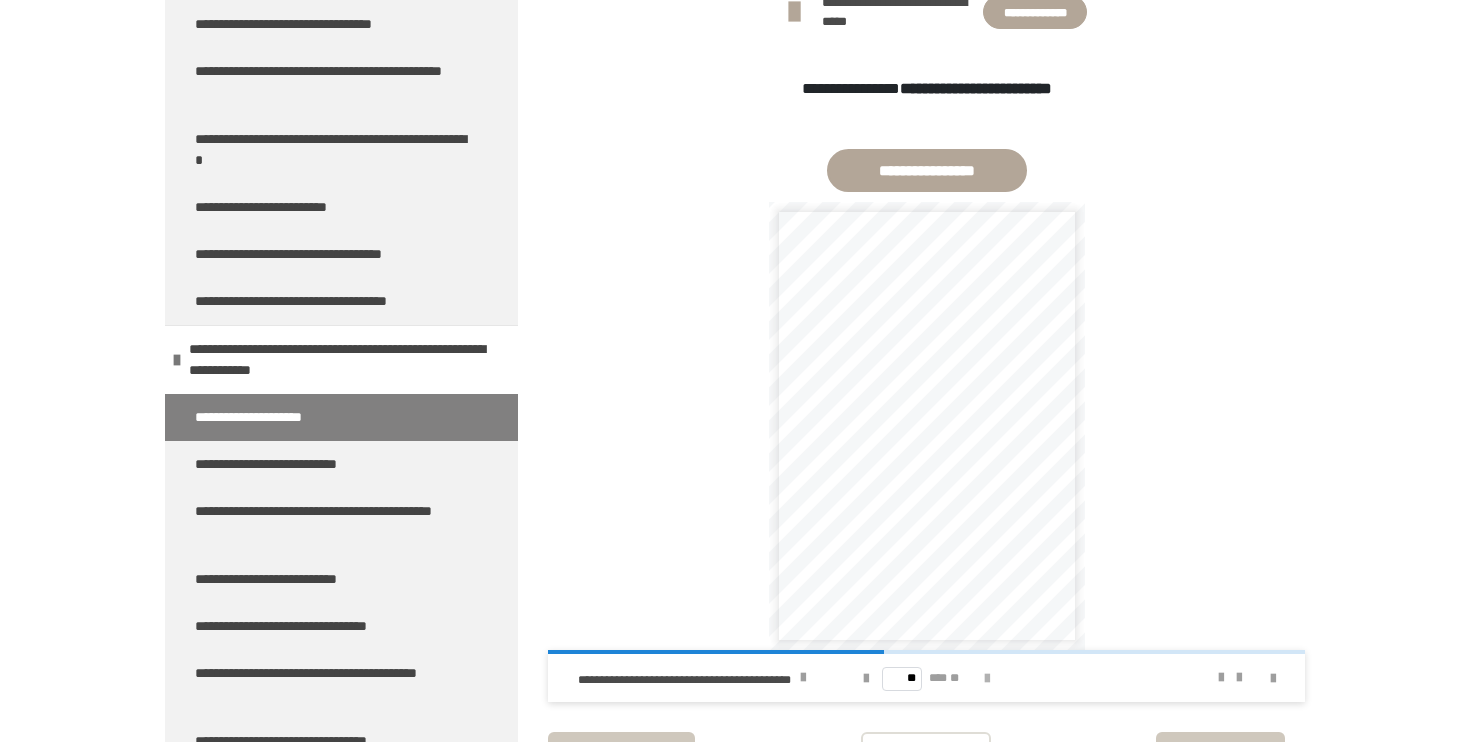 click at bounding box center (987, 679) 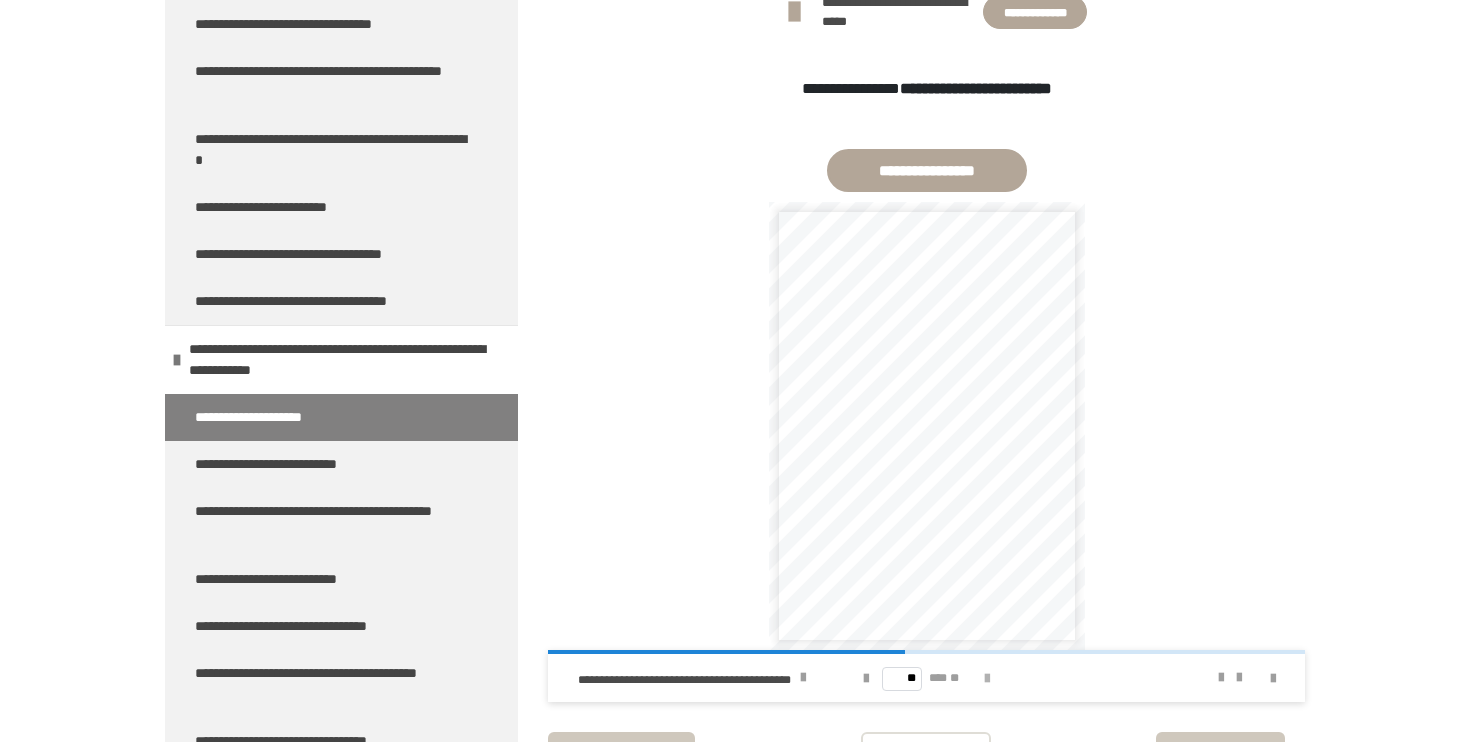 click at bounding box center [987, 679] 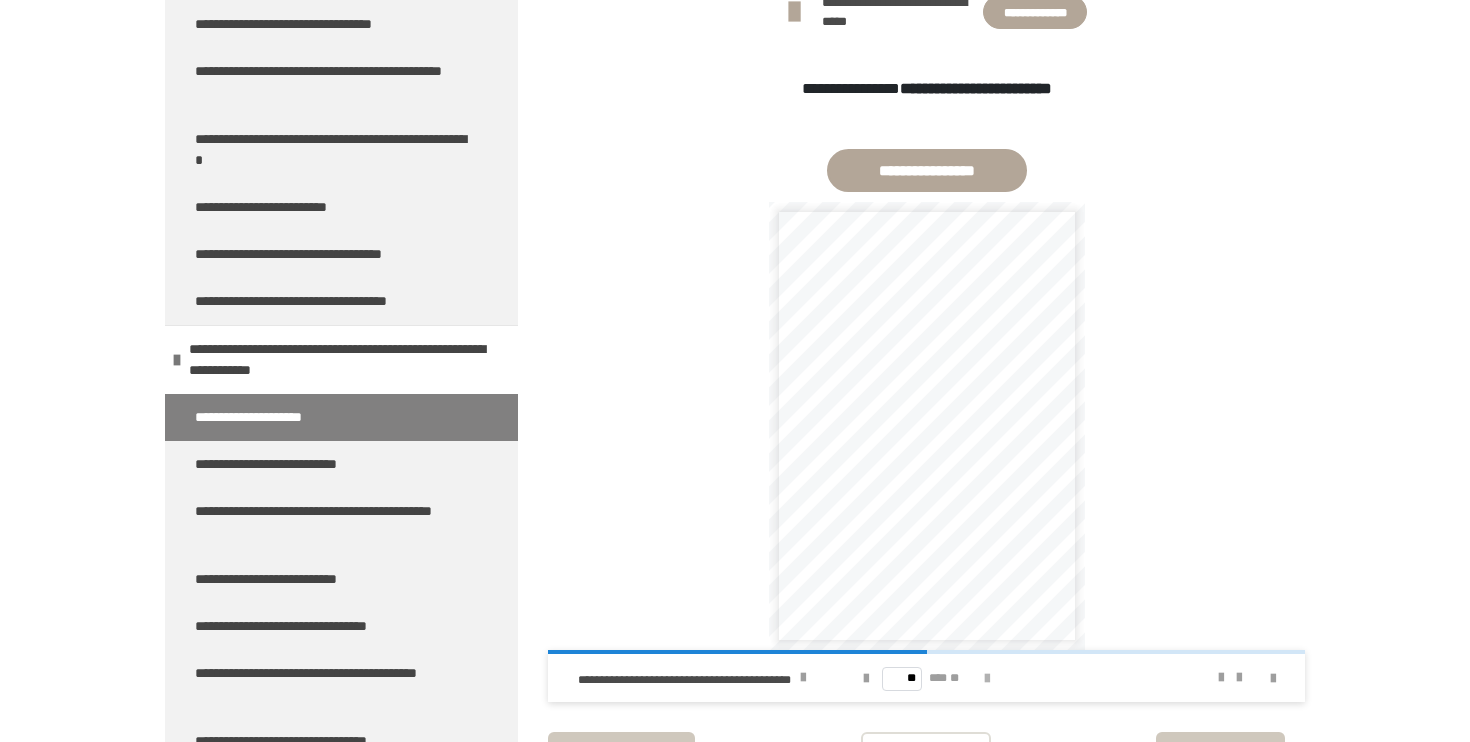 click at bounding box center [987, 679] 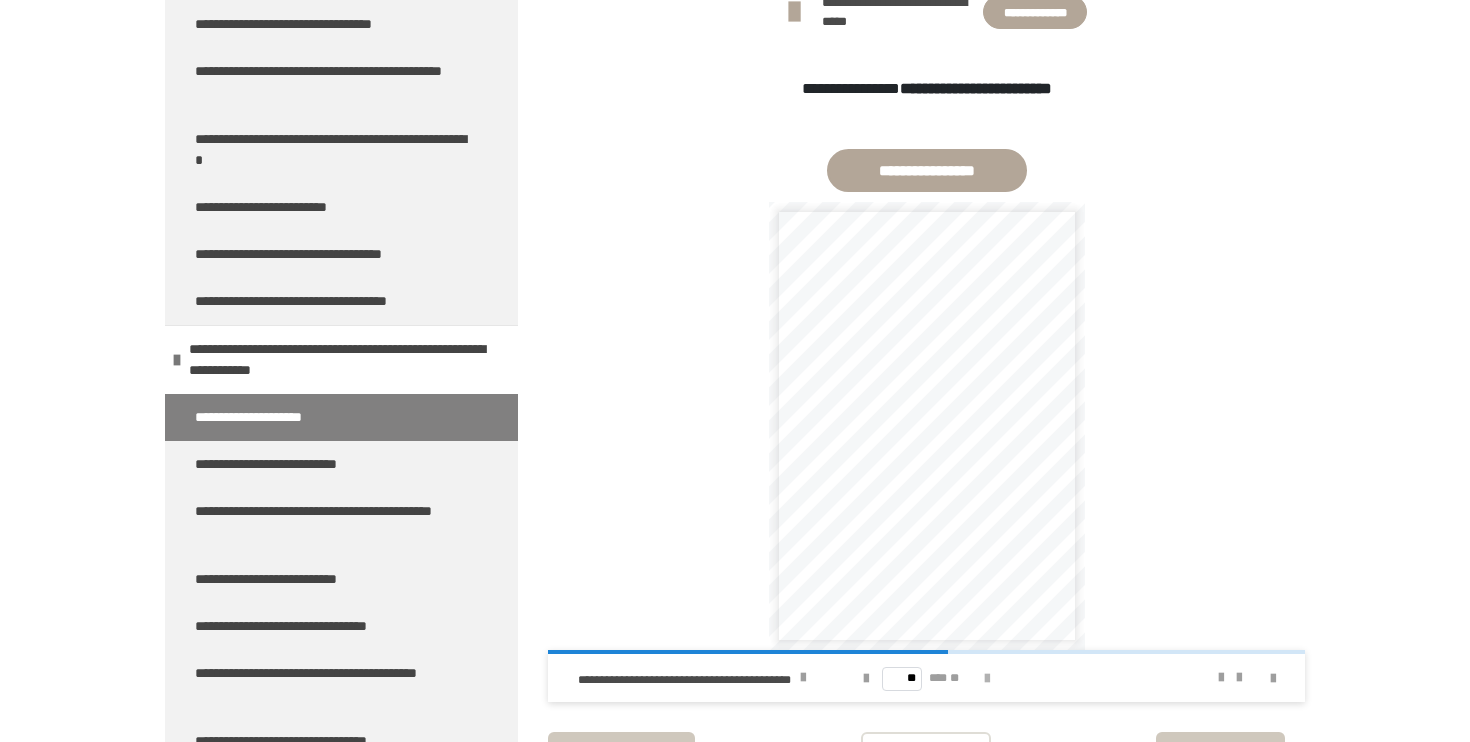 click at bounding box center [987, 679] 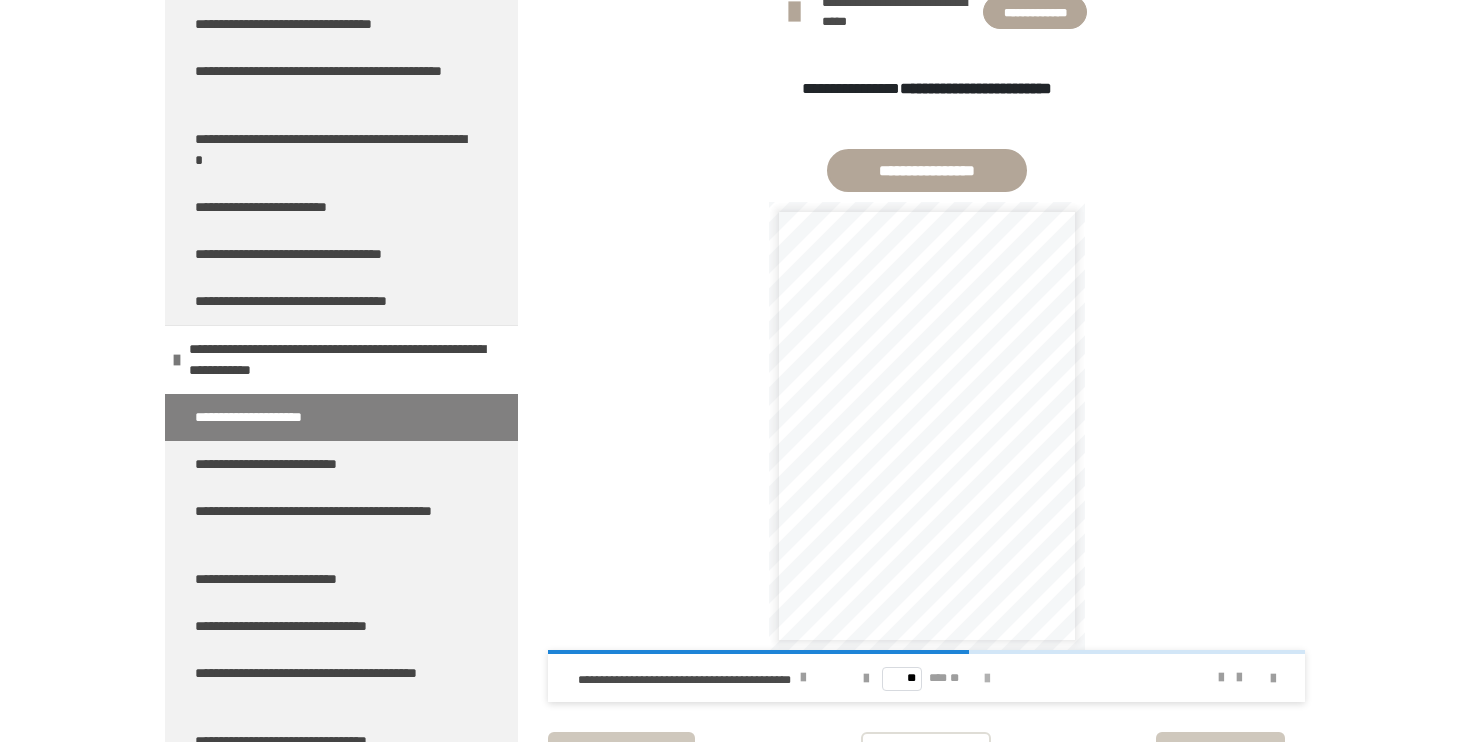 click at bounding box center (987, 679) 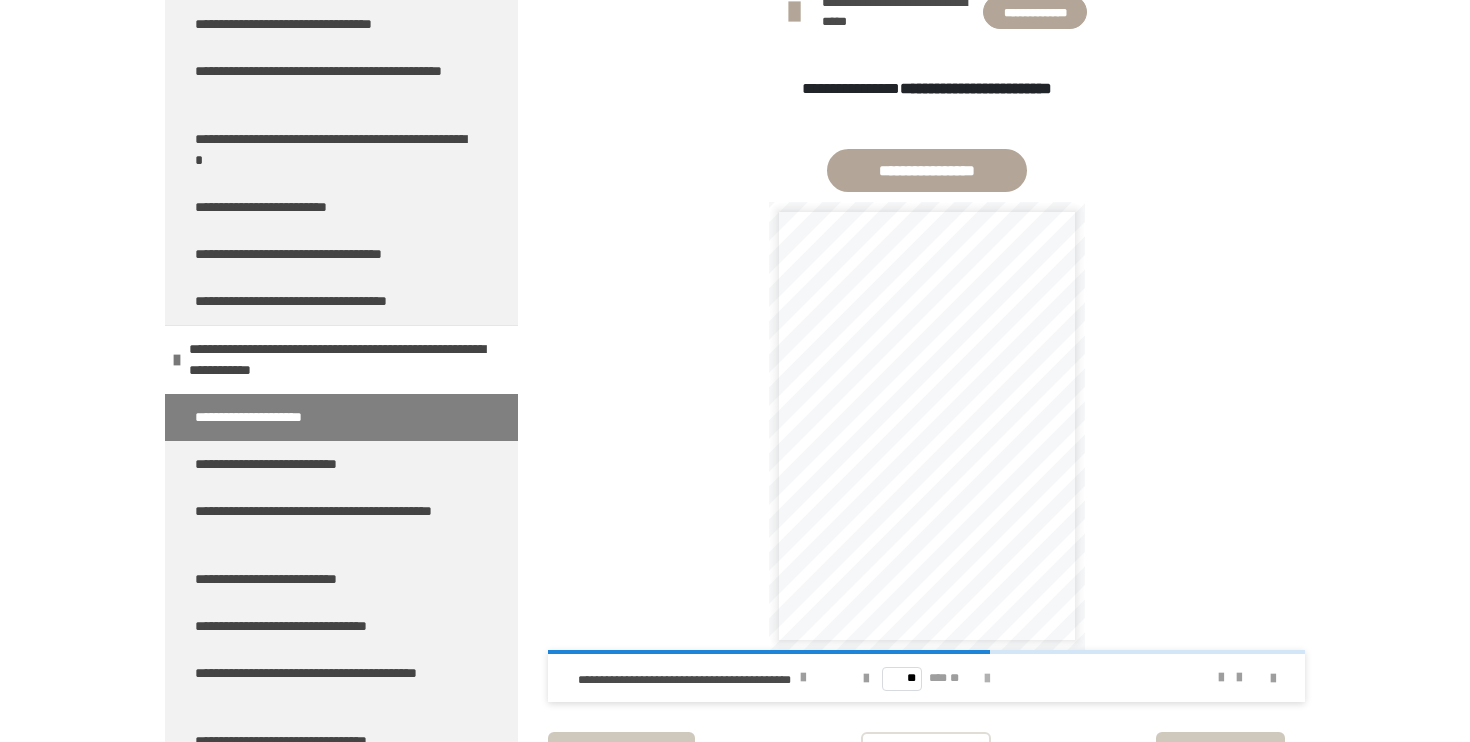 click at bounding box center (987, 679) 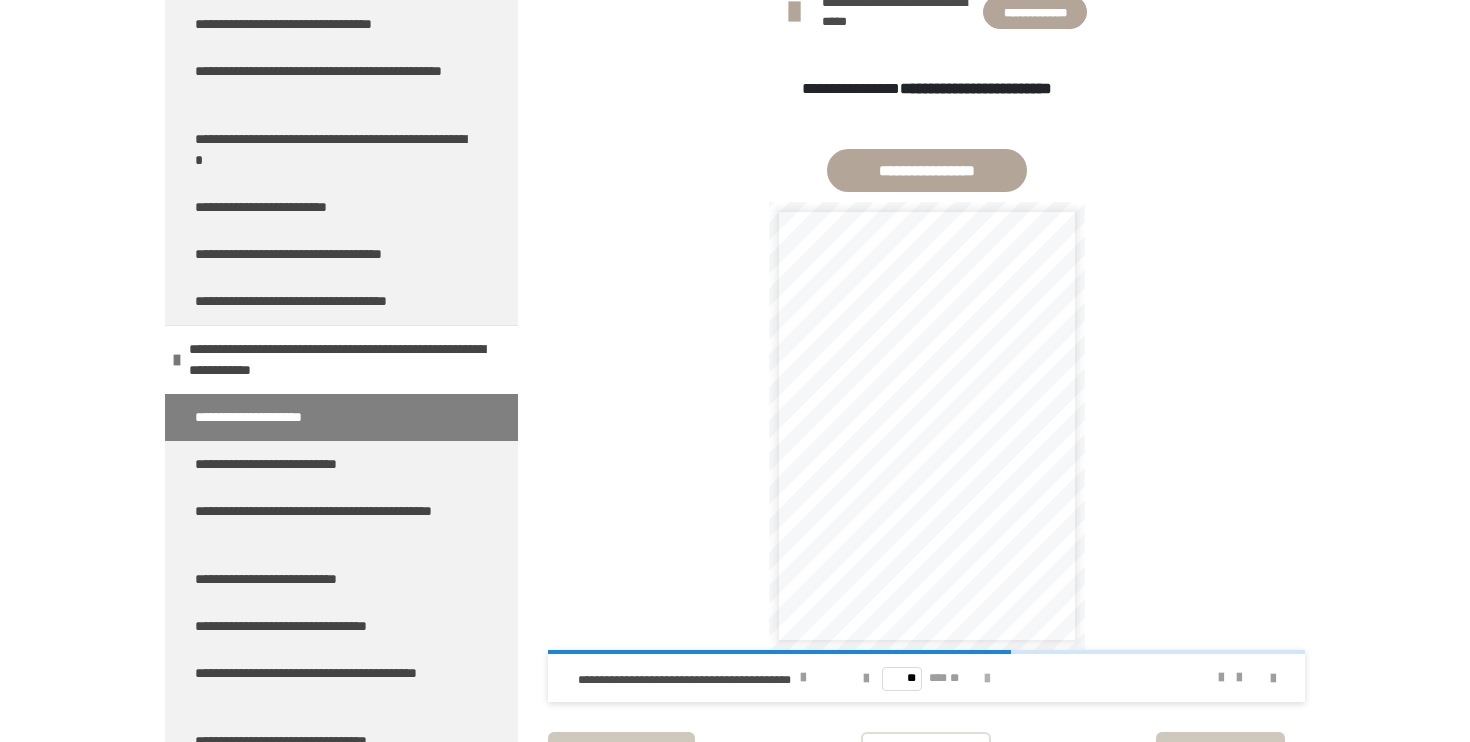click at bounding box center (987, 679) 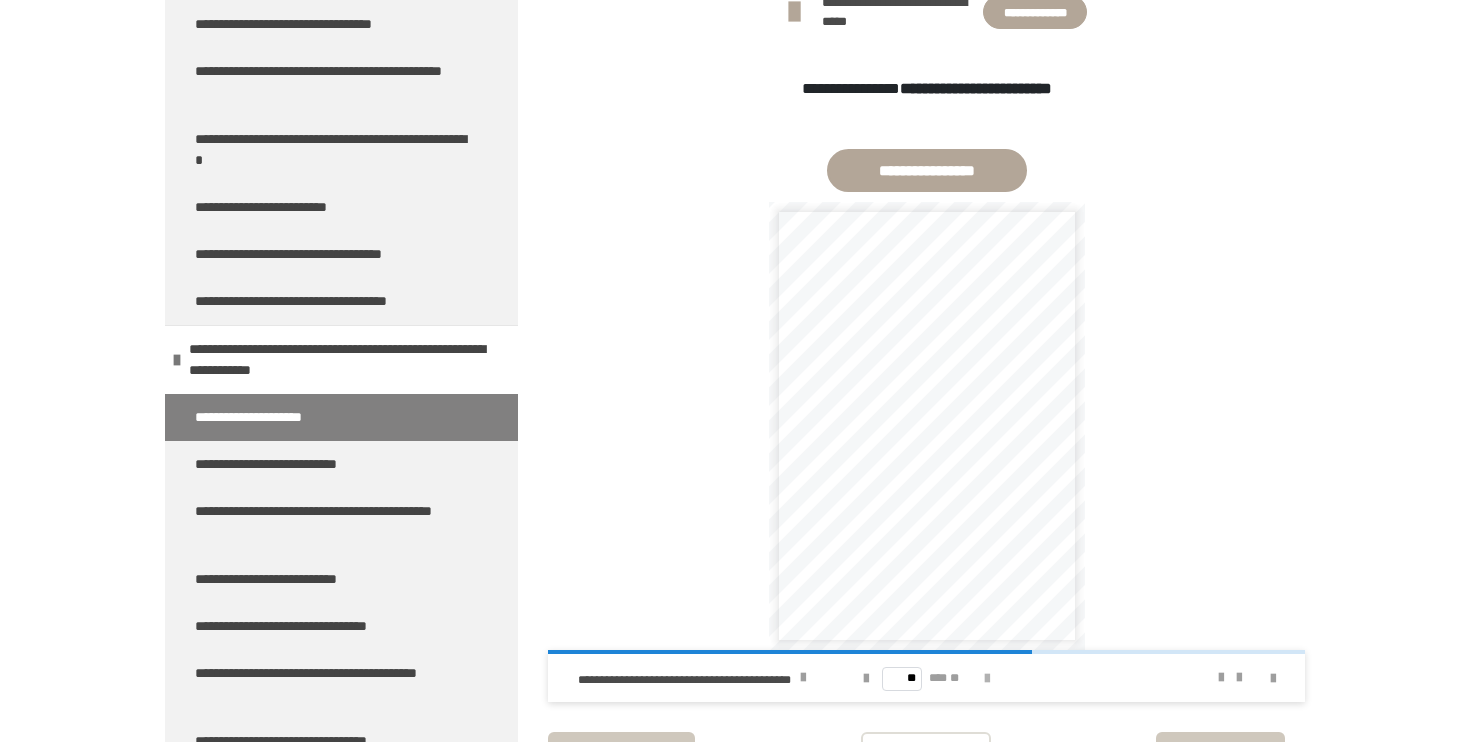 click at bounding box center [987, 679] 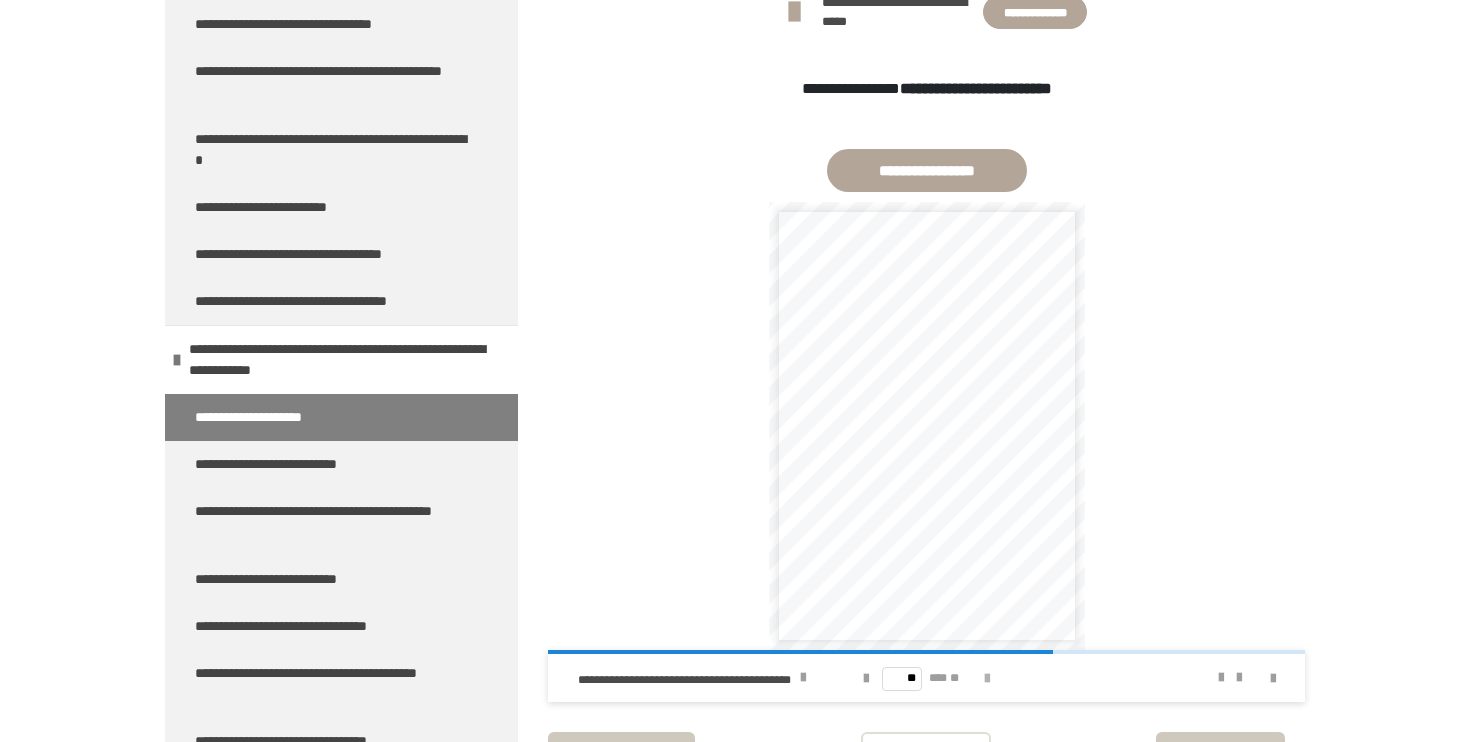 click at bounding box center (987, 679) 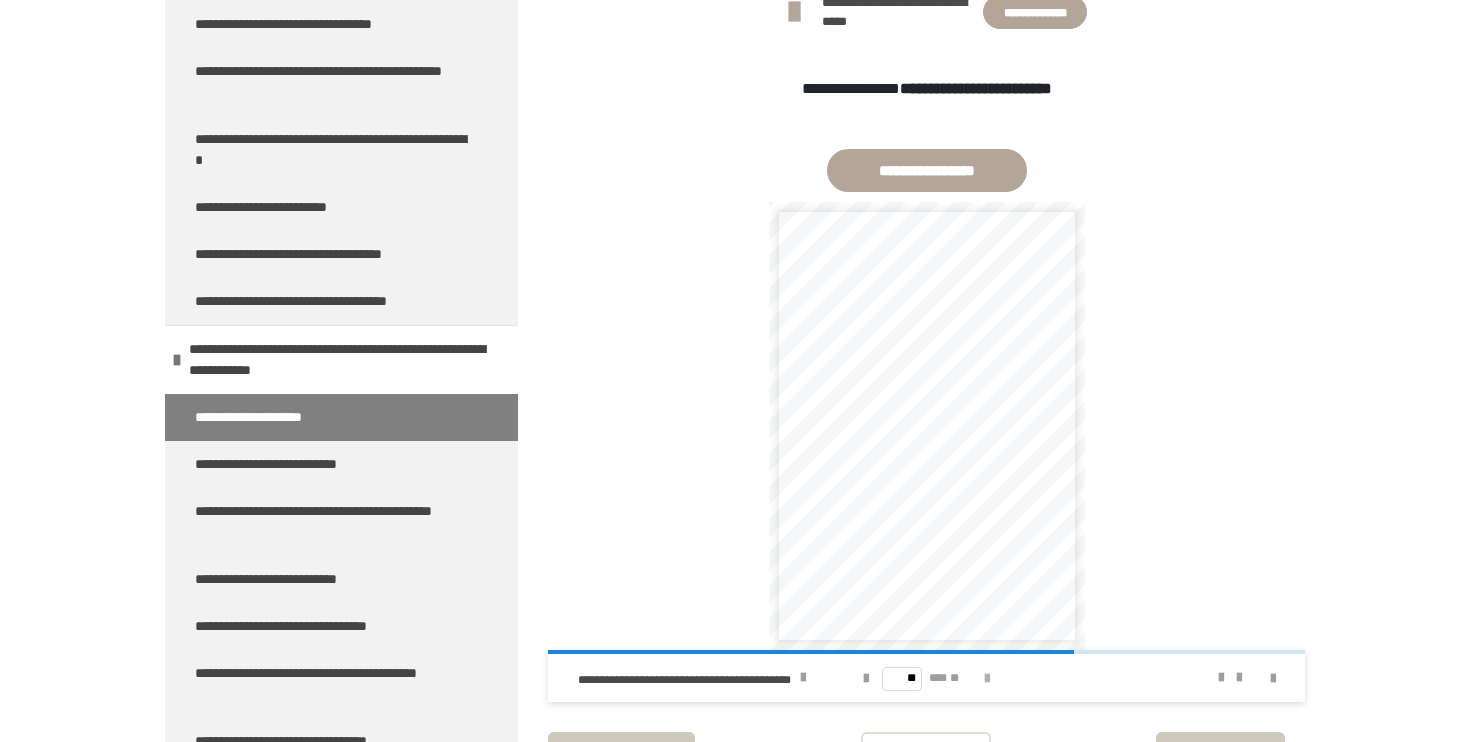 click at bounding box center [987, 679] 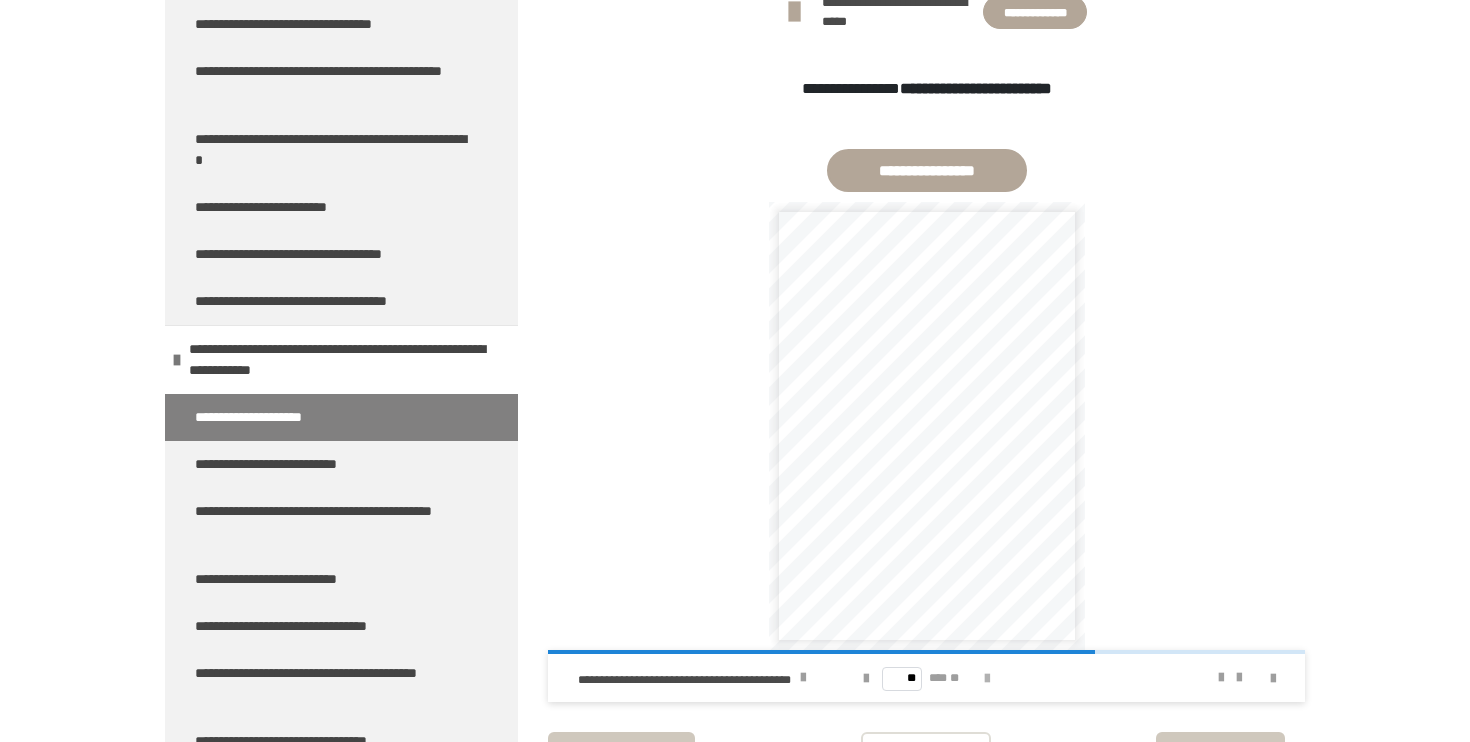 click at bounding box center [987, 679] 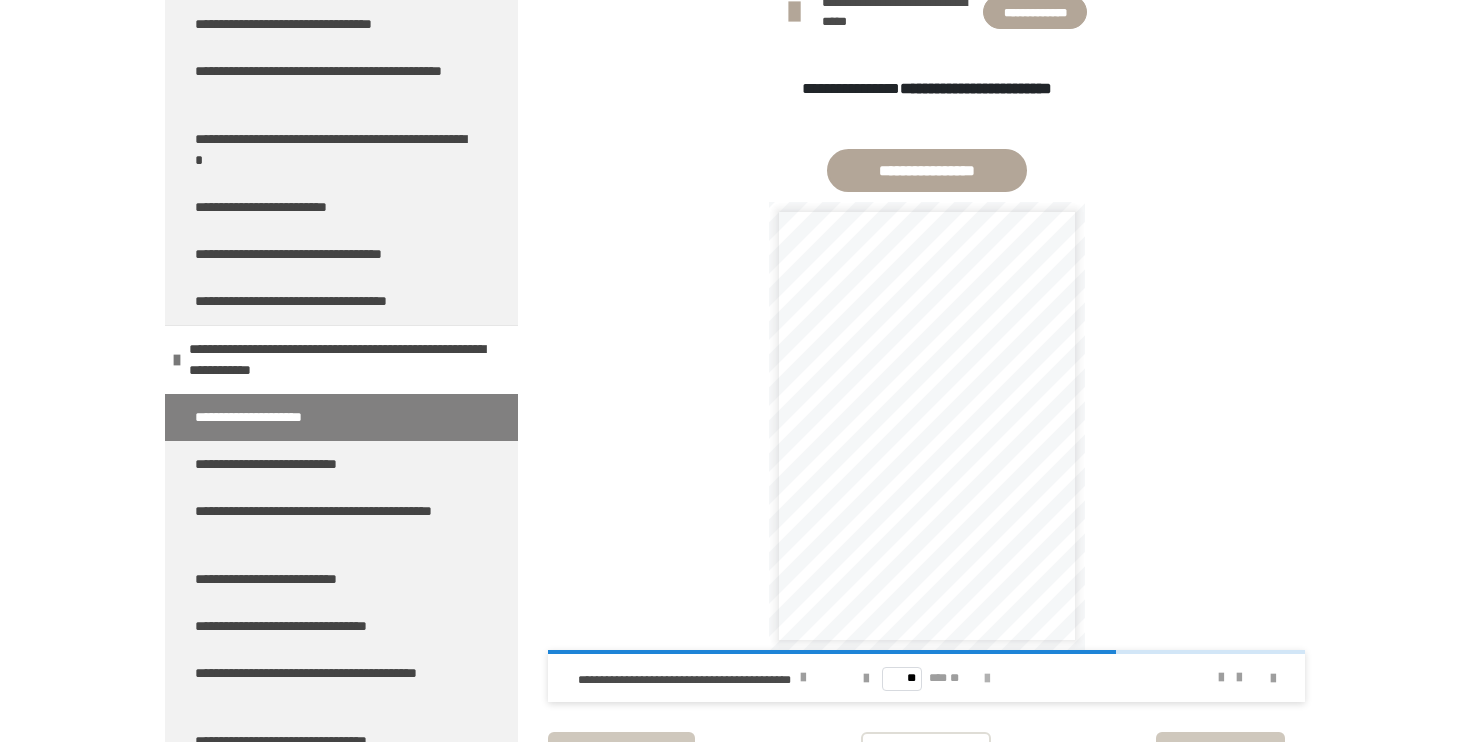 click at bounding box center (987, 679) 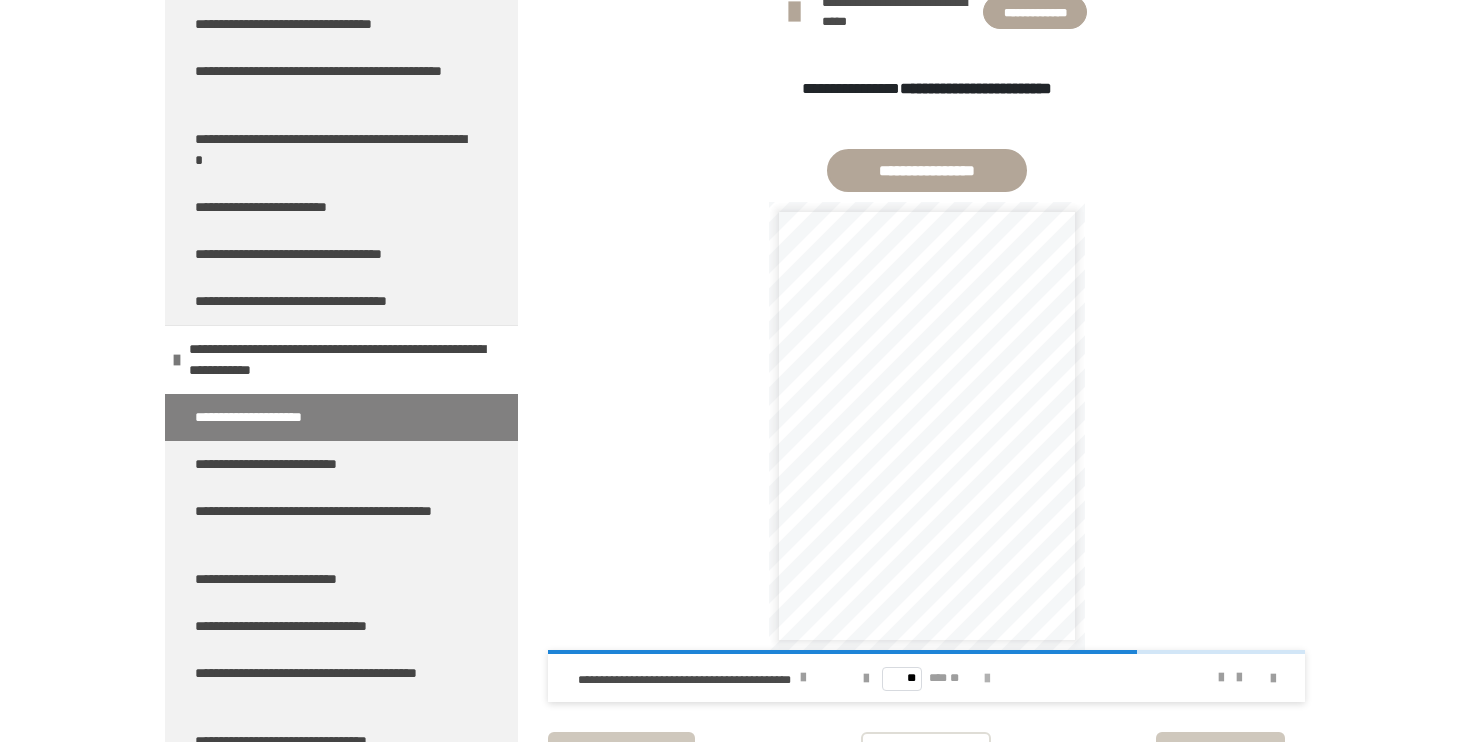 click at bounding box center (987, 679) 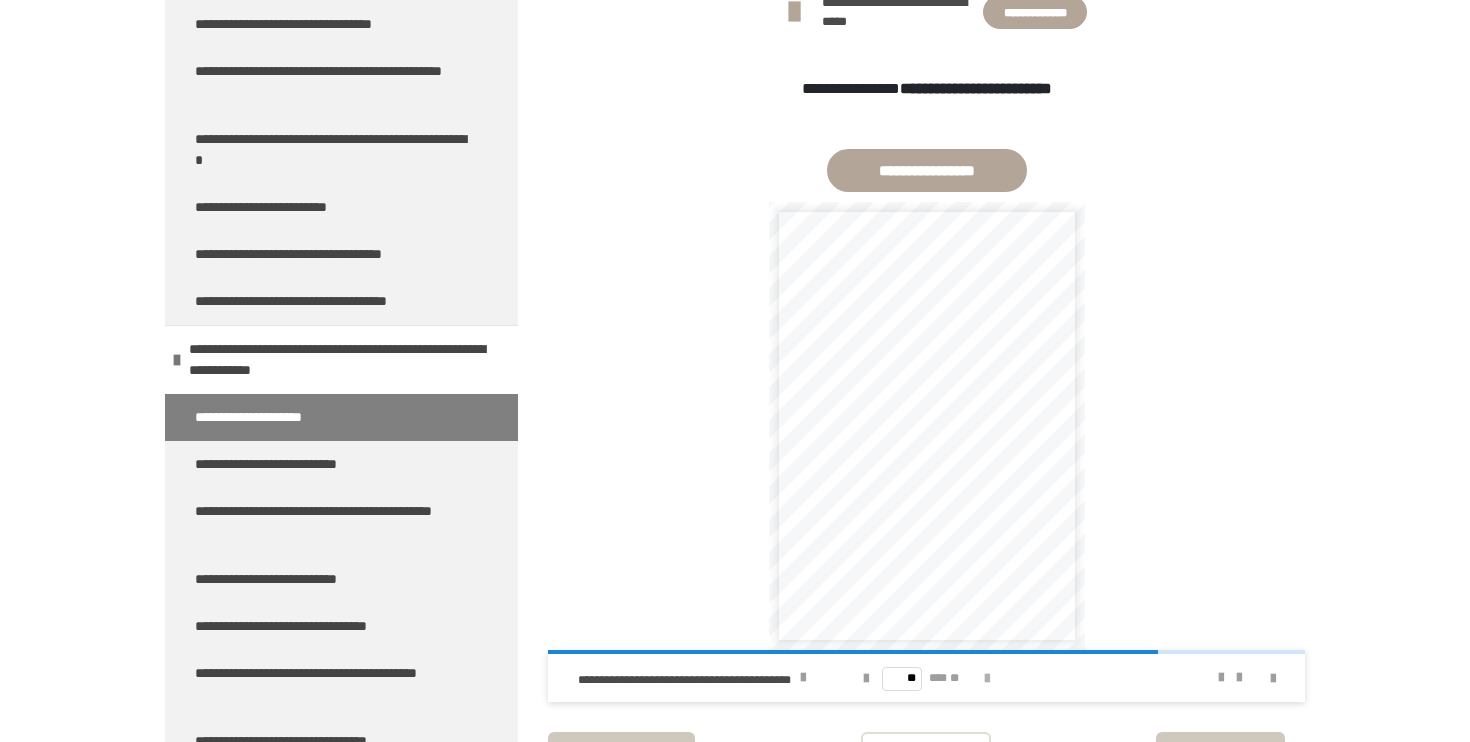 click at bounding box center [987, 679] 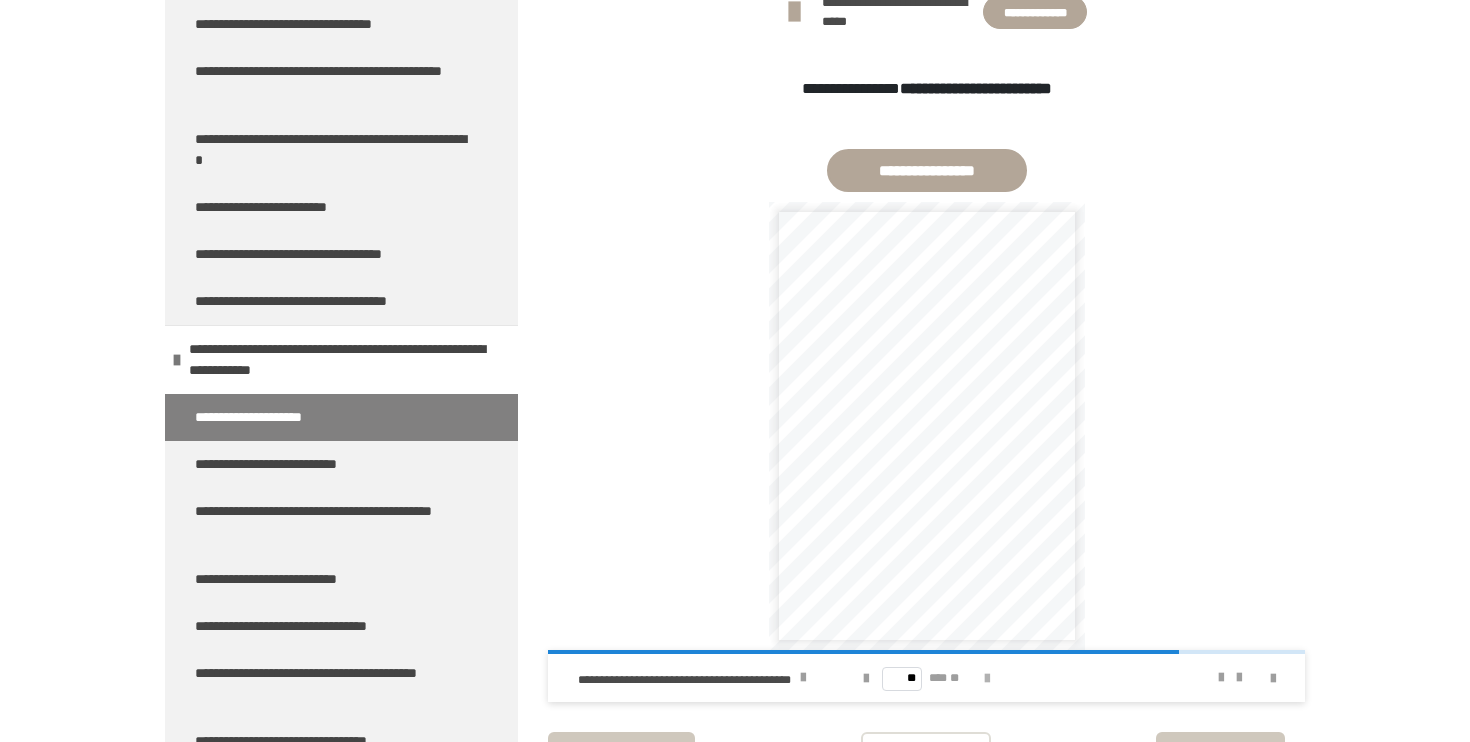 click at bounding box center [987, 679] 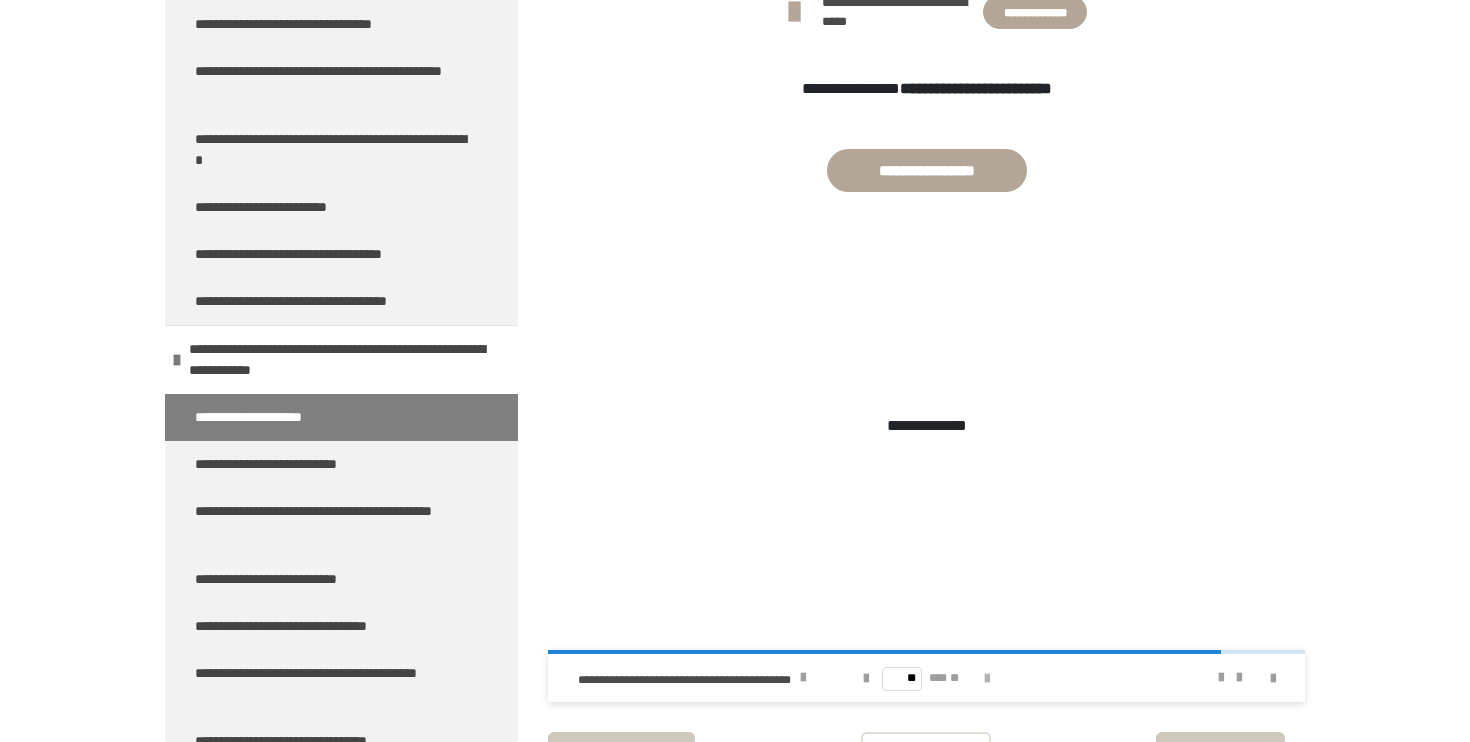 click at bounding box center (987, 679) 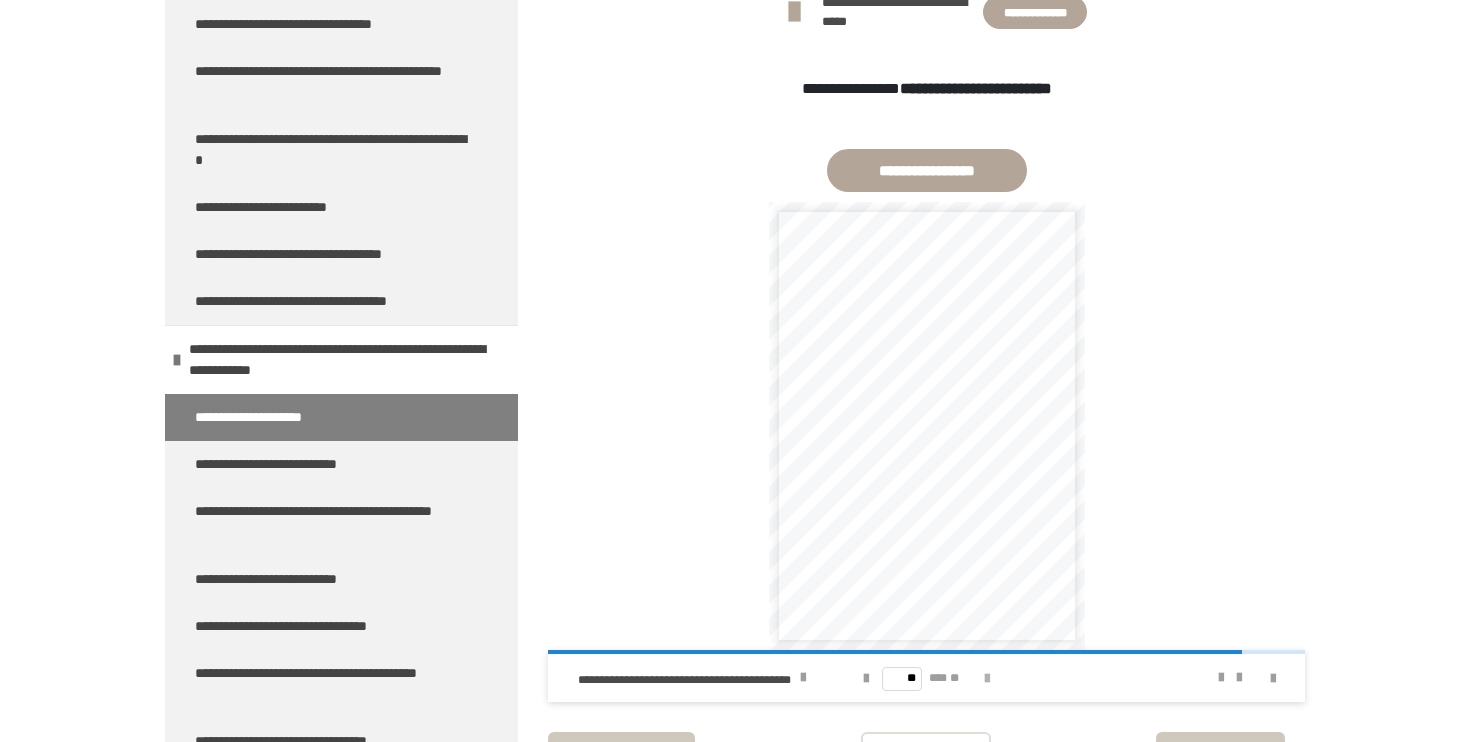 click at bounding box center [987, 679] 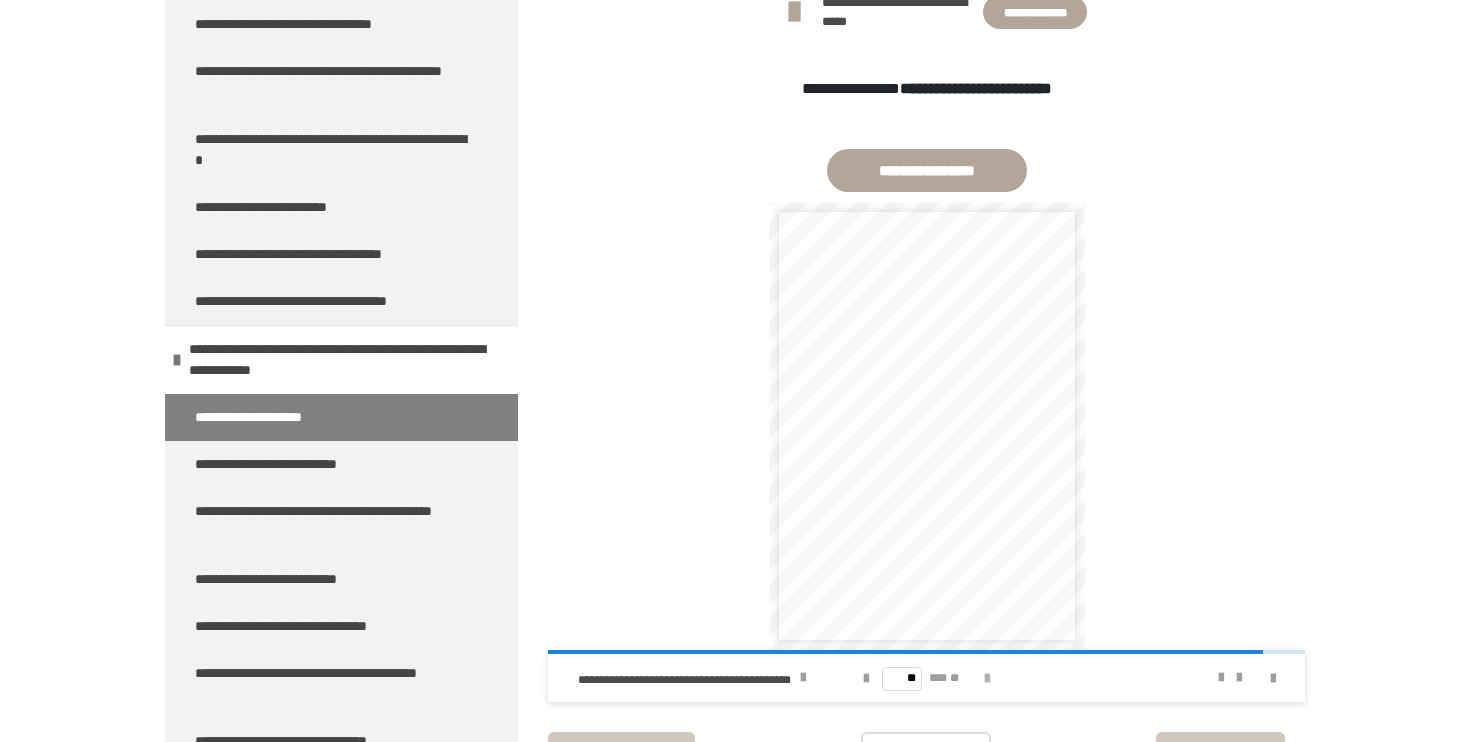 click at bounding box center (987, 679) 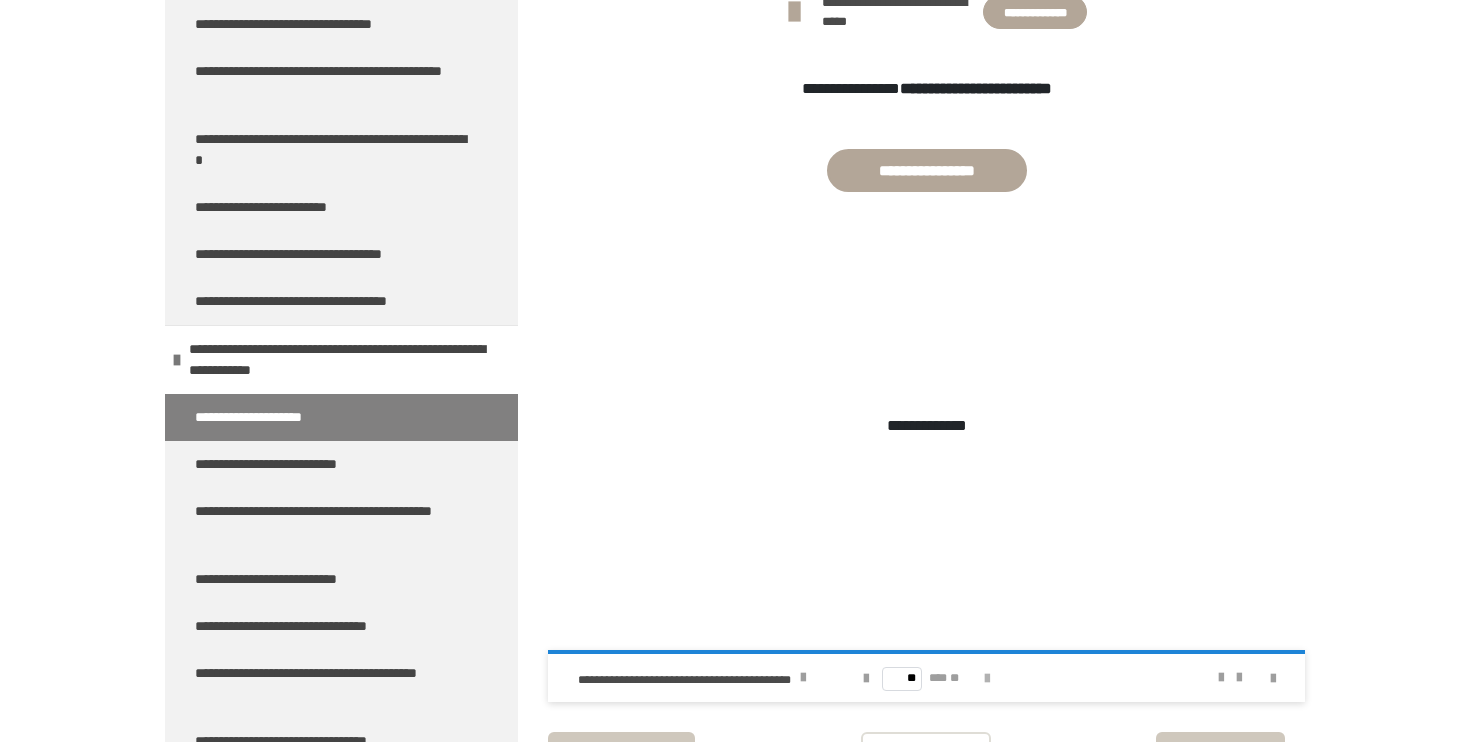 click on "** *** **" at bounding box center (927, 678) 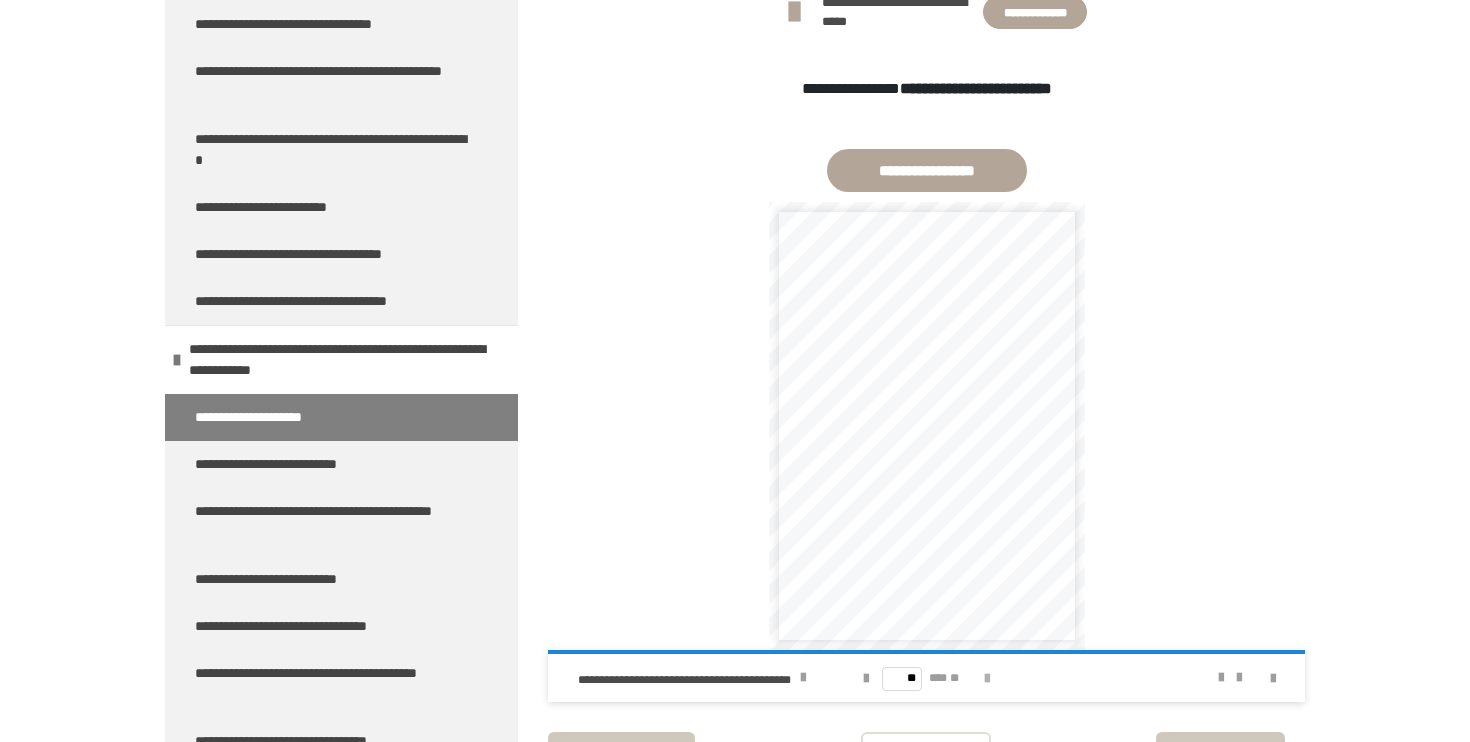 click on "** *** **" at bounding box center [927, 678] 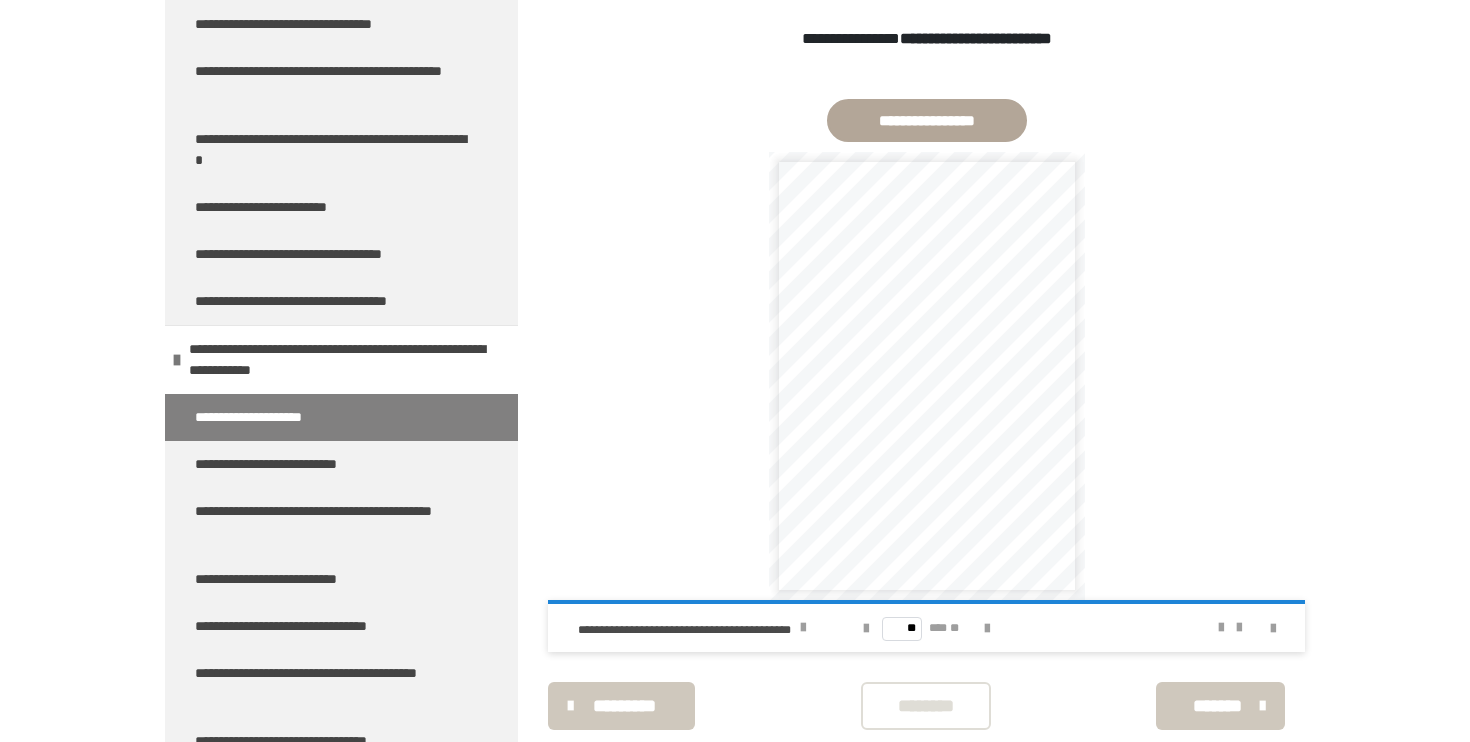 scroll, scrollTop: 1115, scrollLeft: 0, axis: vertical 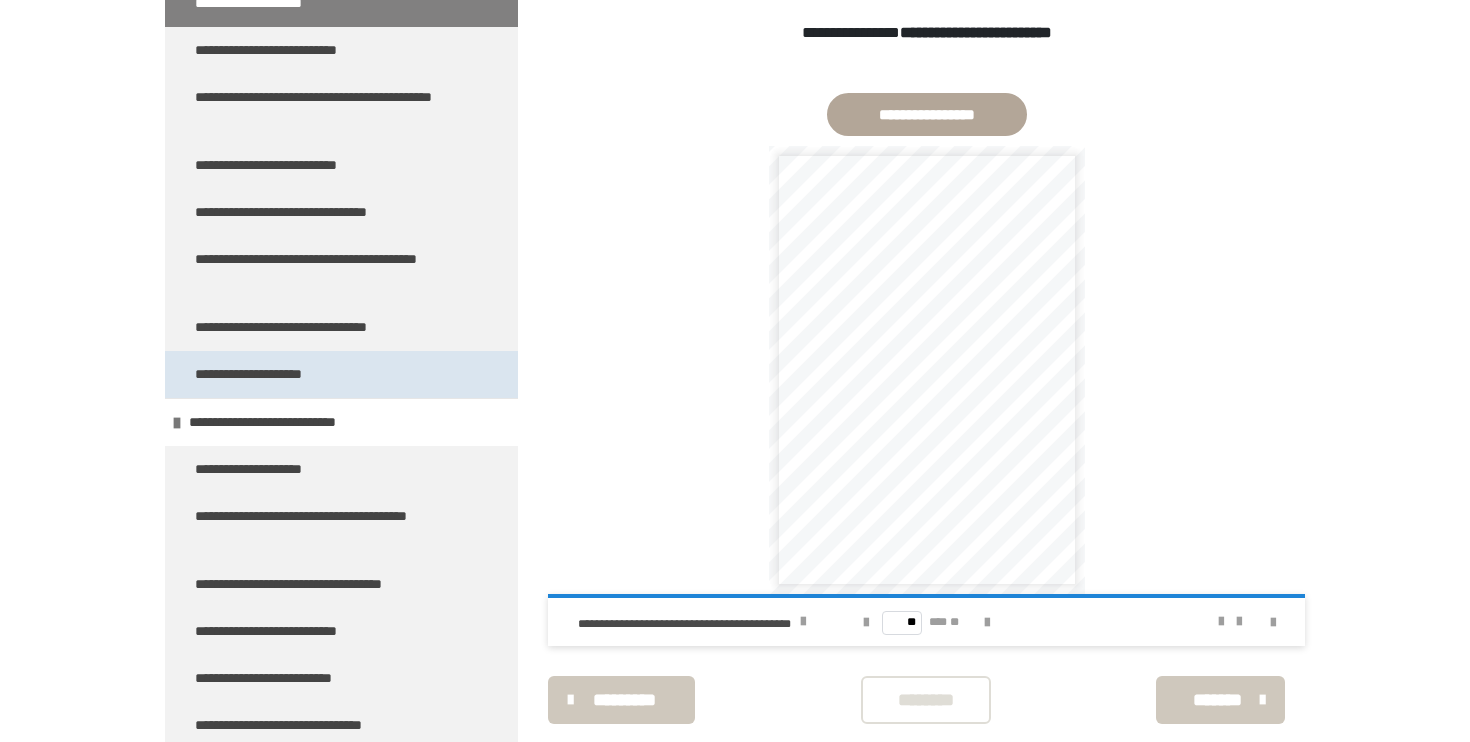 click on "**********" at bounding box center (341, 374) 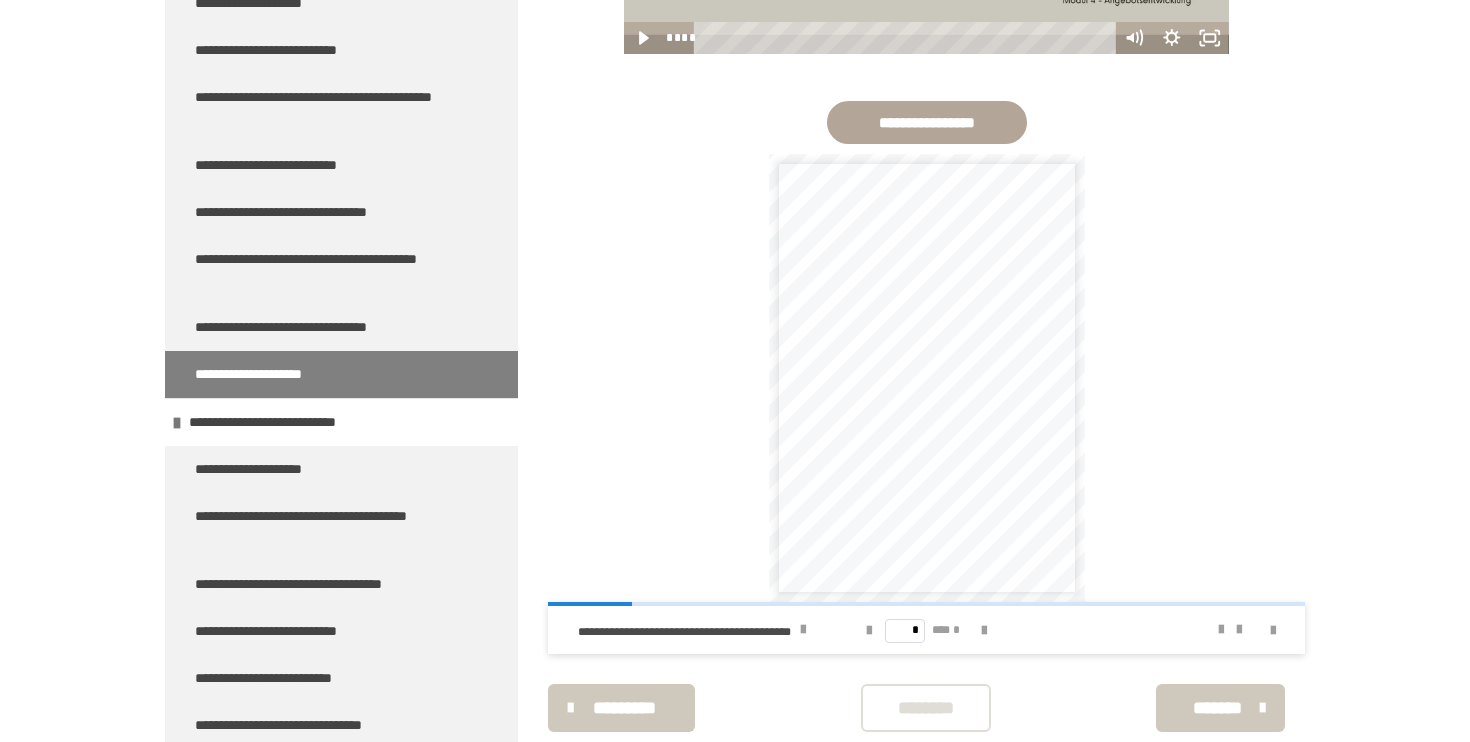 scroll, scrollTop: 1064, scrollLeft: 0, axis: vertical 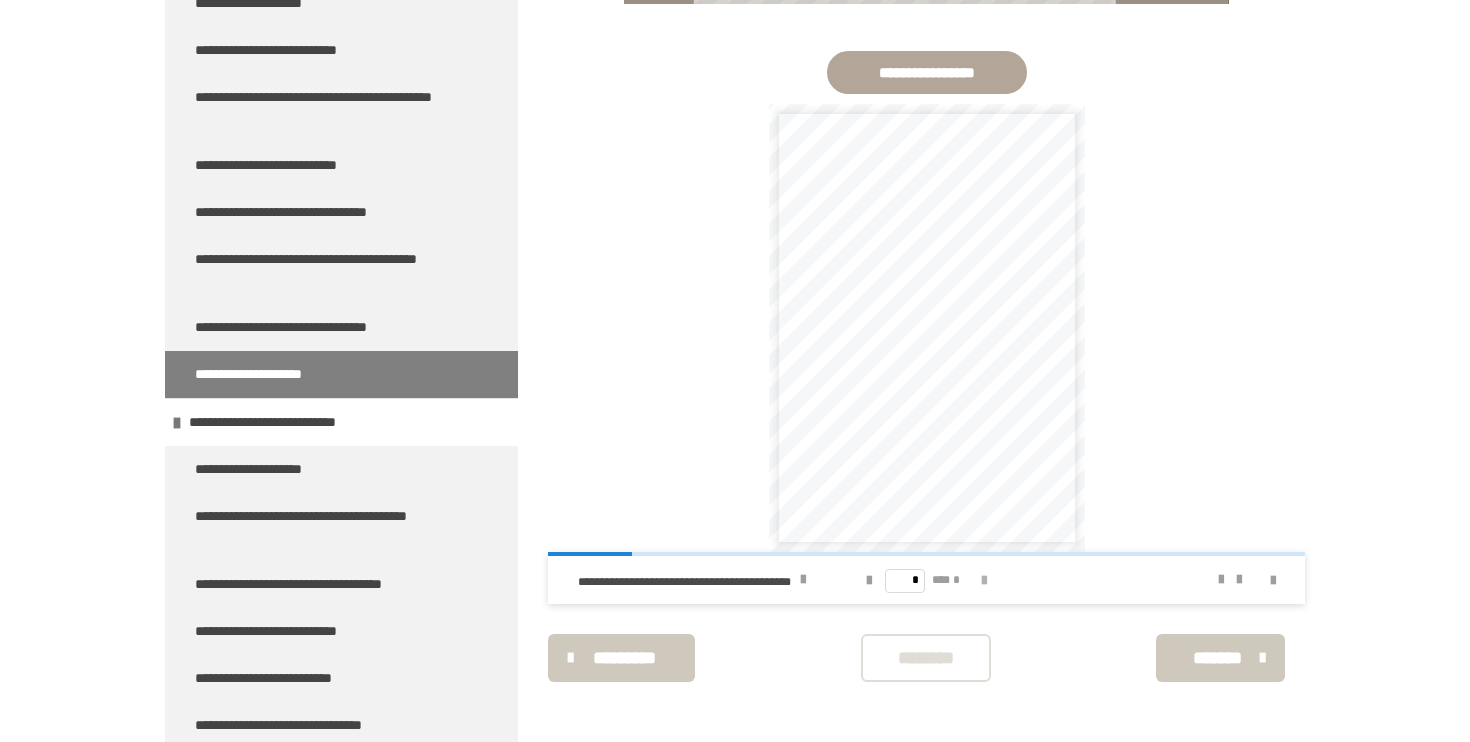 click at bounding box center (984, 580) 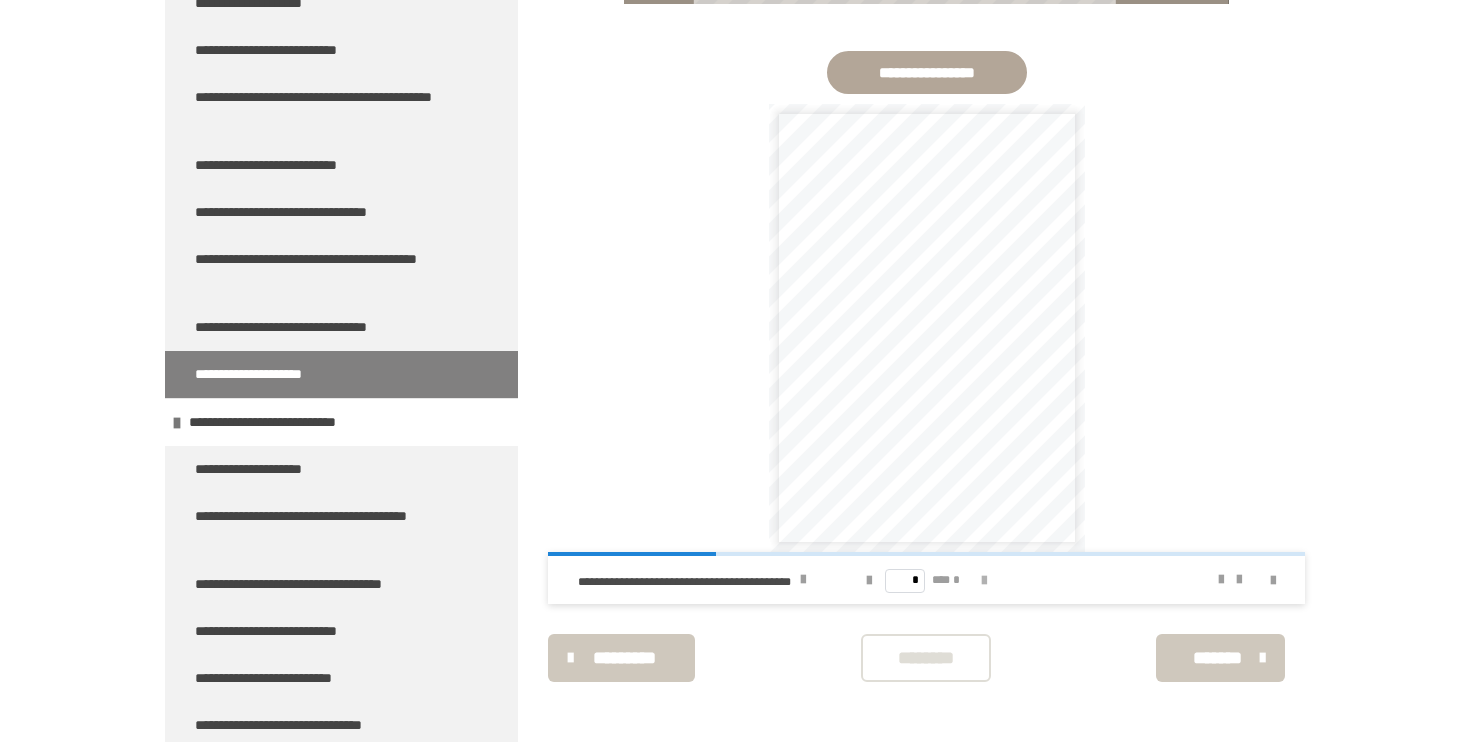 click at bounding box center [984, 580] 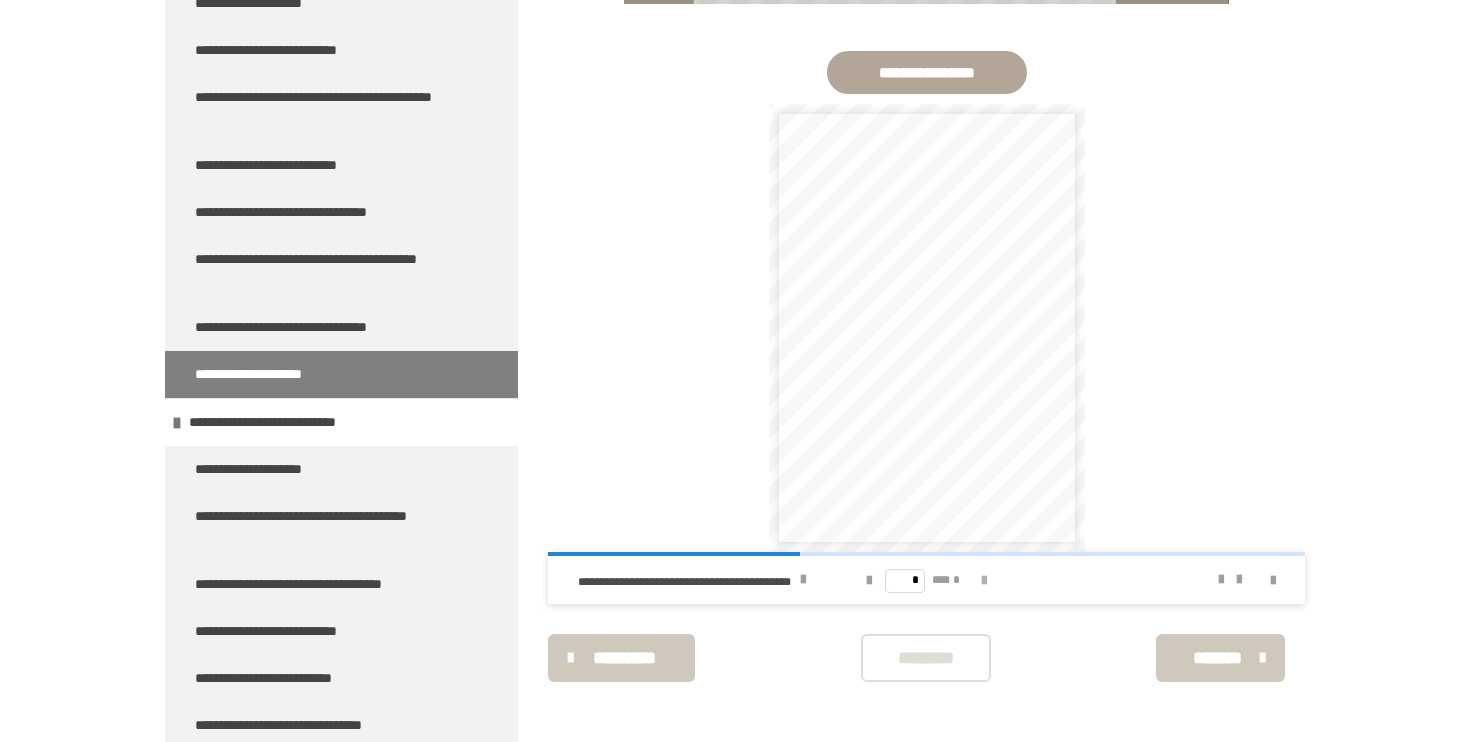 click at bounding box center [984, 580] 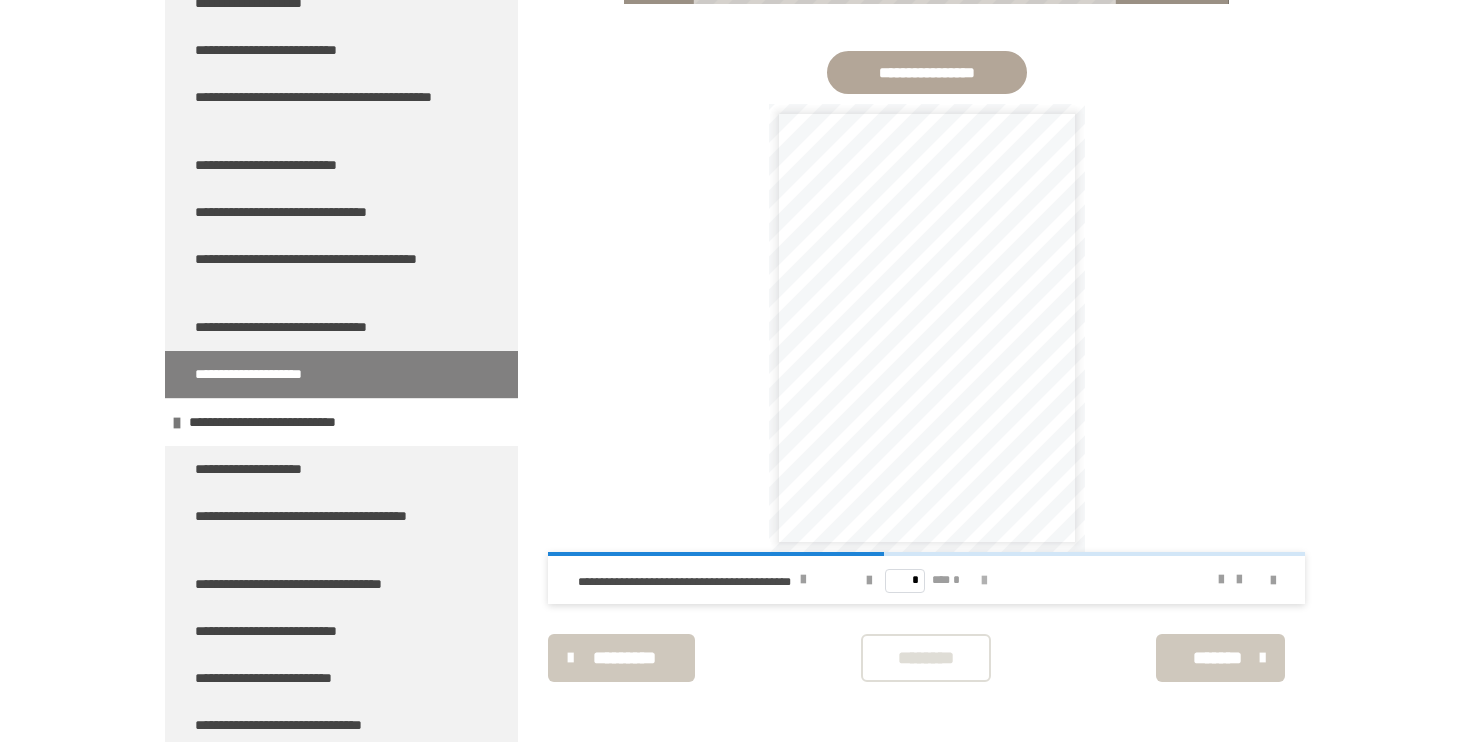 click at bounding box center [984, 580] 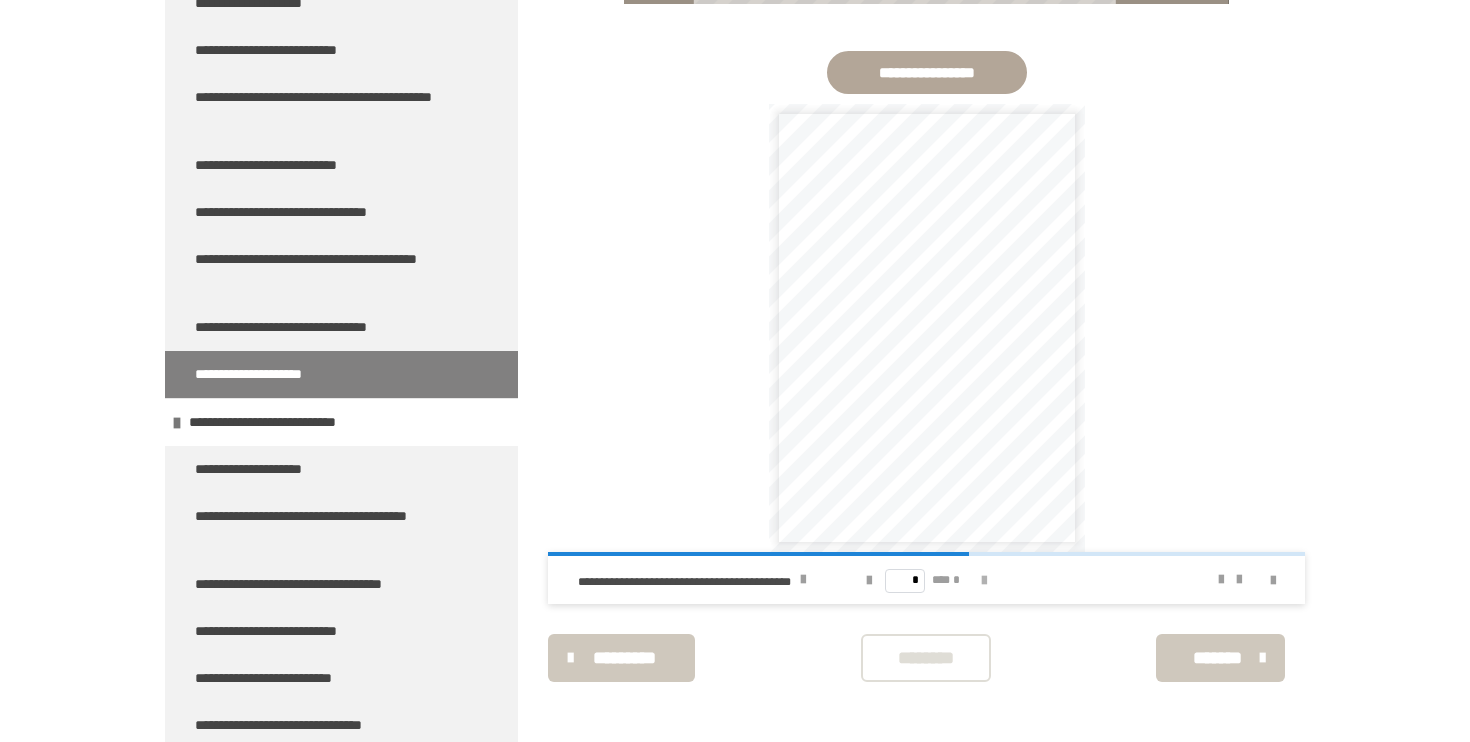 click at bounding box center [984, 580] 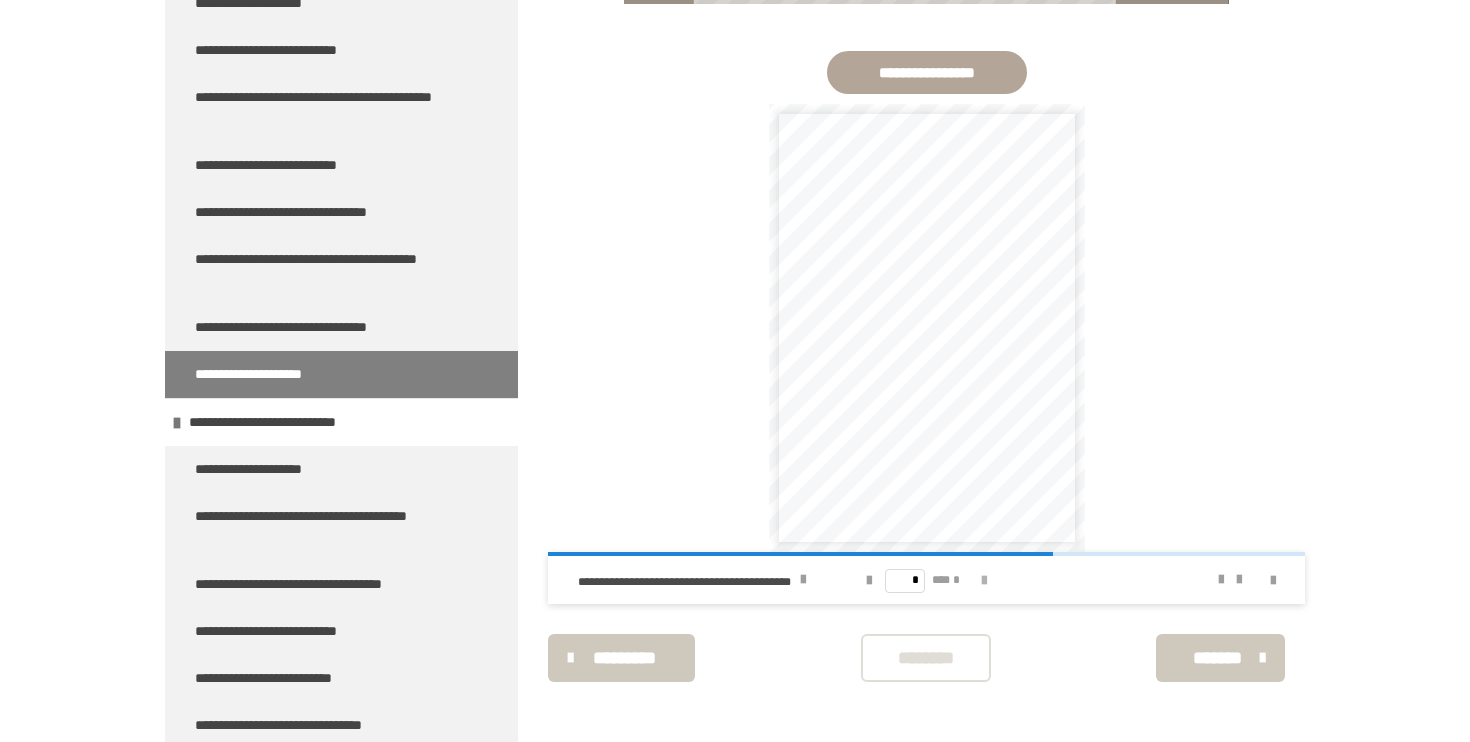 click at bounding box center [984, 580] 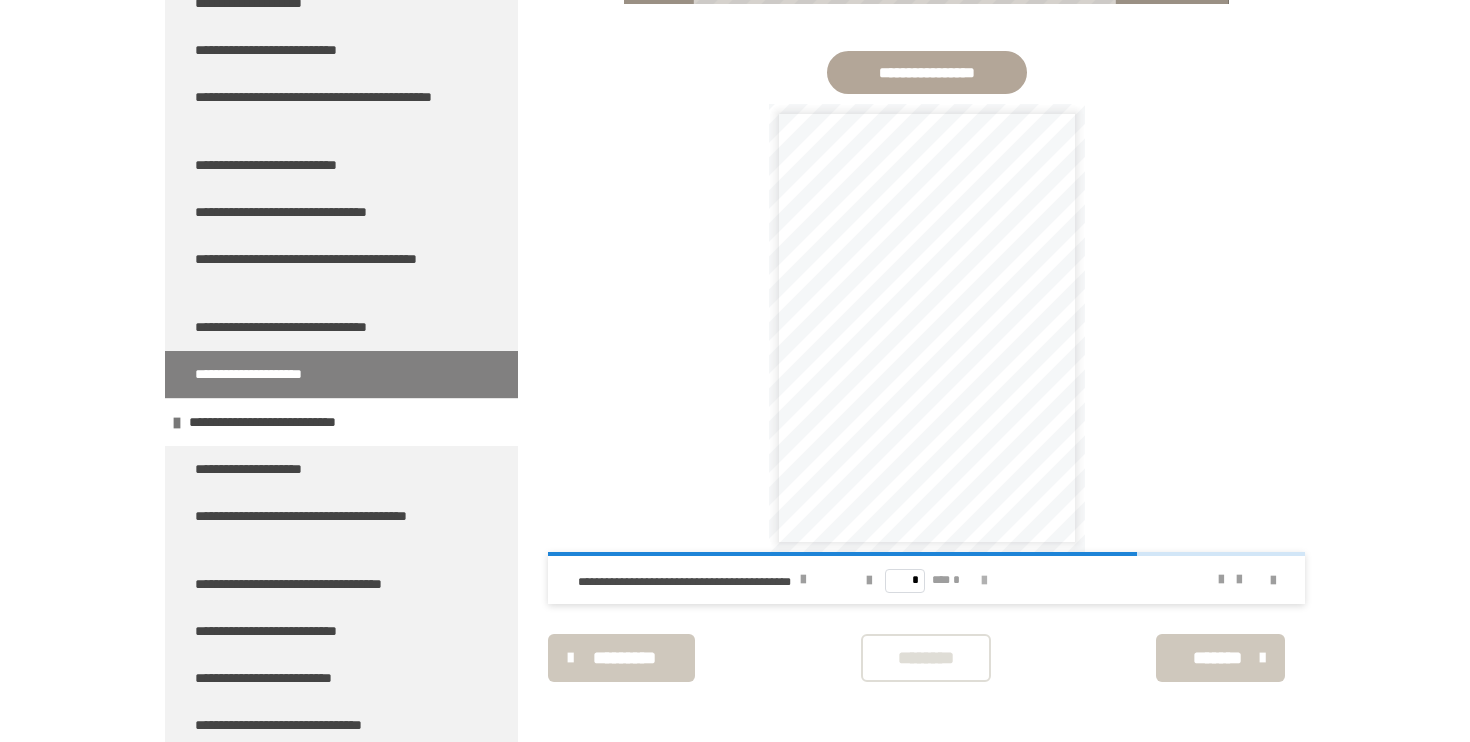 click at bounding box center (984, 581) 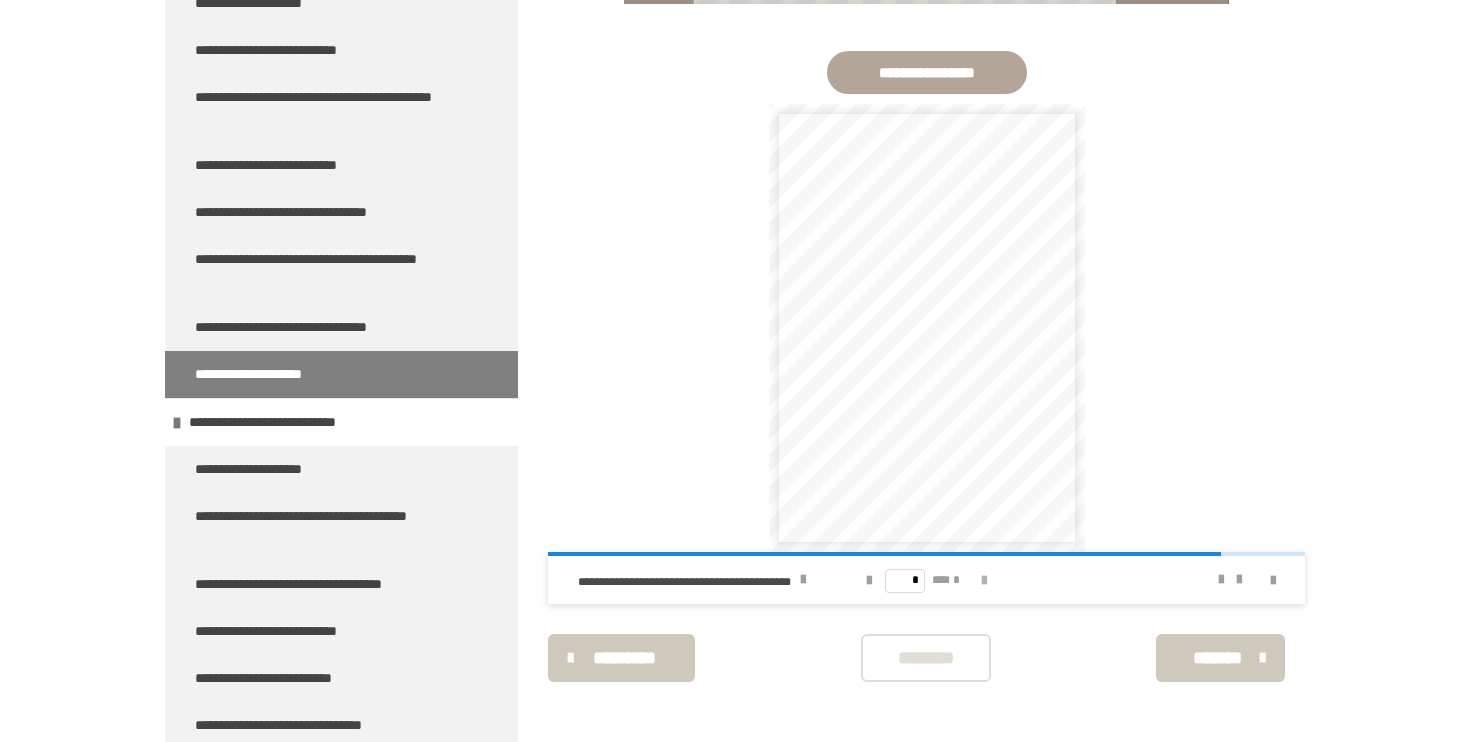 click at bounding box center (984, 581) 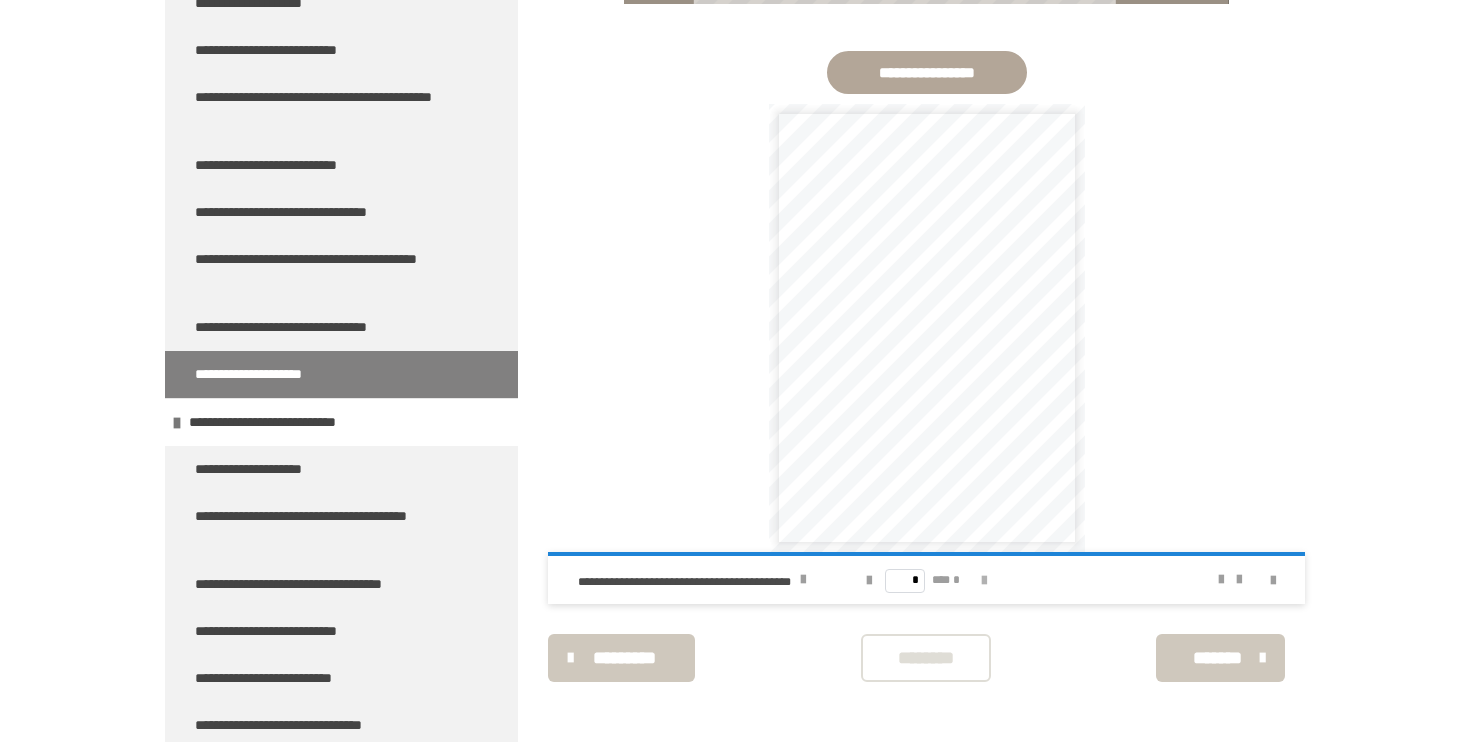 click on "* *** *" at bounding box center [926, 580] 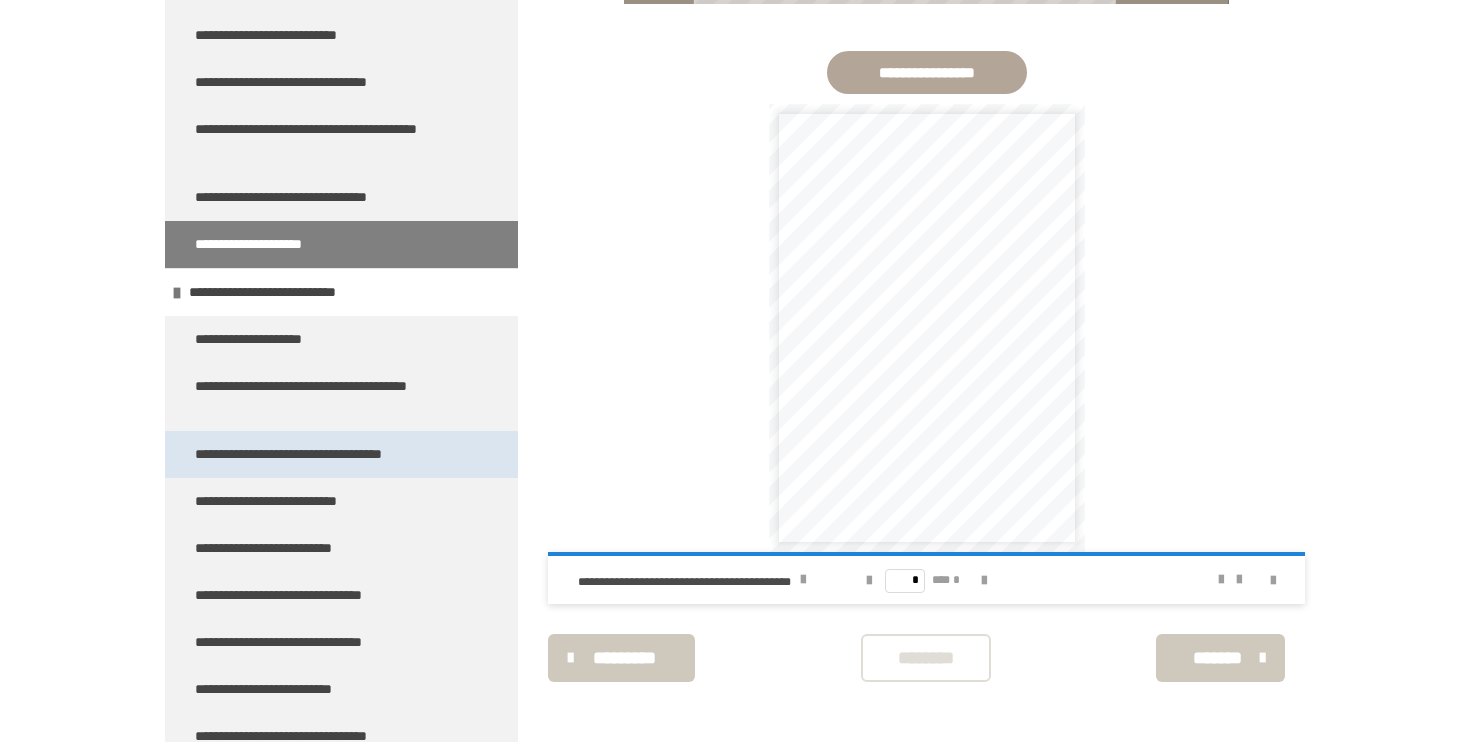 scroll, scrollTop: 2029, scrollLeft: 0, axis: vertical 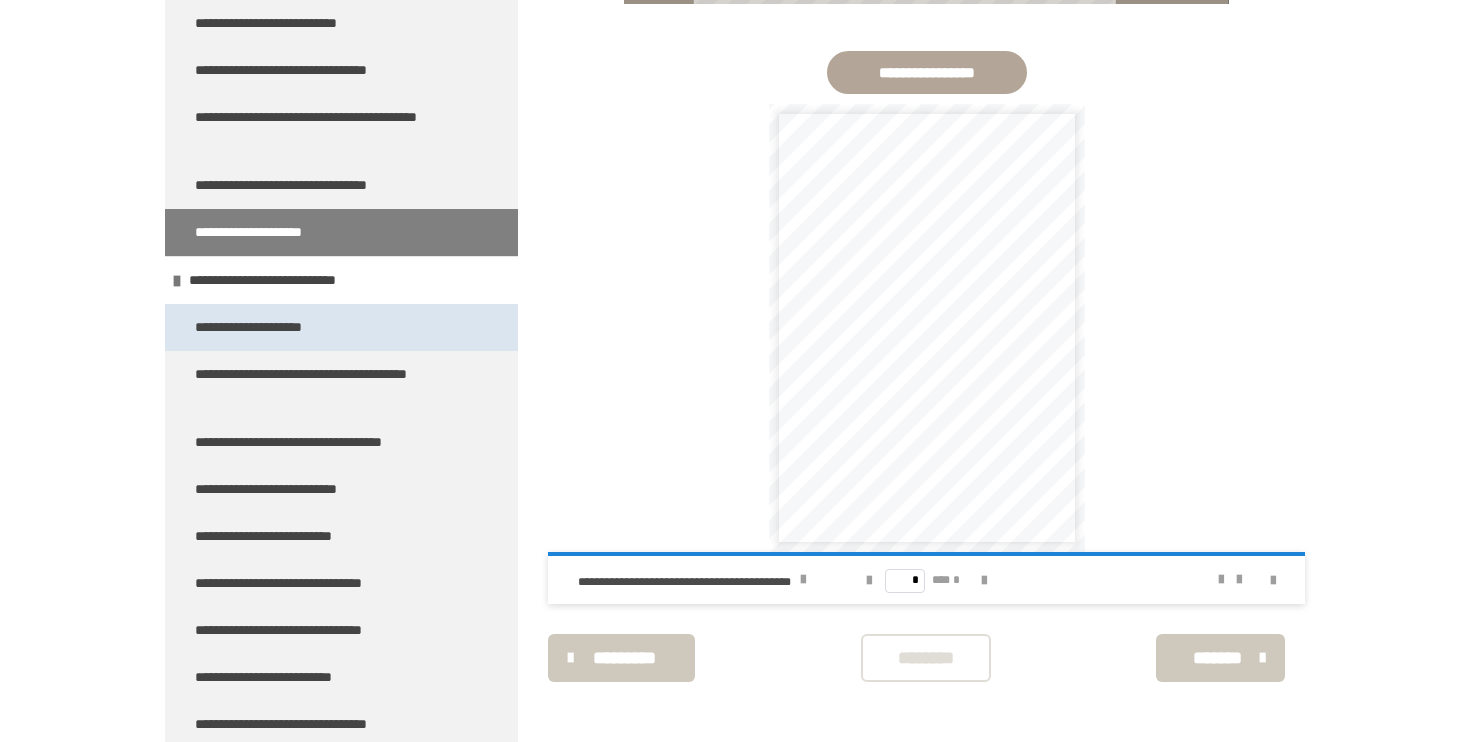 click on "**********" at bounding box center (341, 327) 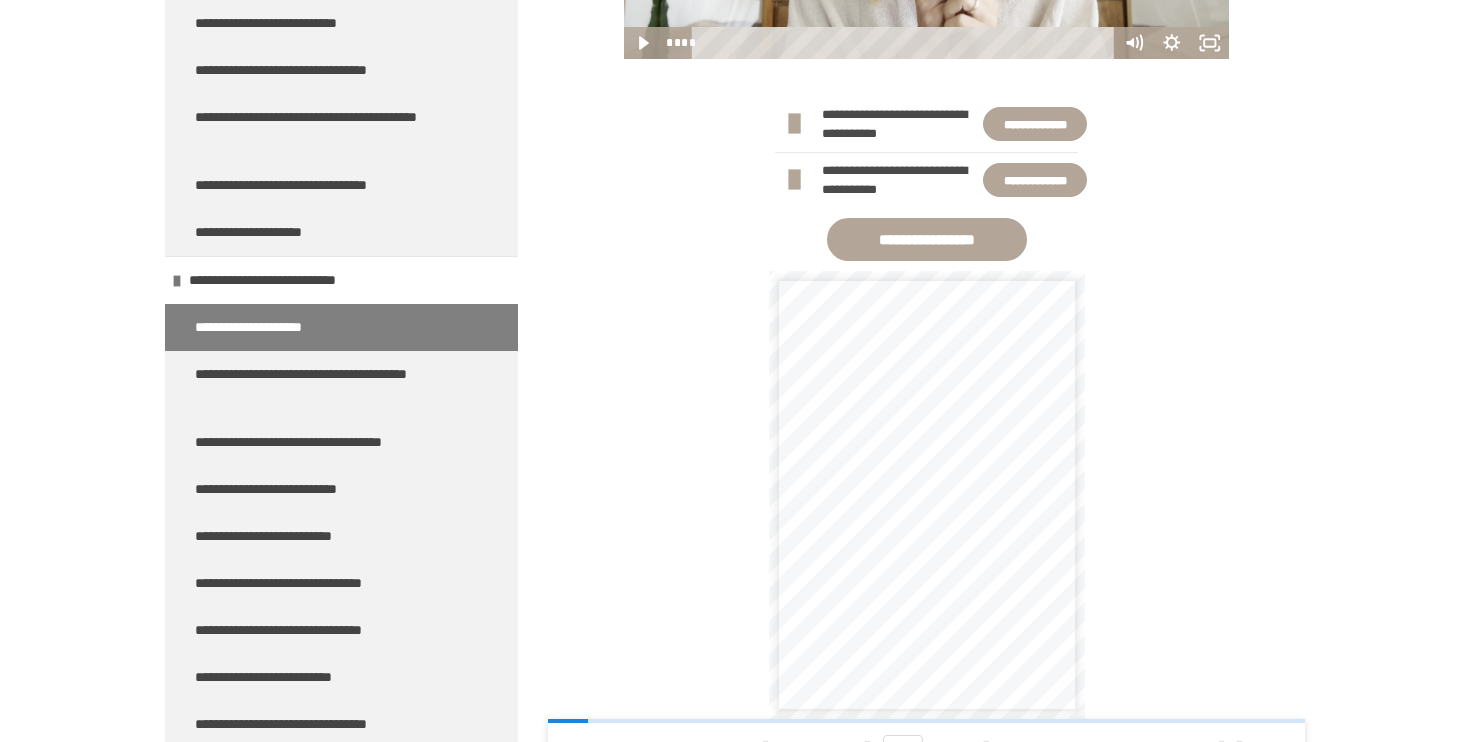 scroll, scrollTop: 1113, scrollLeft: 0, axis: vertical 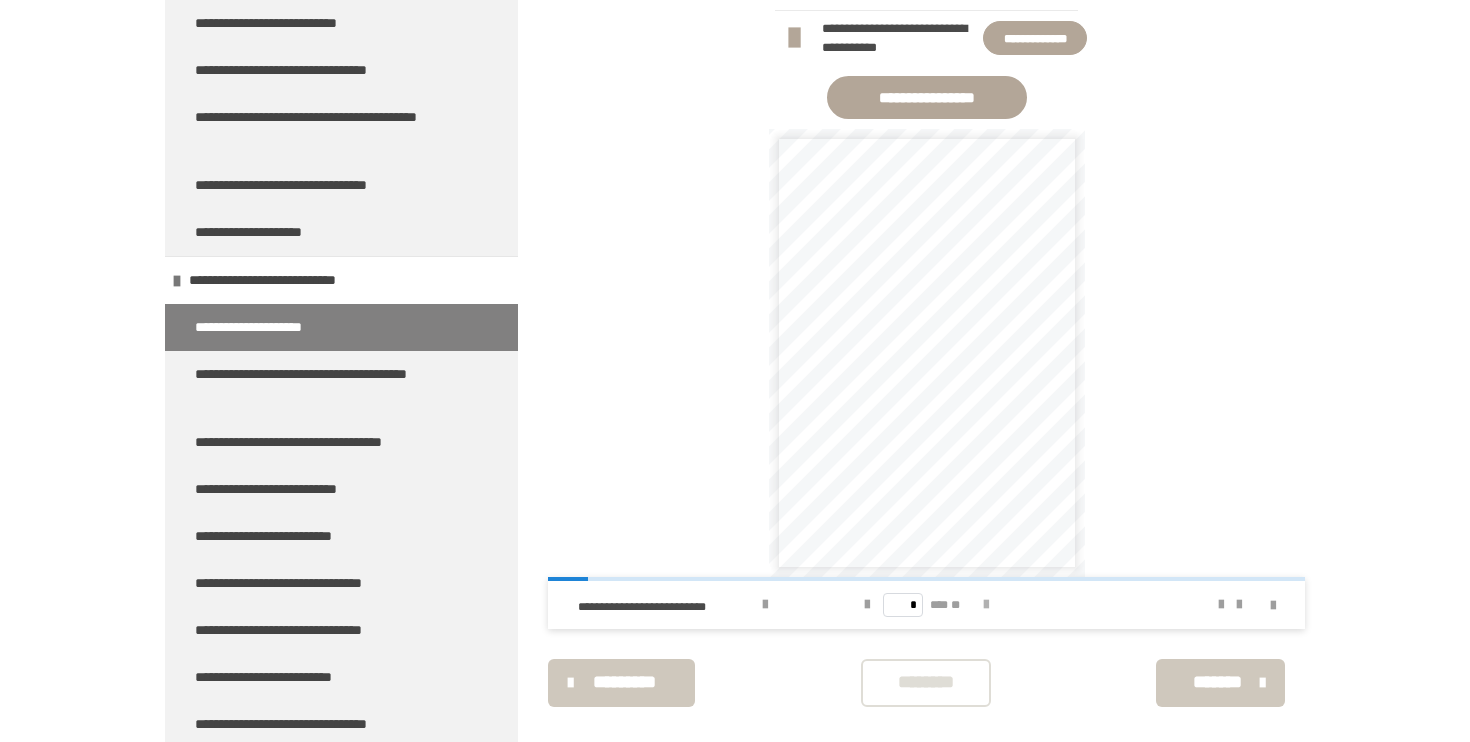 click at bounding box center (986, 605) 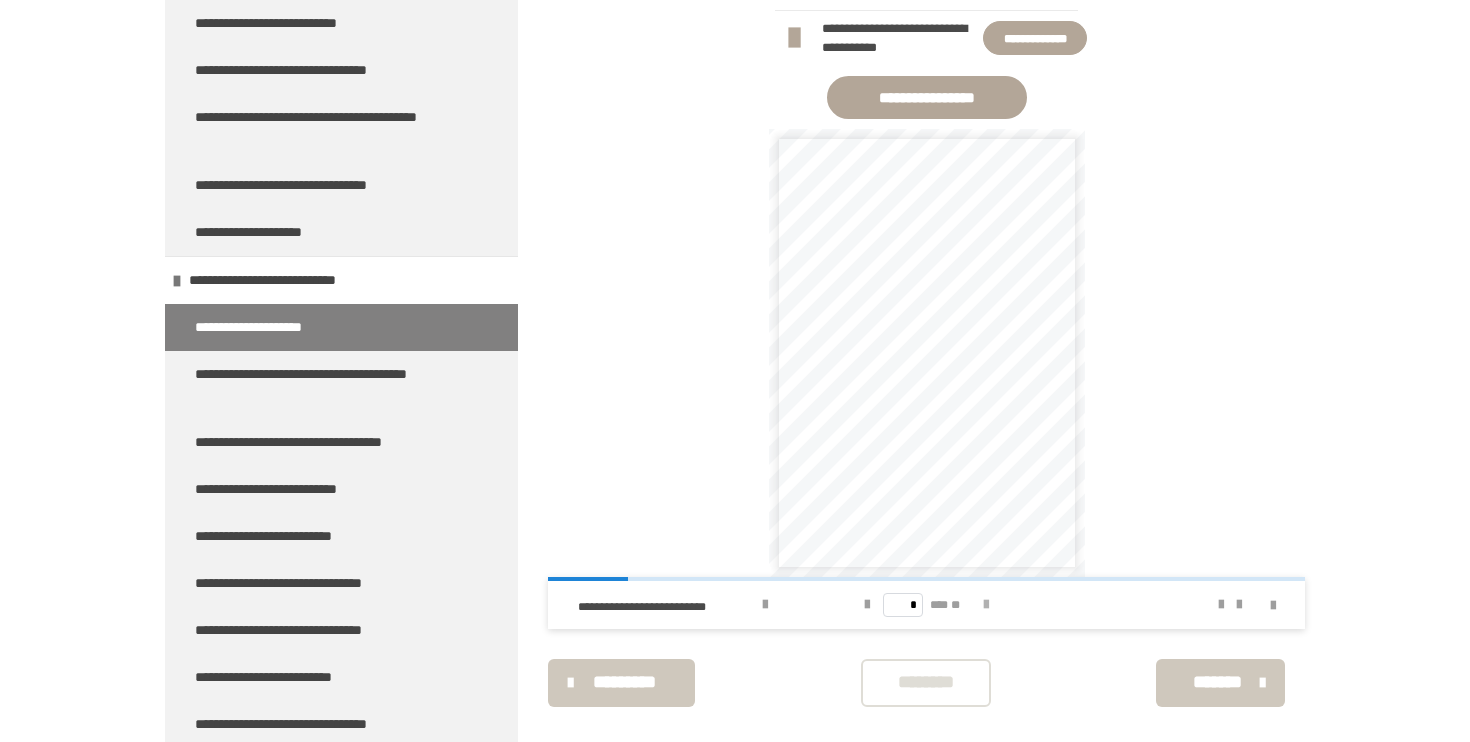 click at bounding box center [986, 605] 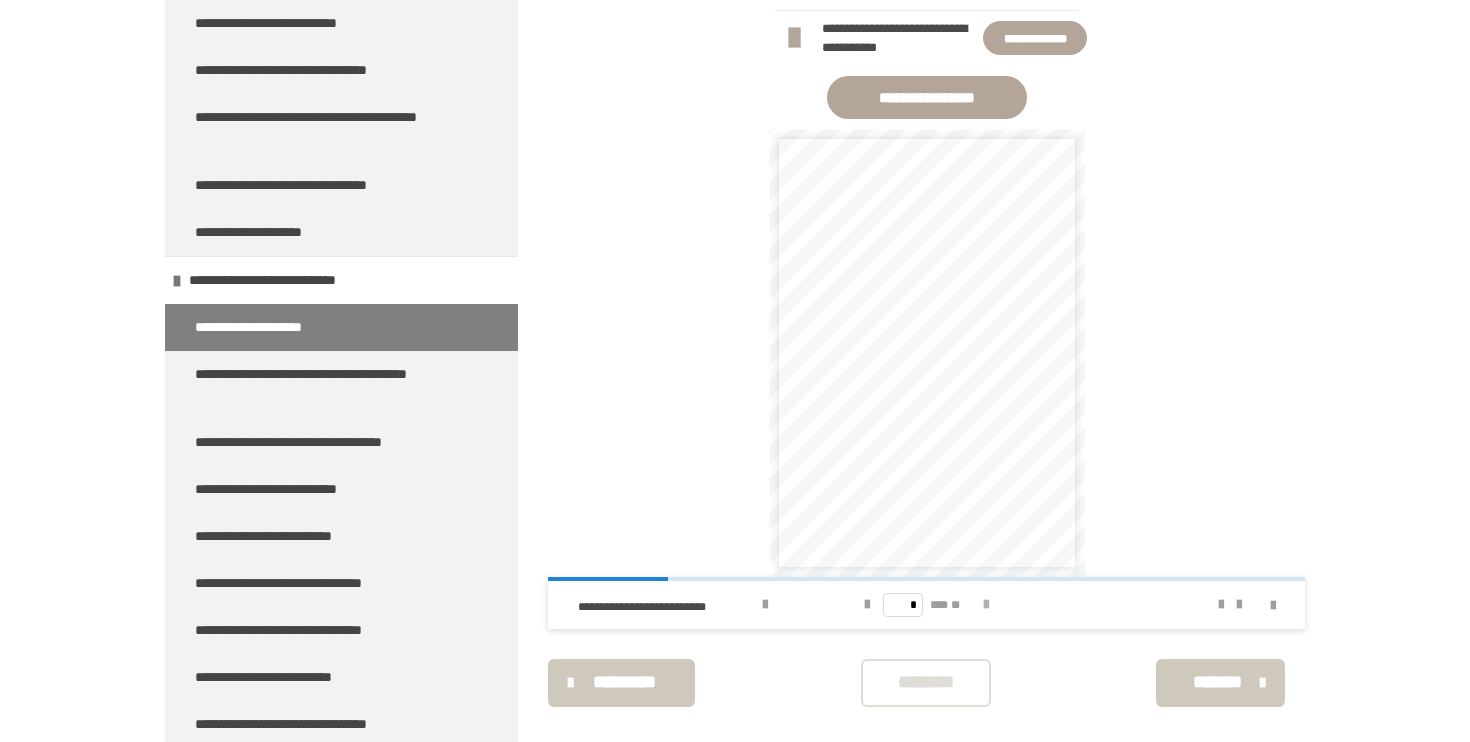 click at bounding box center (986, 605) 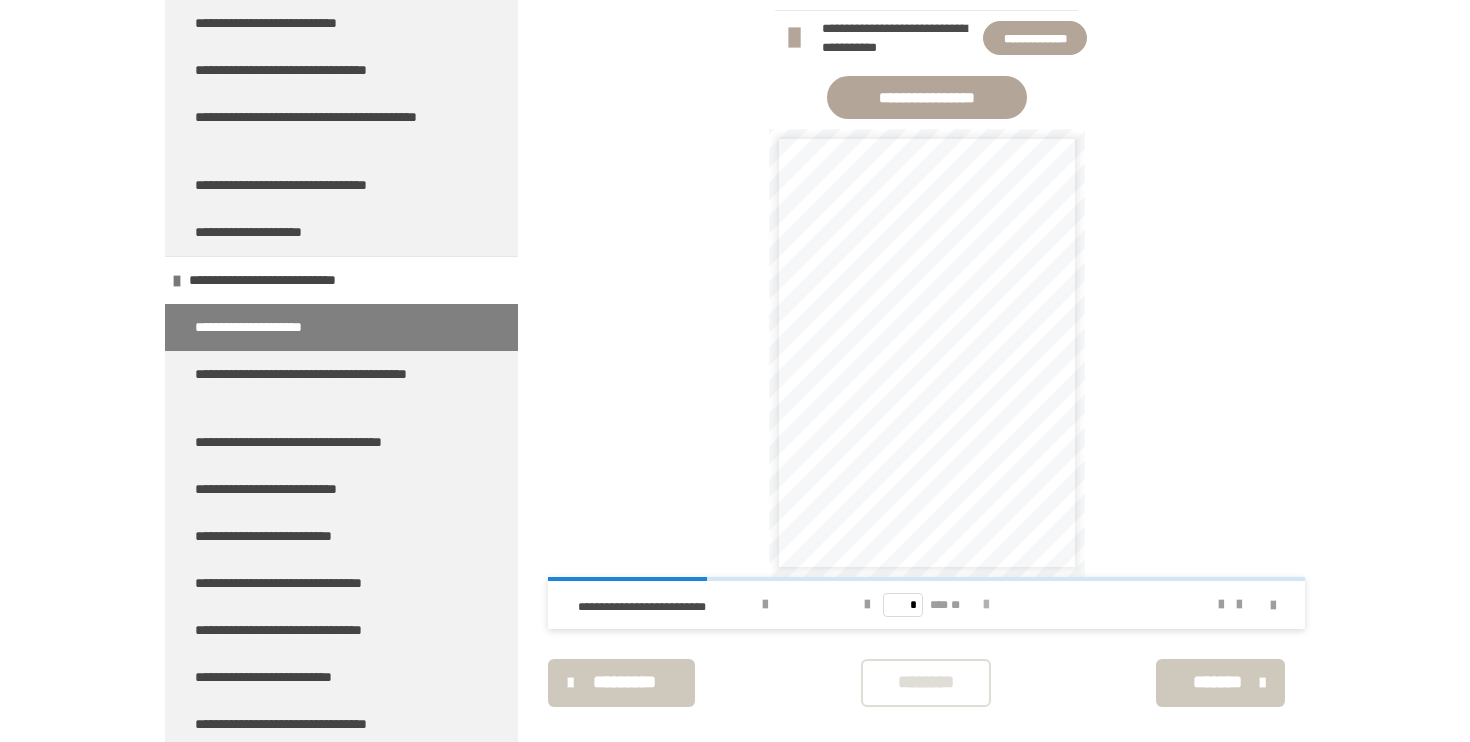 click at bounding box center [986, 605] 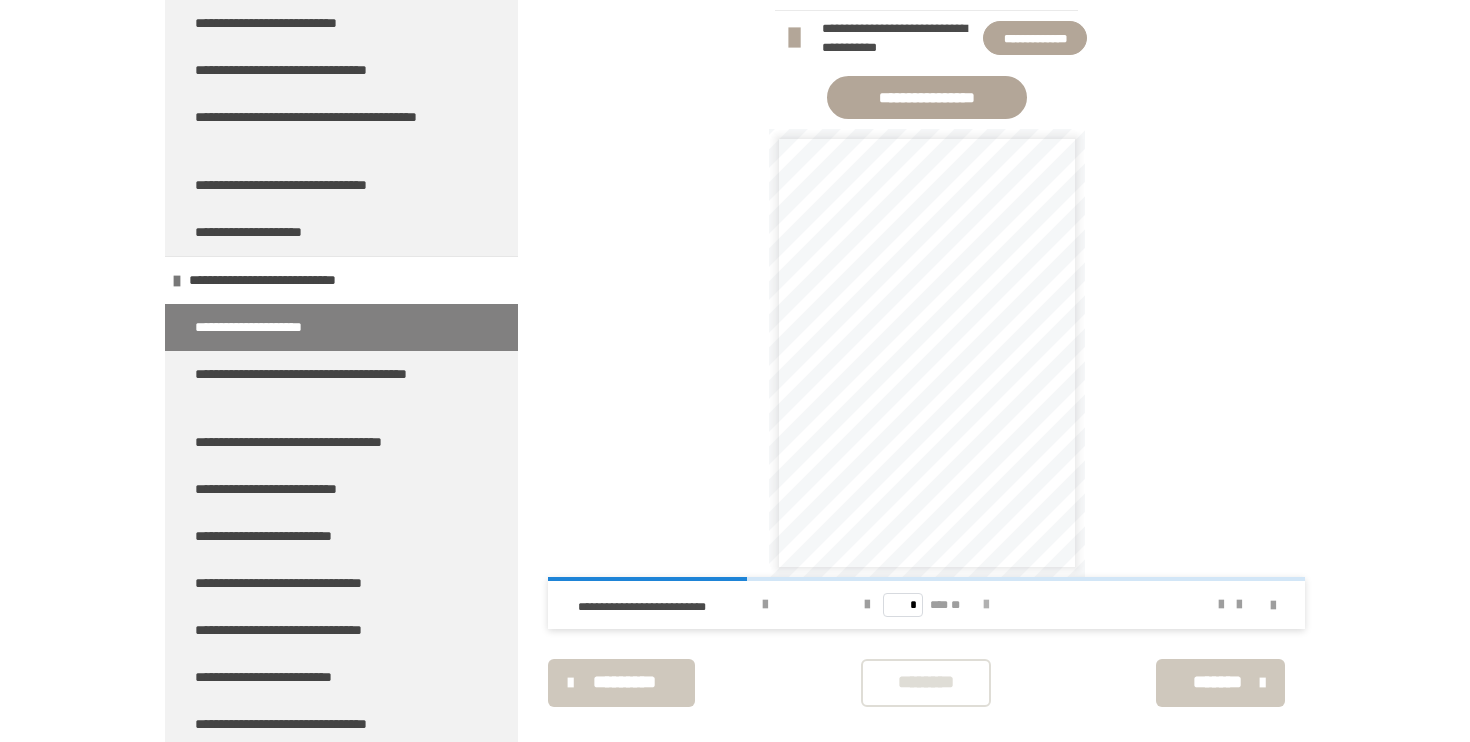 click at bounding box center [986, 605] 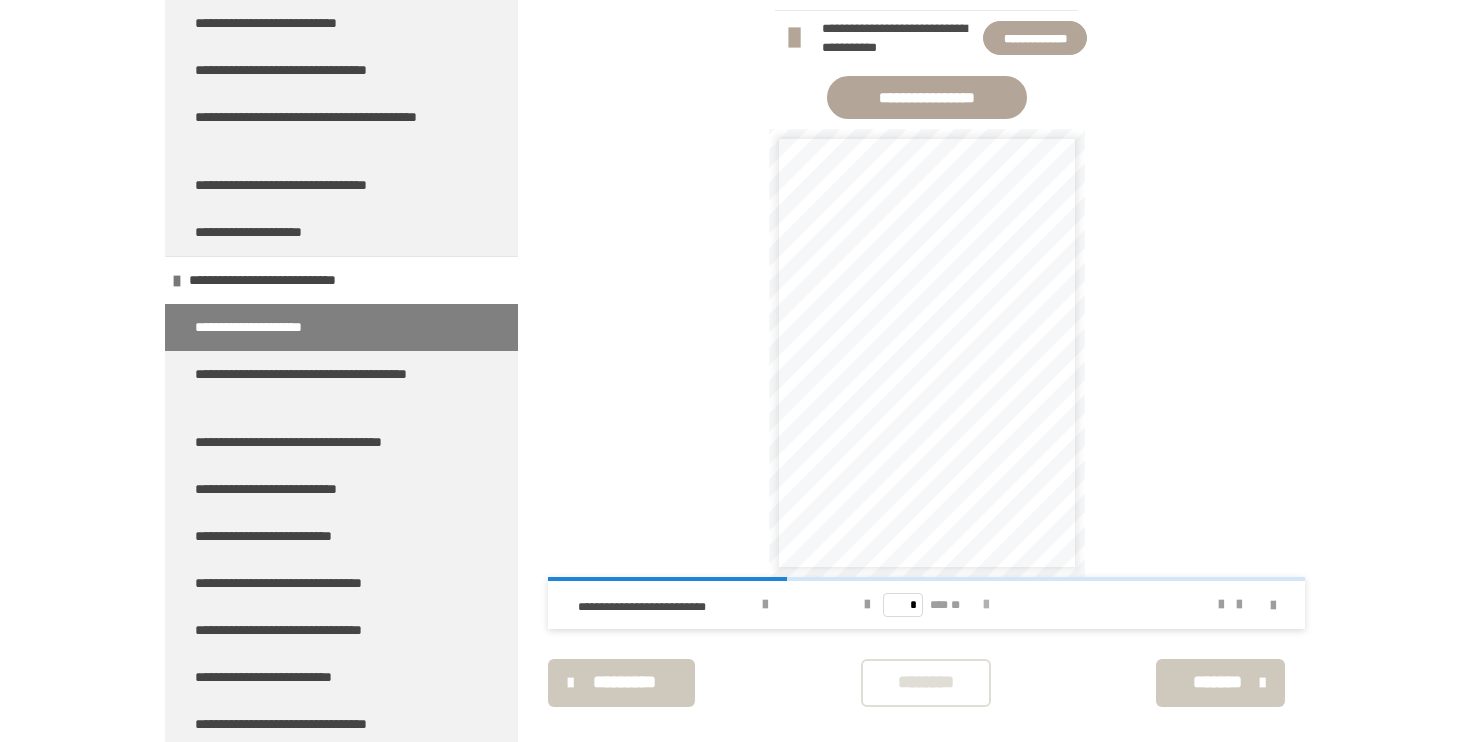click at bounding box center [986, 605] 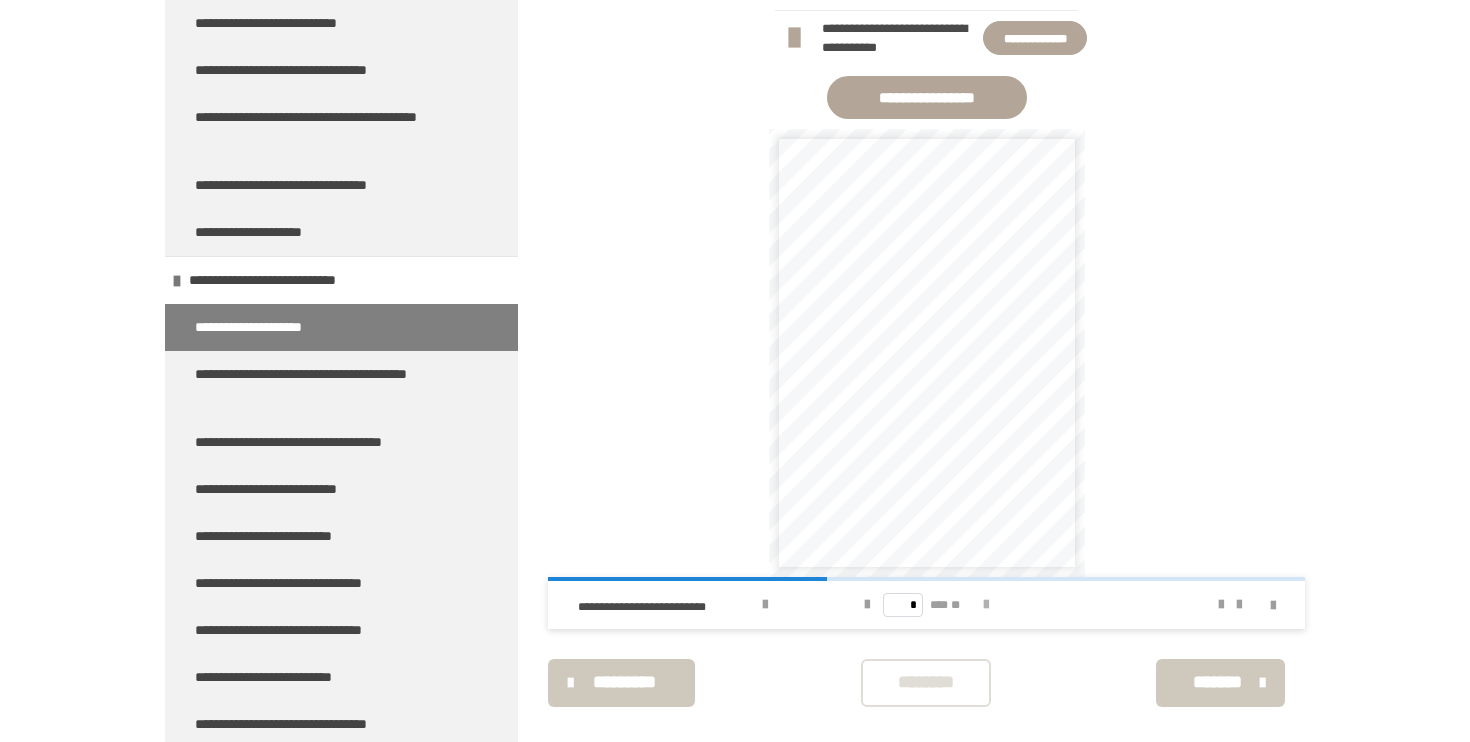 click at bounding box center (986, 605) 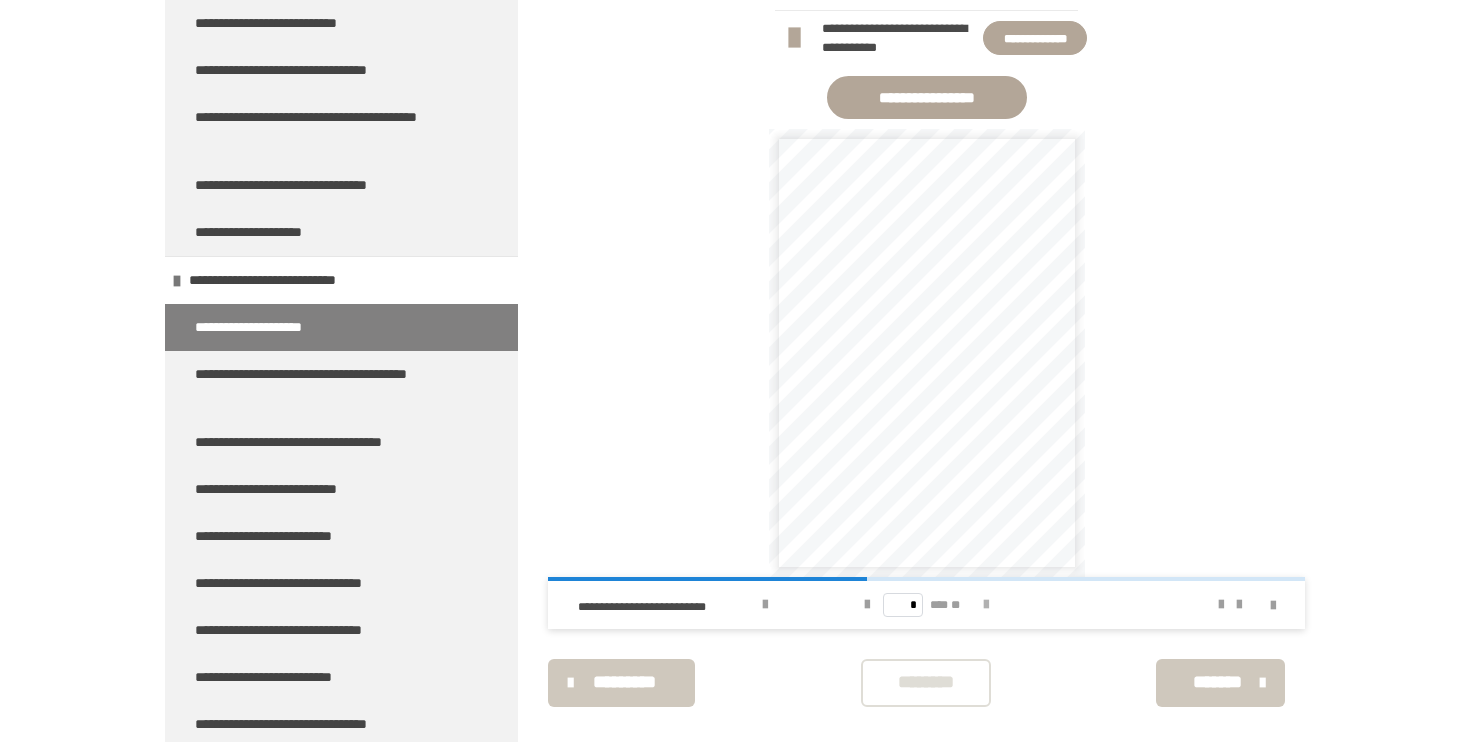 click at bounding box center (986, 605) 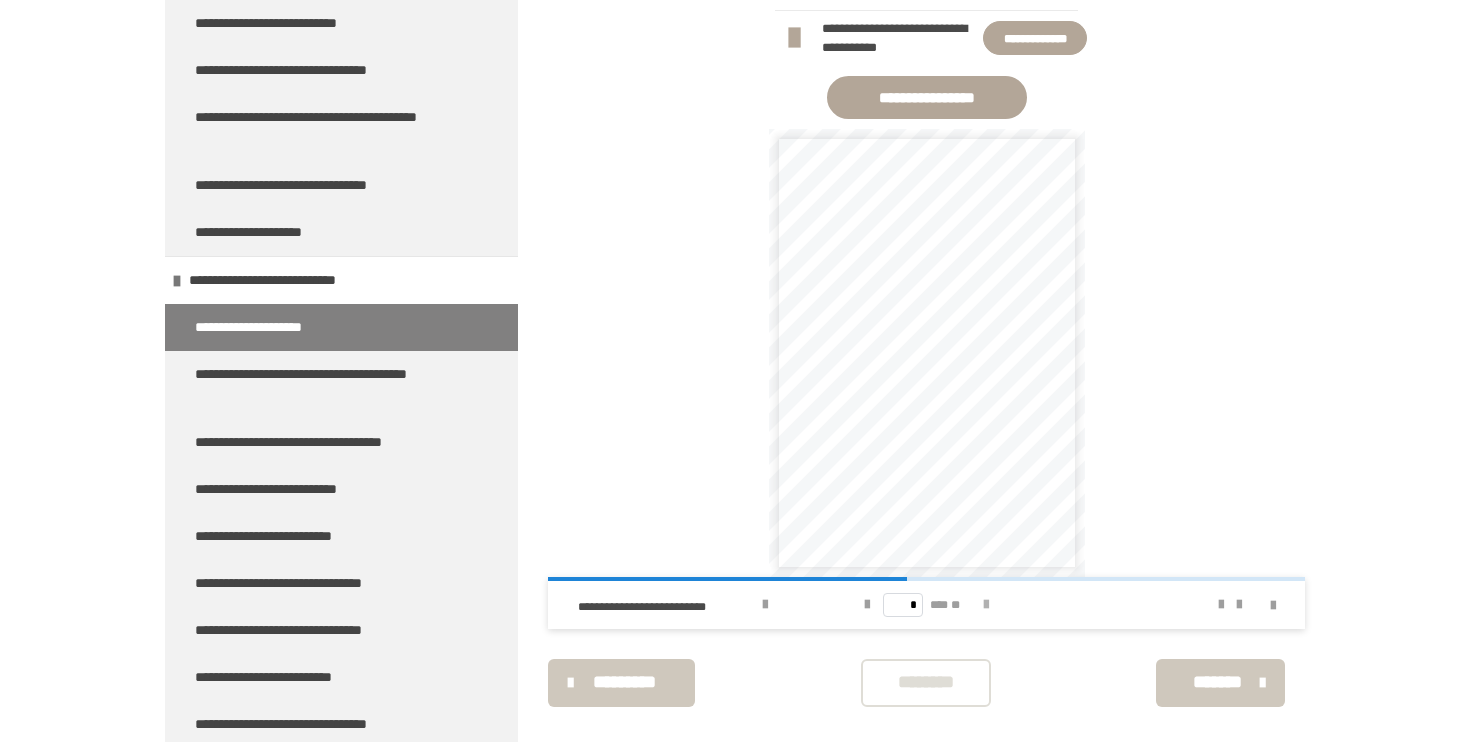 click at bounding box center [986, 605] 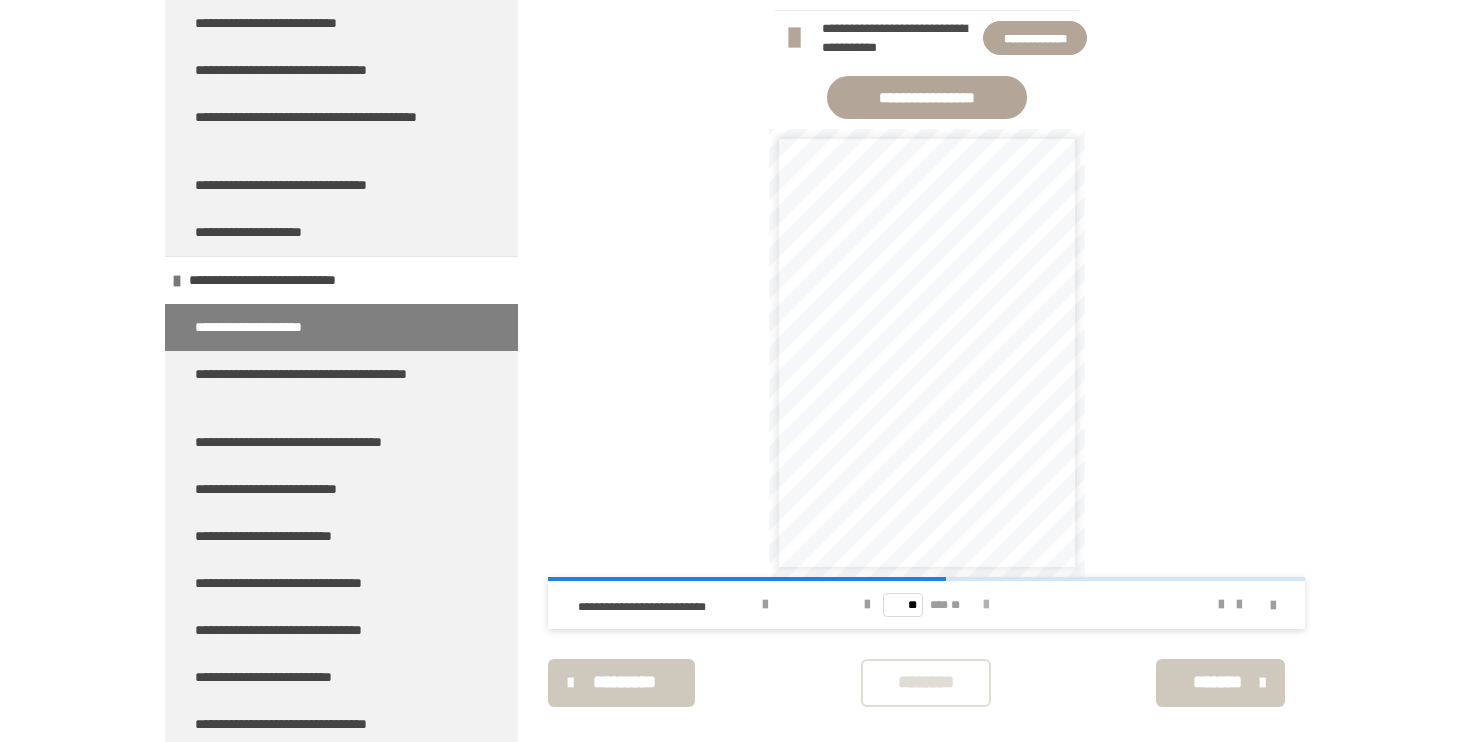 click at bounding box center (986, 605) 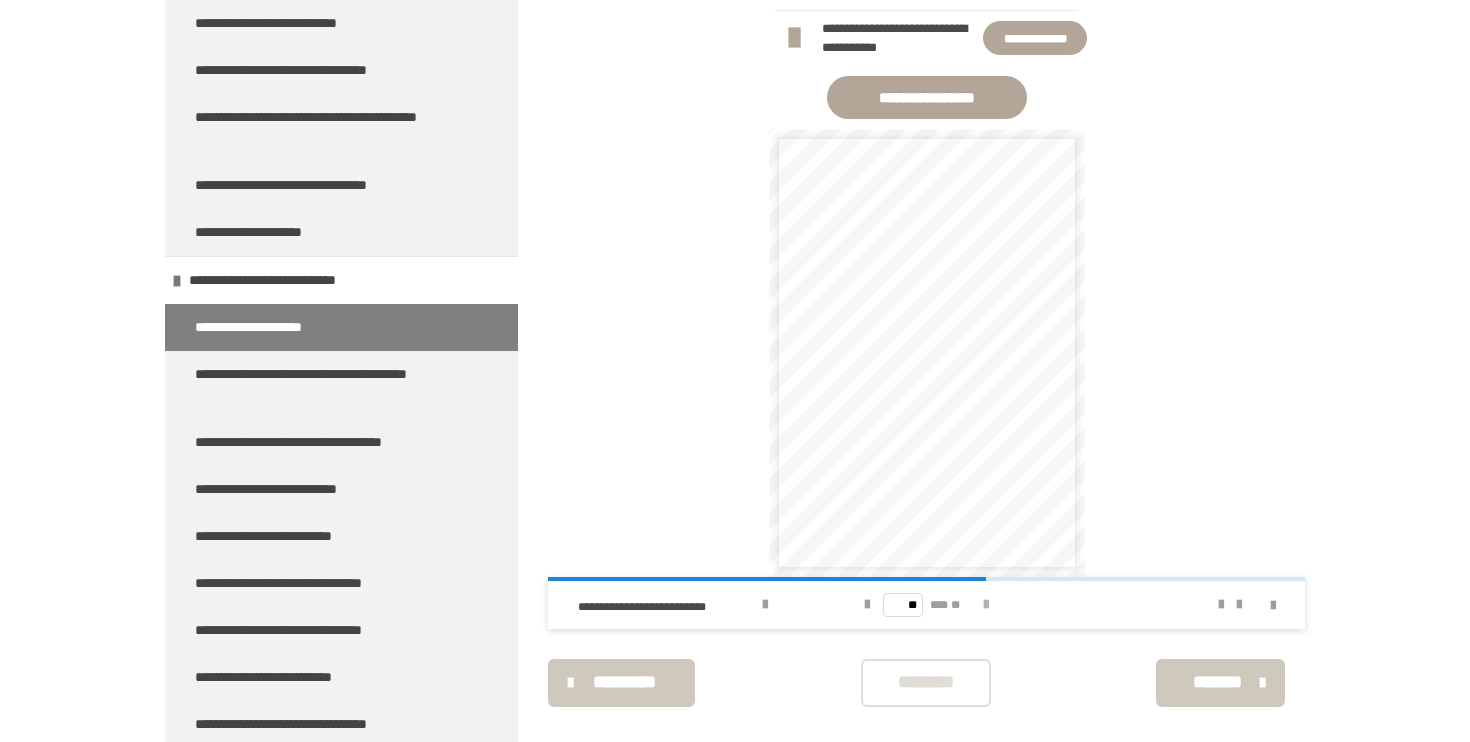 click at bounding box center (986, 605) 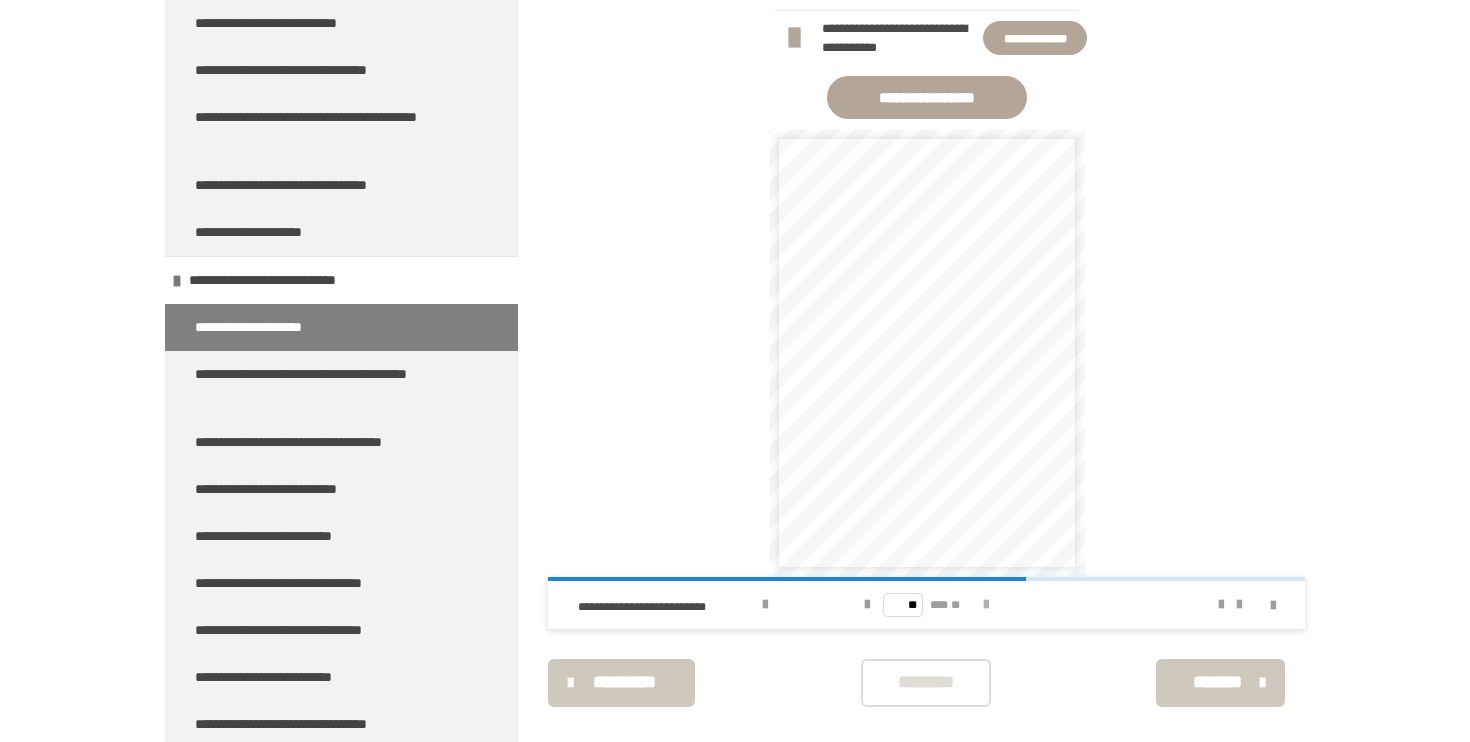 click at bounding box center [986, 605] 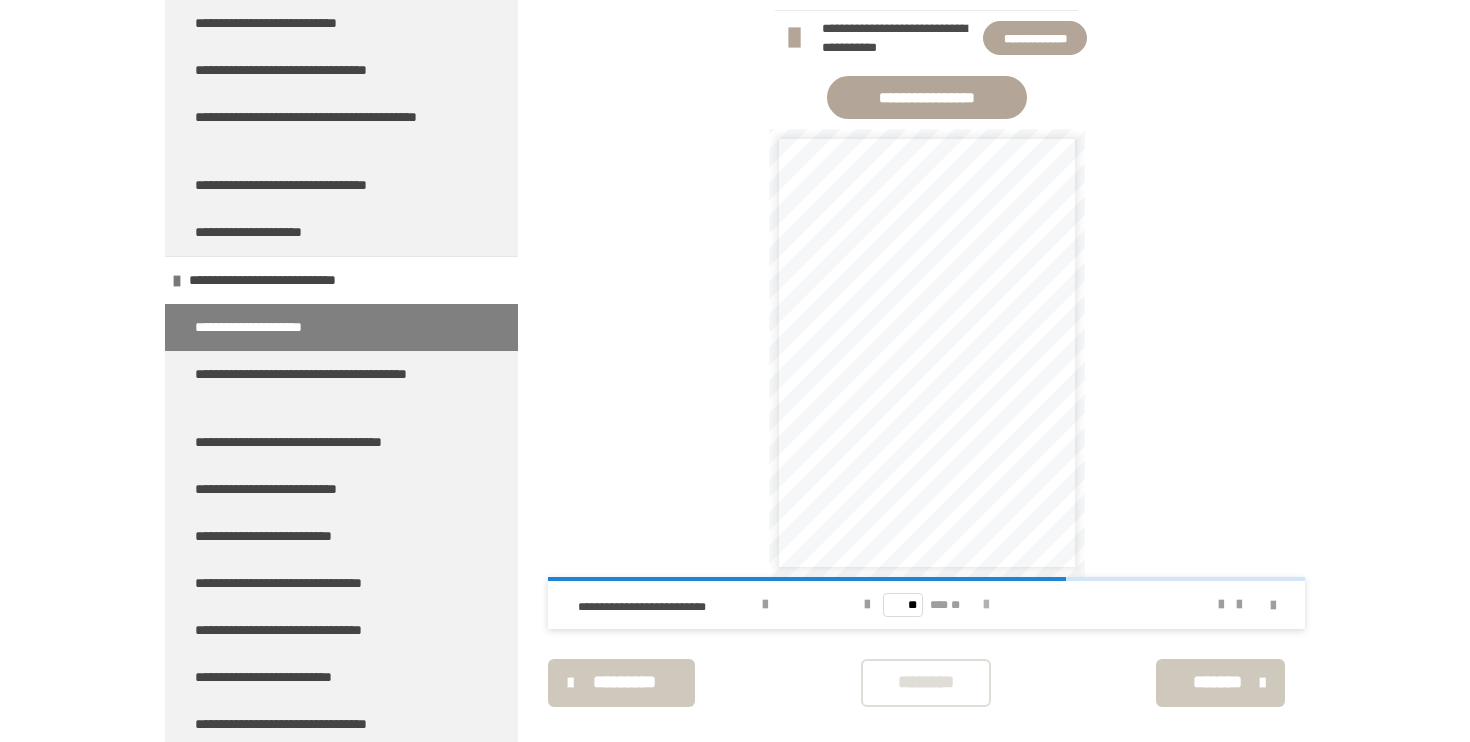 click at bounding box center [986, 605] 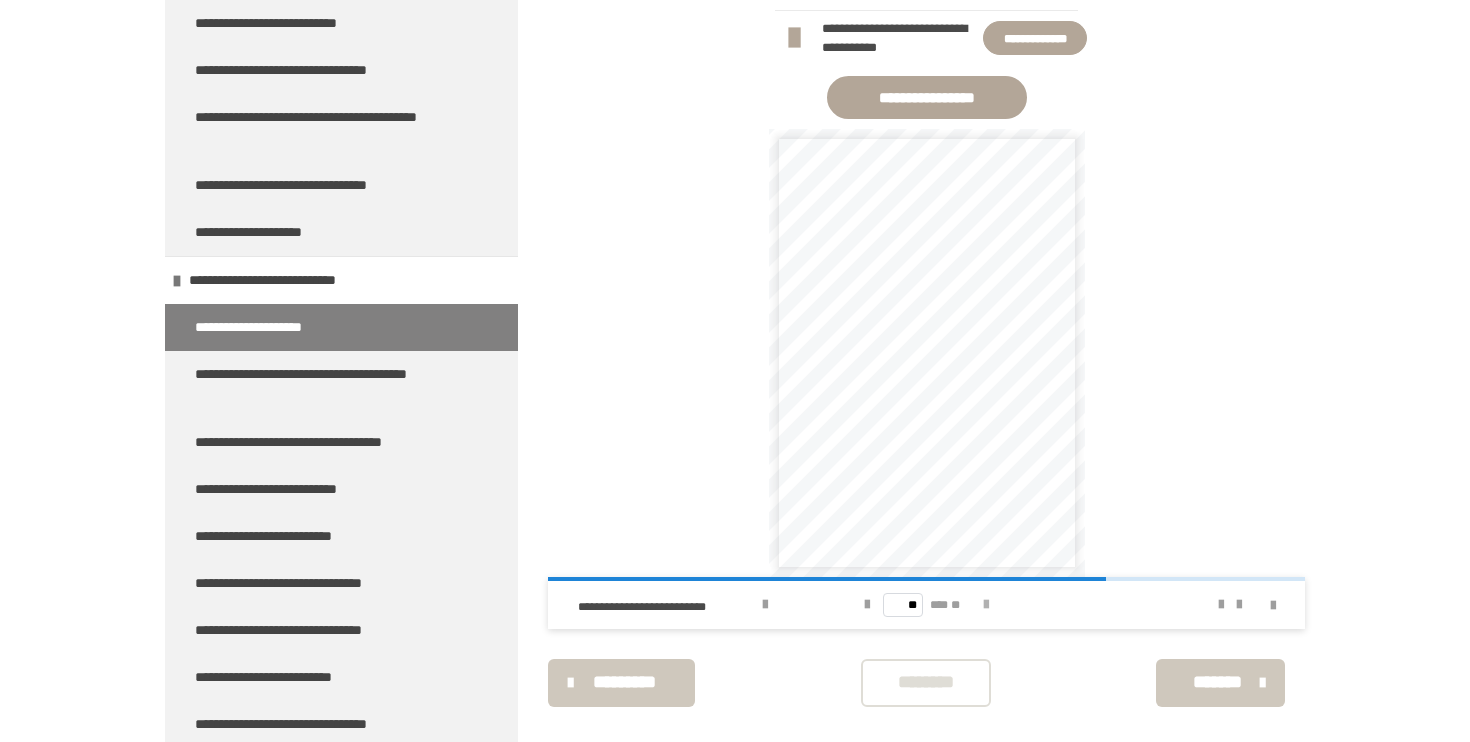 click at bounding box center (986, 605) 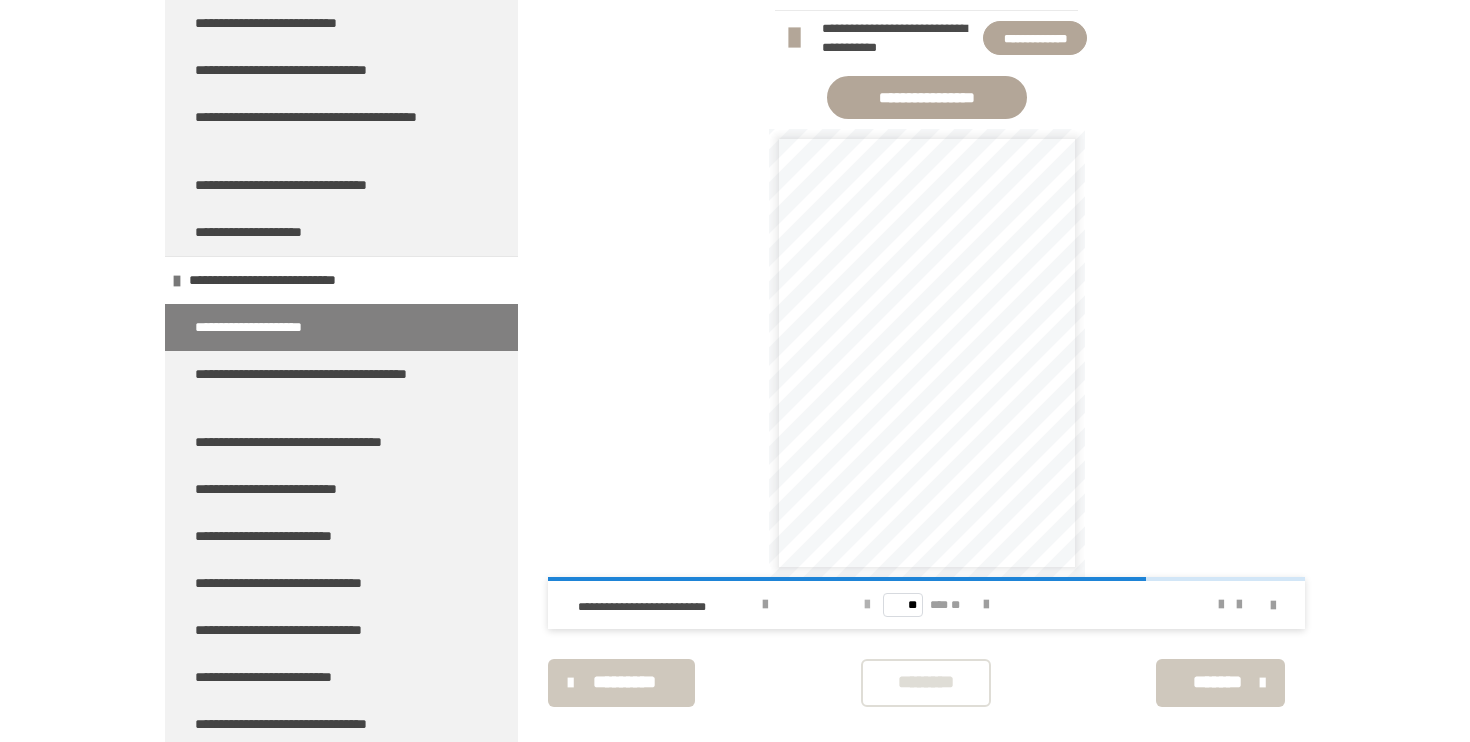 click at bounding box center (867, 605) 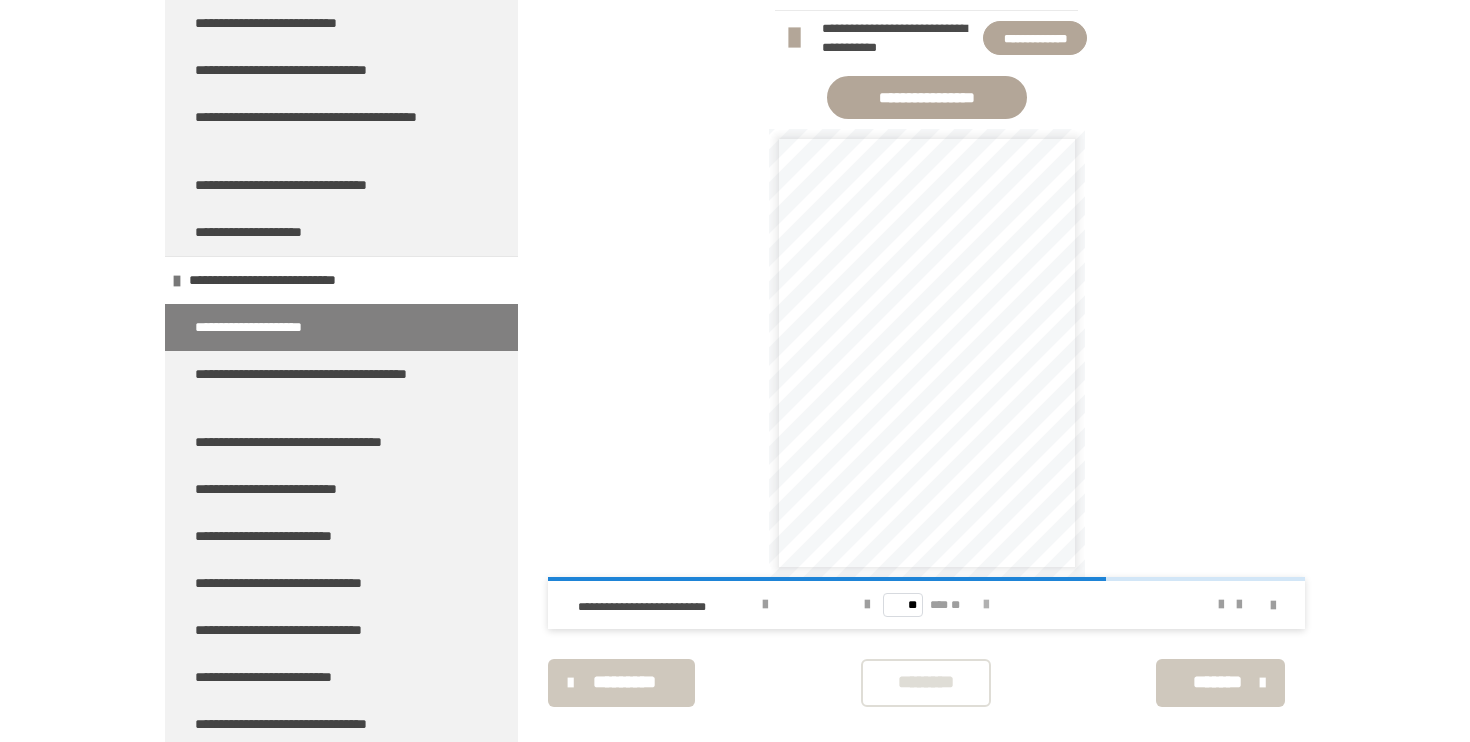 click at bounding box center [986, 605] 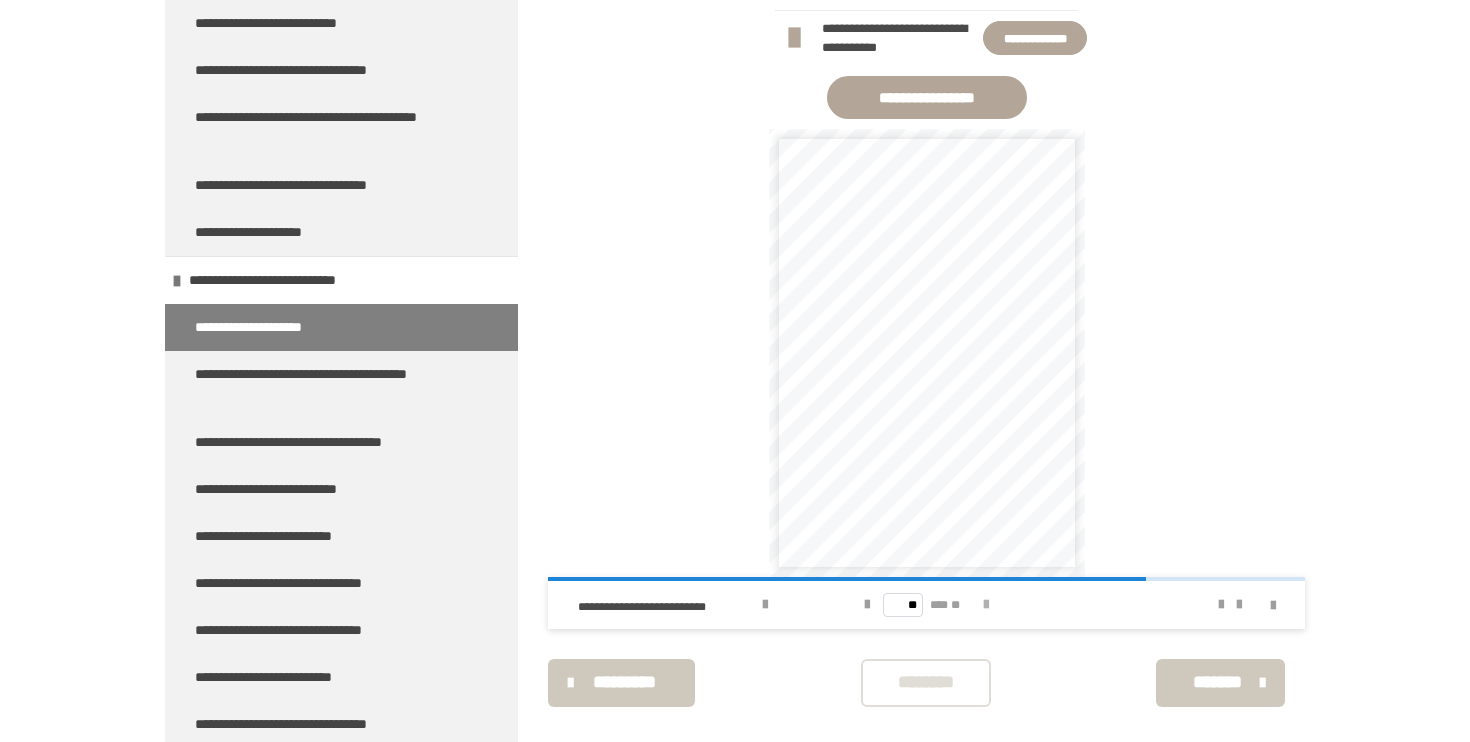 click at bounding box center [986, 605] 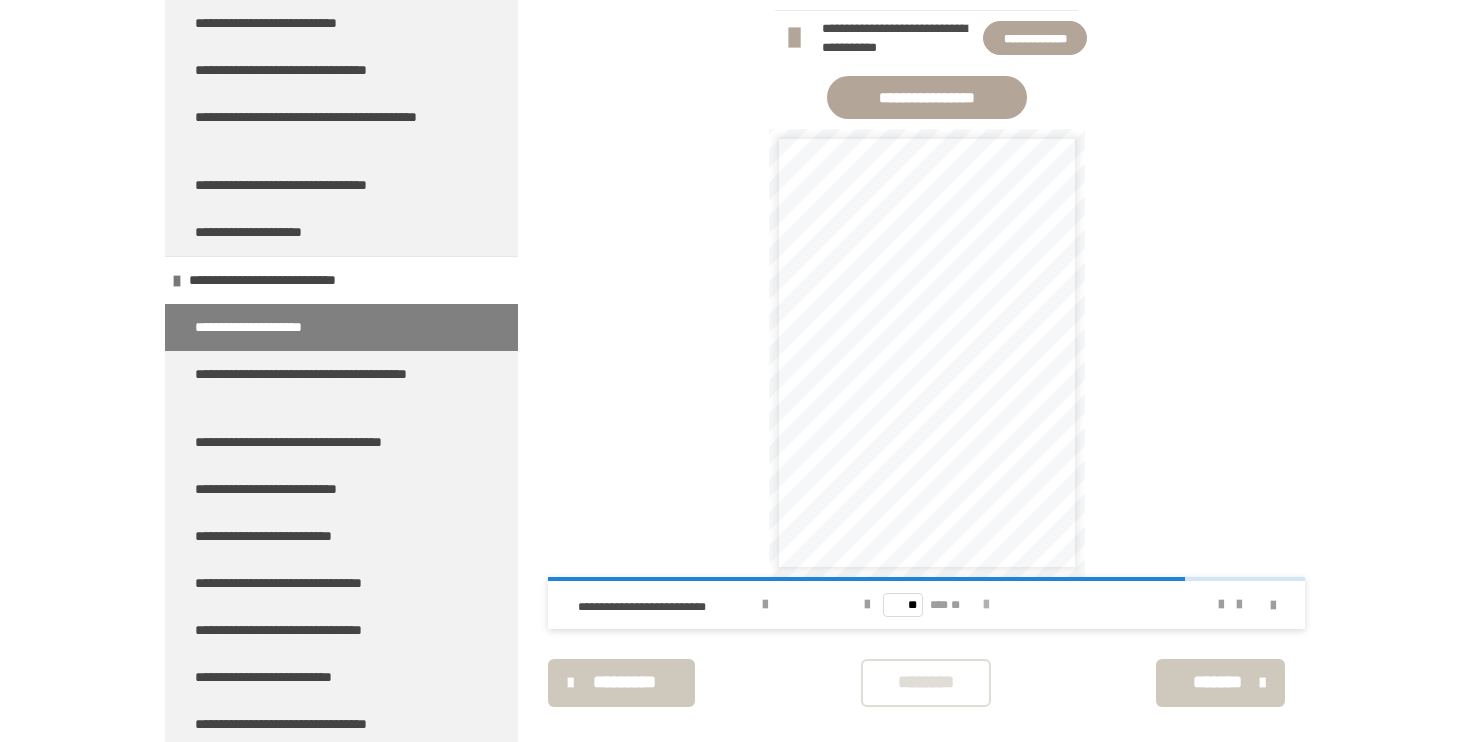 click at bounding box center (986, 605) 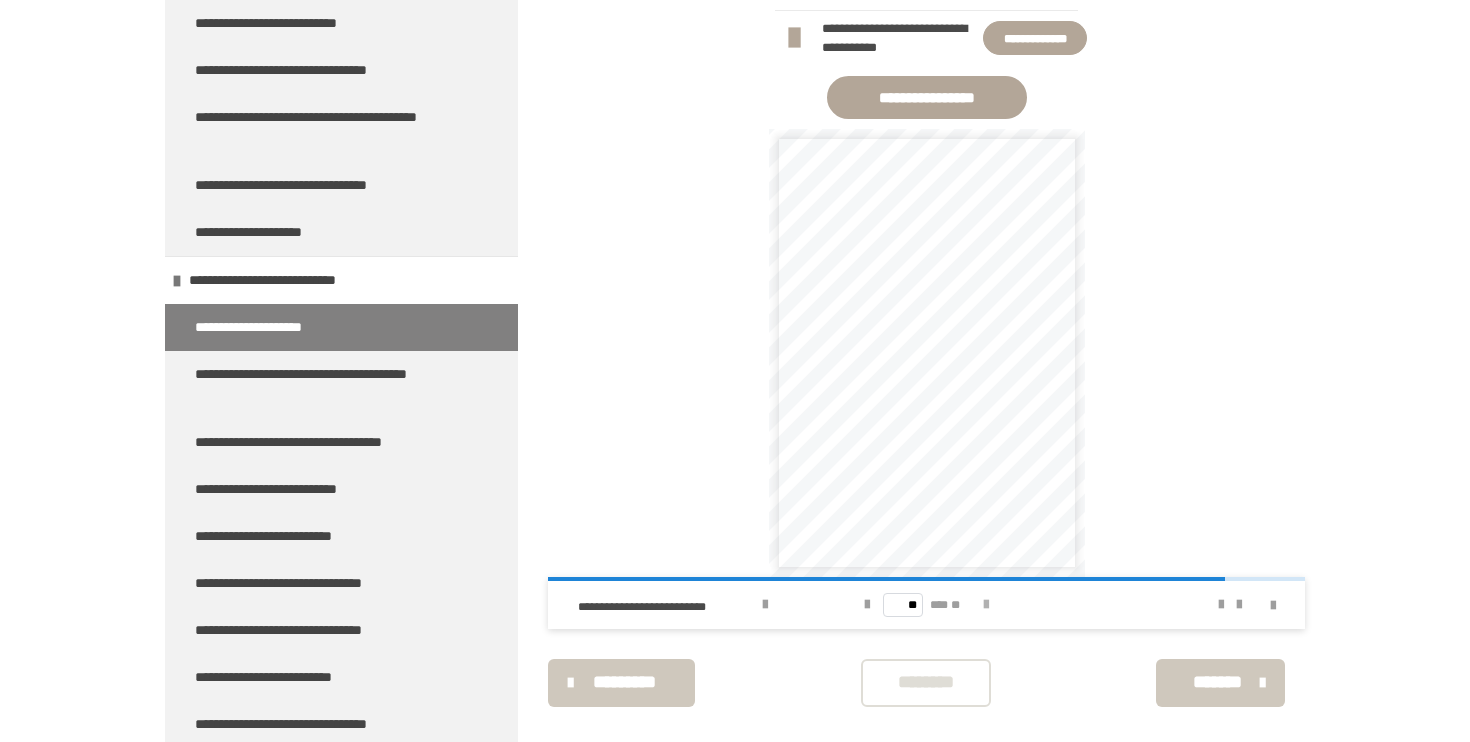 click at bounding box center (986, 605) 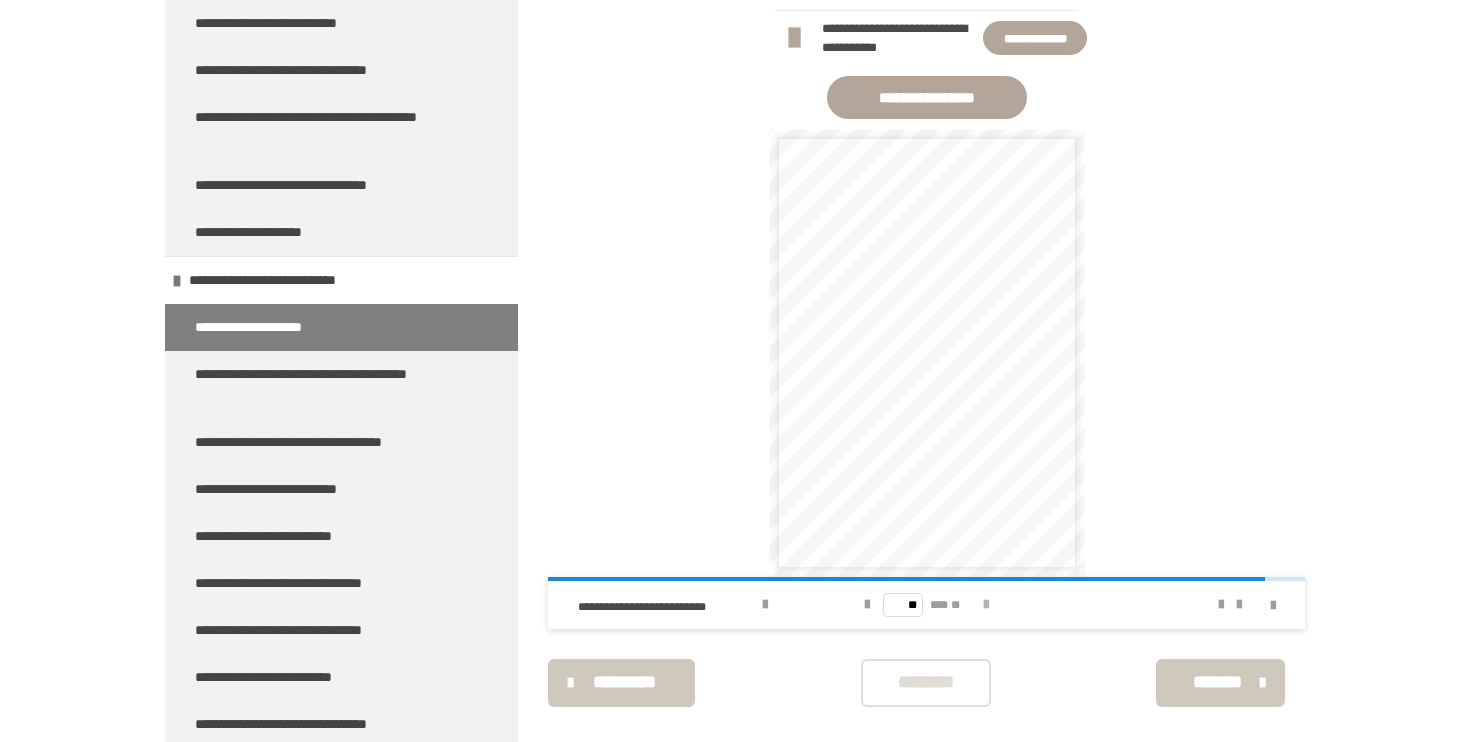 click at bounding box center [986, 605] 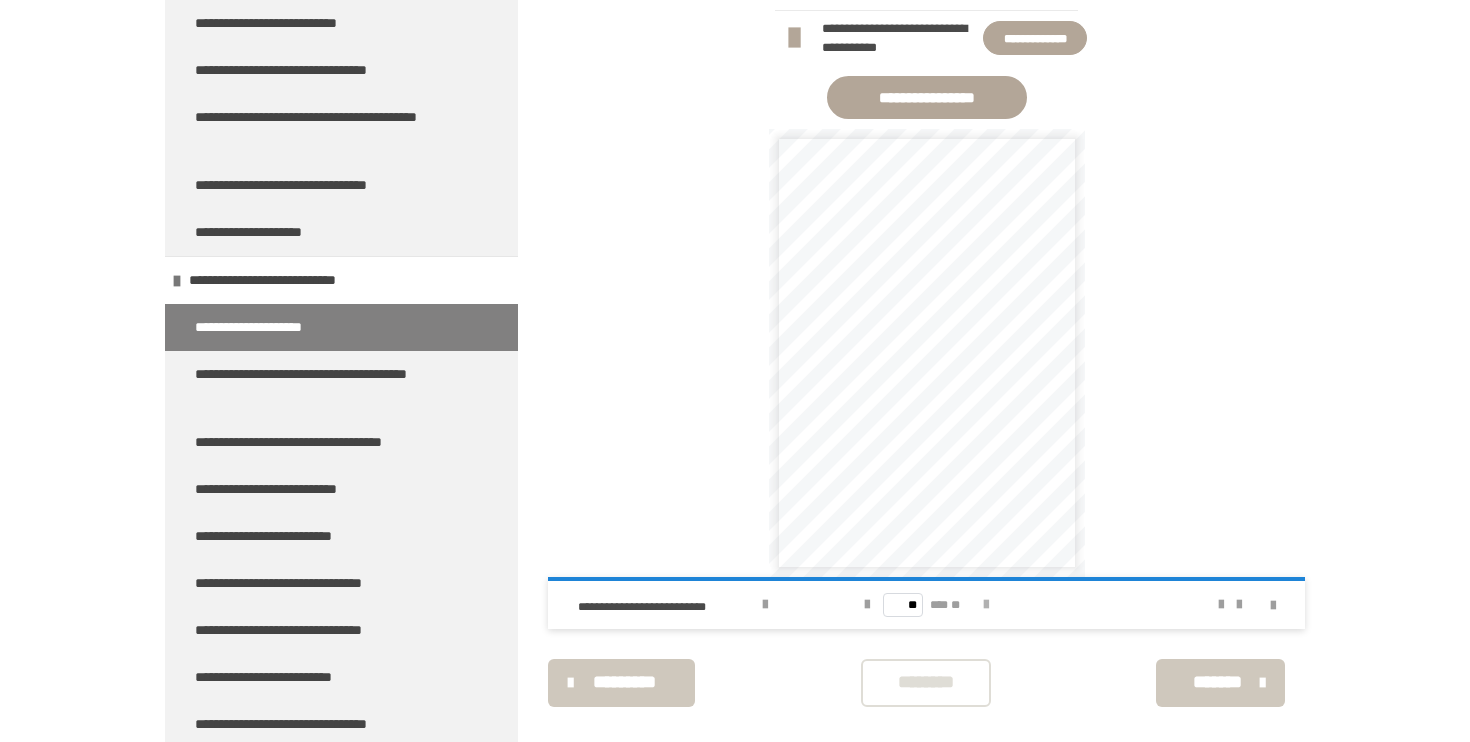 click on "** *** **" at bounding box center [926, 605] 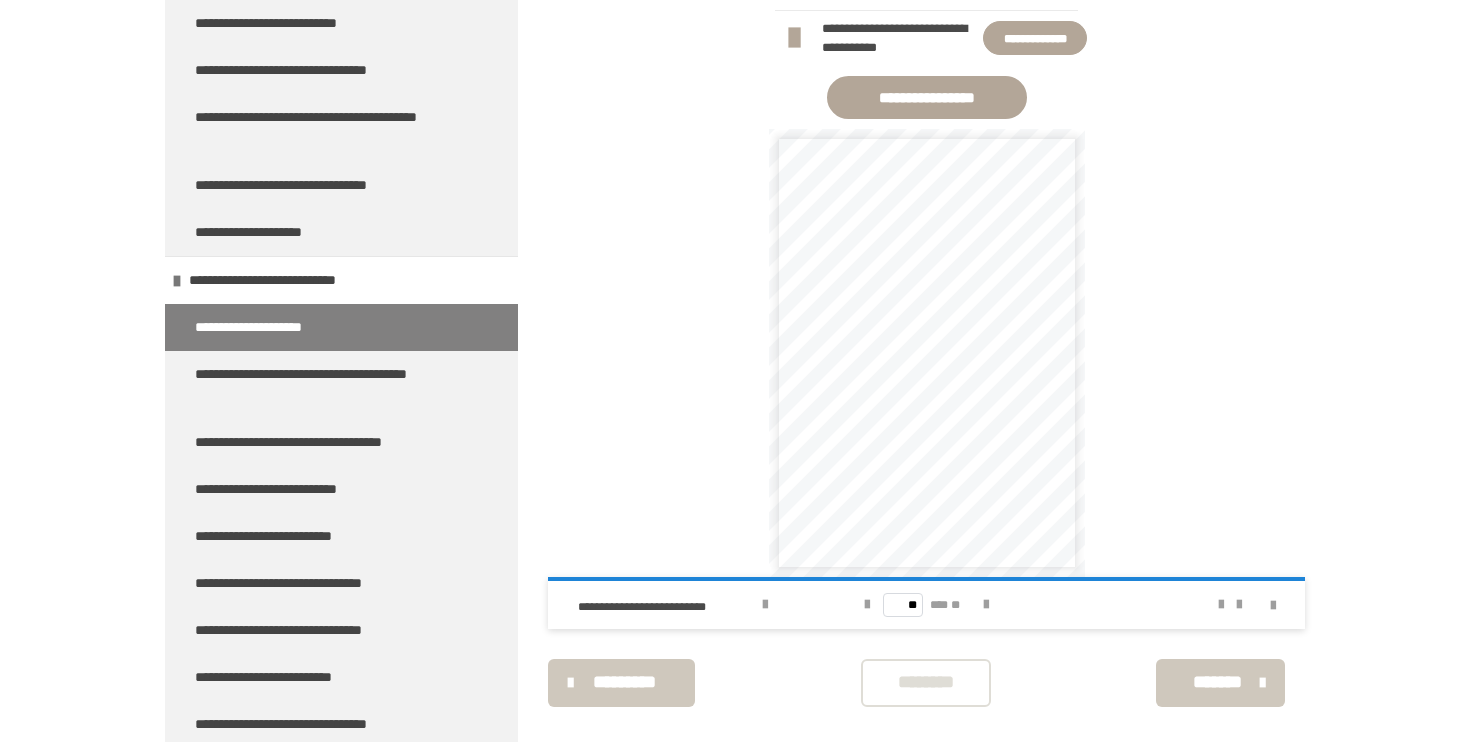 click on "** *** **" at bounding box center [926, 605] 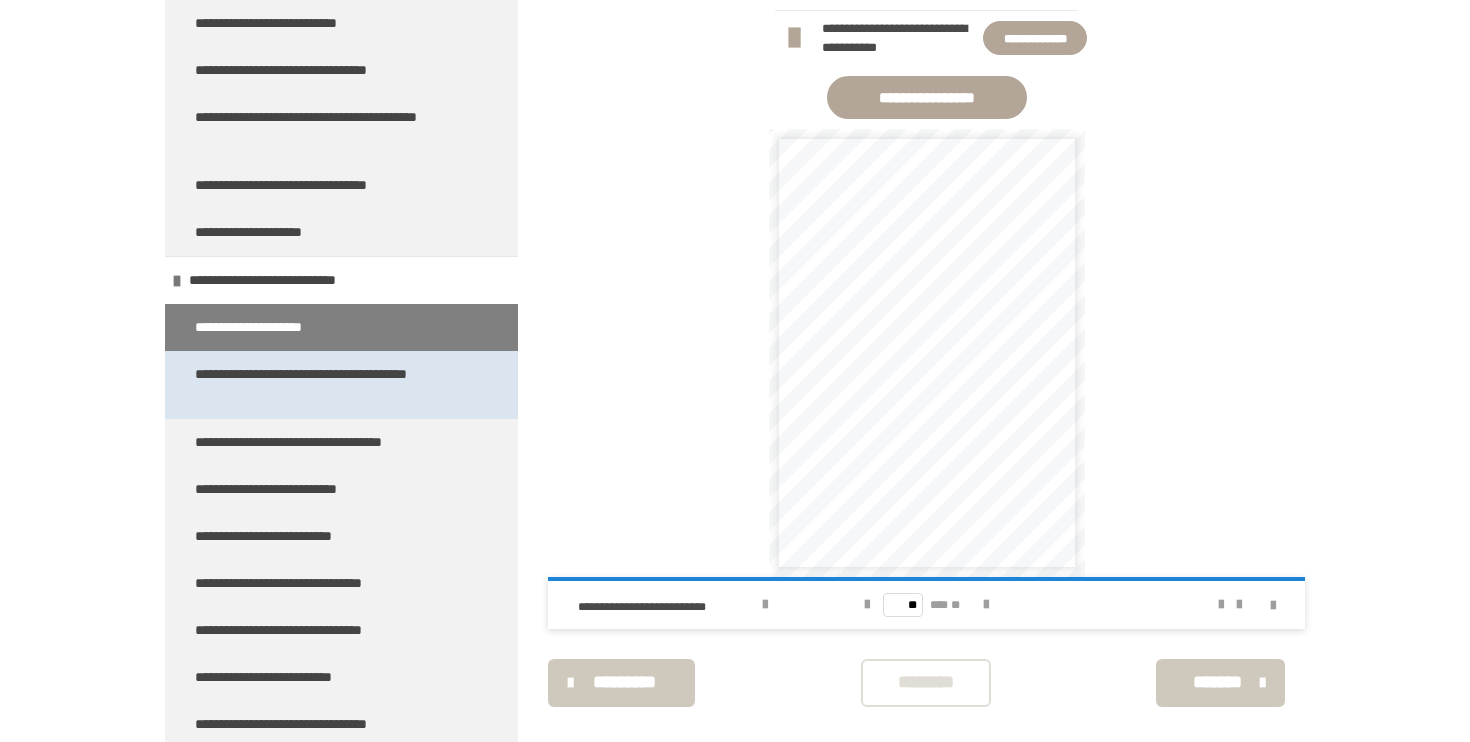 click on "**********" at bounding box center (333, 385) 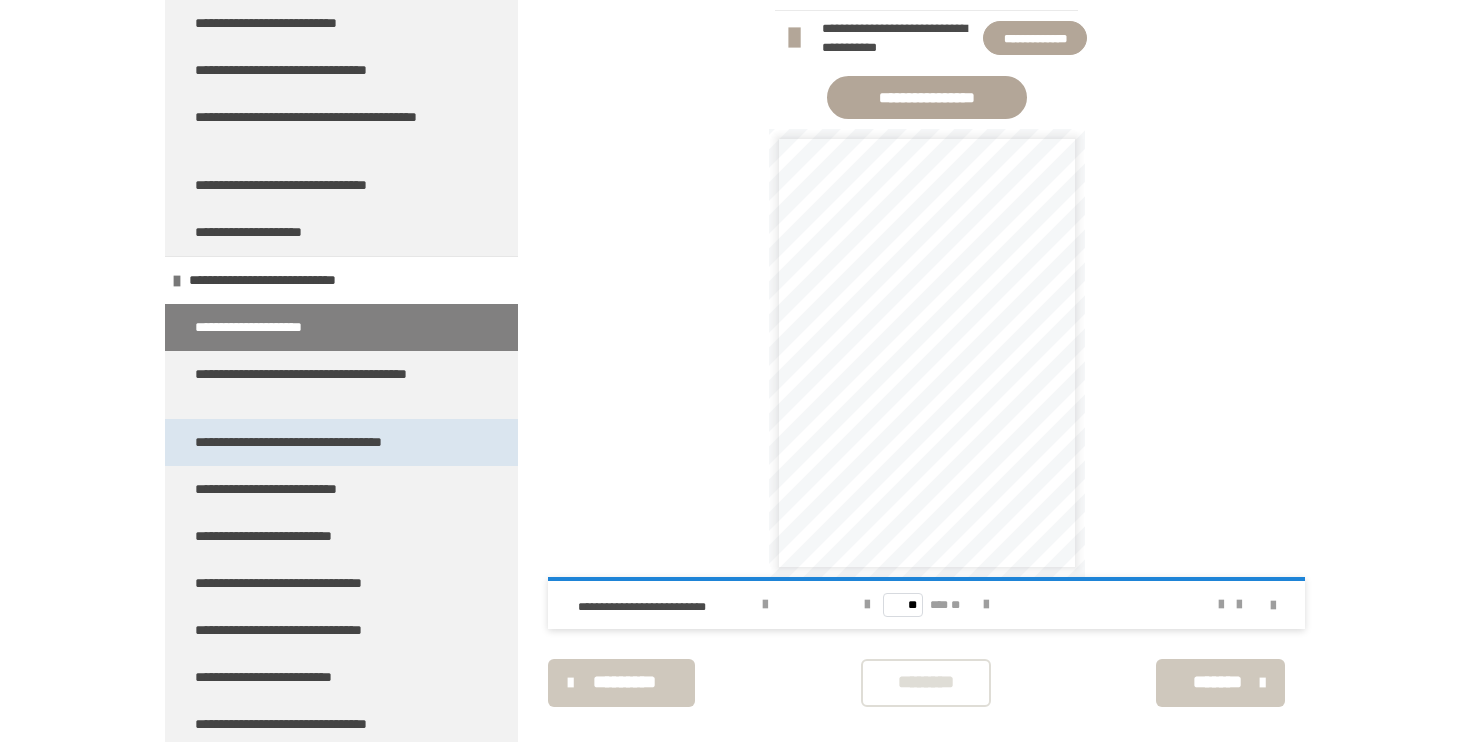 scroll, scrollTop: 270, scrollLeft: 0, axis: vertical 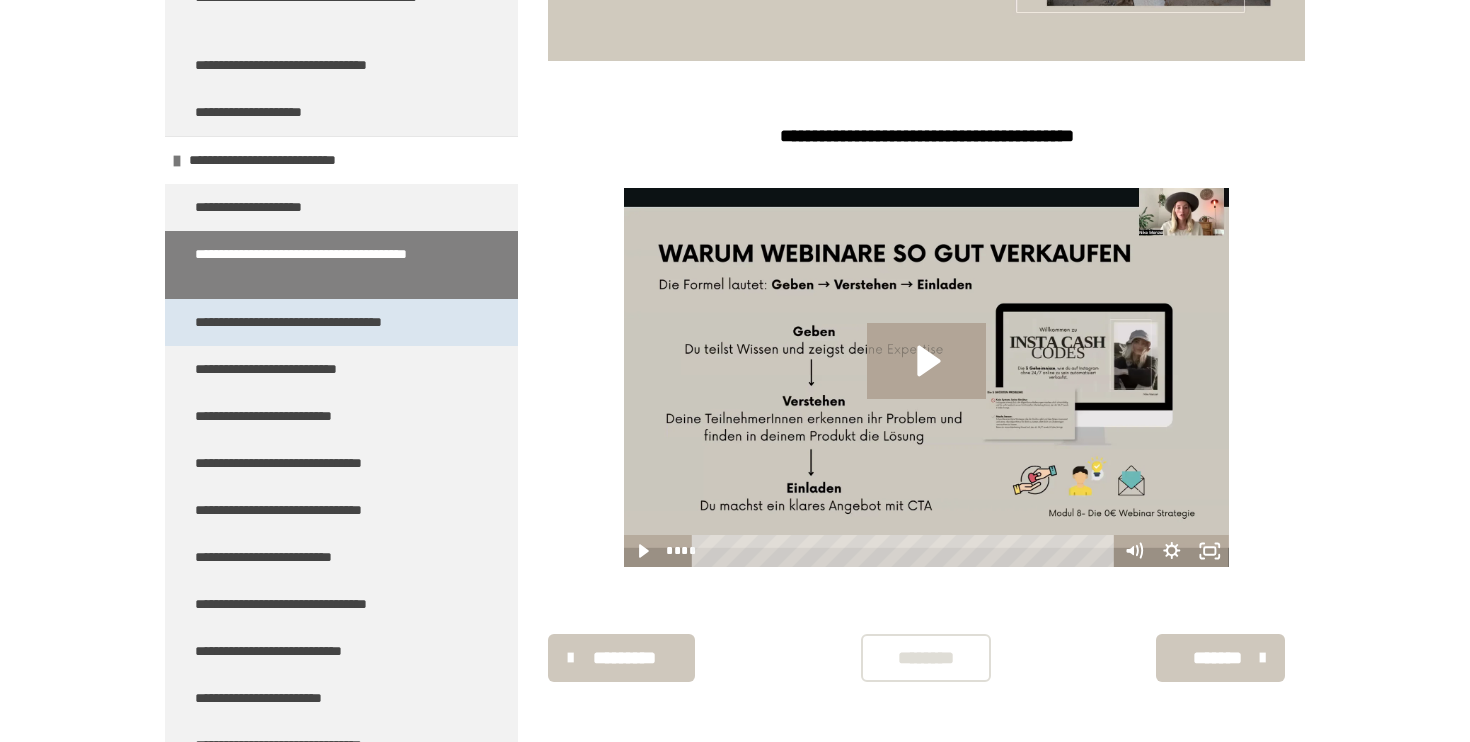 click on "**********" at bounding box center (324, 322) 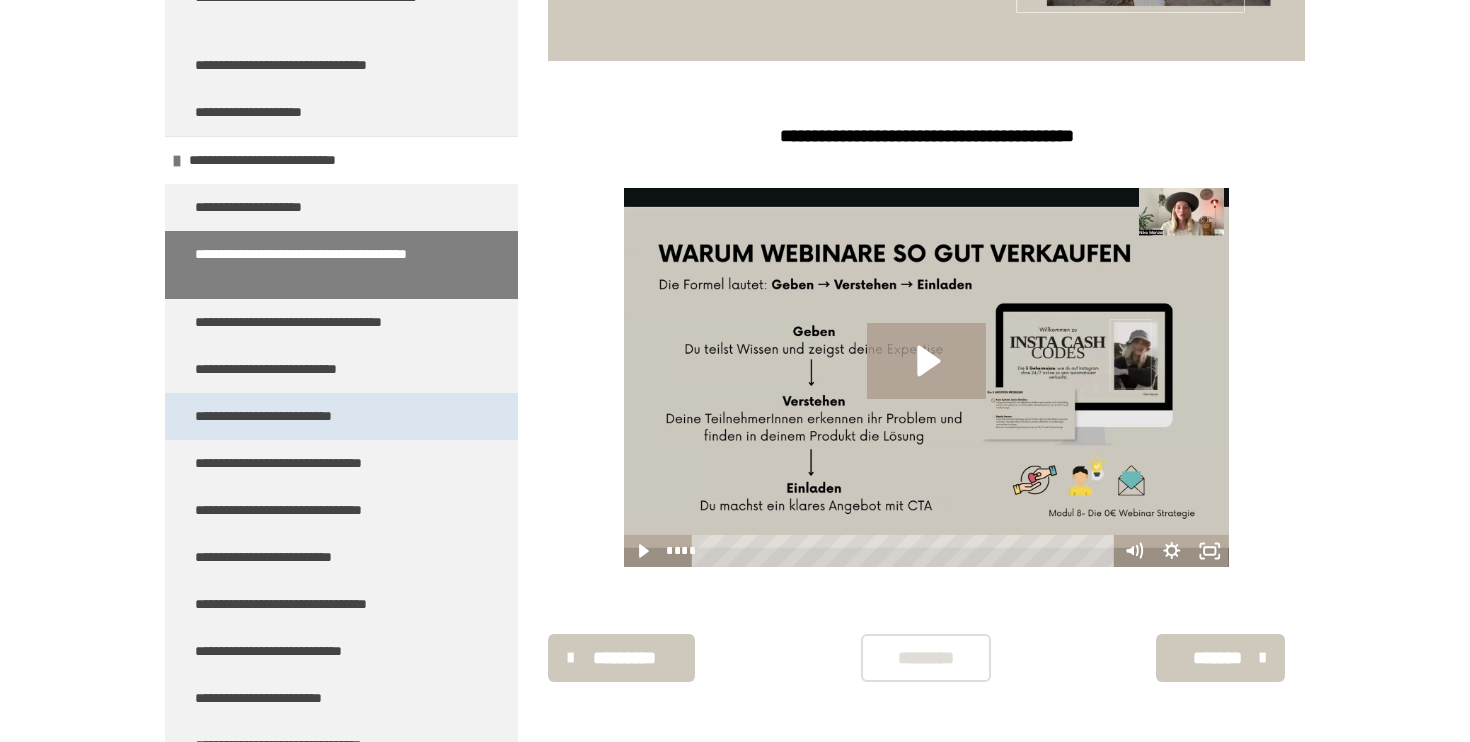scroll, scrollTop: 270, scrollLeft: 0, axis: vertical 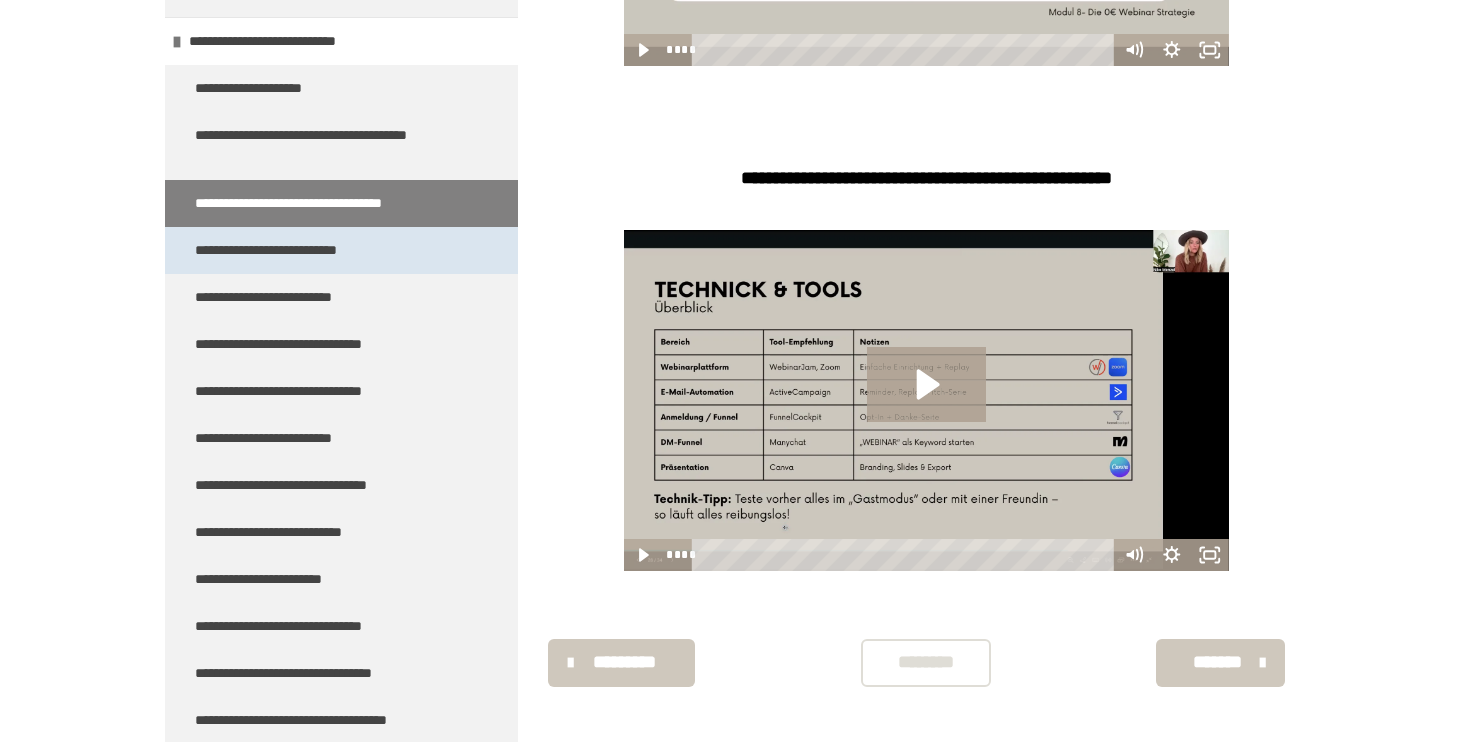 click on "**********" at bounding box center (290, 250) 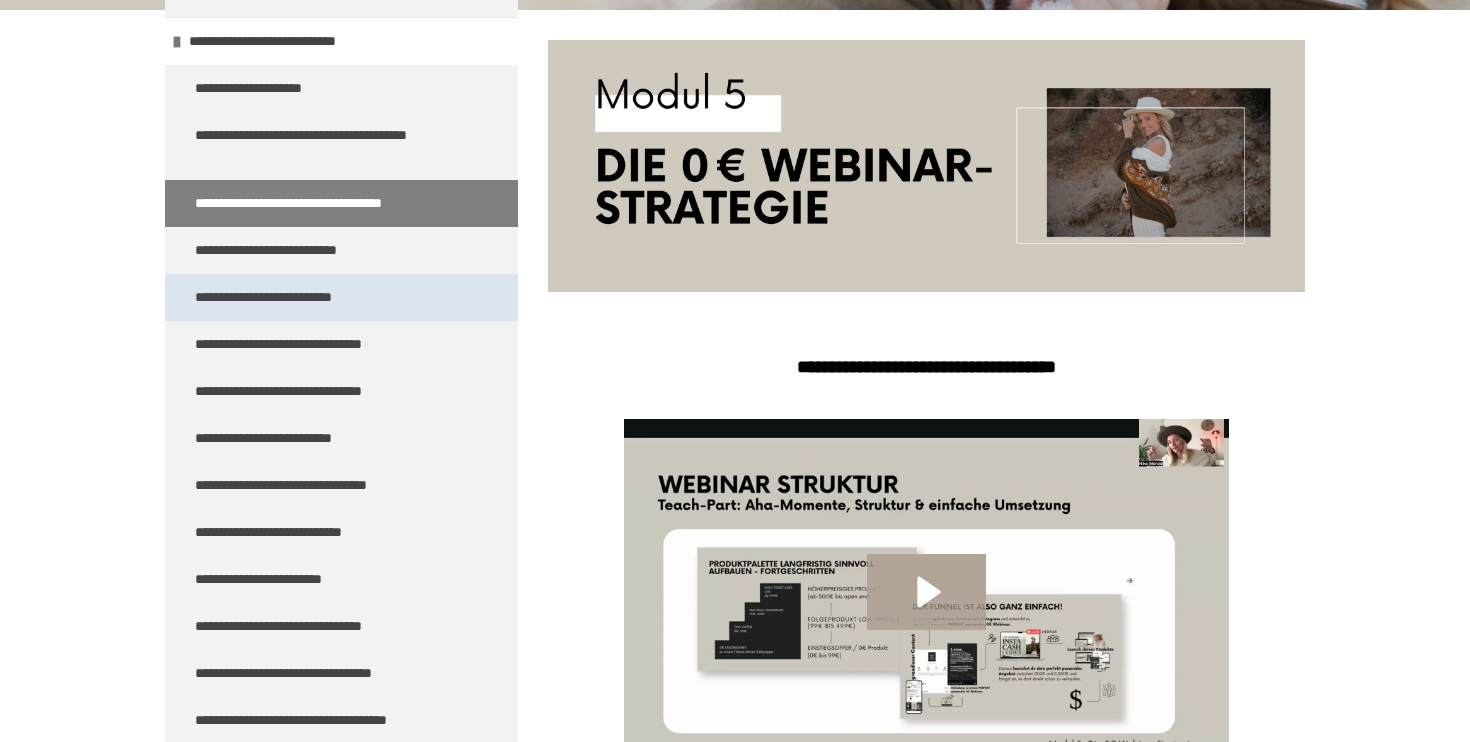 click on "**********" at bounding box center (292, 297) 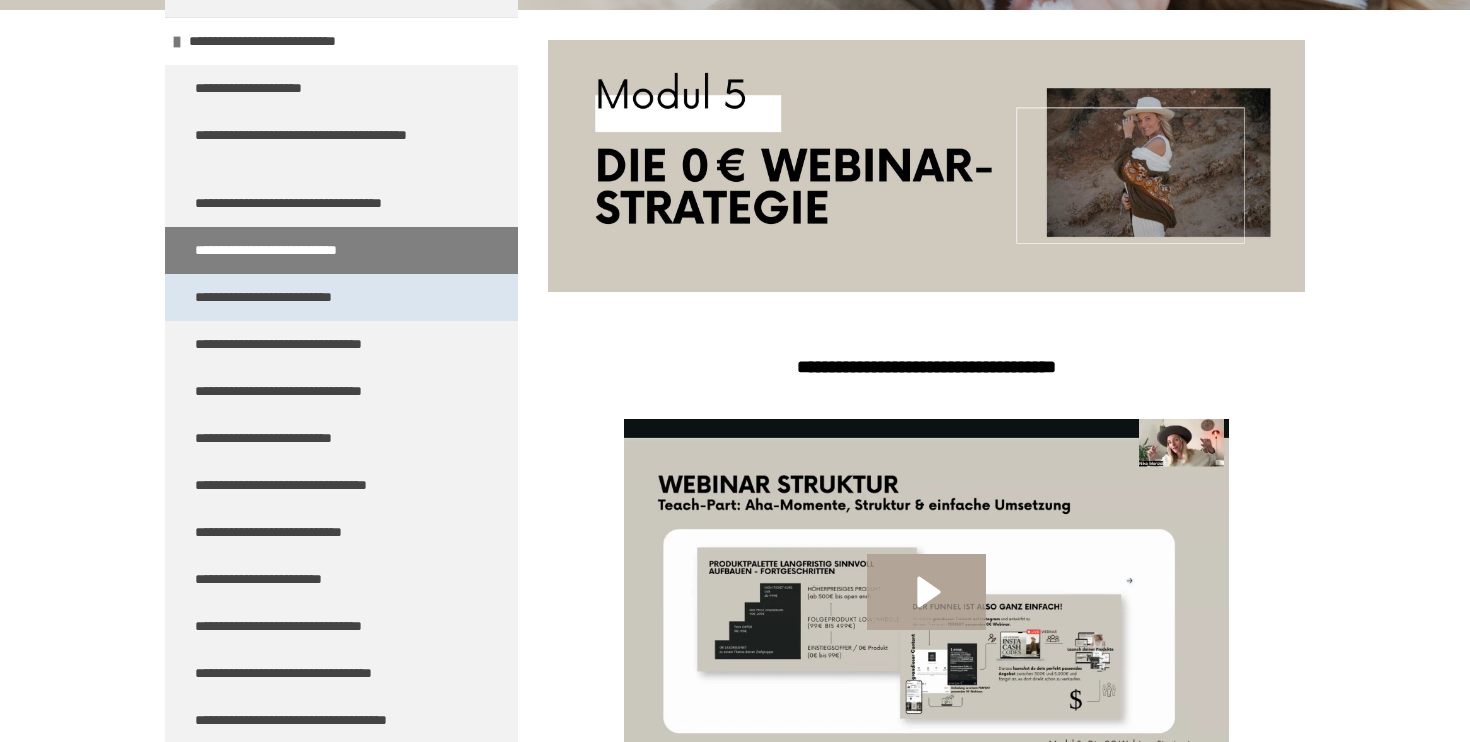 click on "**********" at bounding box center [292, 297] 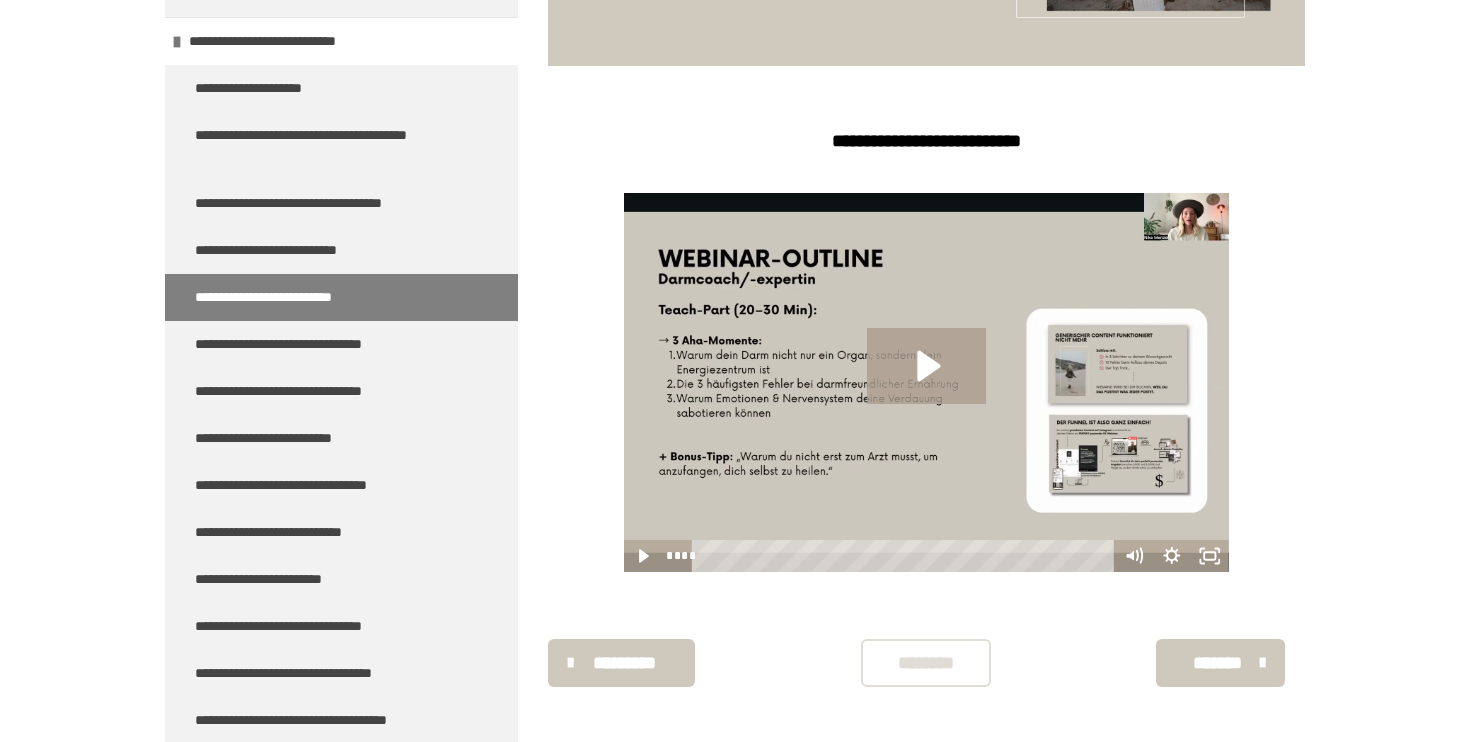 scroll, scrollTop: 498, scrollLeft: 0, axis: vertical 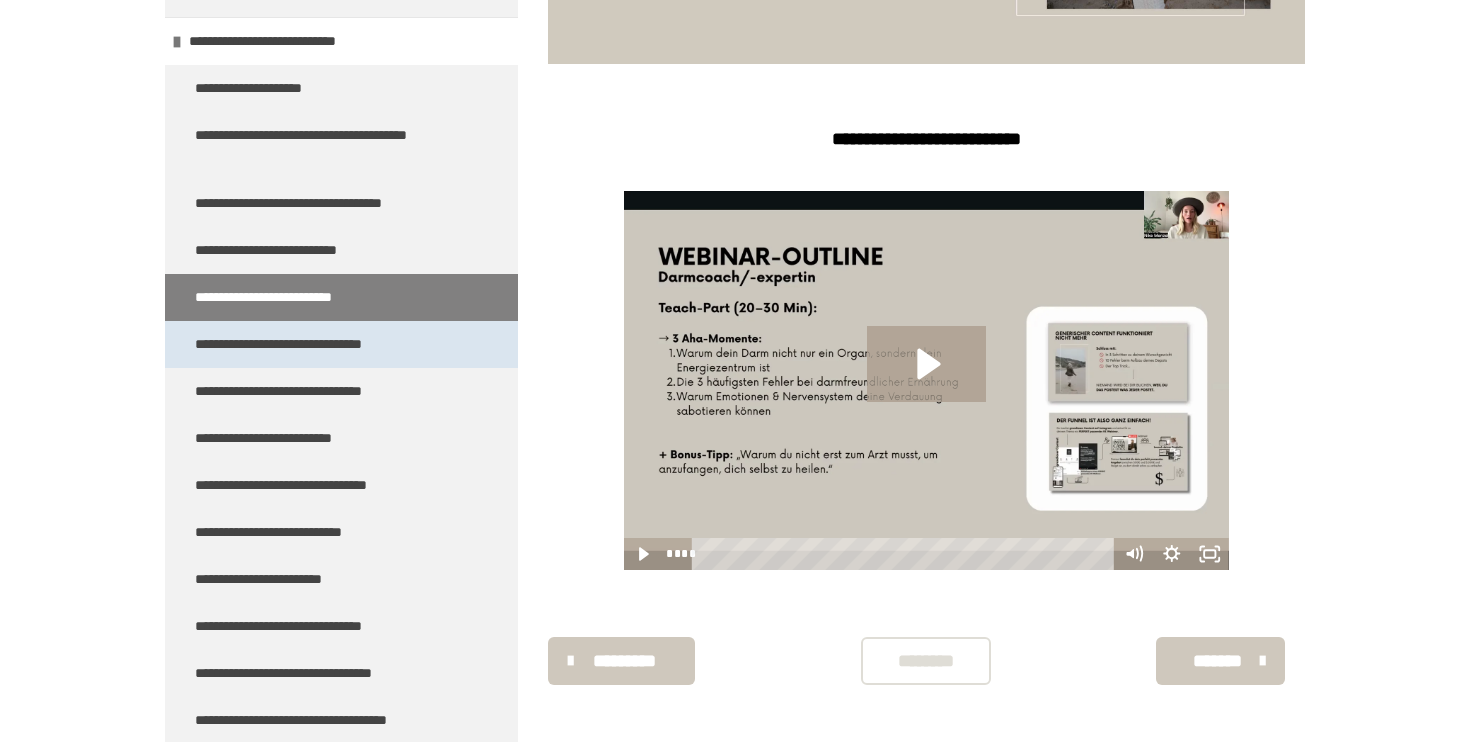 click on "**********" at bounding box center [313, 344] 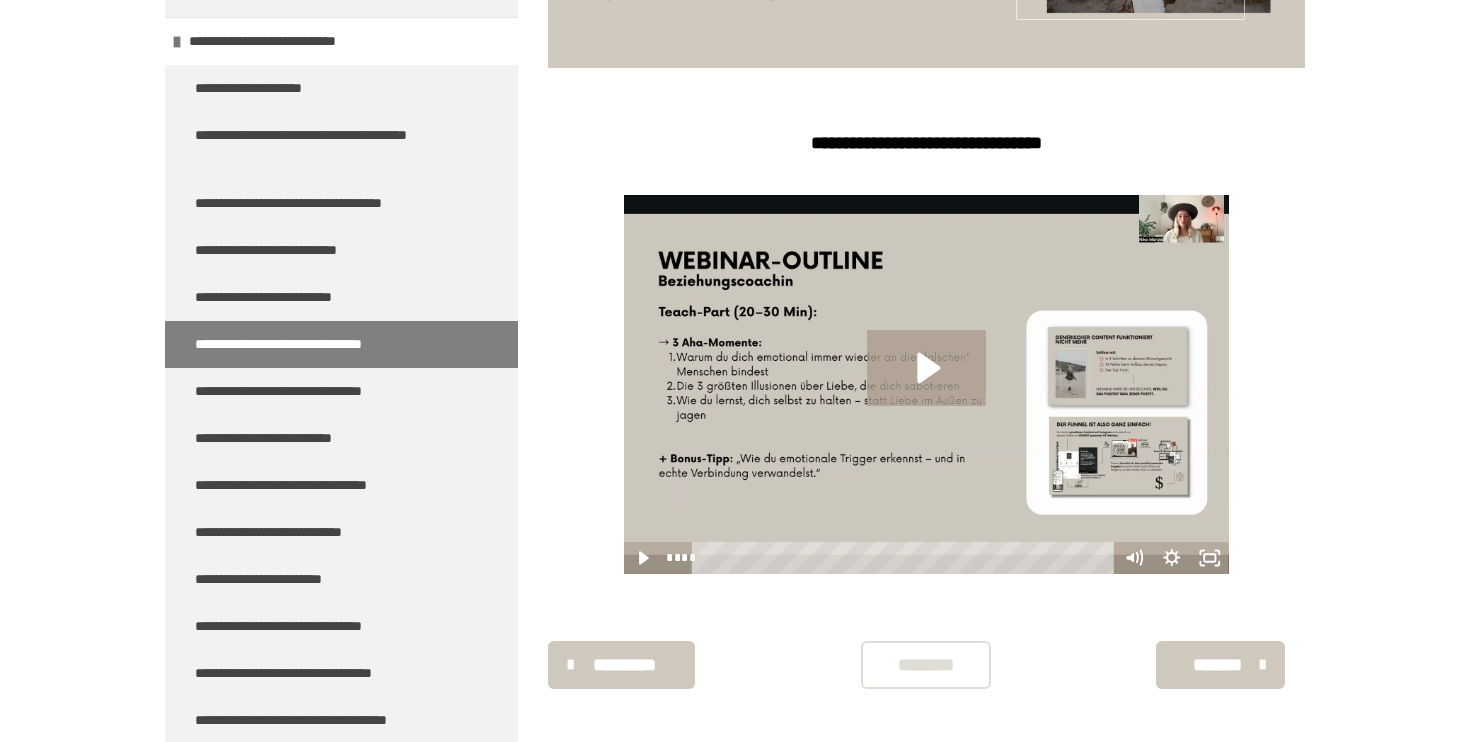 scroll, scrollTop: 501, scrollLeft: 0, axis: vertical 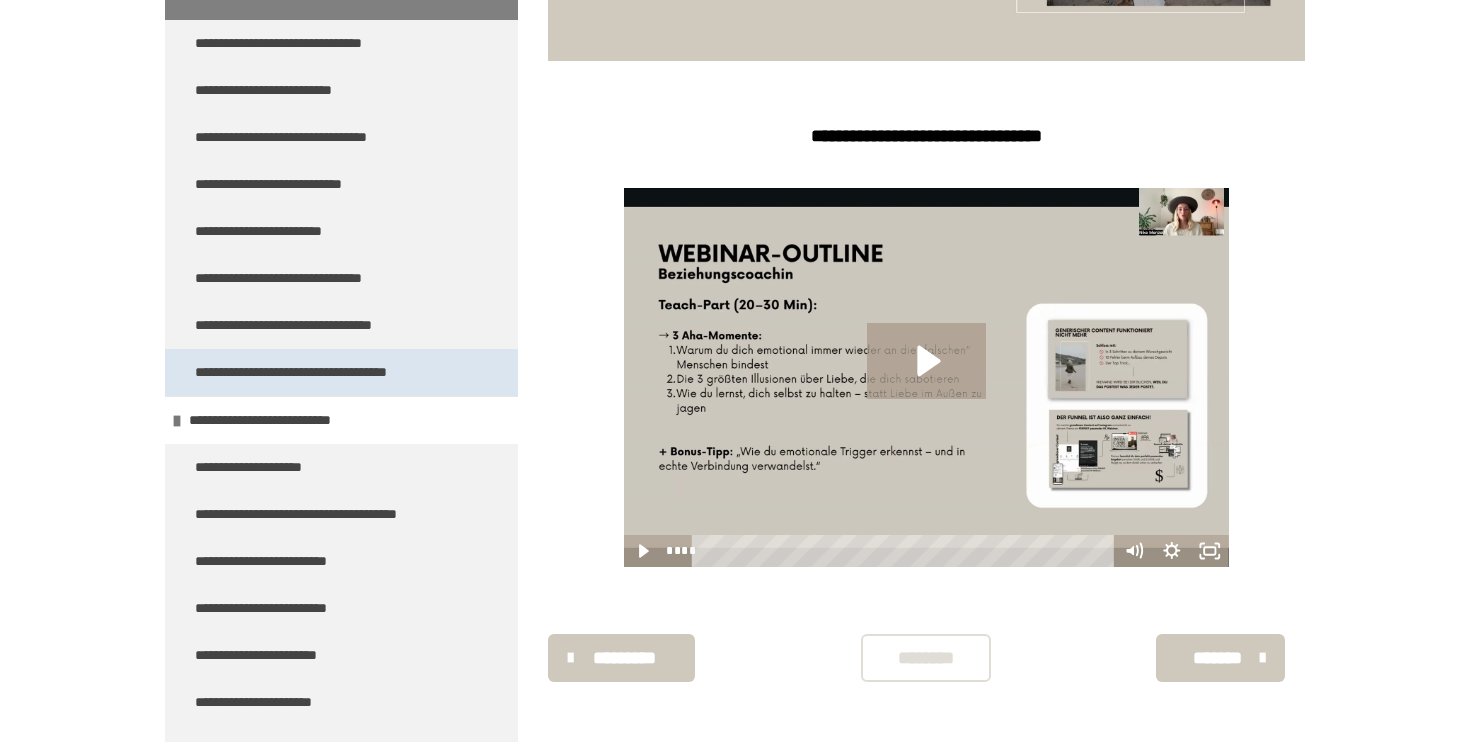 click on "**********" at bounding box center (323, 372) 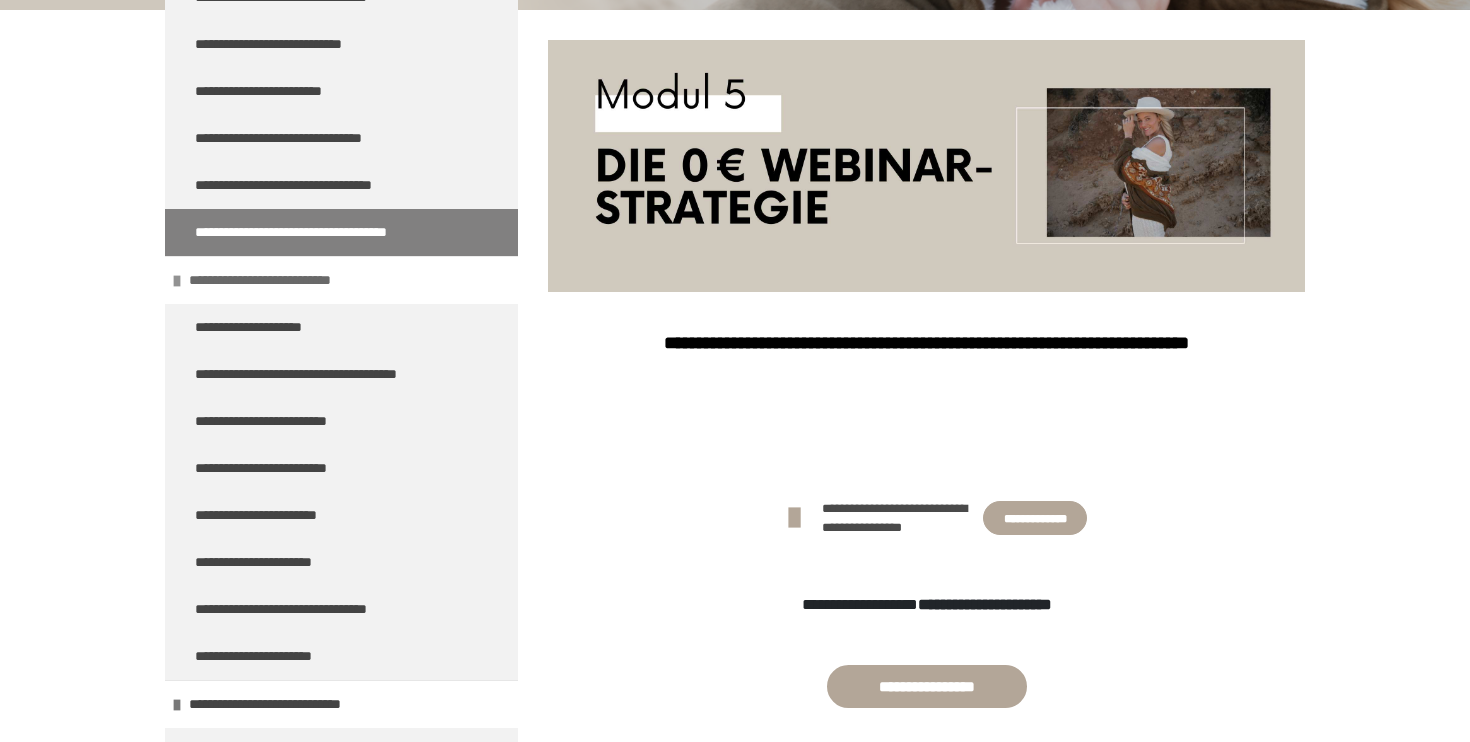 scroll, scrollTop: 2782, scrollLeft: 0, axis: vertical 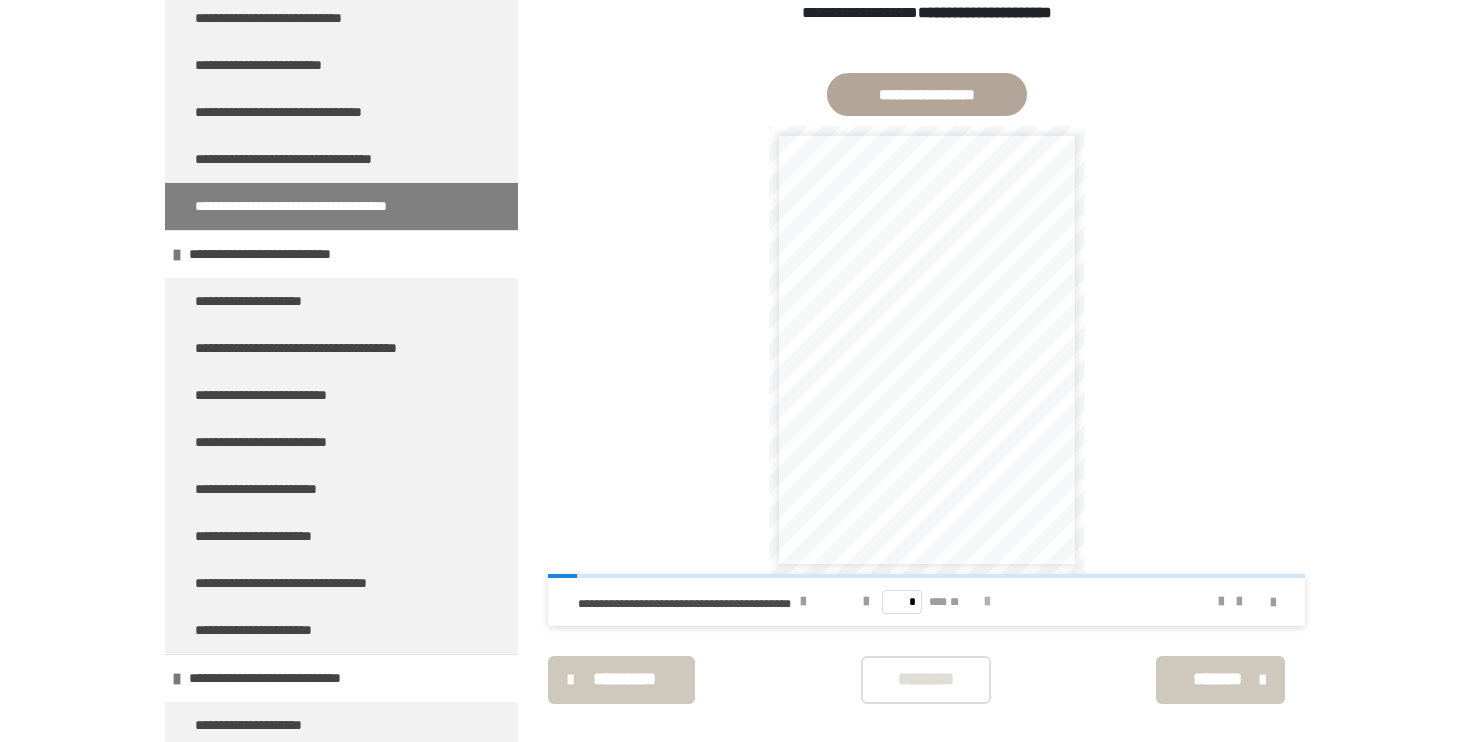 click at bounding box center (987, 602) 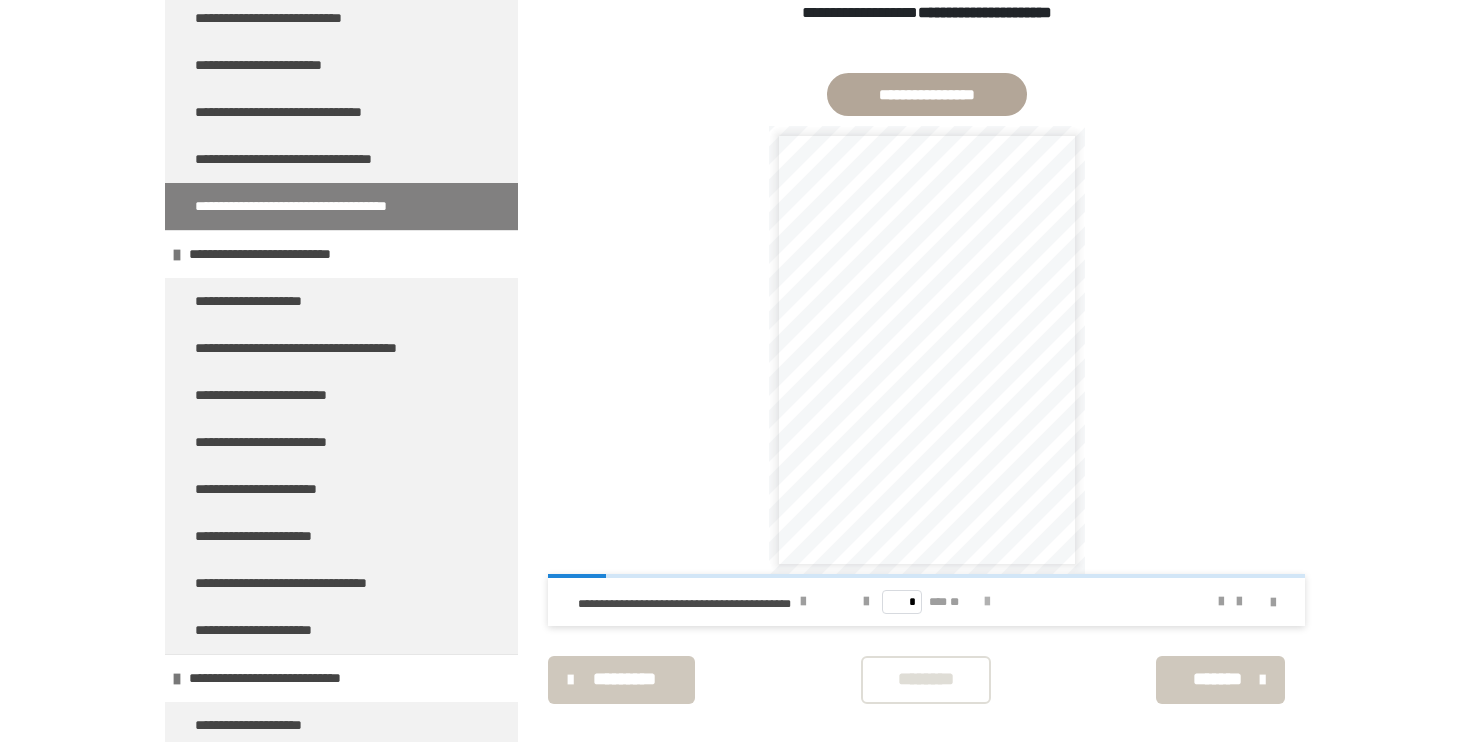 click at bounding box center (987, 602) 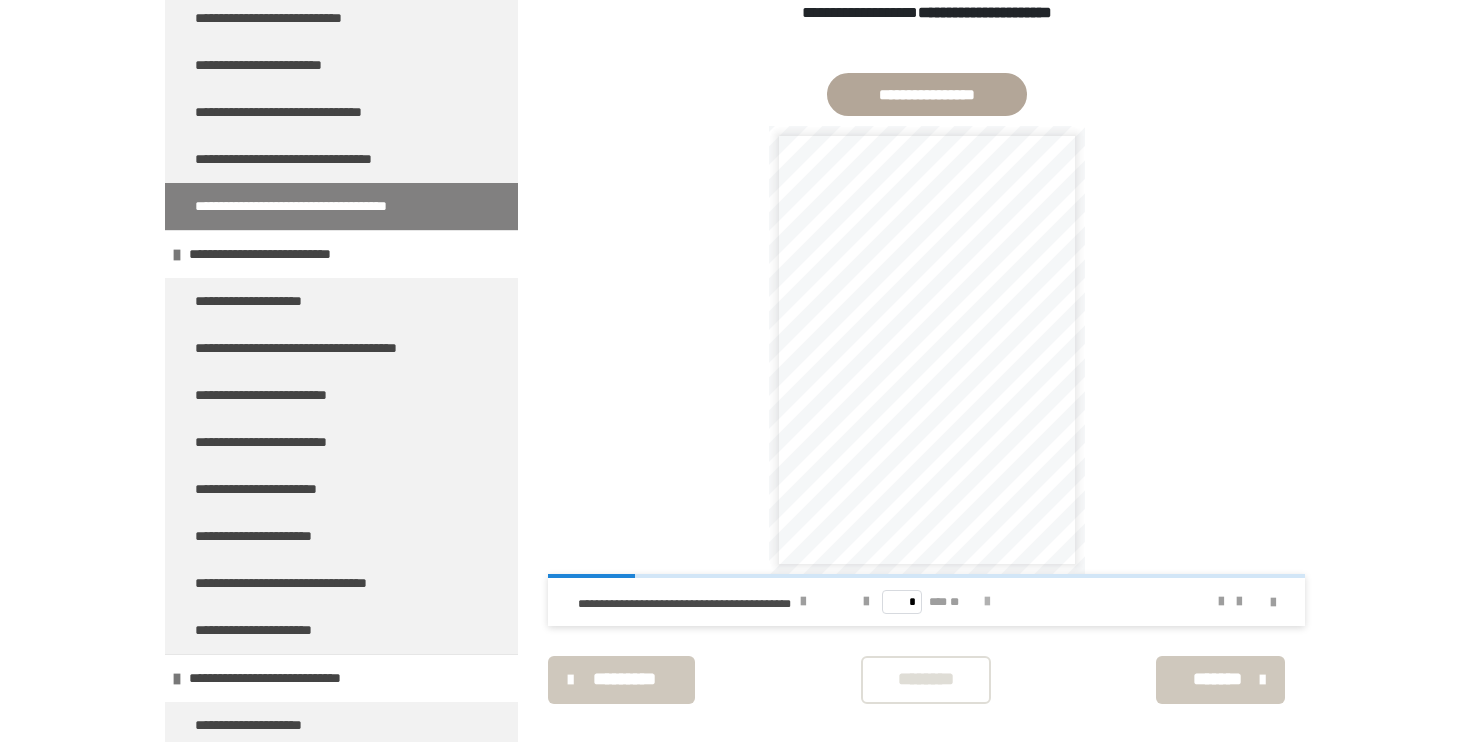 click at bounding box center [987, 602] 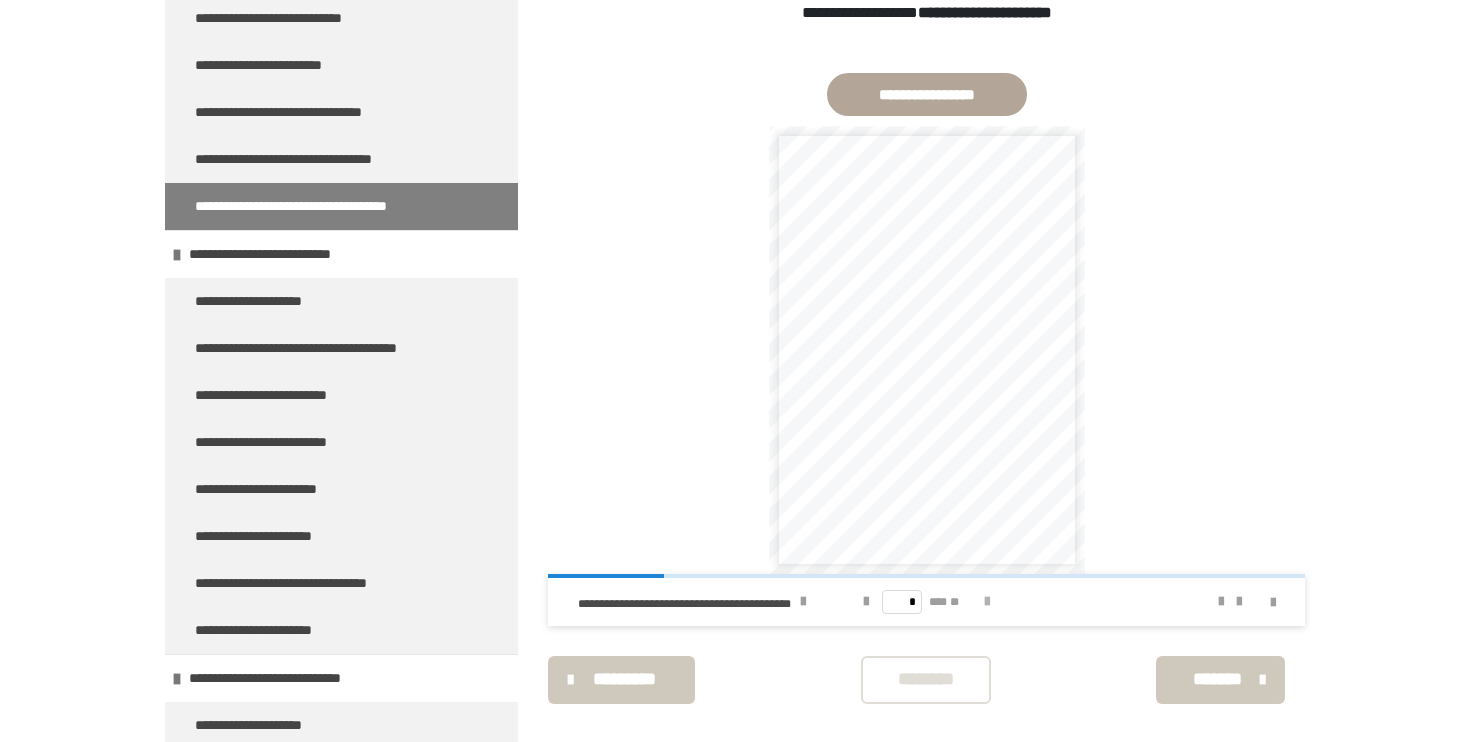 click at bounding box center [987, 602] 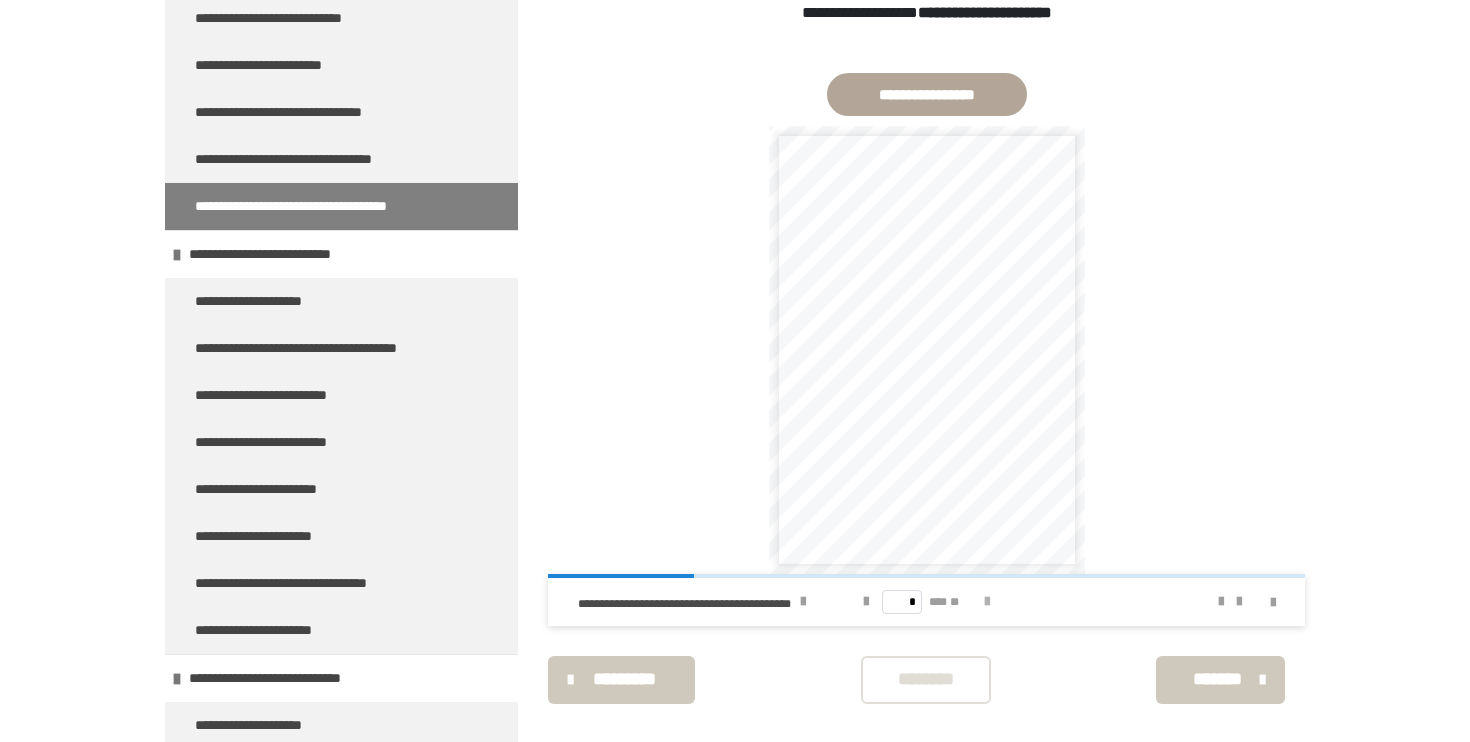 click at bounding box center [987, 602] 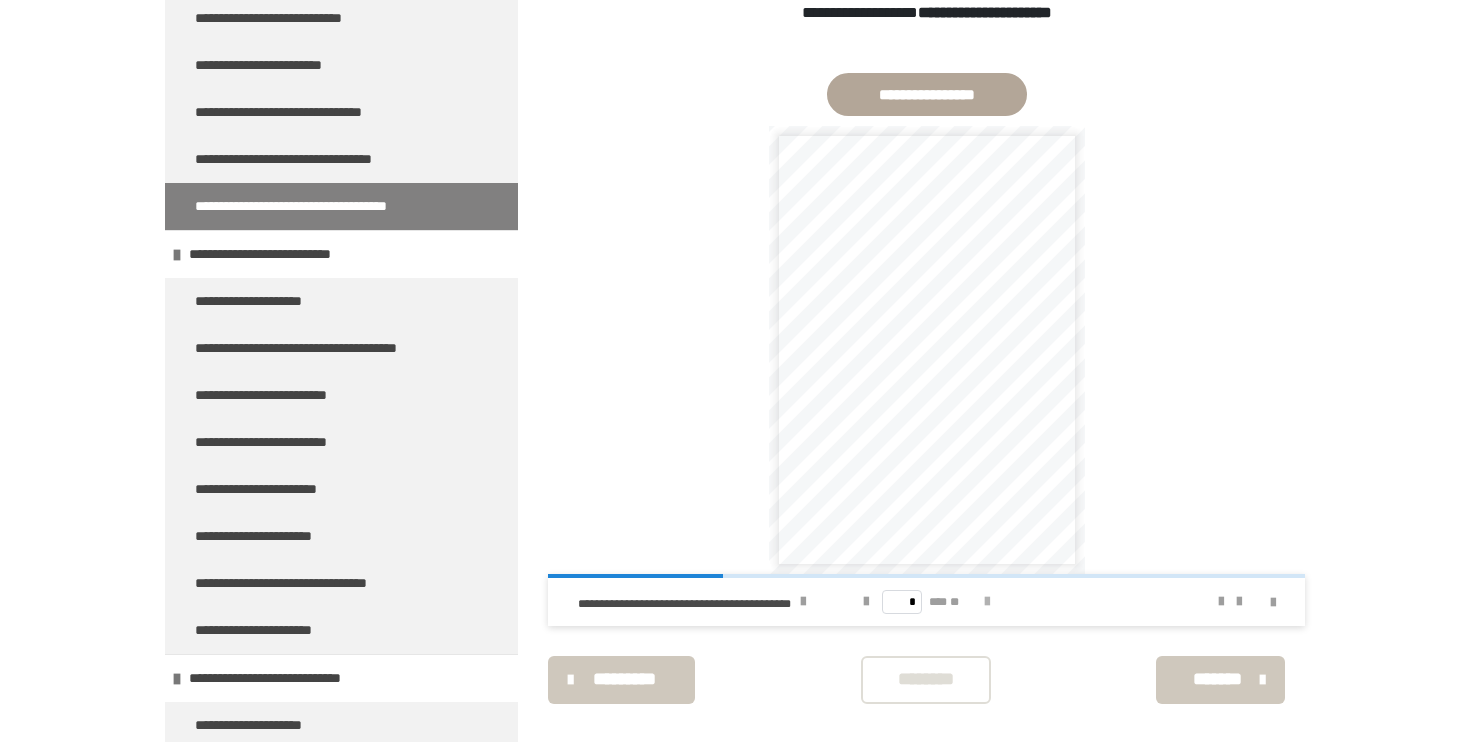click at bounding box center [987, 602] 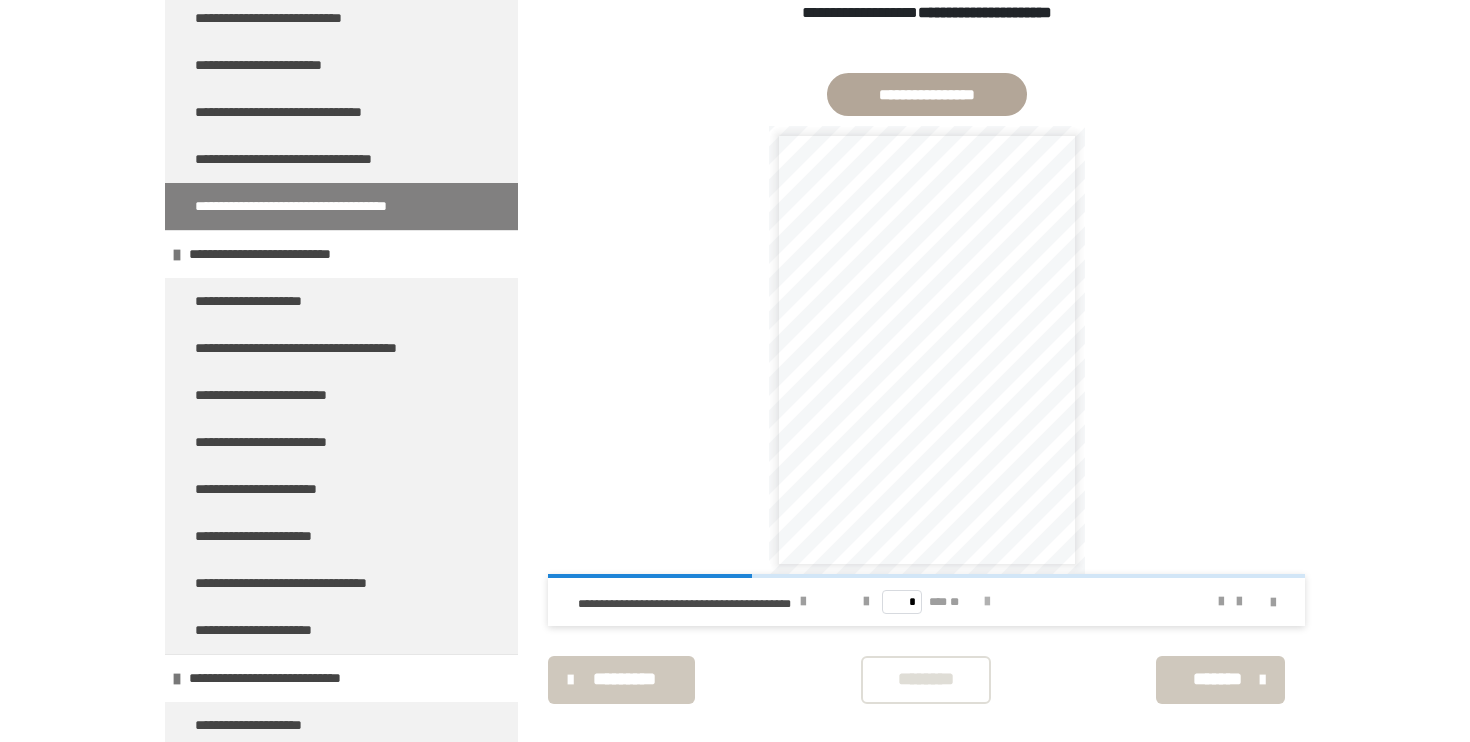 click at bounding box center [987, 602] 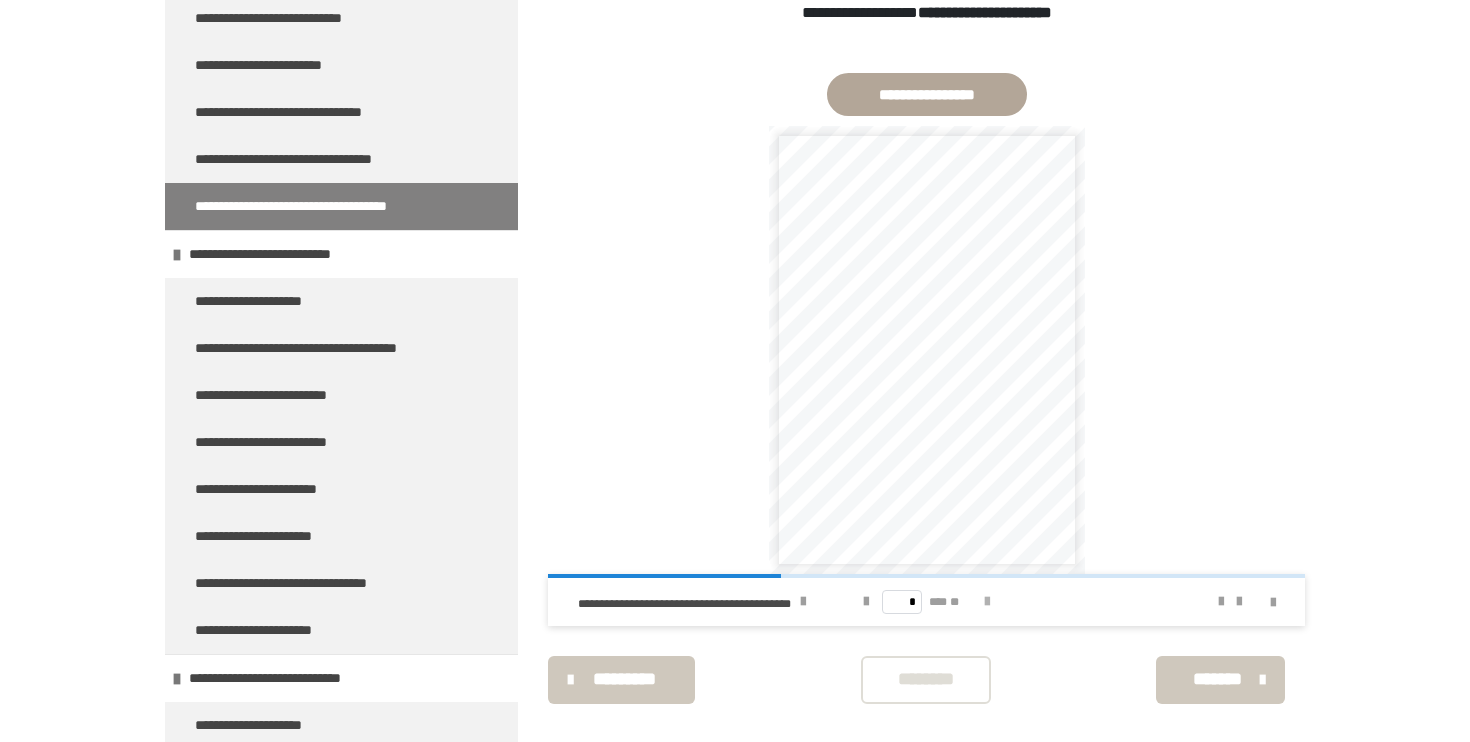 click at bounding box center [987, 602] 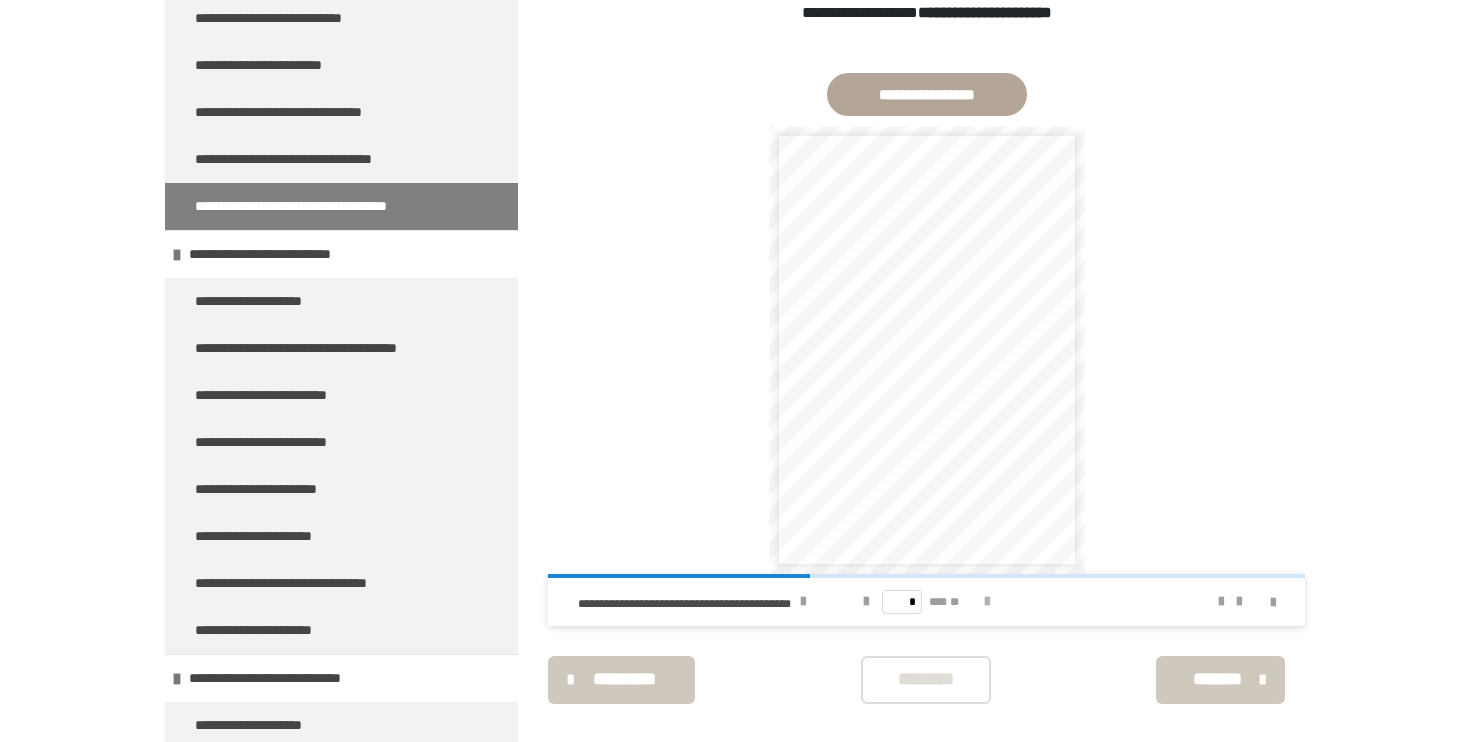 click at bounding box center [987, 602] 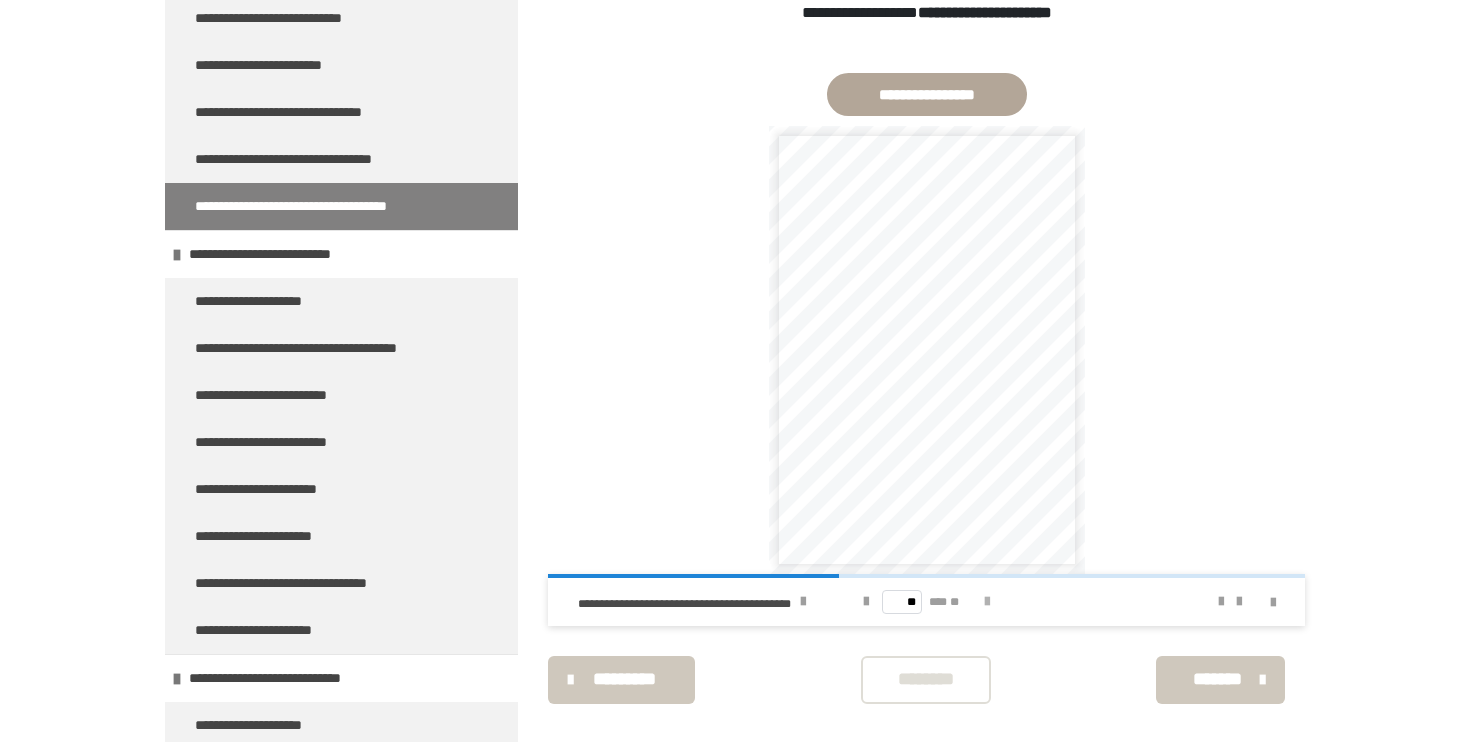 click at bounding box center [987, 602] 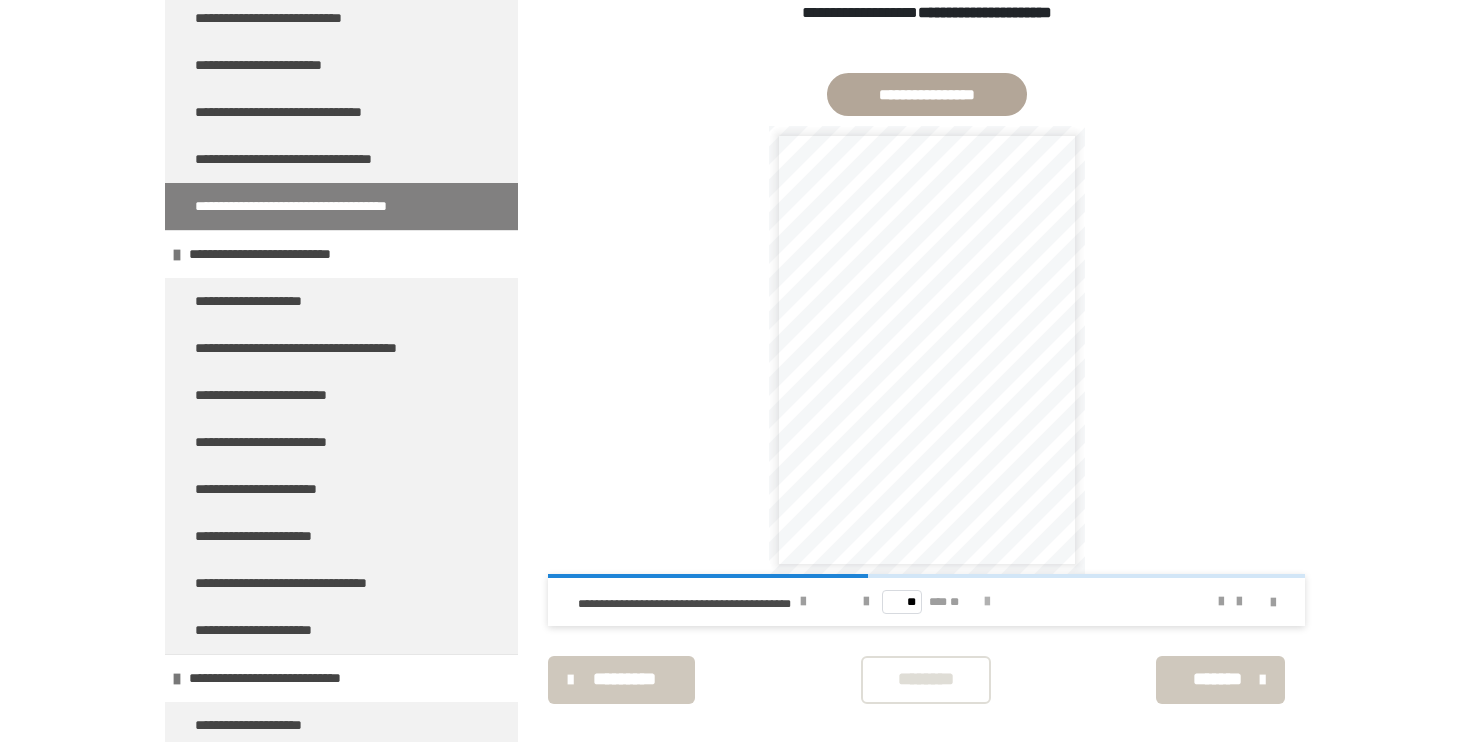 click at bounding box center [987, 602] 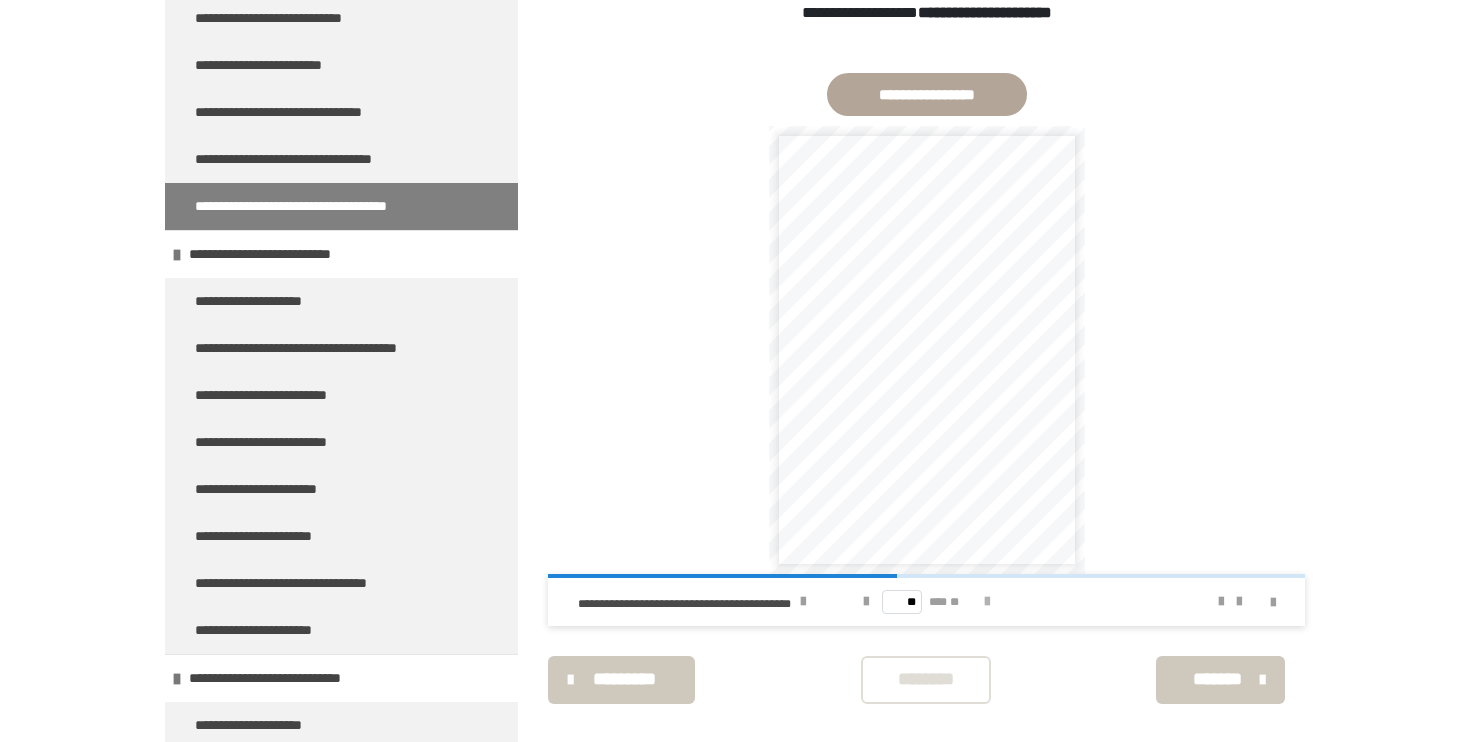click at bounding box center (987, 602) 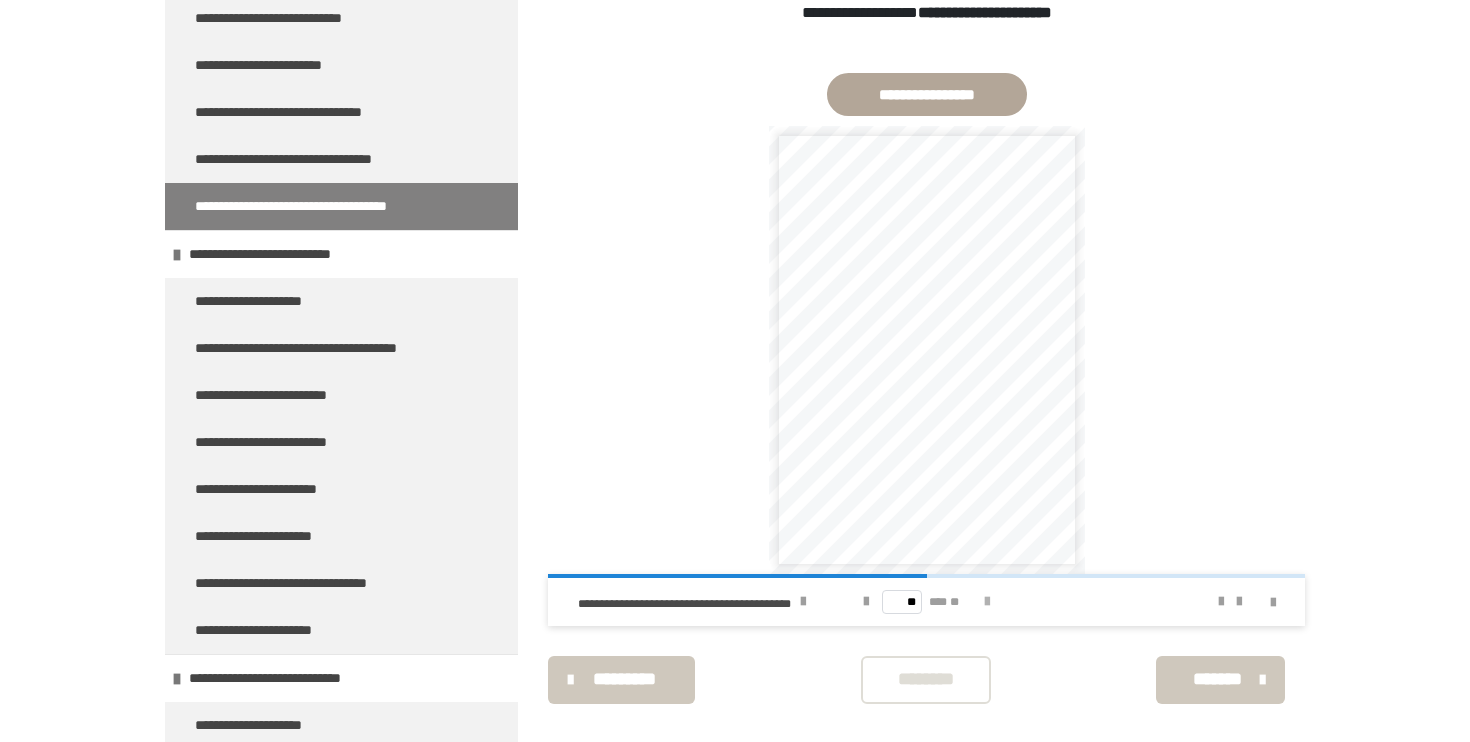 click at bounding box center [987, 602] 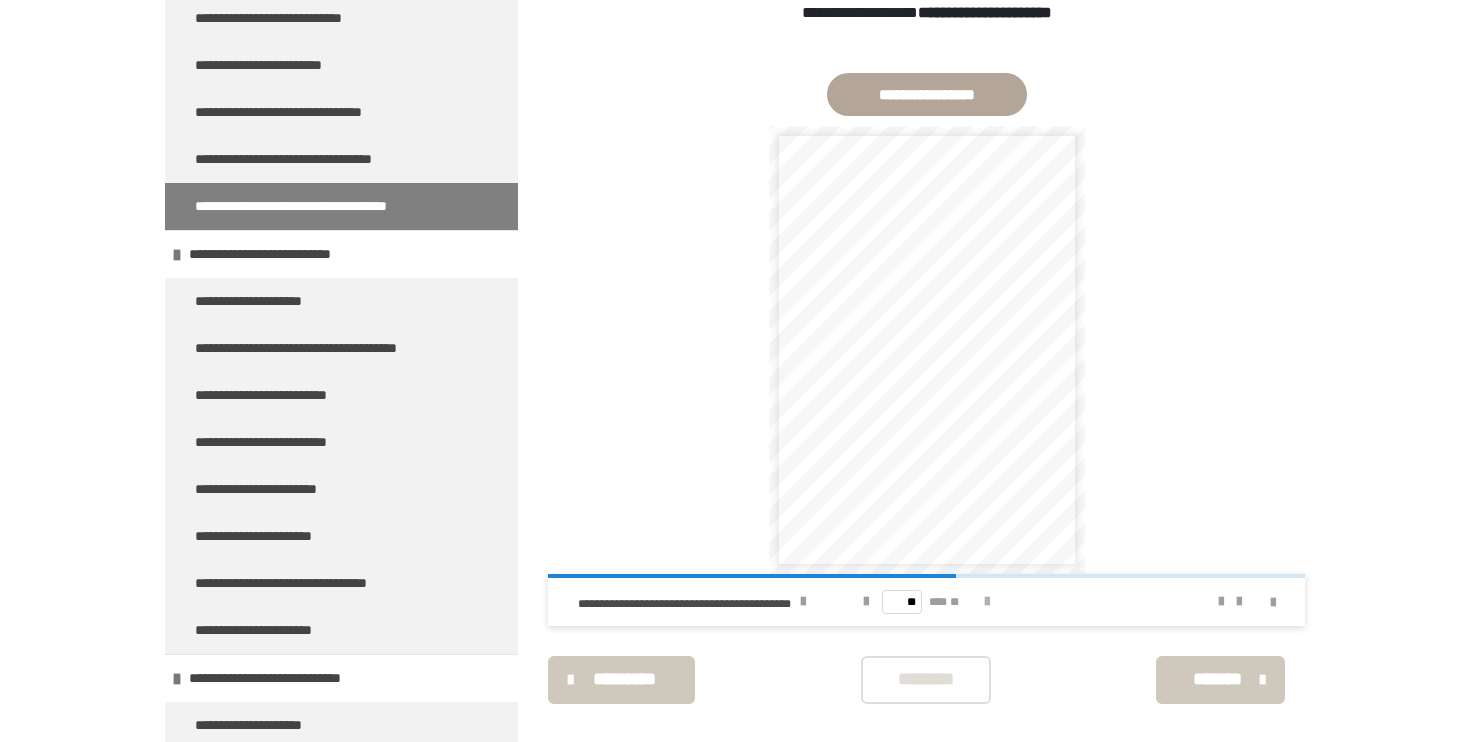 click at bounding box center (987, 602) 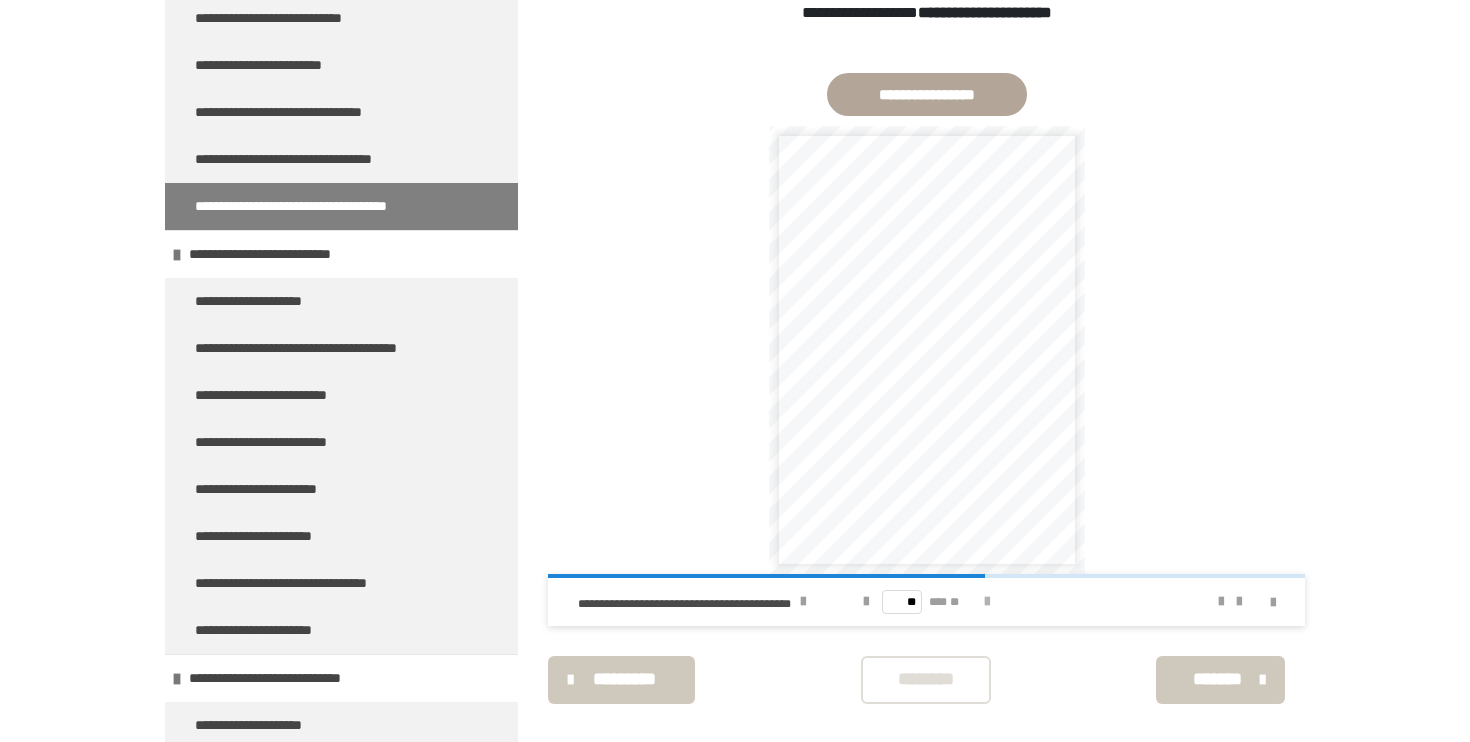 click at bounding box center [987, 602] 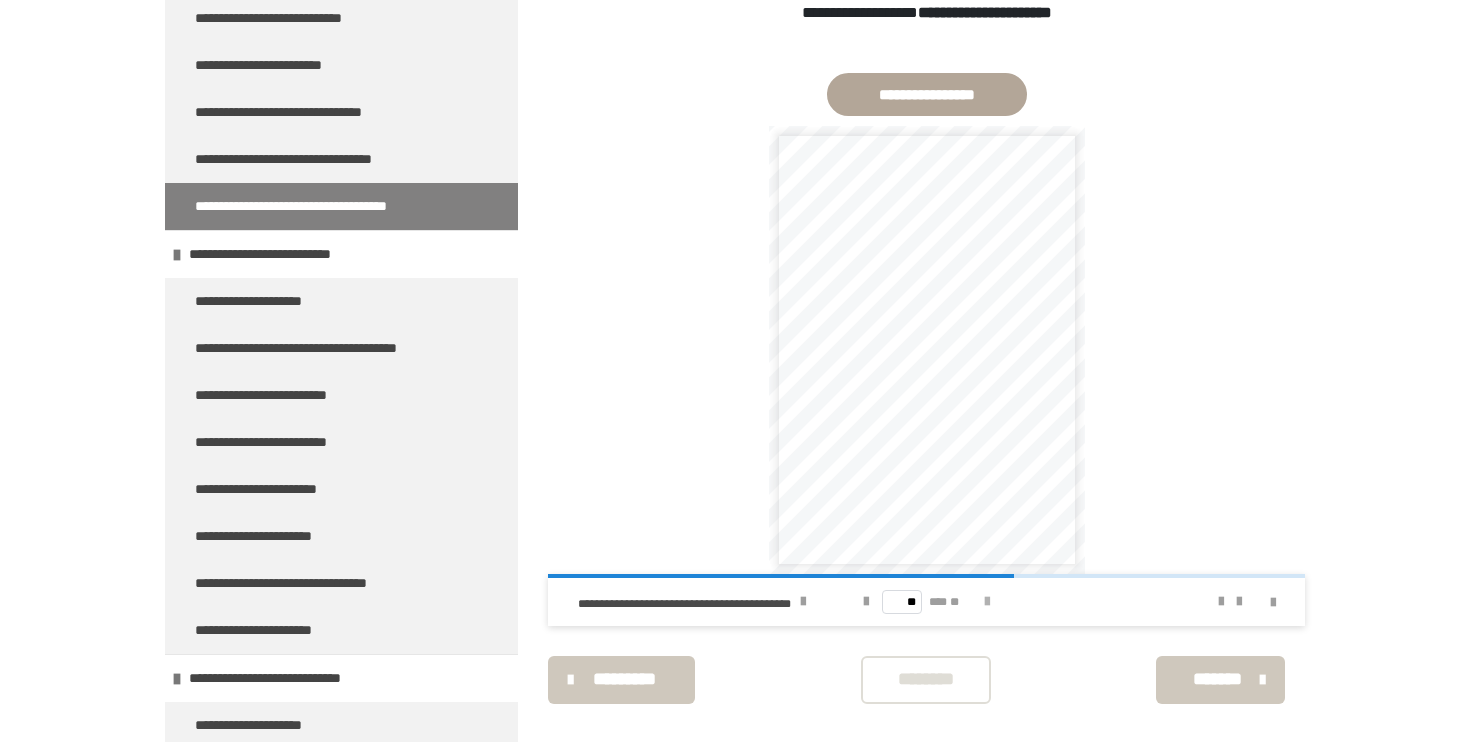 click at bounding box center [987, 602] 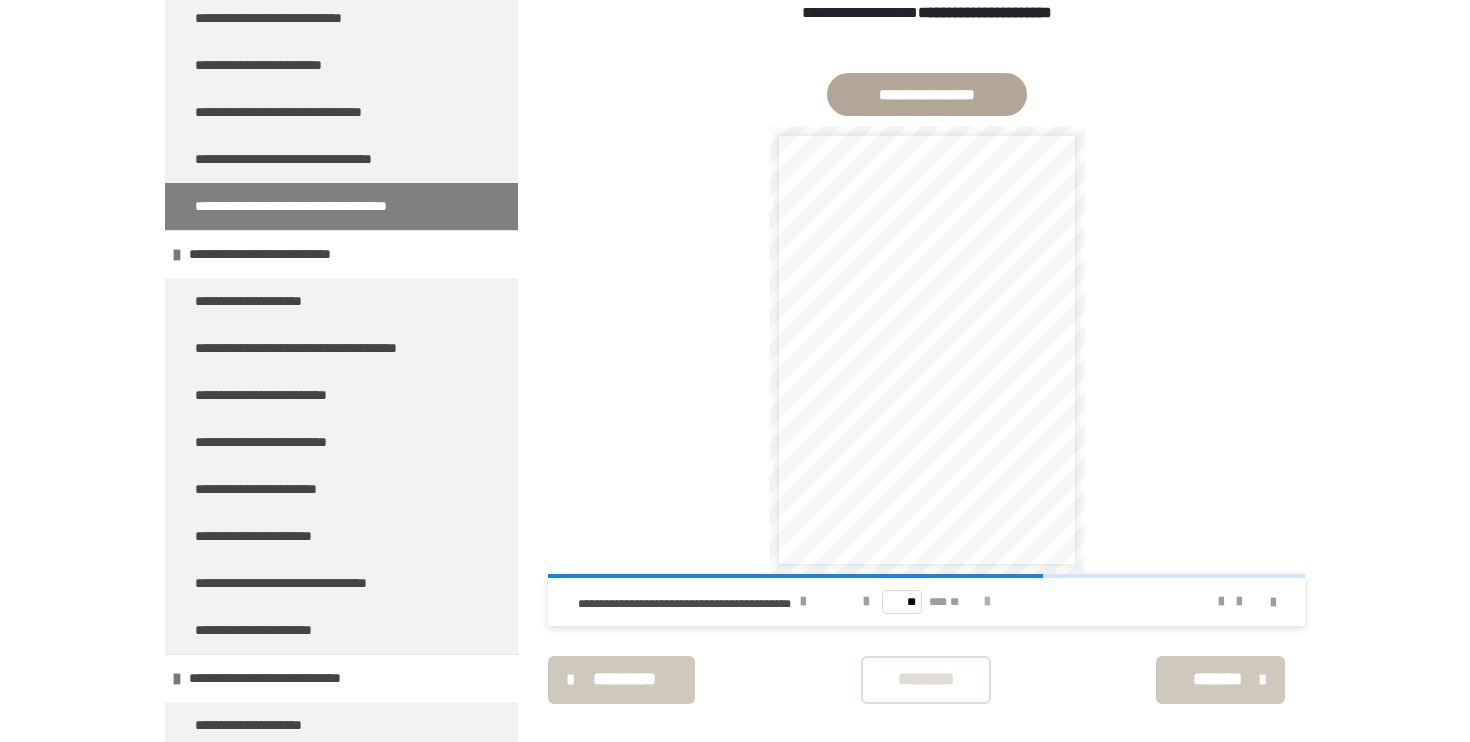 click at bounding box center (987, 602) 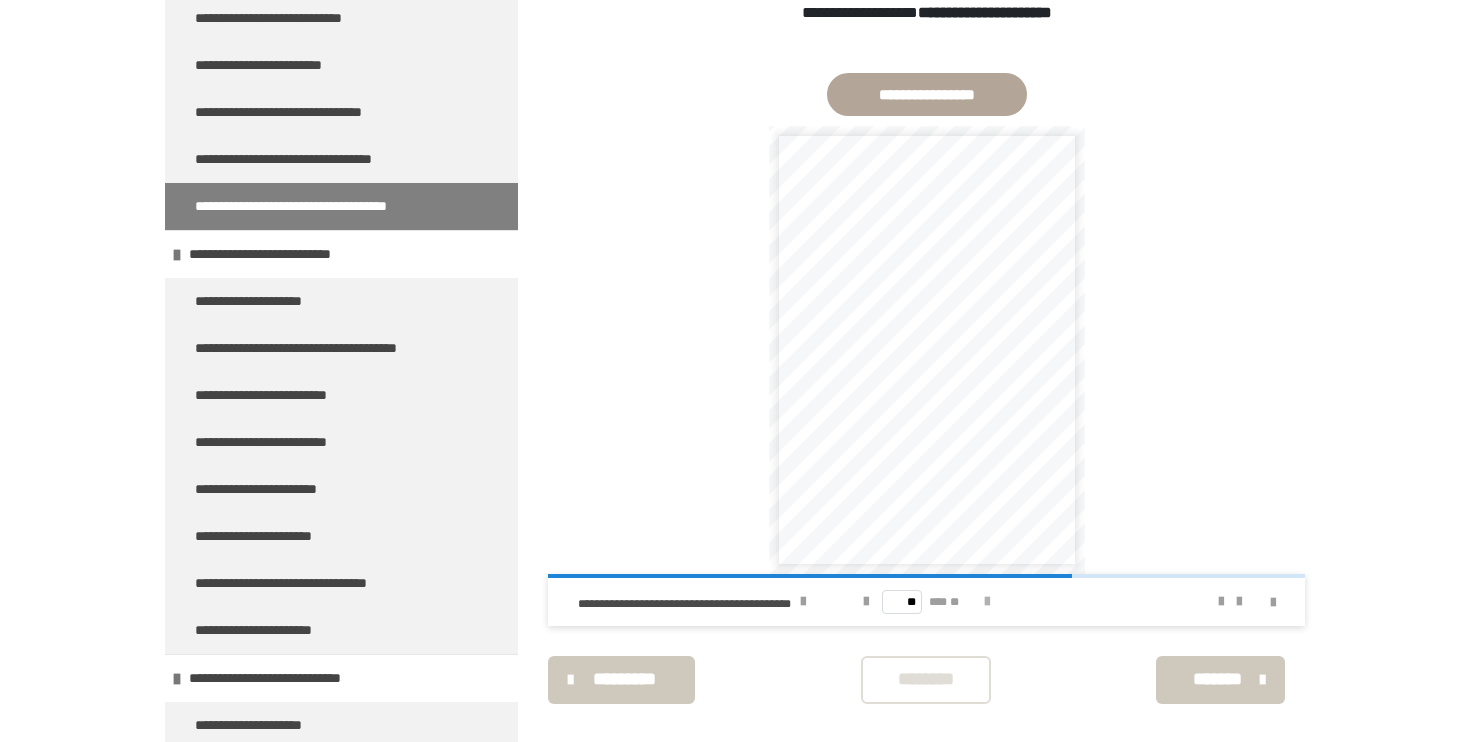 click at bounding box center (987, 602) 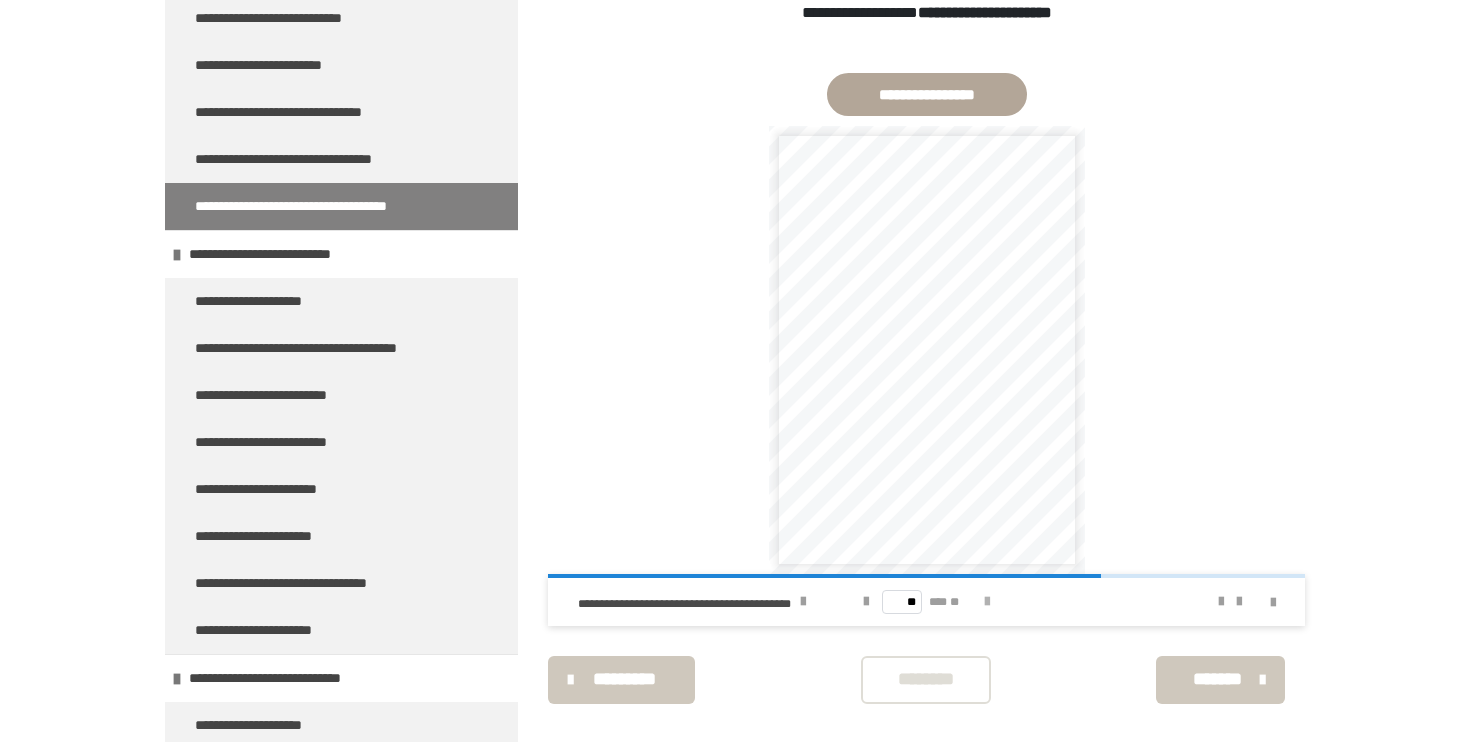 click at bounding box center [987, 602] 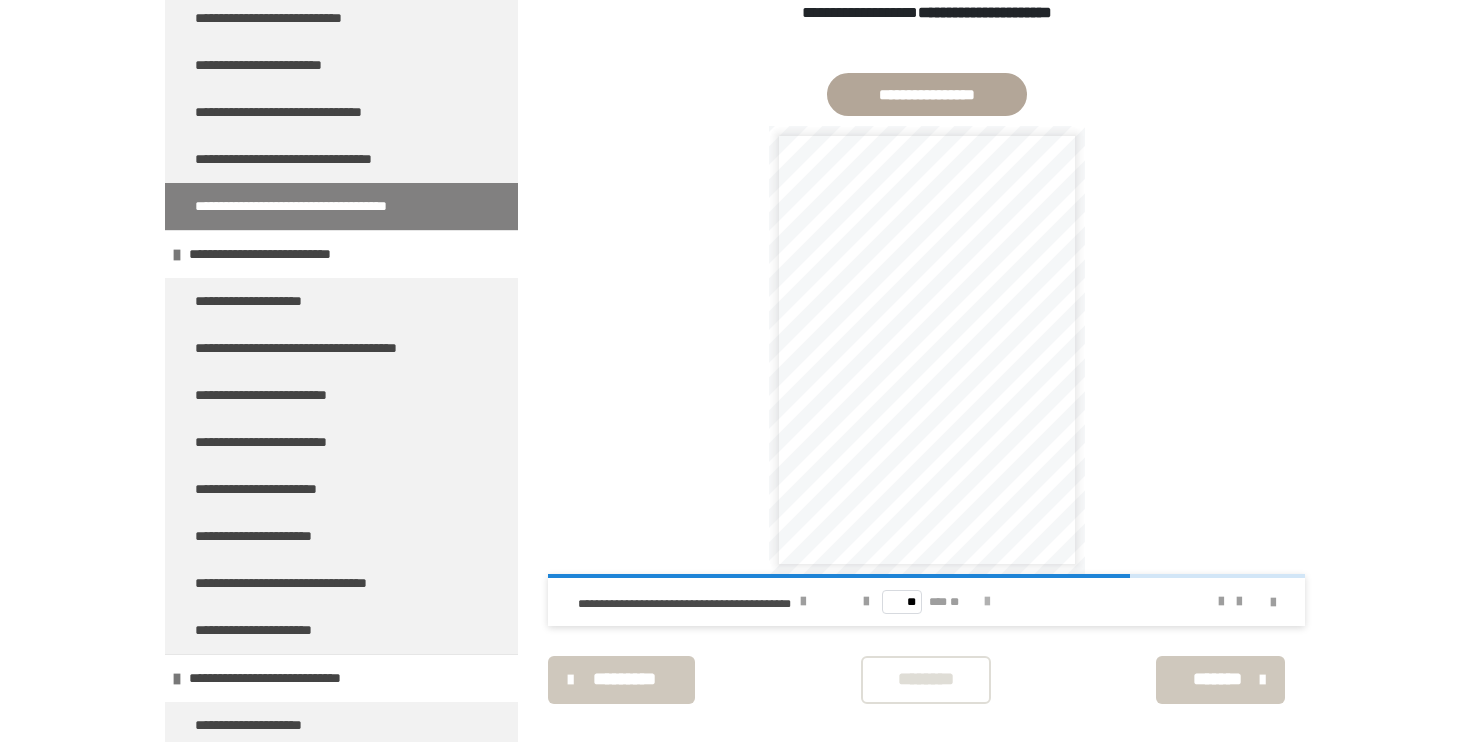 click at bounding box center (987, 602) 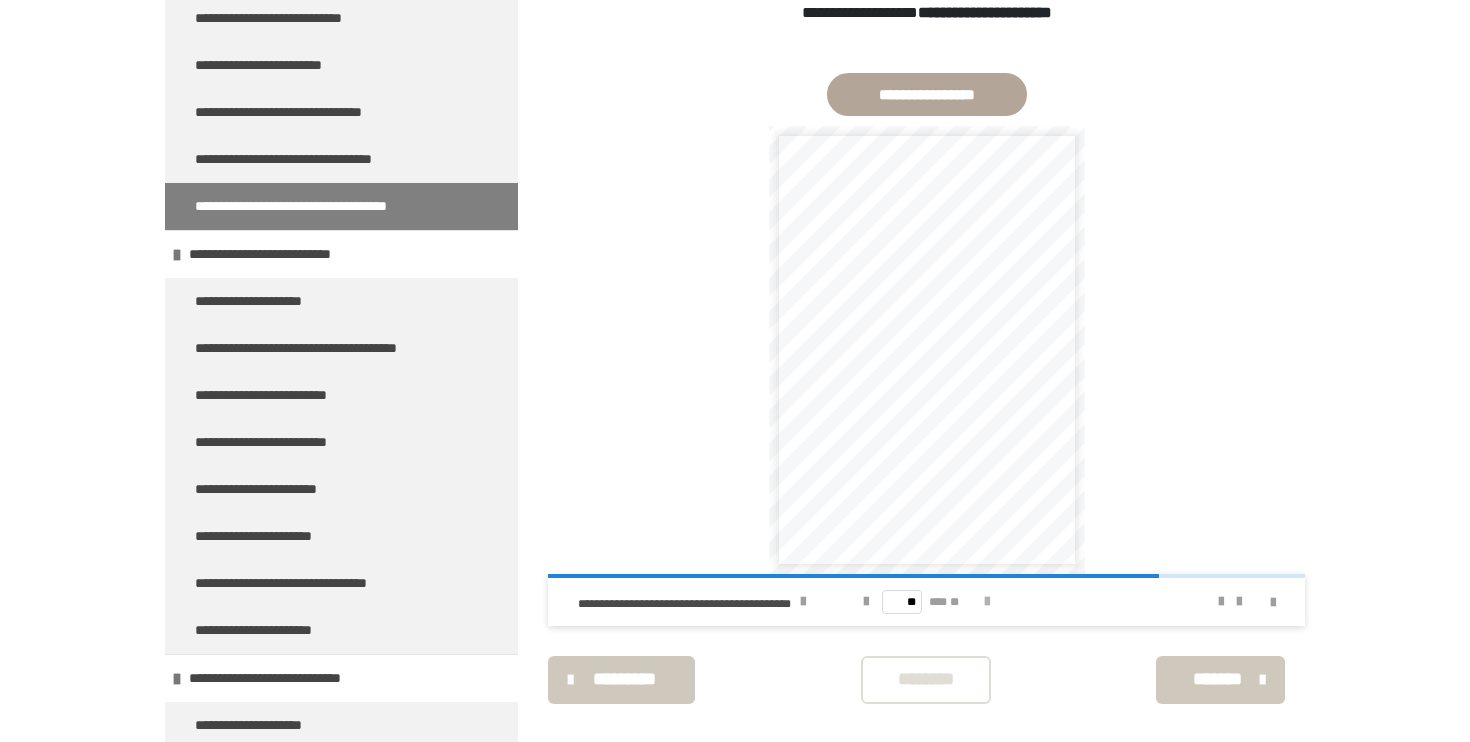 click at bounding box center (987, 602) 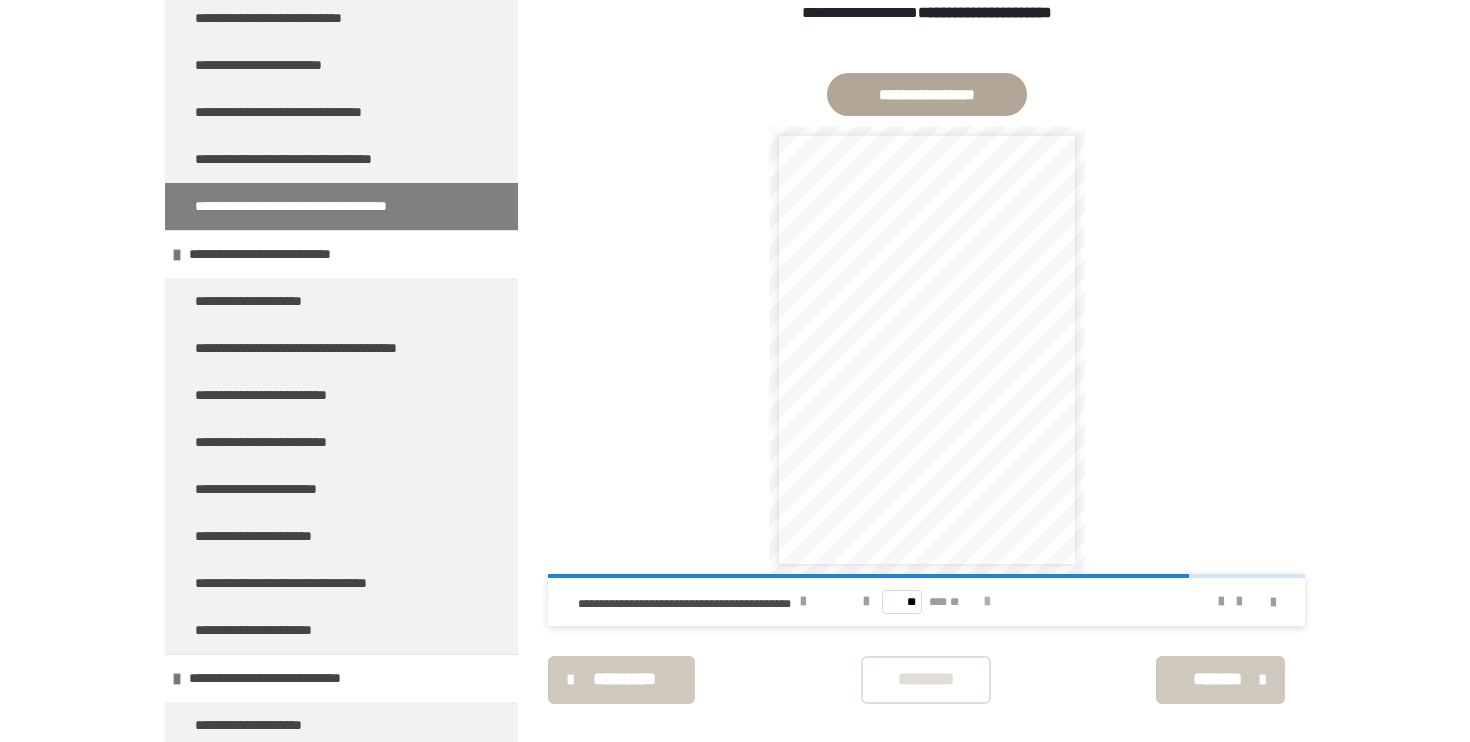 click at bounding box center (987, 602) 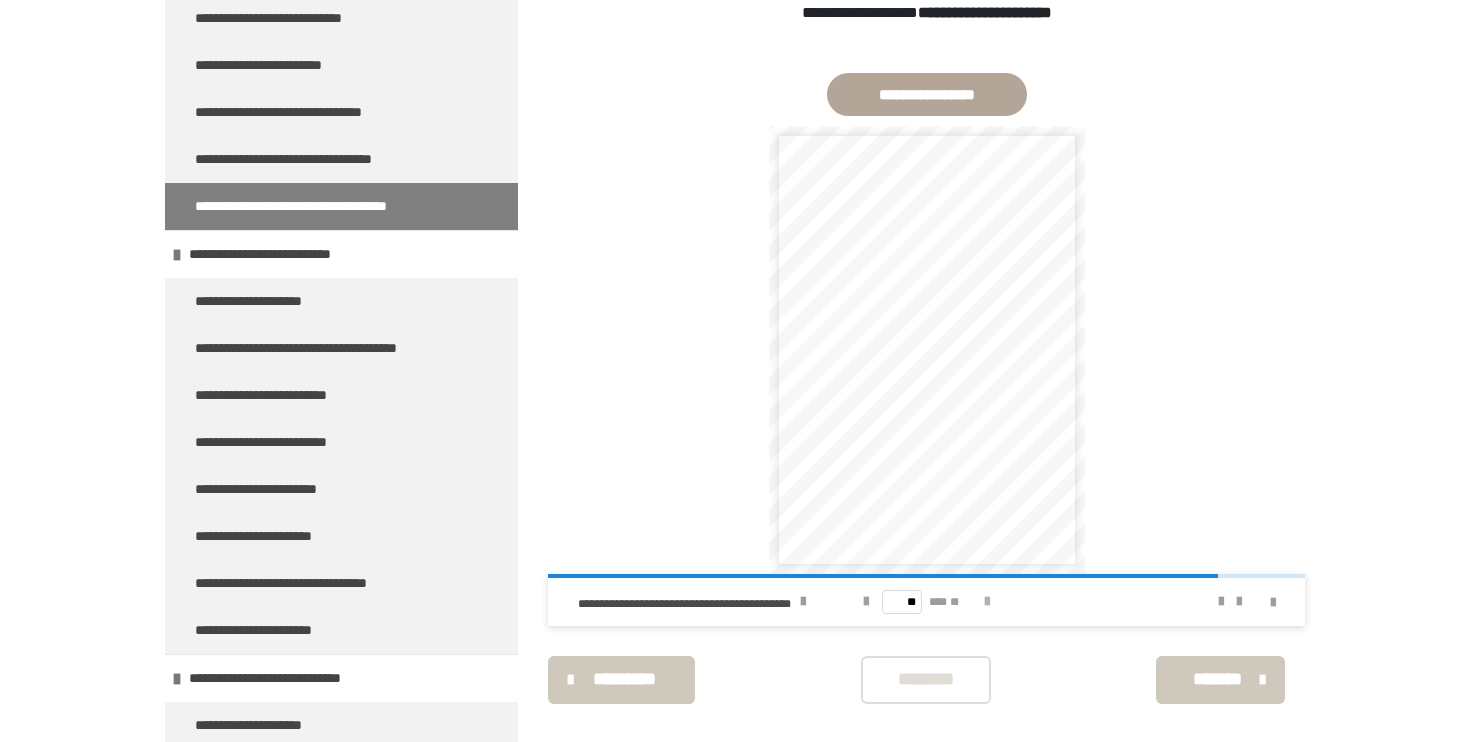 click at bounding box center (987, 602) 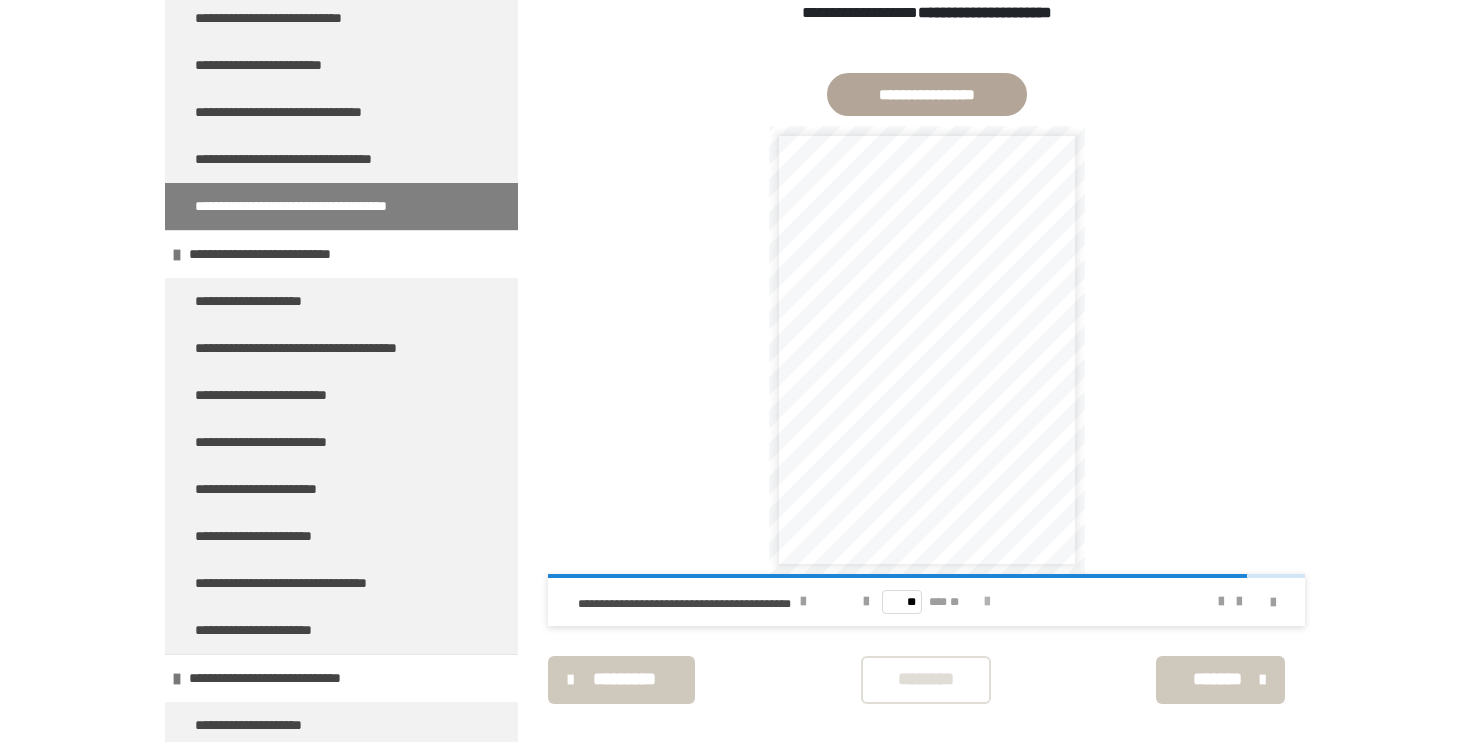 click at bounding box center [987, 602] 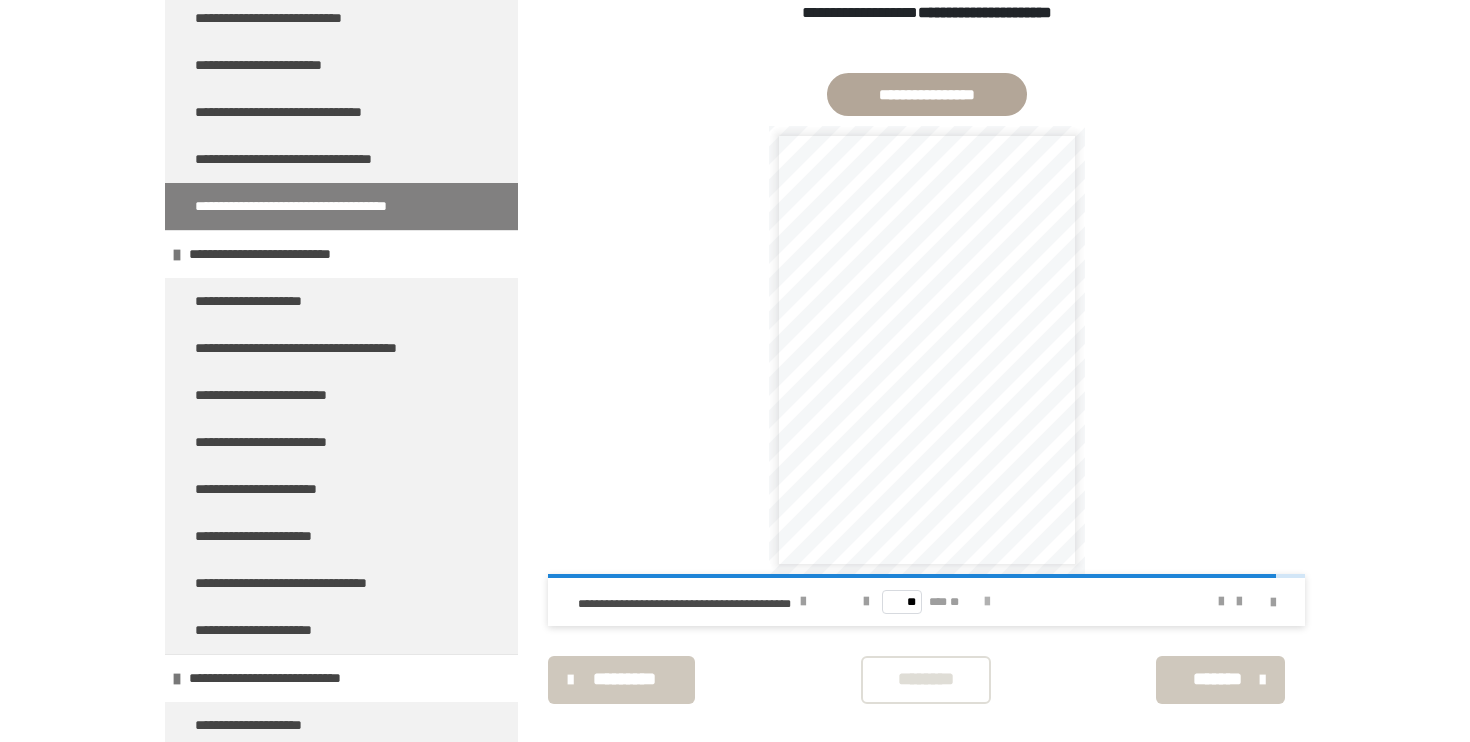 click at bounding box center (987, 602) 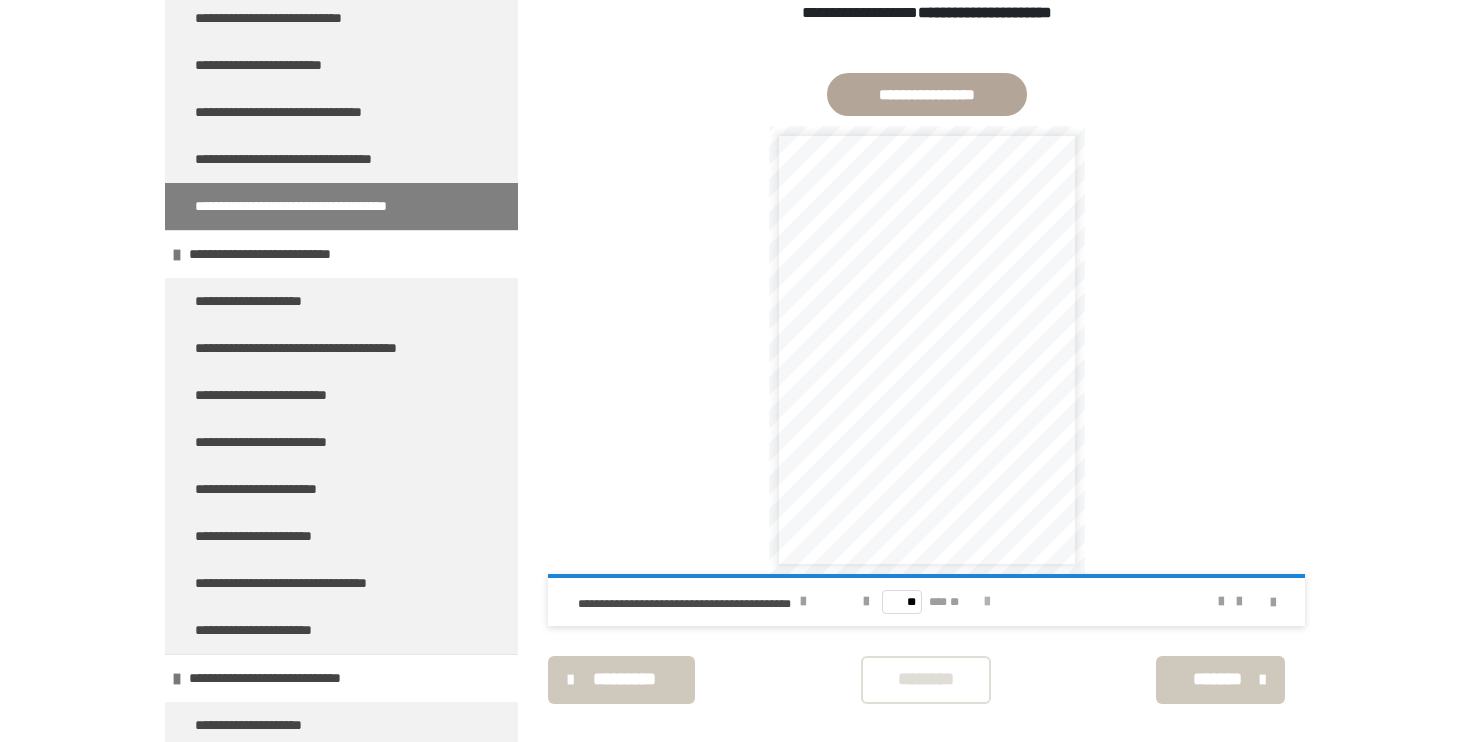 click on "** *** **" at bounding box center [927, 602] 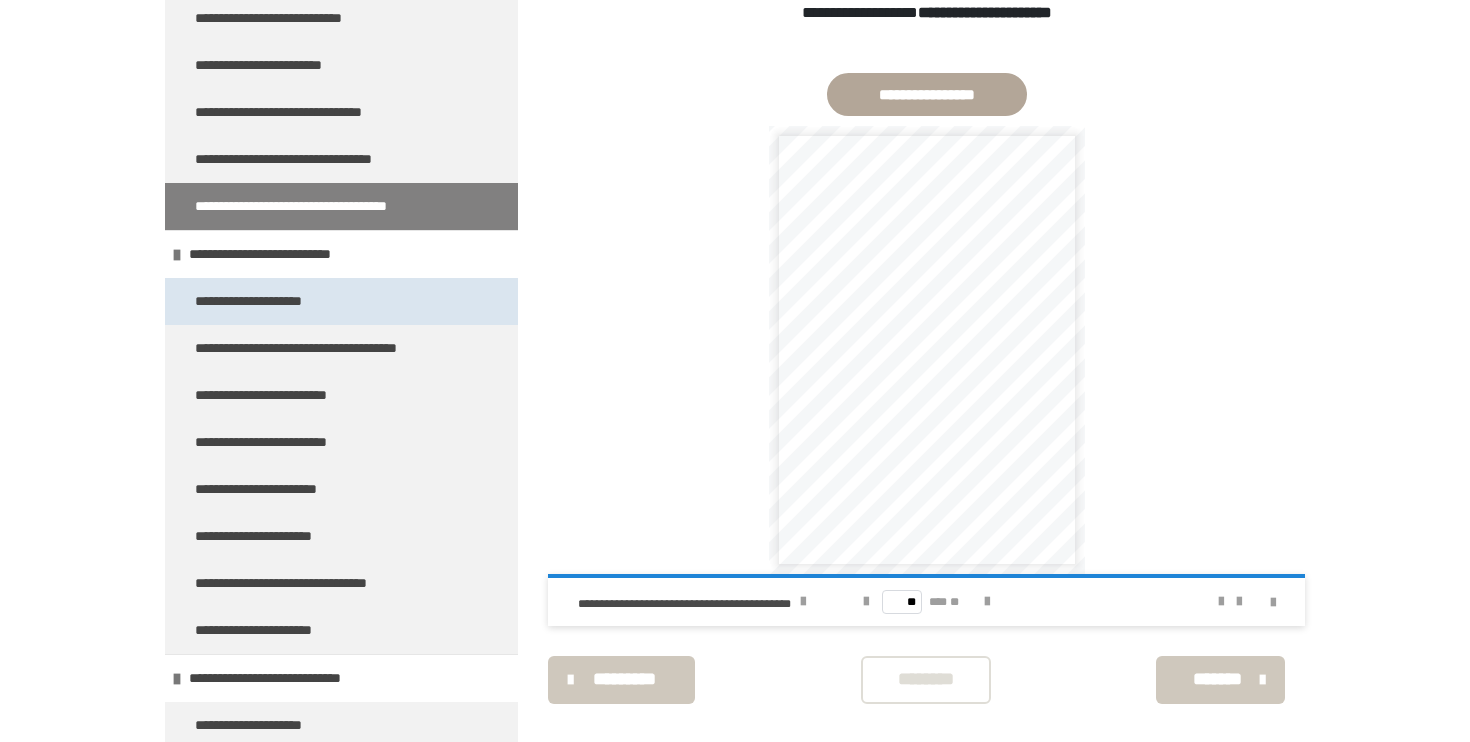 click on "**********" at bounding box center (341, 301) 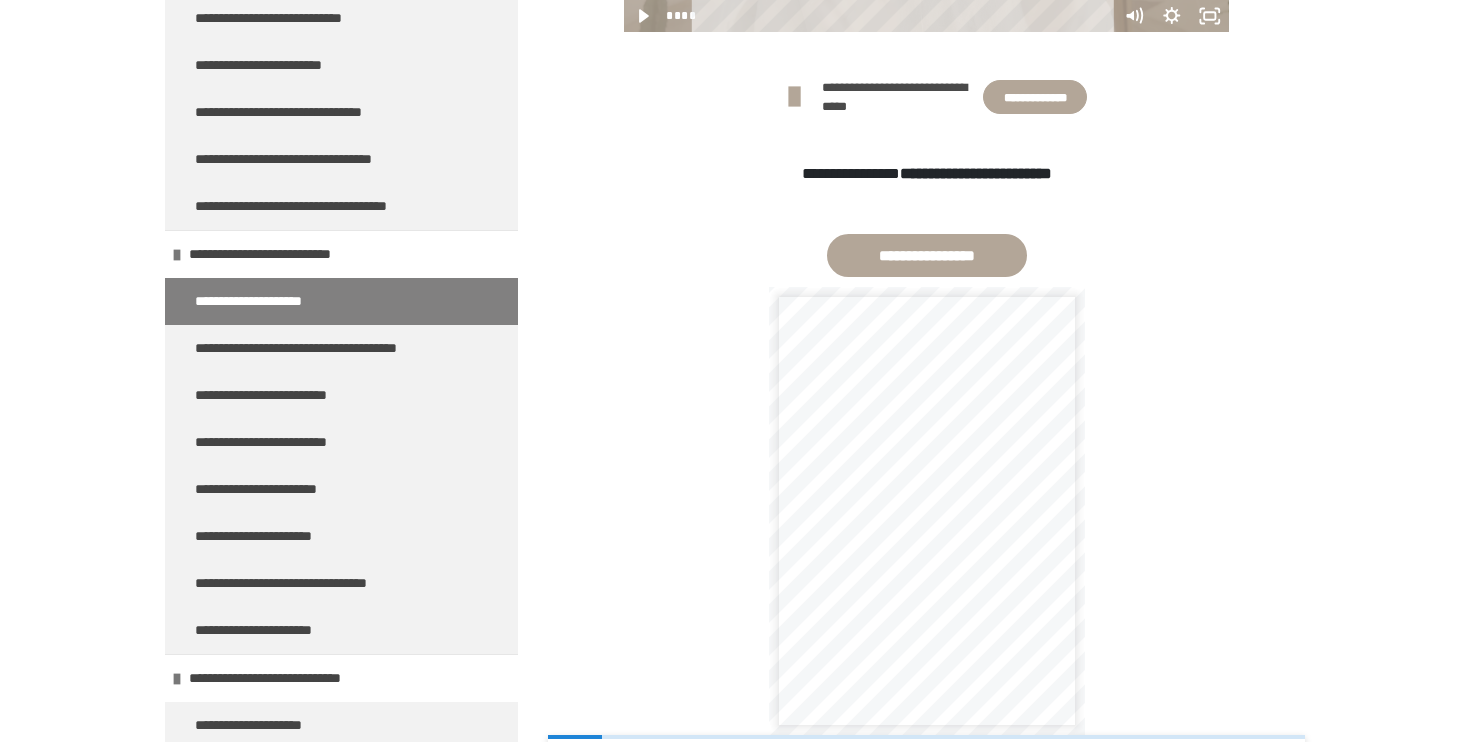scroll, scrollTop: 1157, scrollLeft: 0, axis: vertical 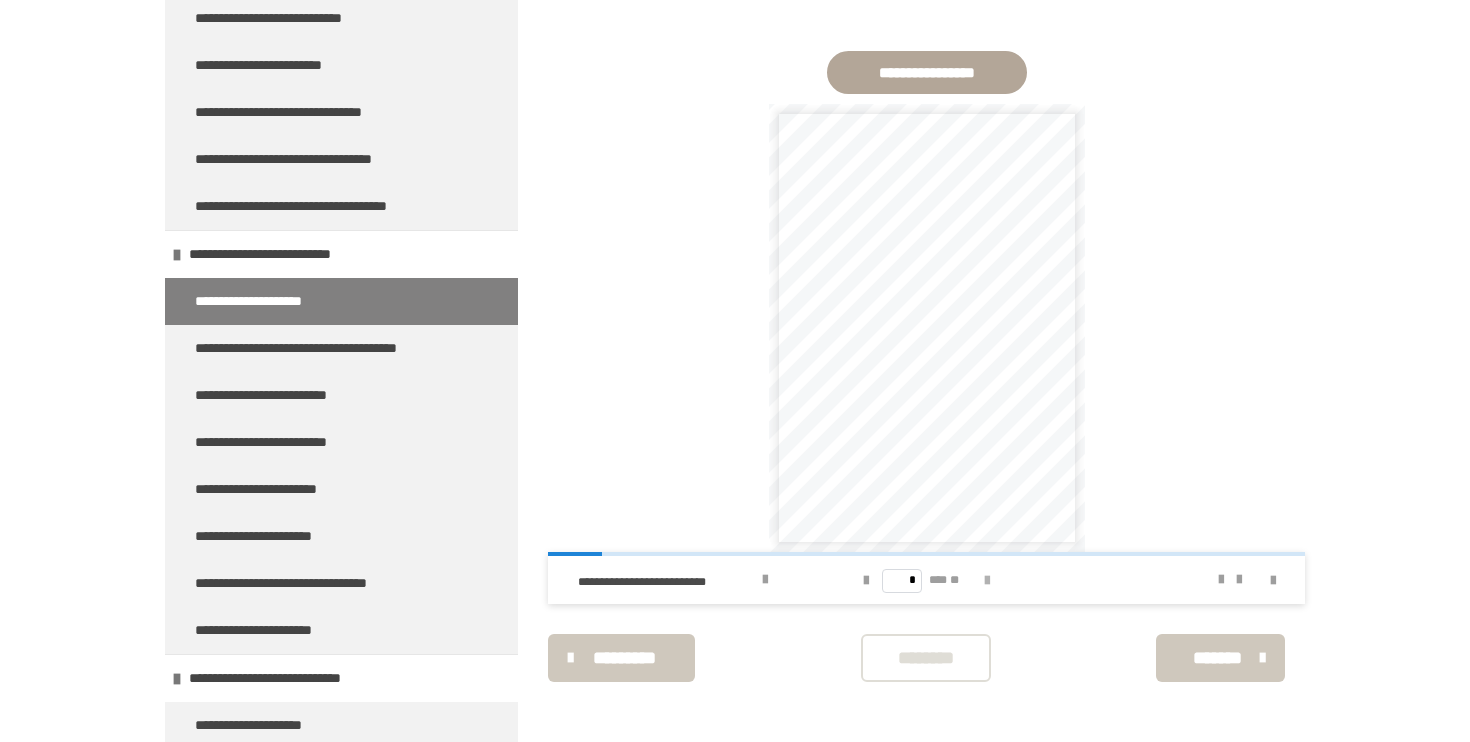 click at bounding box center (987, 581) 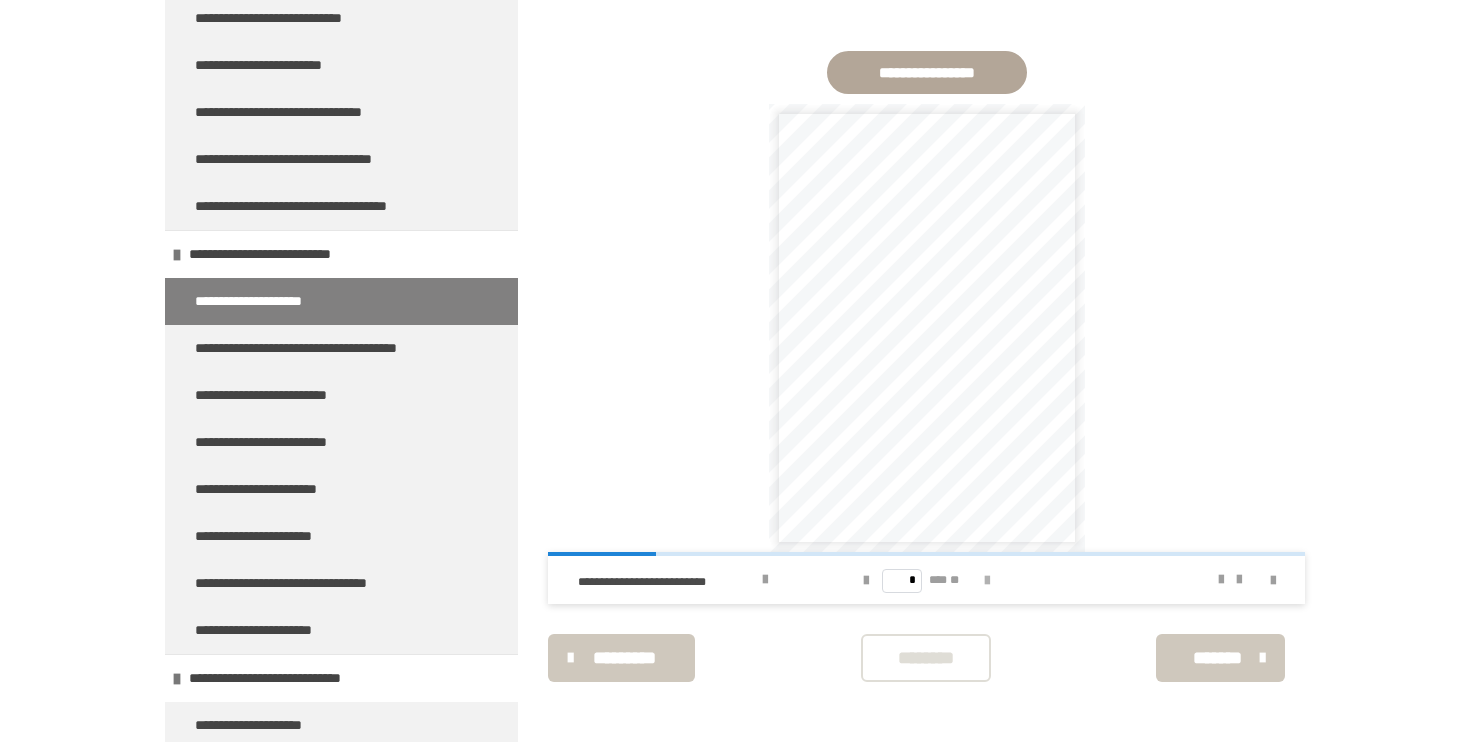 click at bounding box center (987, 581) 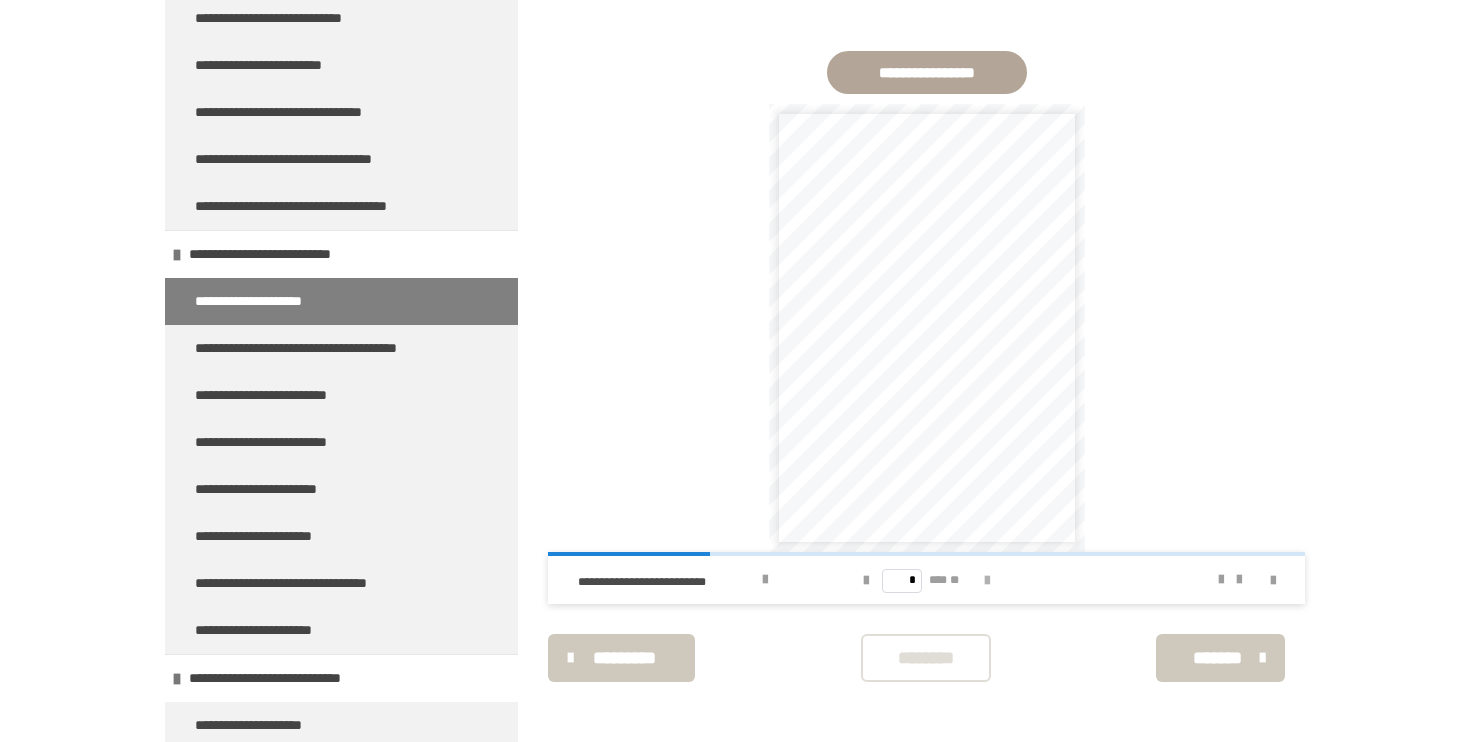 click at bounding box center [987, 581] 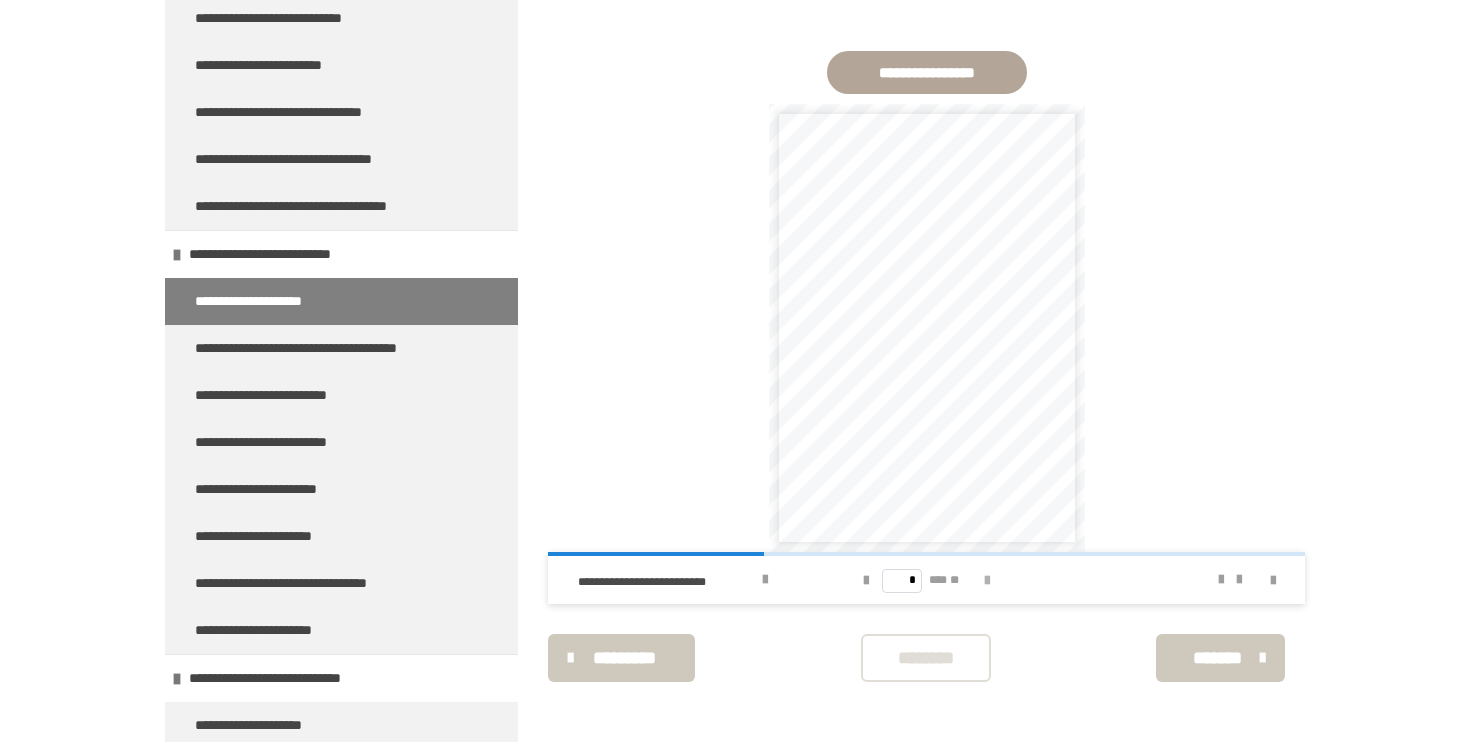 click at bounding box center [987, 581] 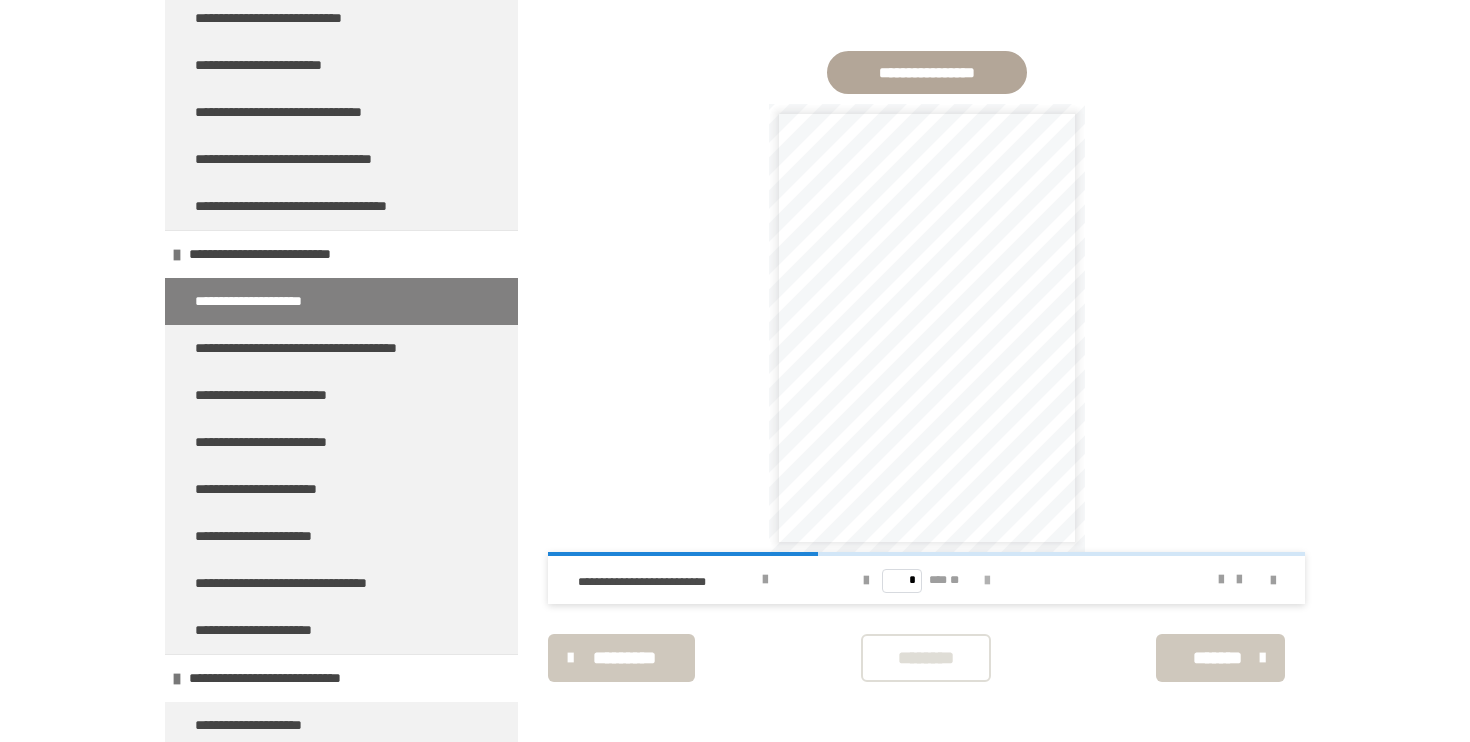 click at bounding box center (987, 581) 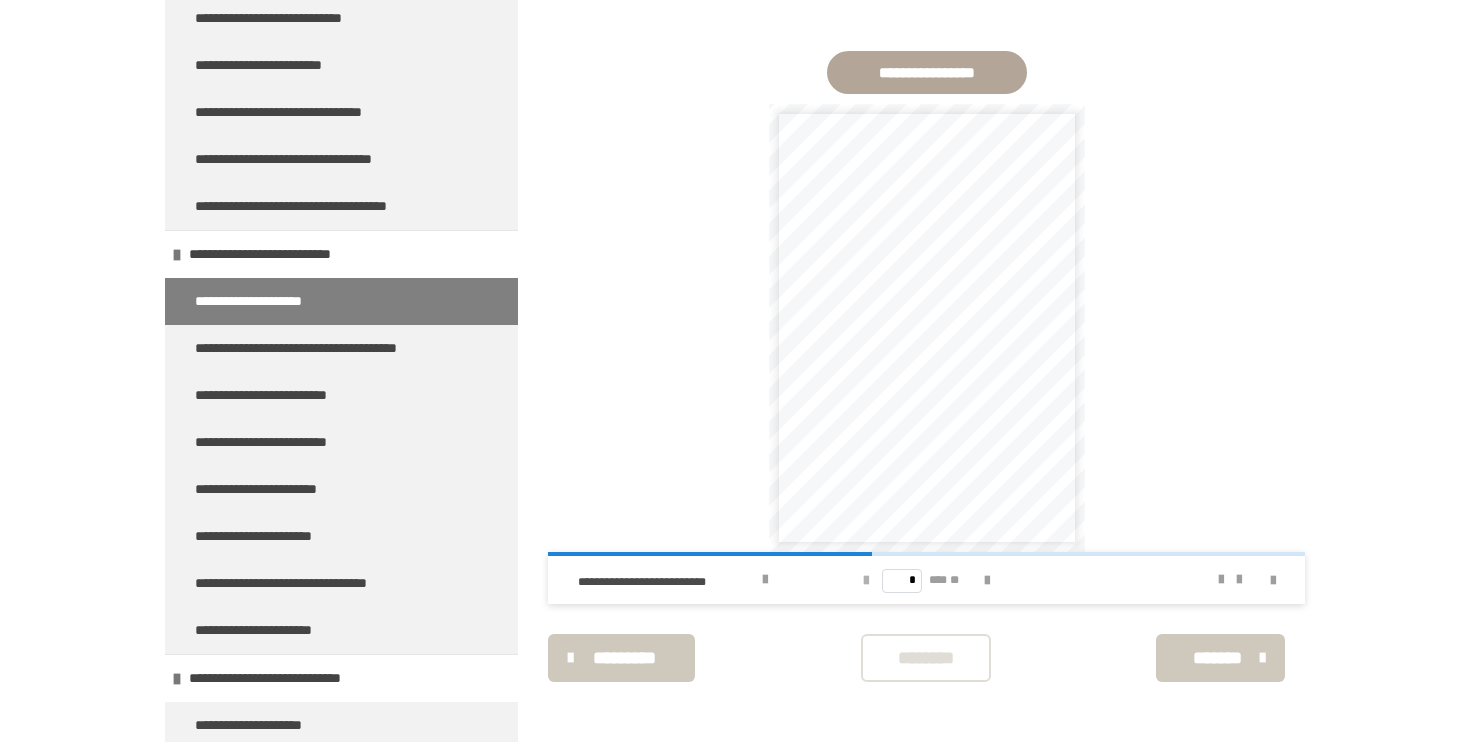 click at bounding box center [866, 581] 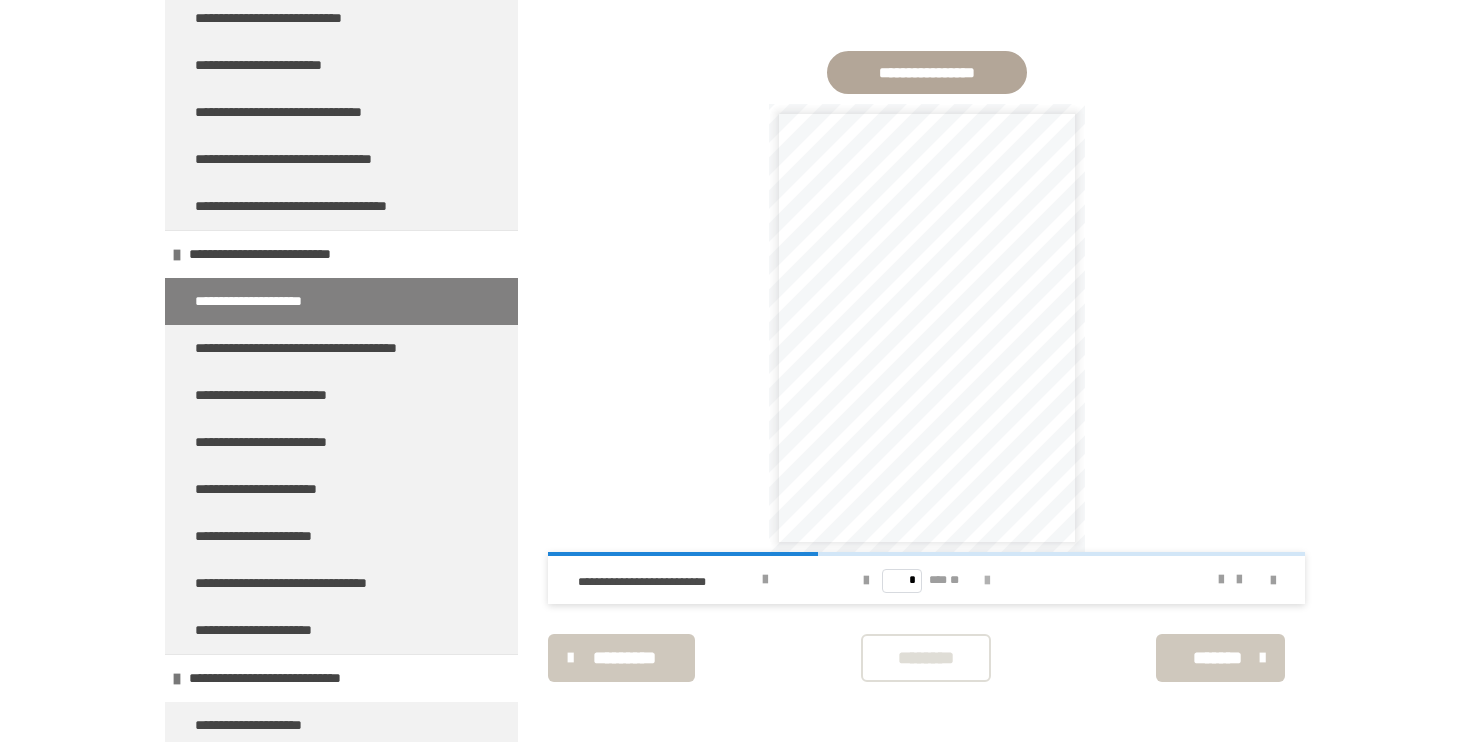 click at bounding box center [987, 581] 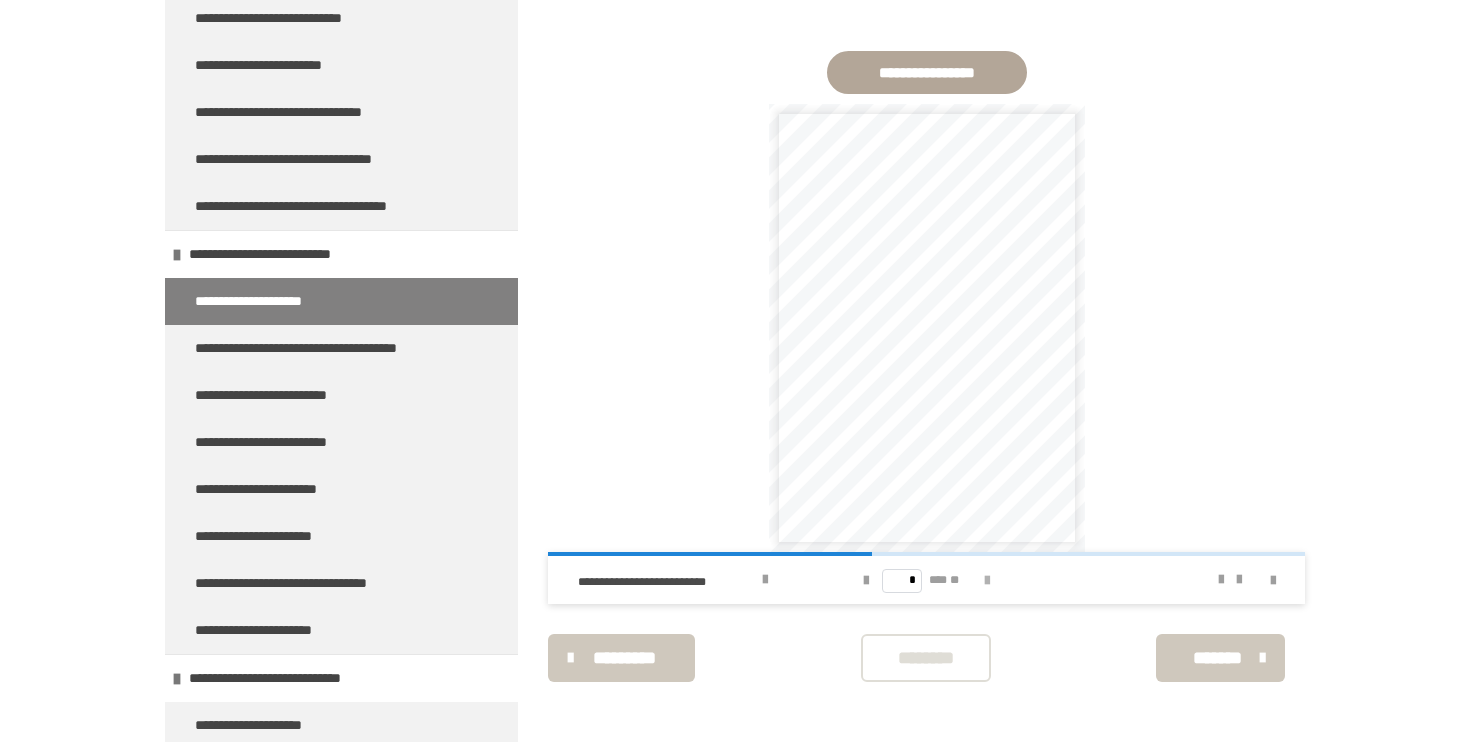 click at bounding box center [987, 581] 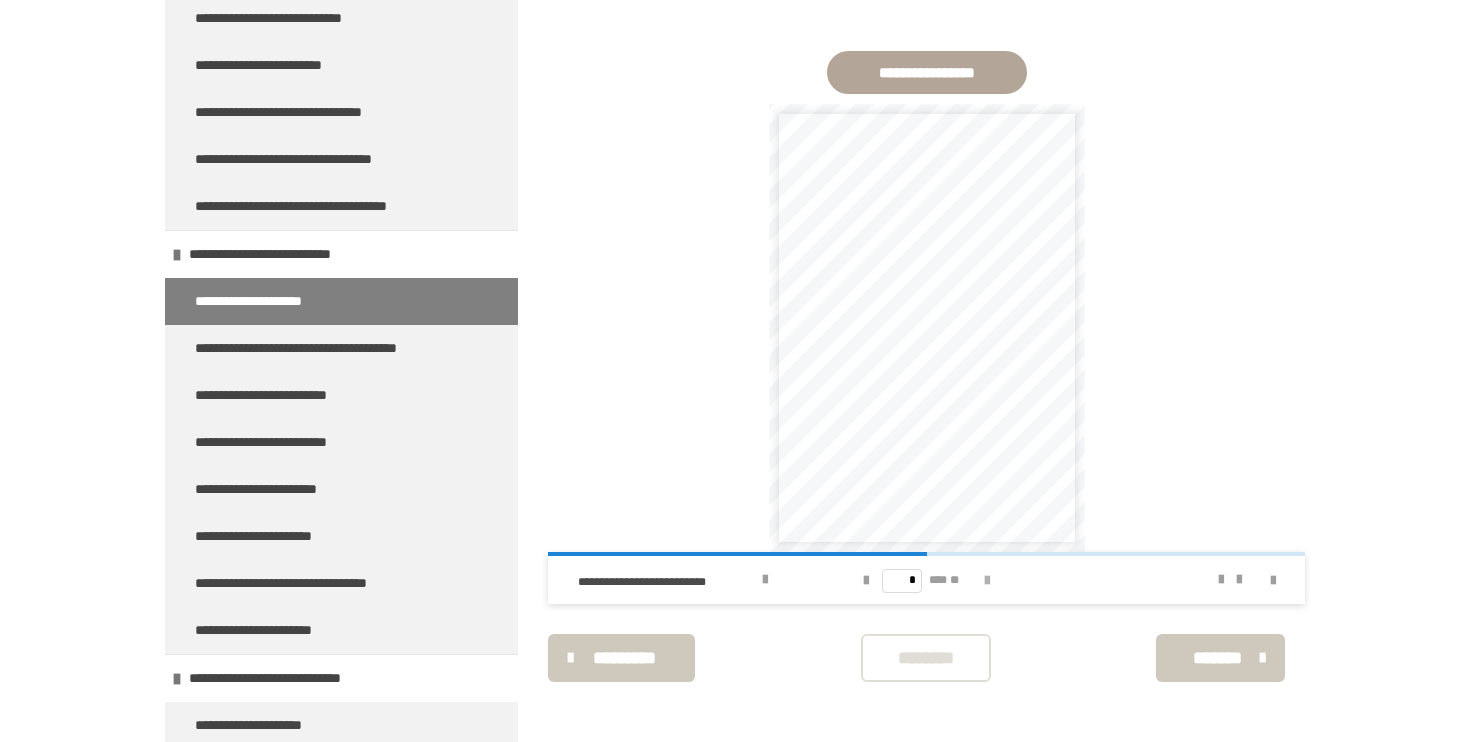 click at bounding box center (987, 581) 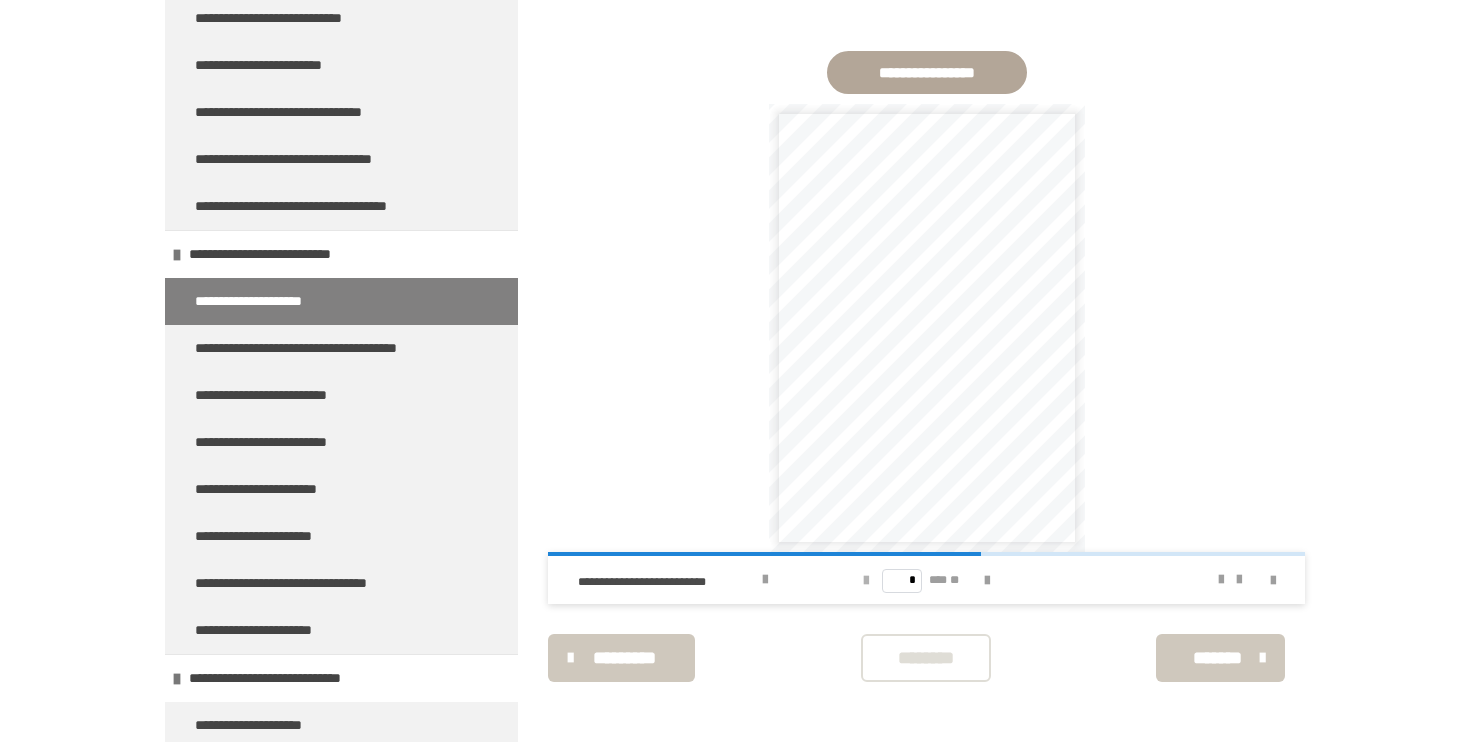 click at bounding box center (866, 581) 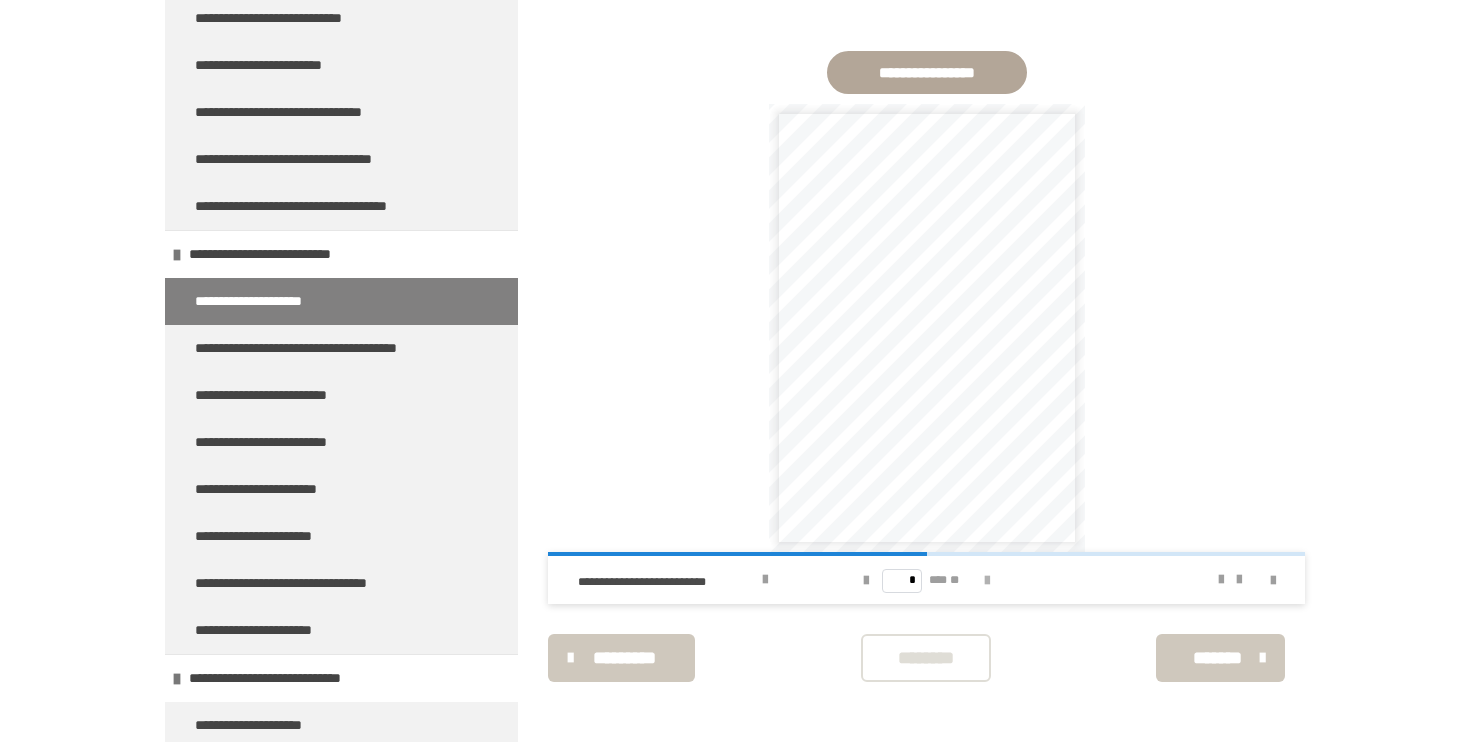 click at bounding box center [987, 581] 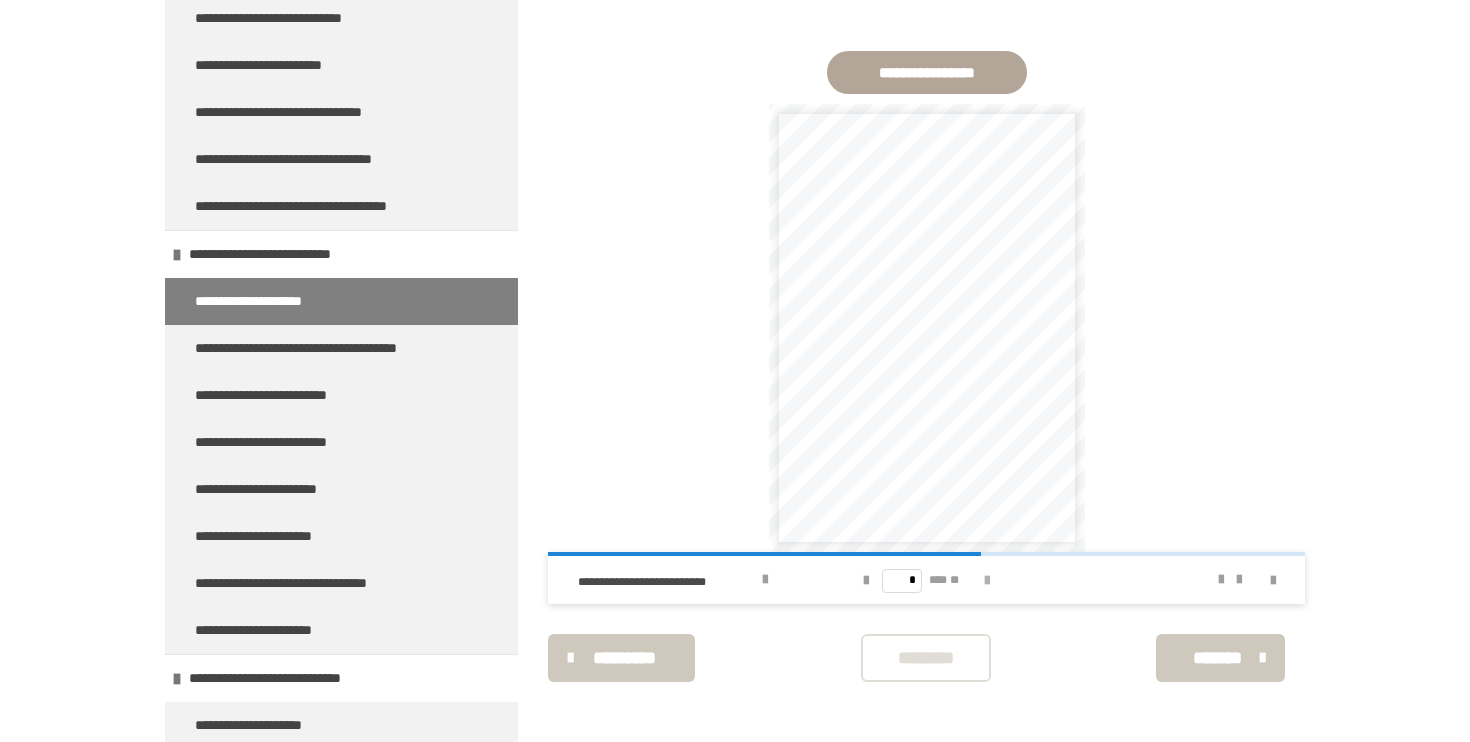 click at bounding box center (987, 581) 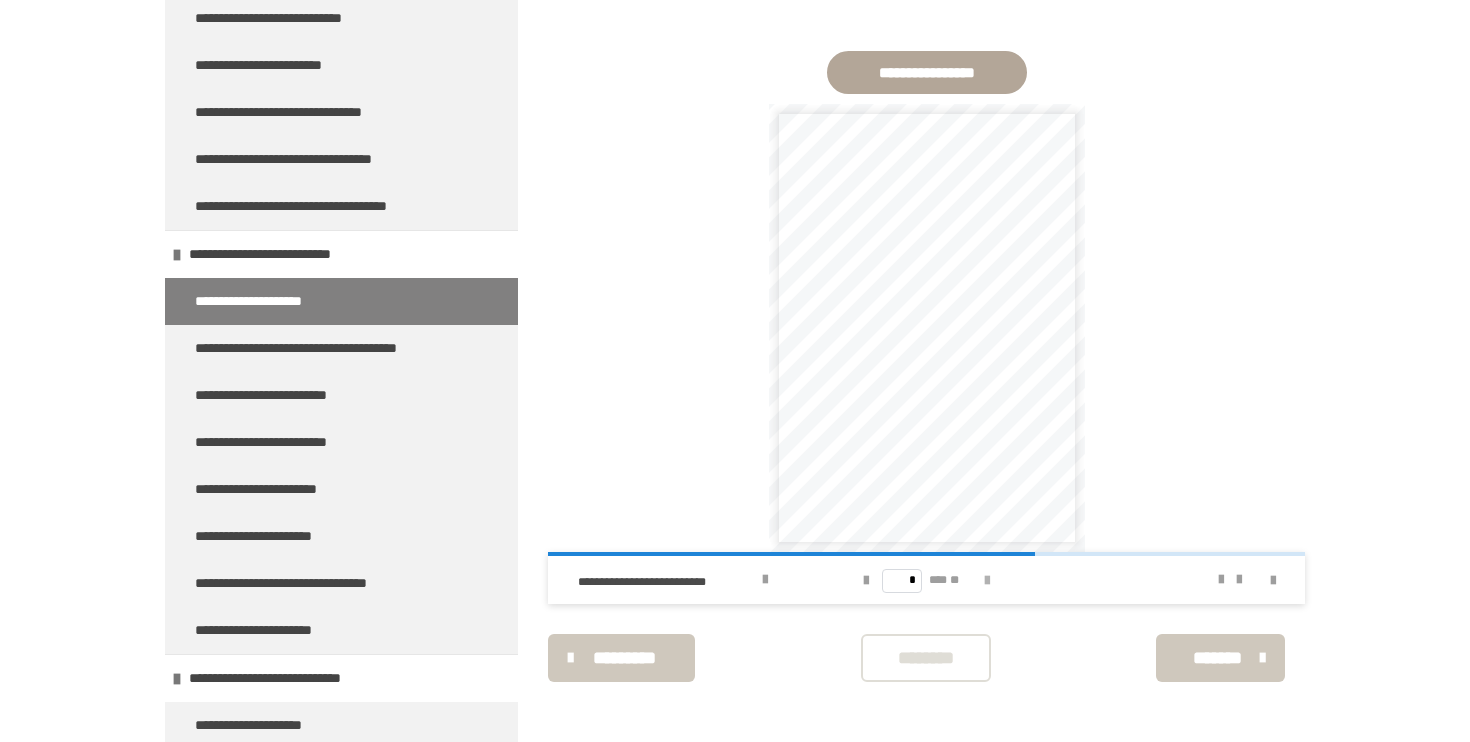 click at bounding box center [987, 581] 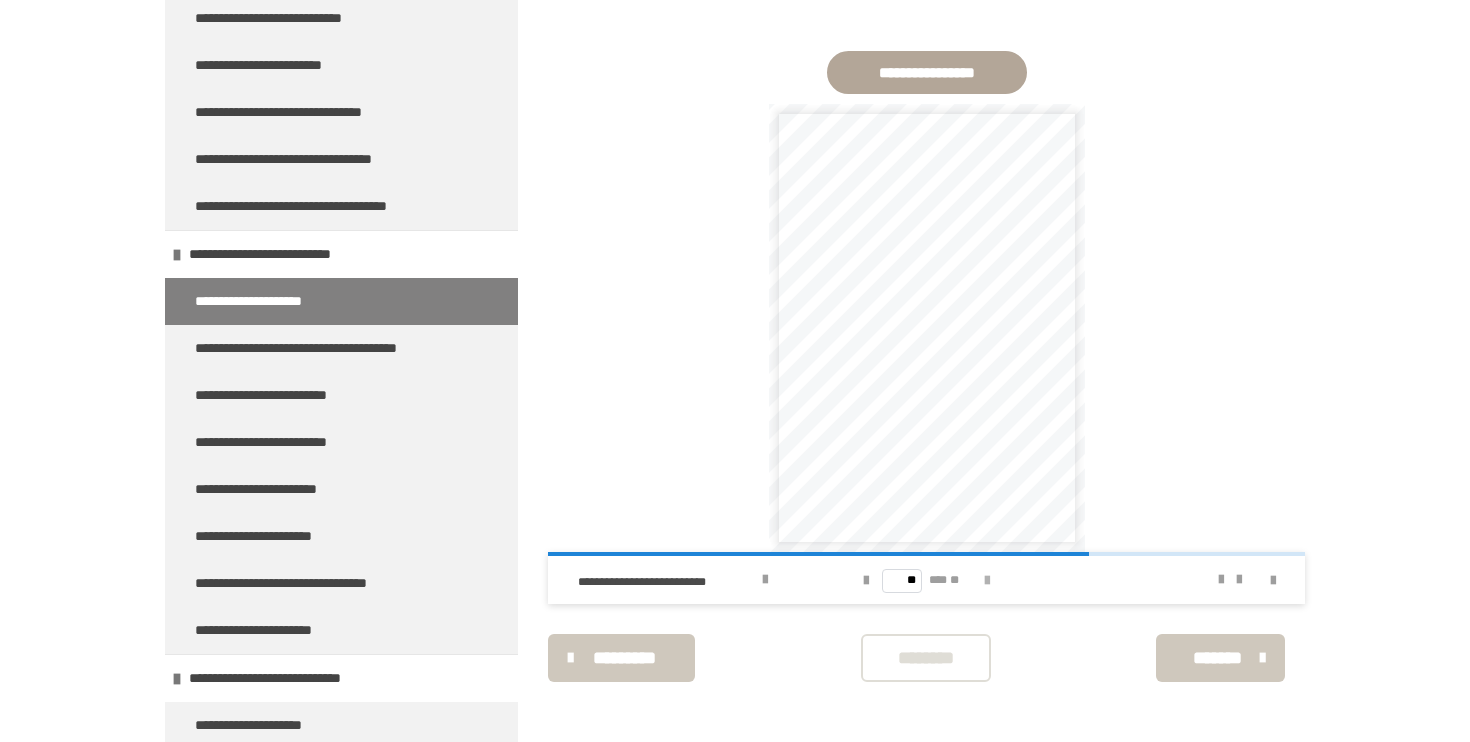 click at bounding box center [987, 581] 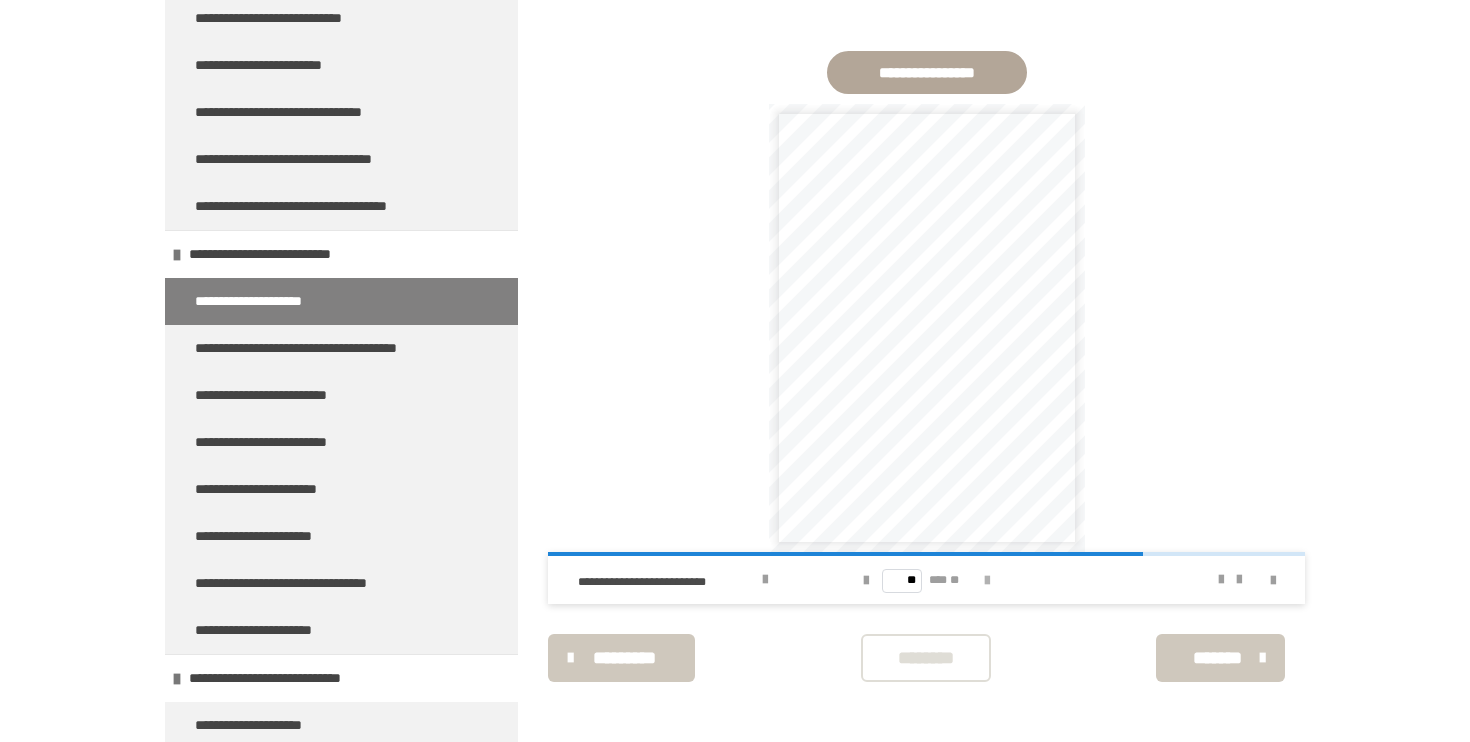 click at bounding box center (987, 581) 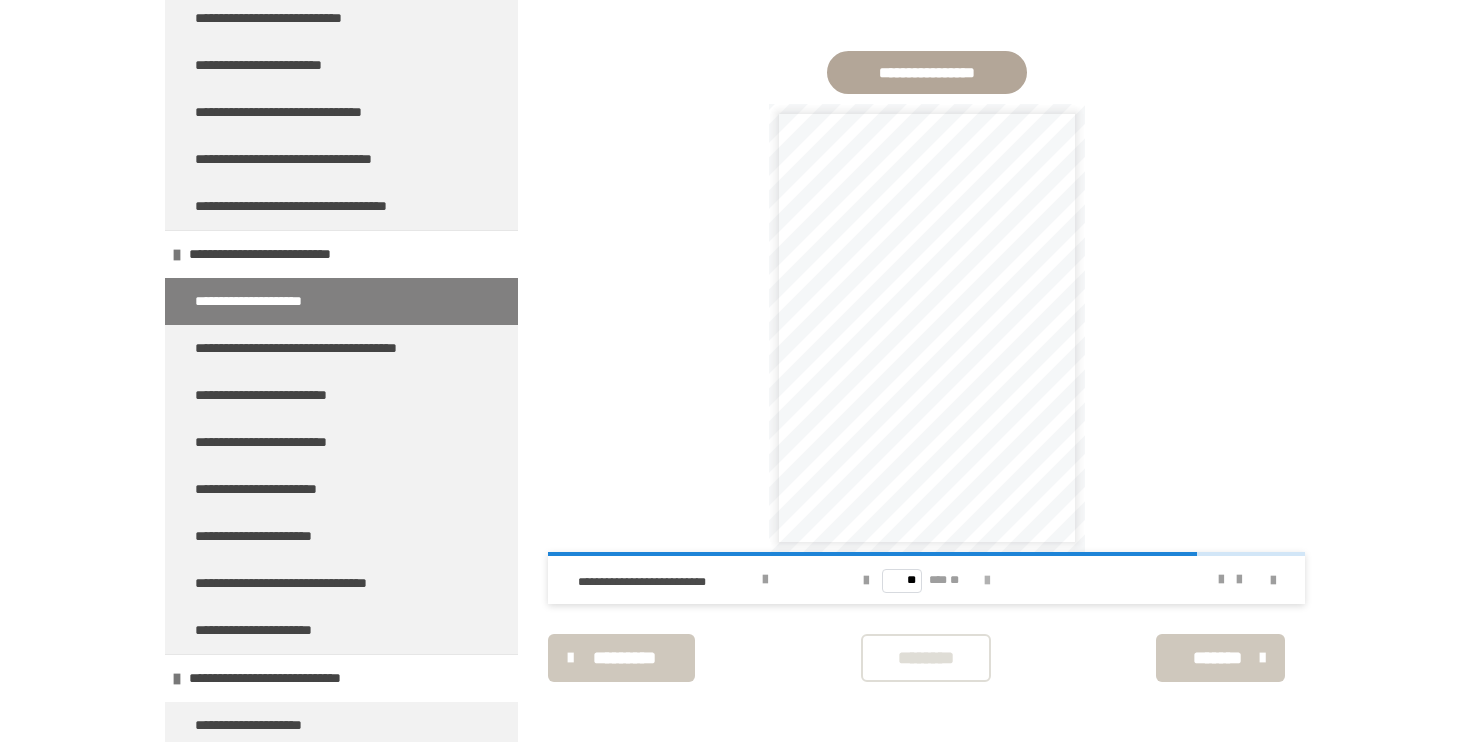 click at bounding box center [987, 581] 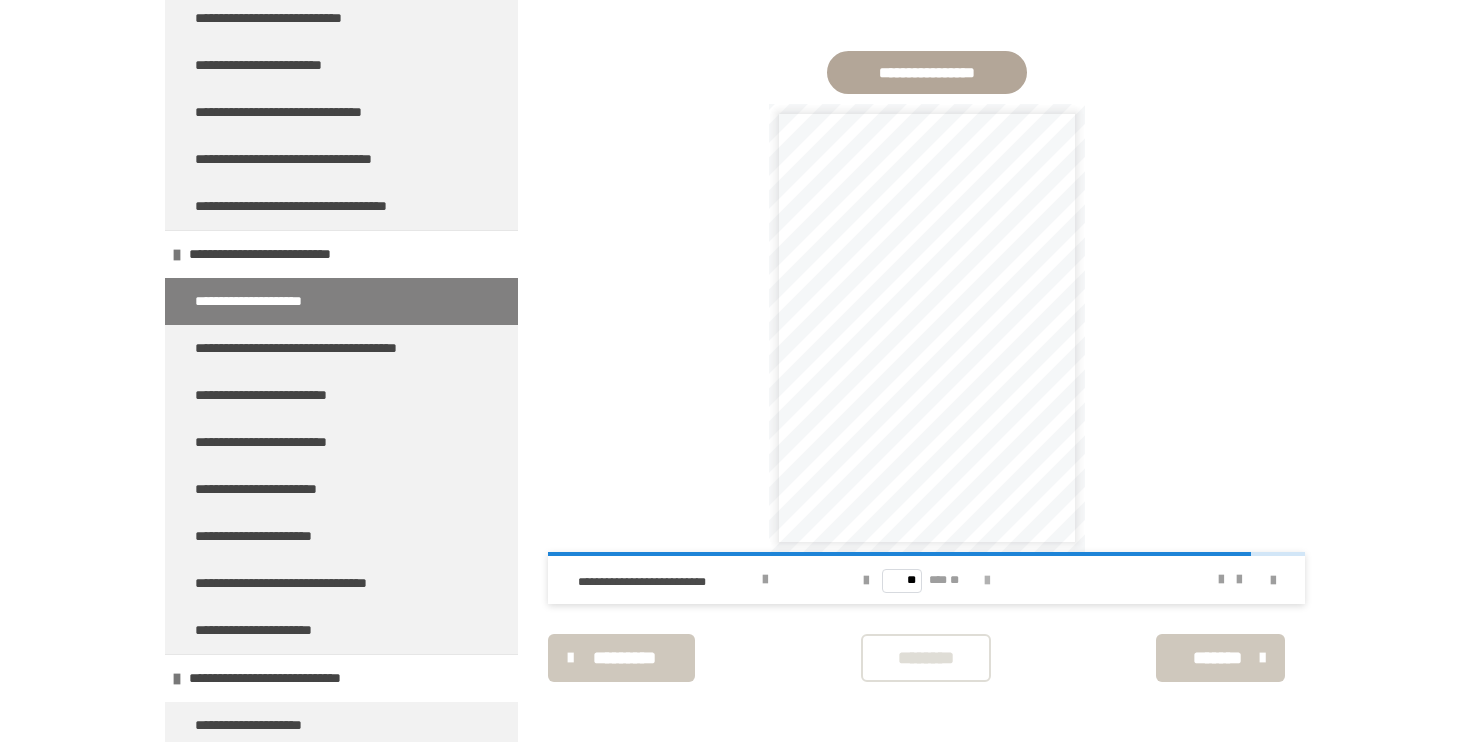 click at bounding box center (987, 581) 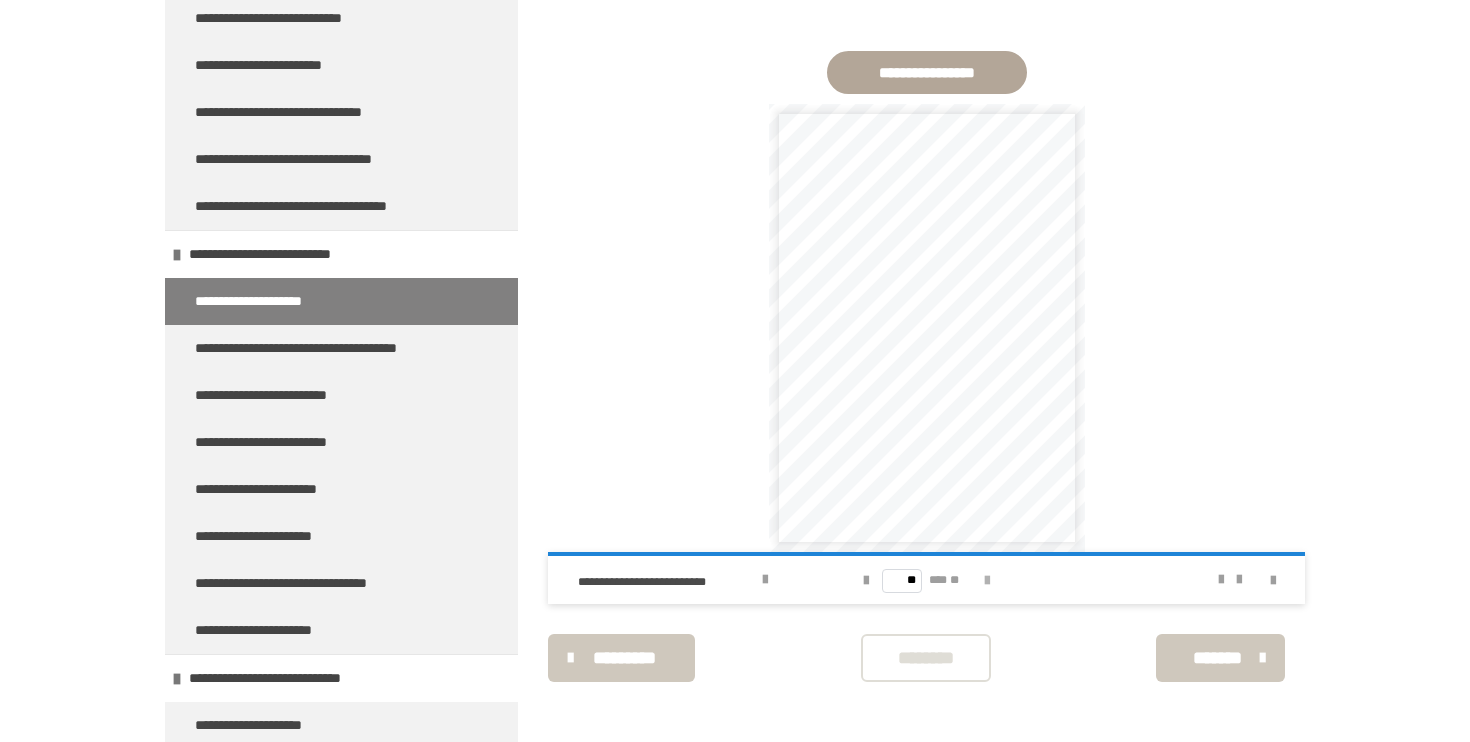 click on "** *** **" at bounding box center [926, 580] 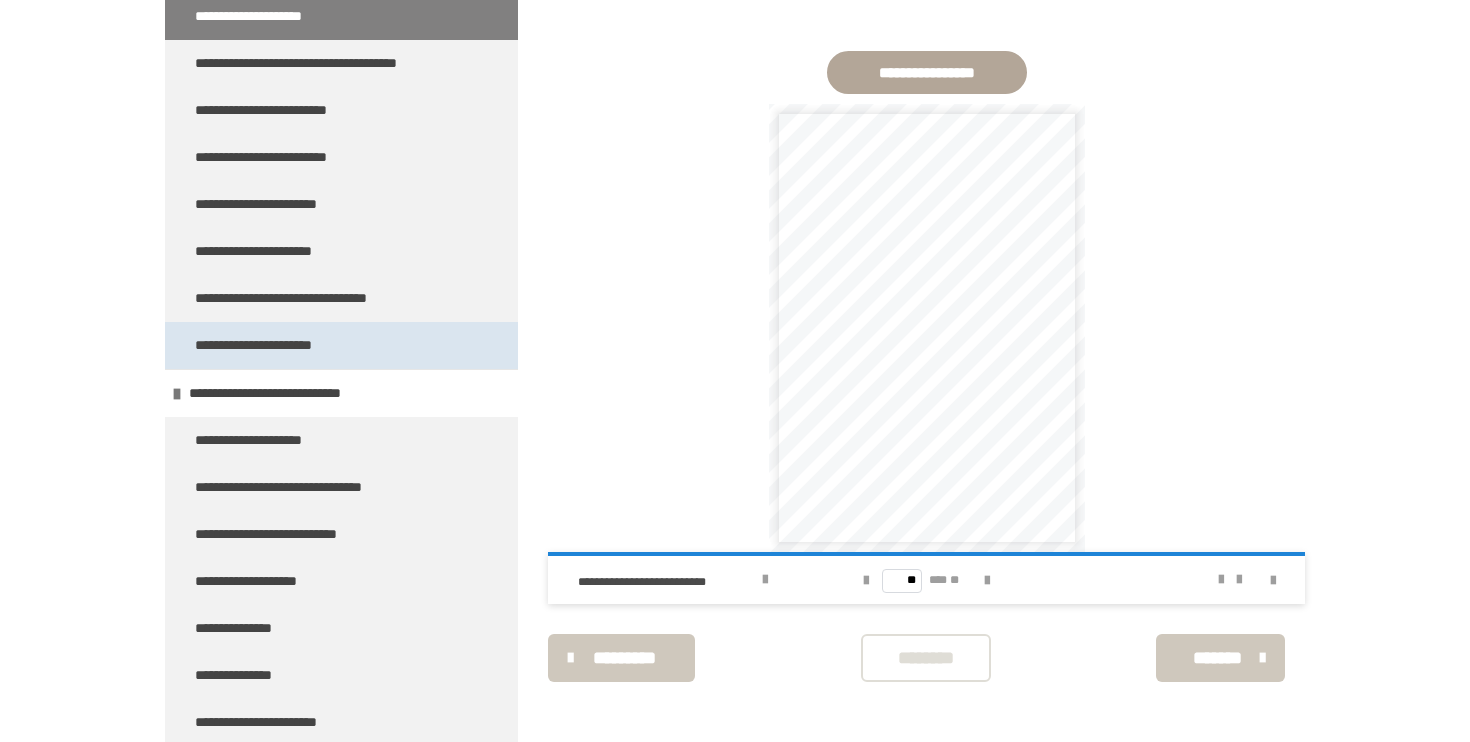 scroll, scrollTop: 3116, scrollLeft: 0, axis: vertical 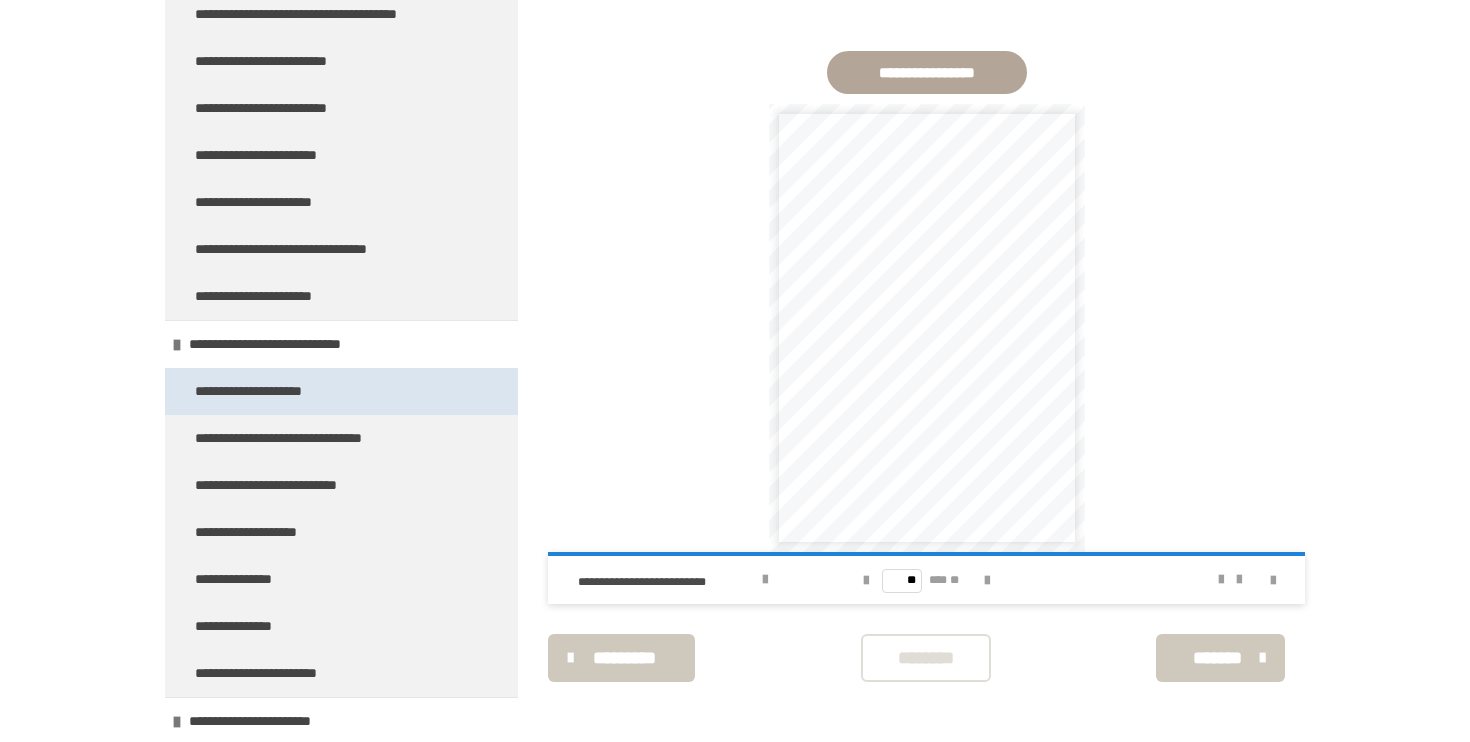 click on "**********" at bounding box center [276, 391] 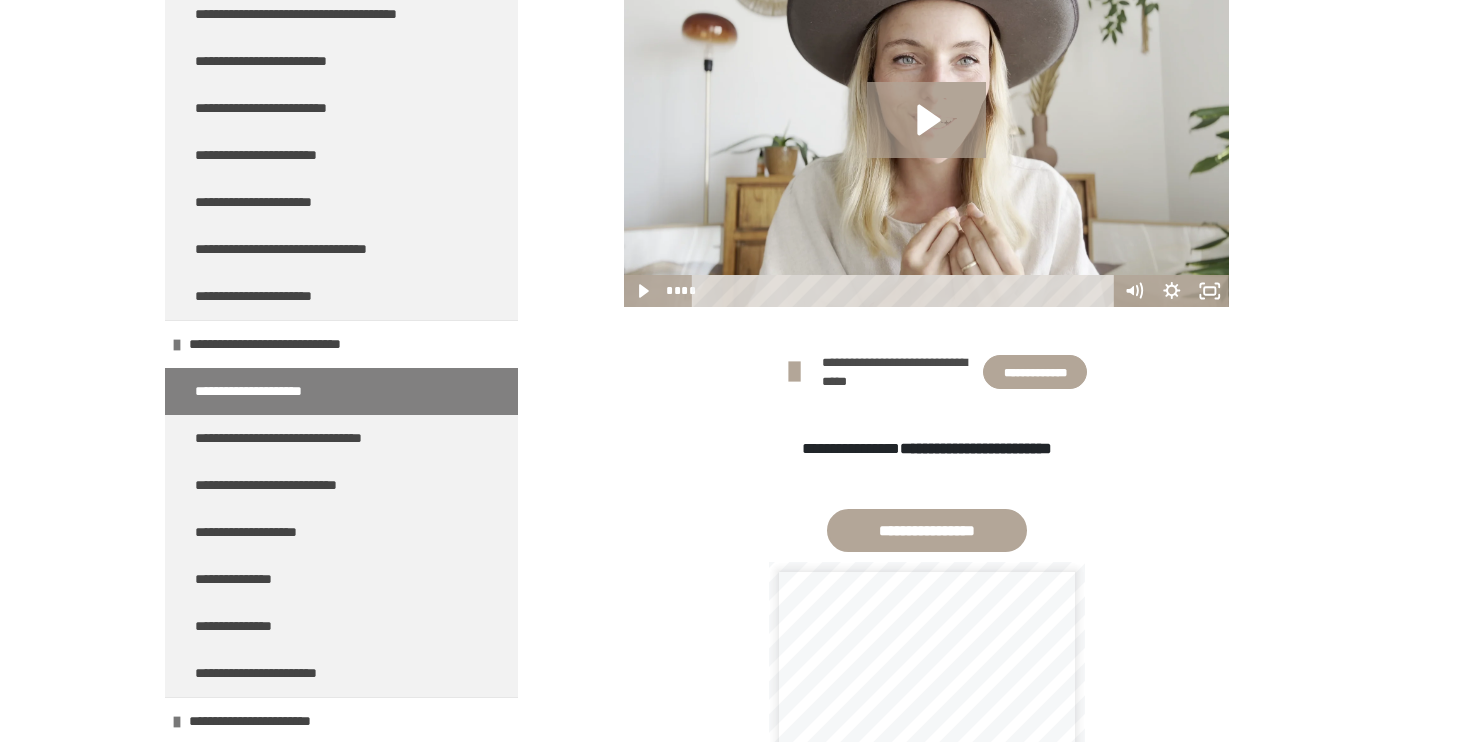 scroll, scrollTop: 1157, scrollLeft: 0, axis: vertical 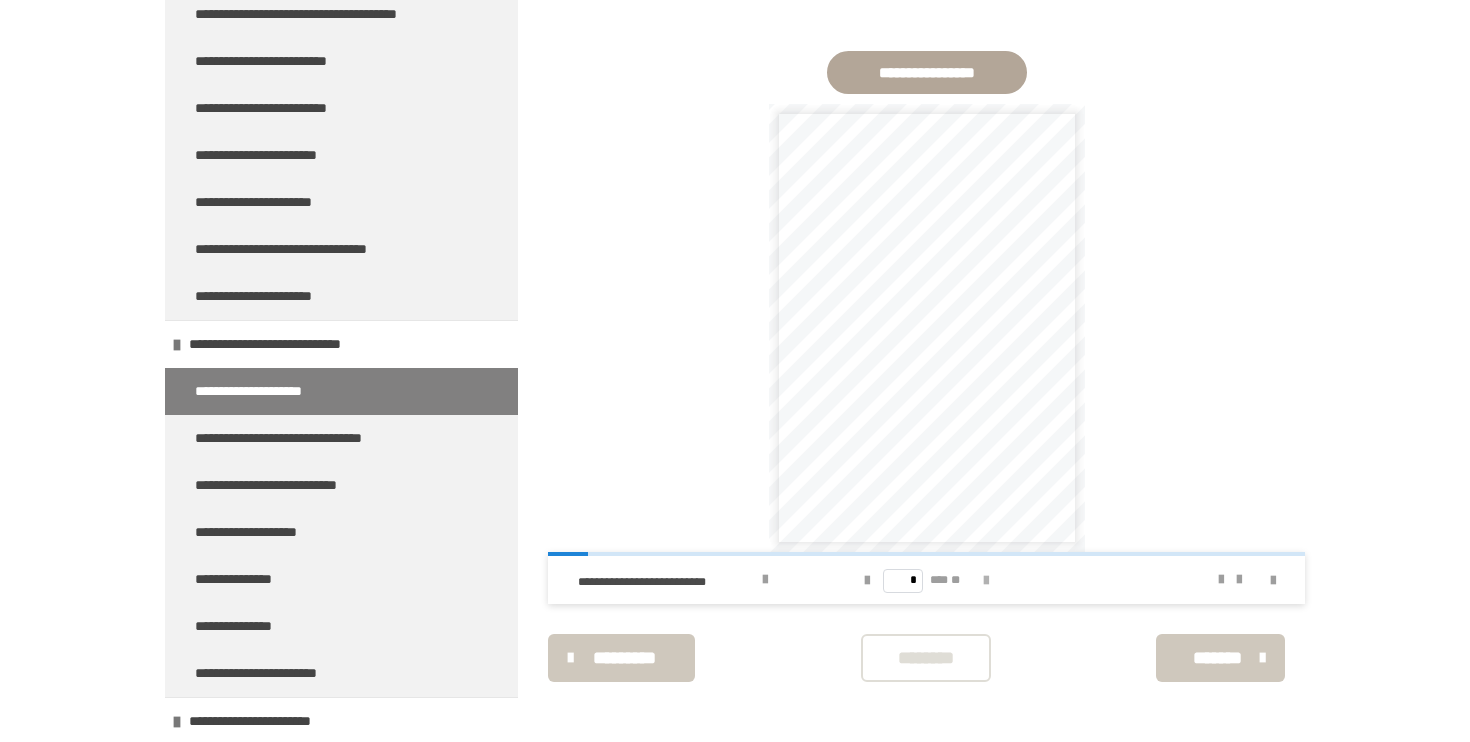click at bounding box center (986, 581) 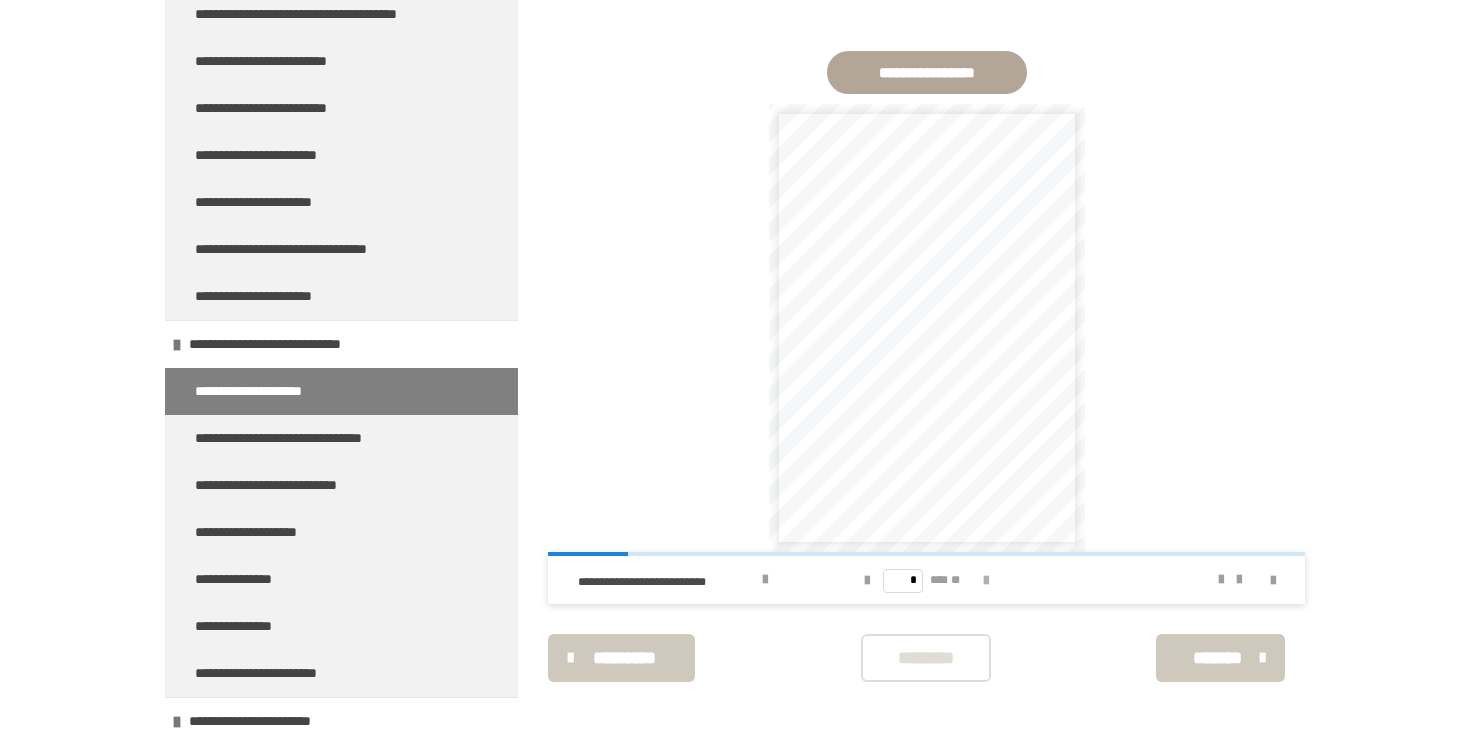 click at bounding box center [986, 581] 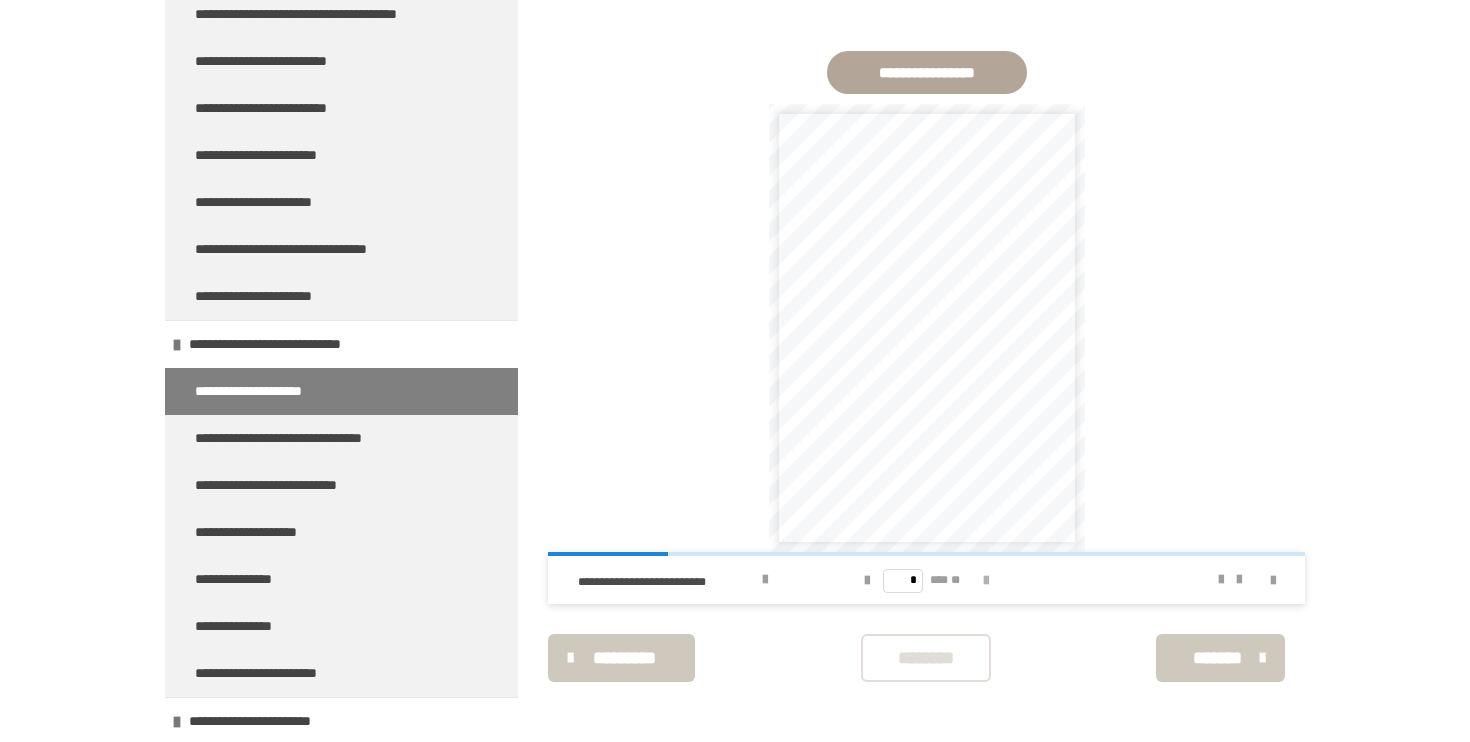 click at bounding box center [986, 581] 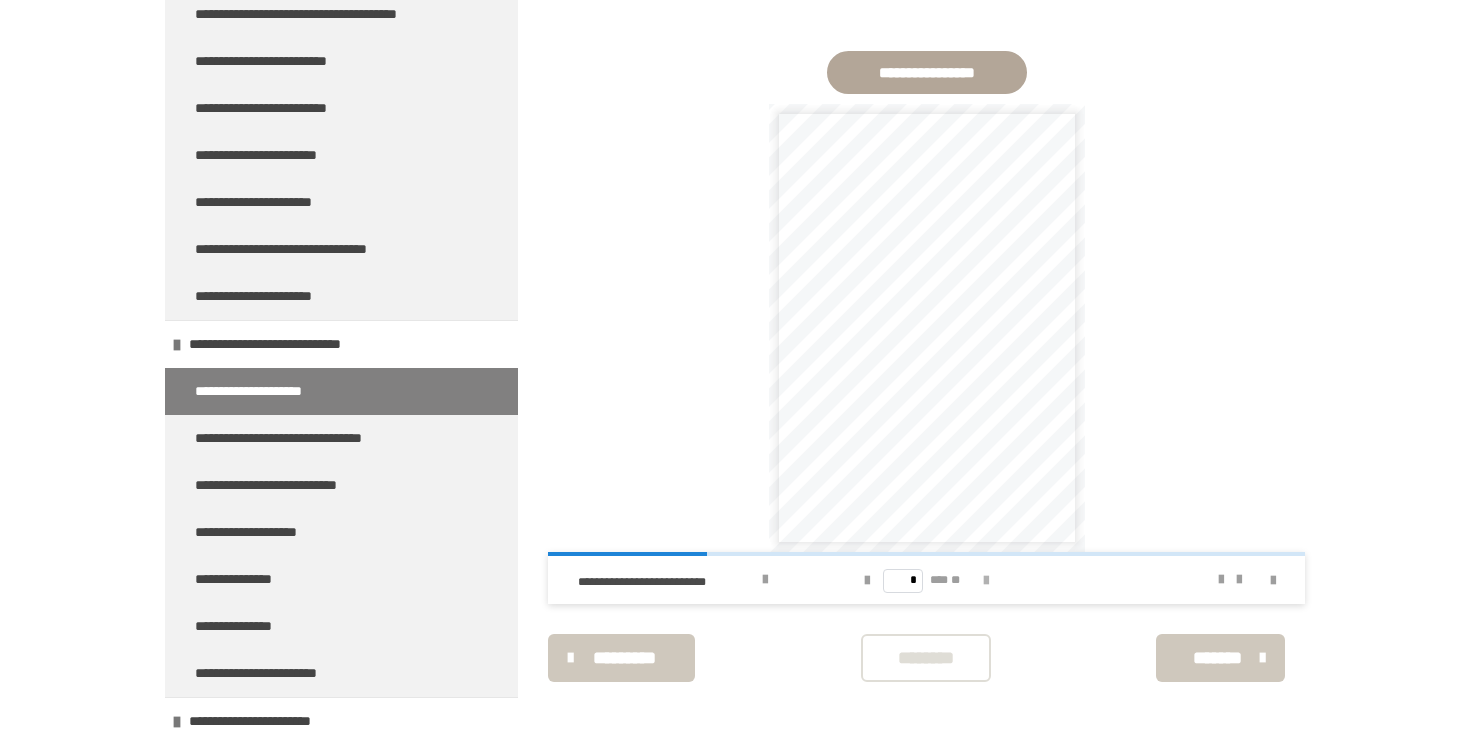 click at bounding box center [986, 581] 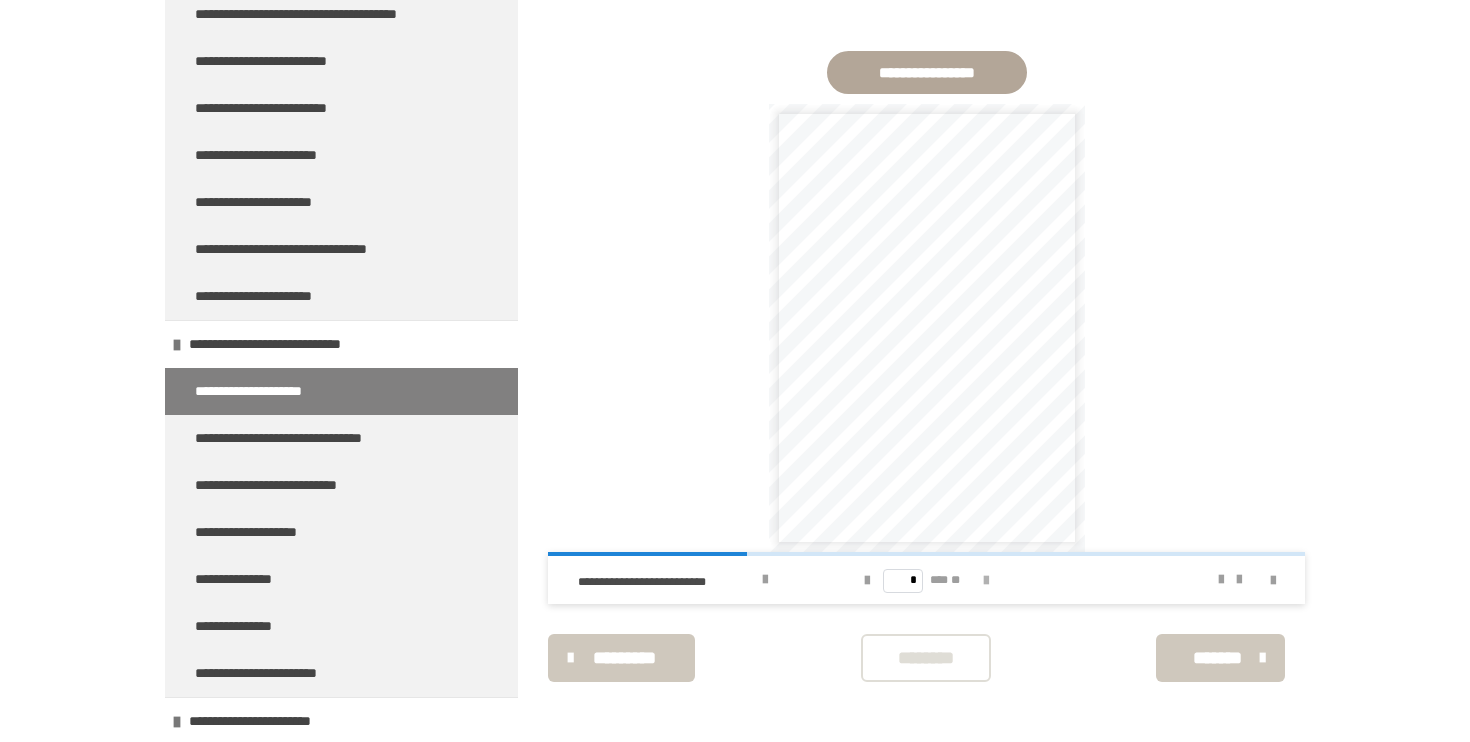 click at bounding box center [986, 581] 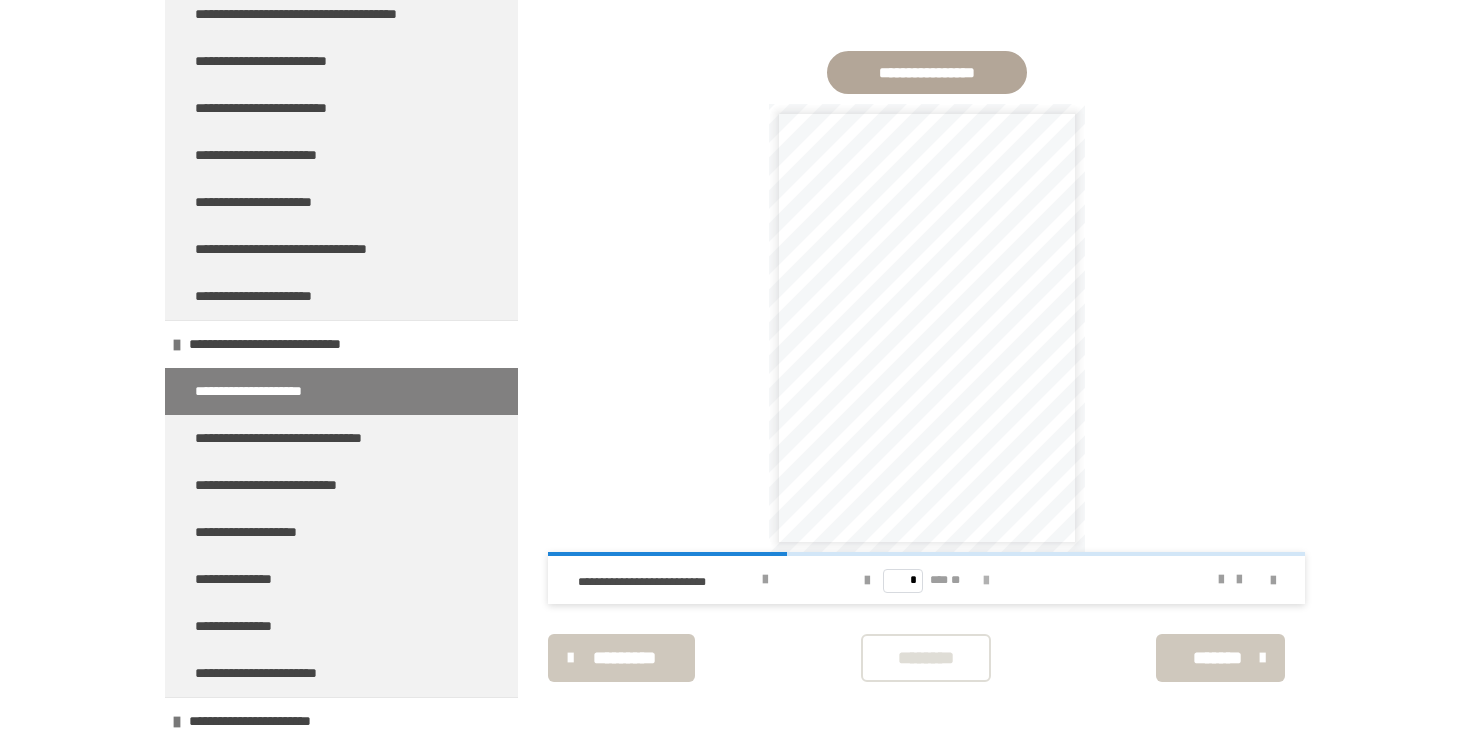 click at bounding box center [986, 581] 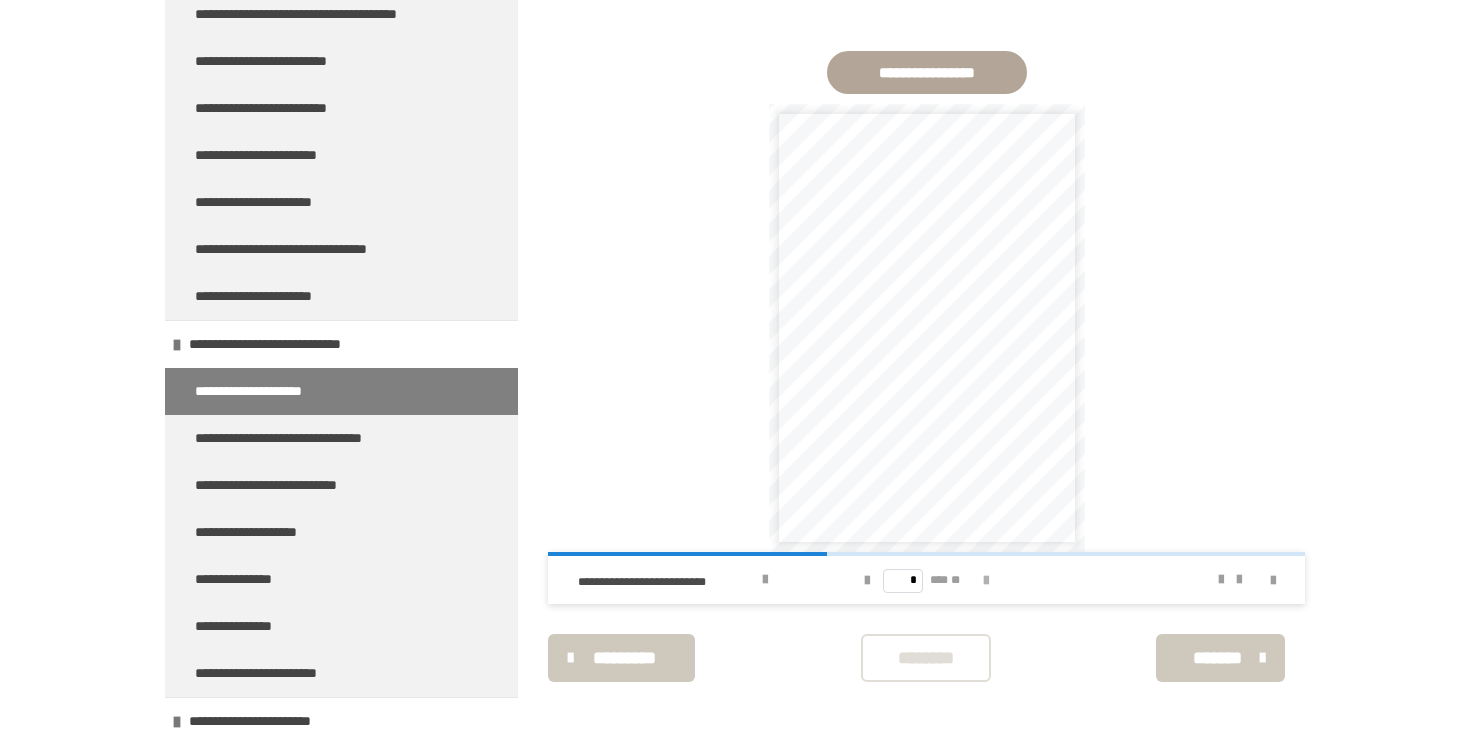 click at bounding box center (986, 581) 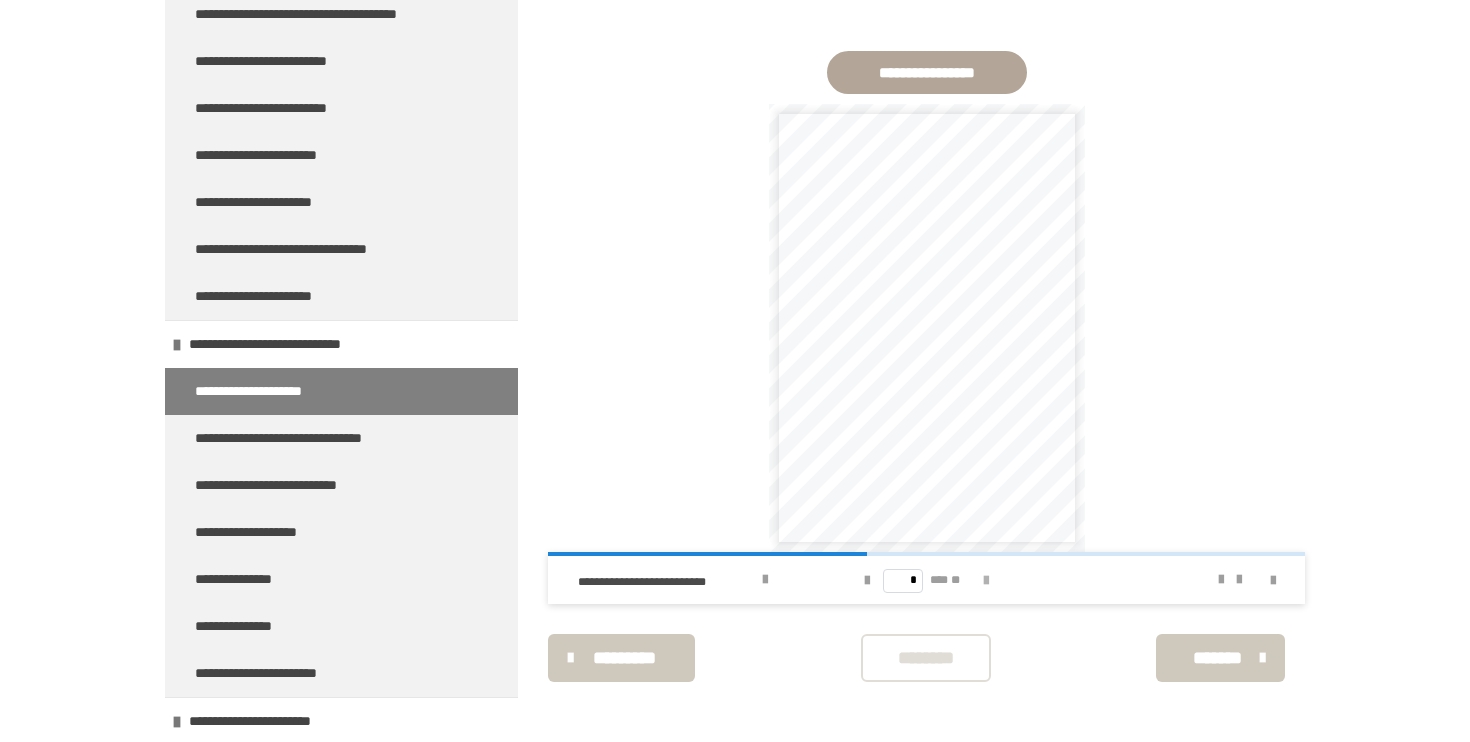 click at bounding box center (986, 581) 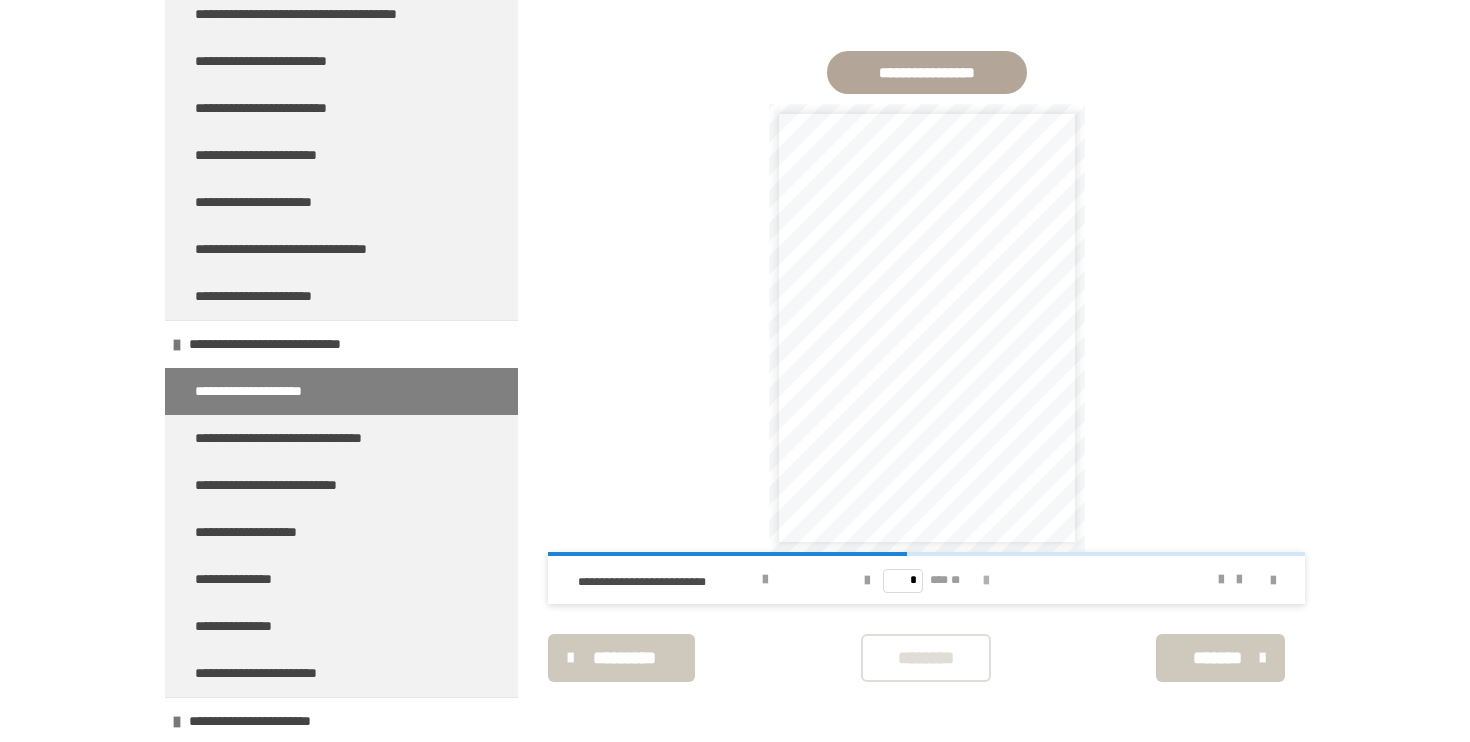 click at bounding box center [986, 581] 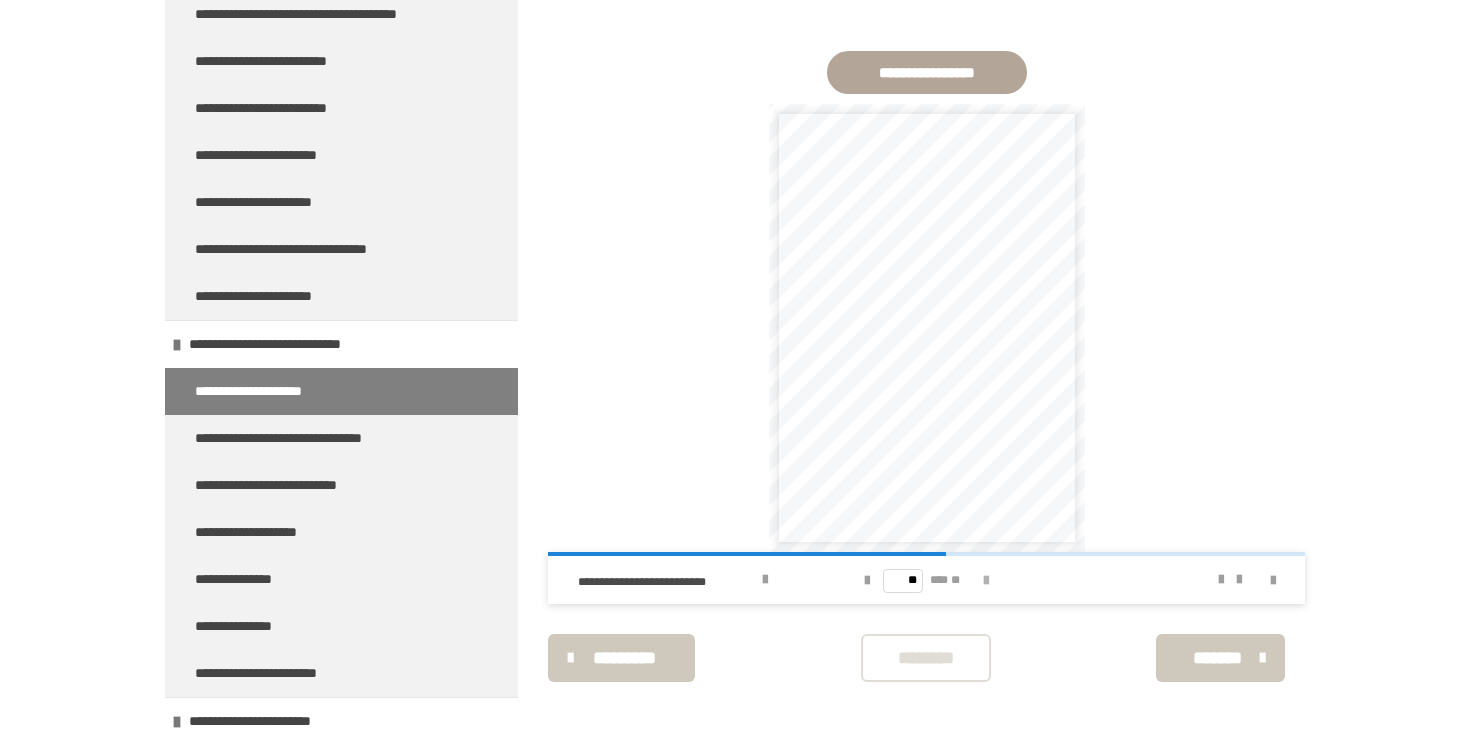 click at bounding box center (986, 581) 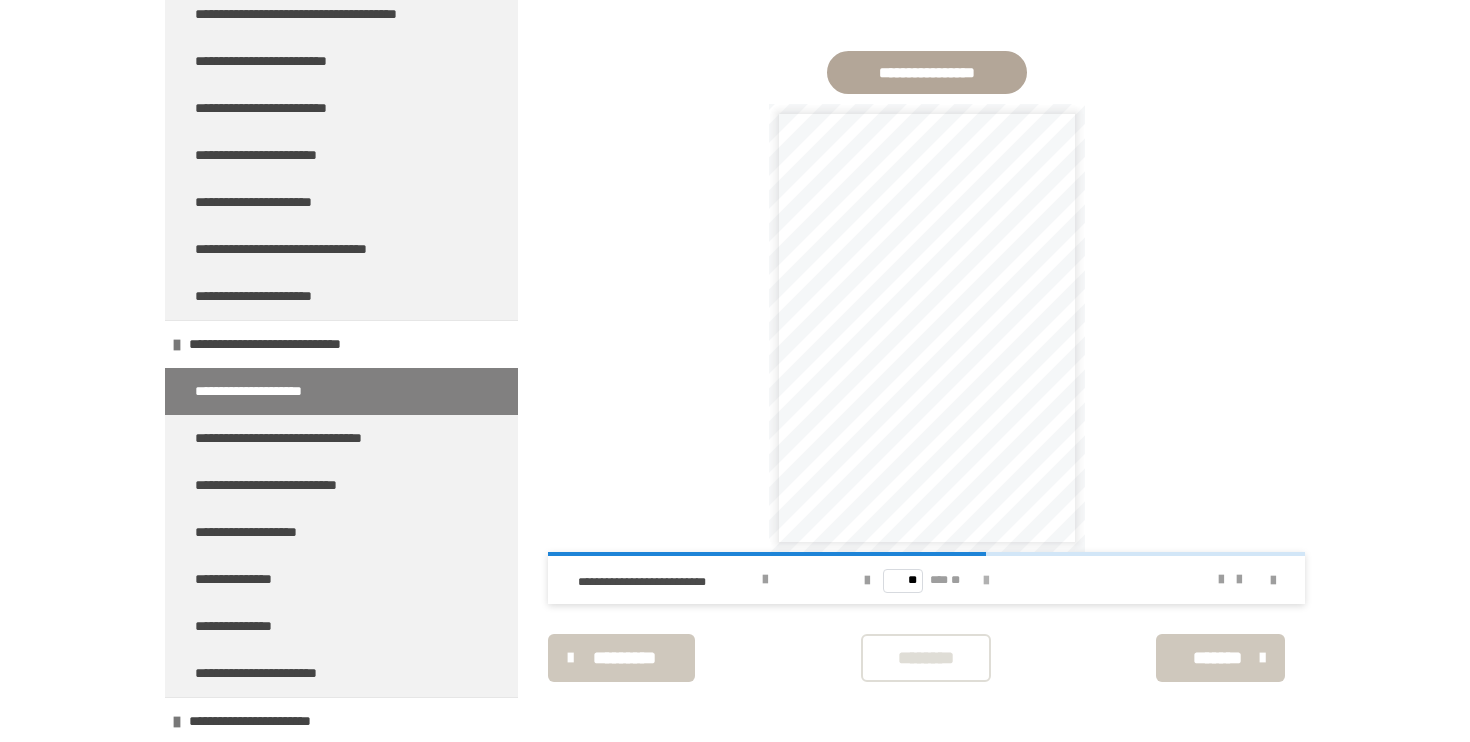 click at bounding box center [986, 581] 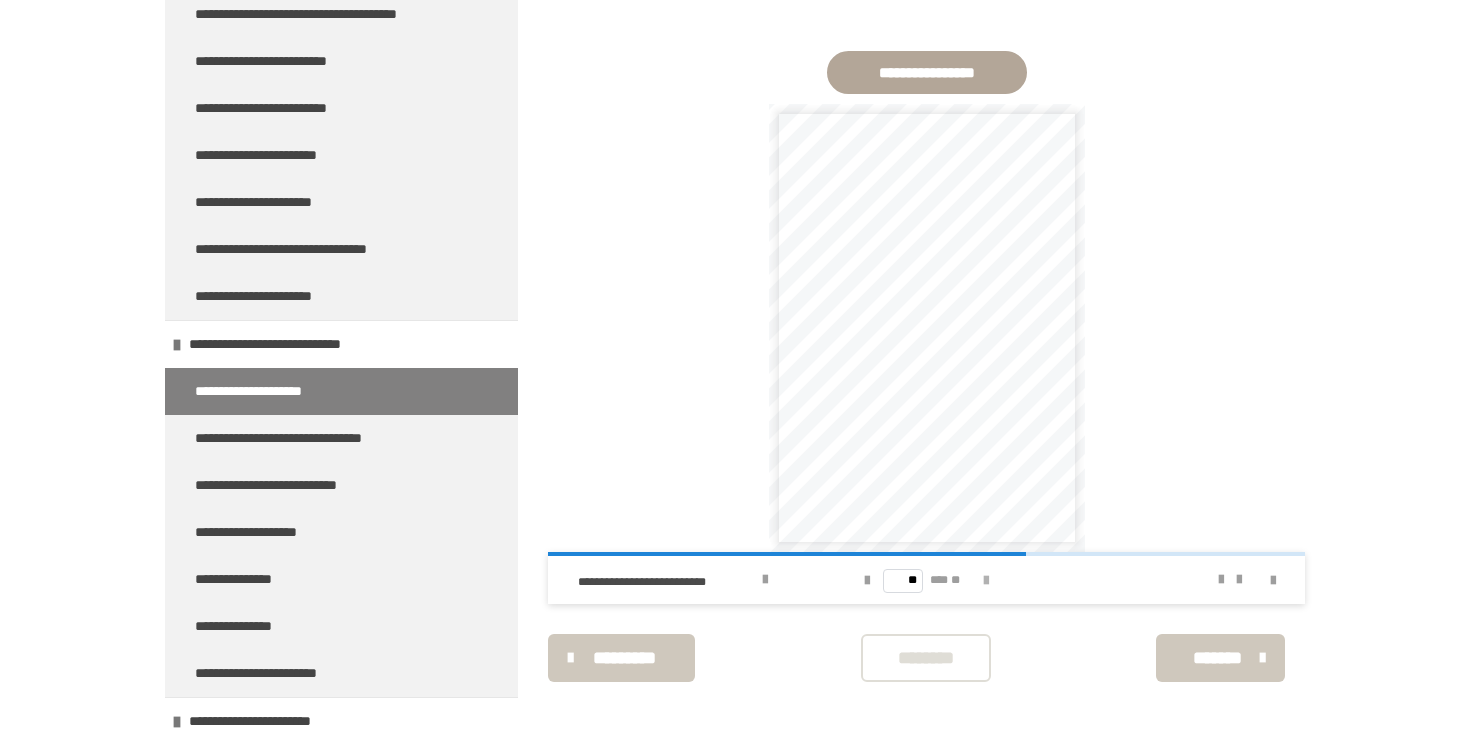 click at bounding box center [986, 581] 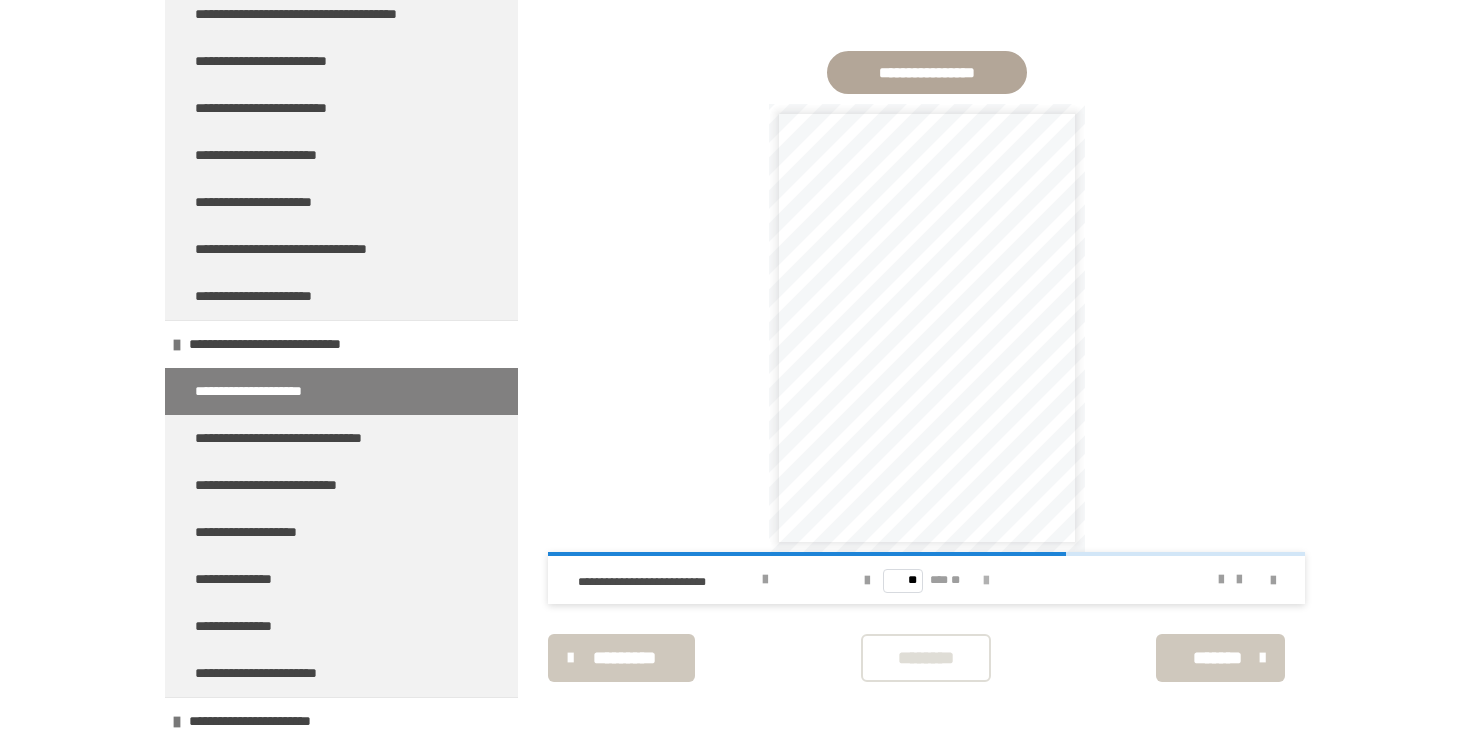 click at bounding box center [986, 581] 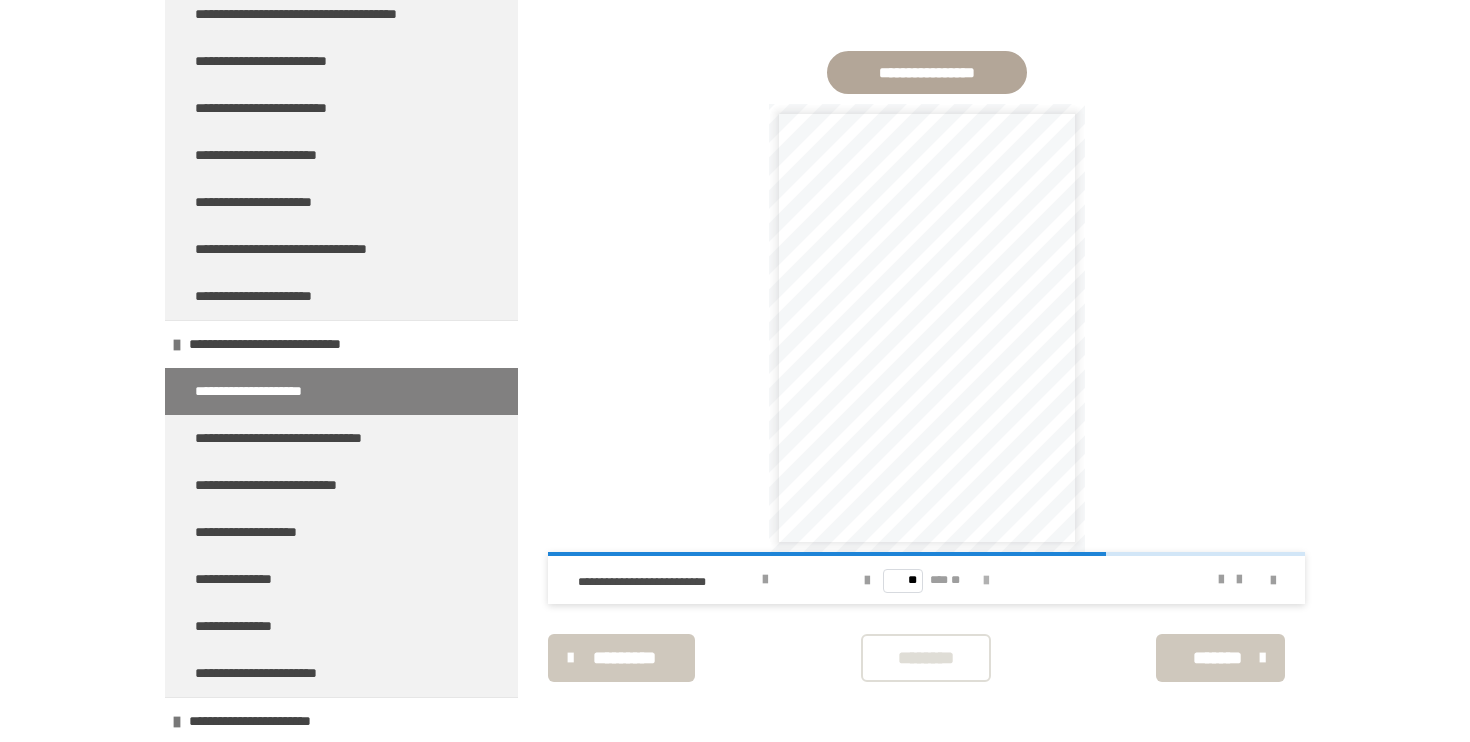 click at bounding box center [986, 581] 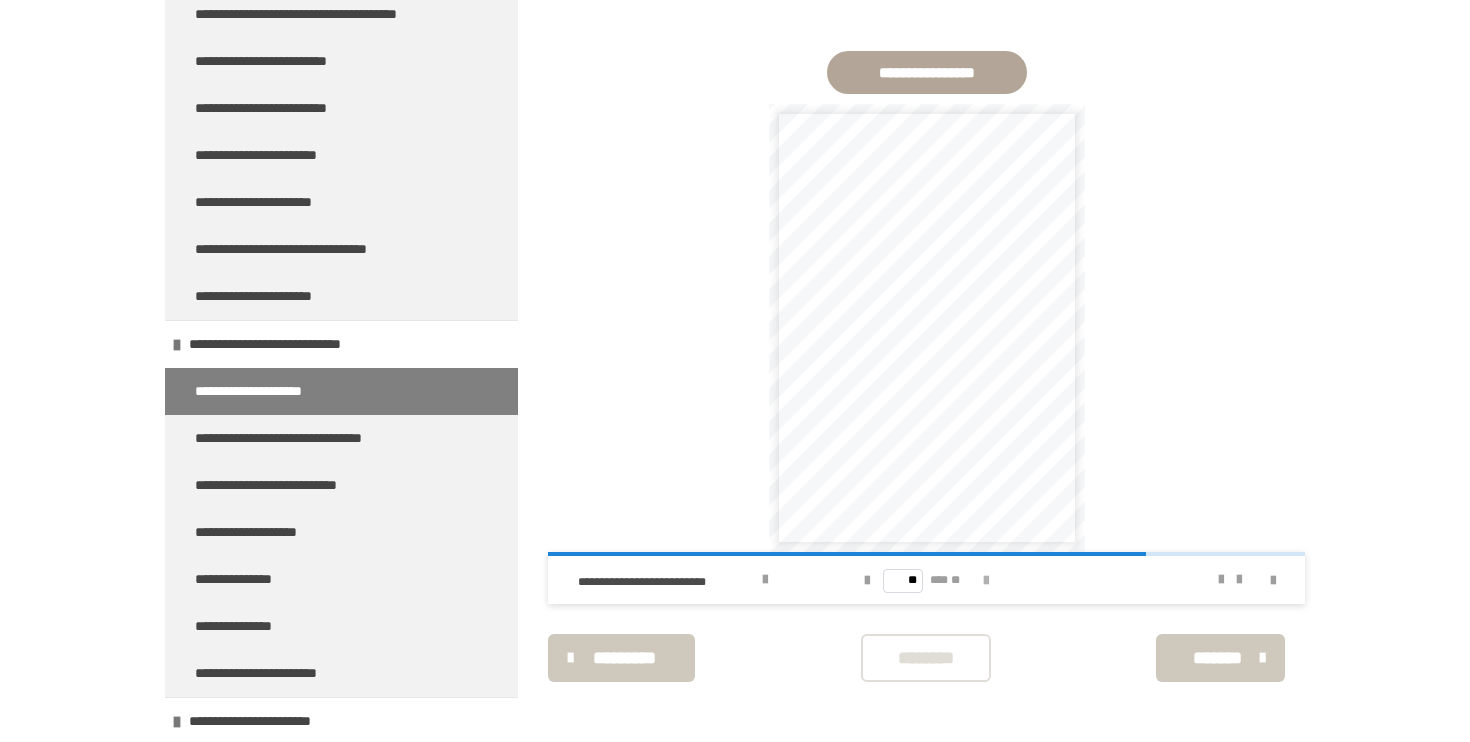 click at bounding box center [986, 581] 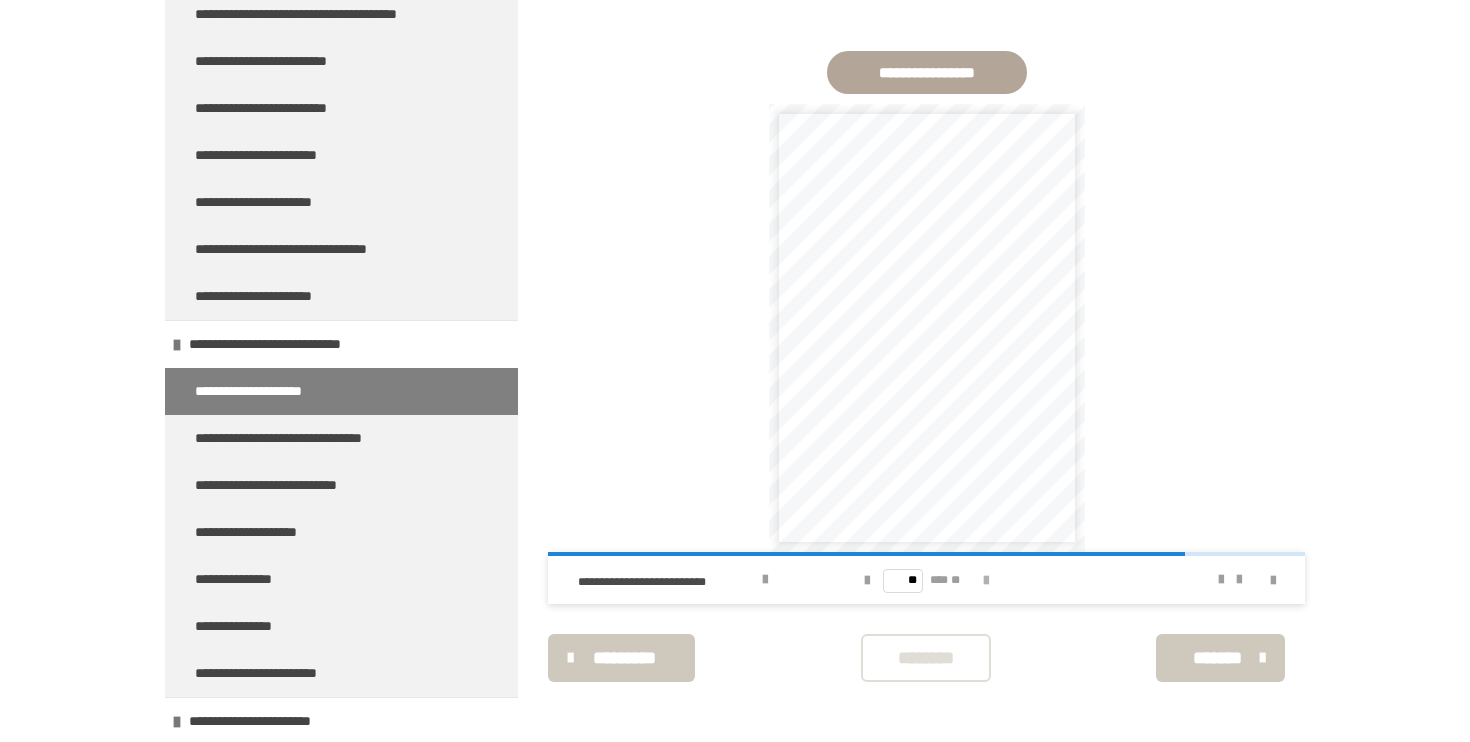 click at bounding box center (986, 581) 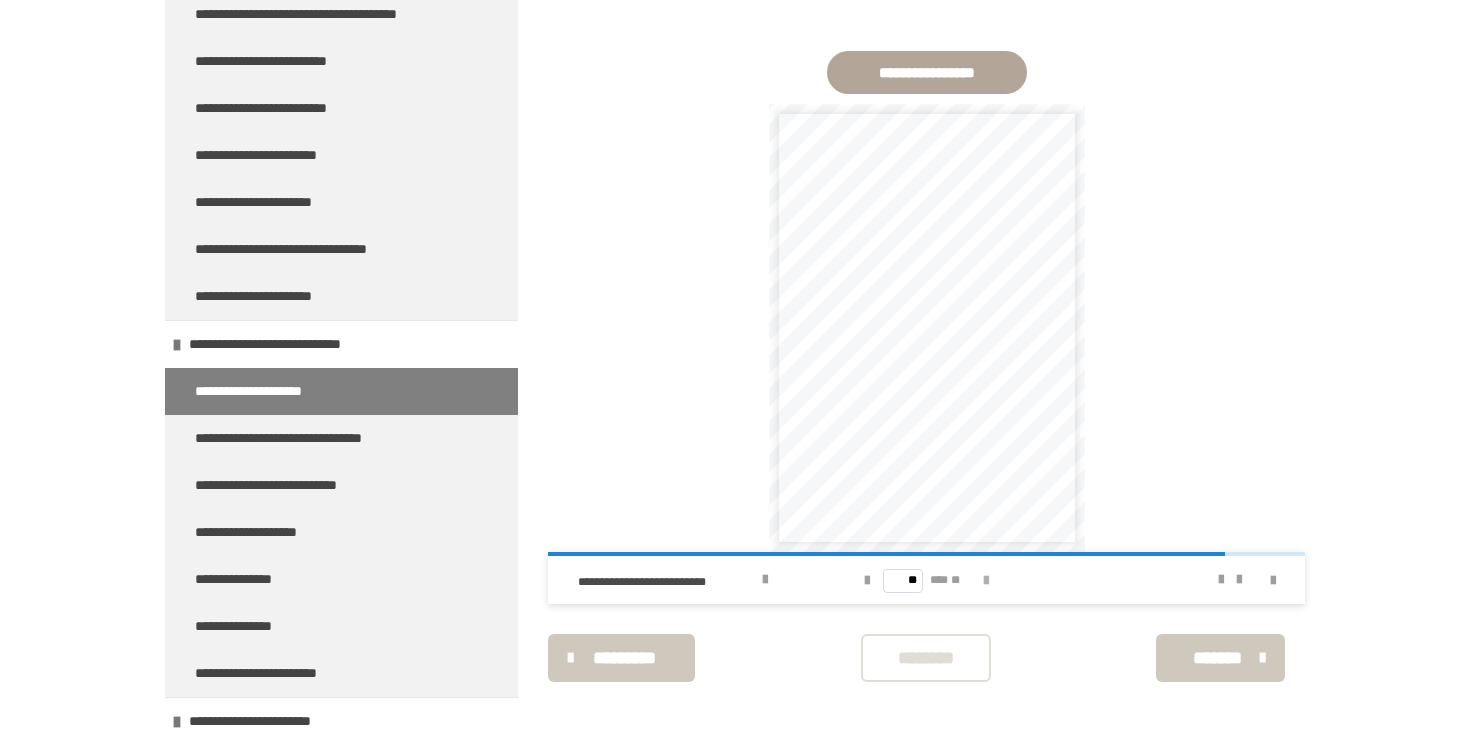 click at bounding box center [986, 581] 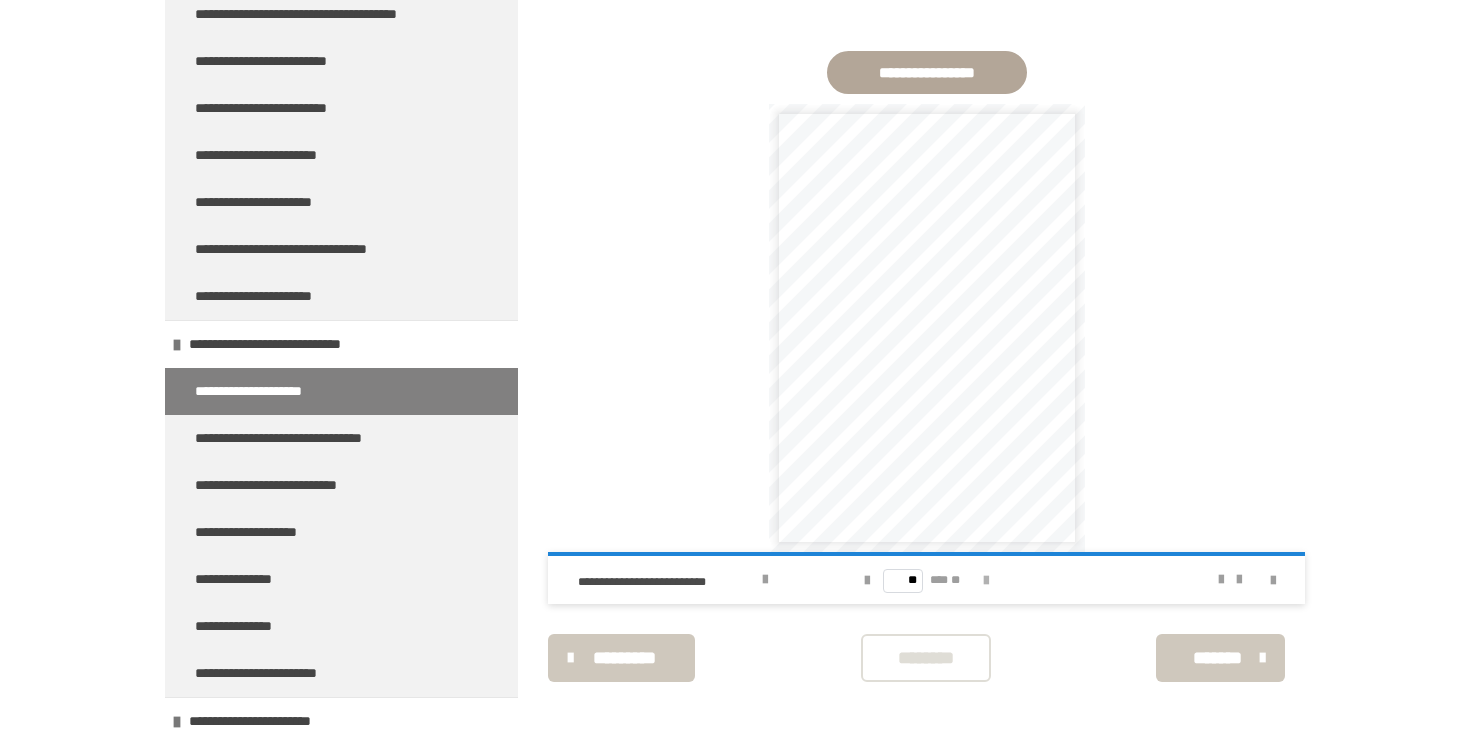 click on "** *** **" at bounding box center (926, 580) 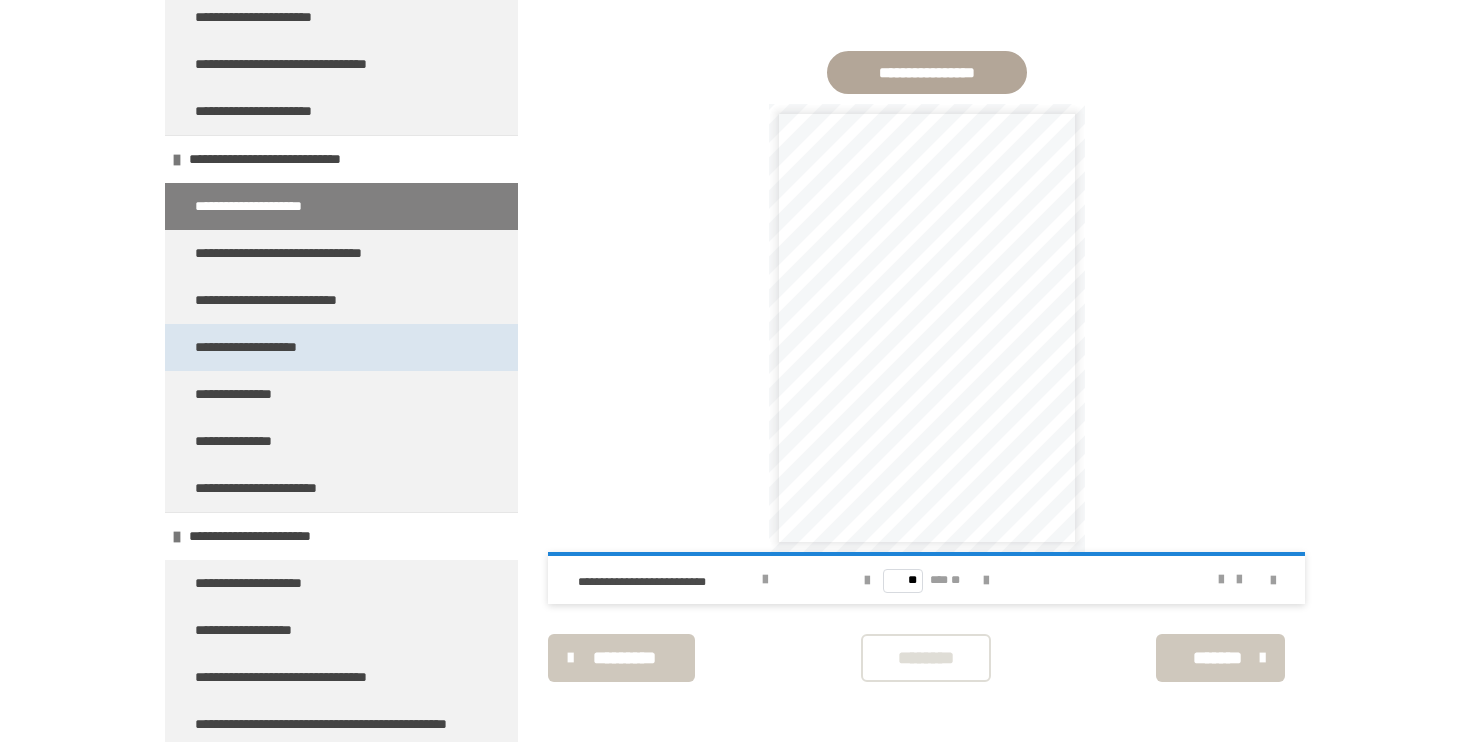 scroll, scrollTop: 3334, scrollLeft: 0, axis: vertical 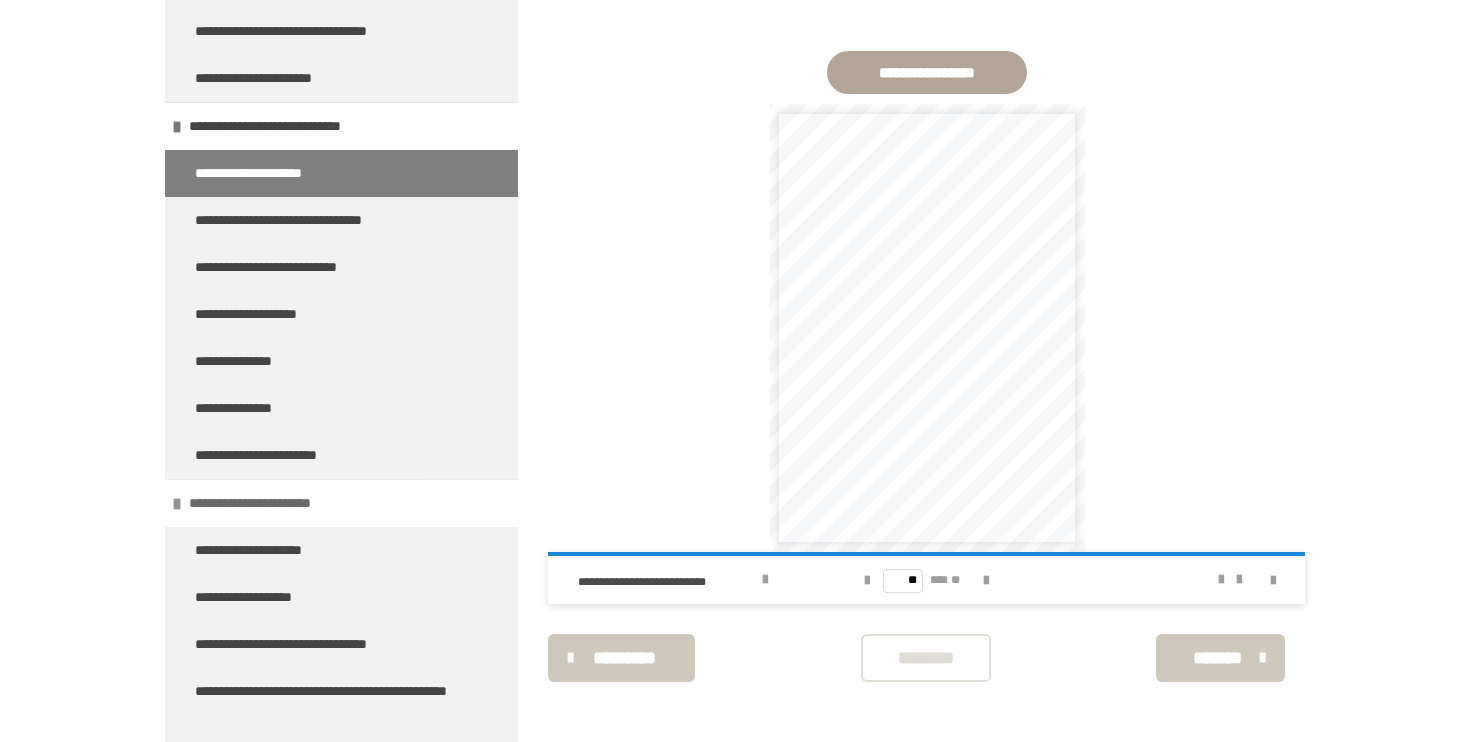 click on "**********" at bounding box center [270, 503] 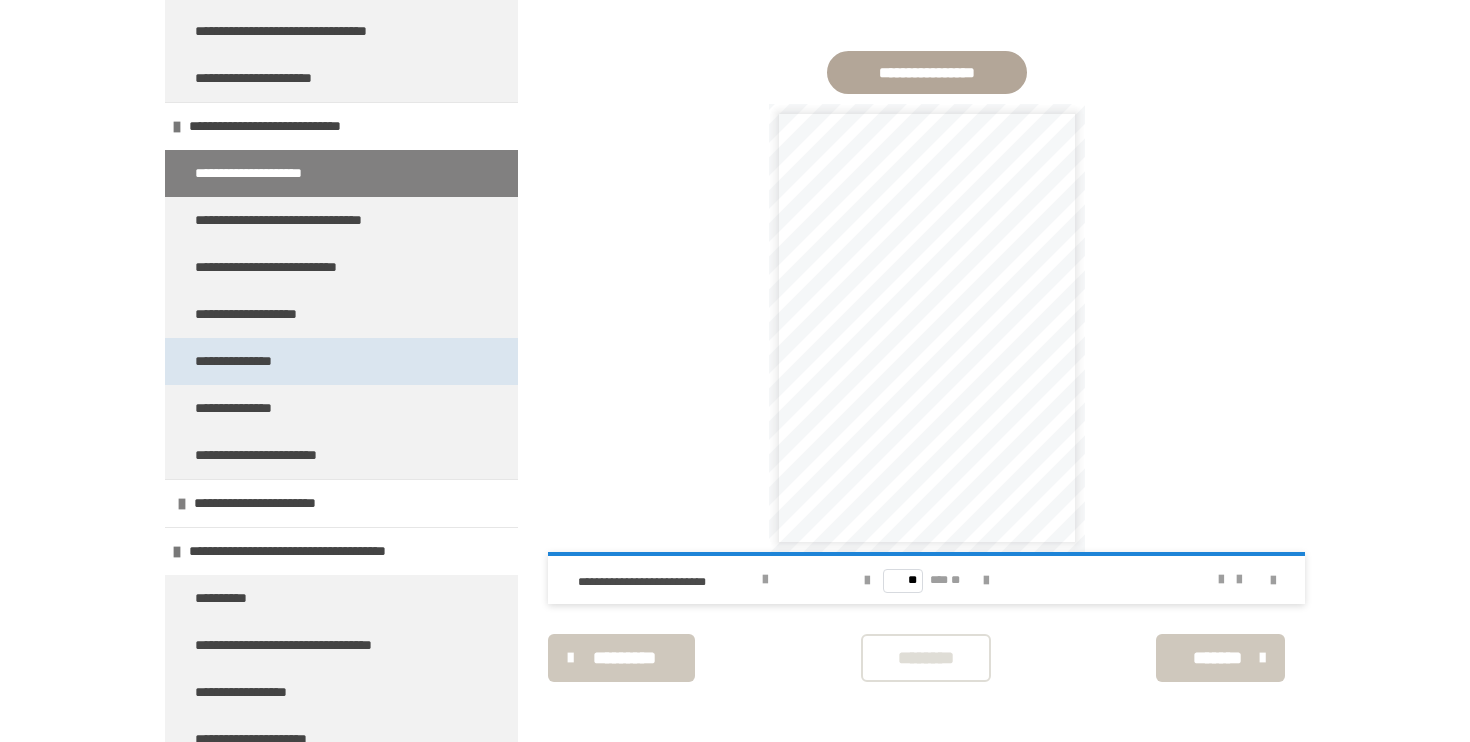 click on "**********" at bounding box center (341, 361) 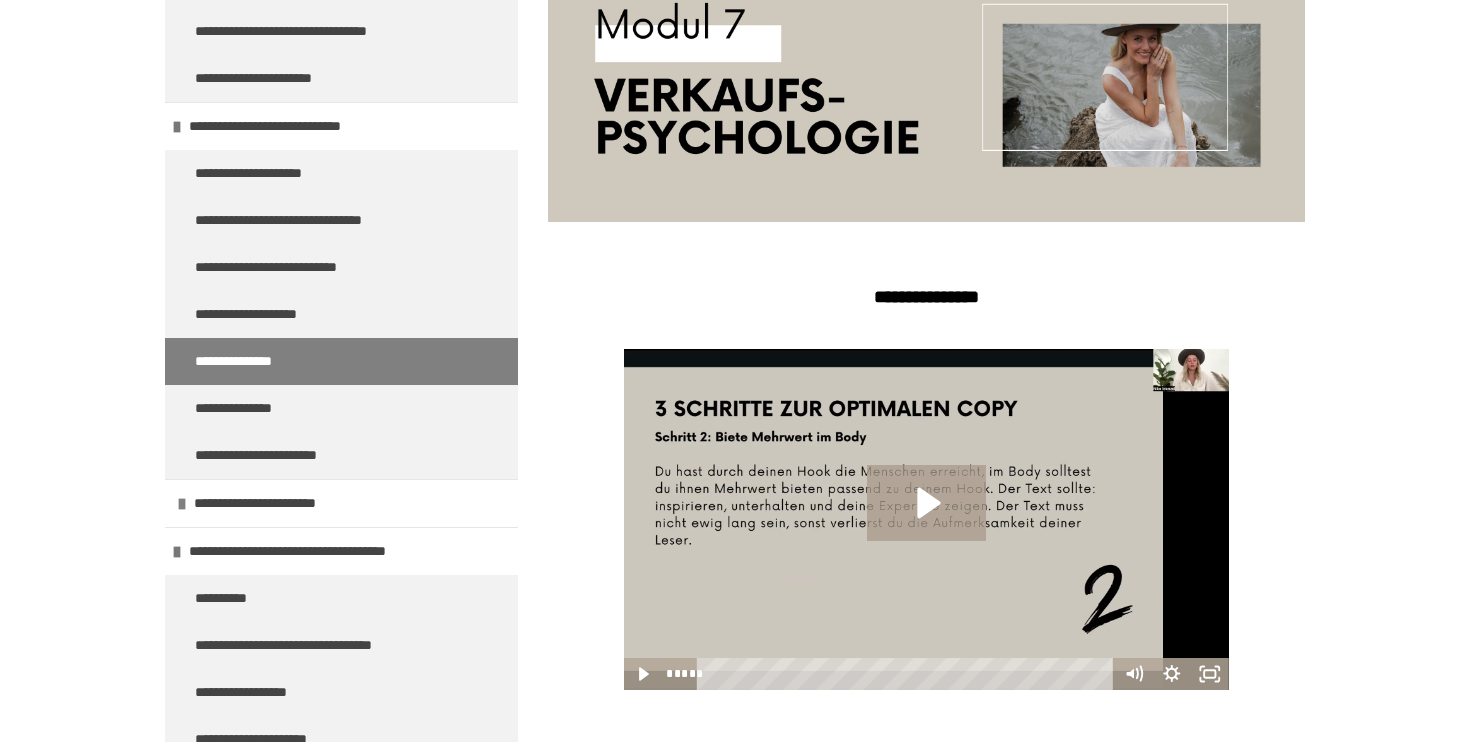 scroll, scrollTop: 463, scrollLeft: 0, axis: vertical 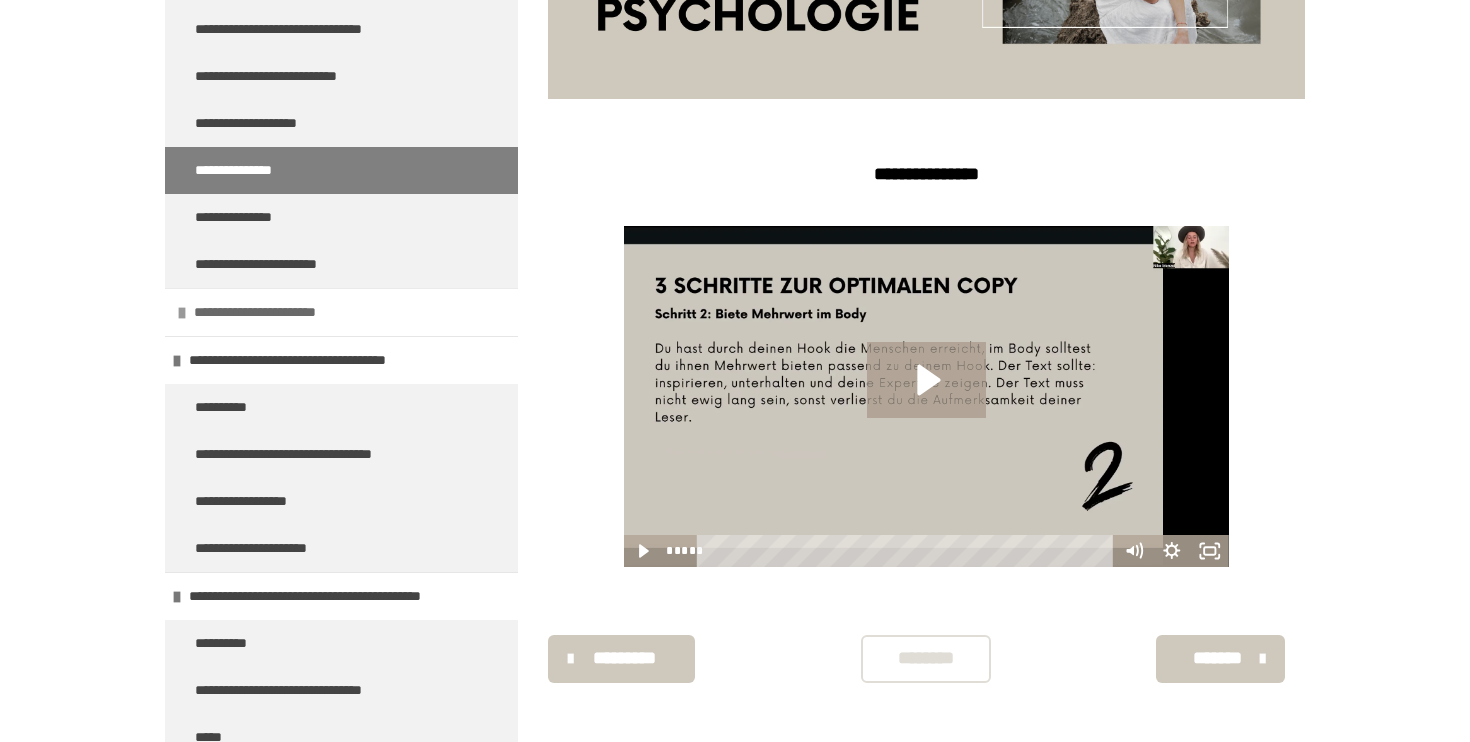 click on "**********" at bounding box center [341, 312] 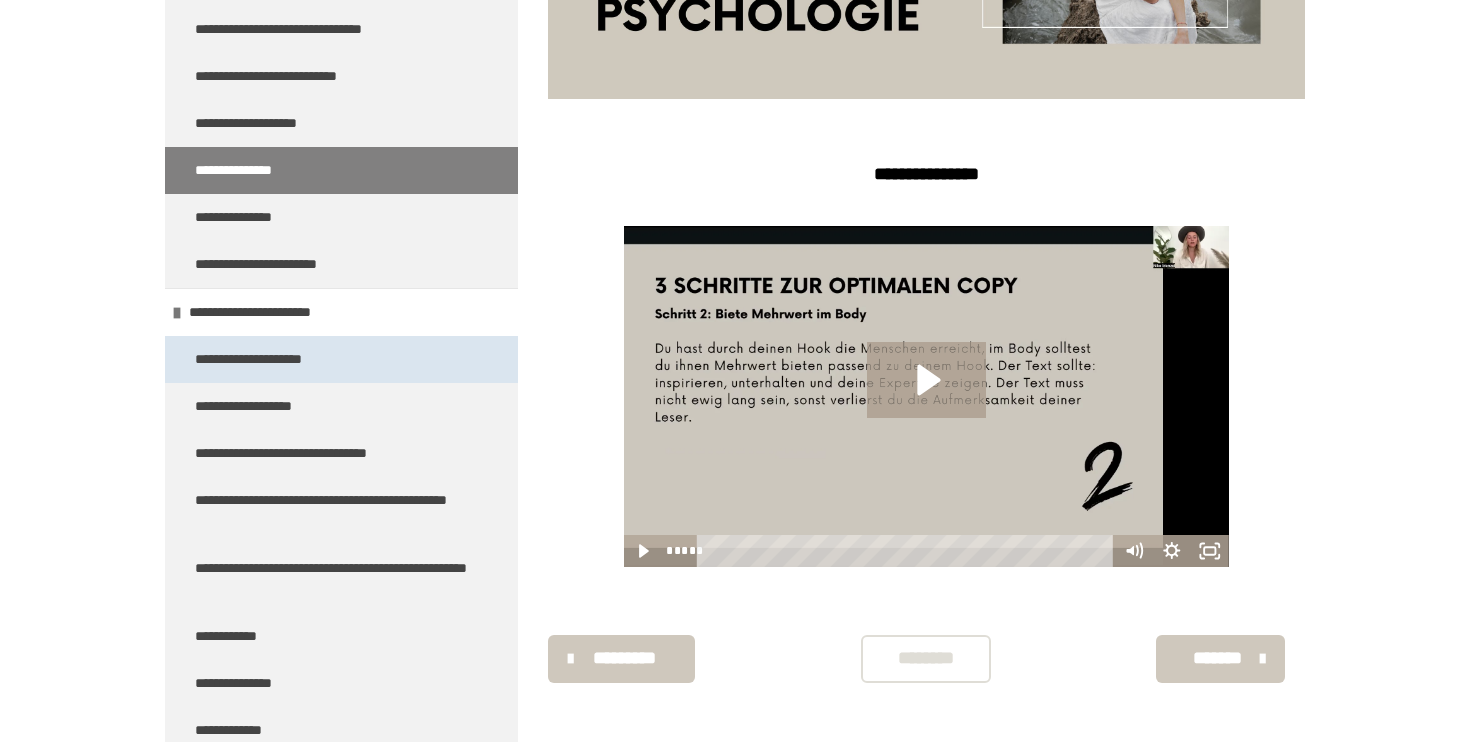 click on "**********" at bounding box center (341, 359) 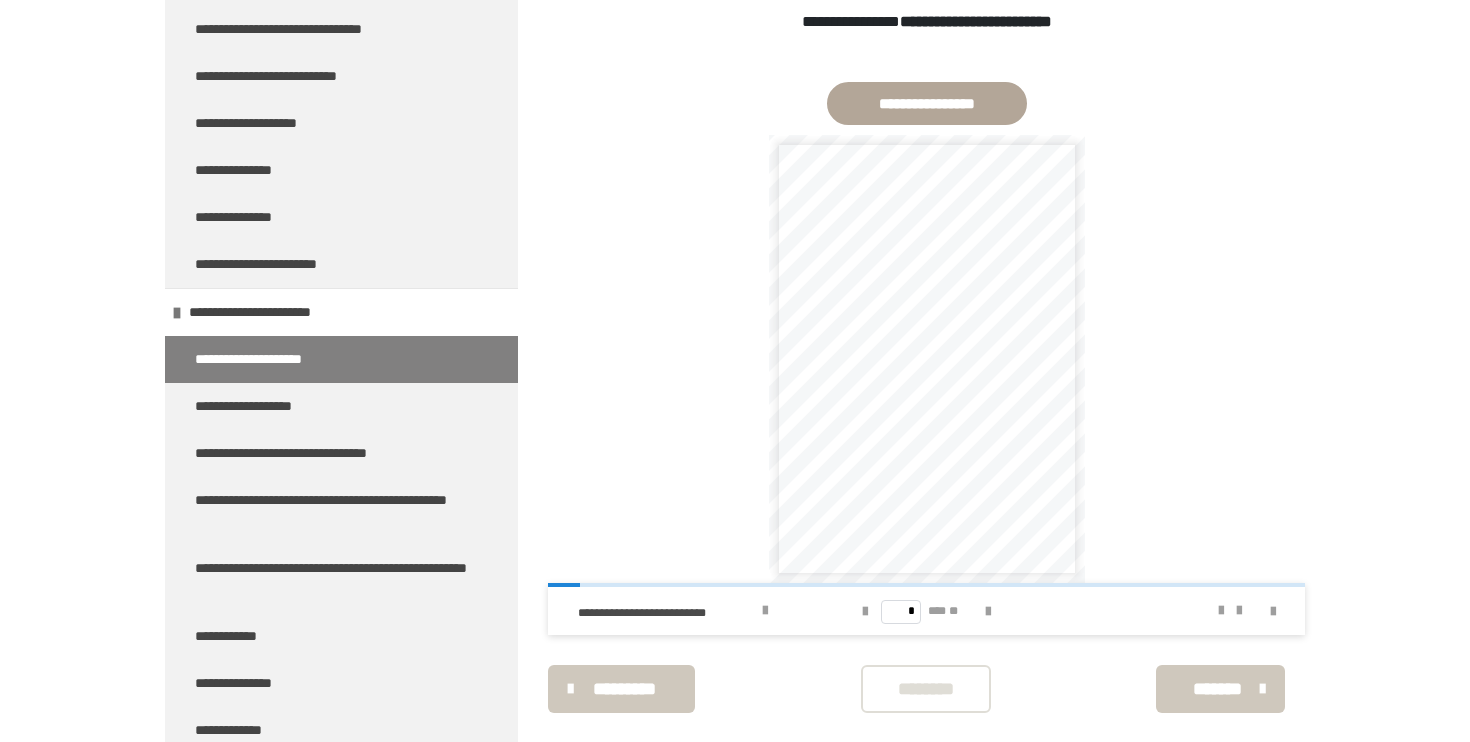 scroll, scrollTop: 1127, scrollLeft: 0, axis: vertical 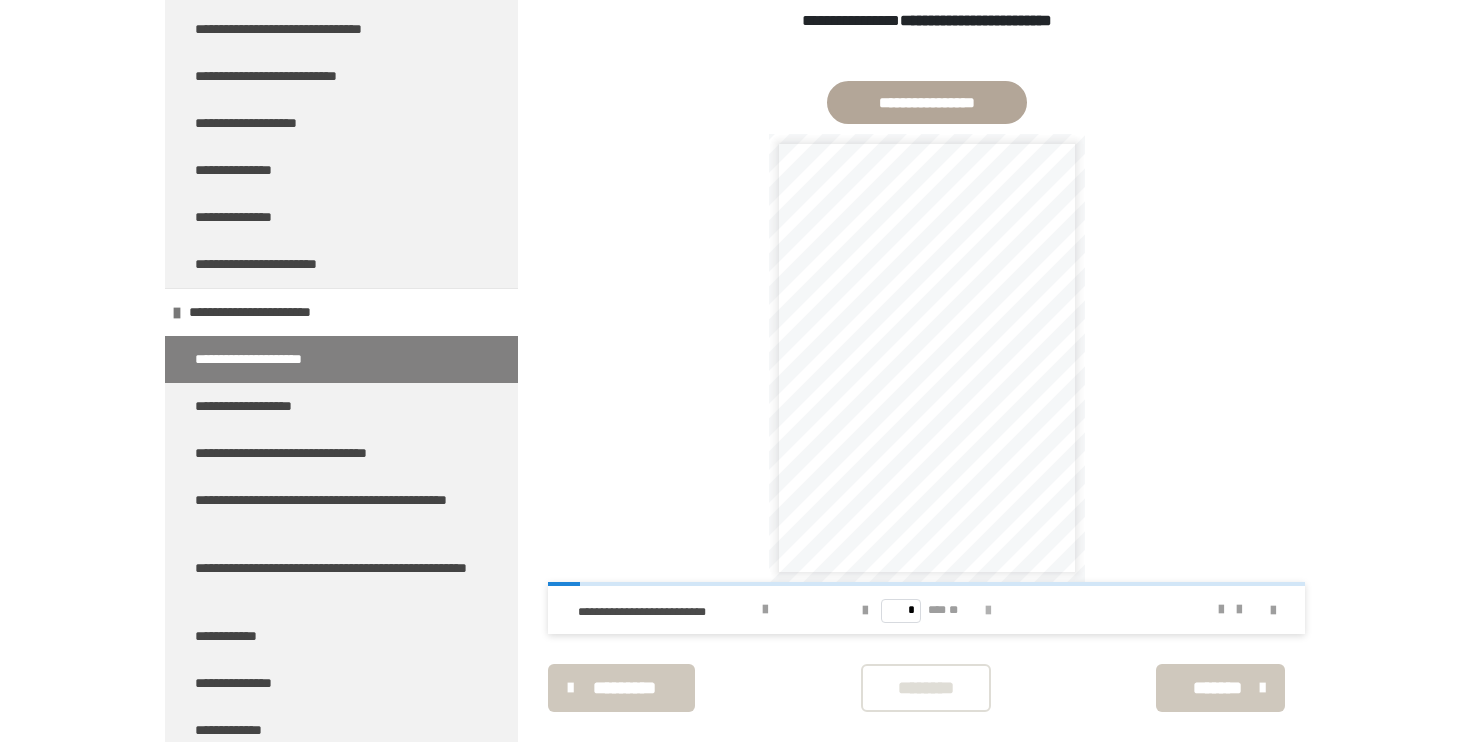 click at bounding box center (988, 611) 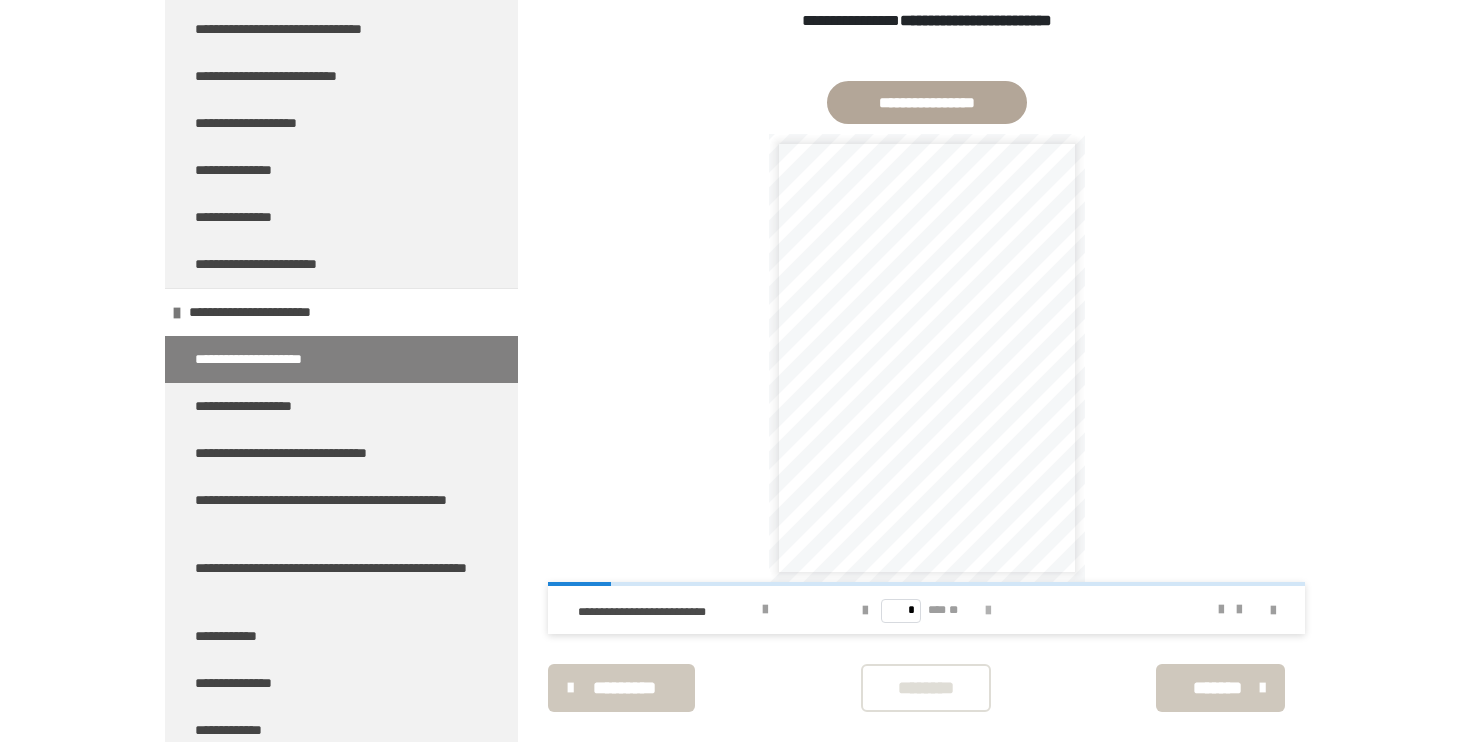 click at bounding box center (988, 611) 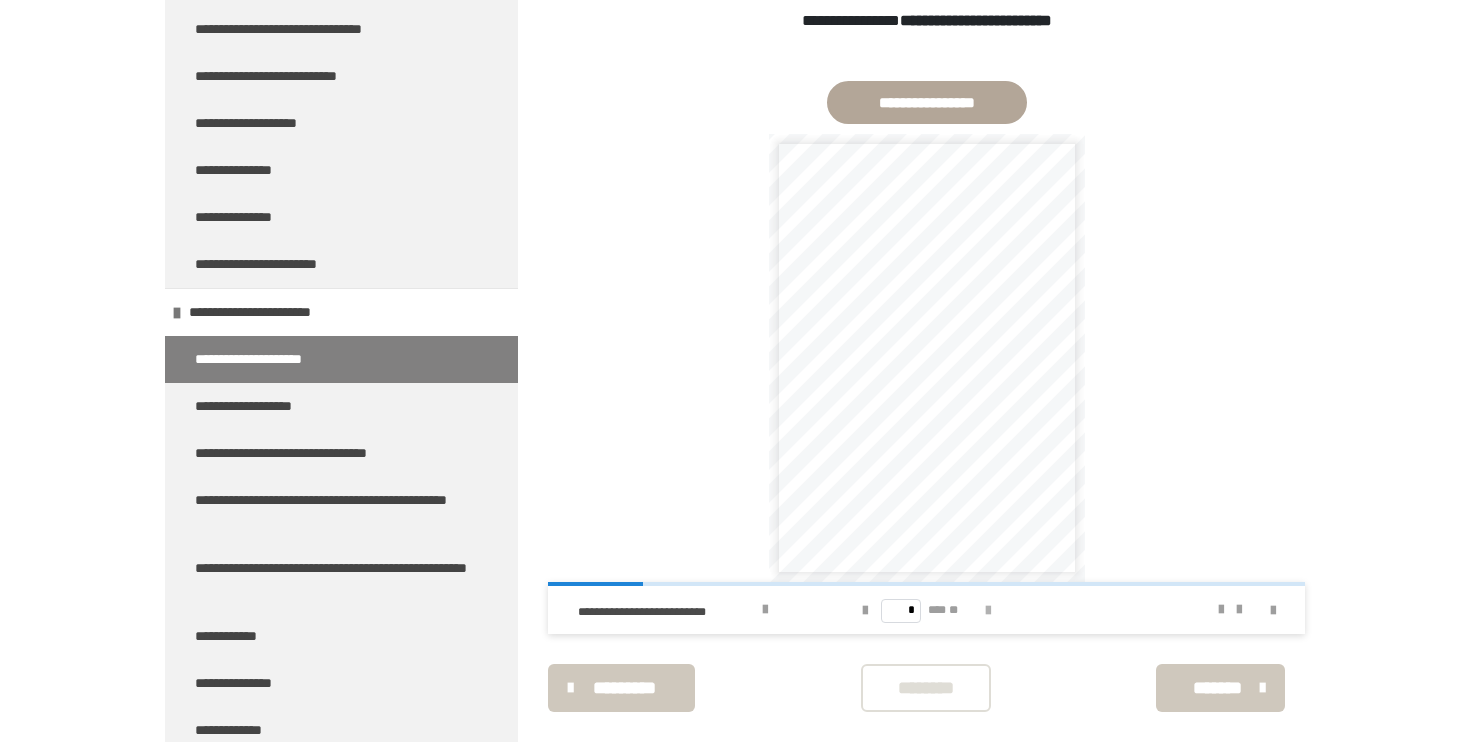 click at bounding box center [988, 611] 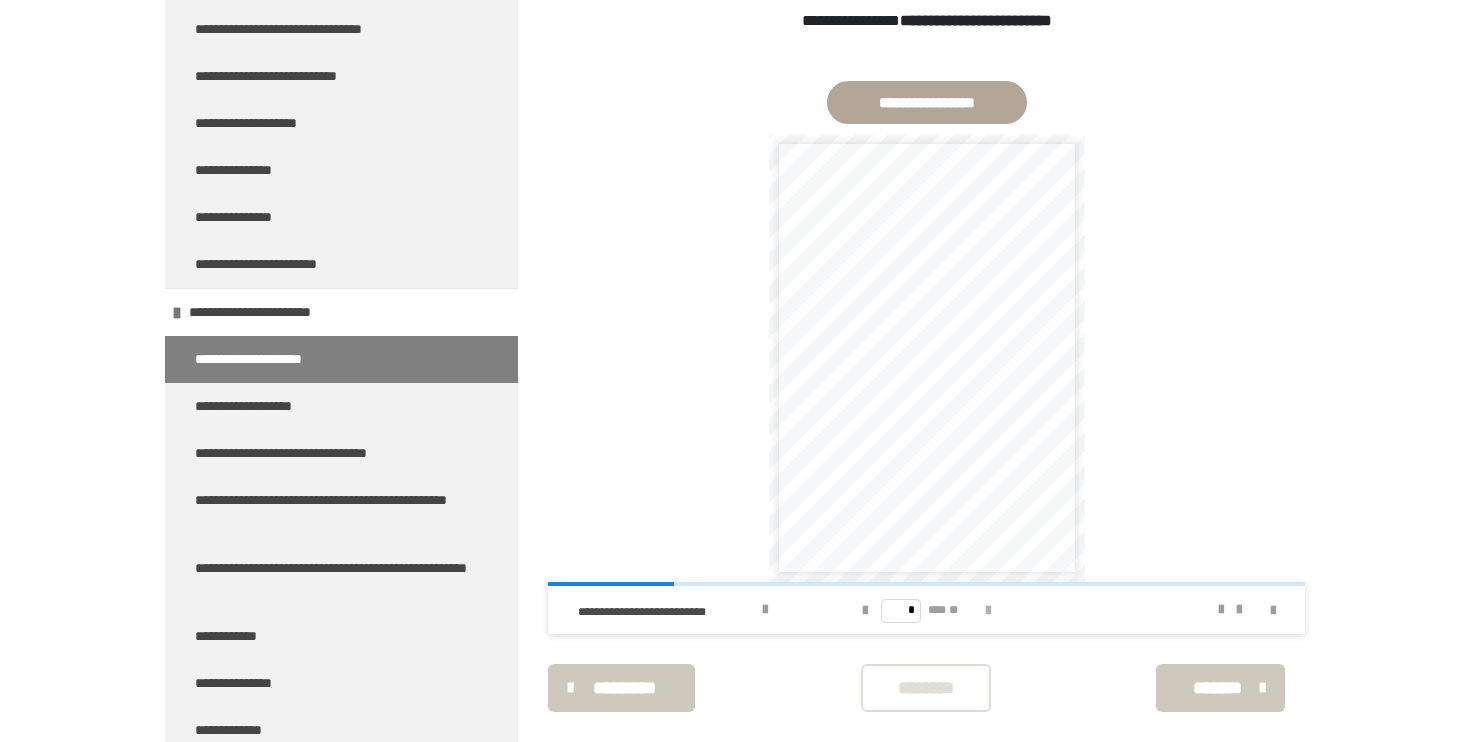 click at bounding box center (988, 611) 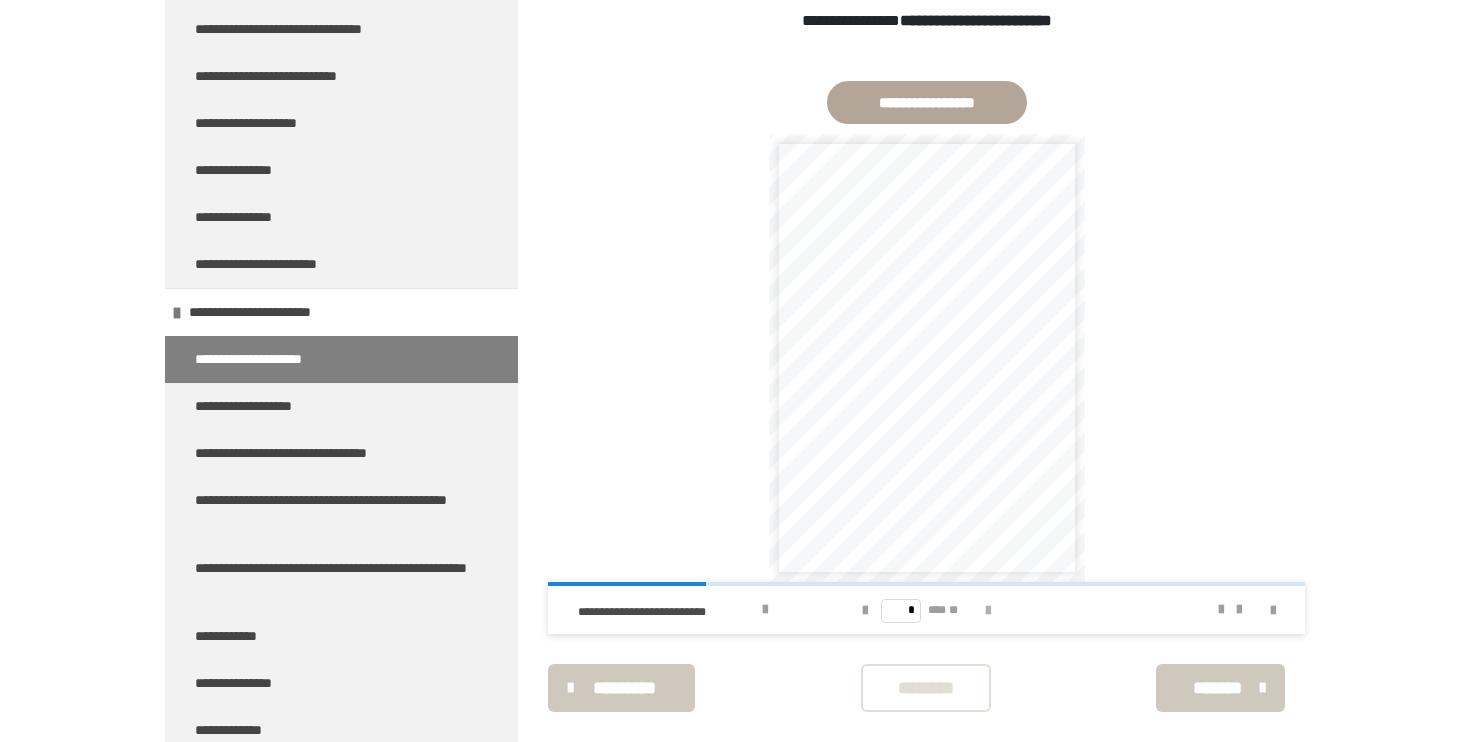 click at bounding box center [988, 611] 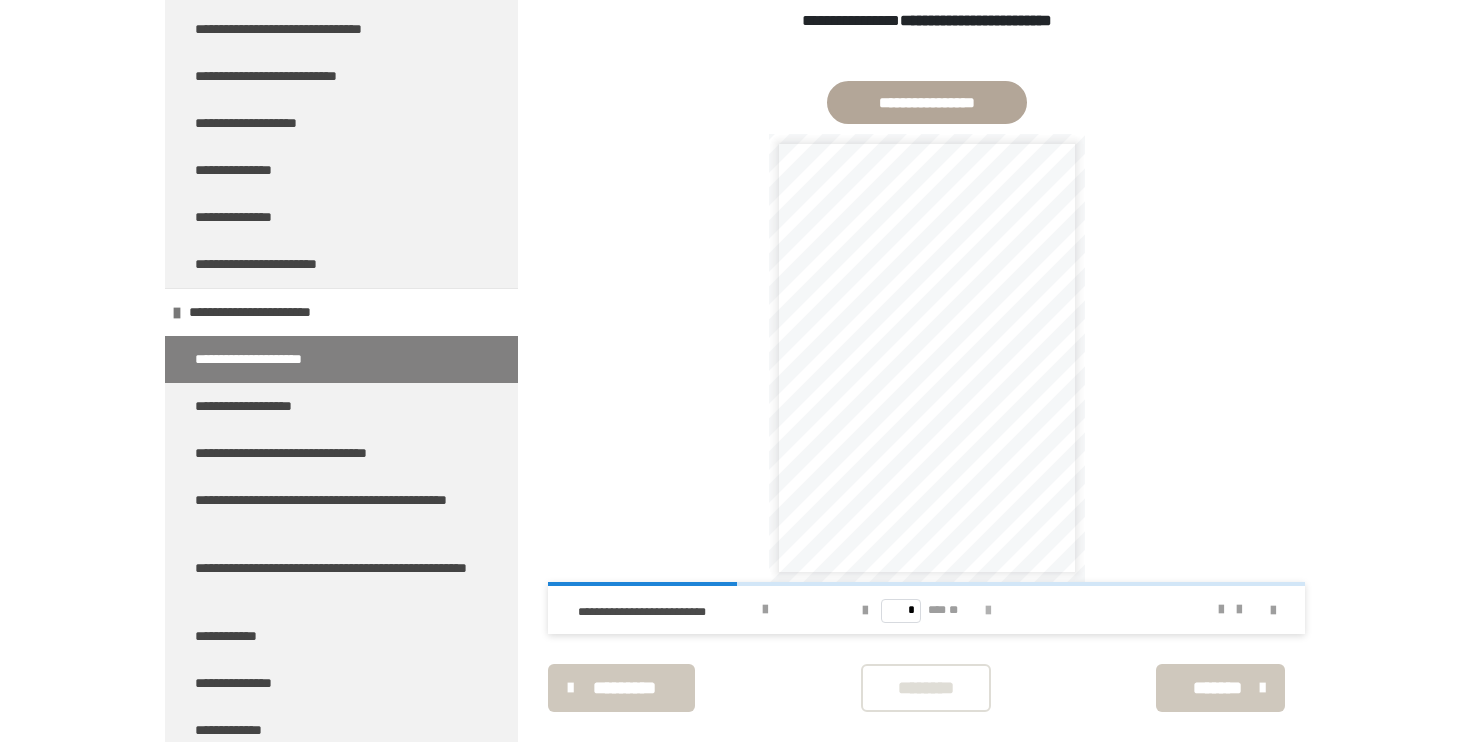 click at bounding box center (988, 611) 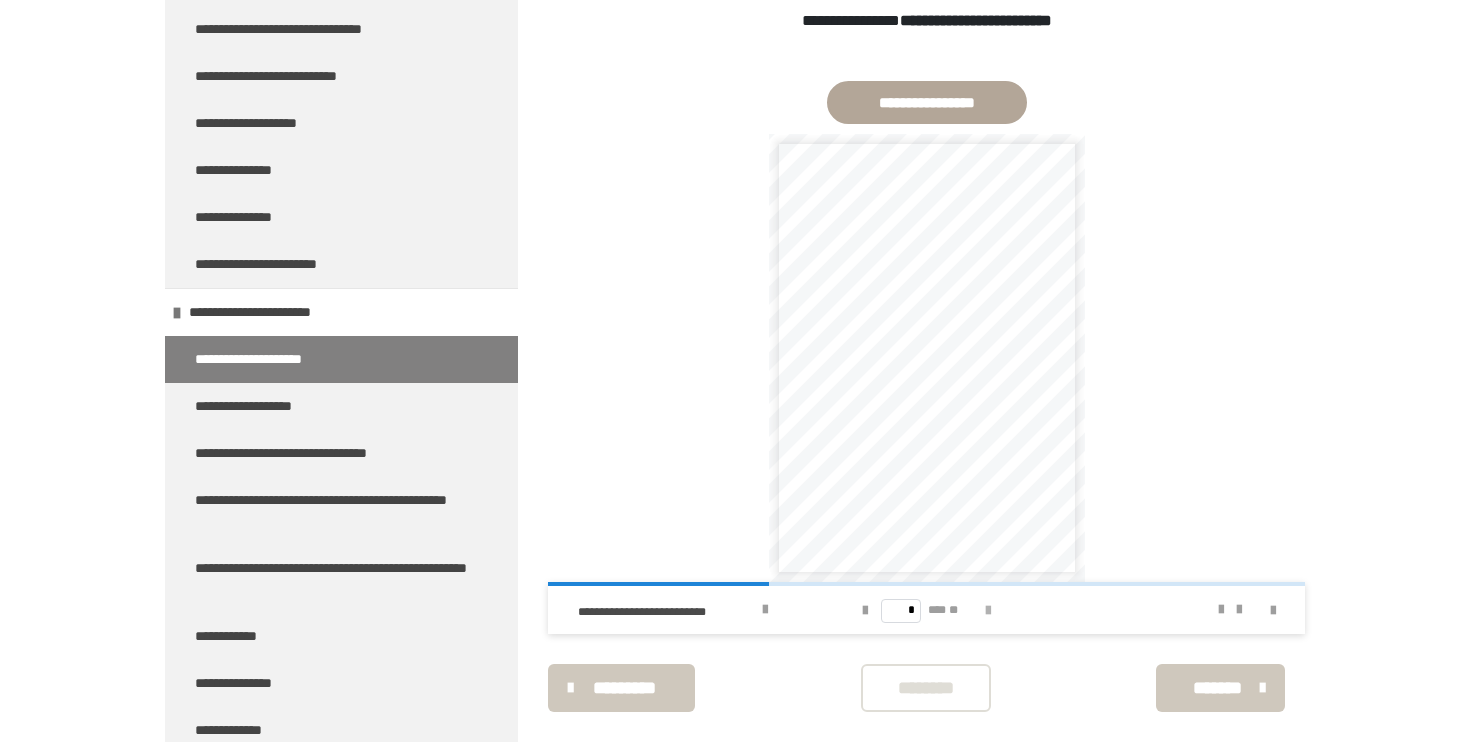 click at bounding box center (988, 611) 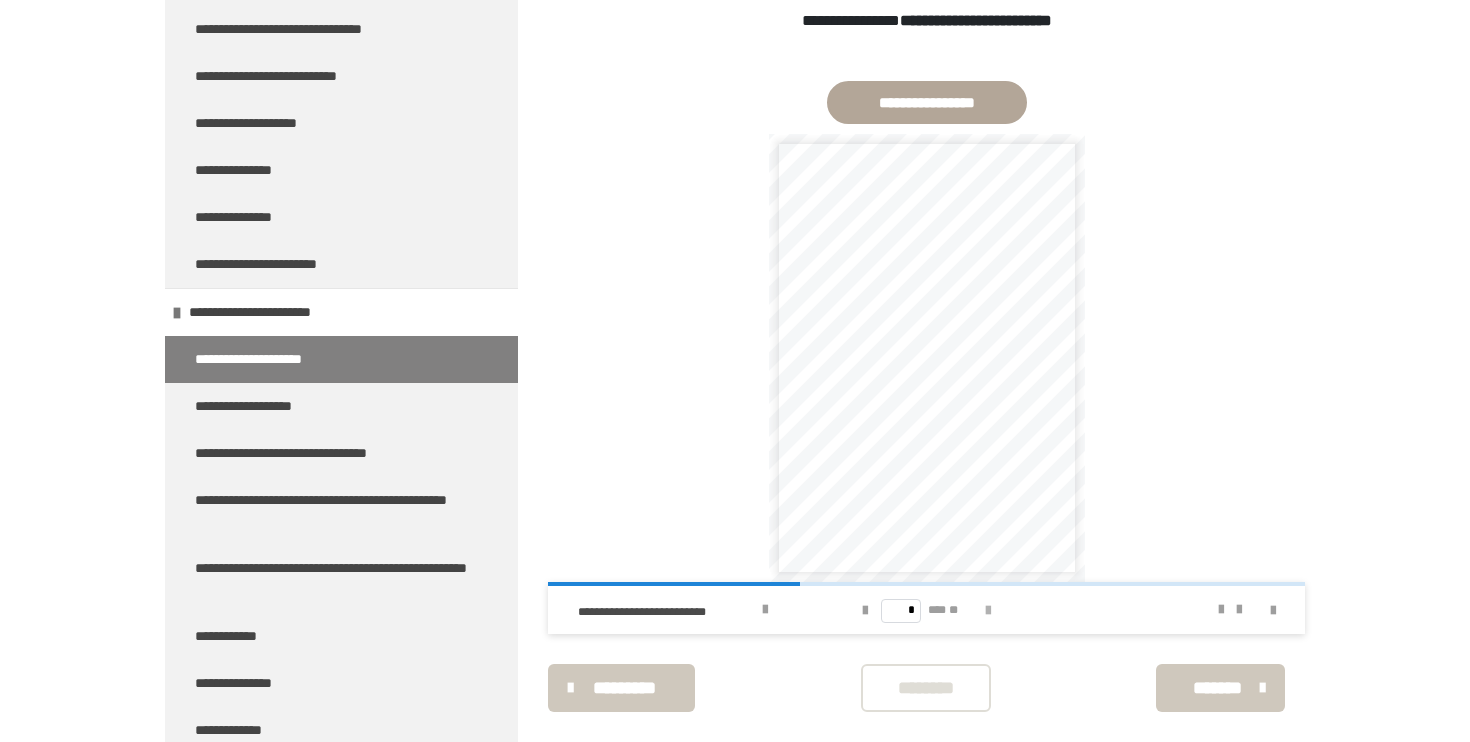 click at bounding box center [988, 611] 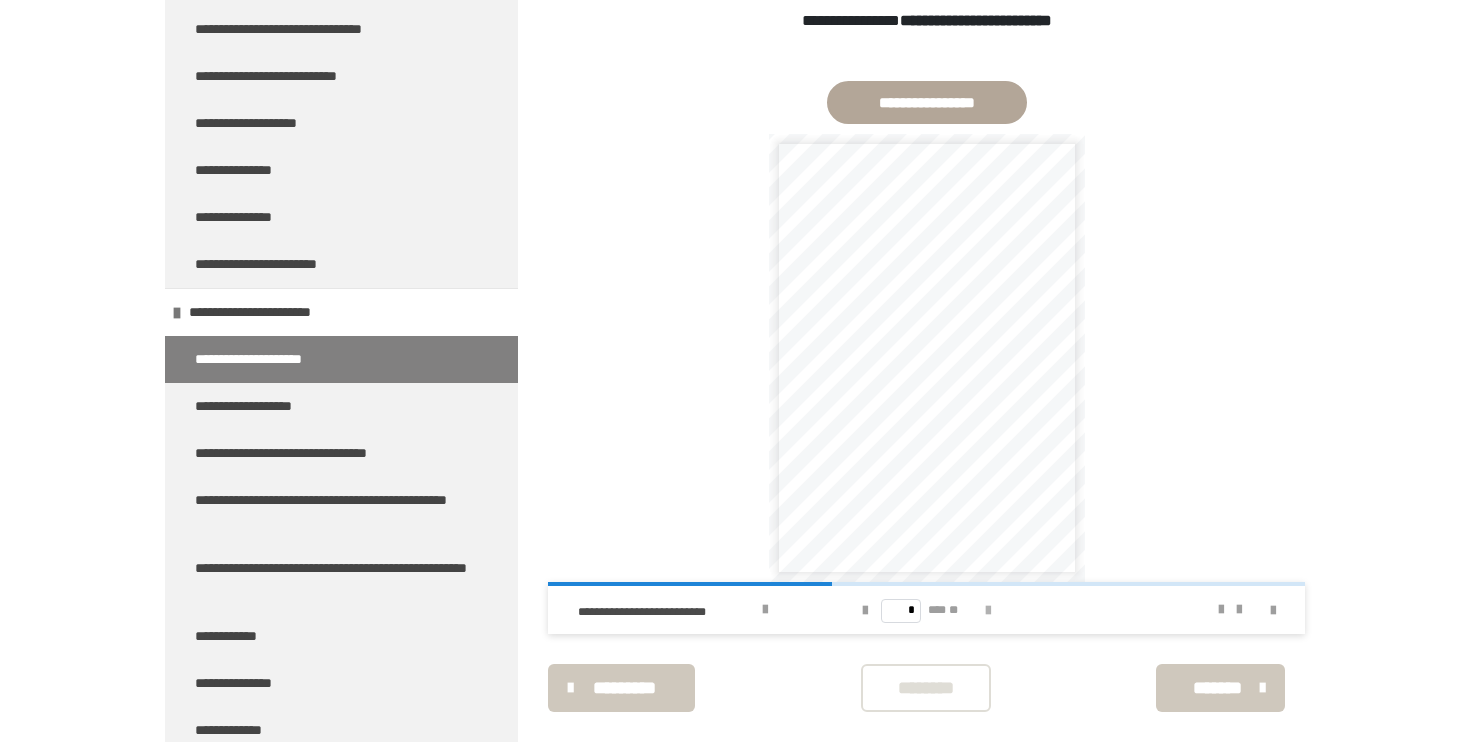 click at bounding box center [988, 611] 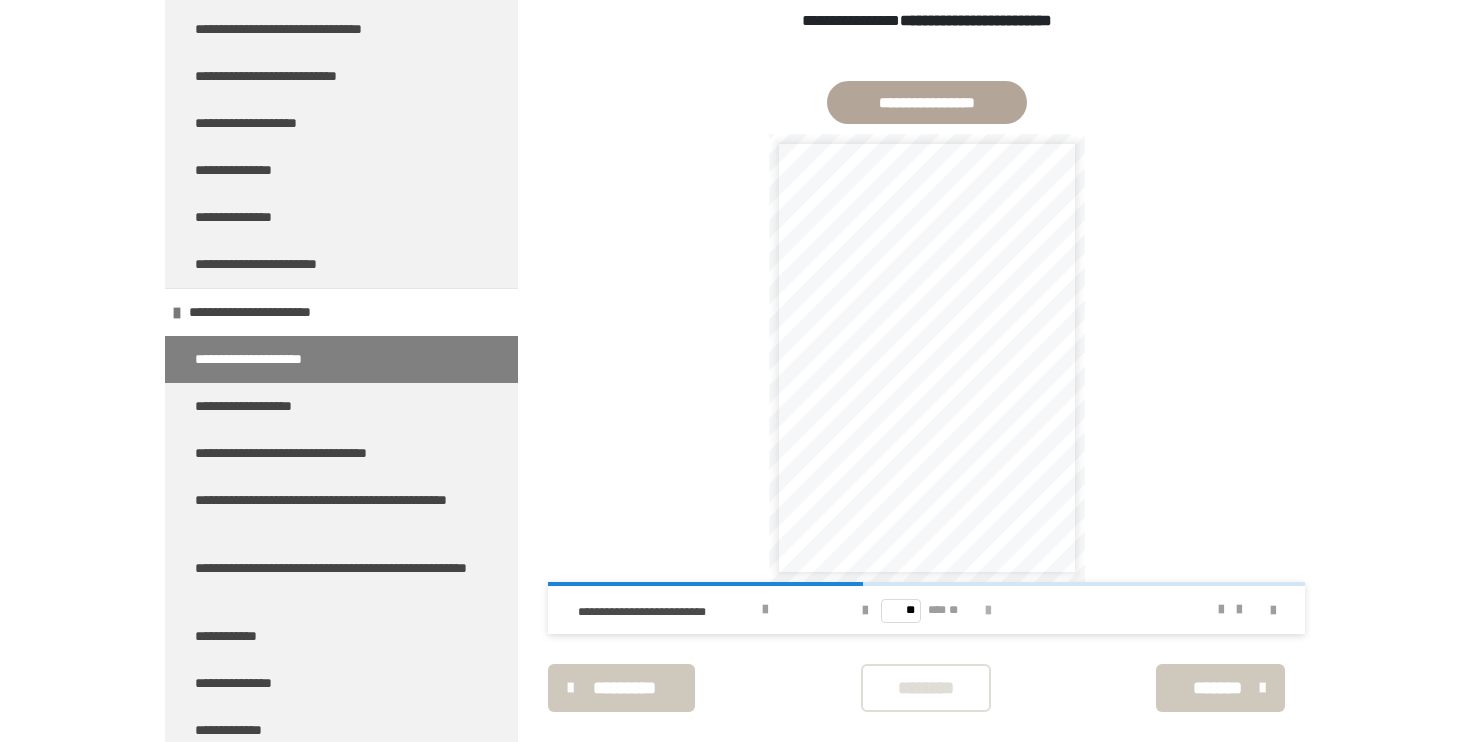click at bounding box center [988, 611] 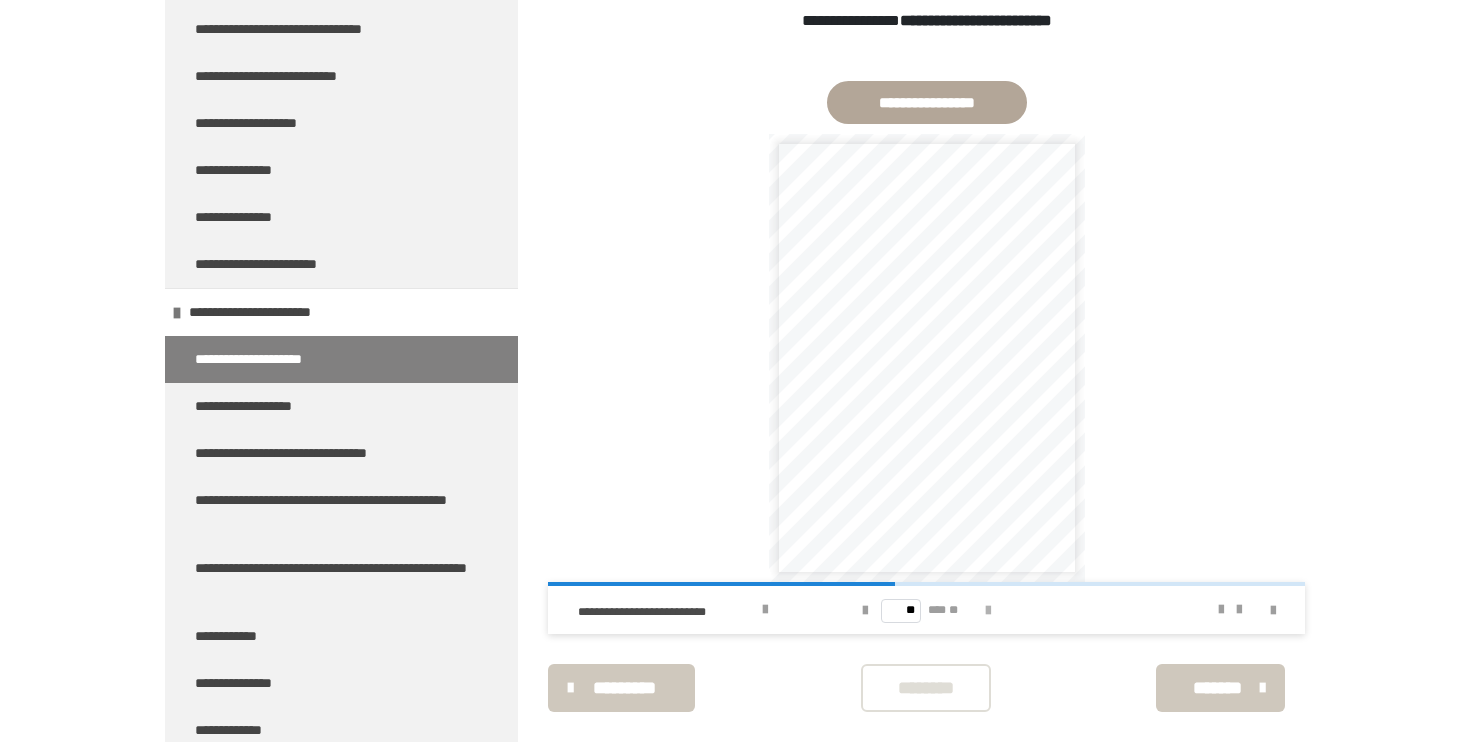 click at bounding box center (988, 611) 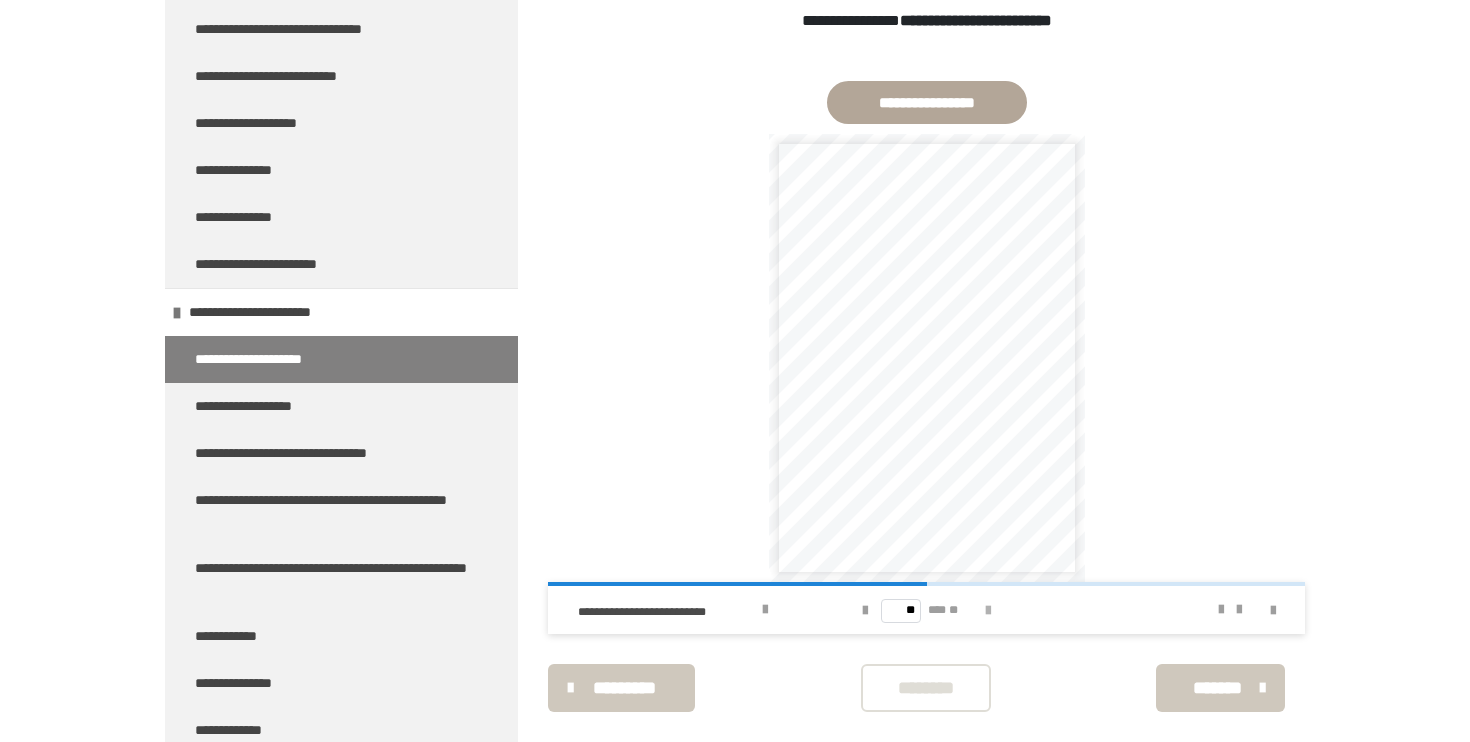click at bounding box center [988, 611] 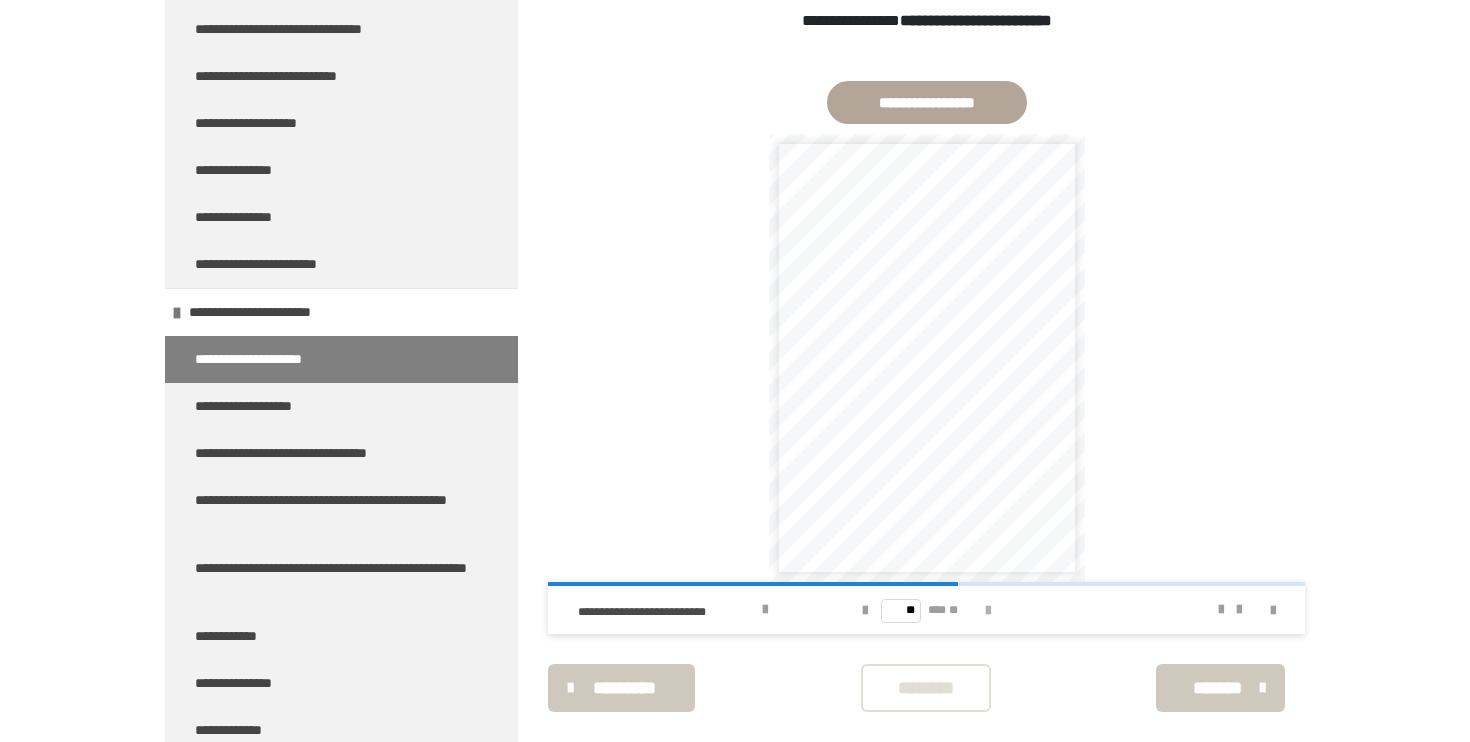 click at bounding box center [988, 611] 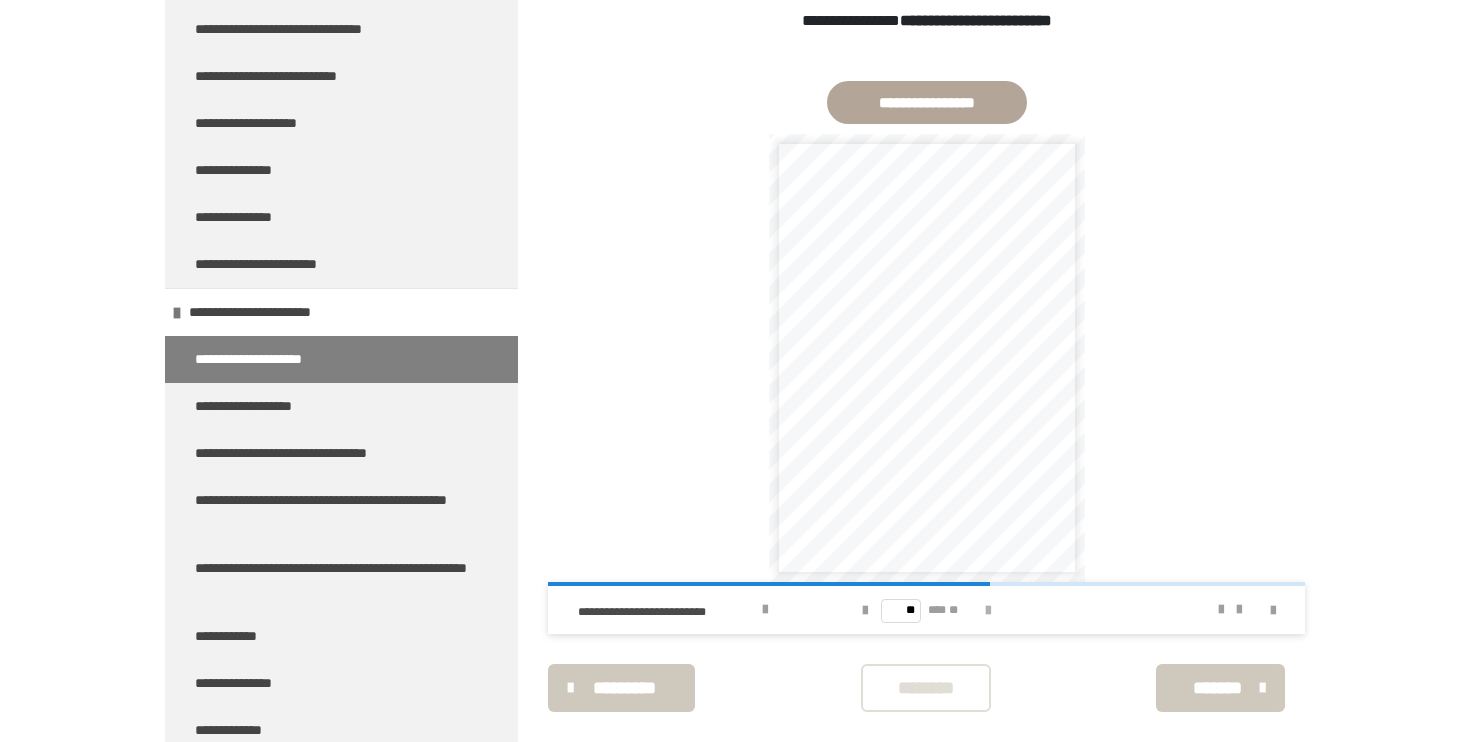 click at bounding box center [988, 611] 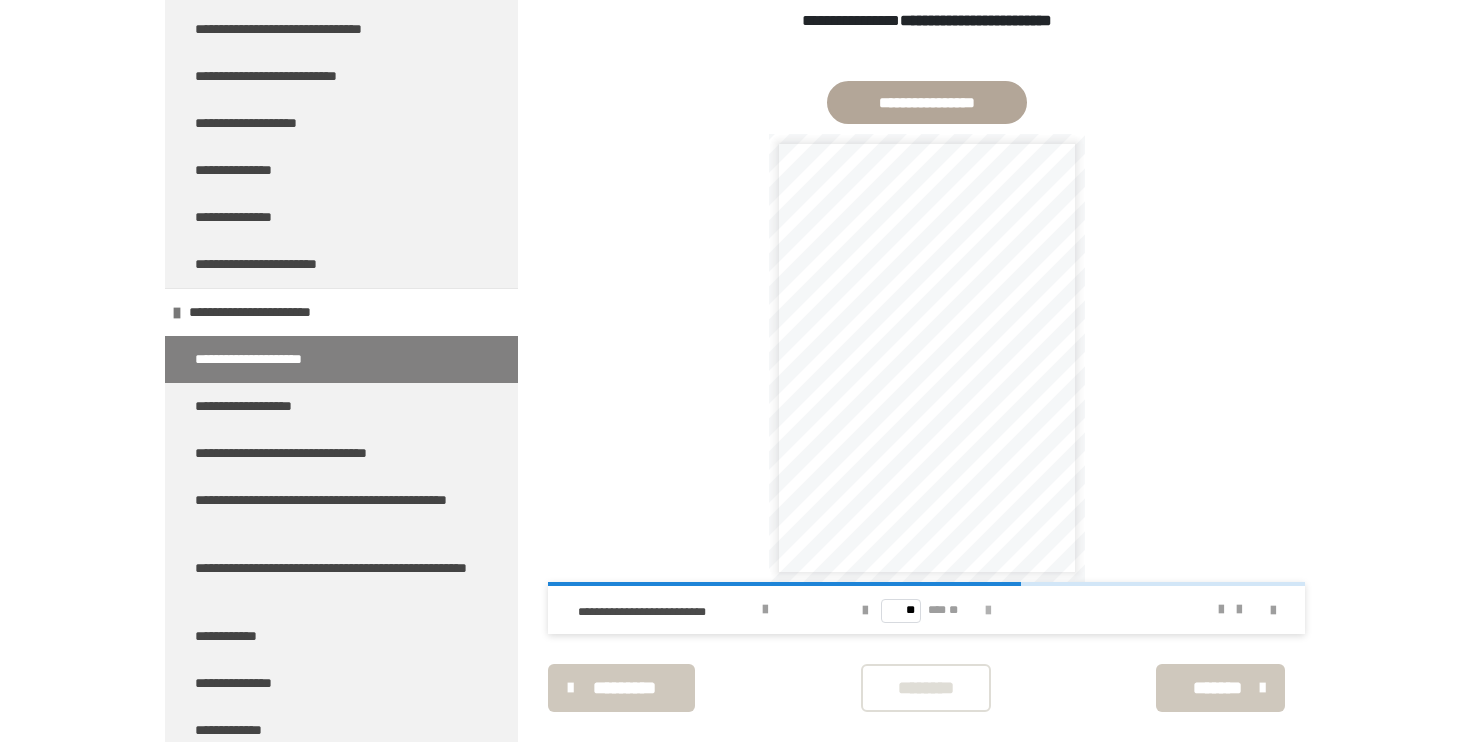click at bounding box center [988, 611] 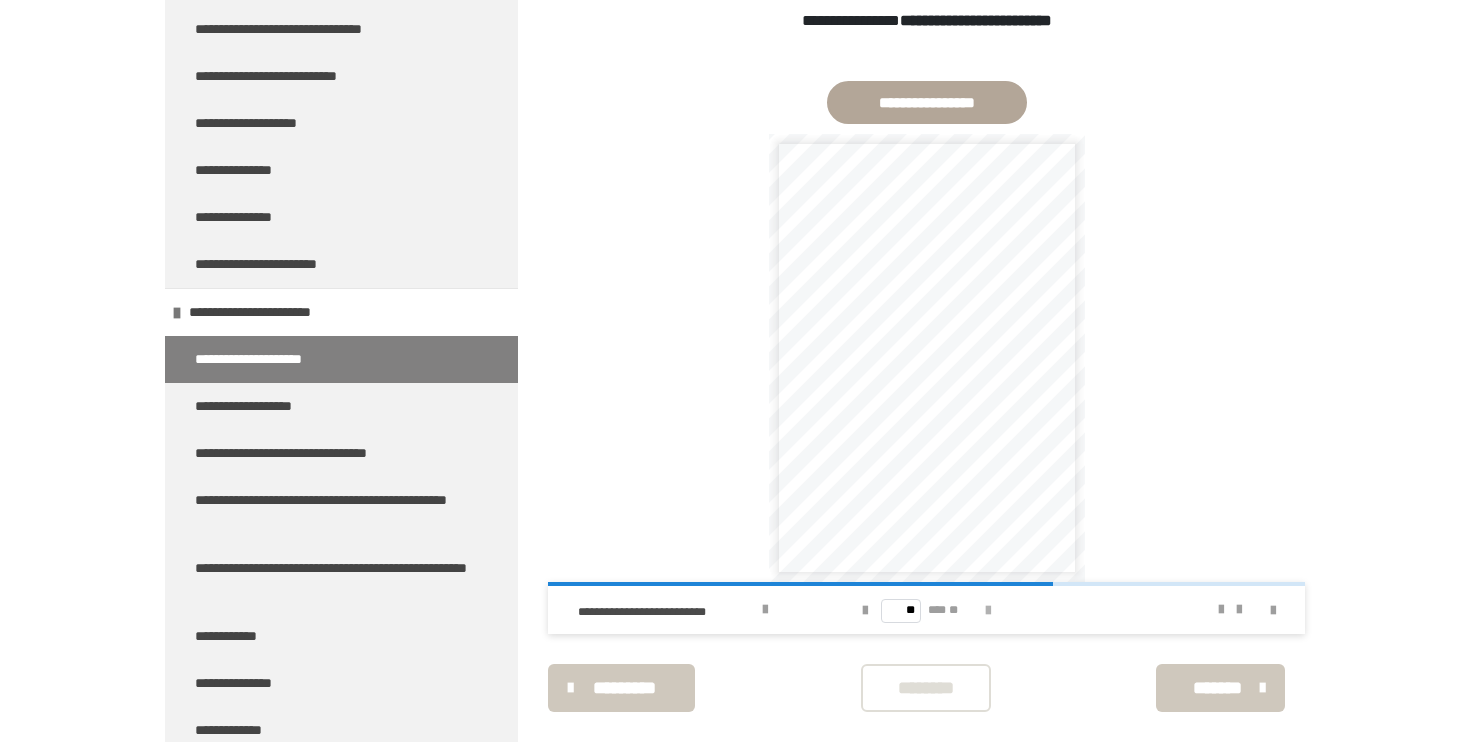 click at bounding box center (988, 611) 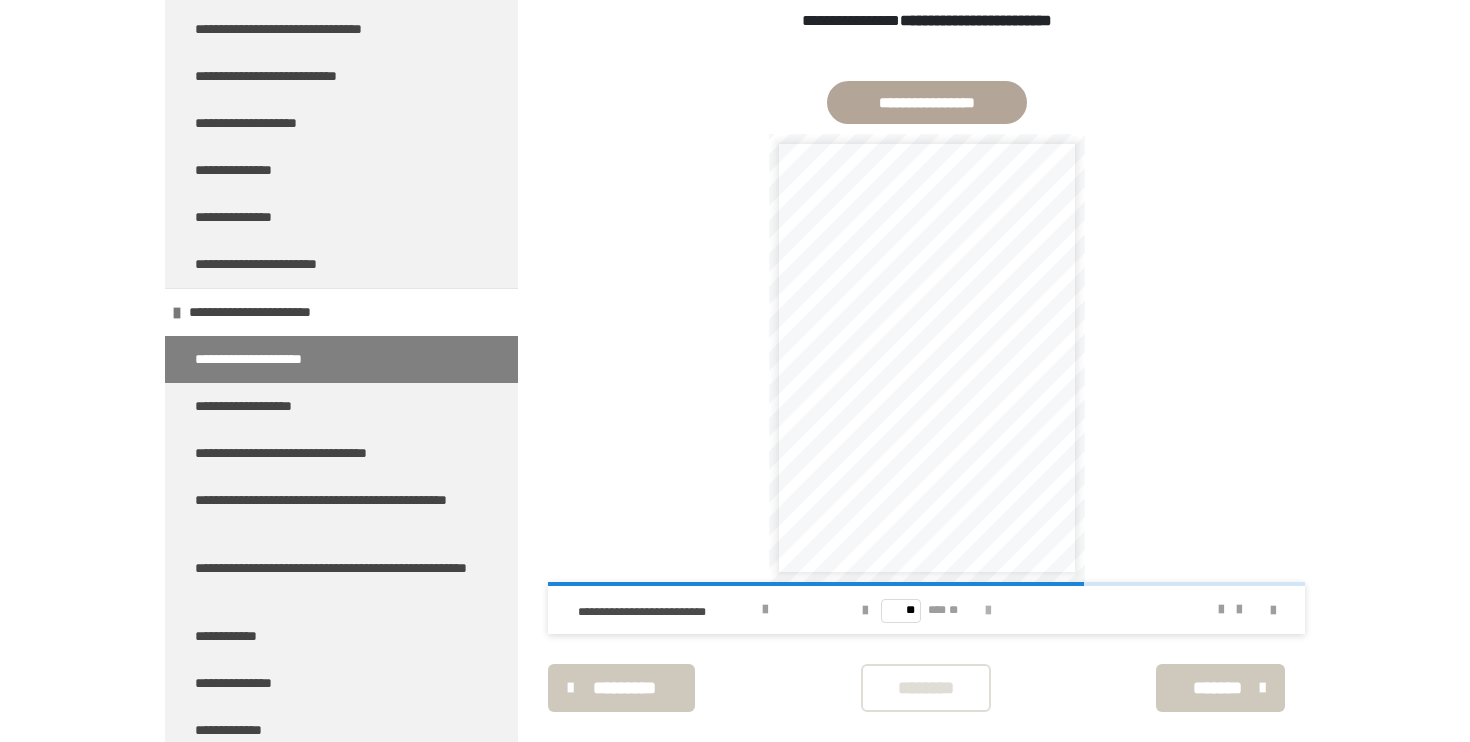 click at bounding box center [988, 611] 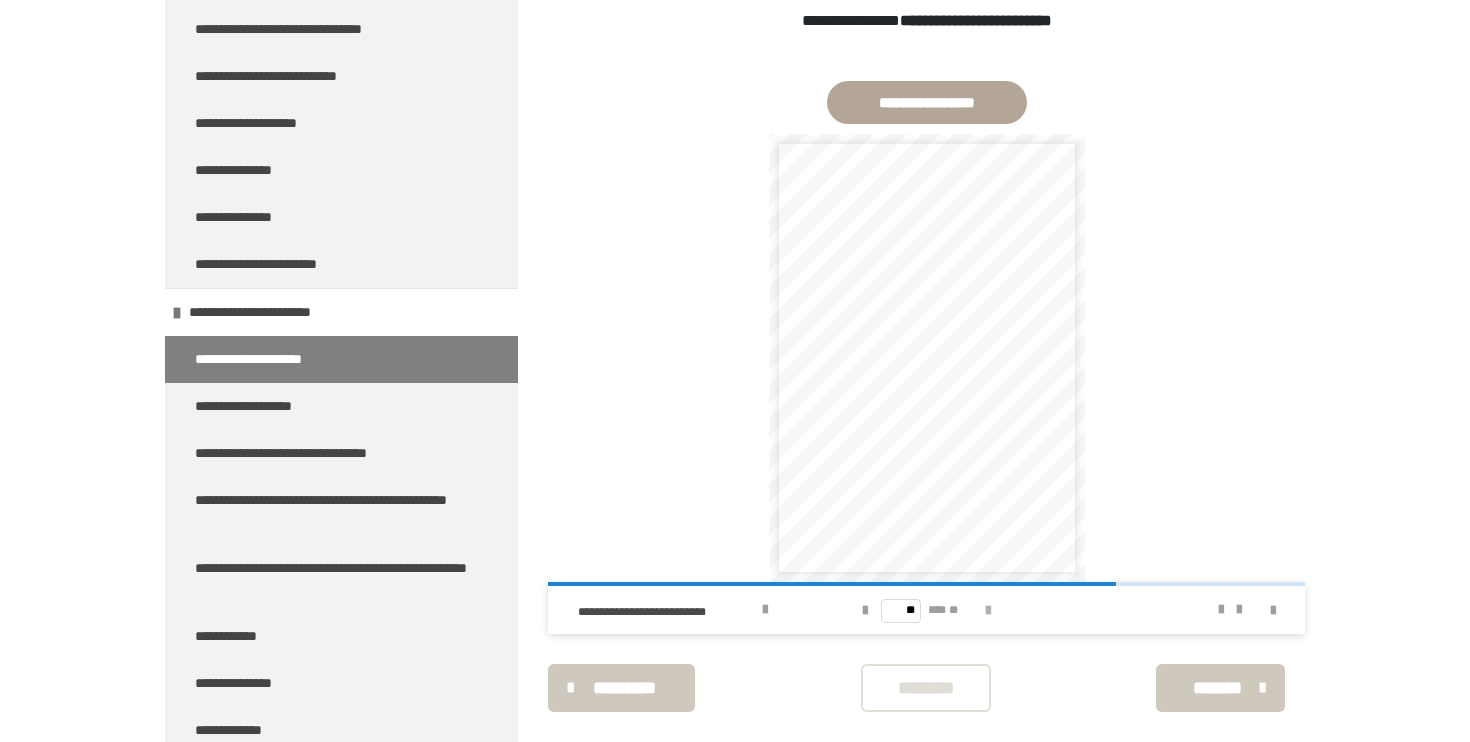 click at bounding box center [988, 611] 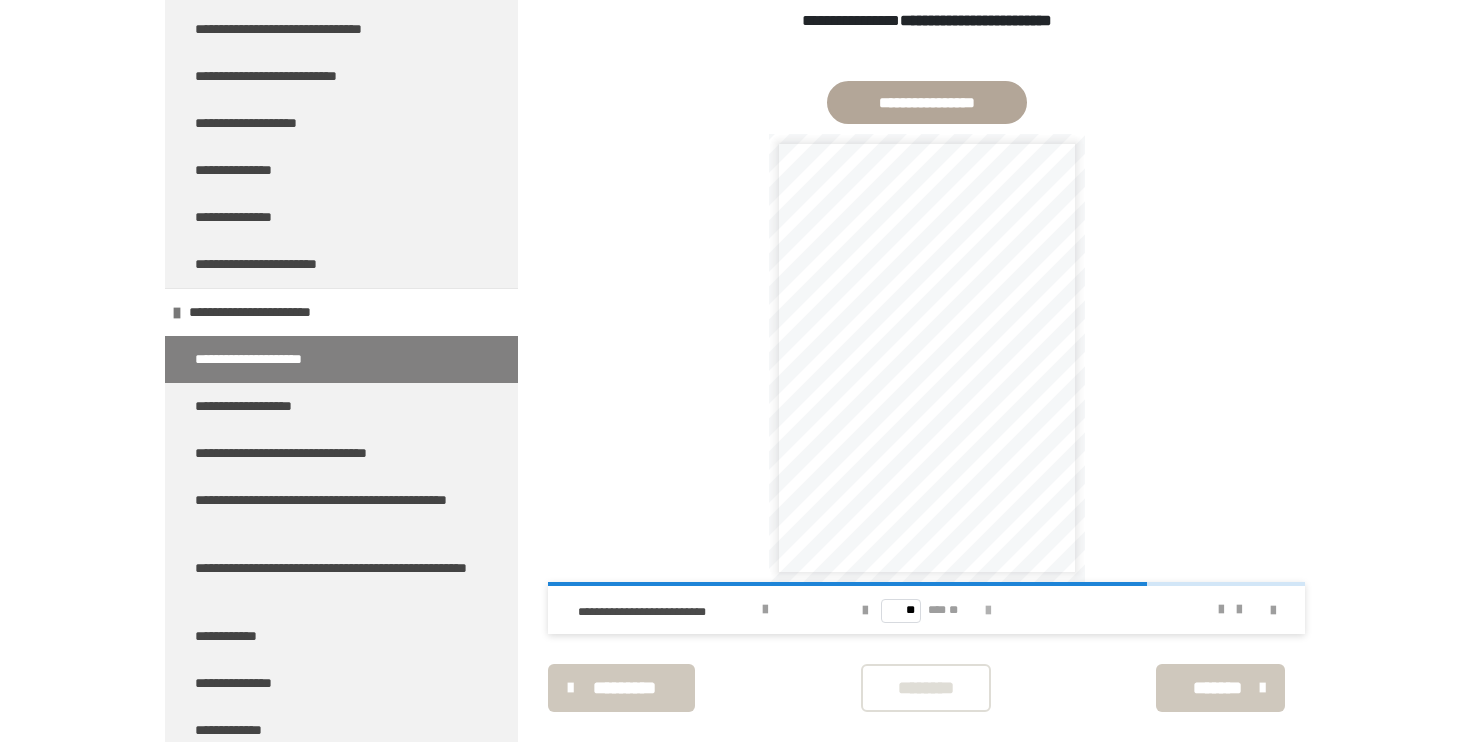 click at bounding box center [988, 611] 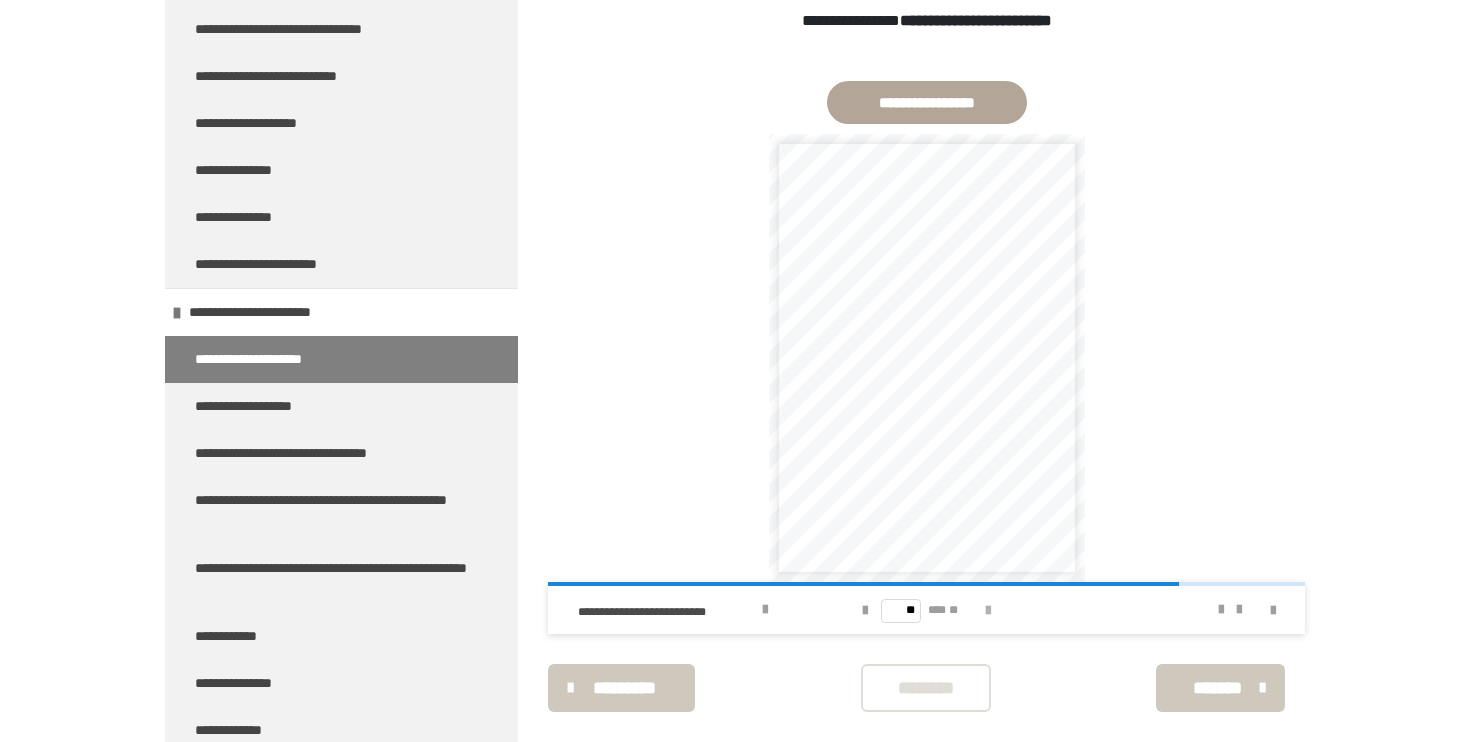 click at bounding box center (988, 611) 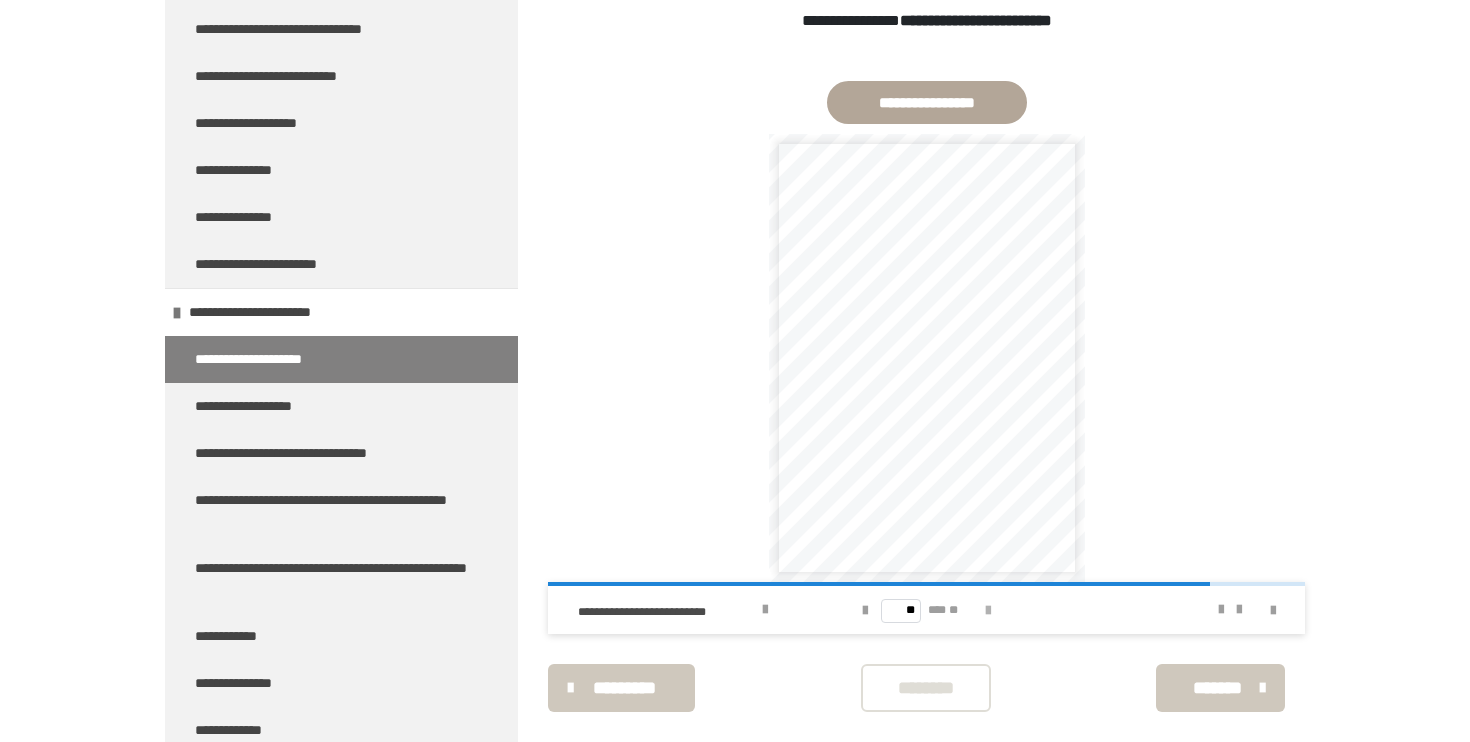click at bounding box center [988, 611] 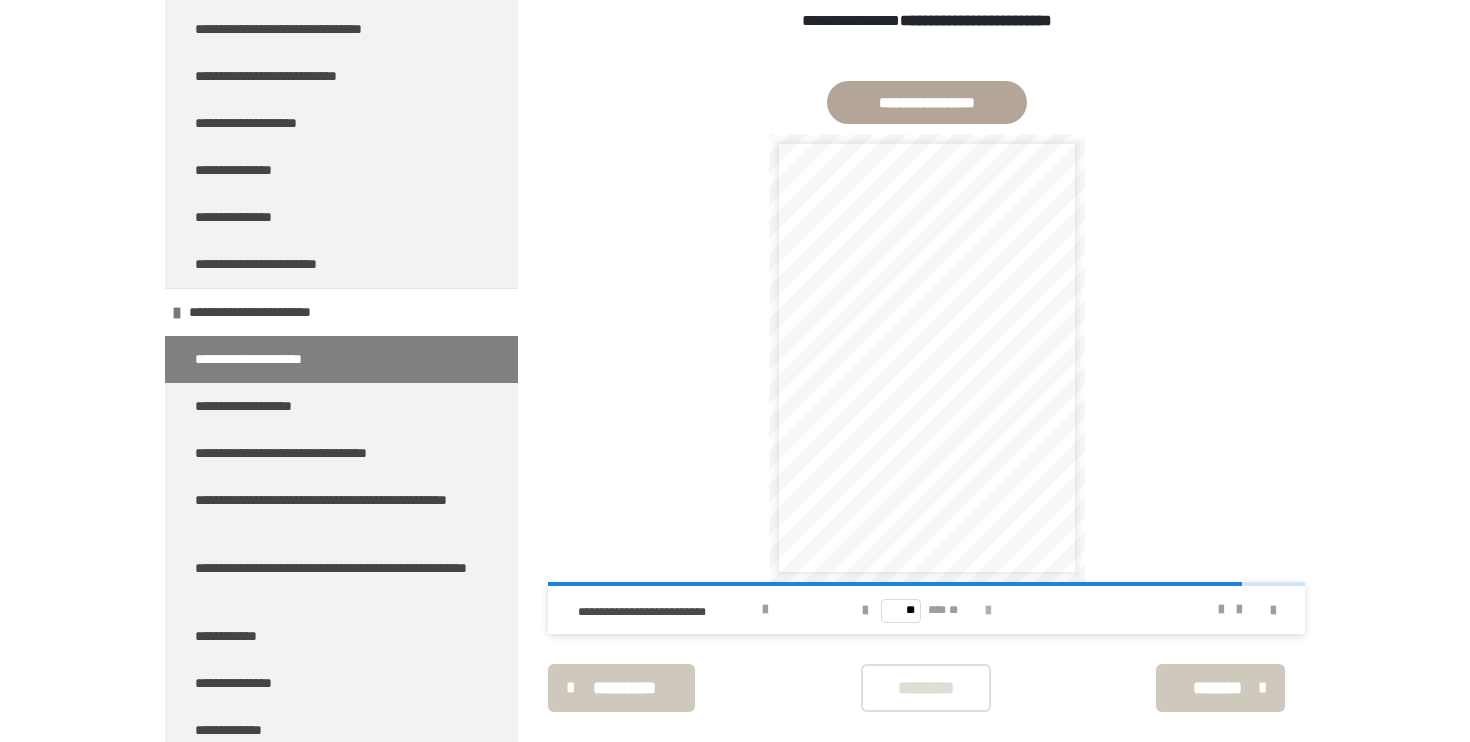 click at bounding box center [988, 611] 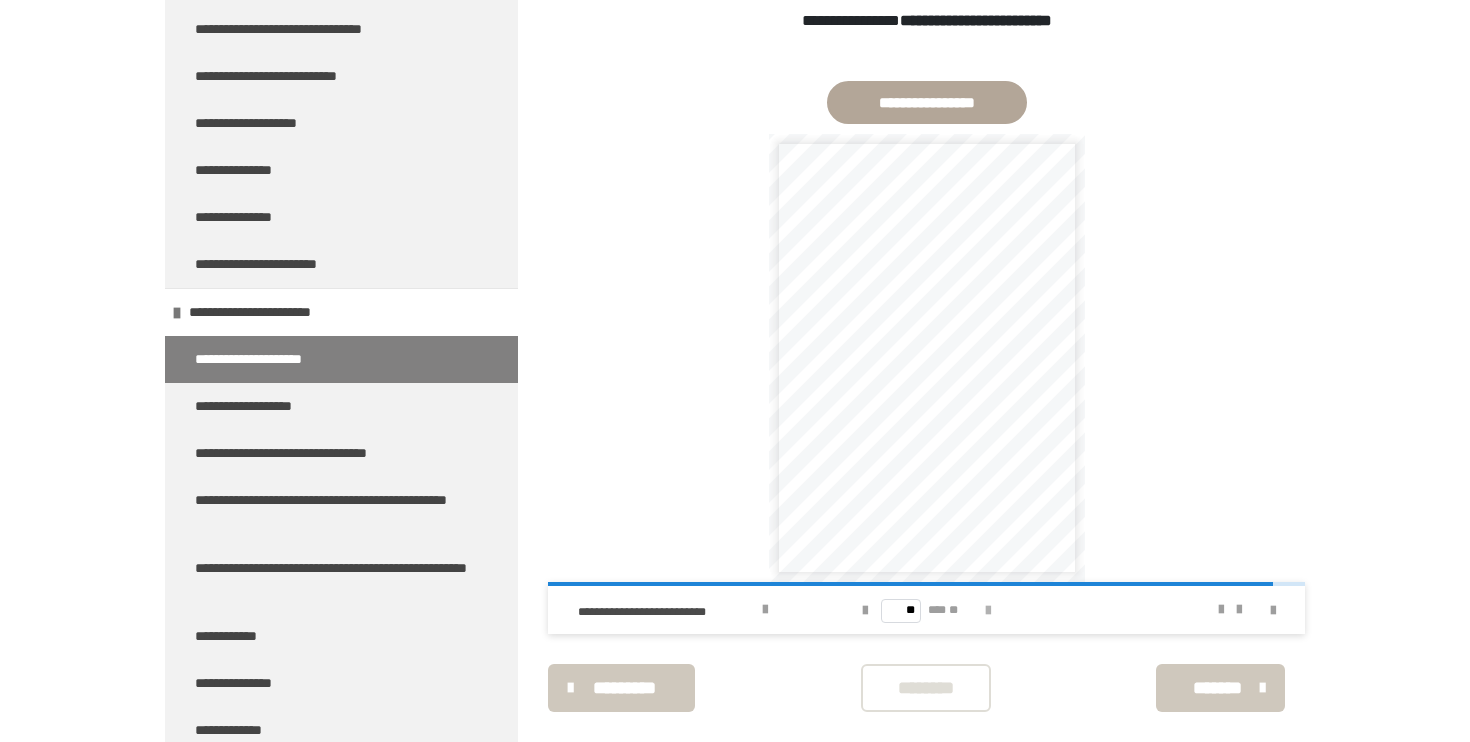 click at bounding box center [988, 611] 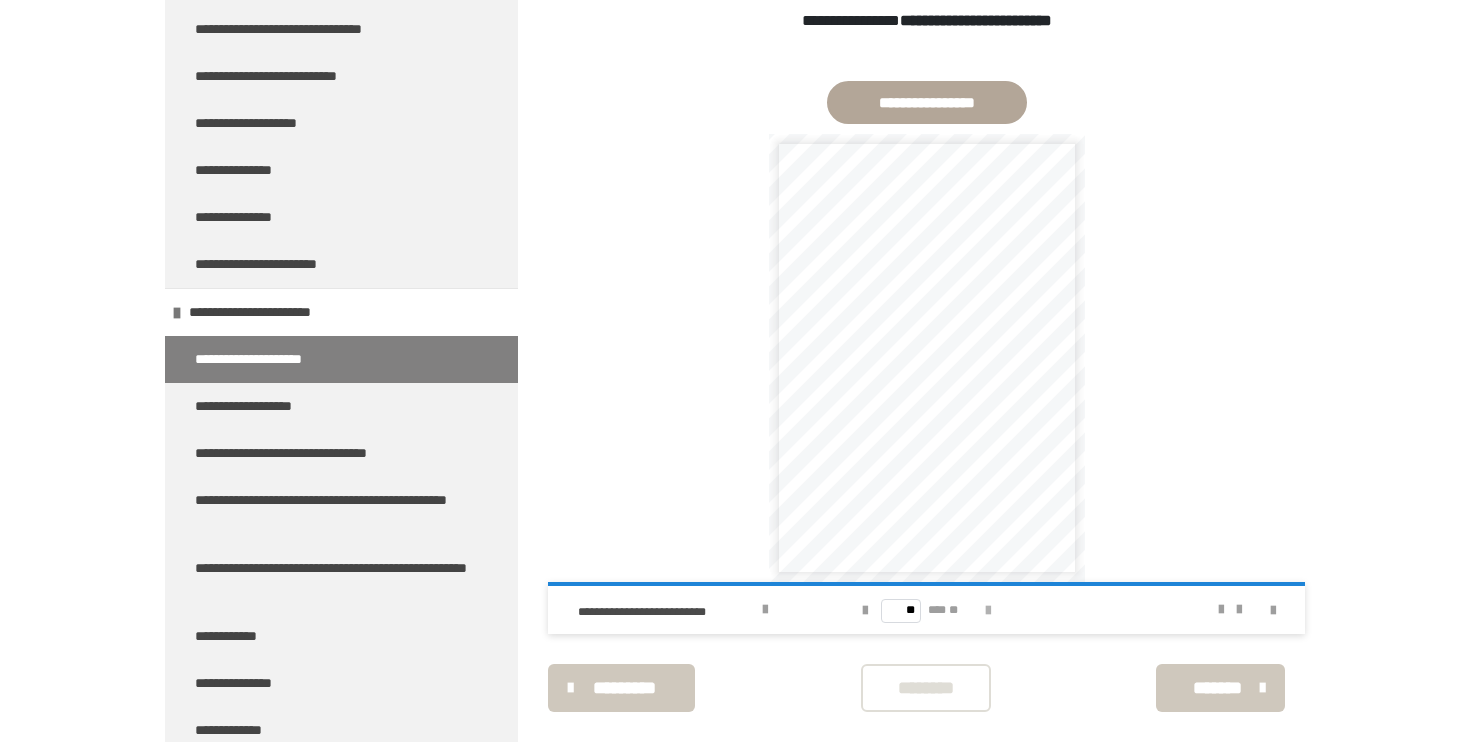 click on "** *** **" at bounding box center (926, 610) 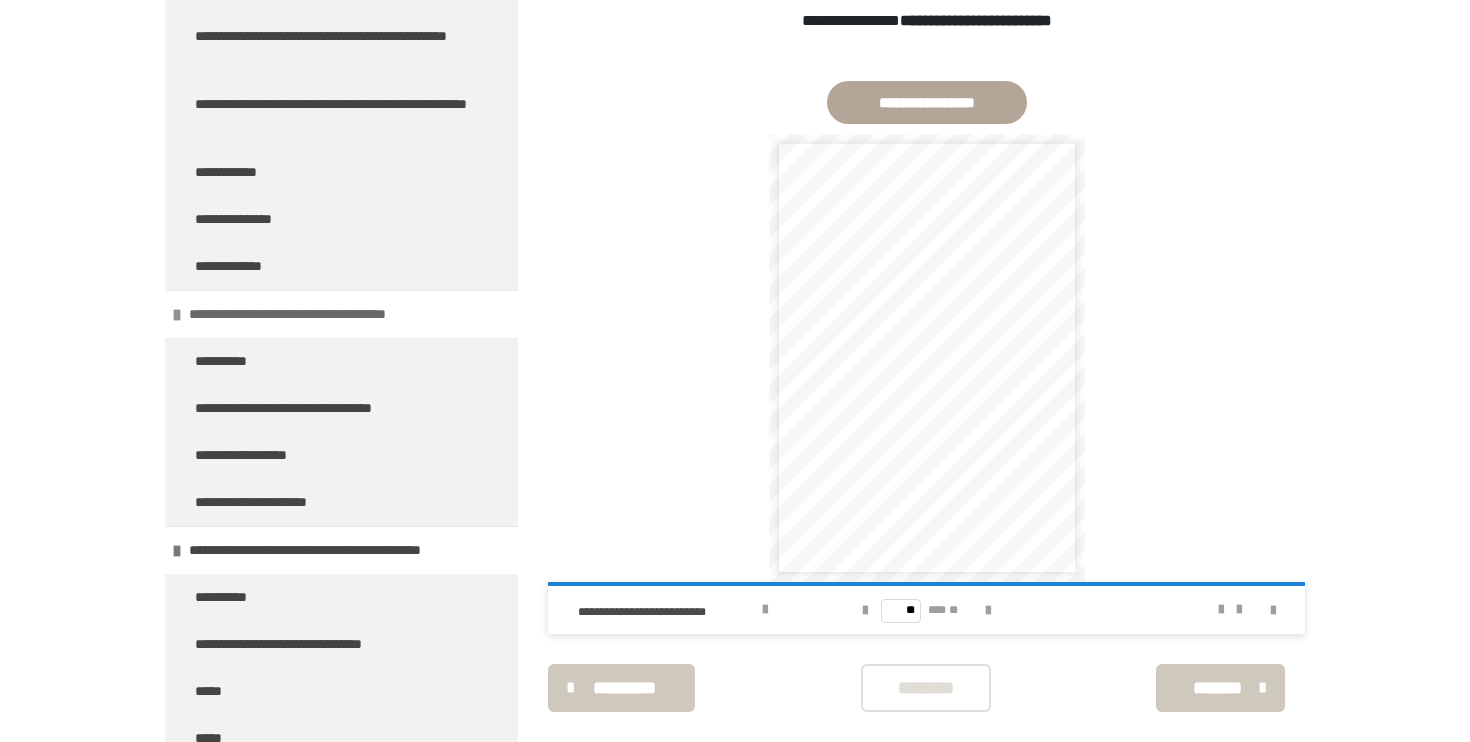 scroll, scrollTop: 3993, scrollLeft: 0, axis: vertical 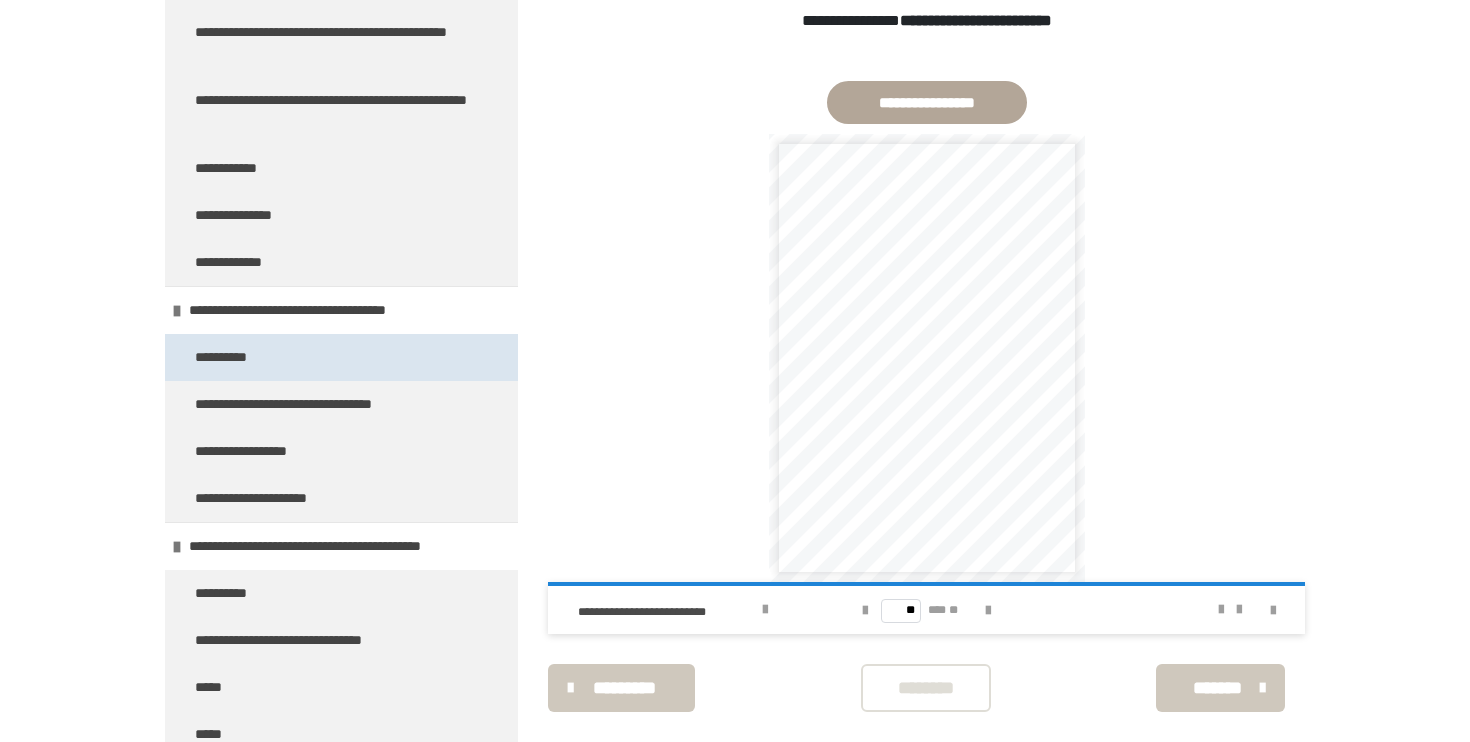 click on "**********" at bounding box center (341, 357) 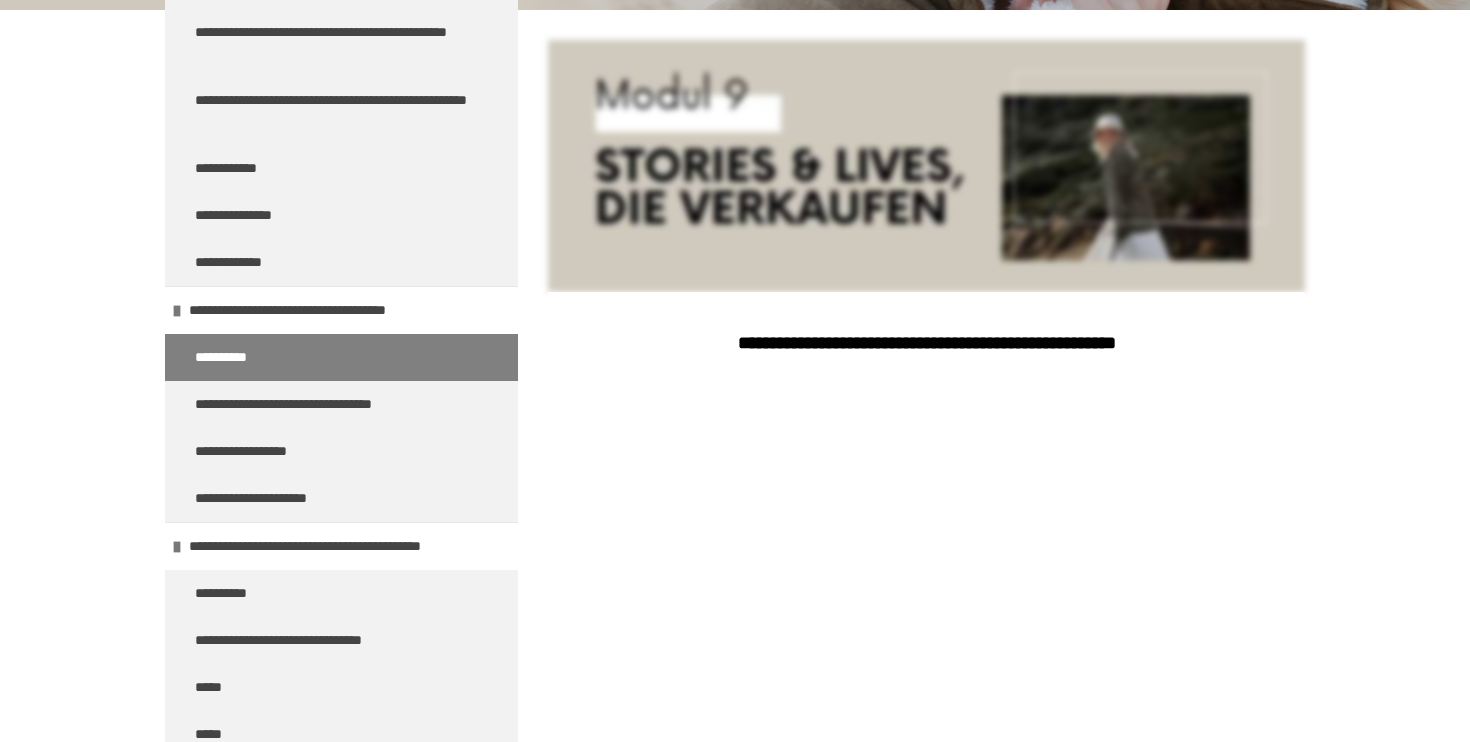 scroll, scrollTop: 494, scrollLeft: 0, axis: vertical 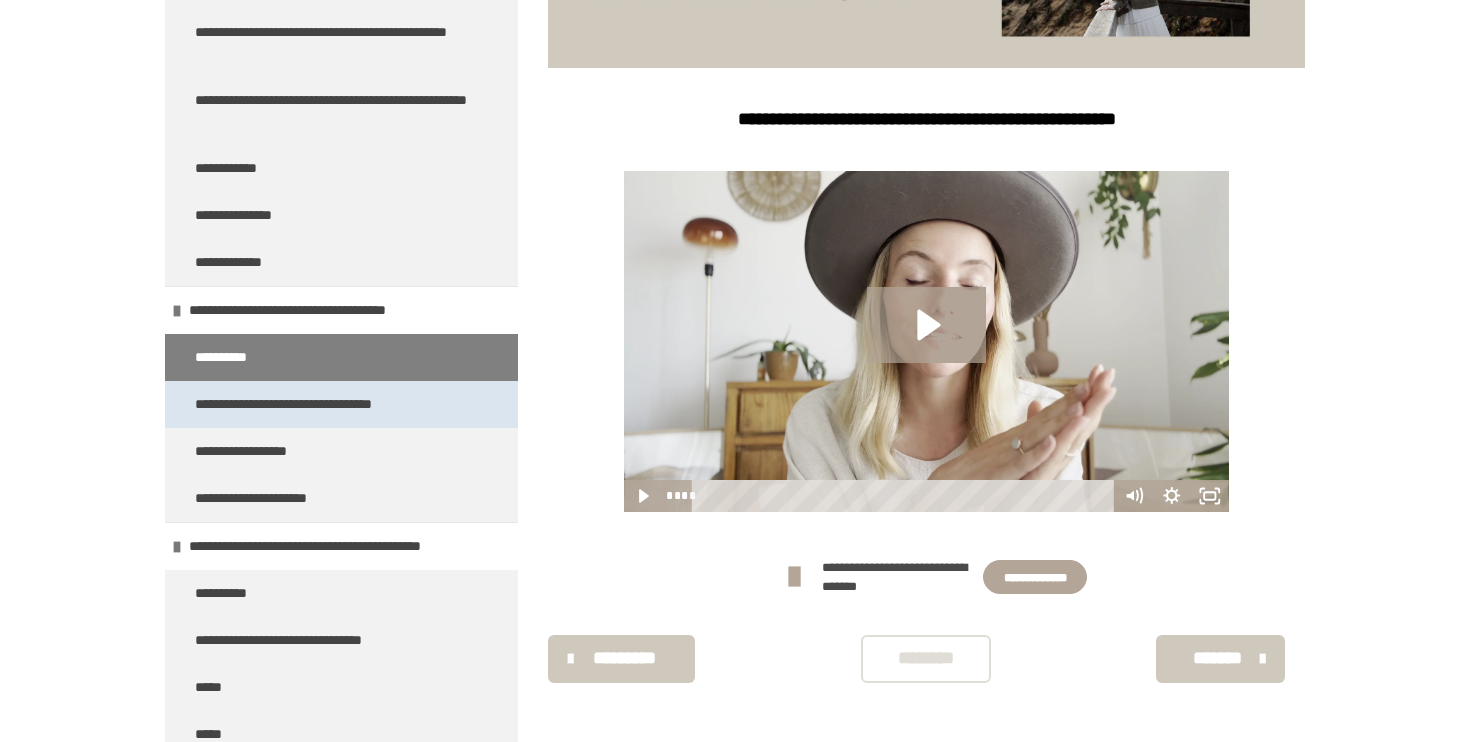 click on "**********" at bounding box center [311, 404] 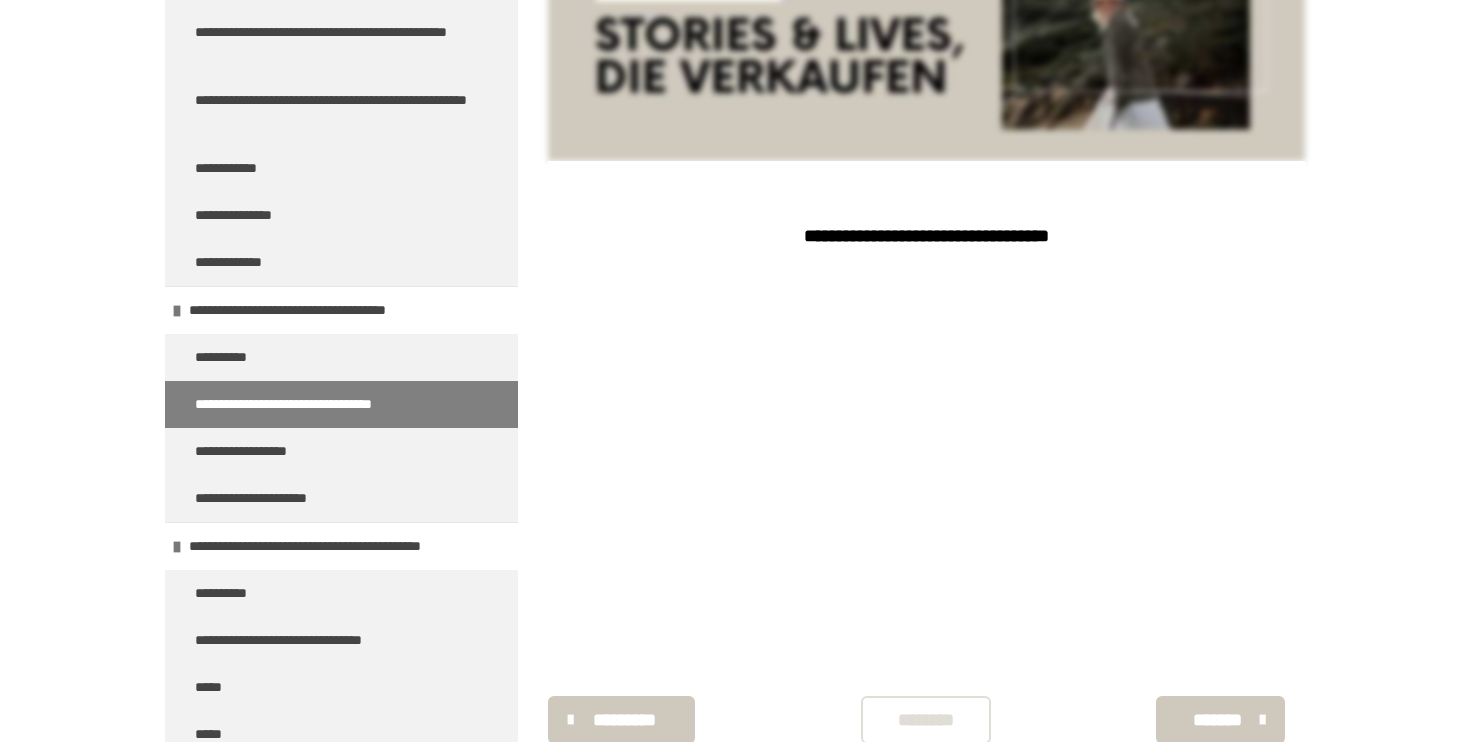 scroll, scrollTop: 463, scrollLeft: 0, axis: vertical 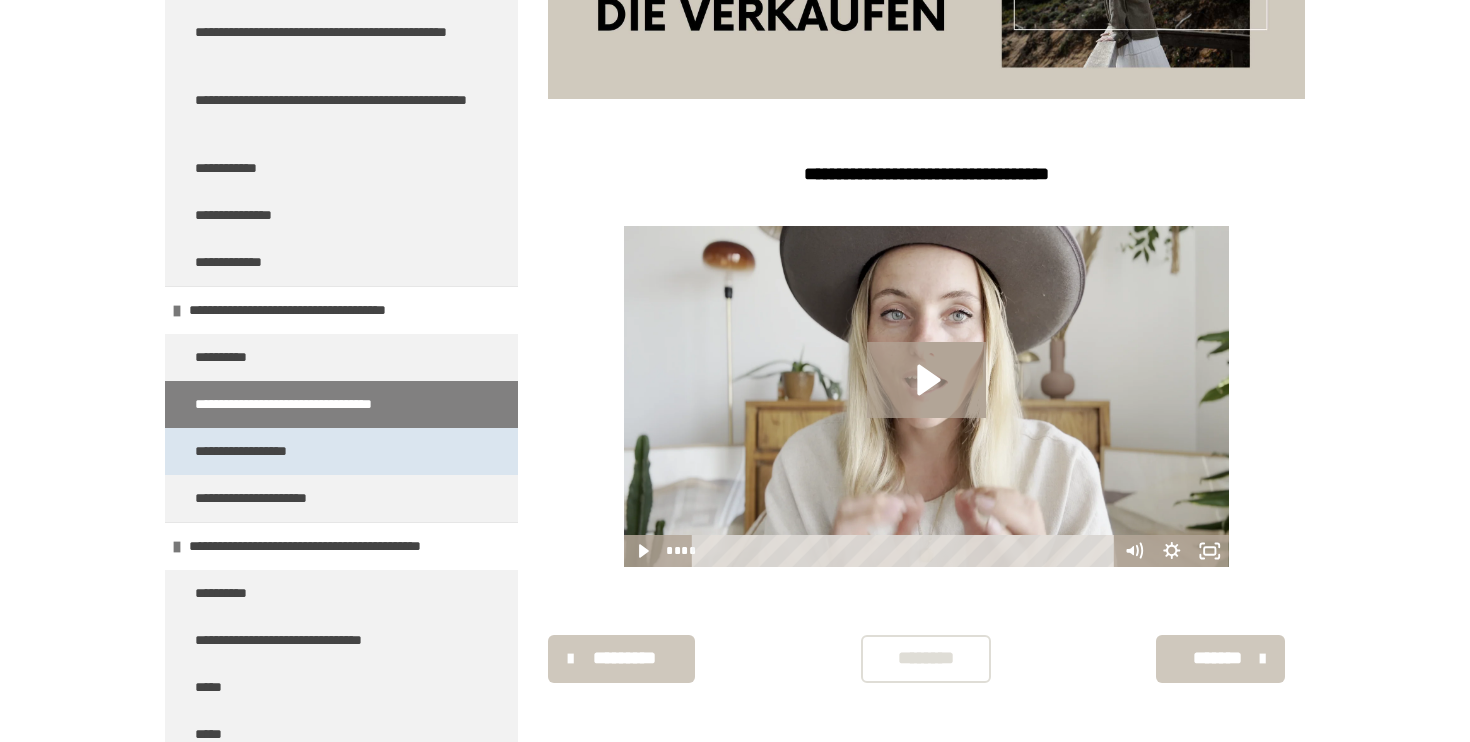 click on "**********" at bounding box center [265, 451] 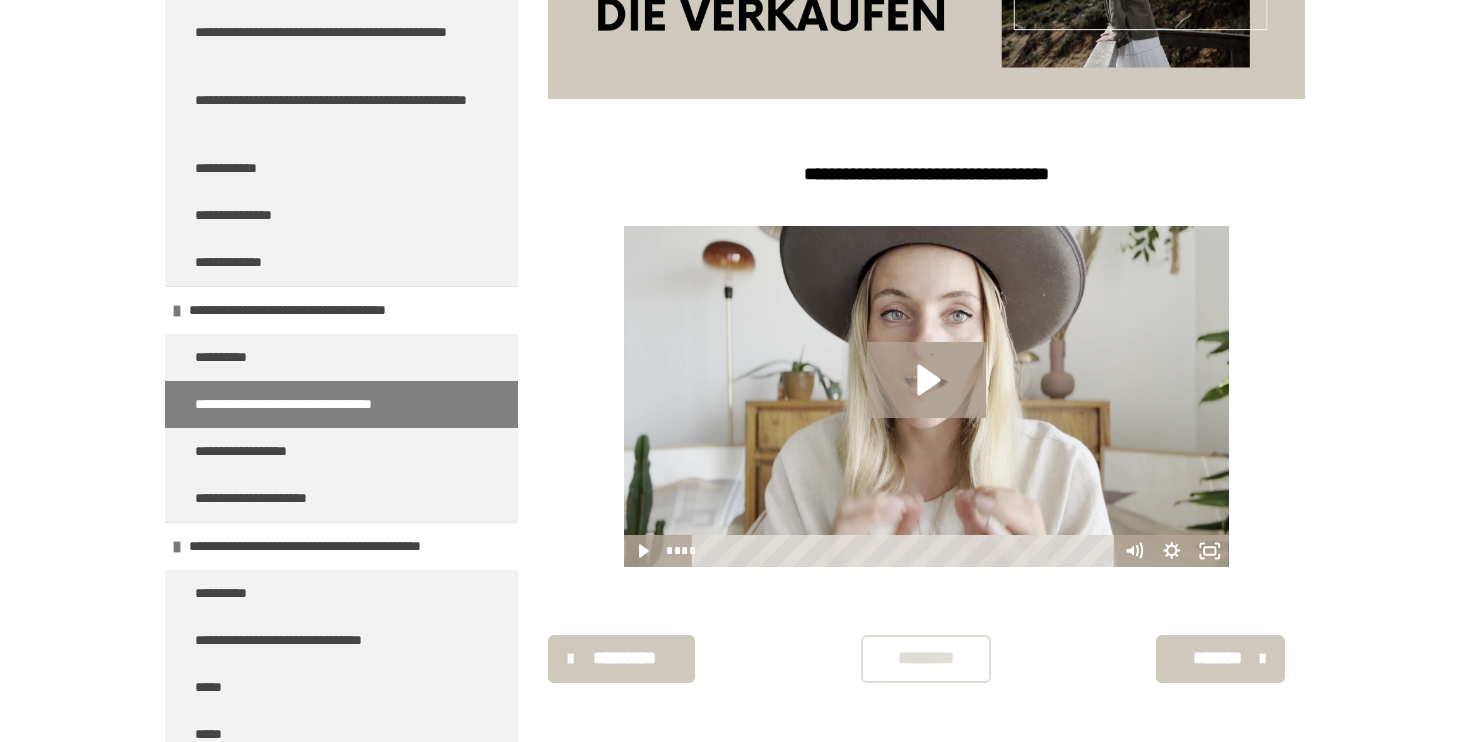 scroll, scrollTop: 270, scrollLeft: 0, axis: vertical 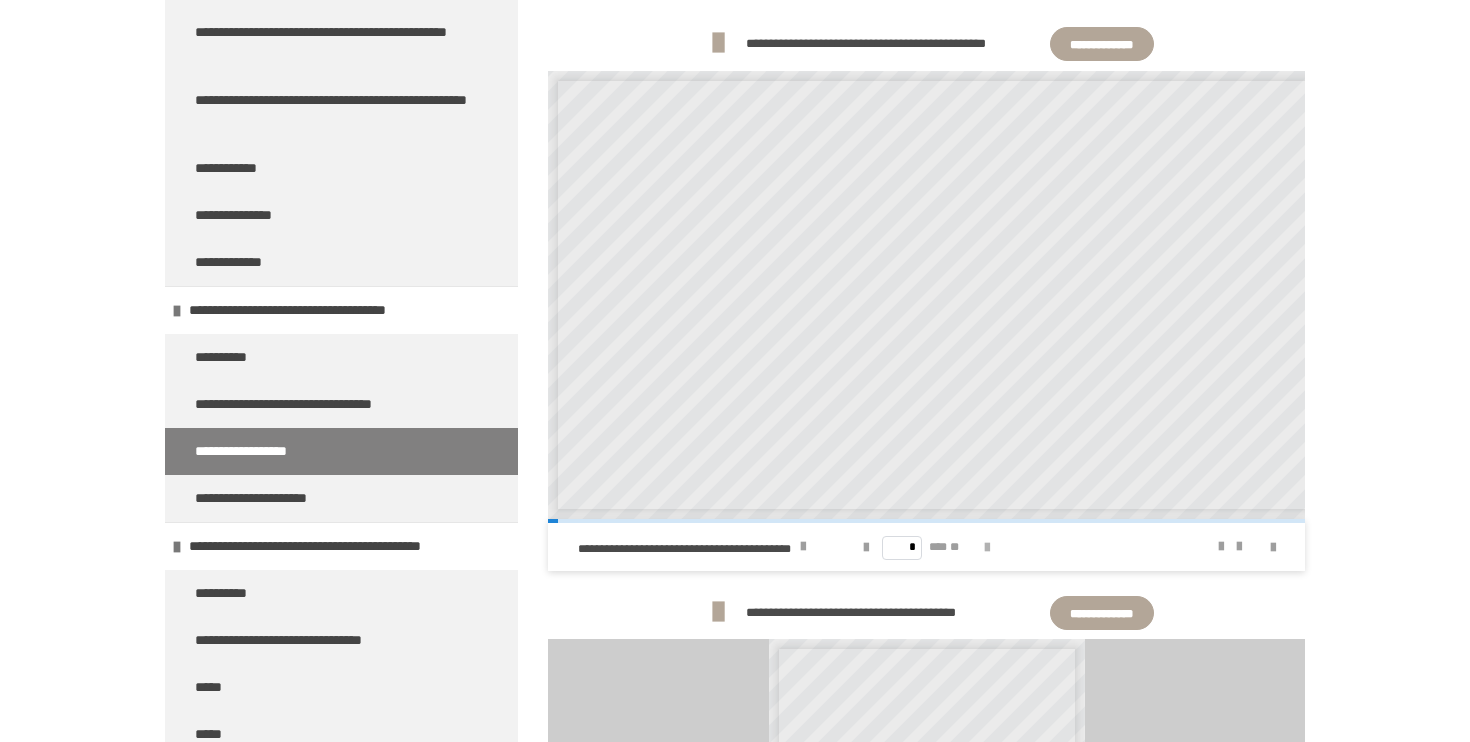 click at bounding box center (987, 548) 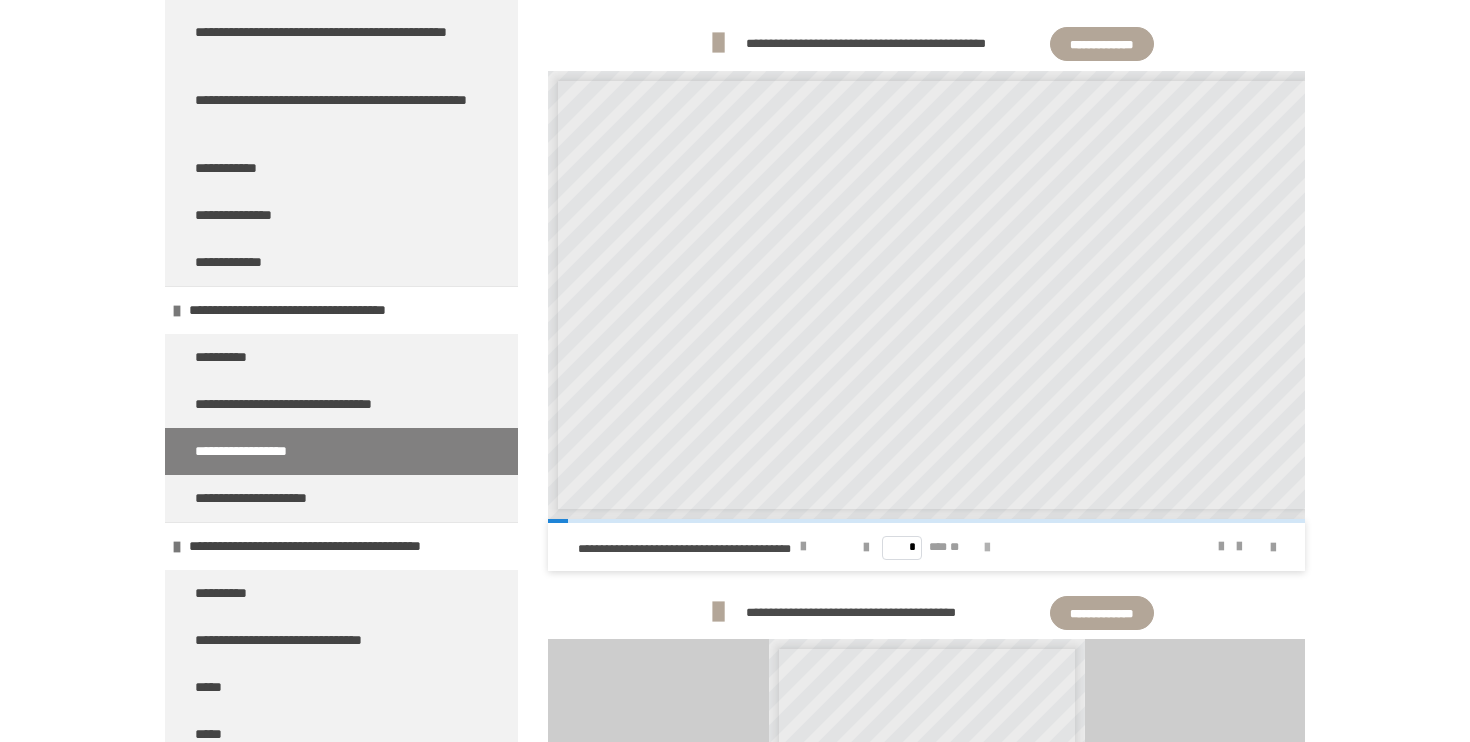 click at bounding box center [987, 548] 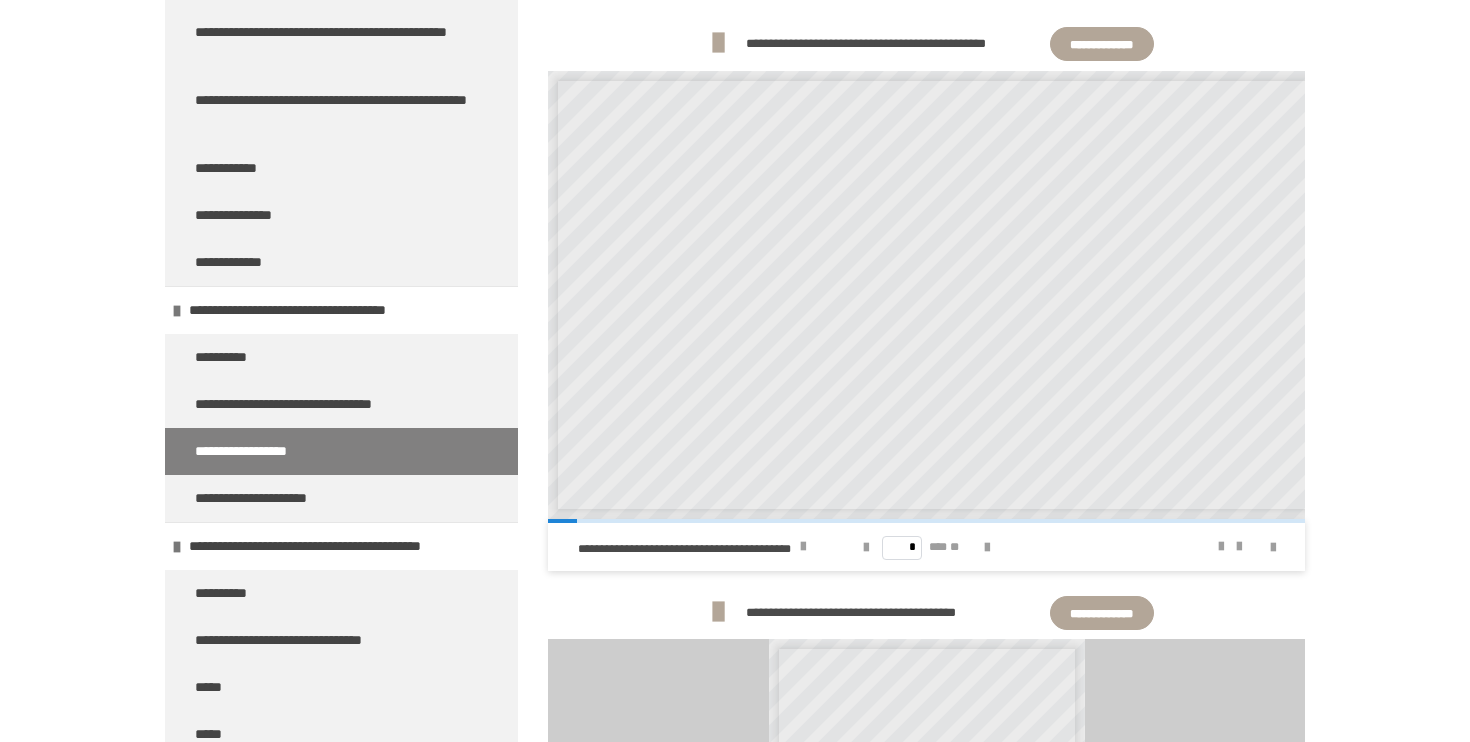 click on "* *** **" at bounding box center [927, 547] 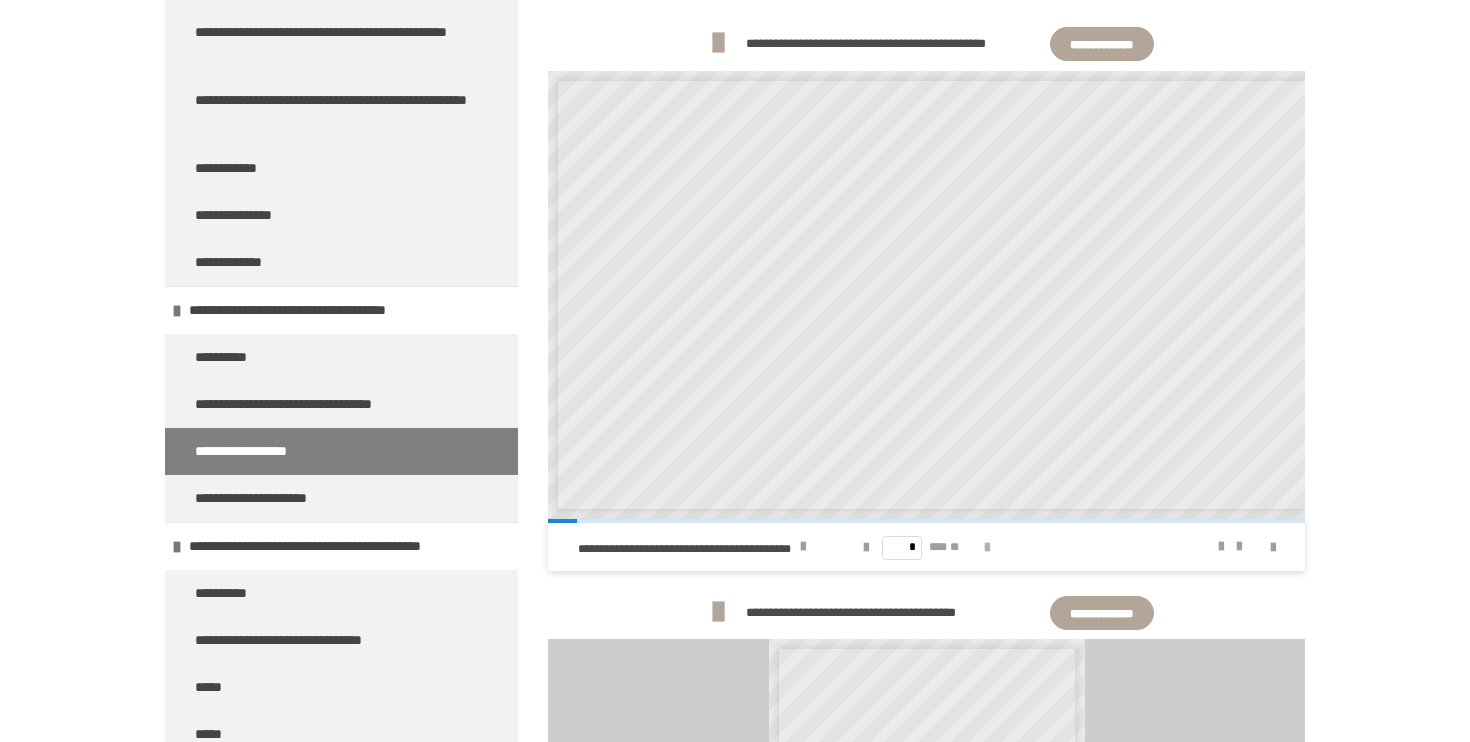 click at bounding box center (987, 548) 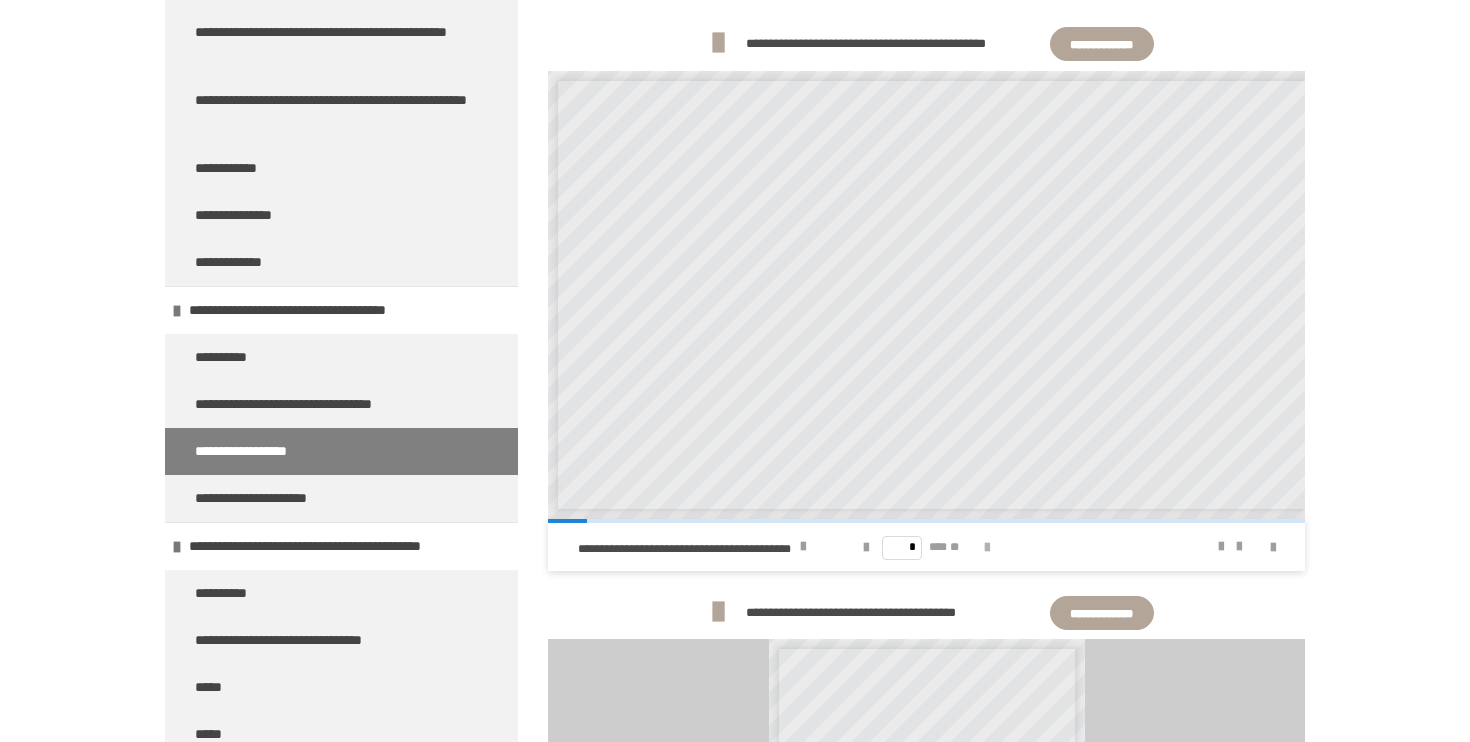 click at bounding box center (987, 548) 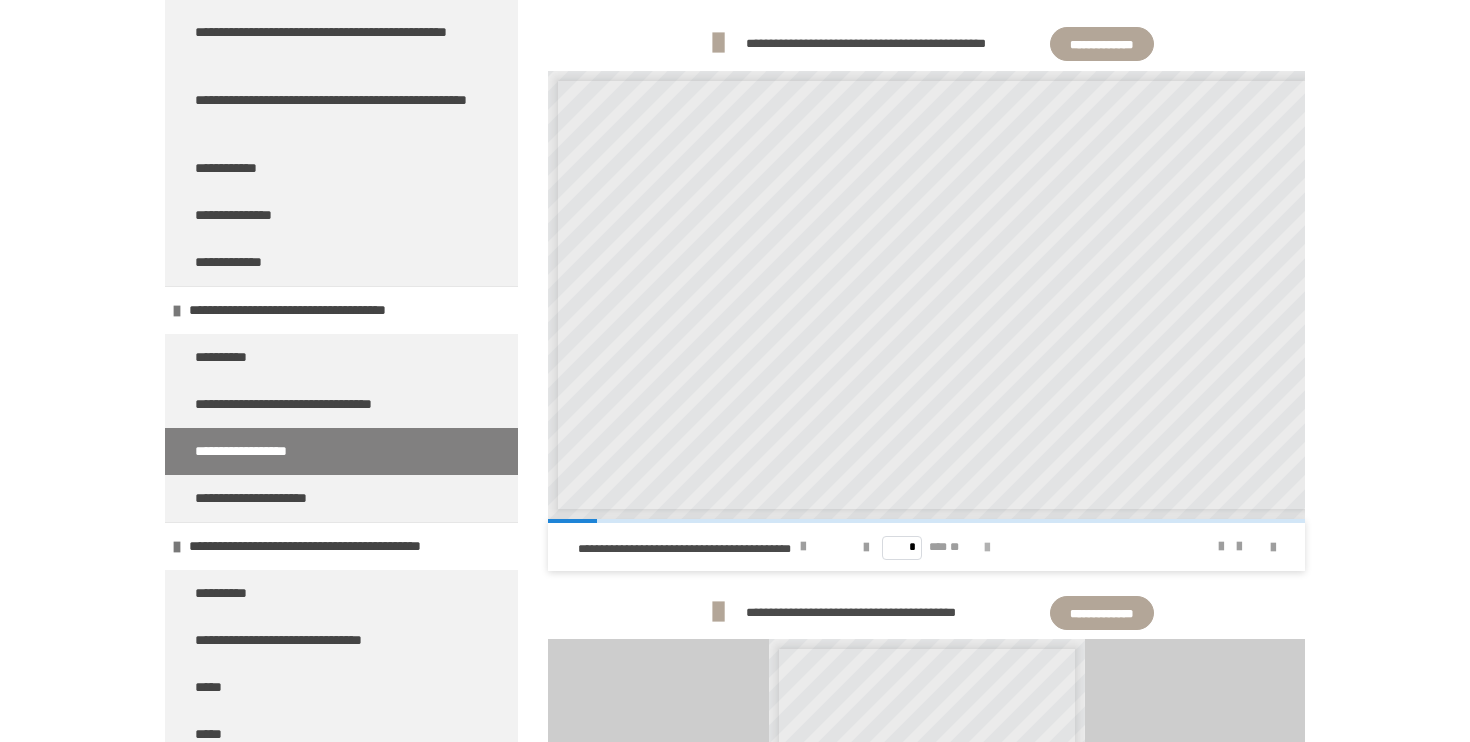 click at bounding box center [987, 548] 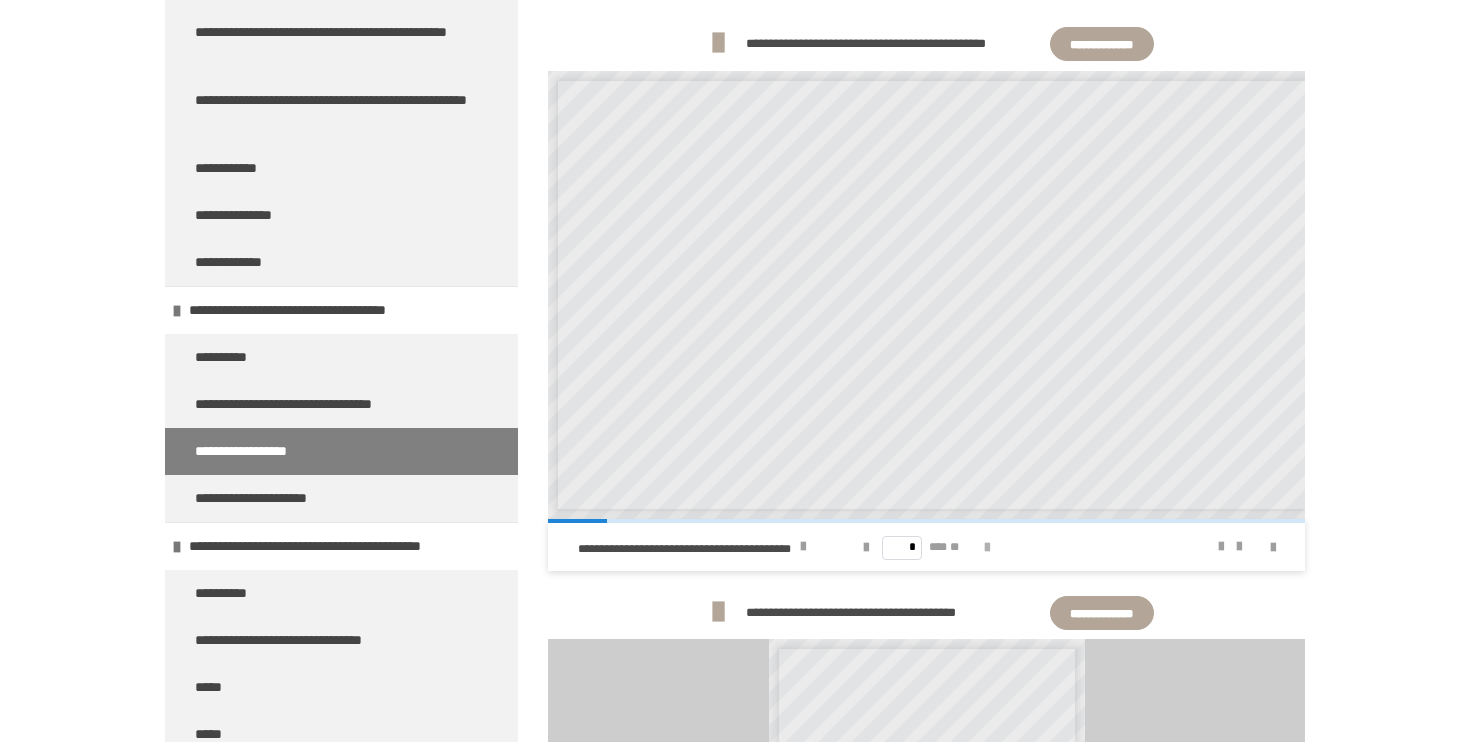 click at bounding box center (987, 548) 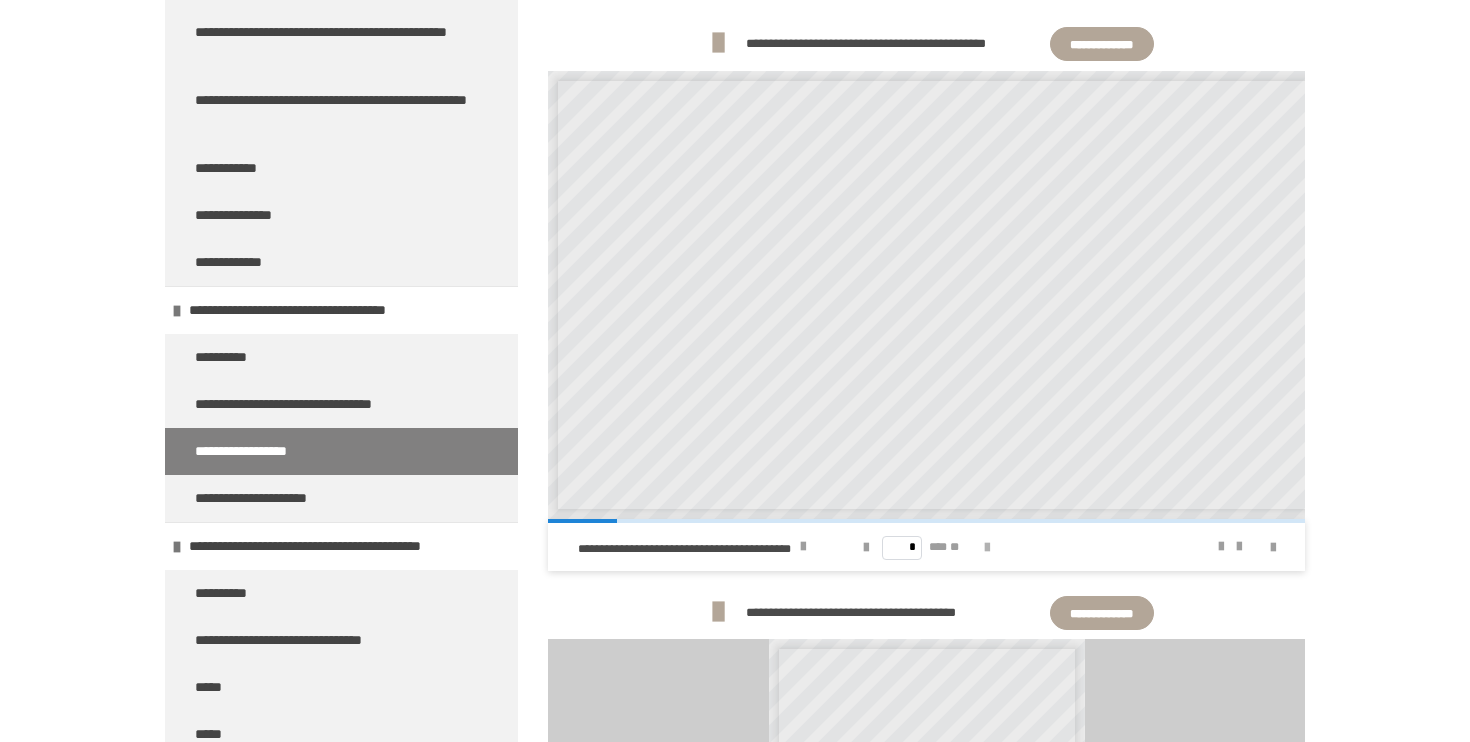 click at bounding box center [987, 548] 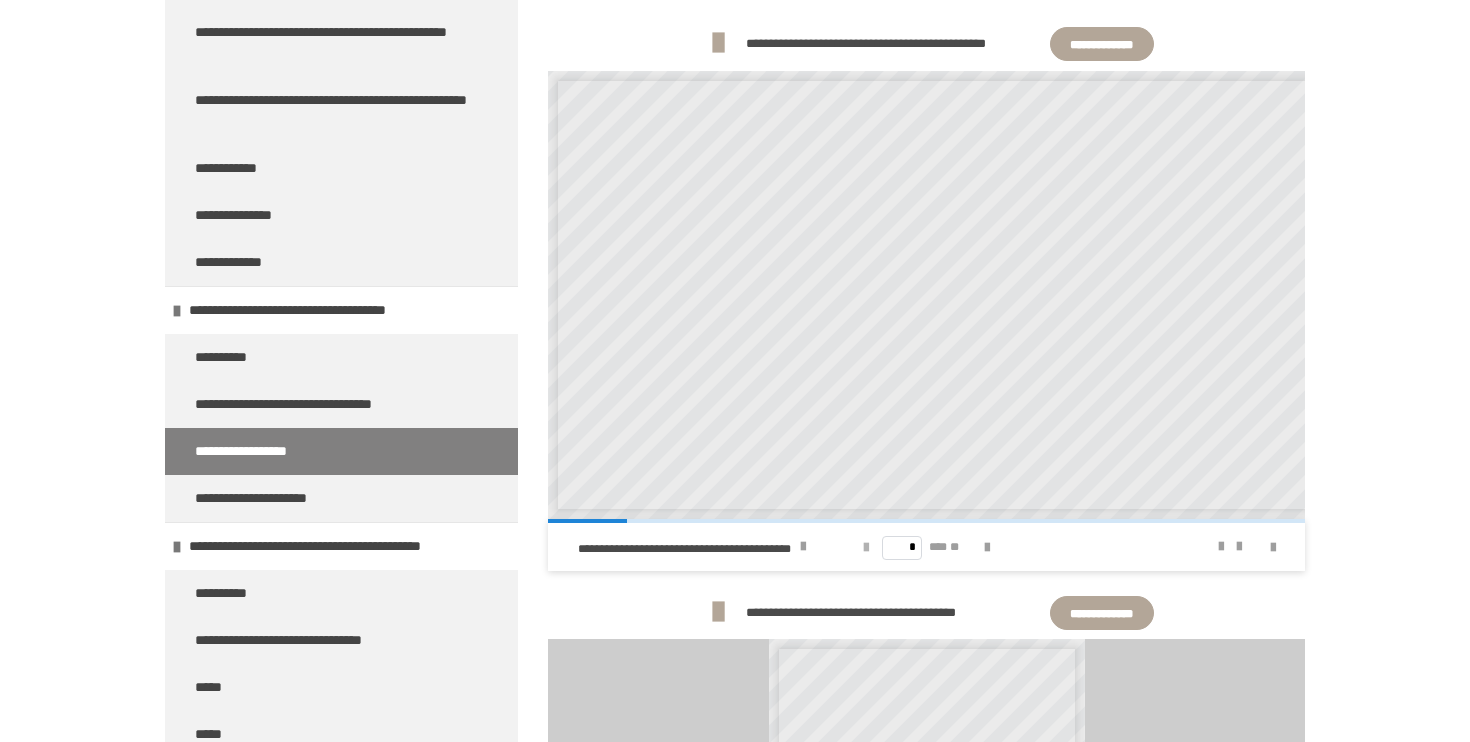 click at bounding box center (866, 548) 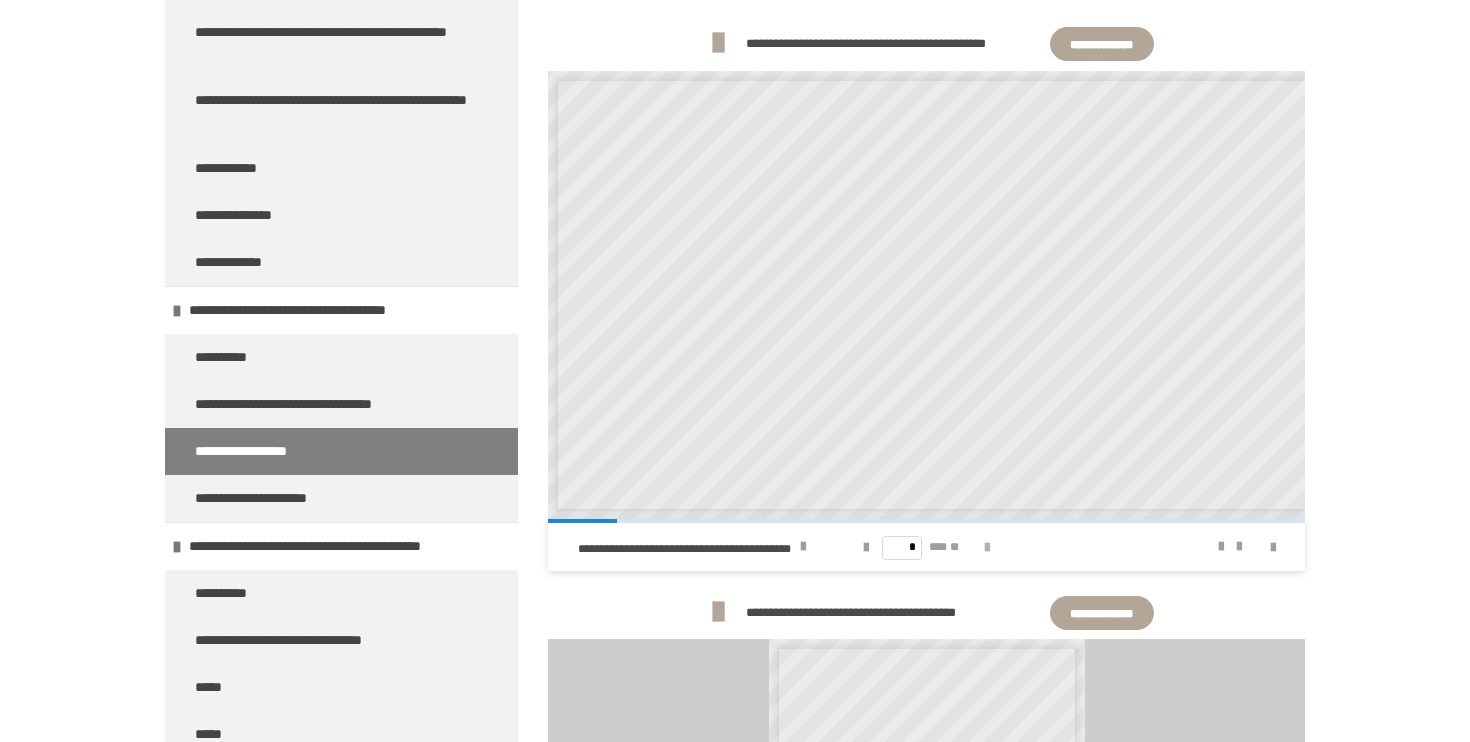 click at bounding box center [987, 548] 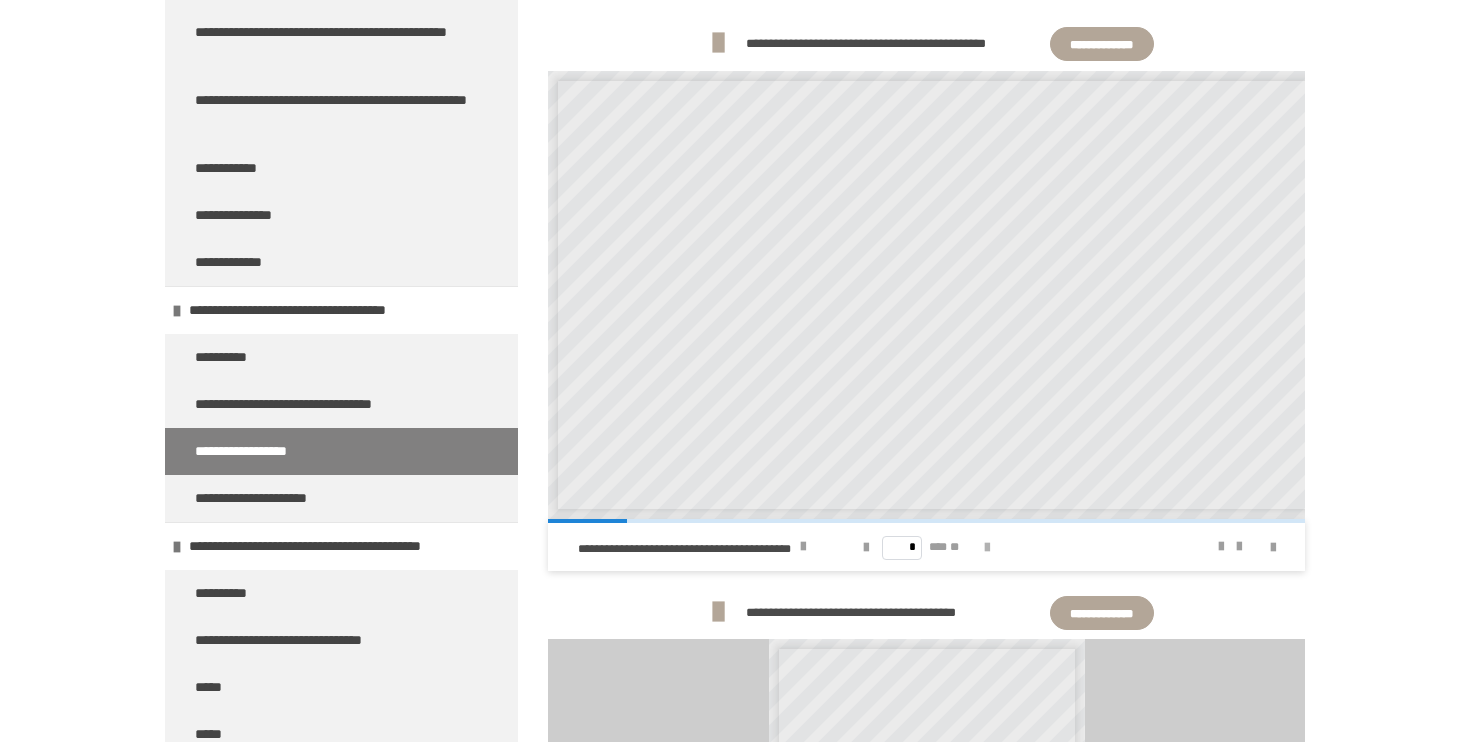 click at bounding box center [987, 548] 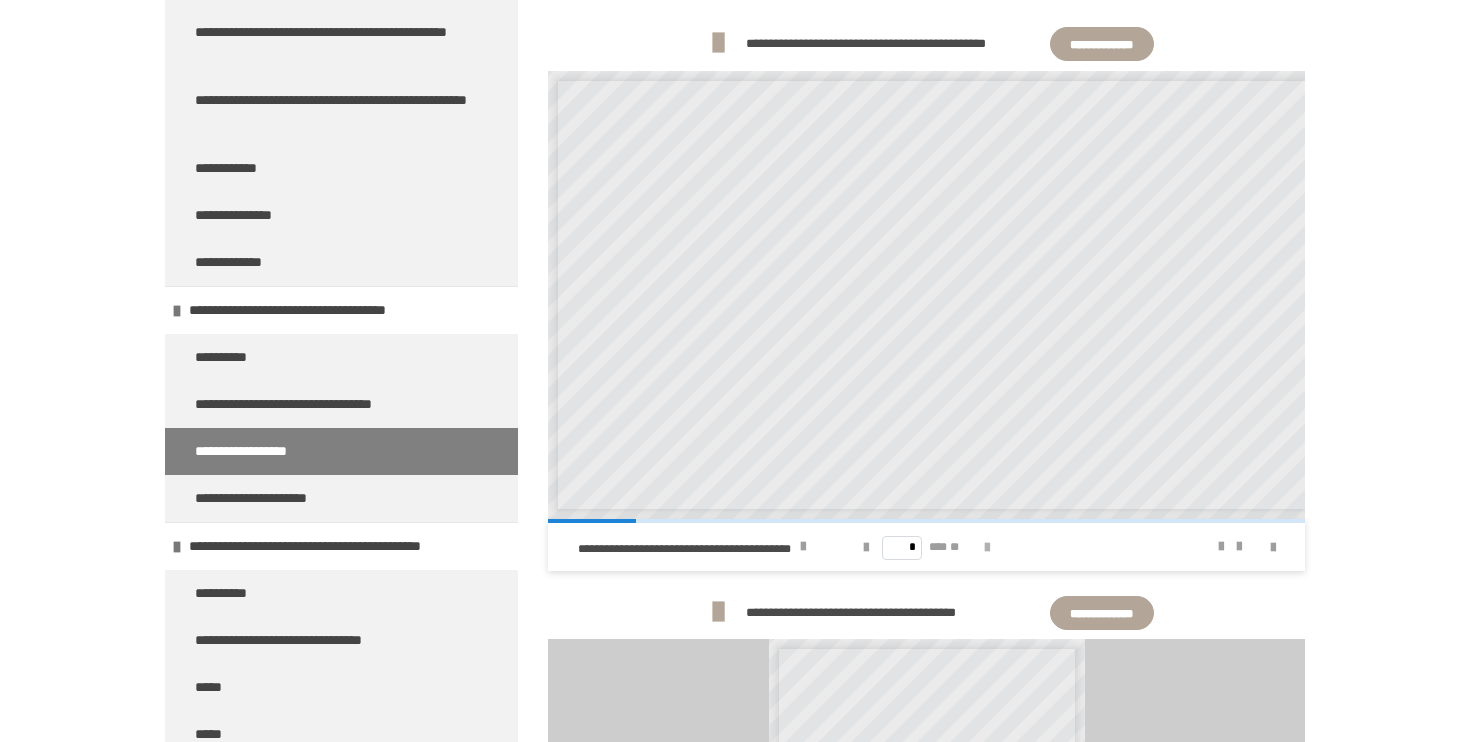 click at bounding box center (987, 548) 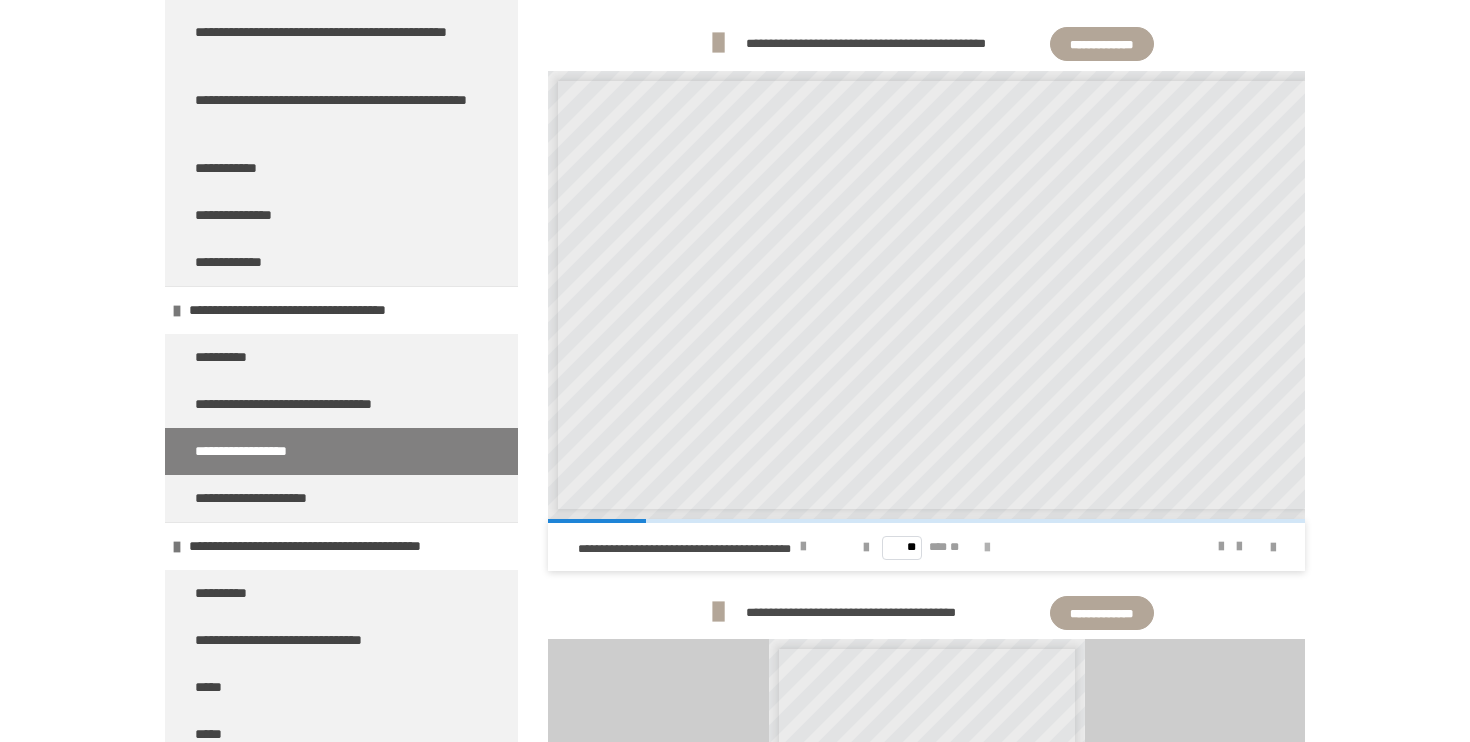 click at bounding box center [987, 548] 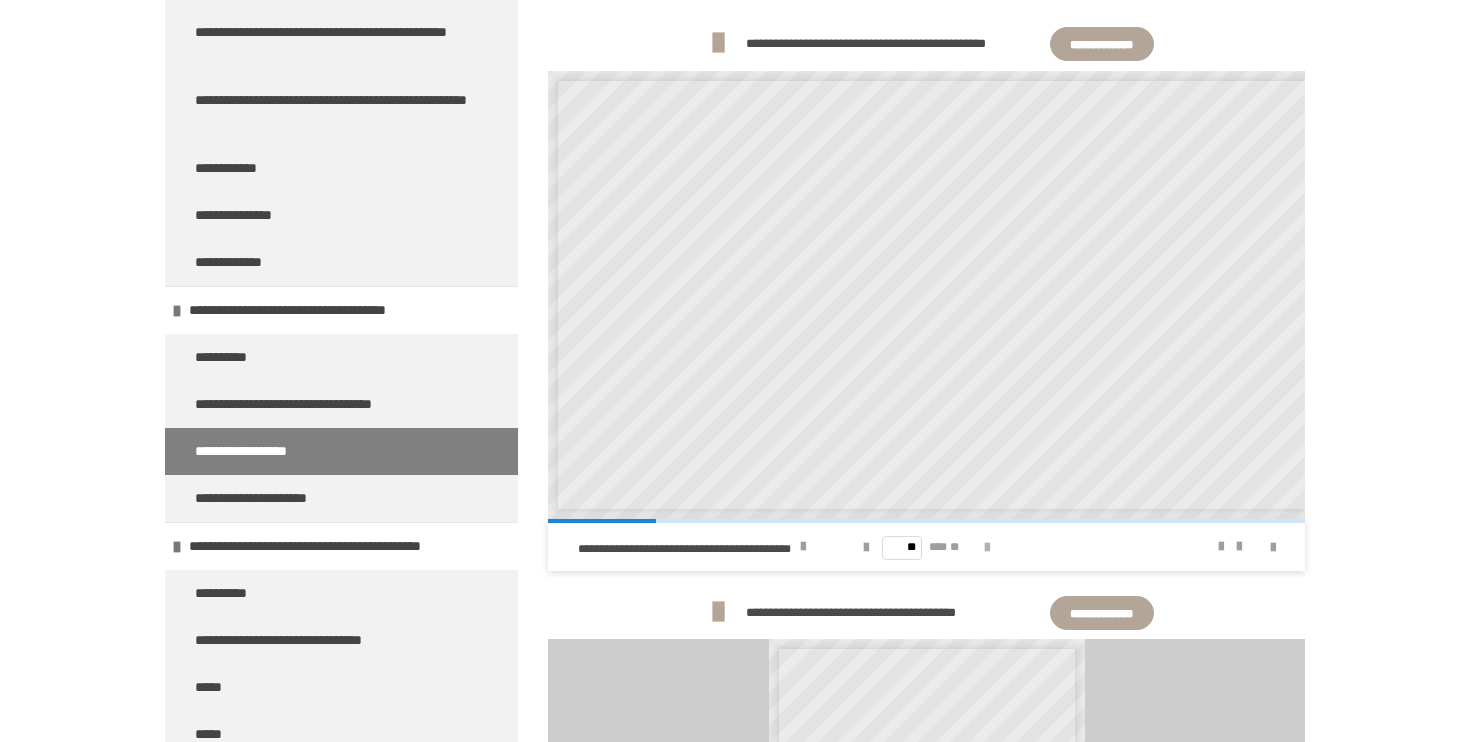 click at bounding box center [987, 548] 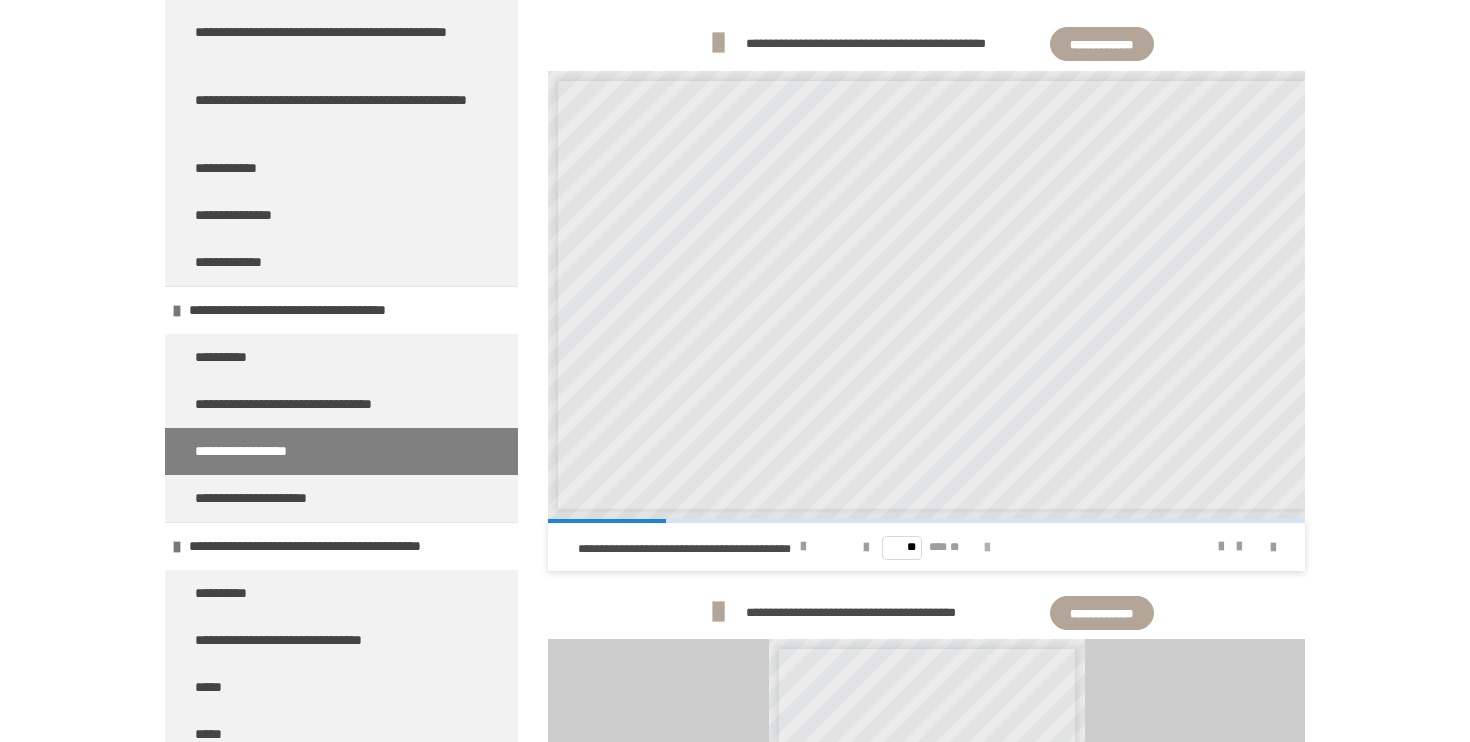 click at bounding box center [987, 548] 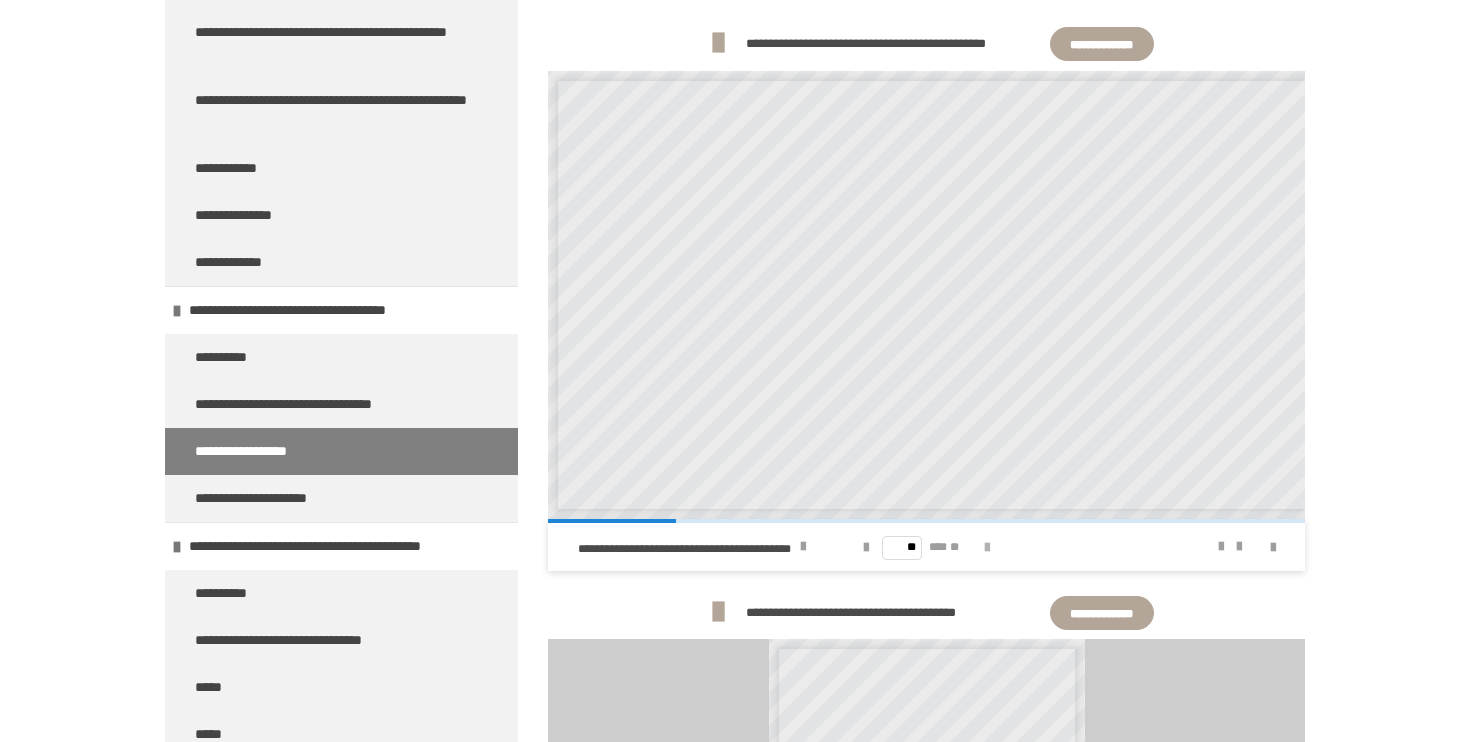 click at bounding box center (987, 548) 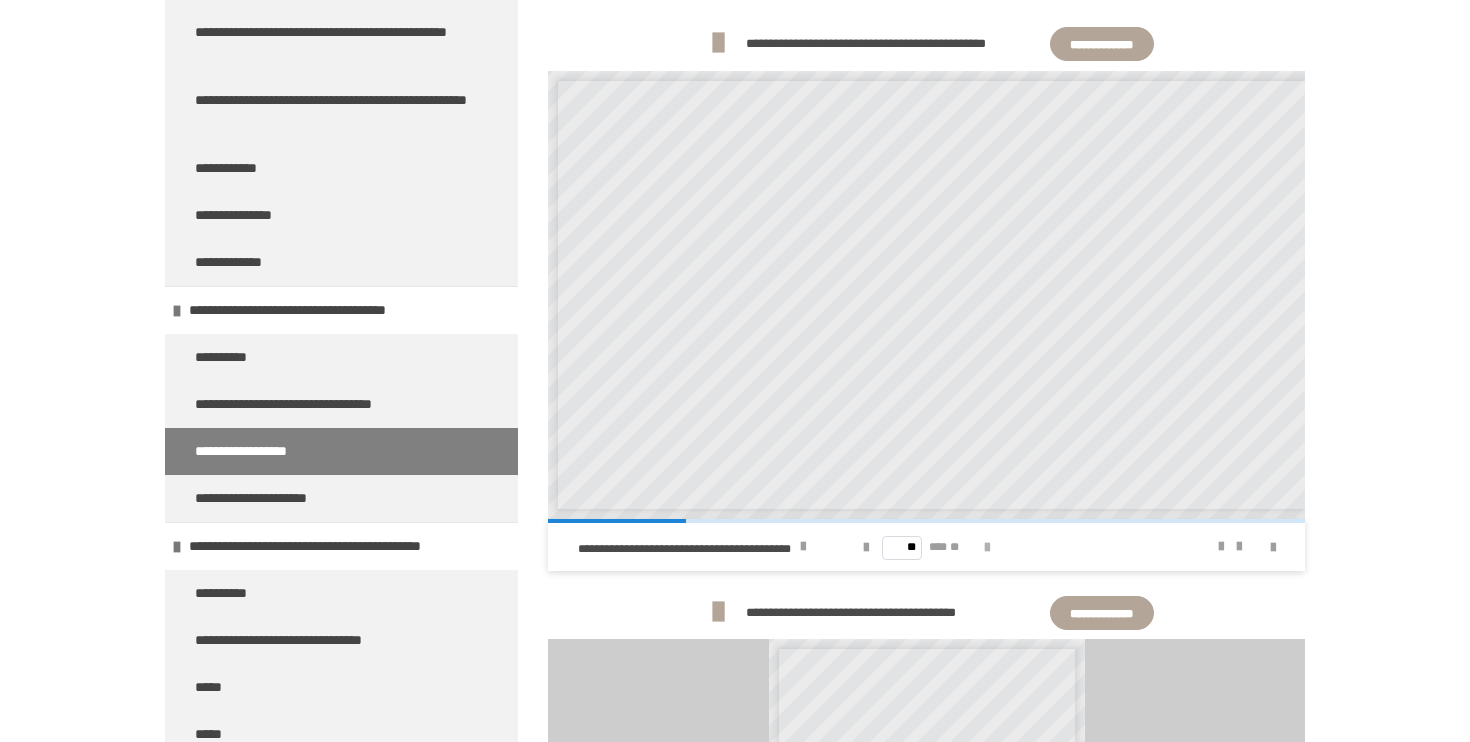 click at bounding box center [987, 548] 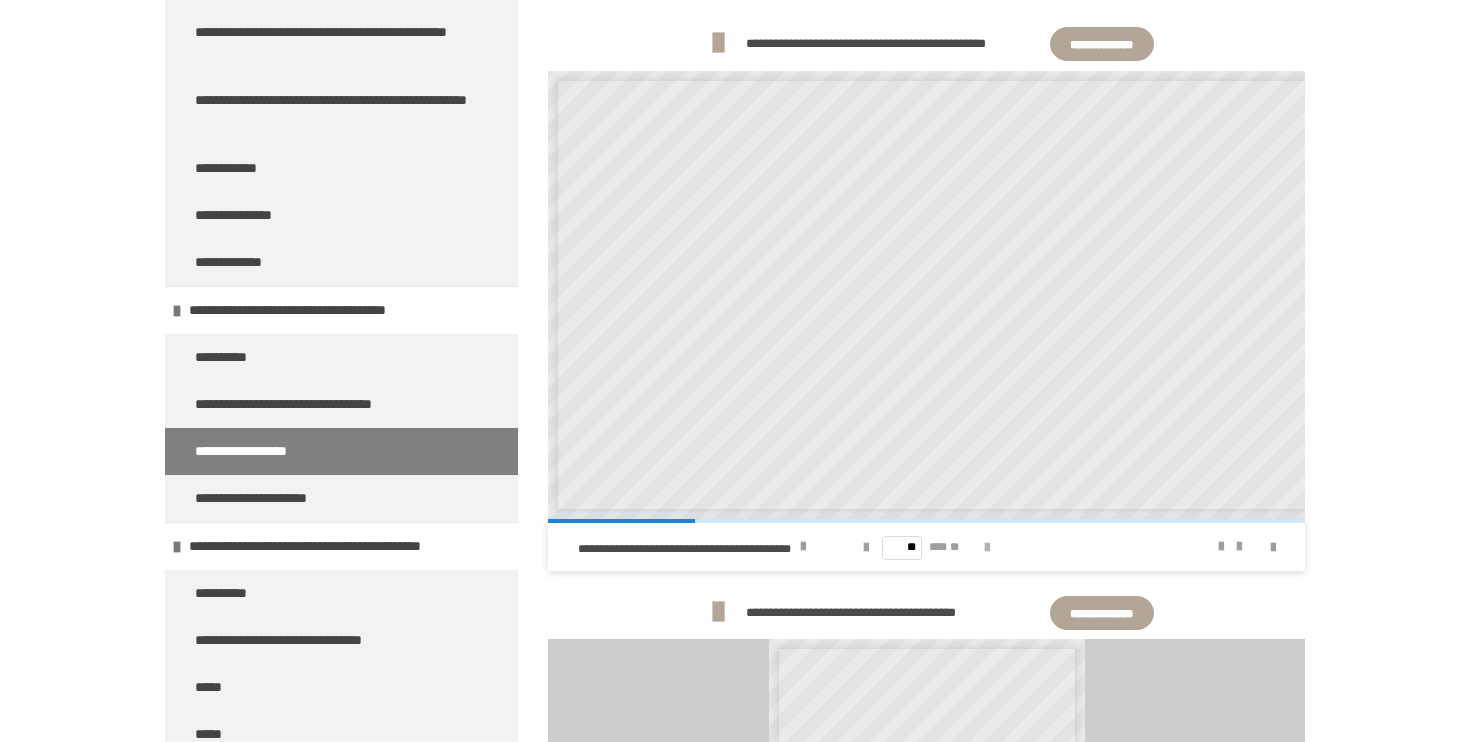 click at bounding box center [987, 548] 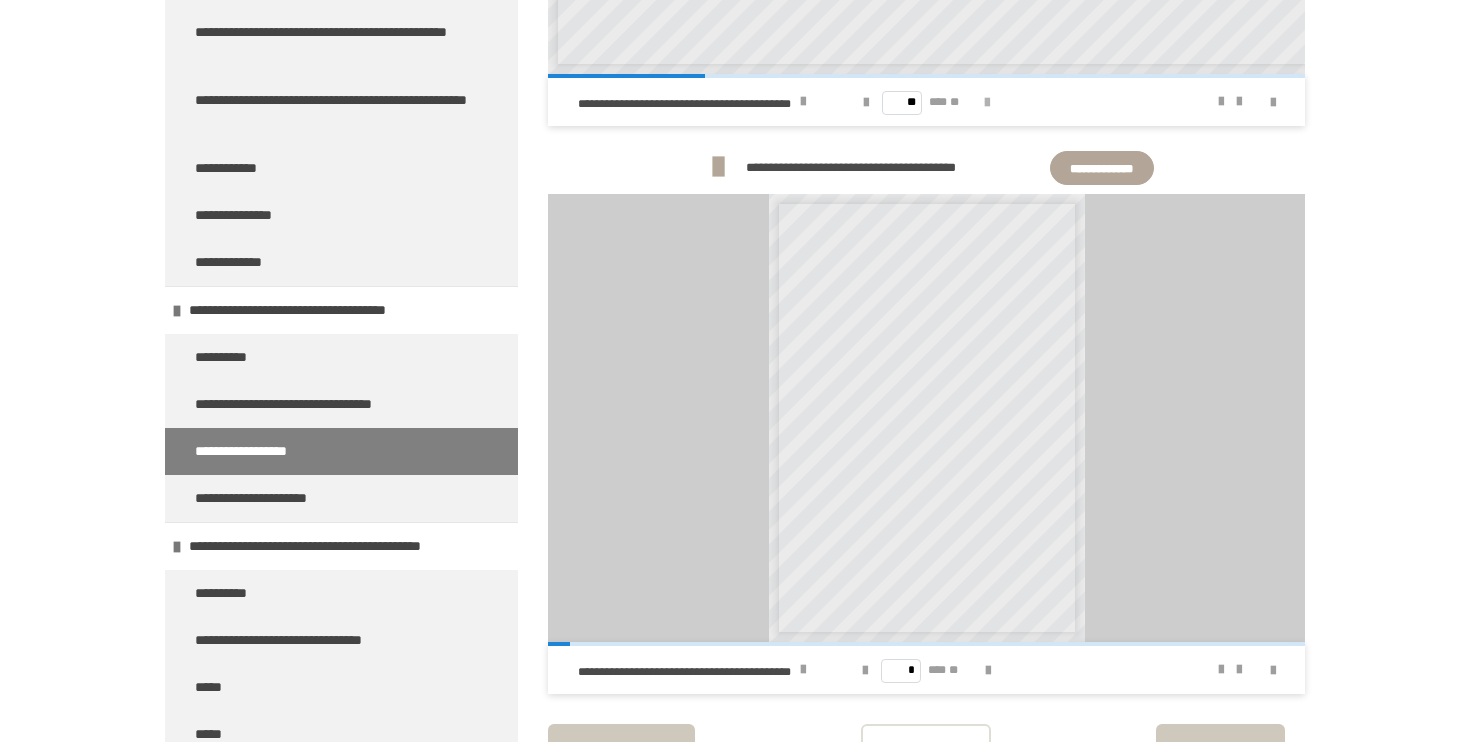 scroll, scrollTop: 1844, scrollLeft: 0, axis: vertical 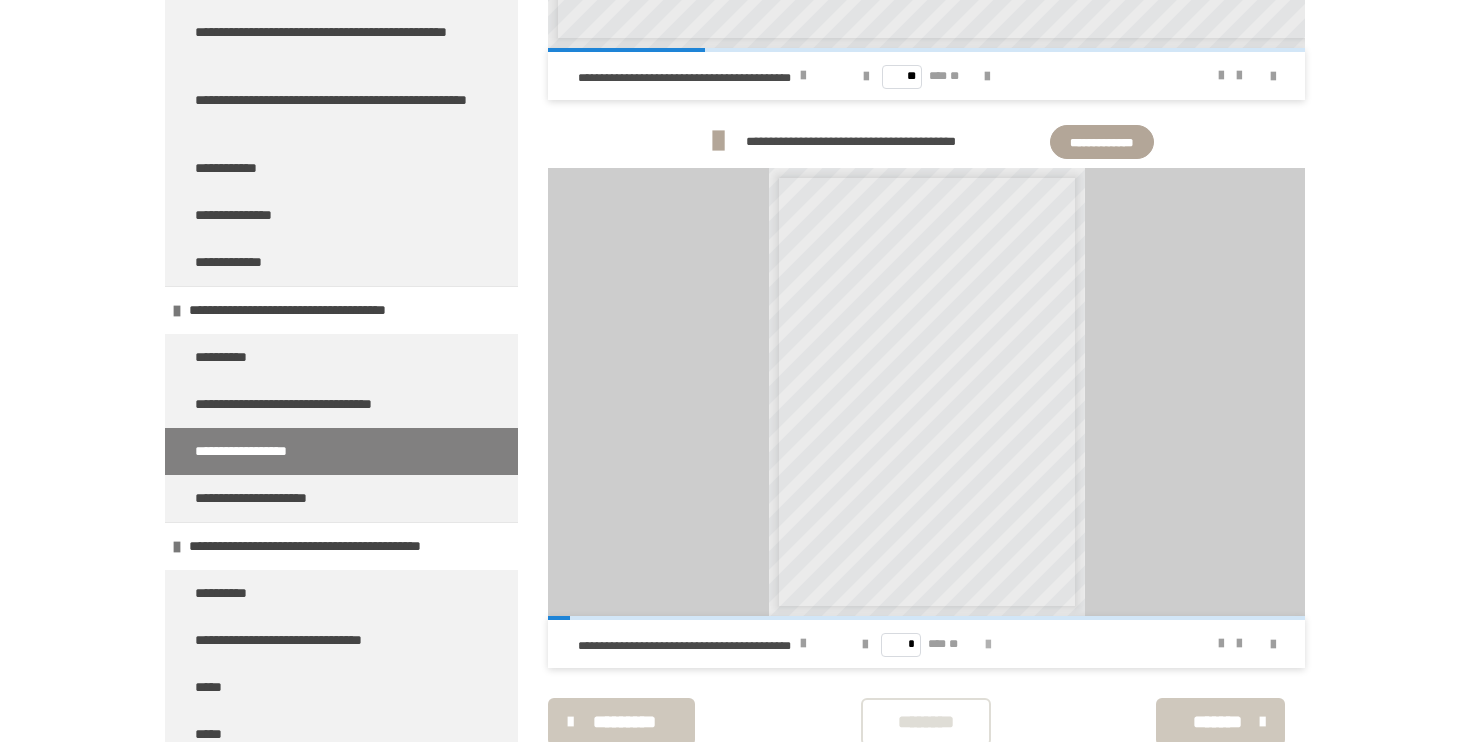 click at bounding box center [988, 645] 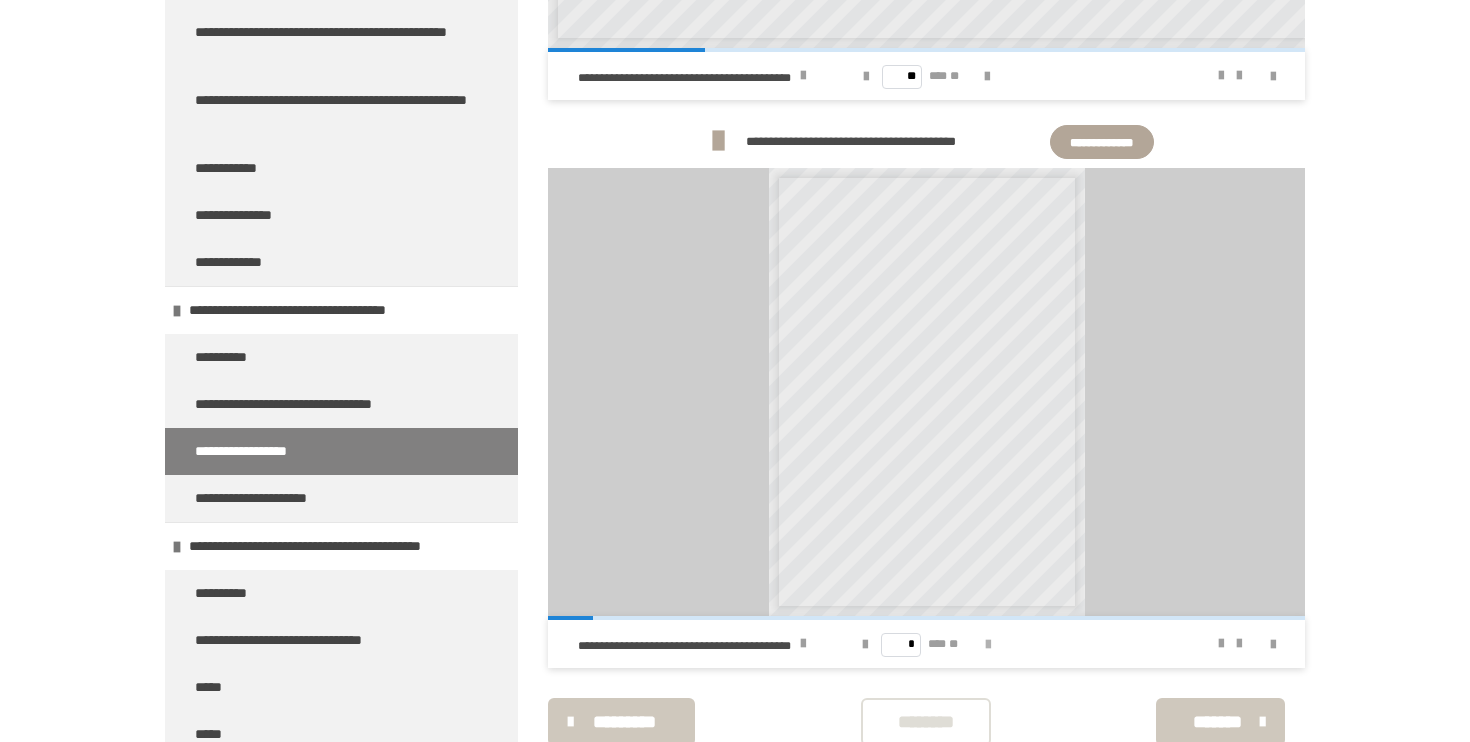 click at bounding box center (988, 645) 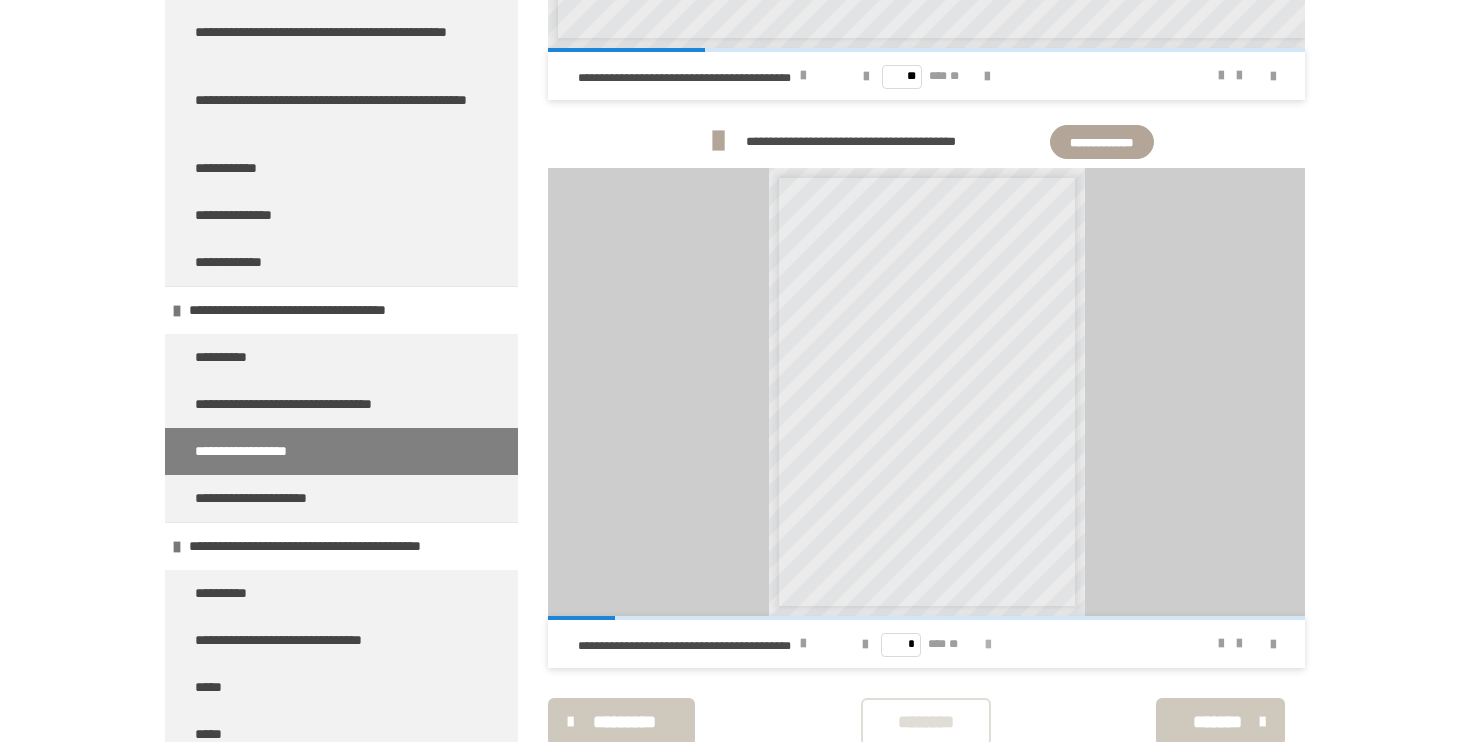 click at bounding box center [988, 645] 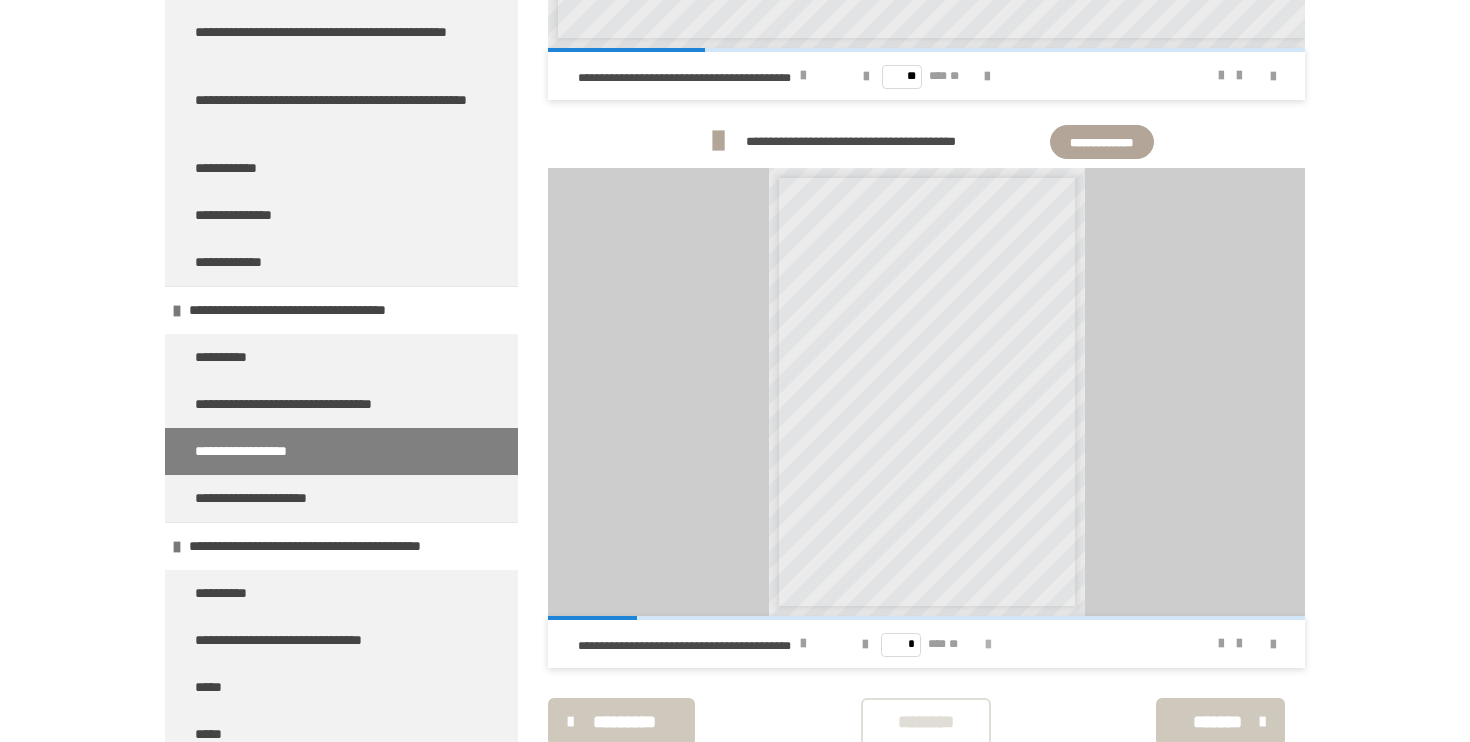 click at bounding box center (988, 645) 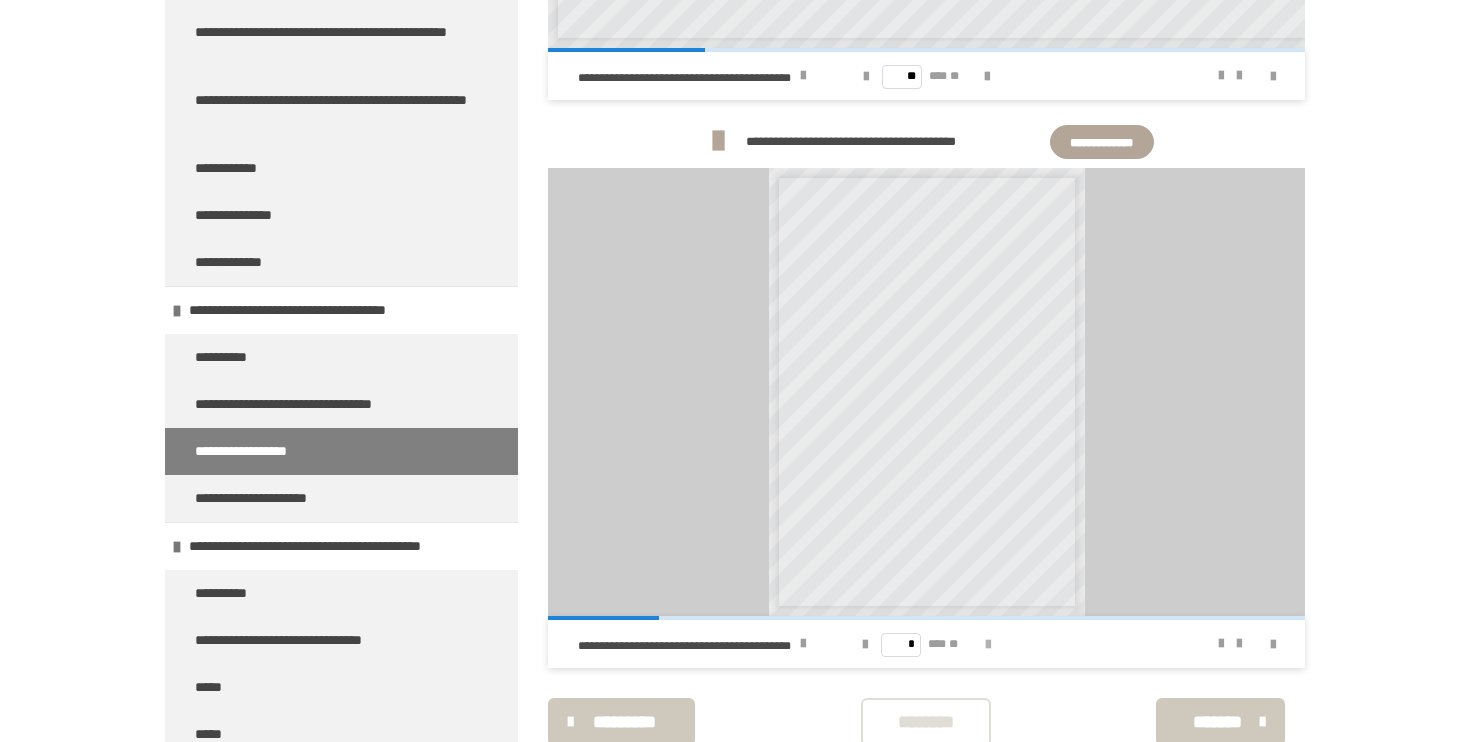 click at bounding box center (988, 645) 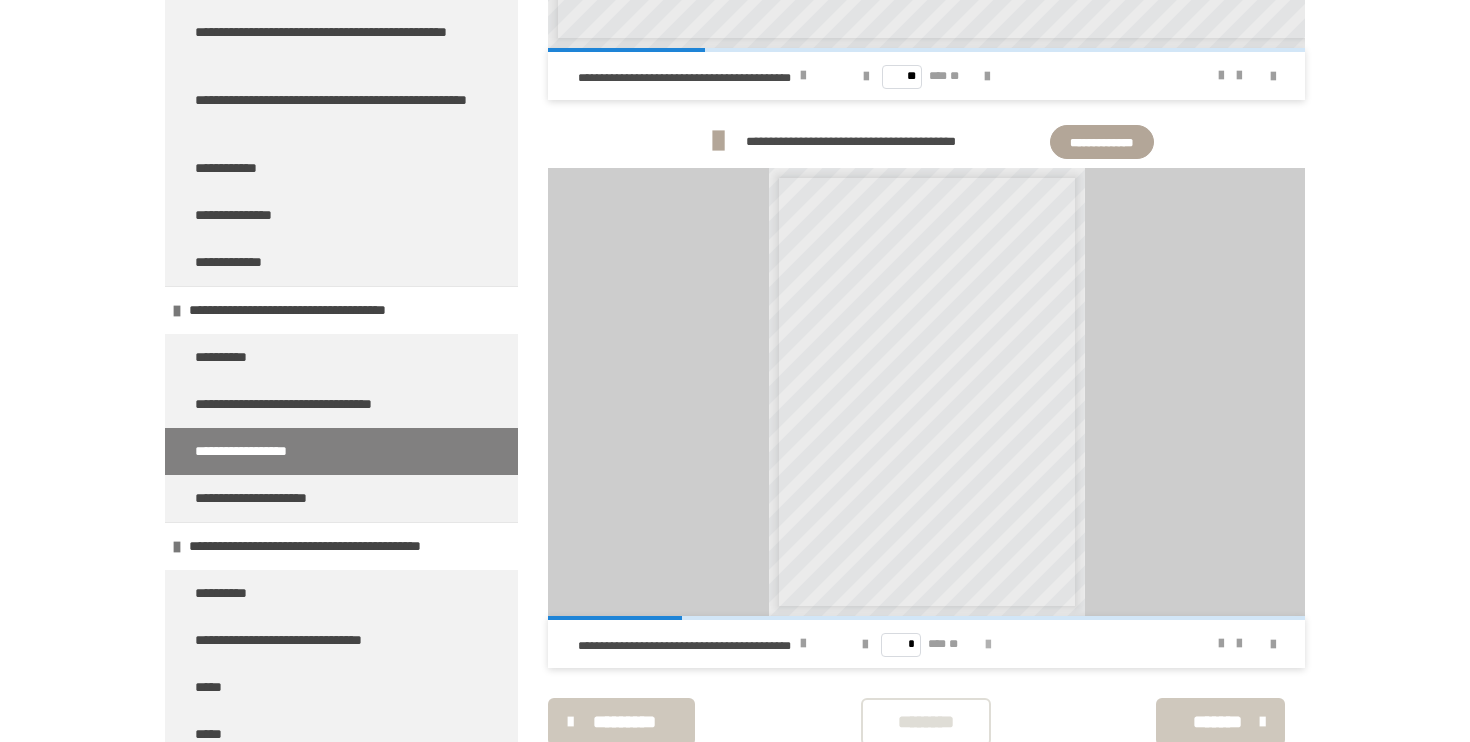 click at bounding box center [988, 645] 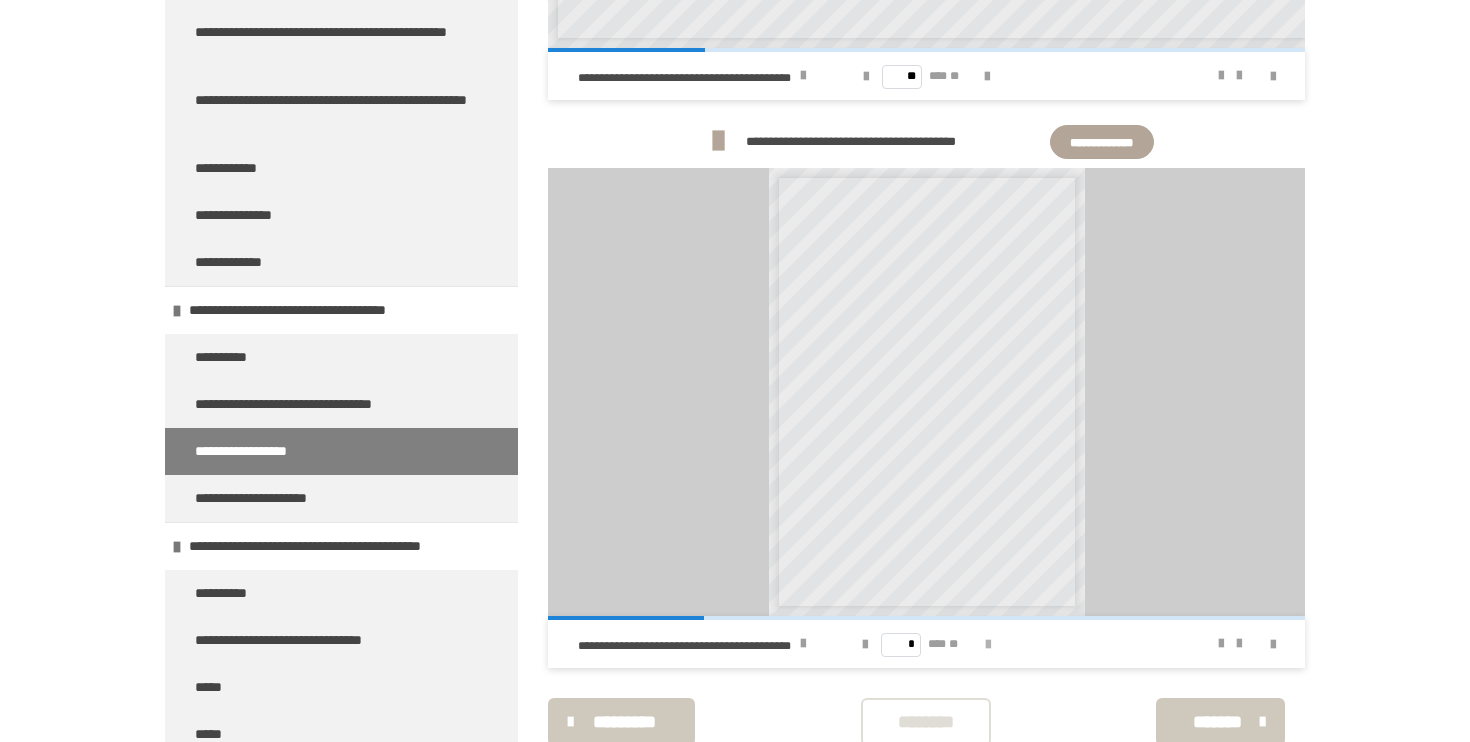 click at bounding box center (988, 645) 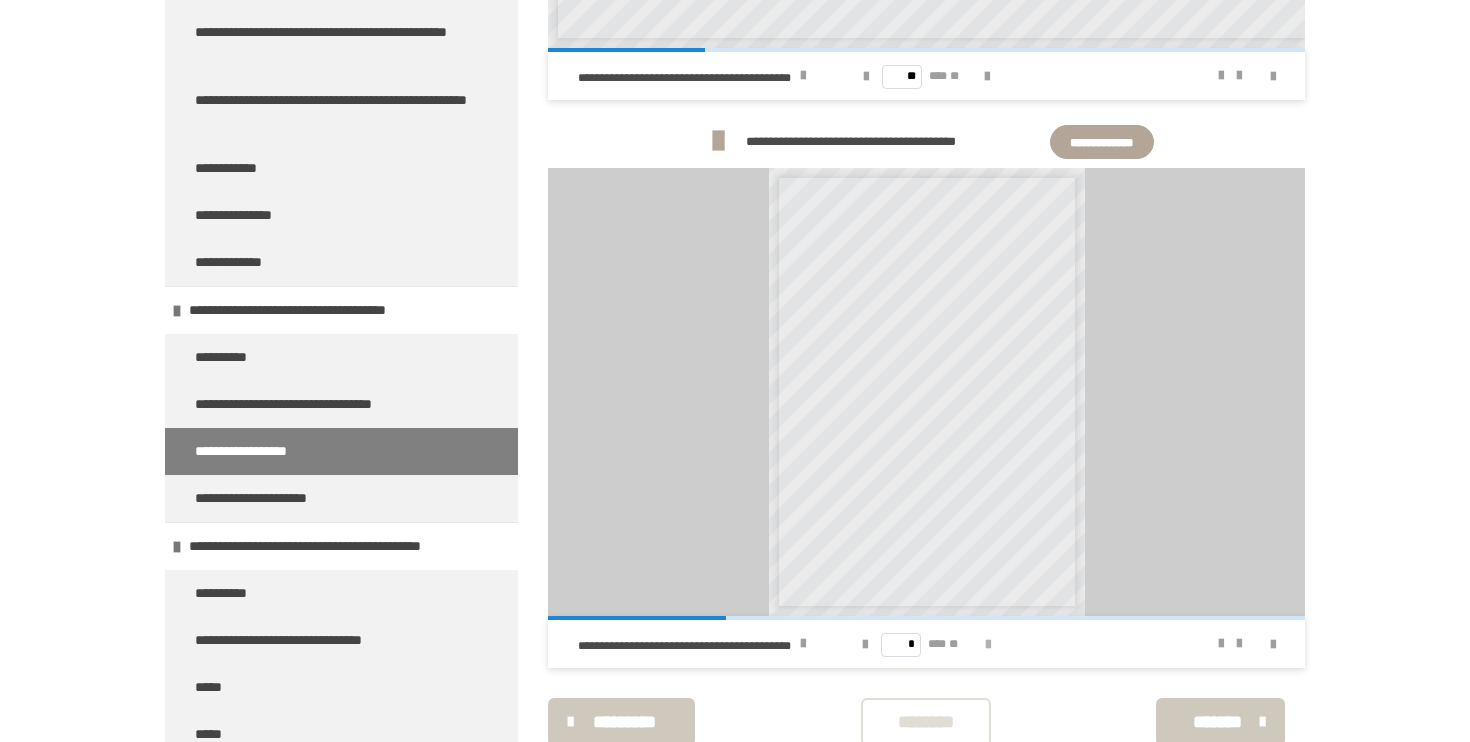 click at bounding box center [988, 645] 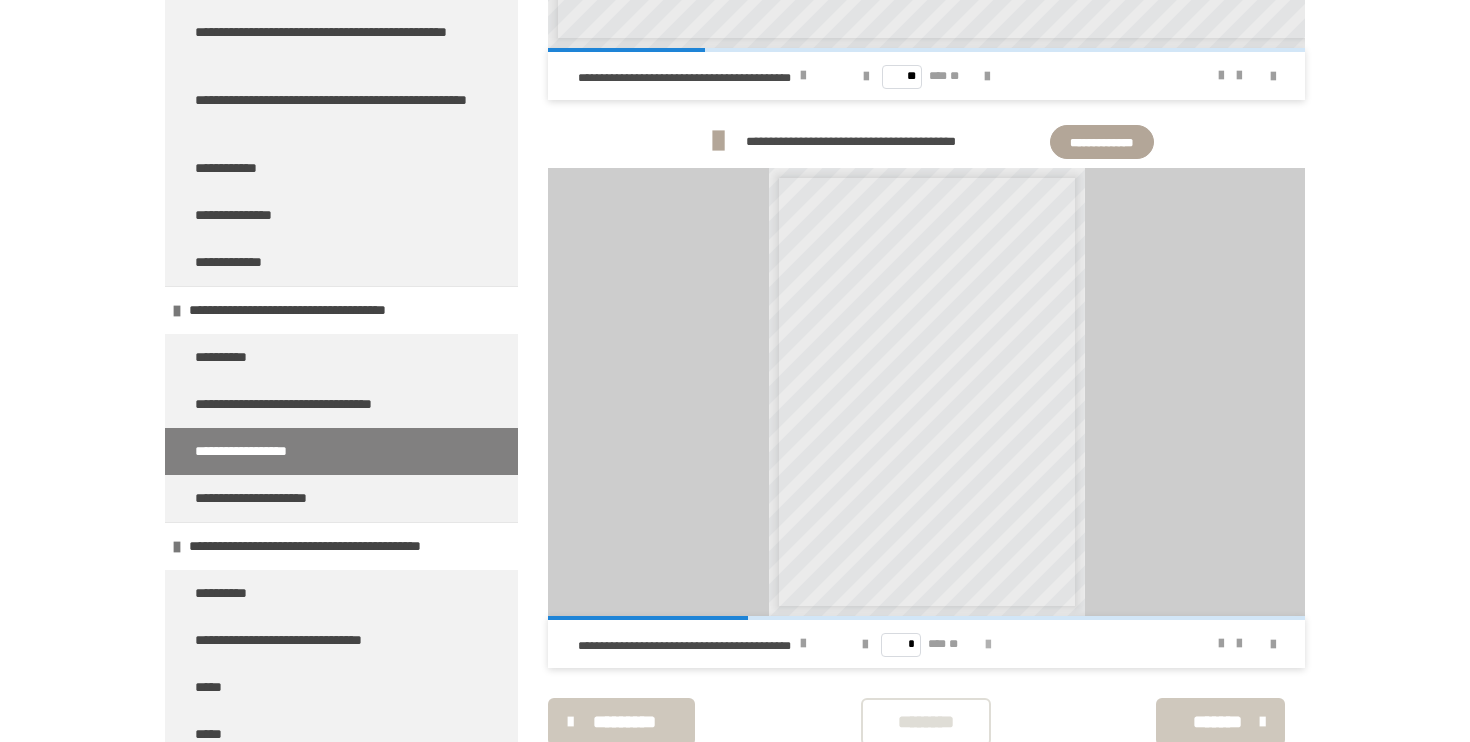 click at bounding box center (988, 645) 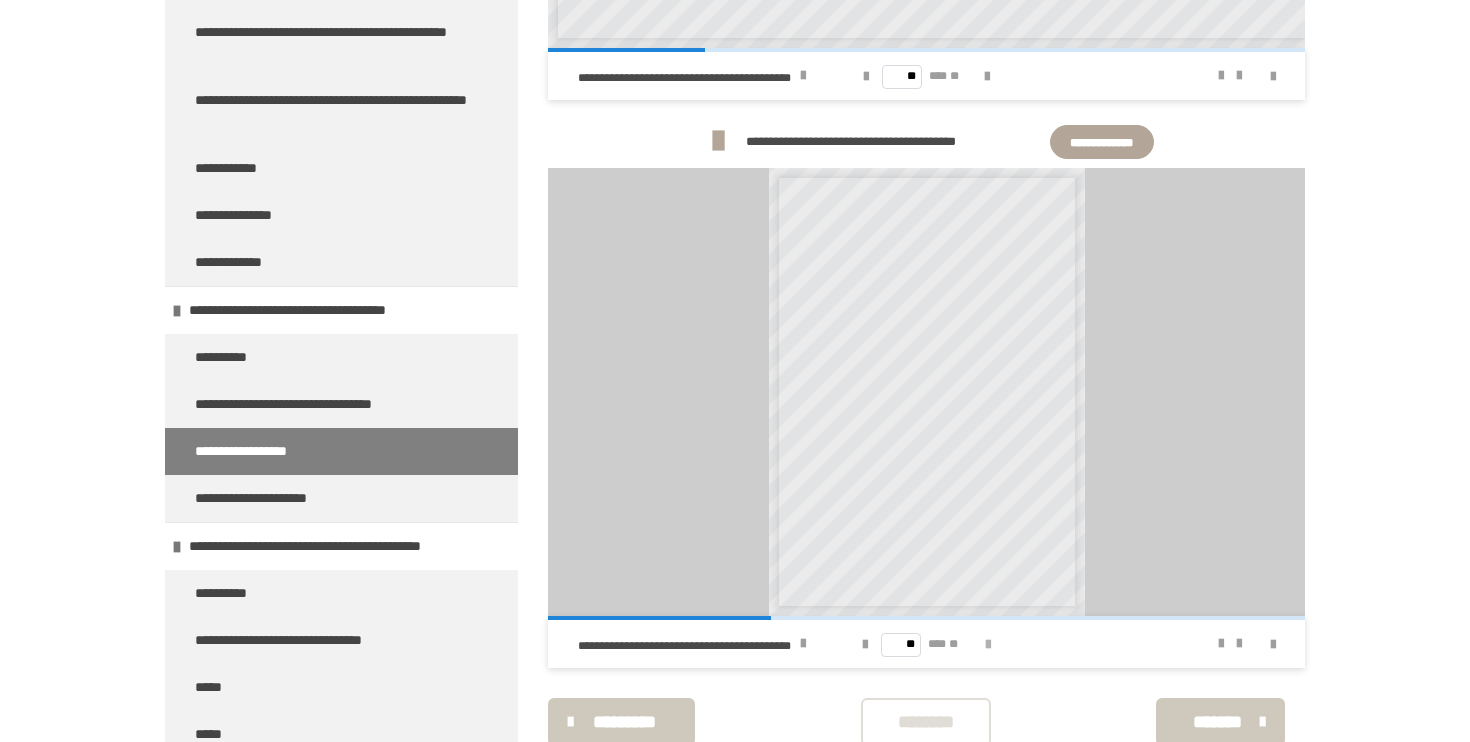 click at bounding box center [988, 645] 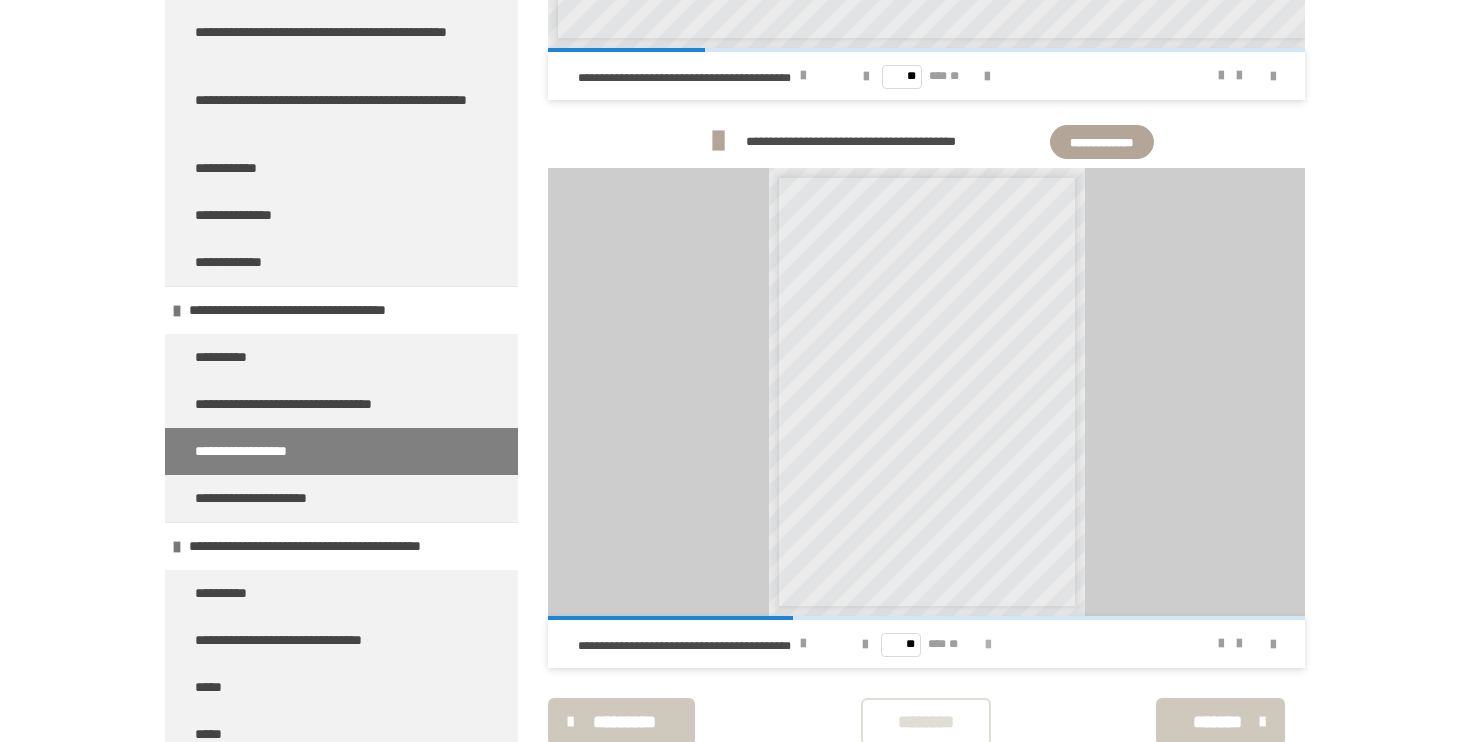 click at bounding box center (988, 645) 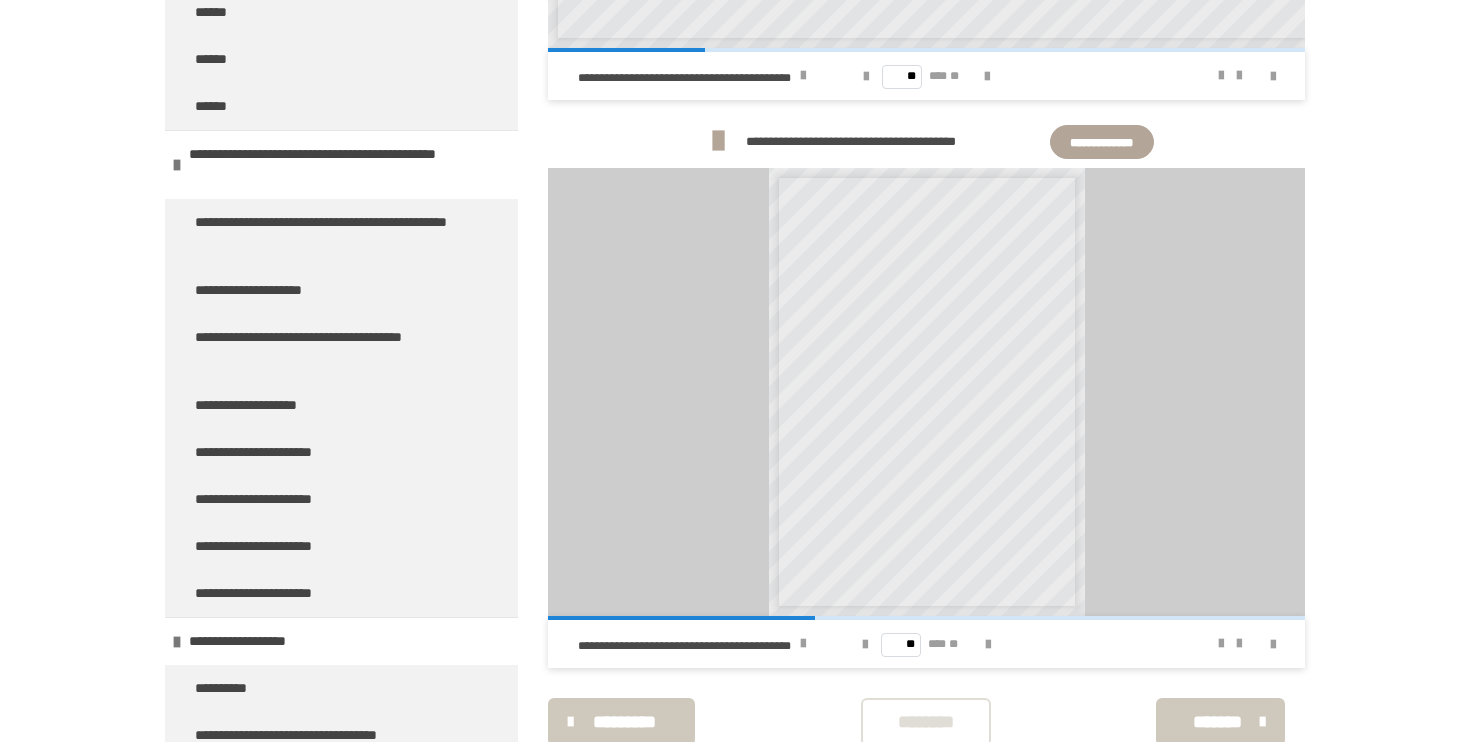 scroll, scrollTop: 8740, scrollLeft: 0, axis: vertical 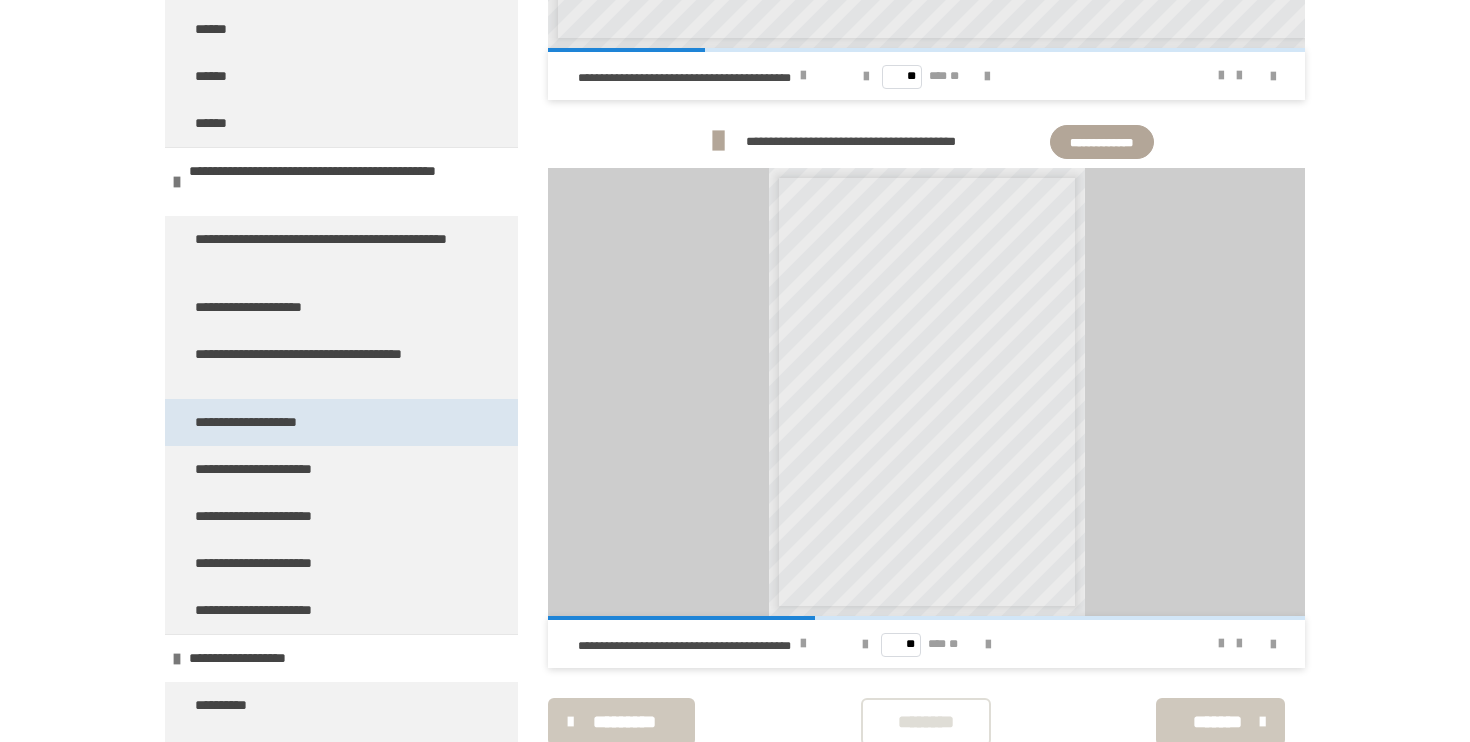 click on "**********" at bounding box center [341, 422] 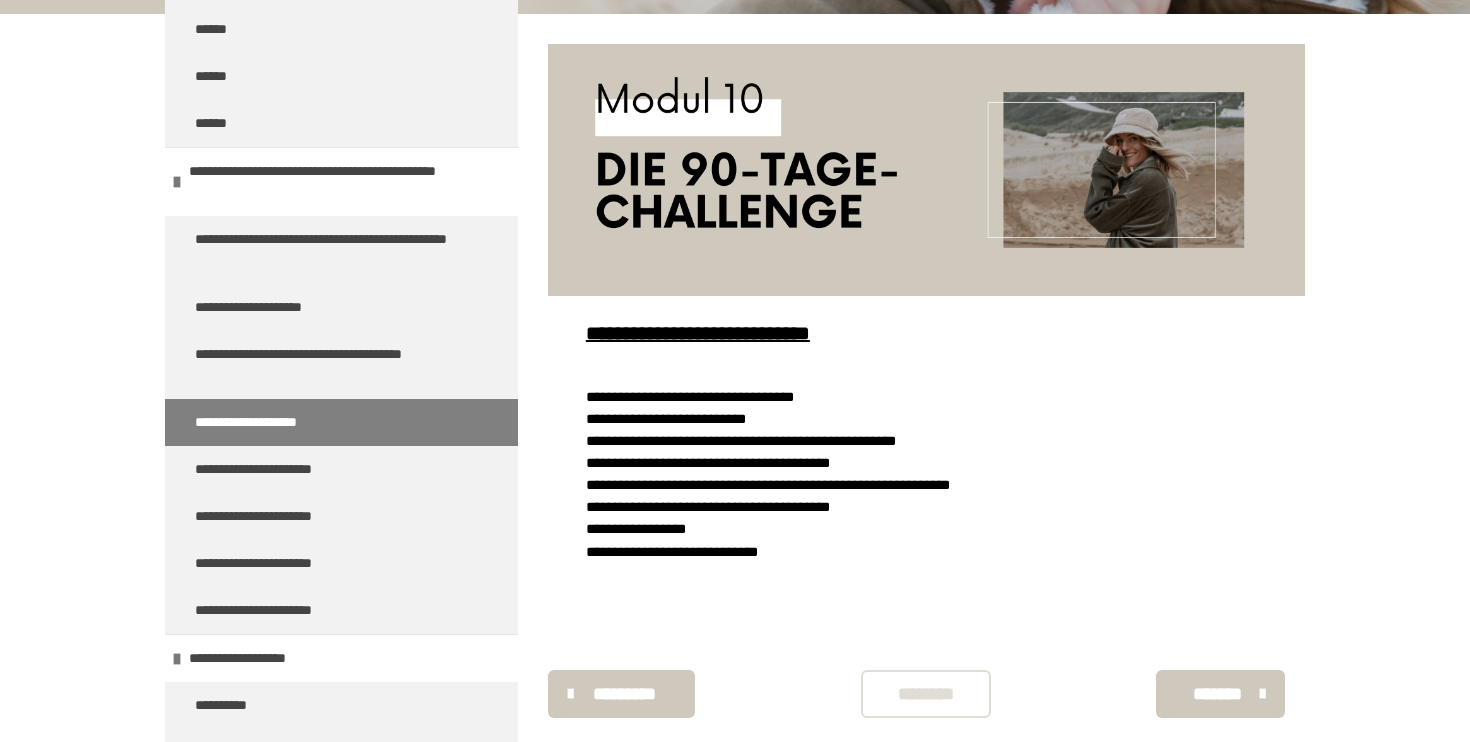 scroll, scrollTop: 265, scrollLeft: 0, axis: vertical 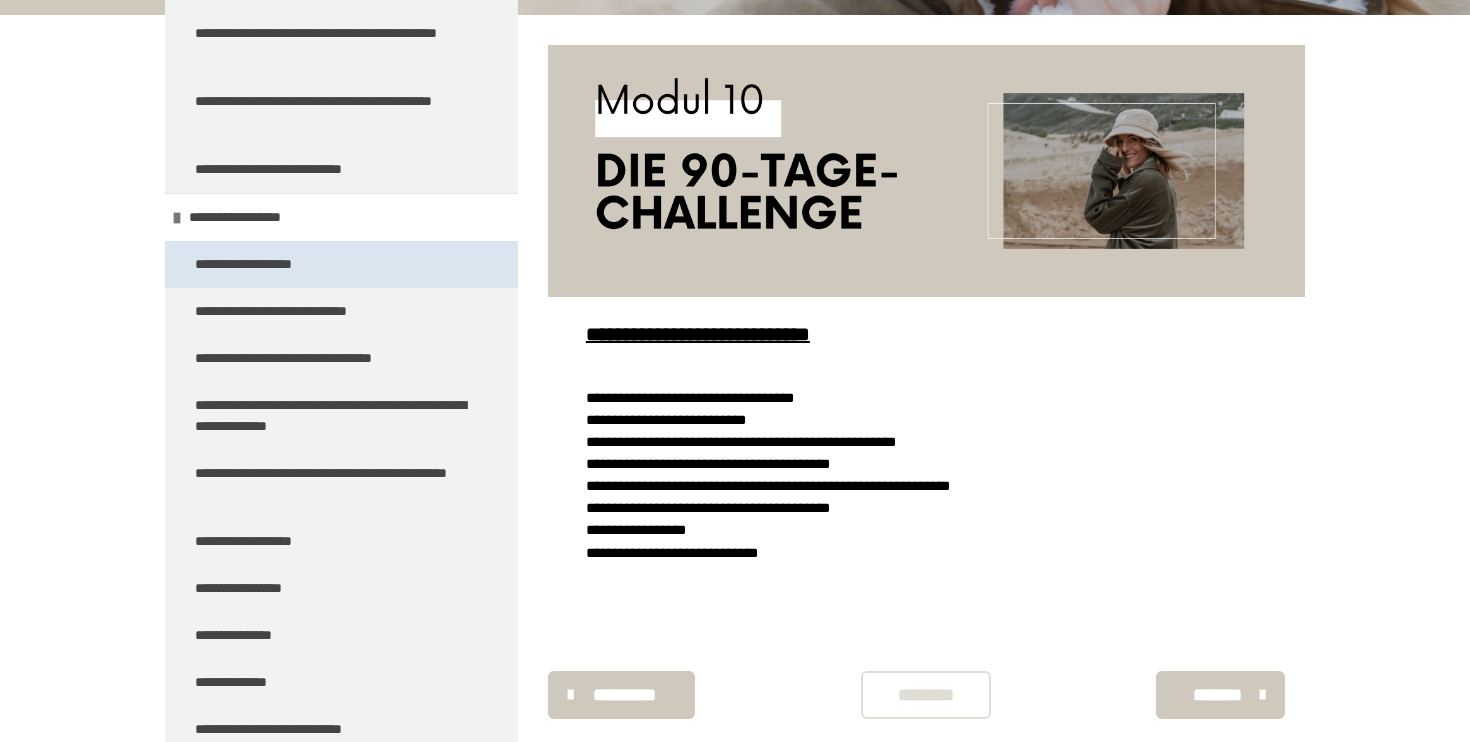 click on "**********" at bounding box center [341, 264] 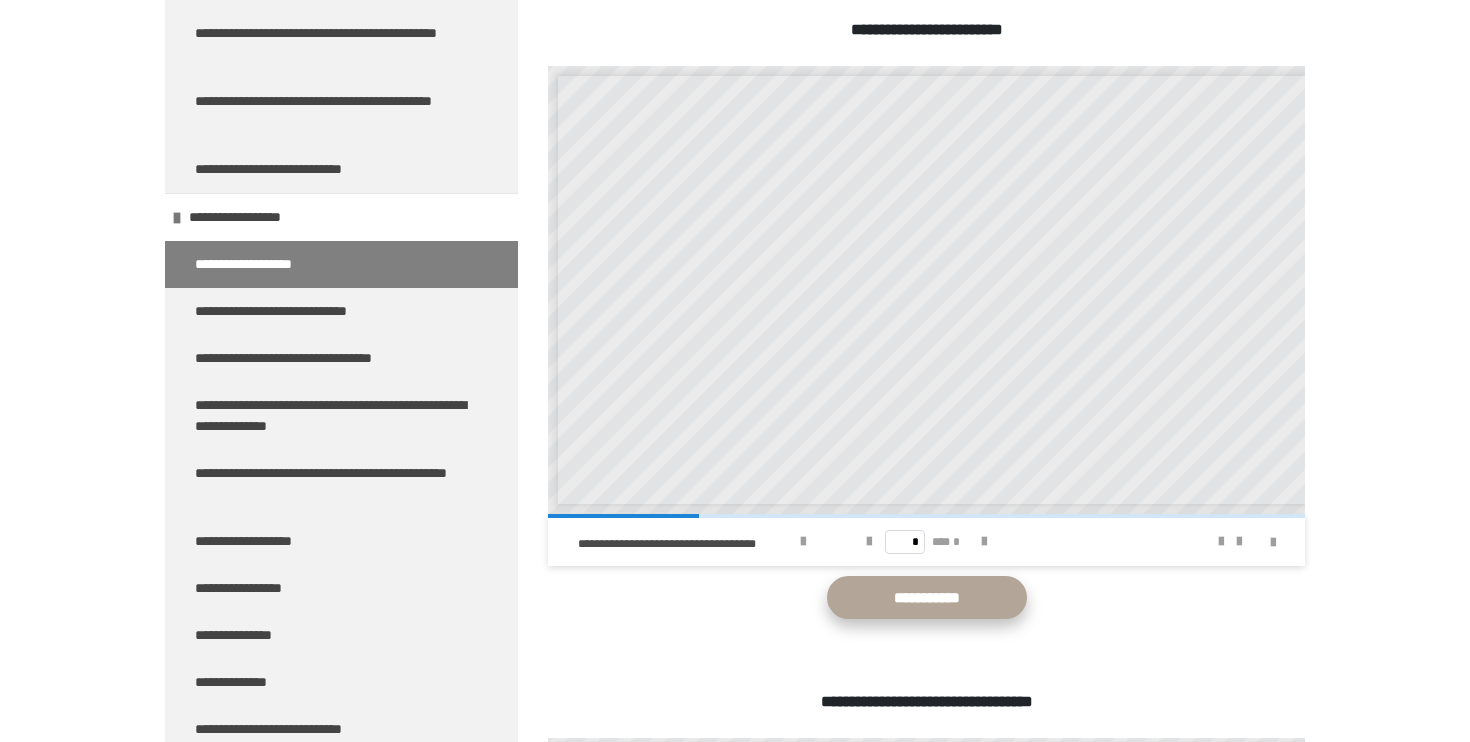 scroll, scrollTop: 1209, scrollLeft: 0, axis: vertical 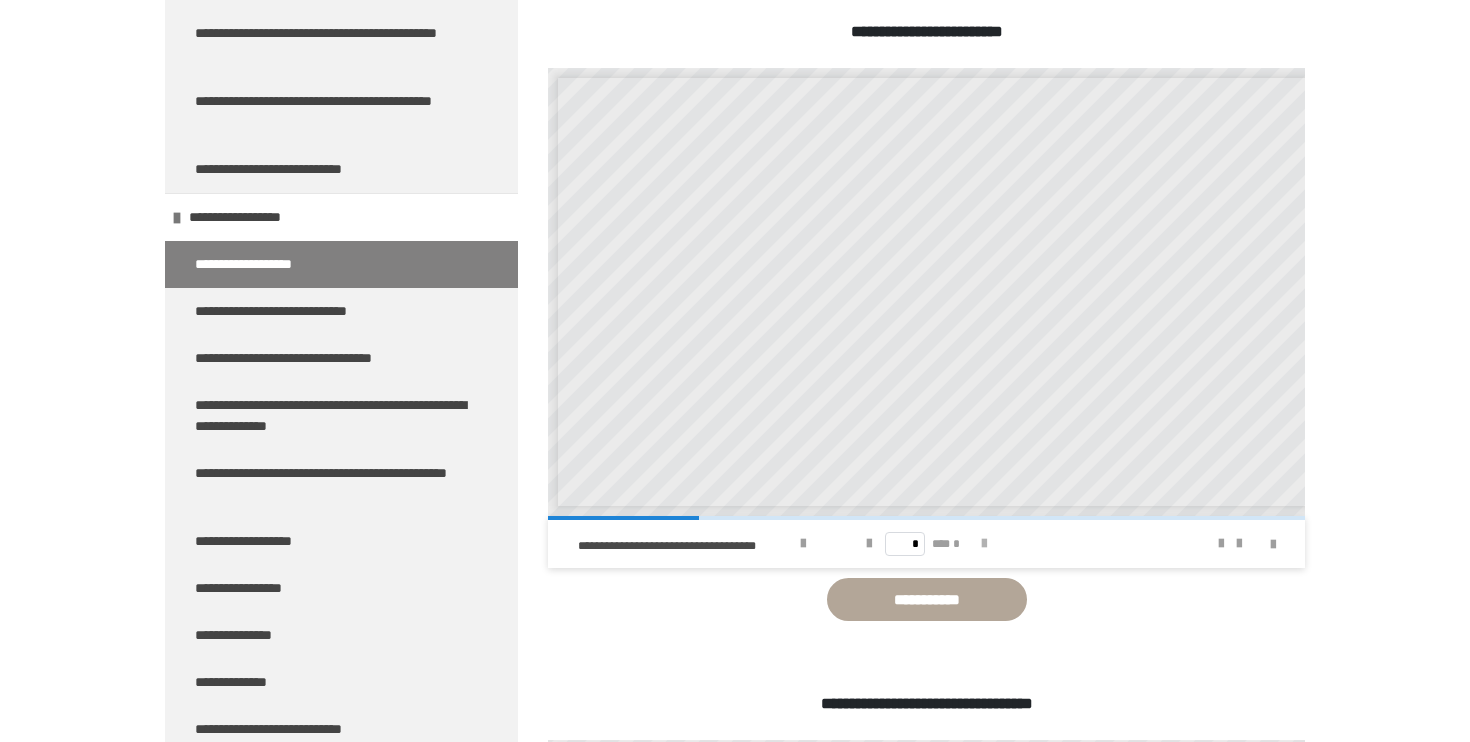 click at bounding box center (984, 544) 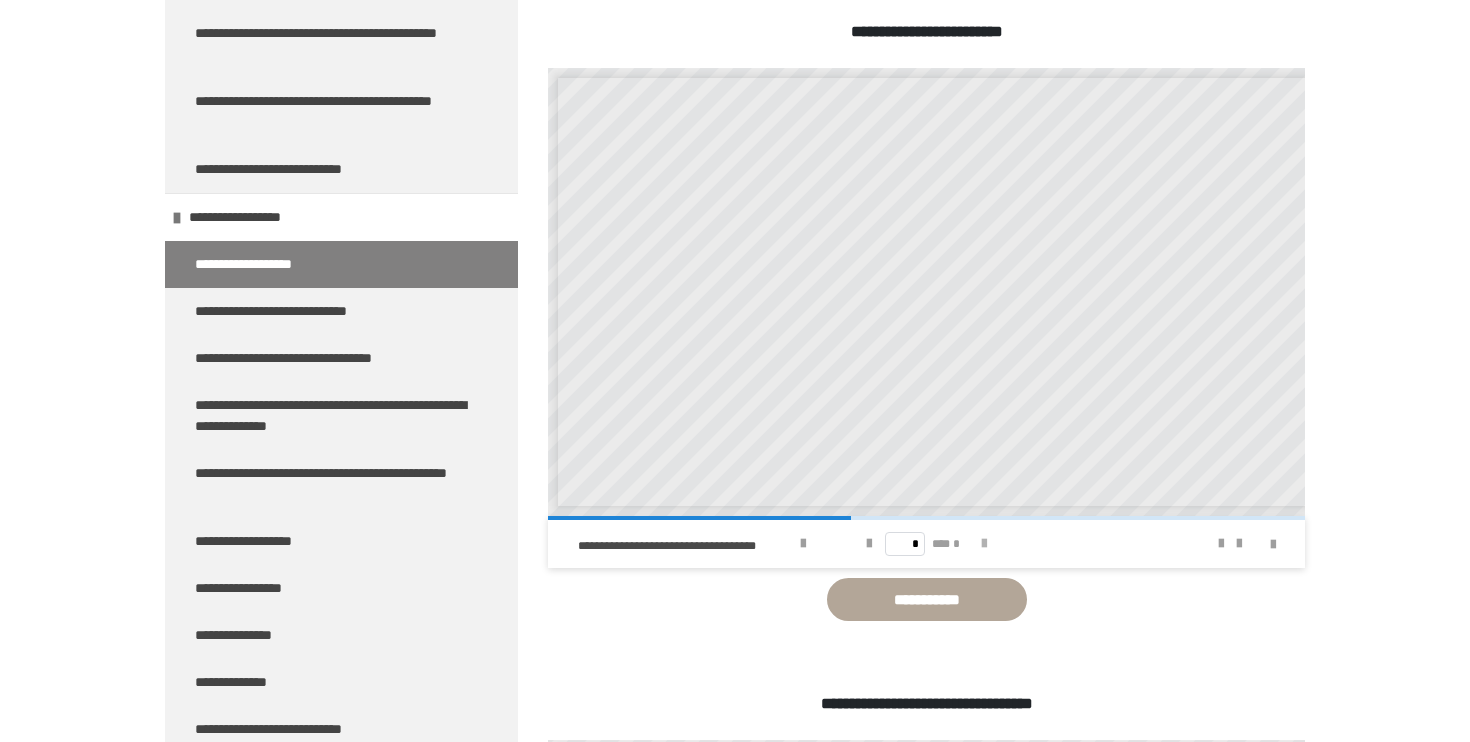 click at bounding box center [984, 544] 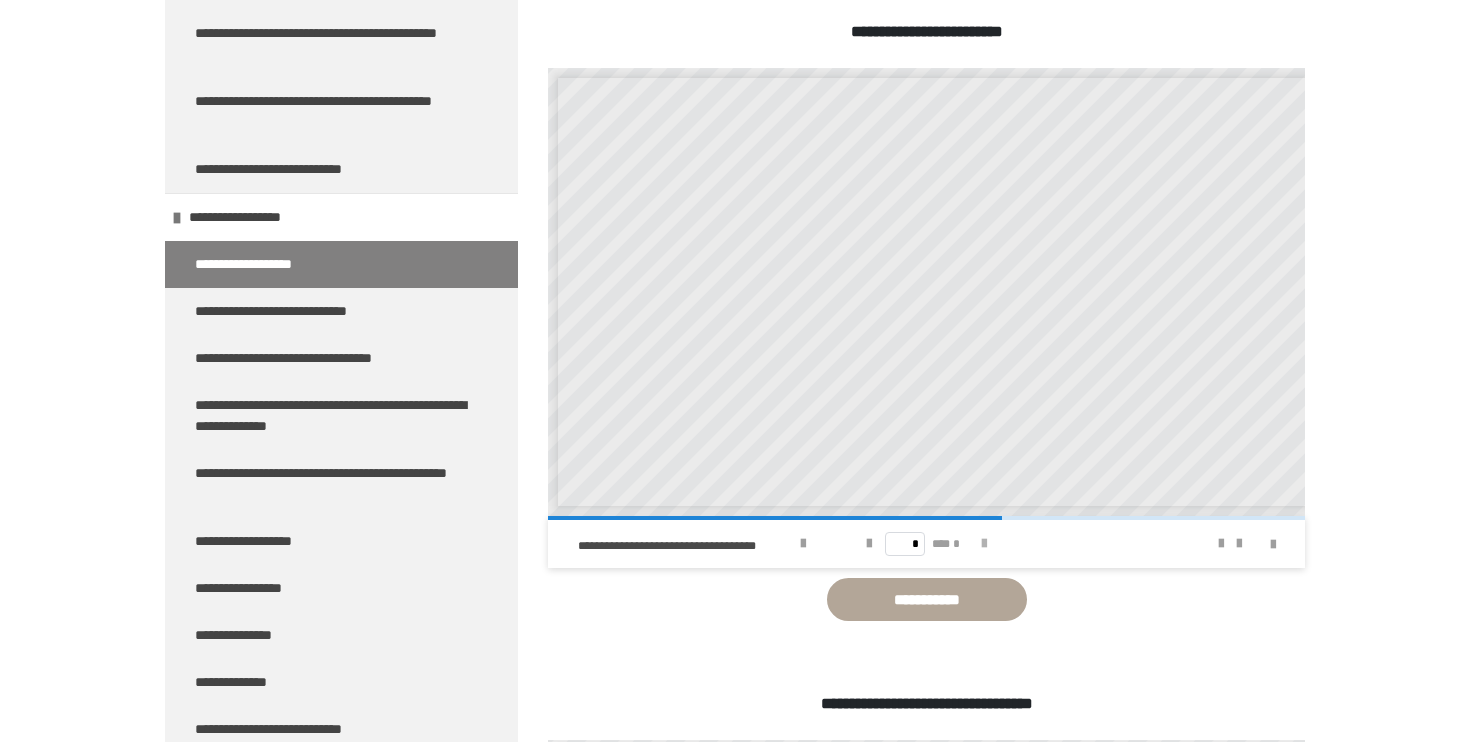 click at bounding box center [984, 544] 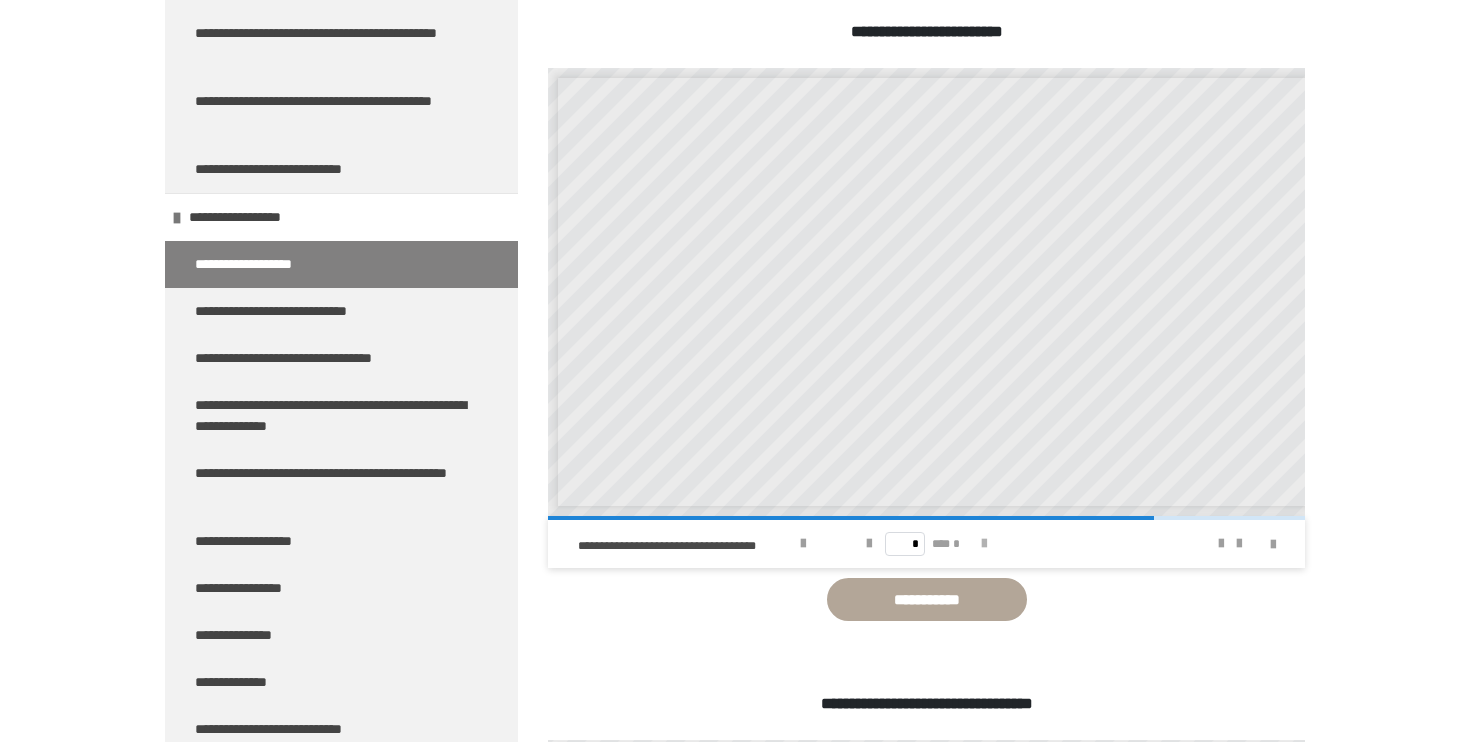 click at bounding box center [984, 544] 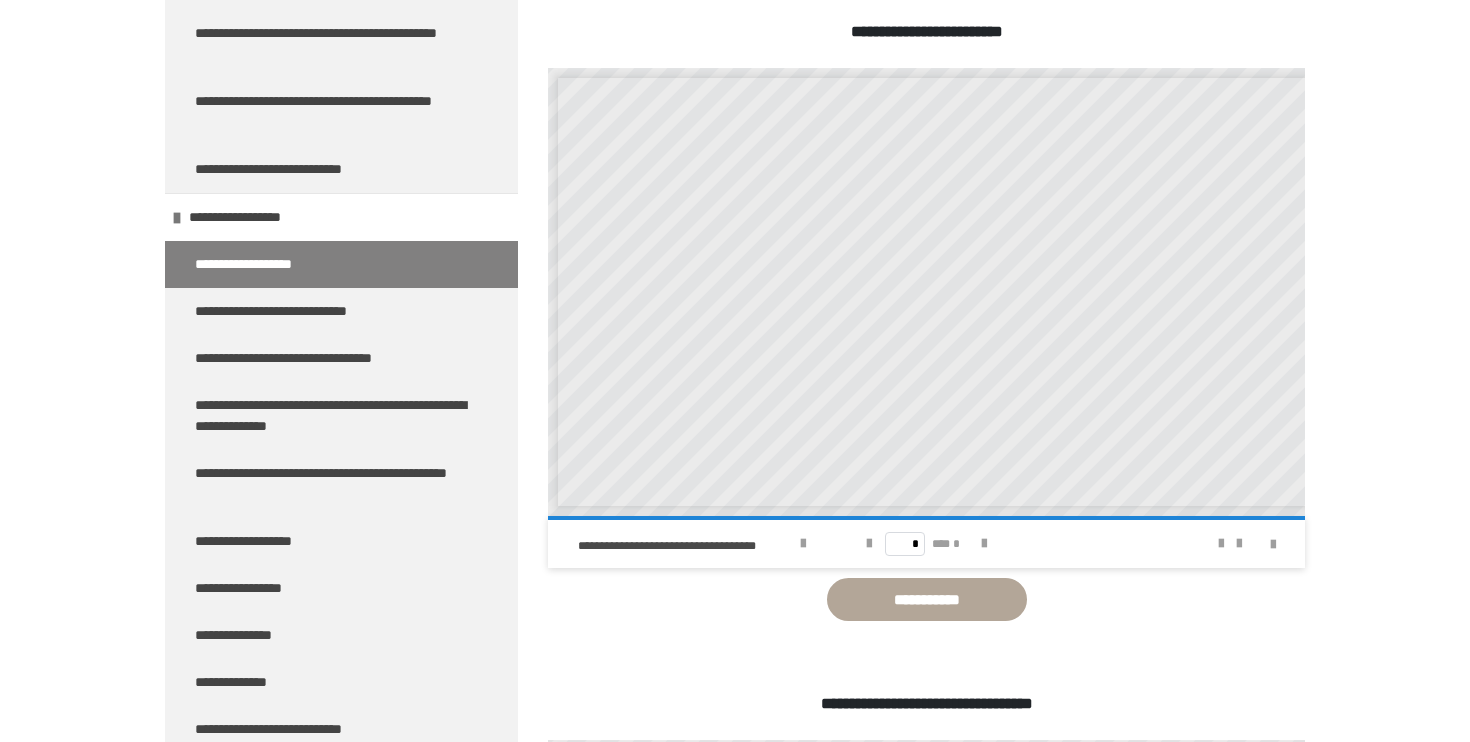 click on "* *** *" at bounding box center (926, 544) 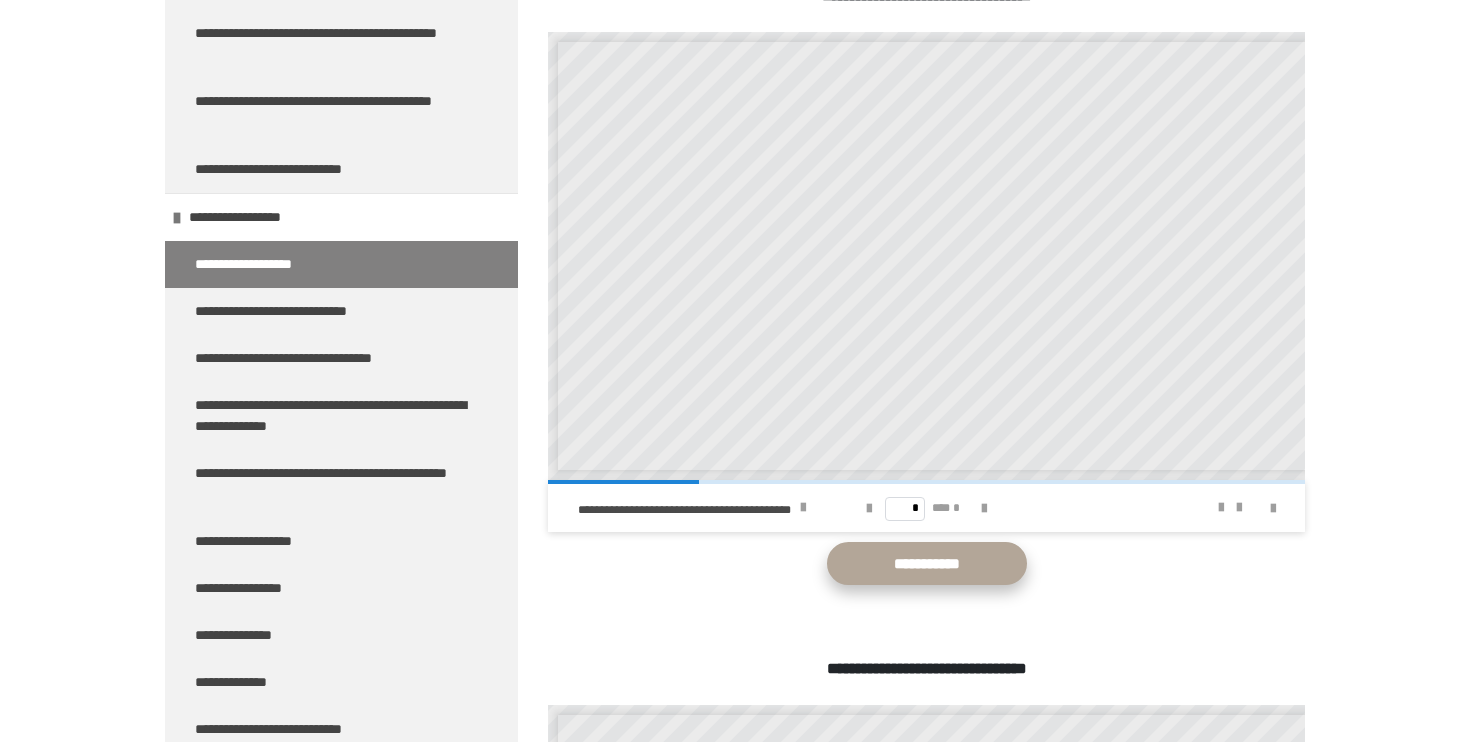 scroll, scrollTop: 1914, scrollLeft: 0, axis: vertical 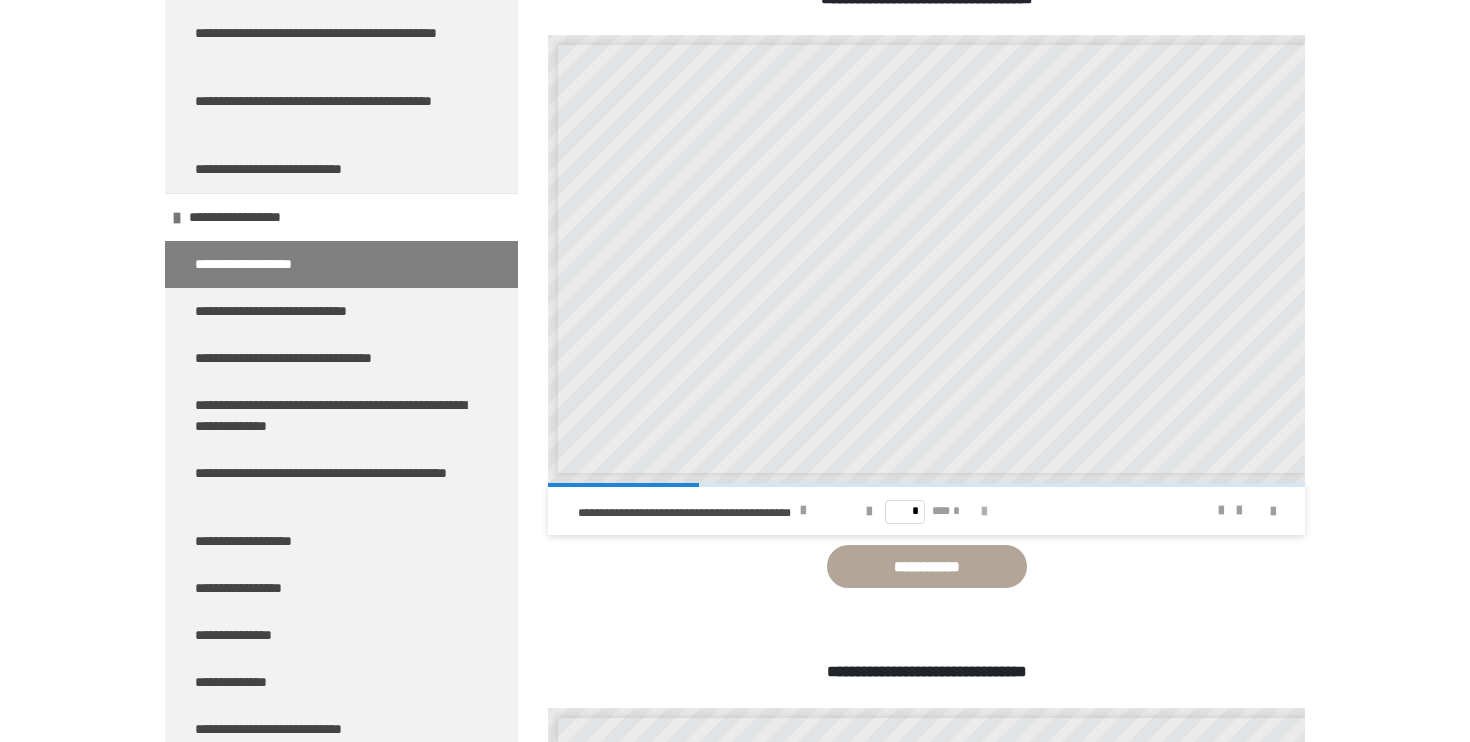 click at bounding box center (984, 512) 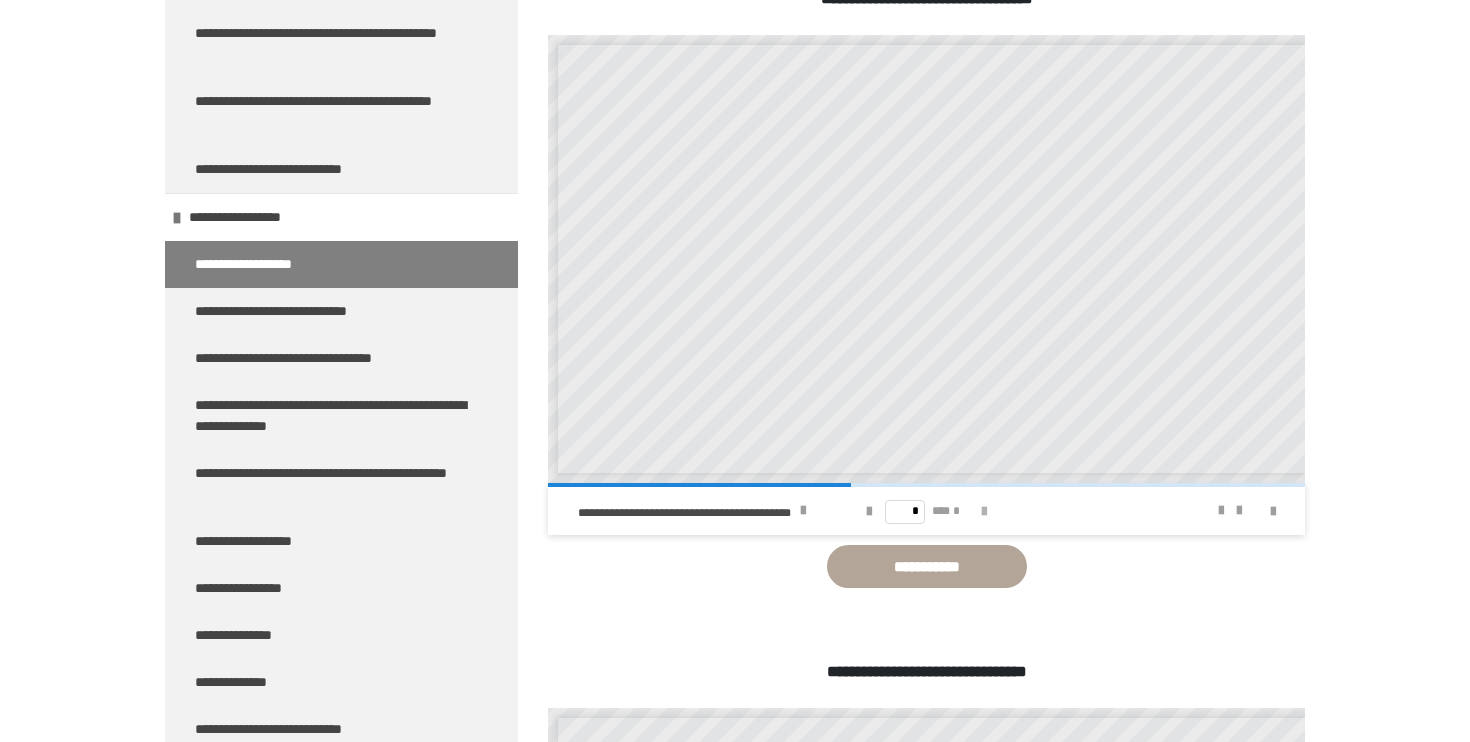 click at bounding box center [984, 512] 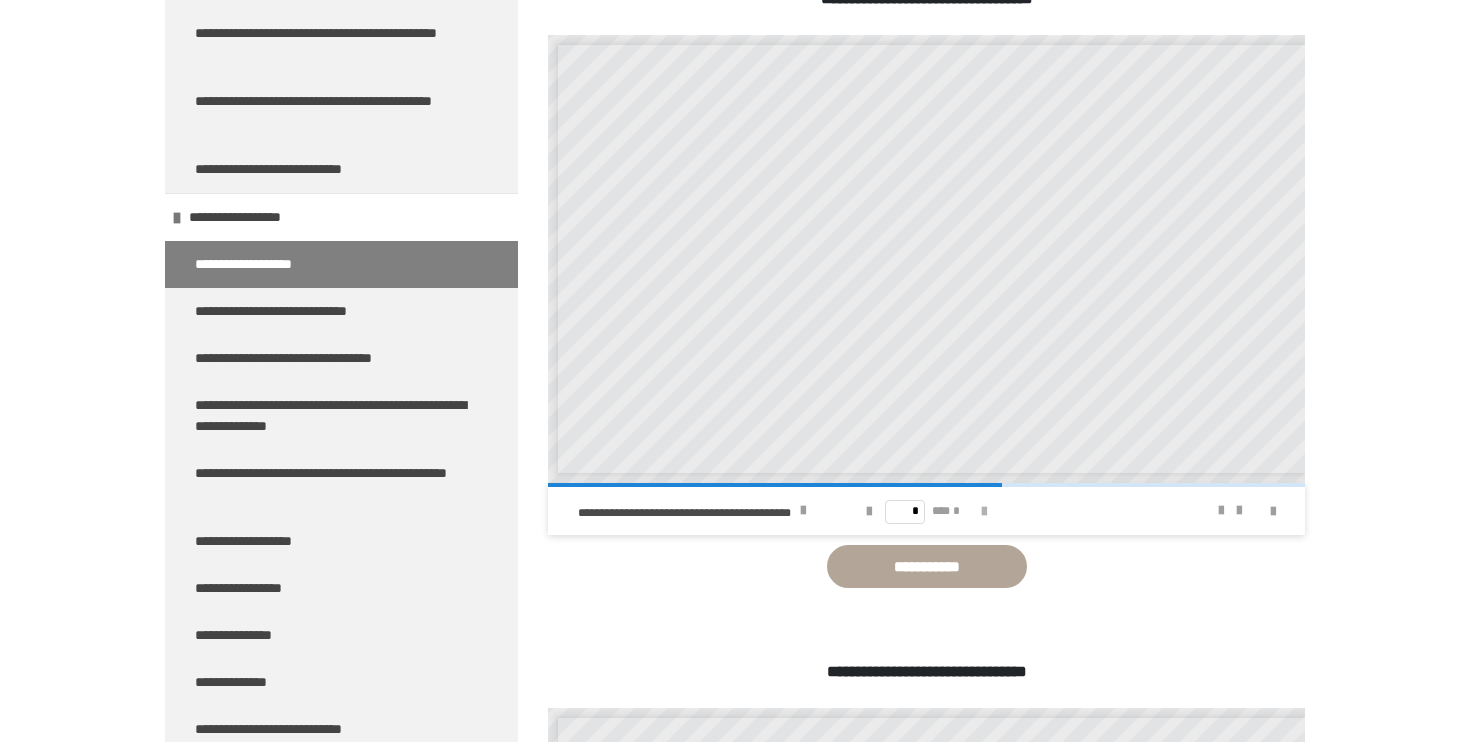 click at bounding box center (984, 512) 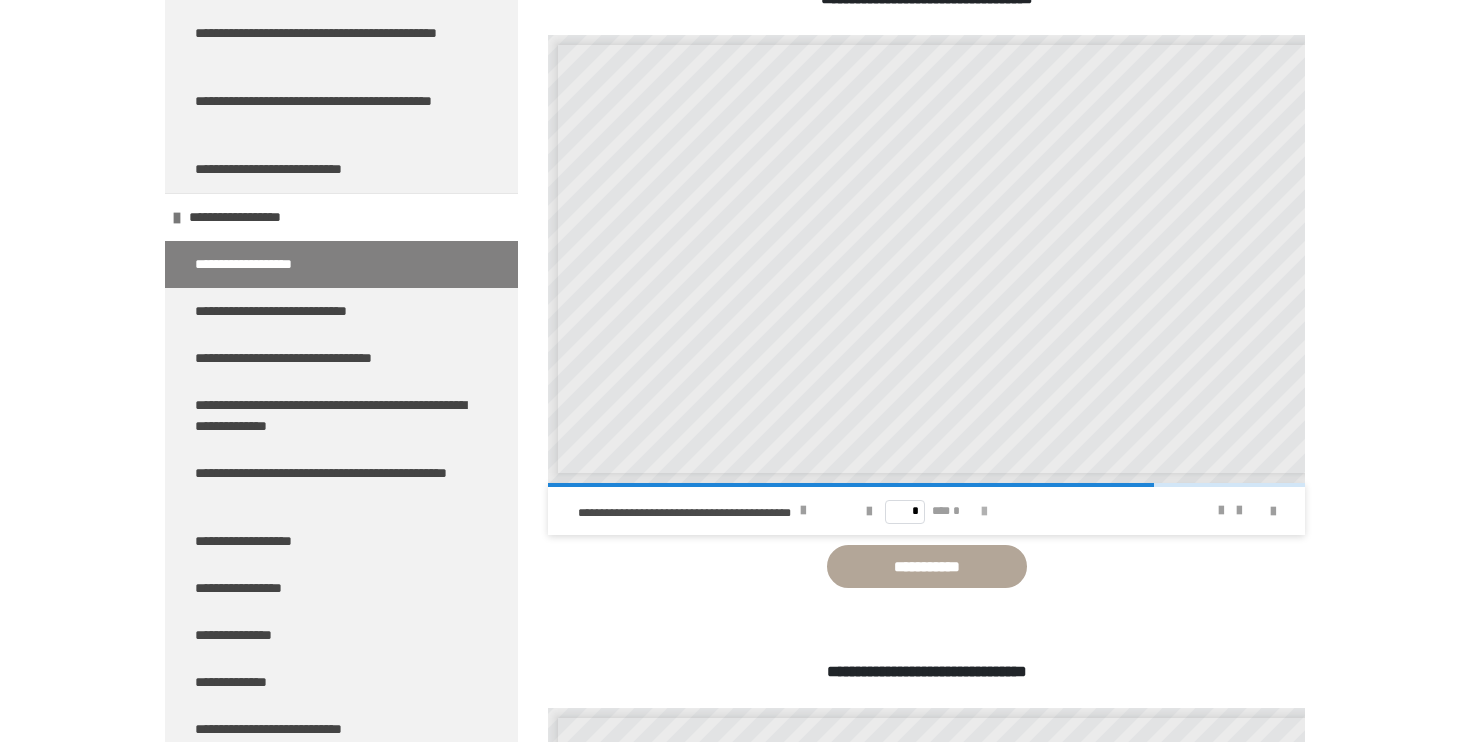 click at bounding box center (984, 512) 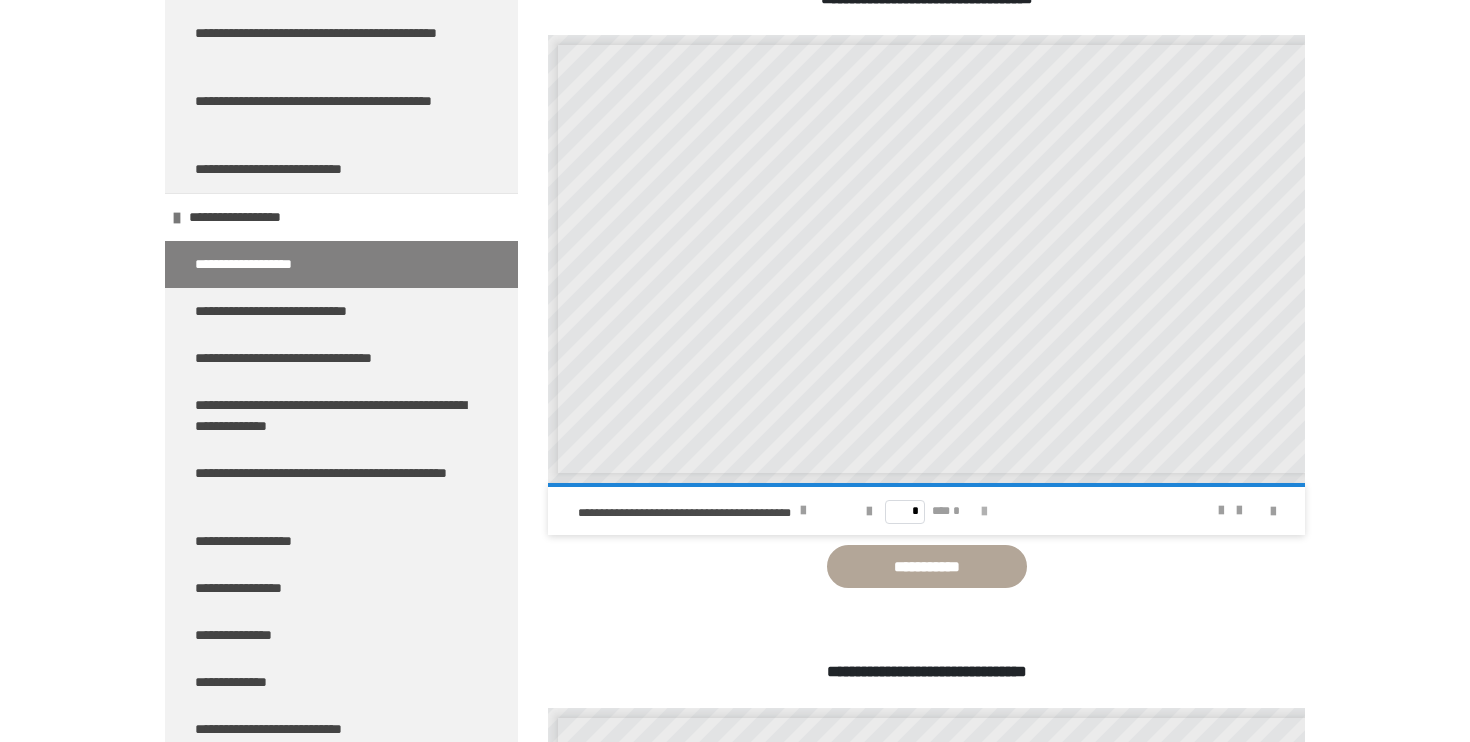 click on "* *** *" at bounding box center [926, 511] 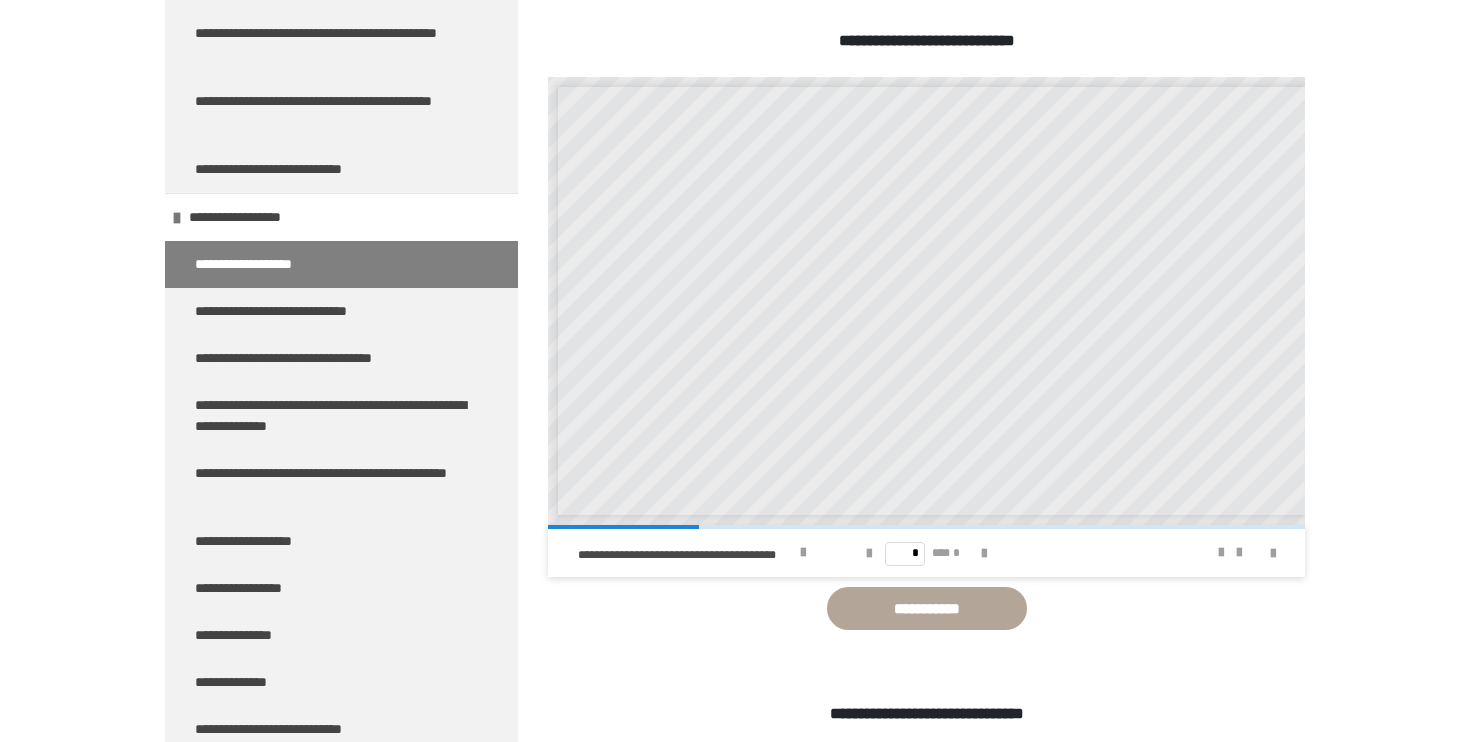 scroll, scrollTop: 3219, scrollLeft: 0, axis: vertical 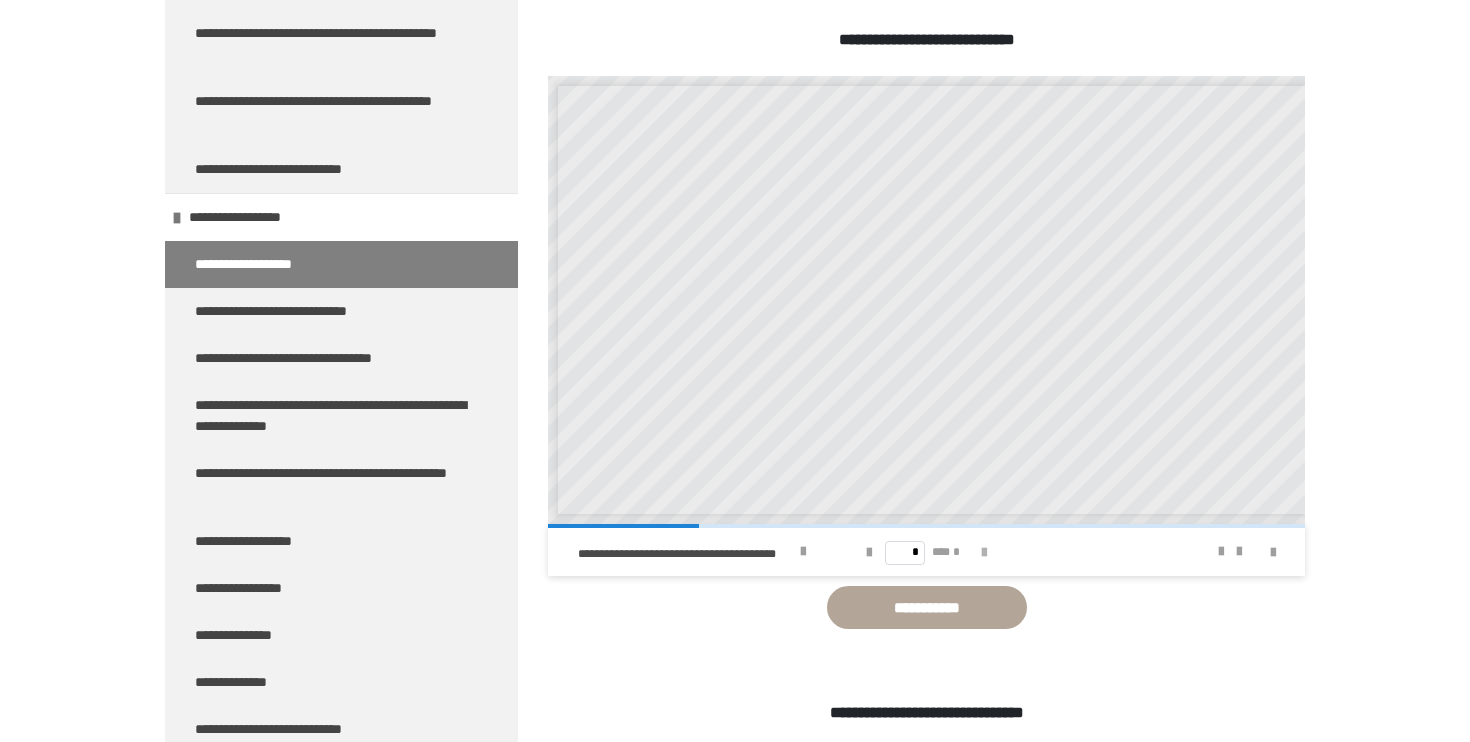 click at bounding box center (984, 553) 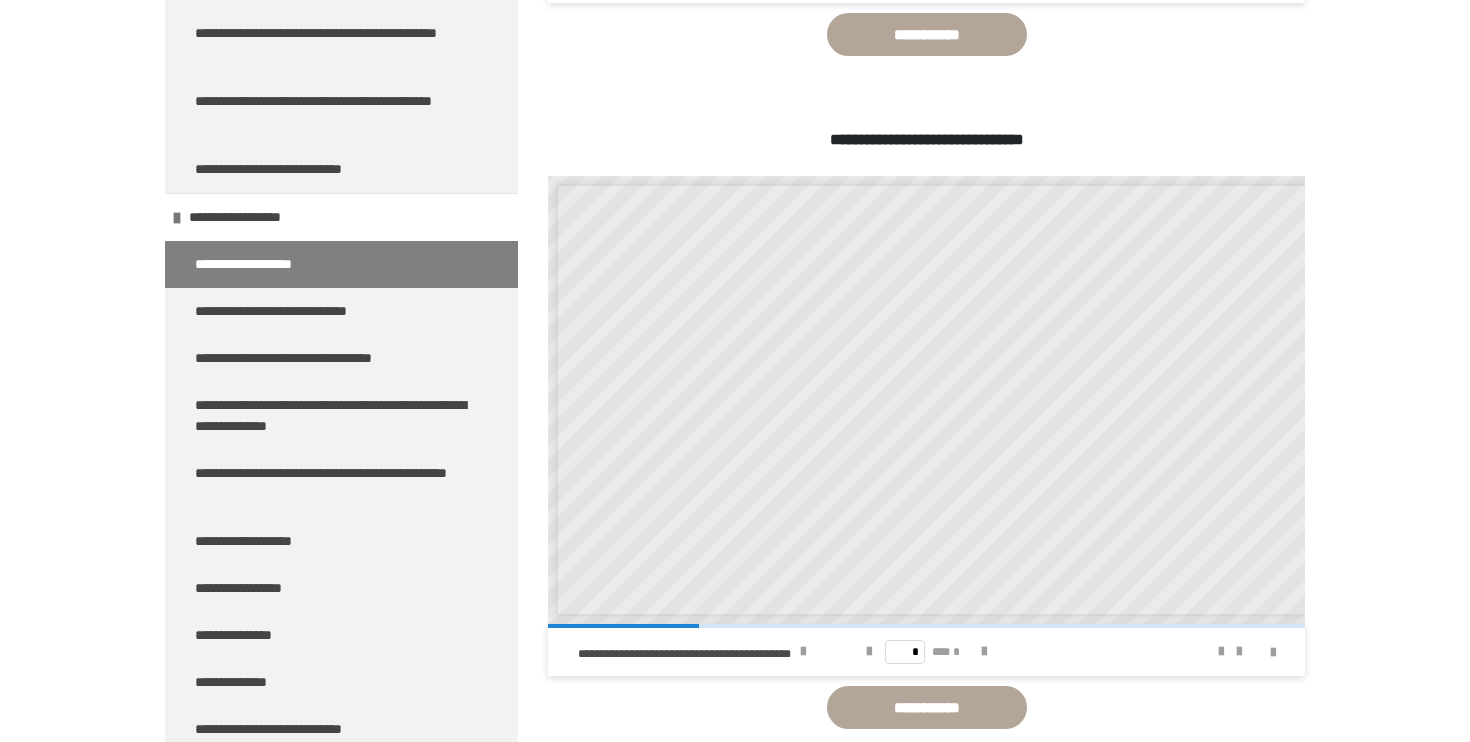 scroll, scrollTop: 3888, scrollLeft: 0, axis: vertical 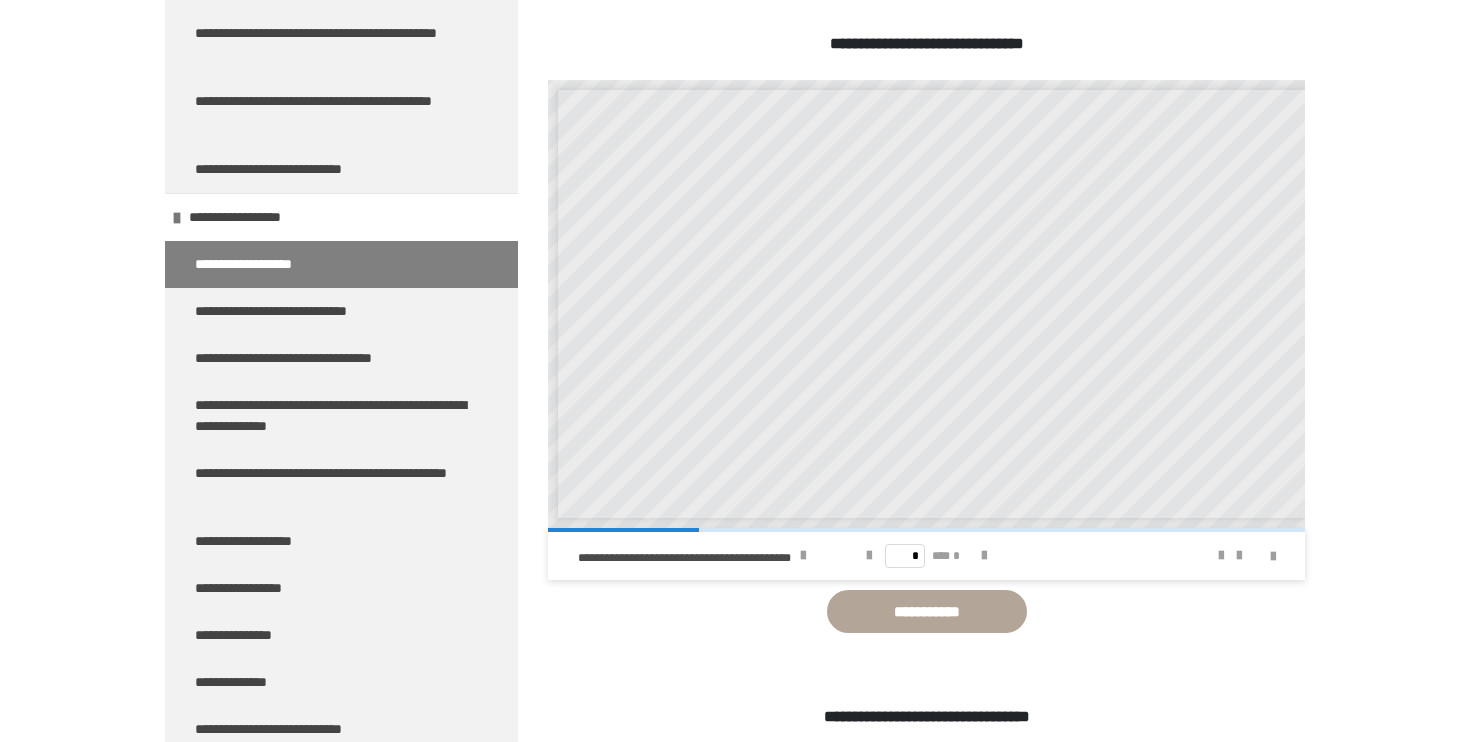 click on "* *** *" at bounding box center (926, 556) 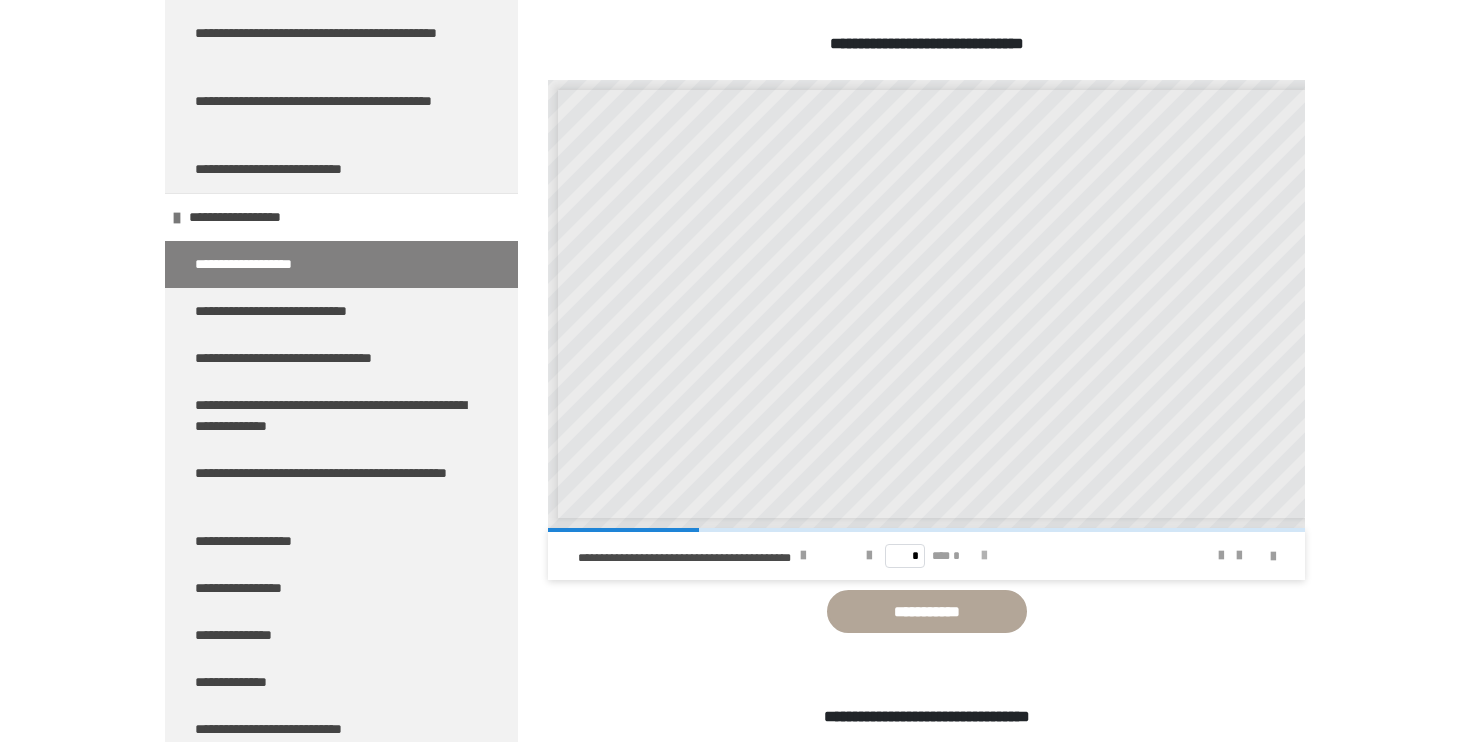 click at bounding box center [984, 556] 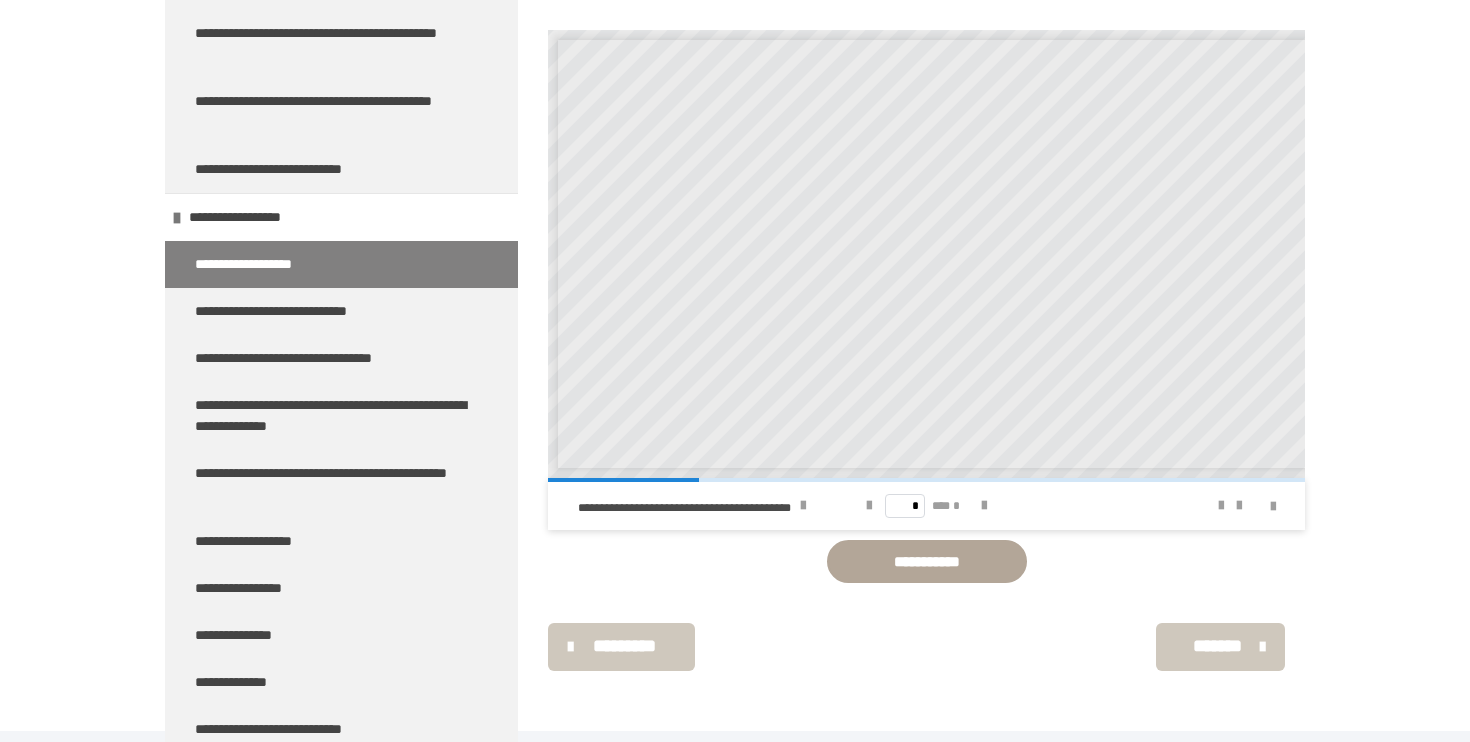 scroll, scrollTop: 4624, scrollLeft: 0, axis: vertical 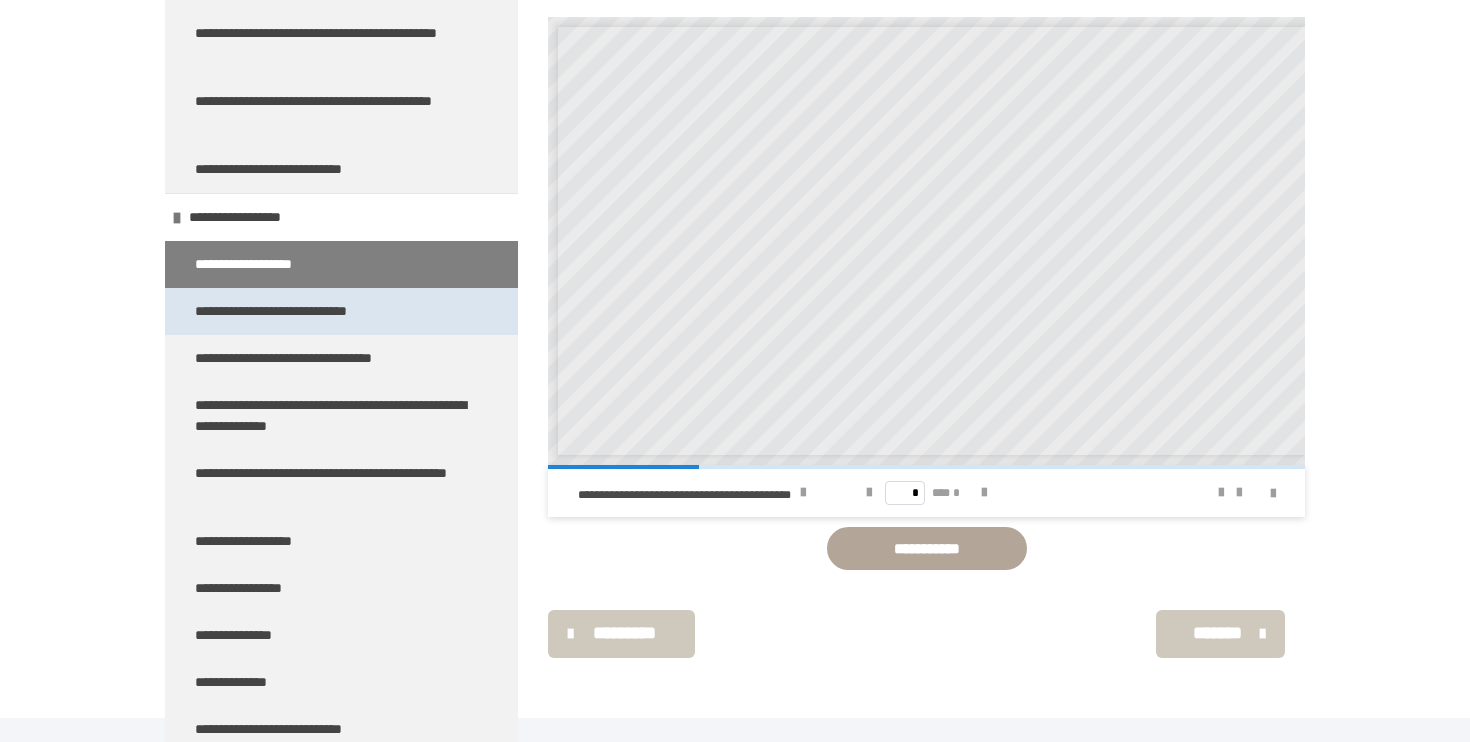 click on "**********" at bounding box center [296, 311] 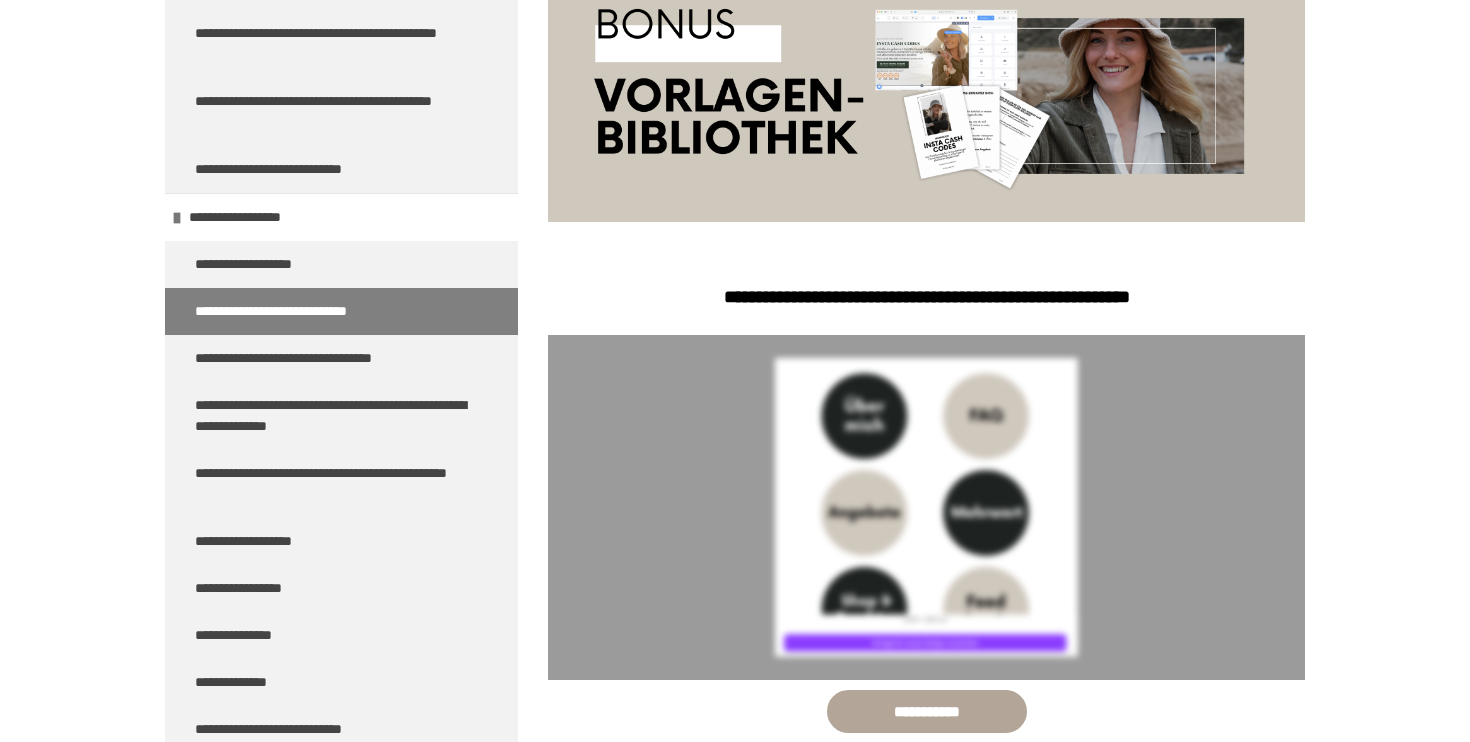 scroll, scrollTop: 529, scrollLeft: 0, axis: vertical 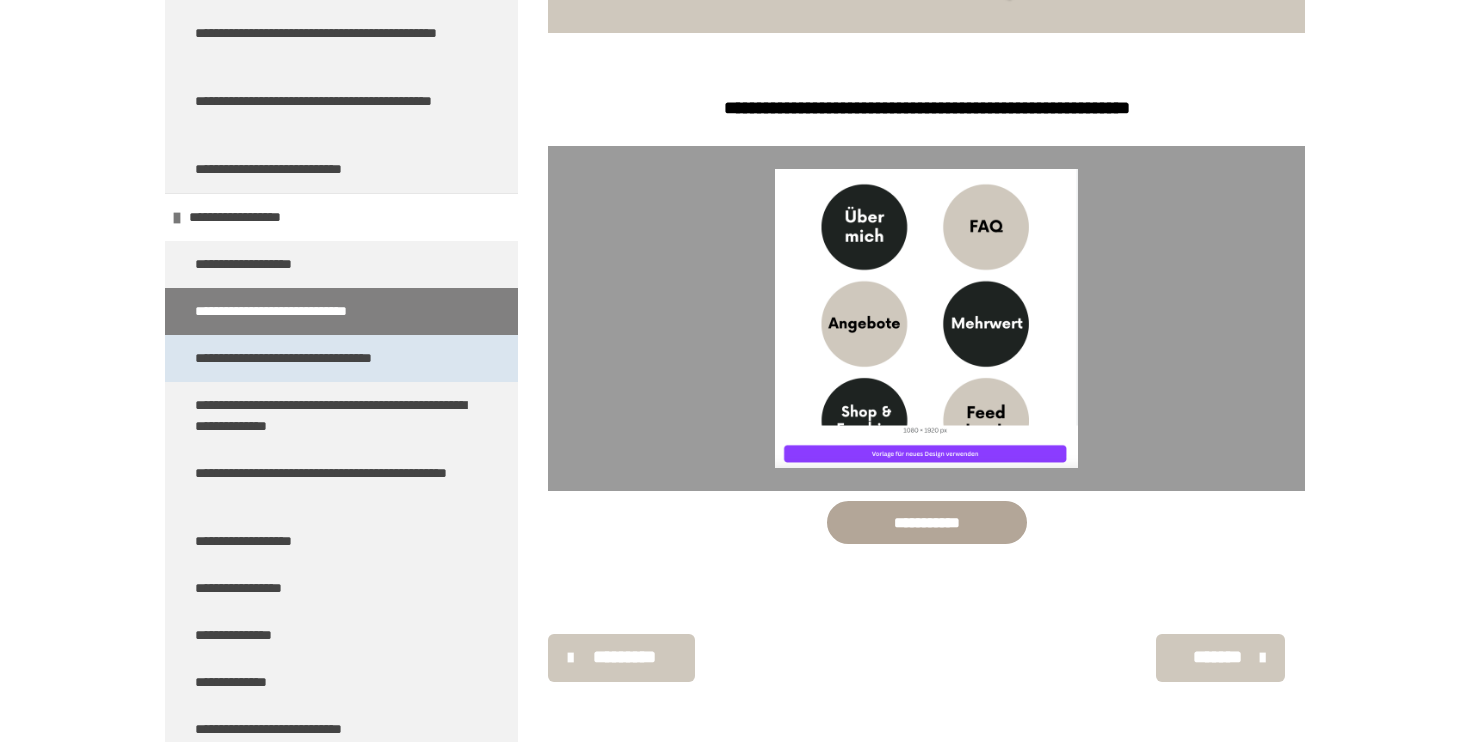 click on "**********" at bounding box center (321, 358) 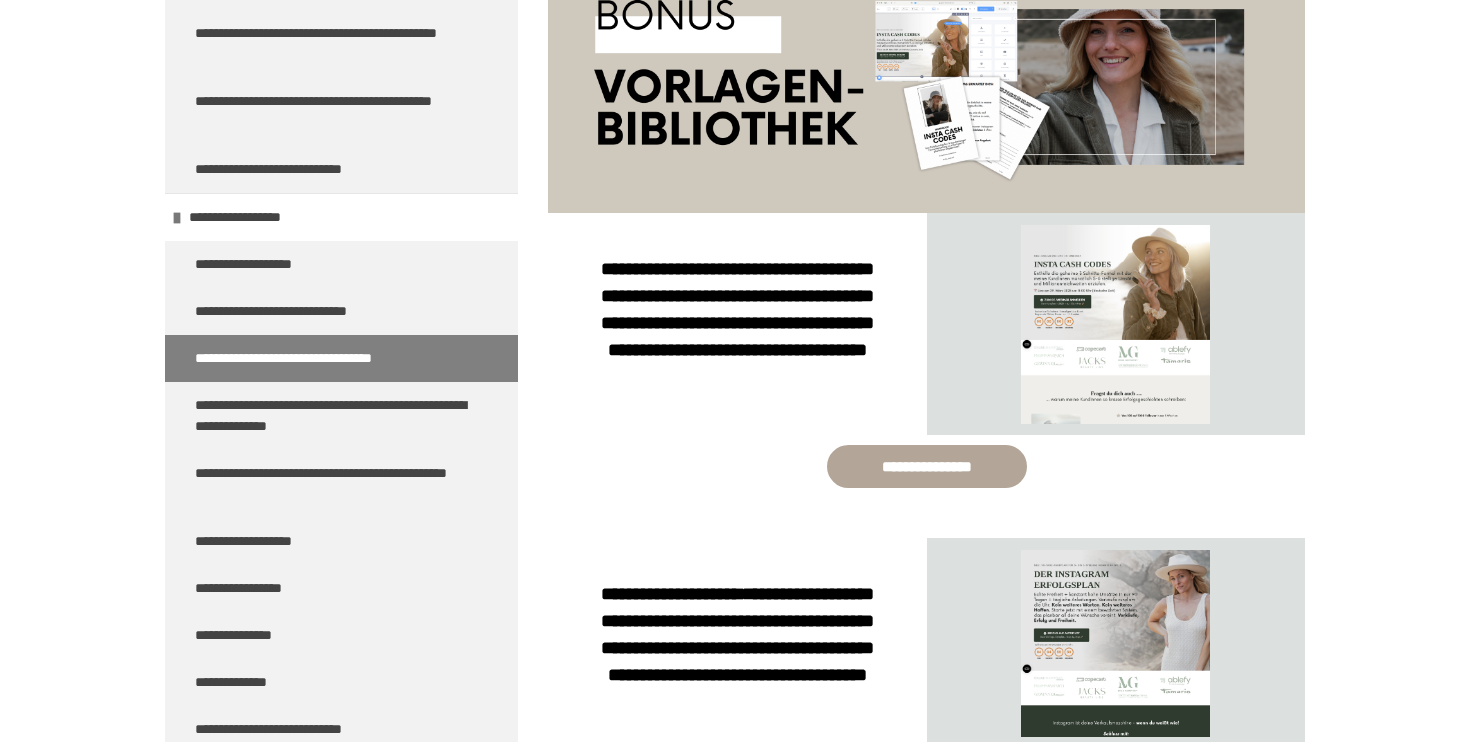 scroll, scrollTop: 371, scrollLeft: 0, axis: vertical 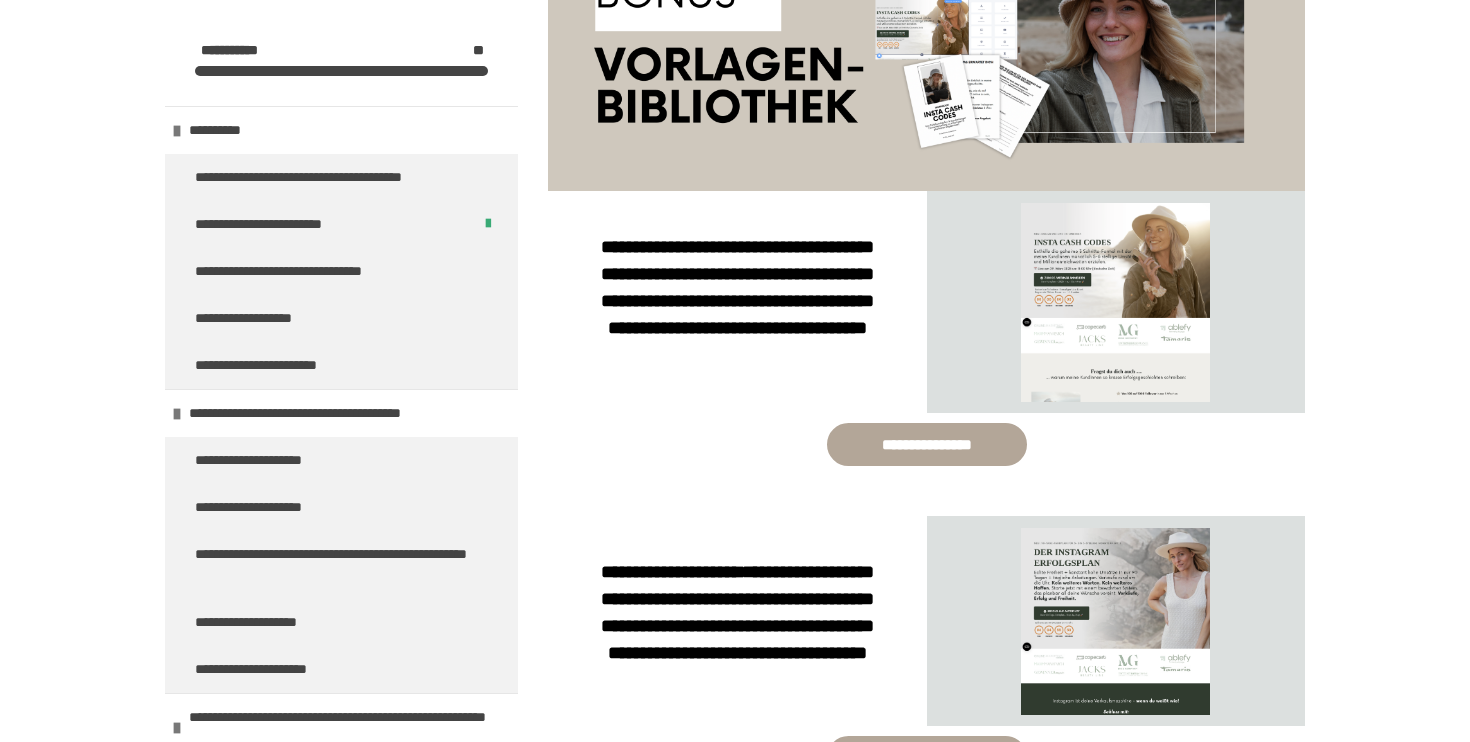 click at bounding box center (1115, 302) 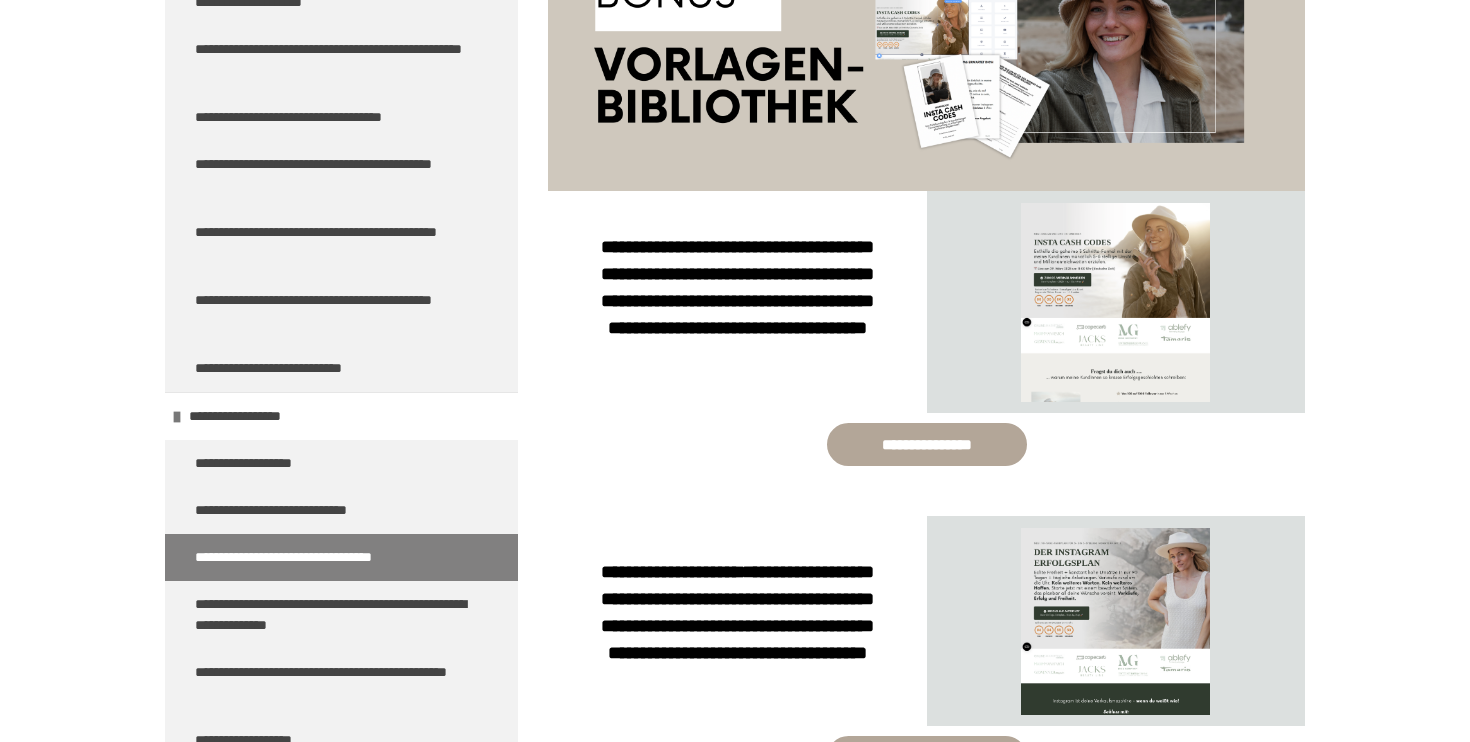 scroll, scrollTop: 10211, scrollLeft: 0, axis: vertical 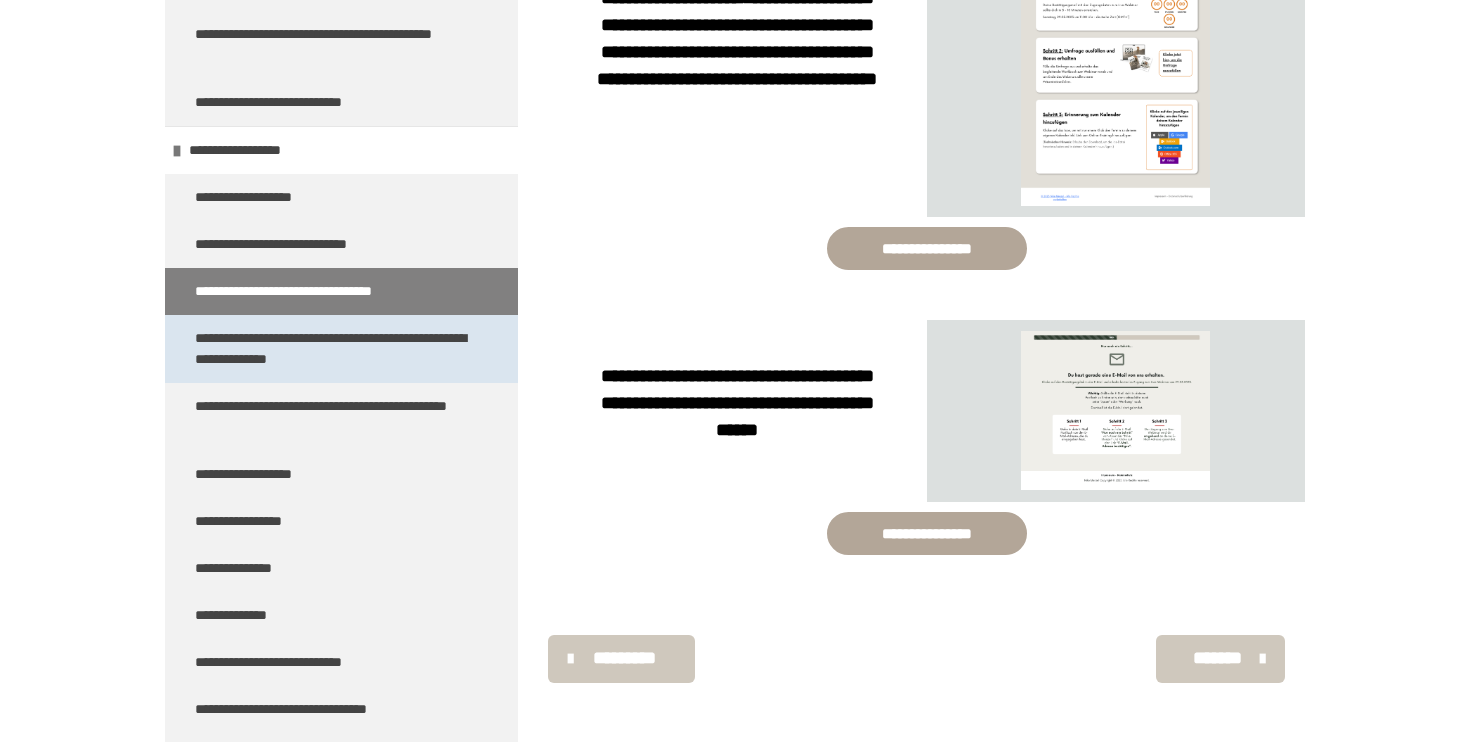 click on "**********" at bounding box center (333, 349) 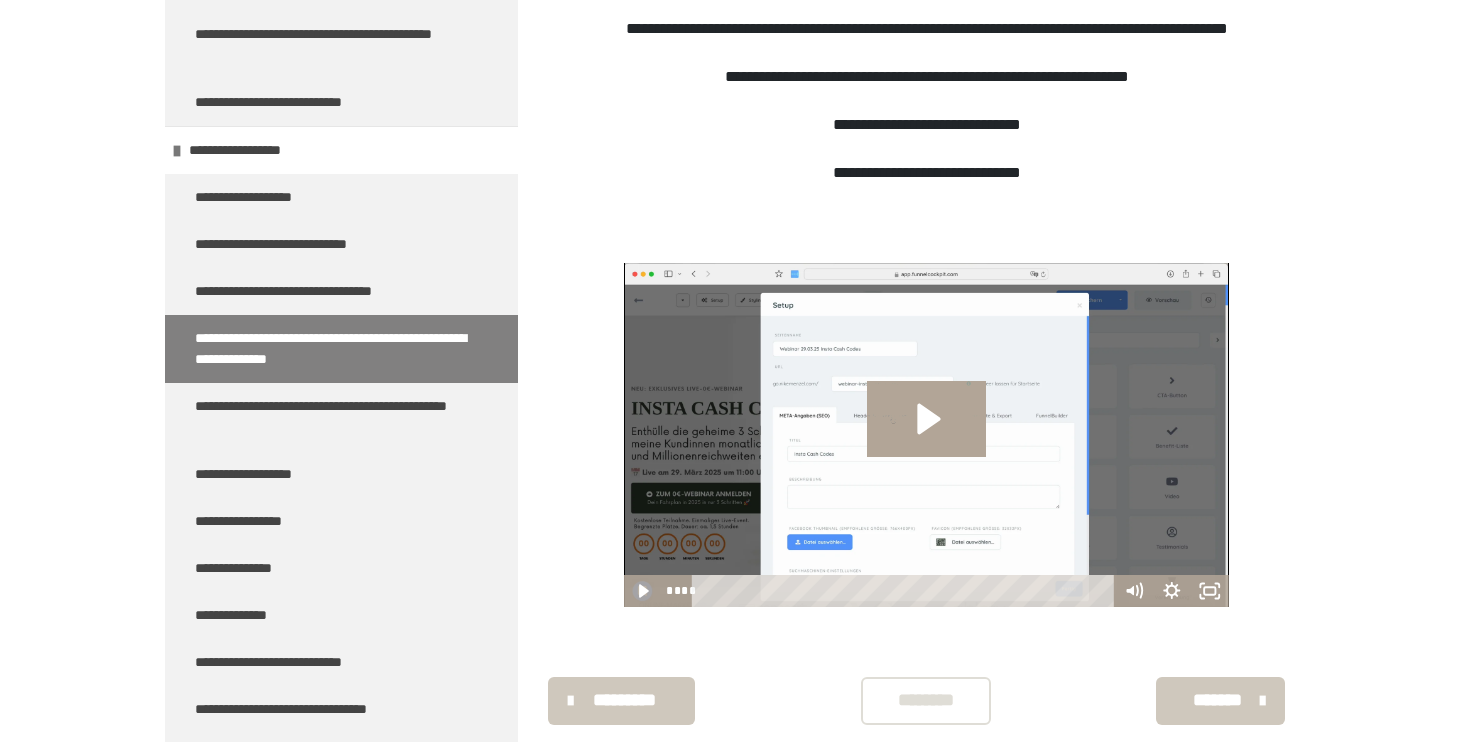 scroll, scrollTop: 773, scrollLeft: 0, axis: vertical 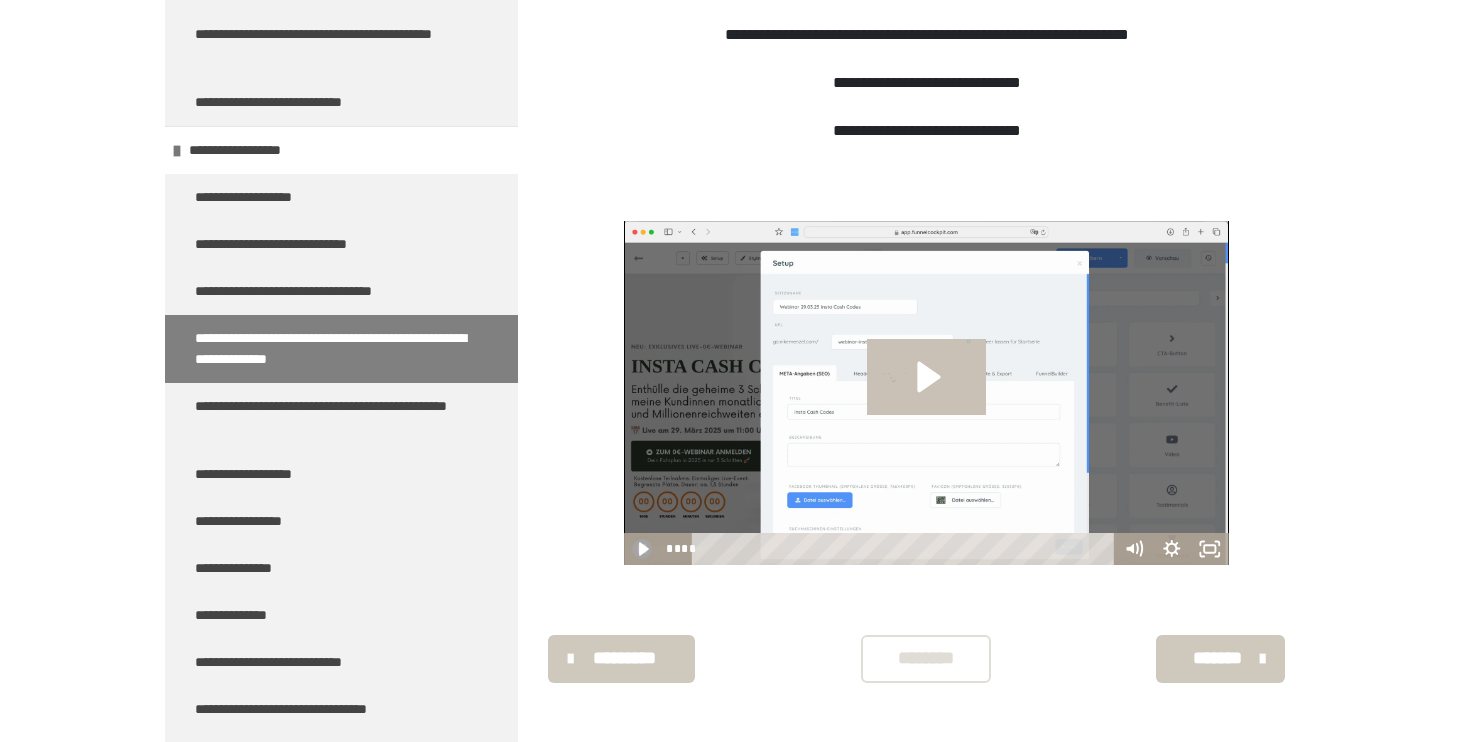 click 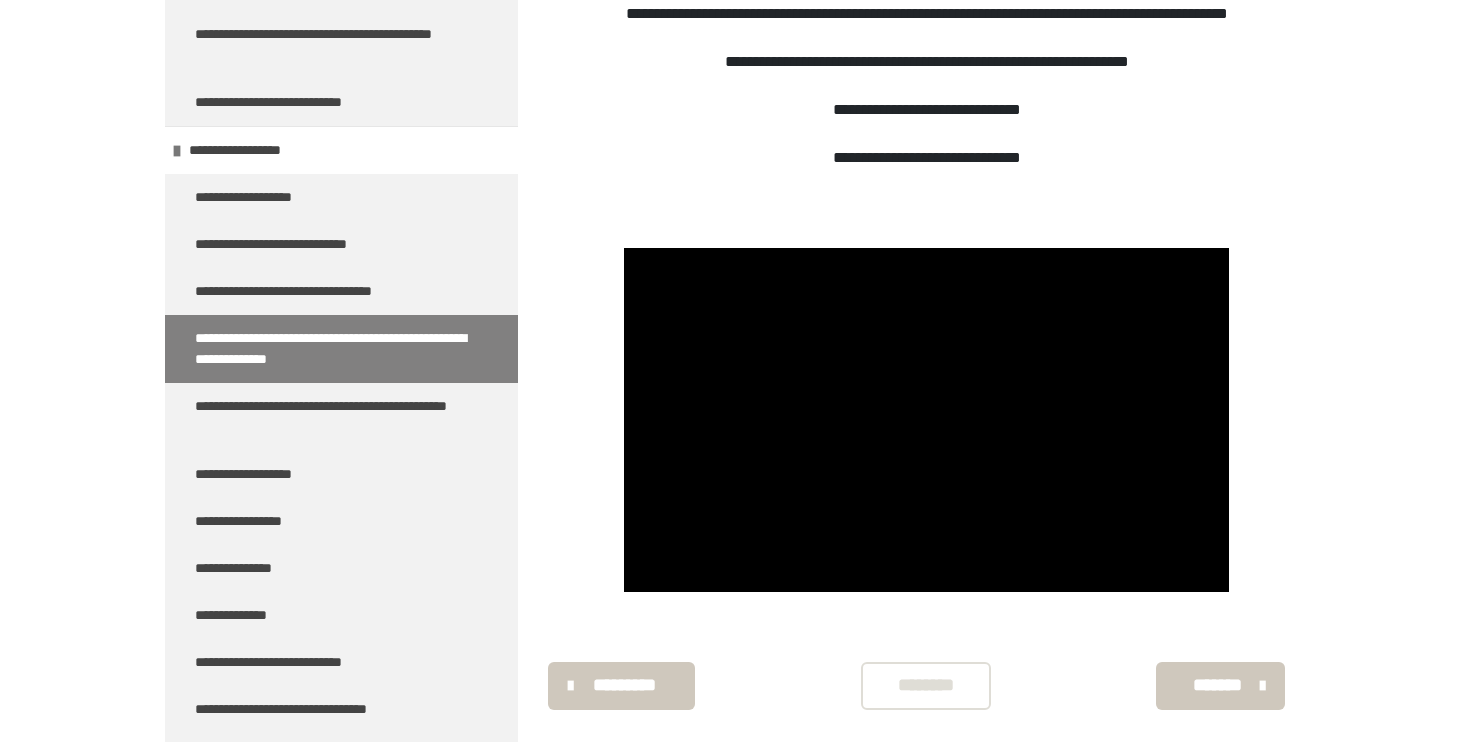 scroll, scrollTop: 773, scrollLeft: 0, axis: vertical 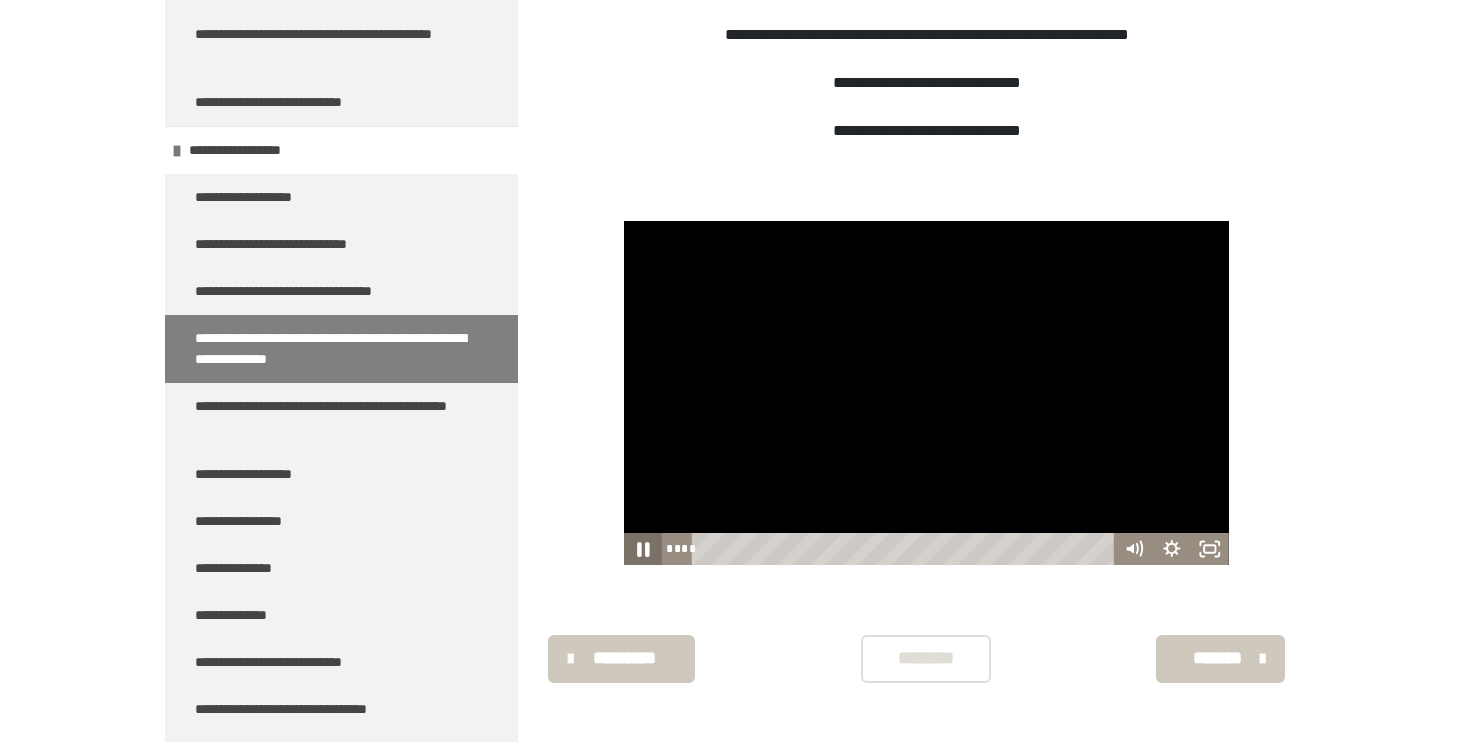 click 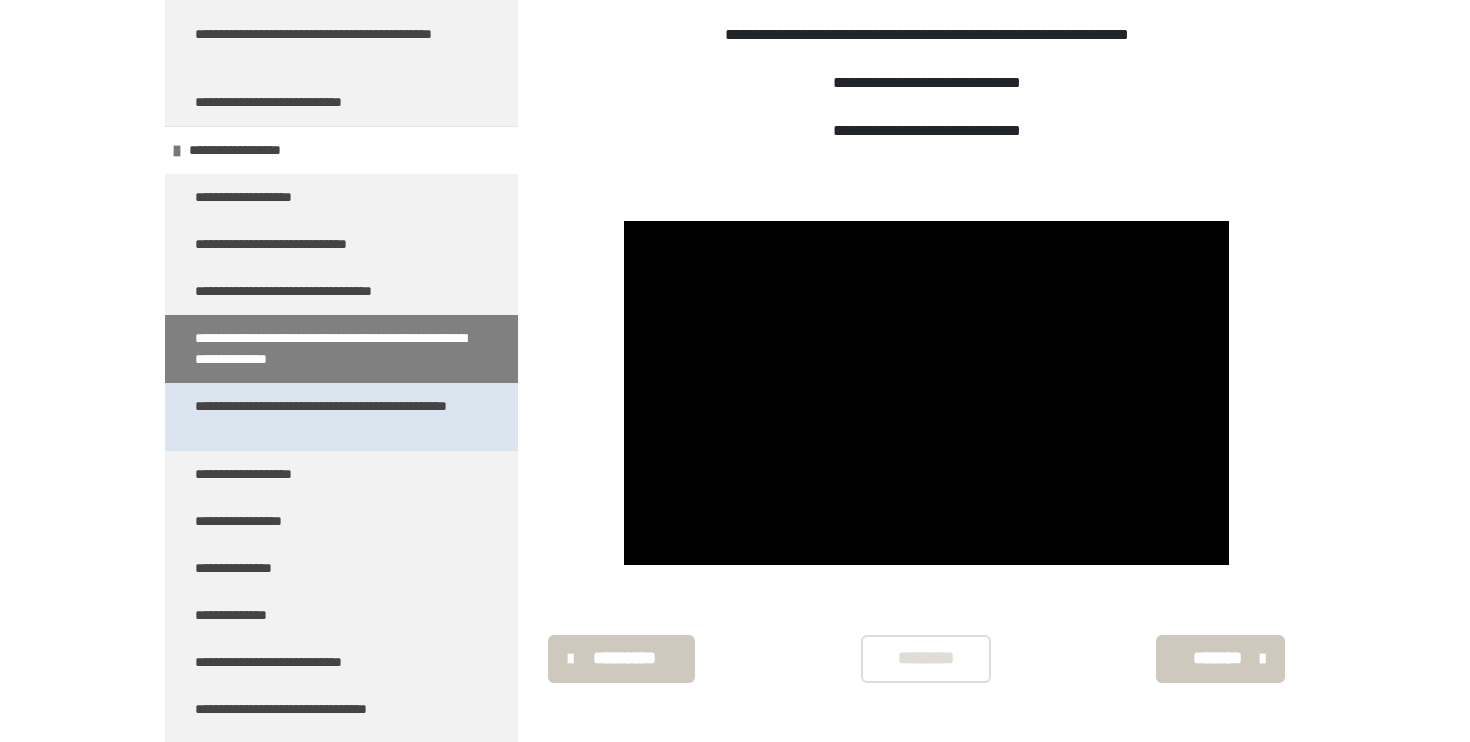 click on "**********" at bounding box center (333, 417) 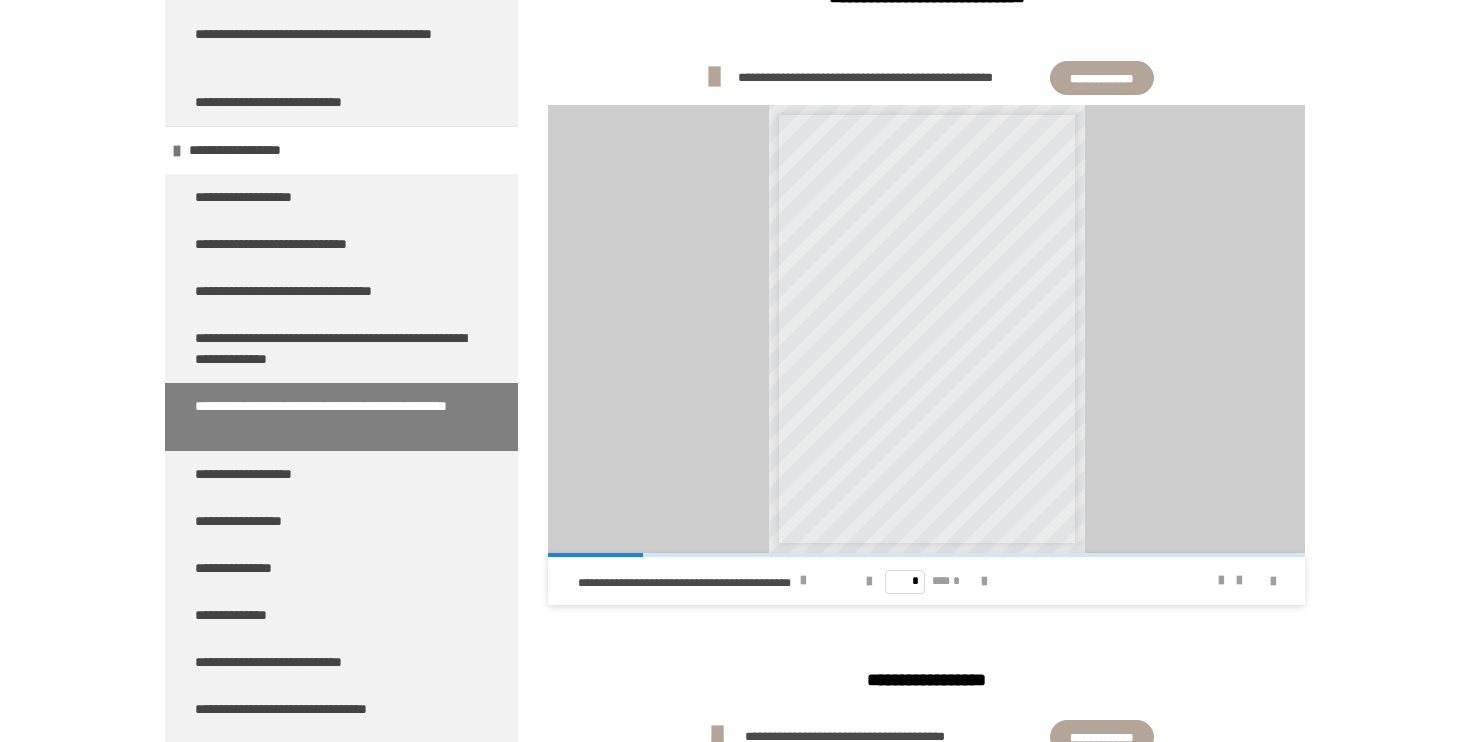 scroll, scrollTop: 1504, scrollLeft: 0, axis: vertical 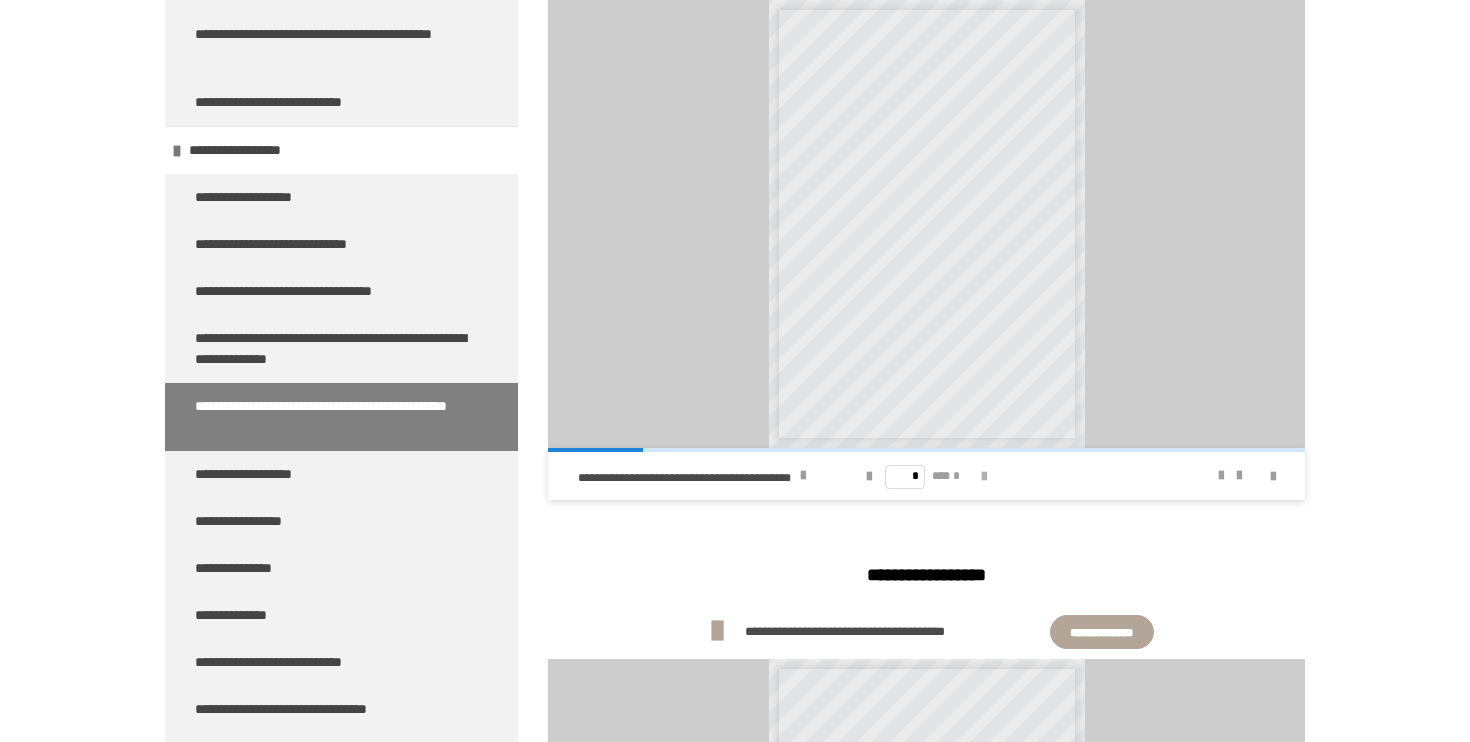 click at bounding box center [984, 477] 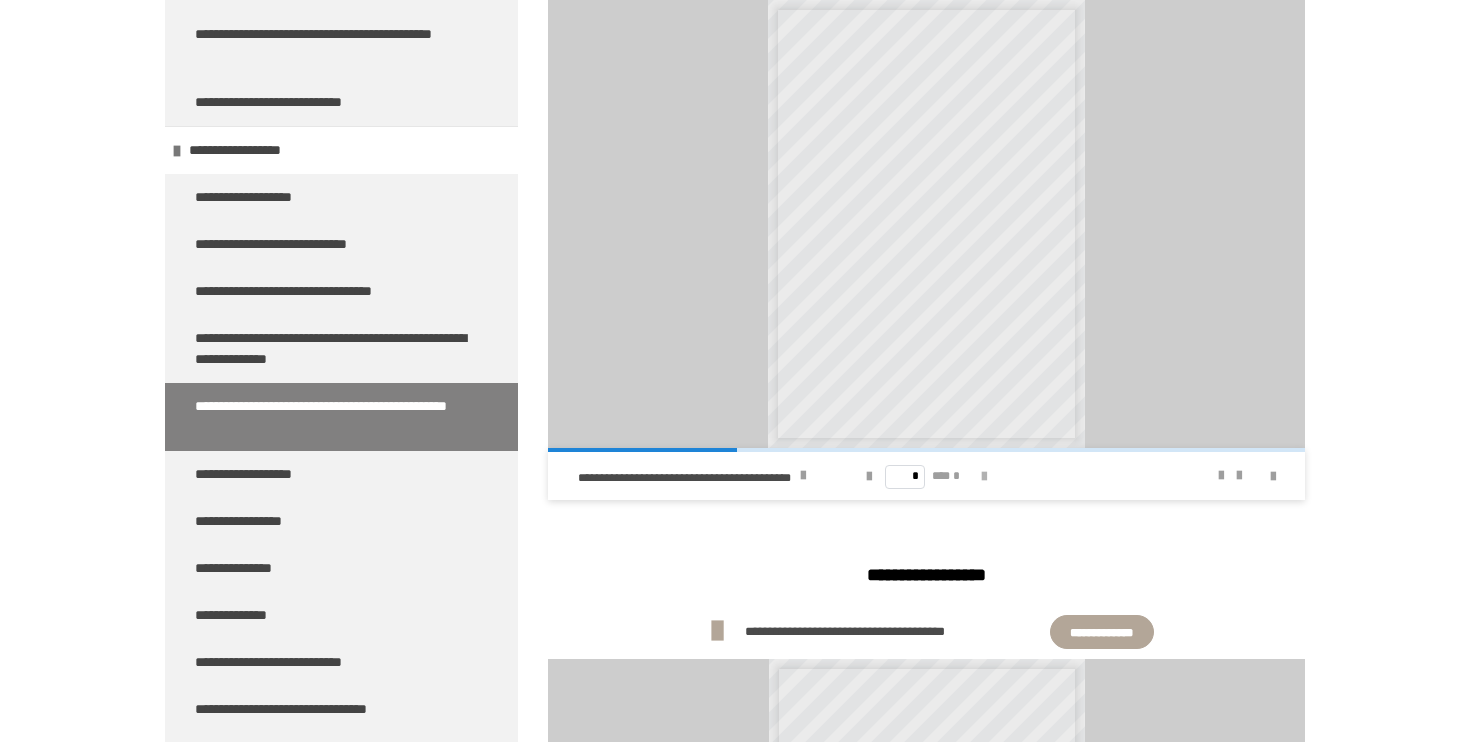 click at bounding box center (984, 477) 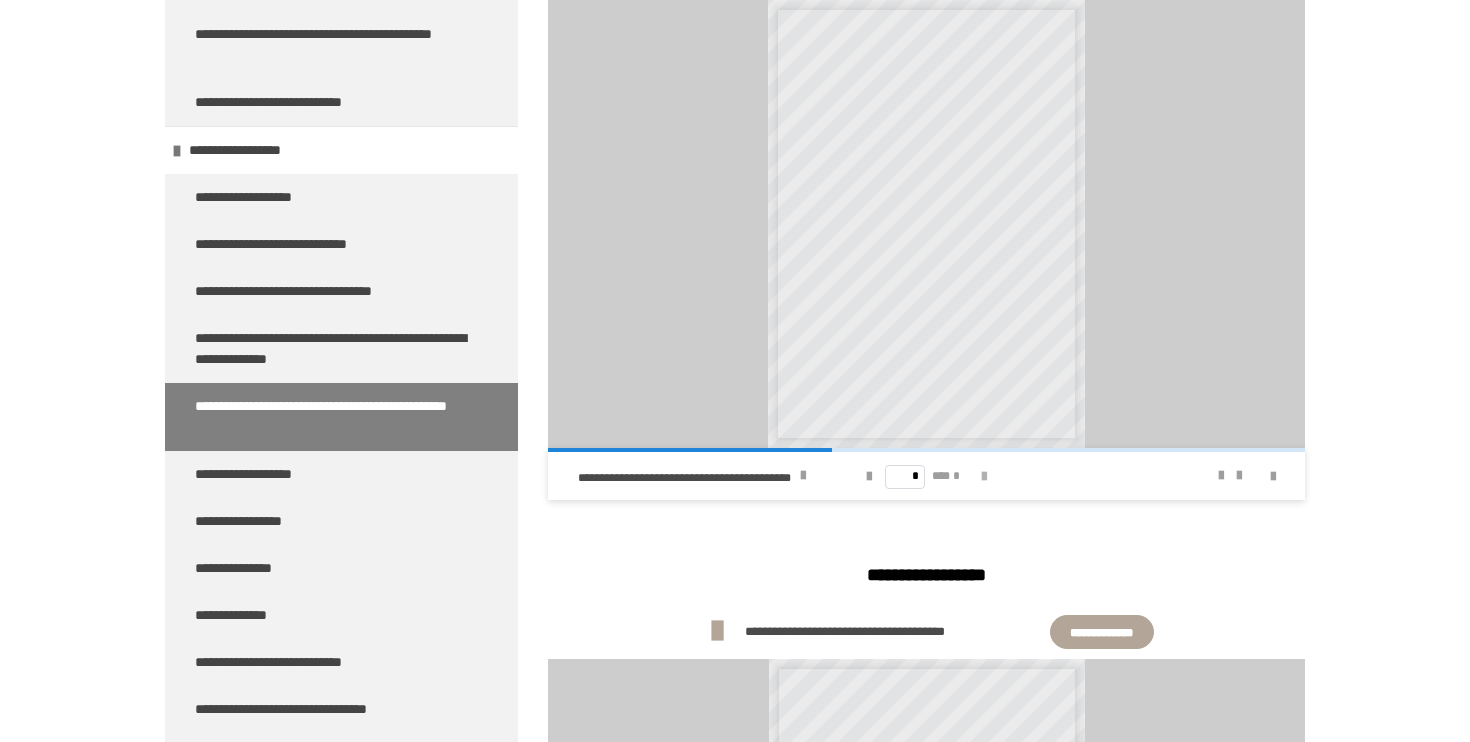 click at bounding box center (984, 477) 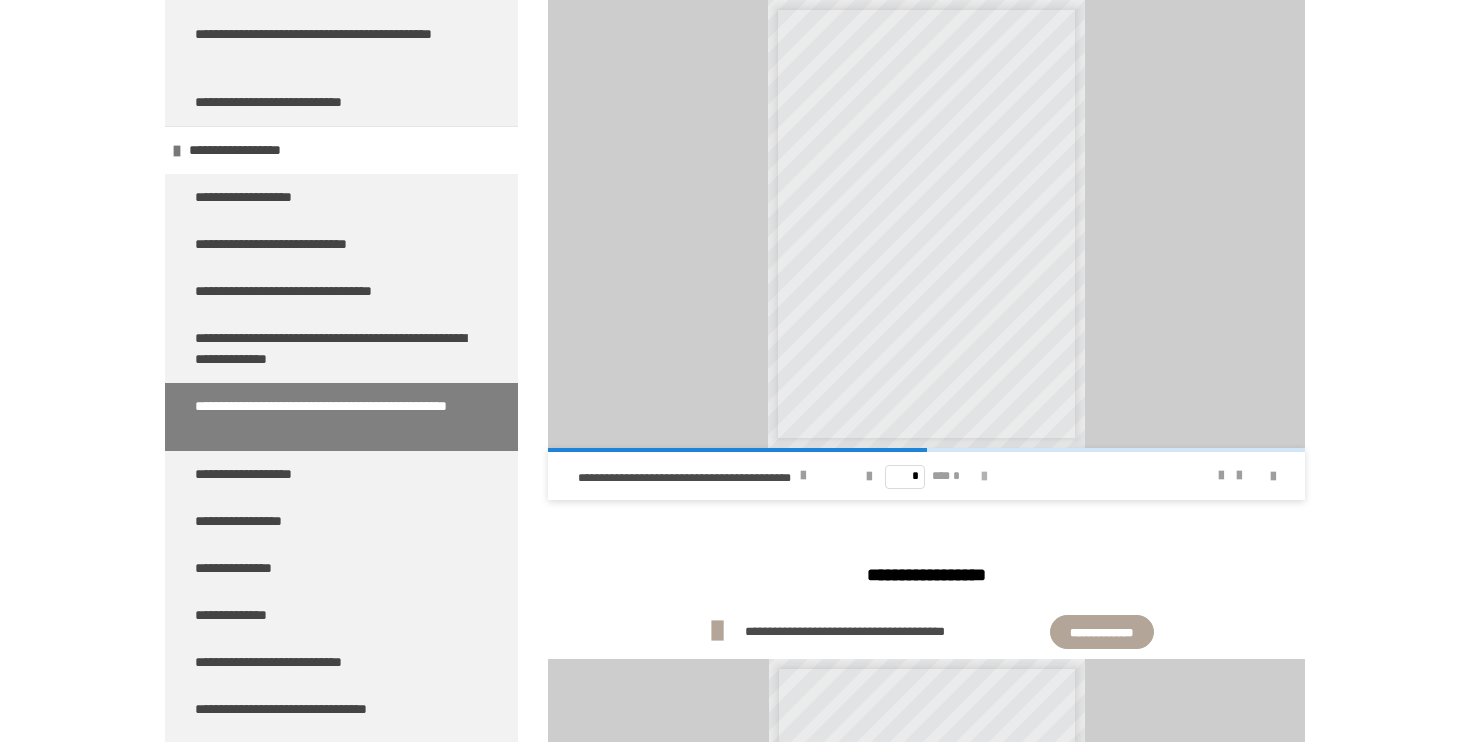 click at bounding box center [984, 477] 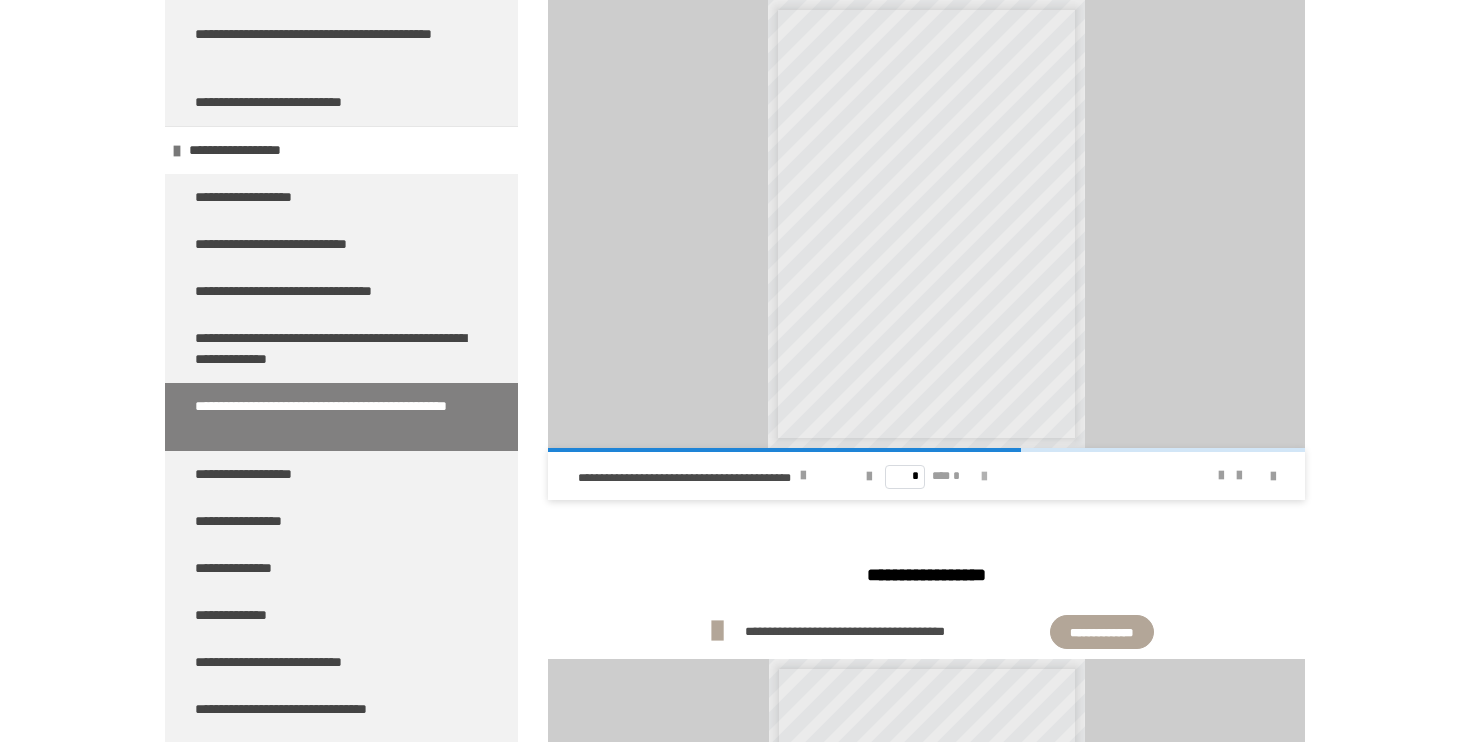 click at bounding box center [984, 477] 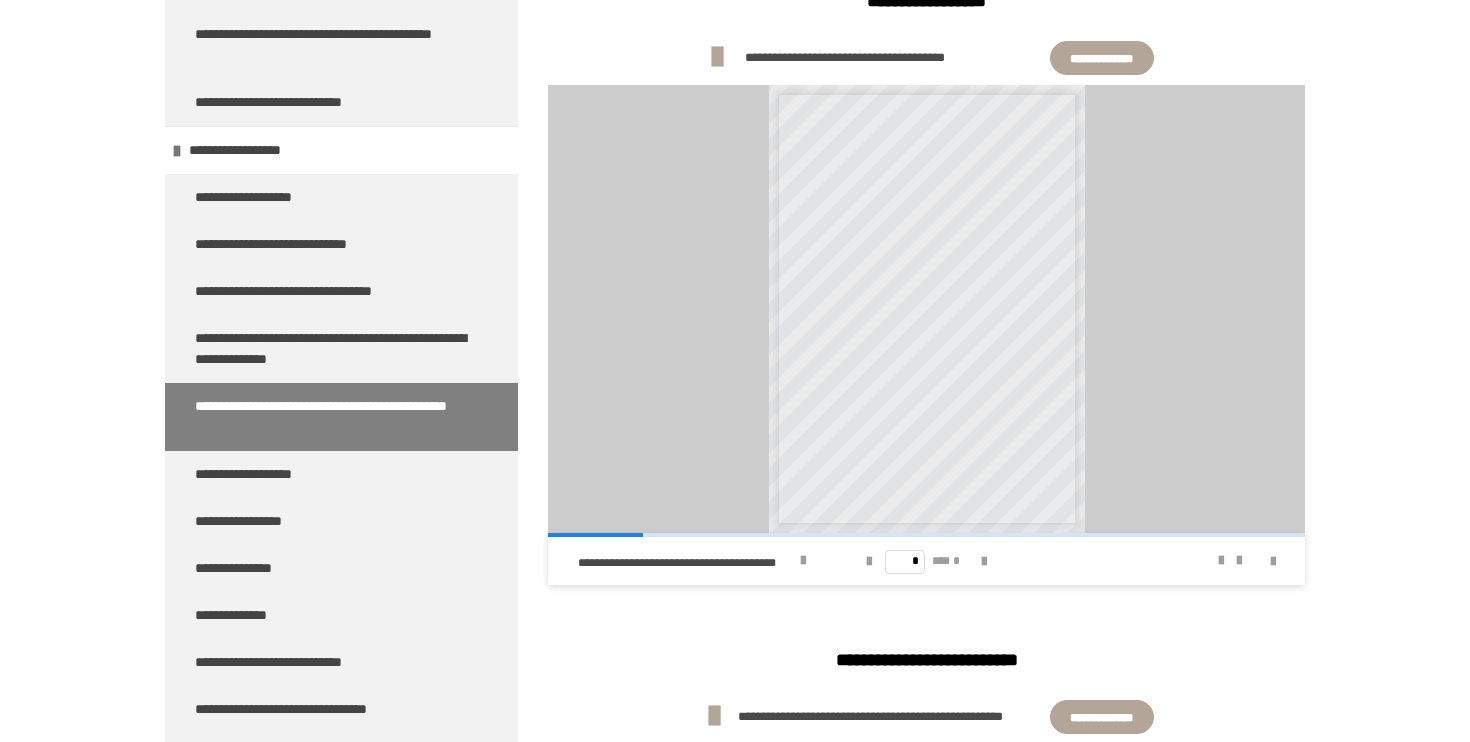 scroll, scrollTop: 2175, scrollLeft: 0, axis: vertical 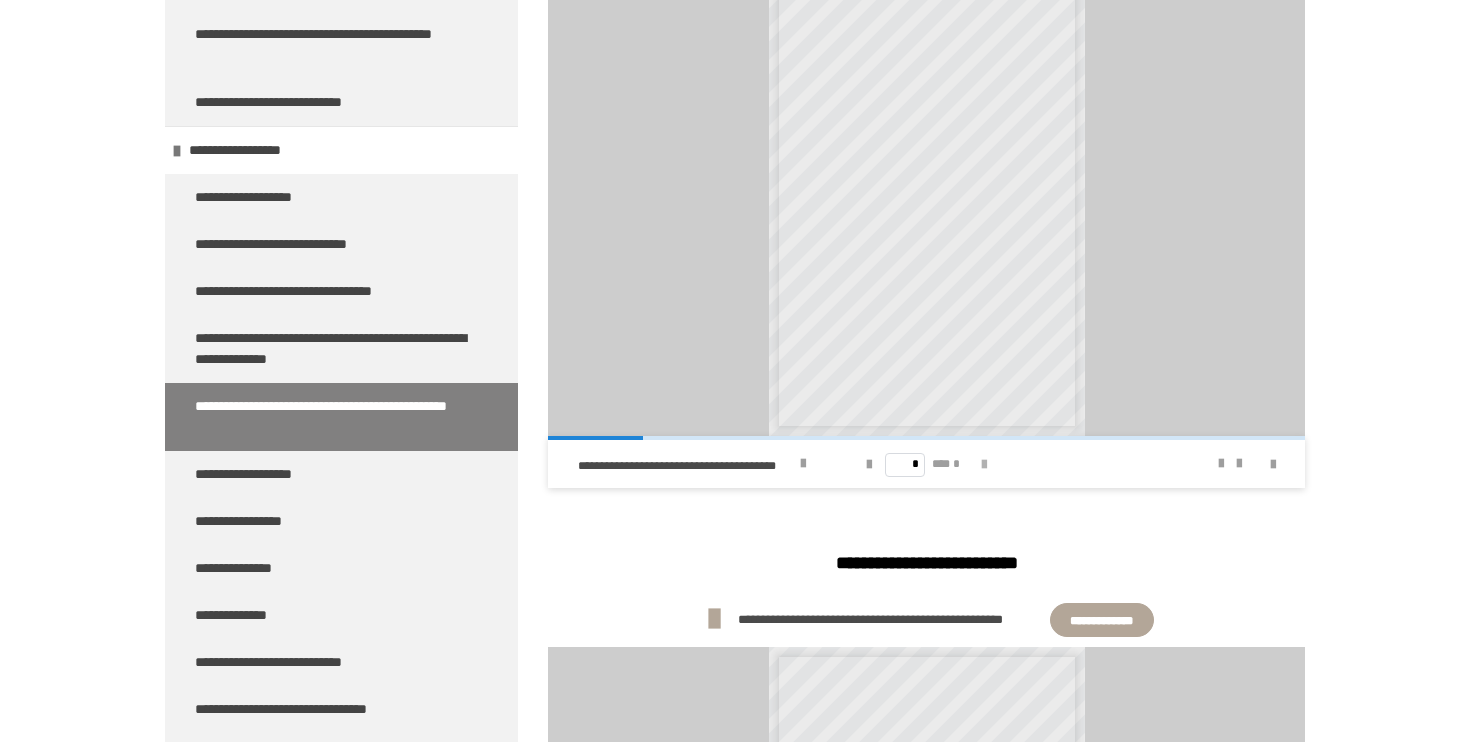 click at bounding box center [984, 465] 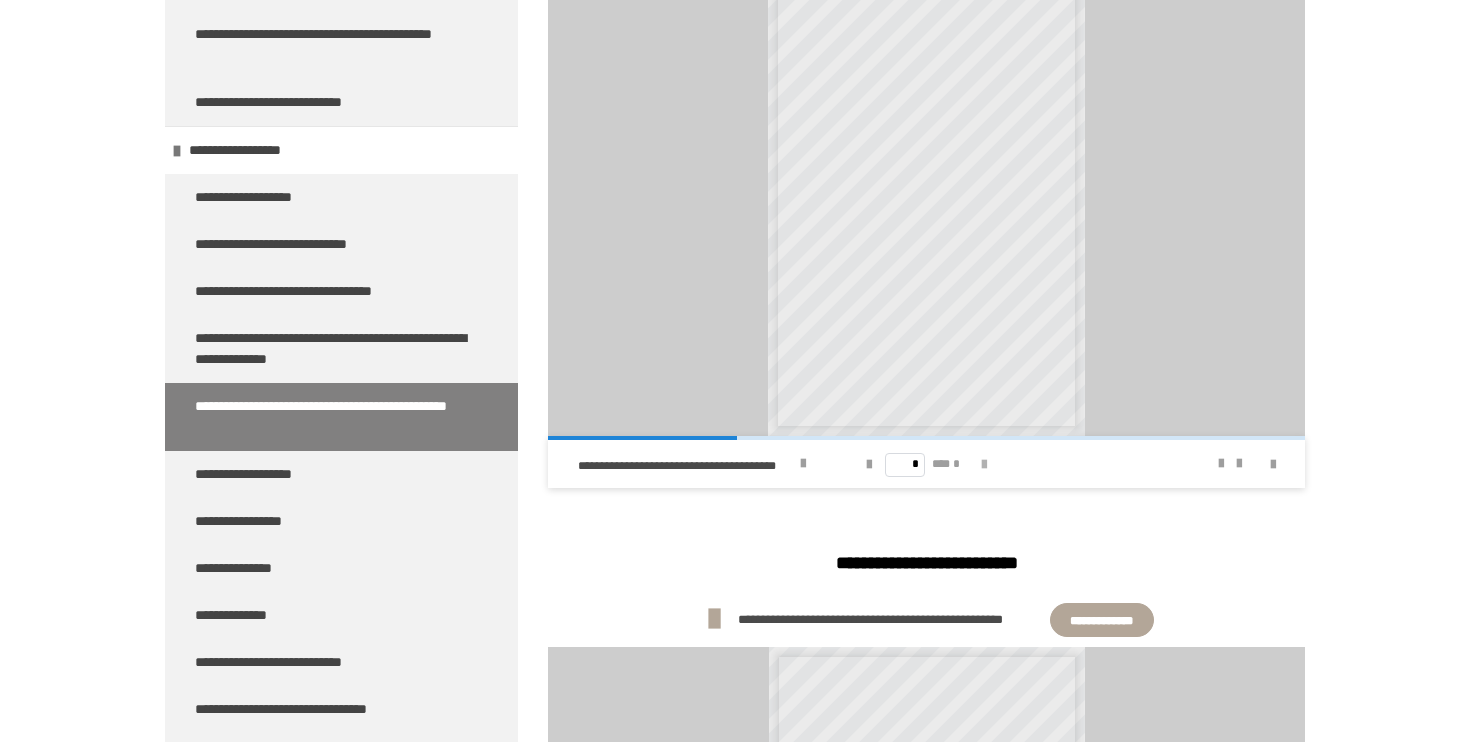 click at bounding box center (984, 465) 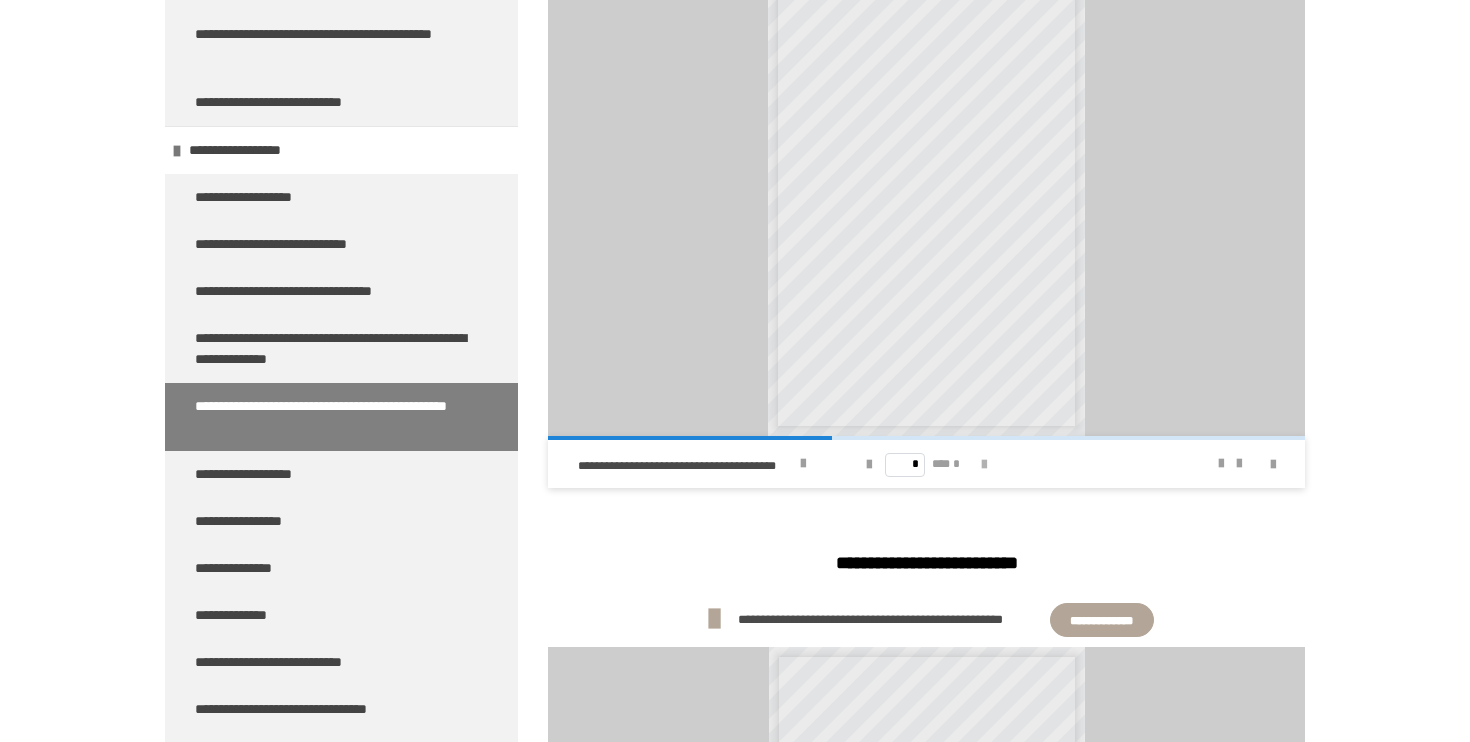 click at bounding box center (984, 465) 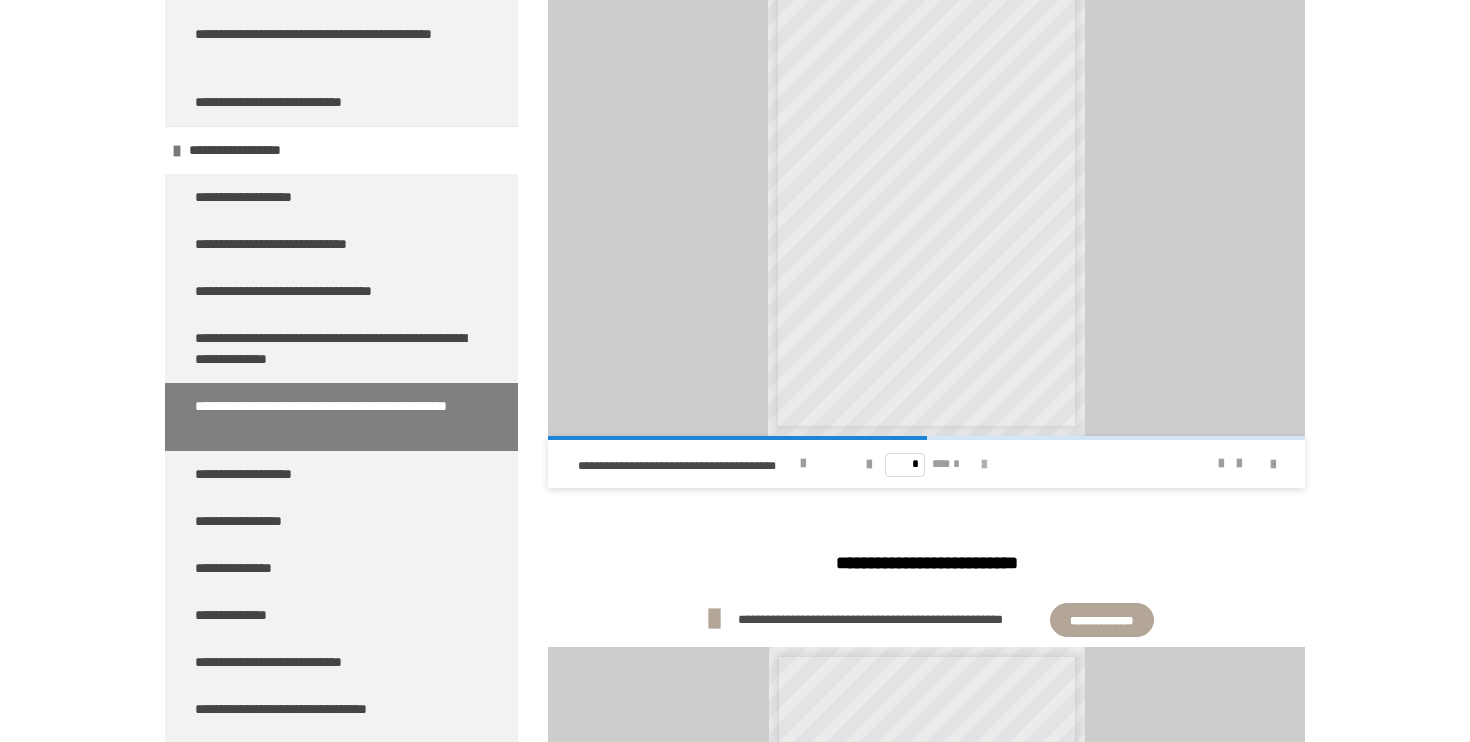 click at bounding box center (984, 465) 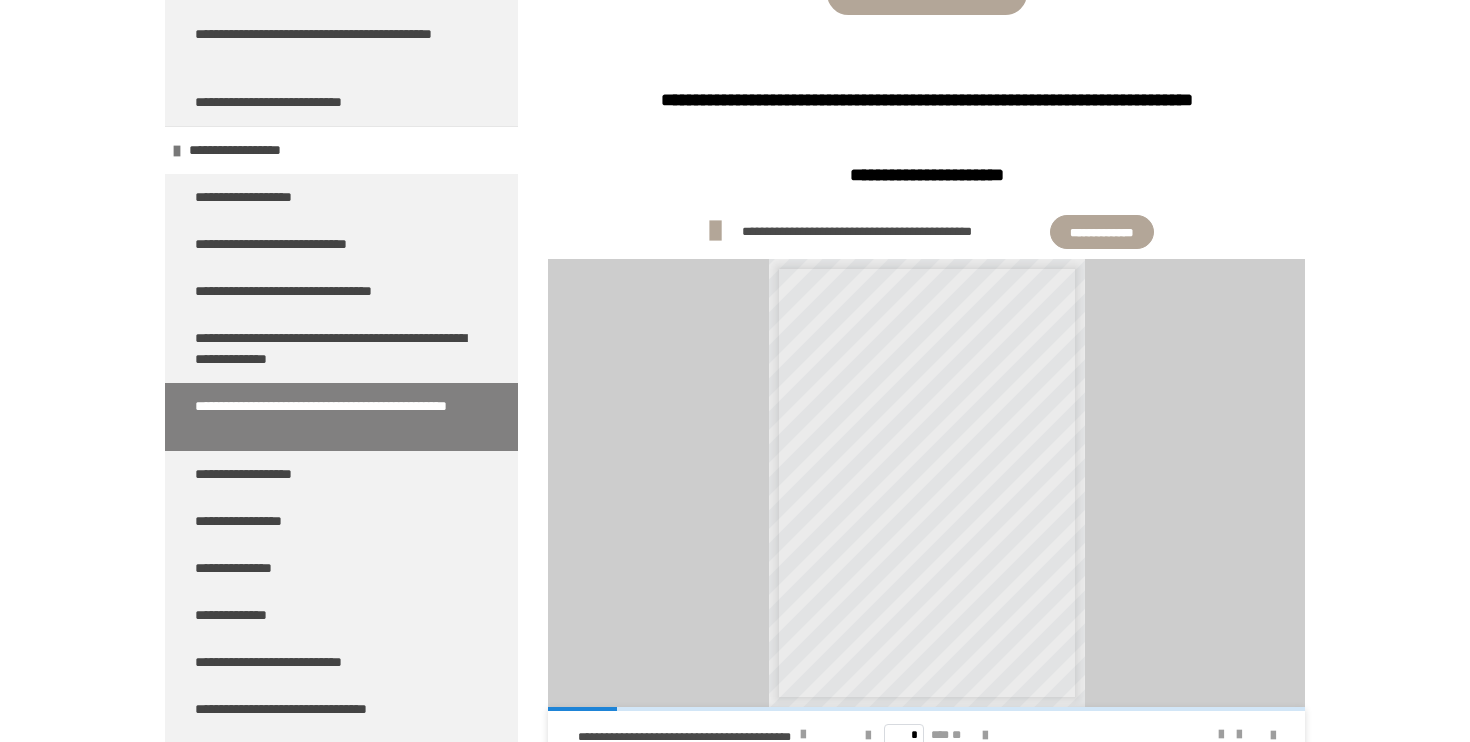 scroll, scrollTop: 3683, scrollLeft: 0, axis: vertical 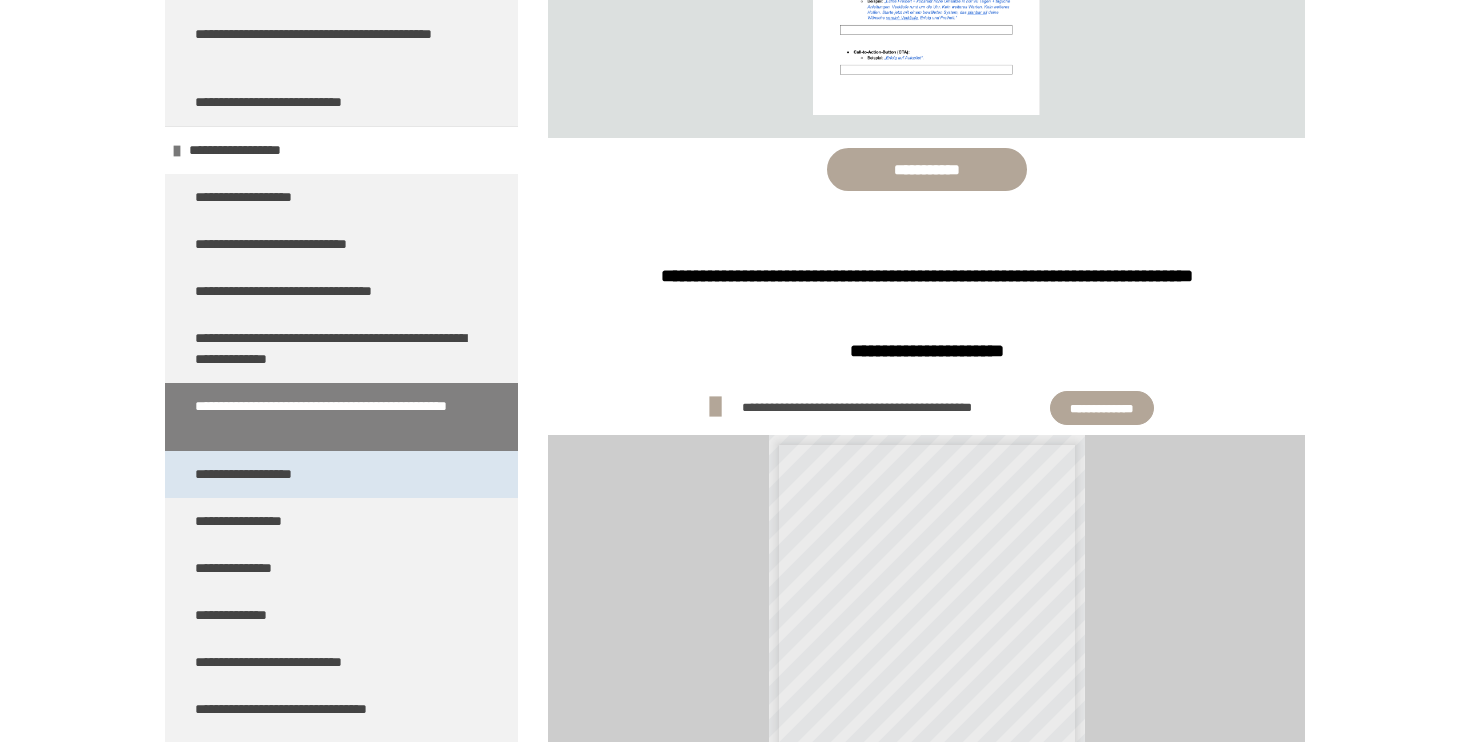 click on "**********" at bounding box center [341, 474] 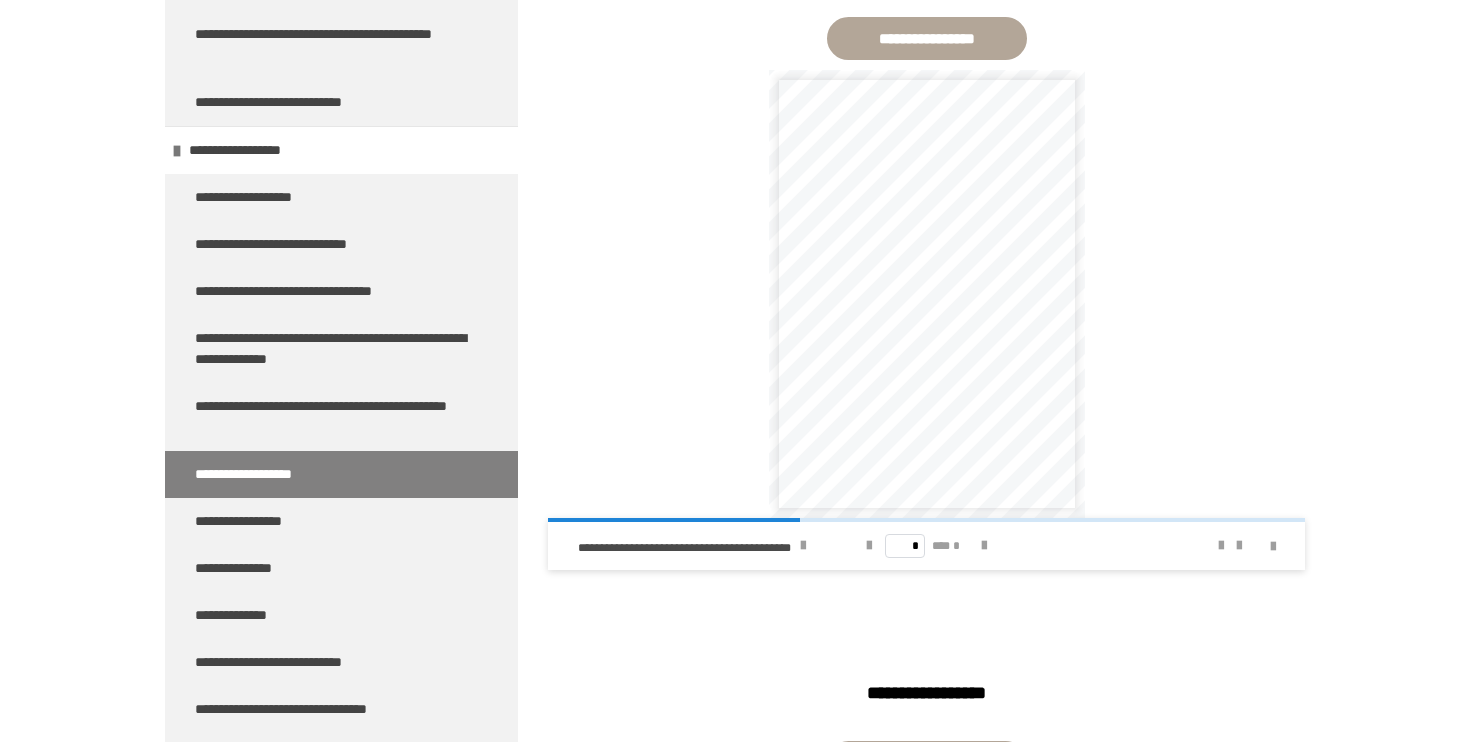 scroll, scrollTop: 1660, scrollLeft: 0, axis: vertical 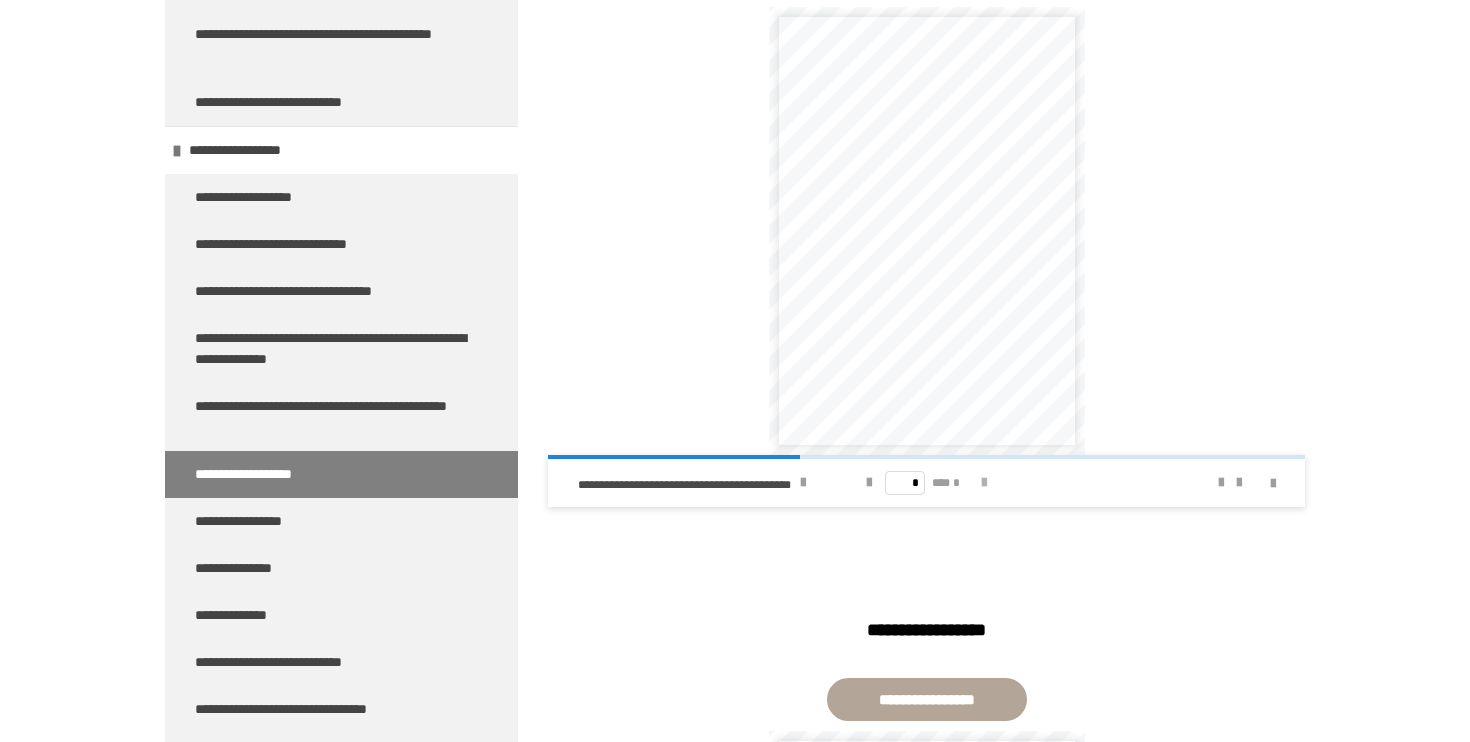 click at bounding box center [984, 483] 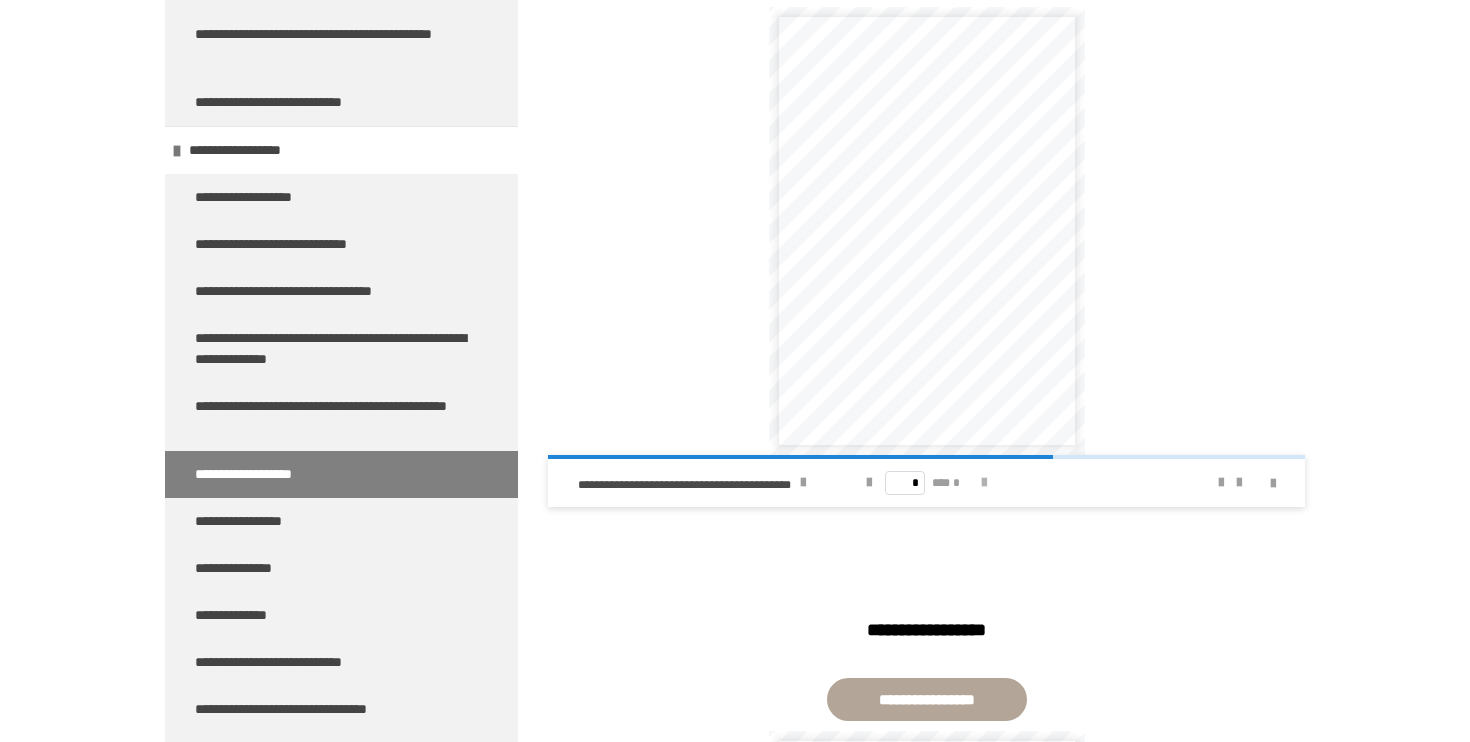click at bounding box center [984, 483] 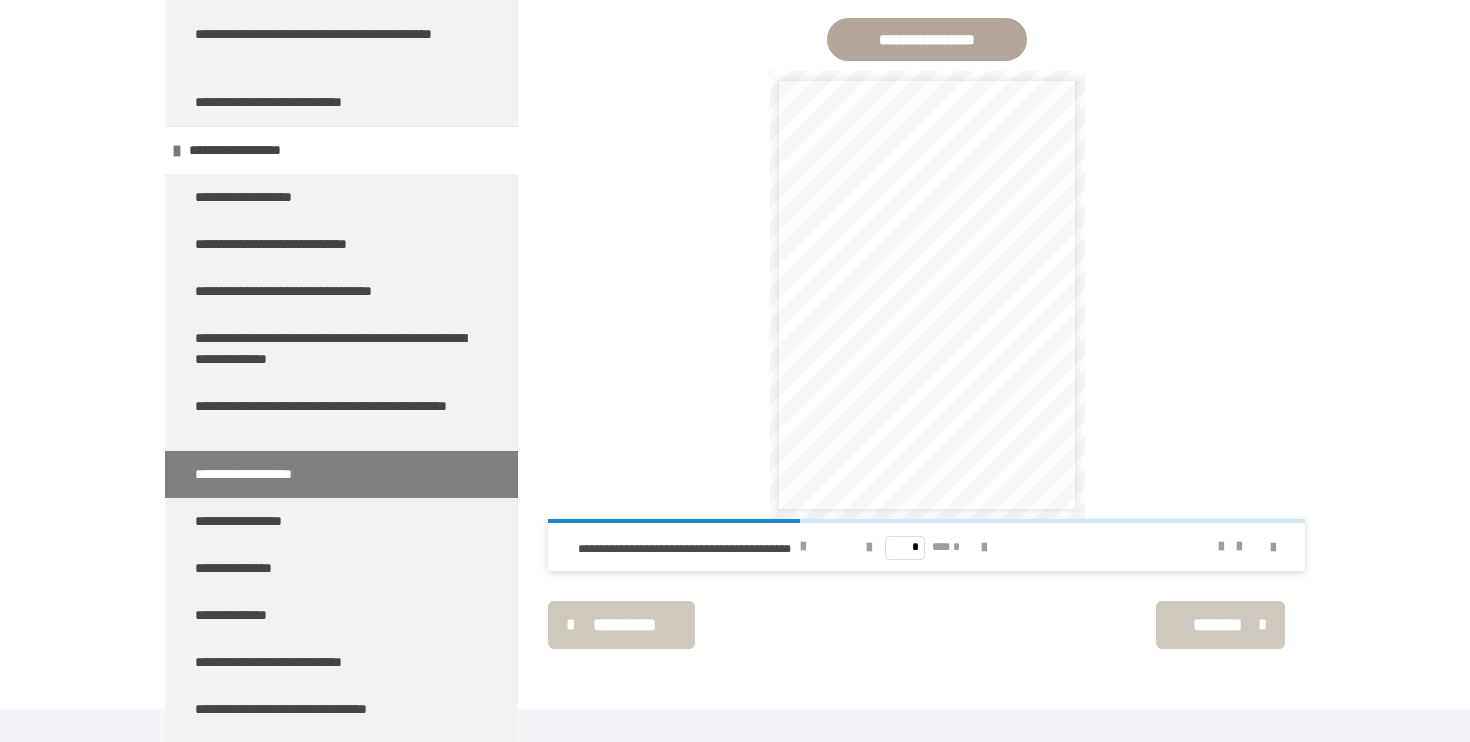 scroll, scrollTop: 3064, scrollLeft: 0, axis: vertical 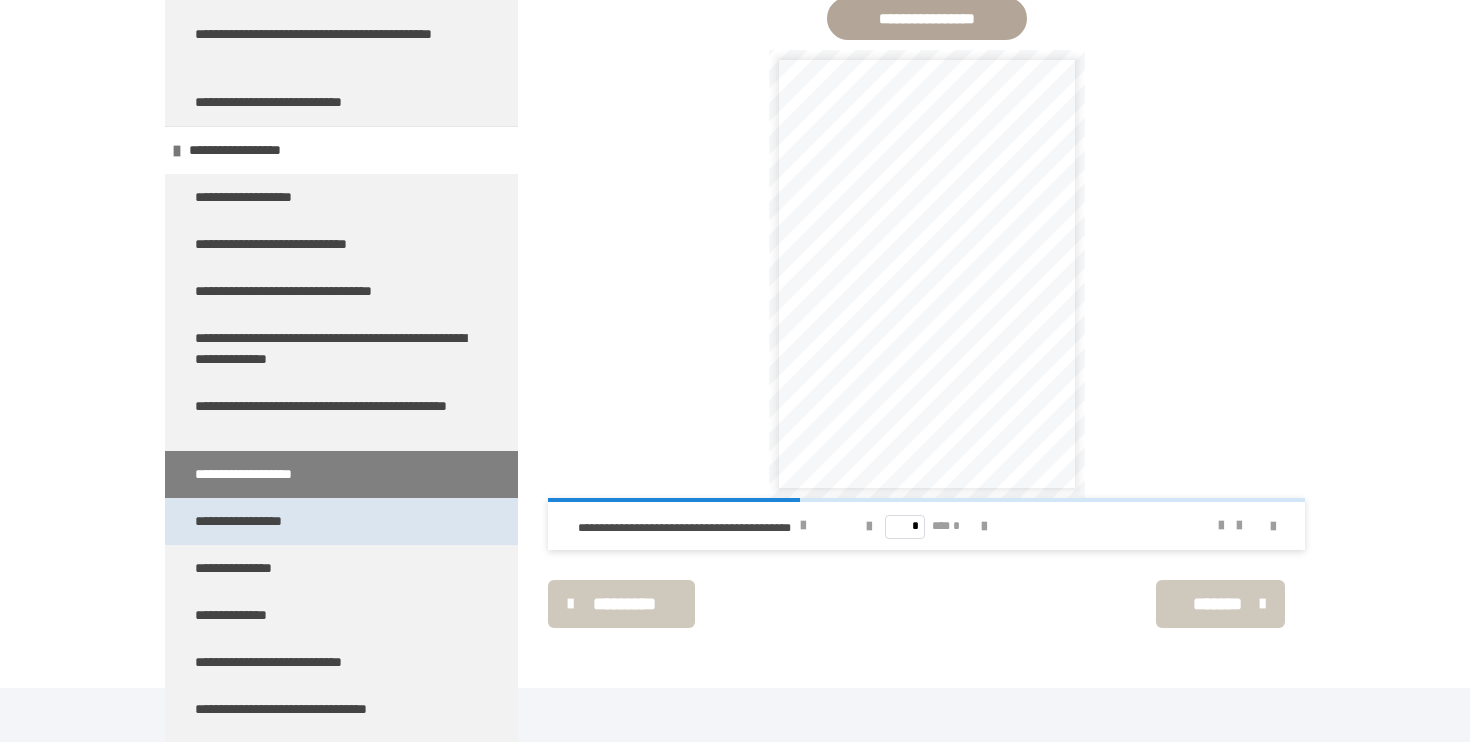 click on "**********" at bounding box center [258, 521] 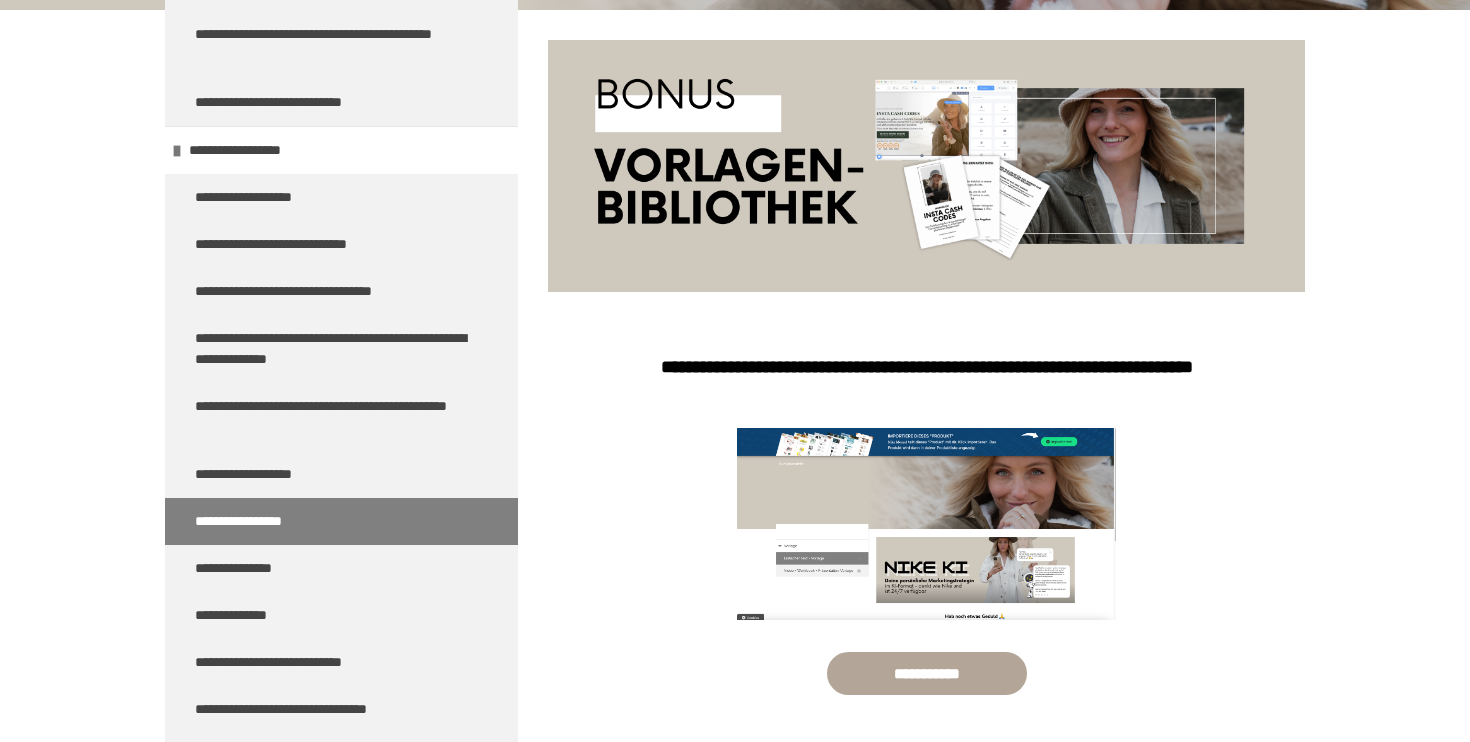 scroll, scrollTop: 10595, scrollLeft: 0, axis: vertical 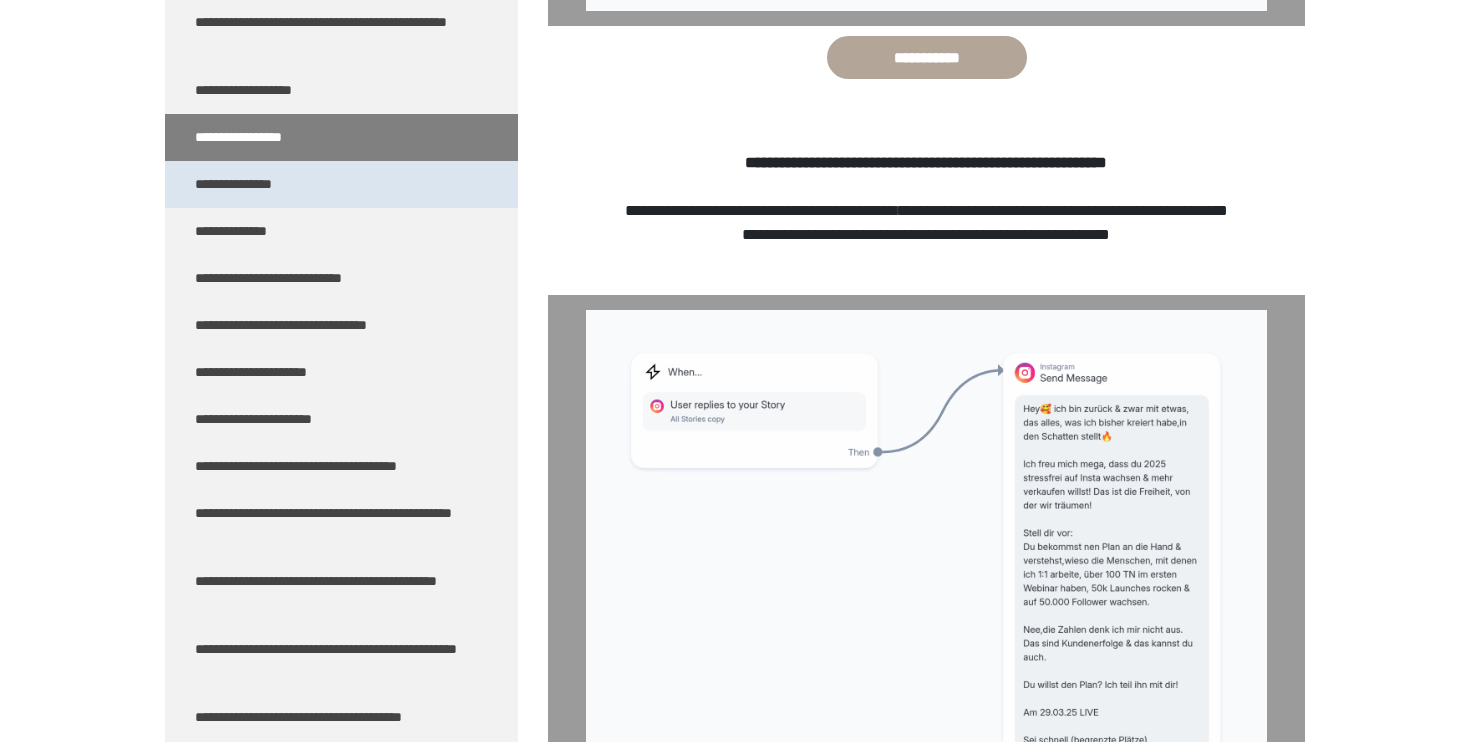 click on "**********" at bounding box center (341, 184) 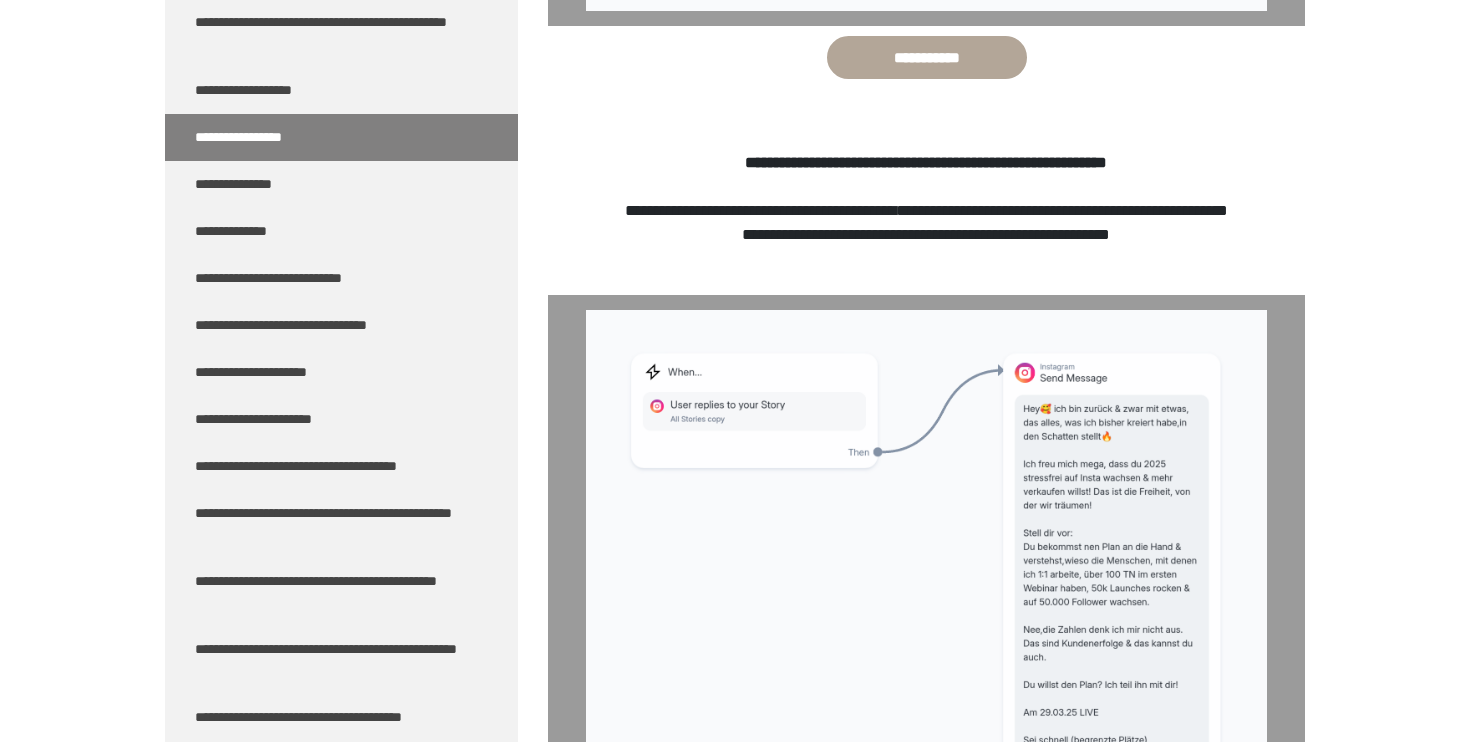 scroll, scrollTop: 270, scrollLeft: 0, axis: vertical 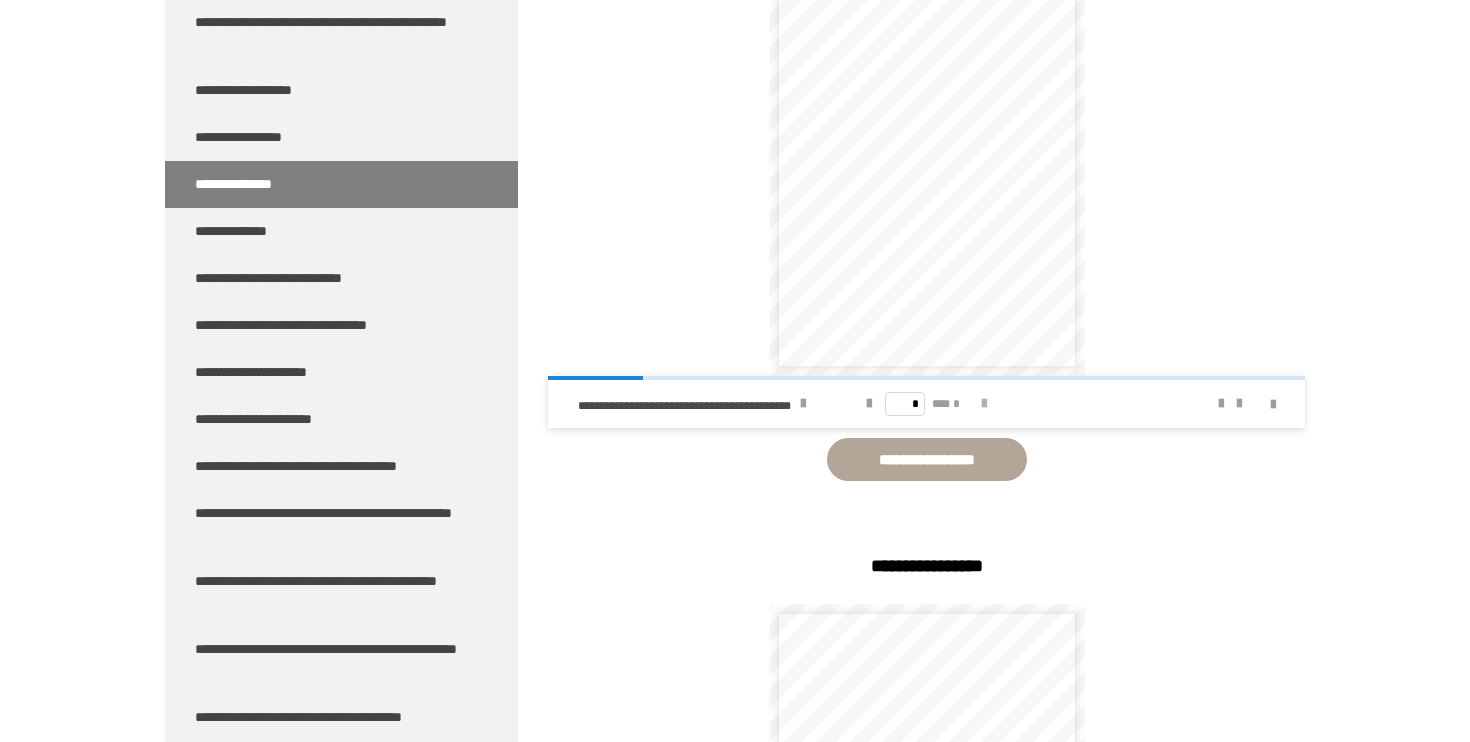 click at bounding box center (984, 404) 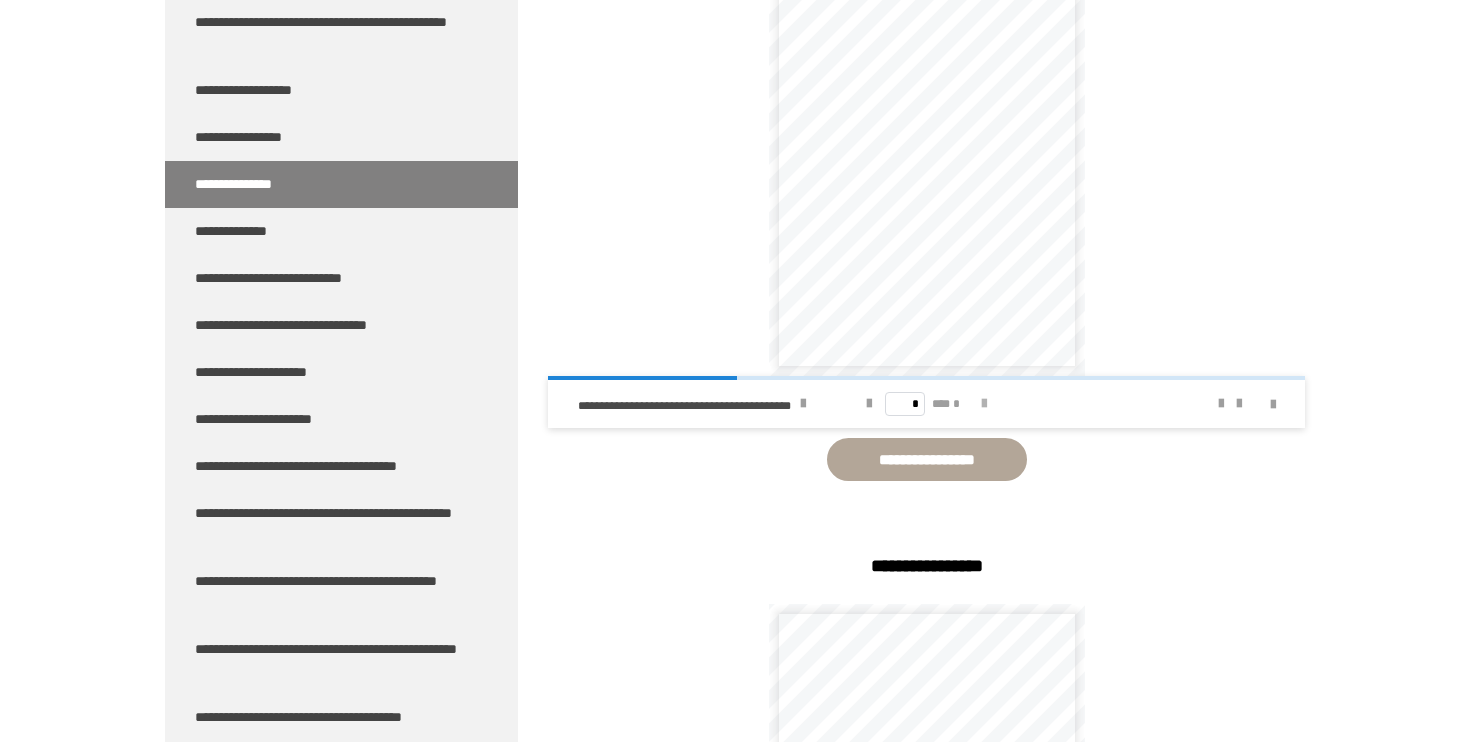 click at bounding box center [984, 404] 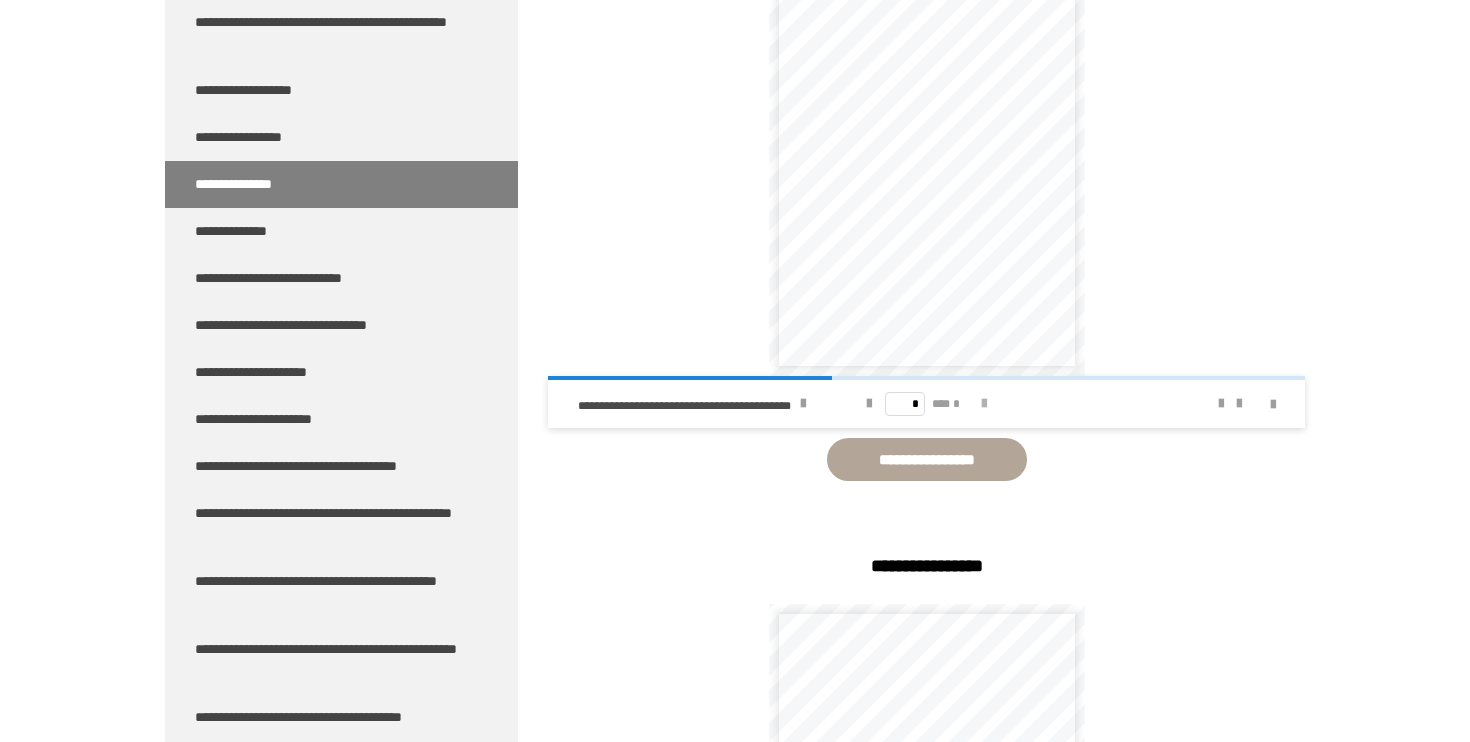 click at bounding box center [984, 404] 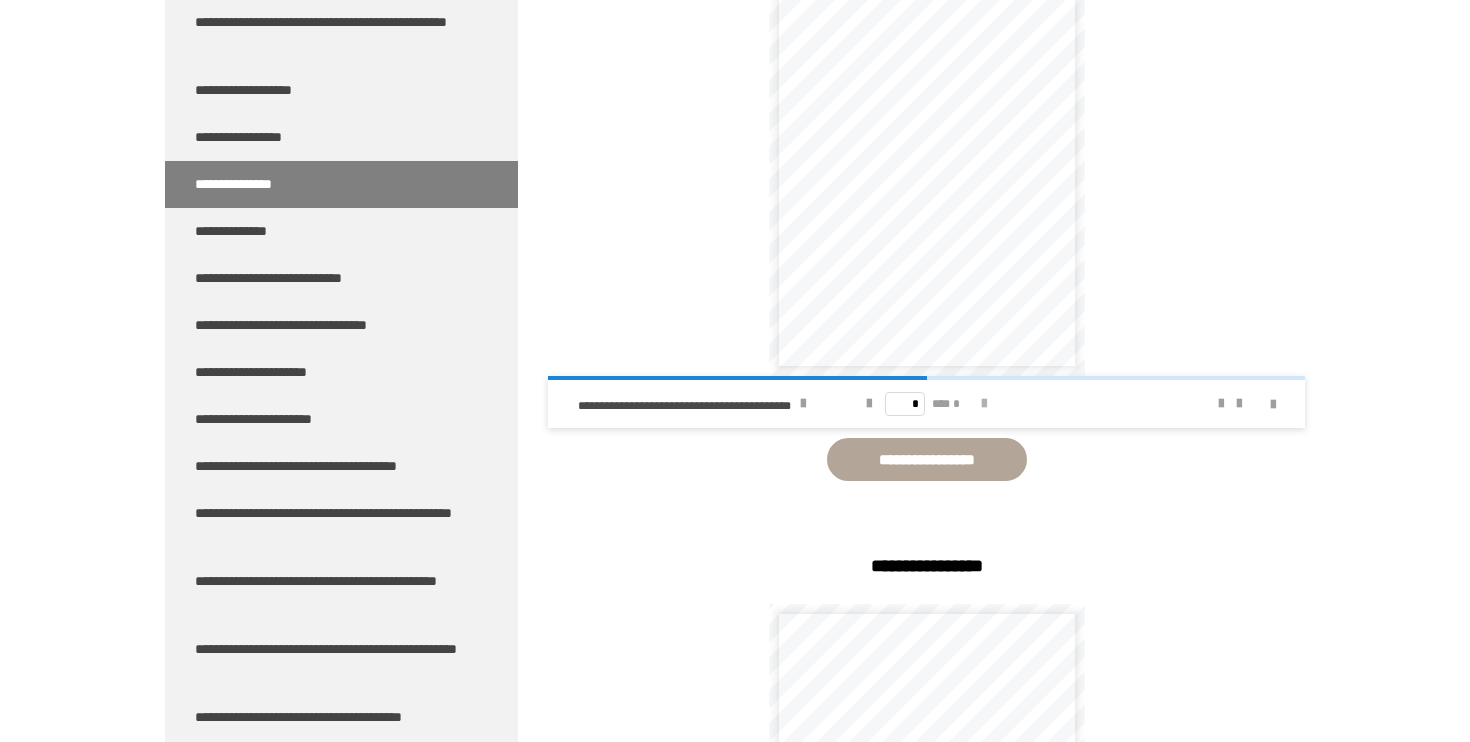 click at bounding box center [984, 404] 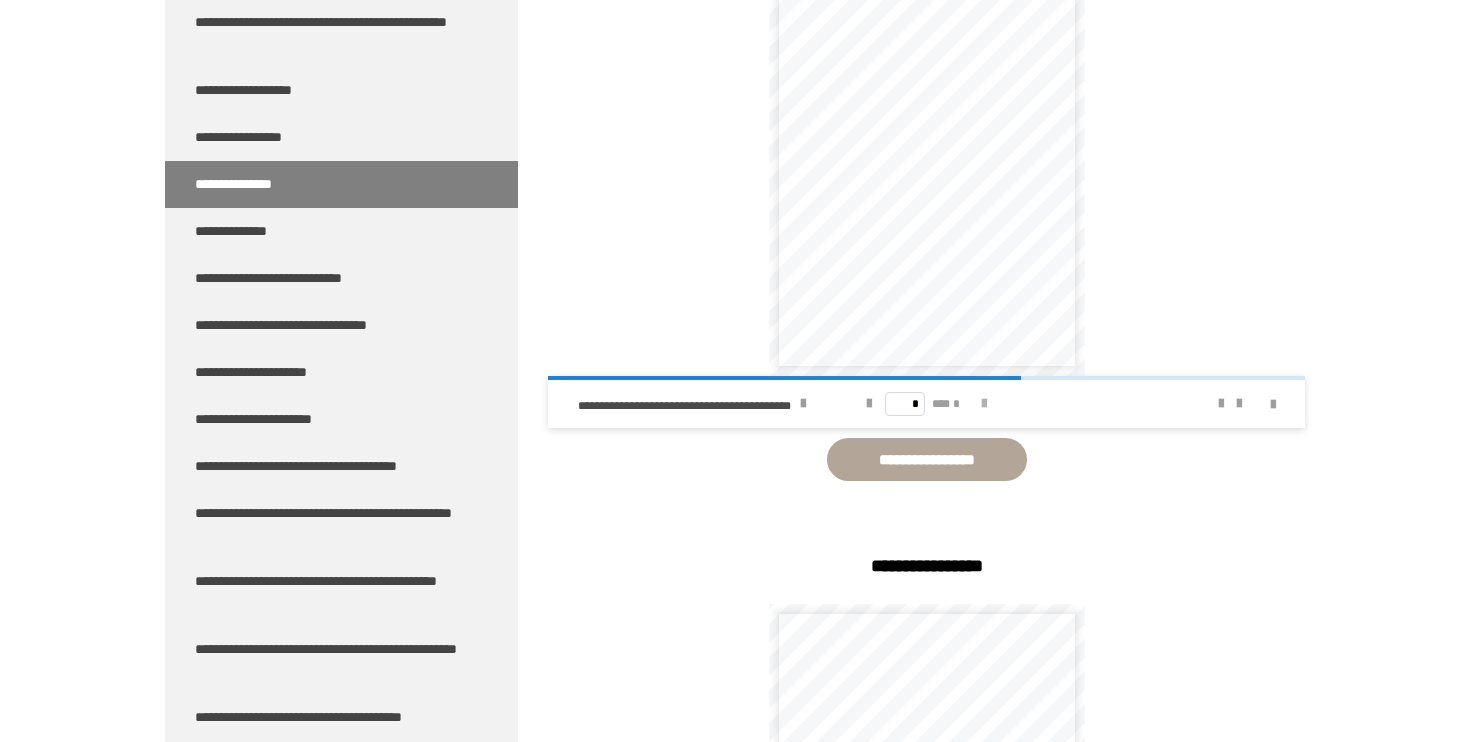 click at bounding box center (984, 404) 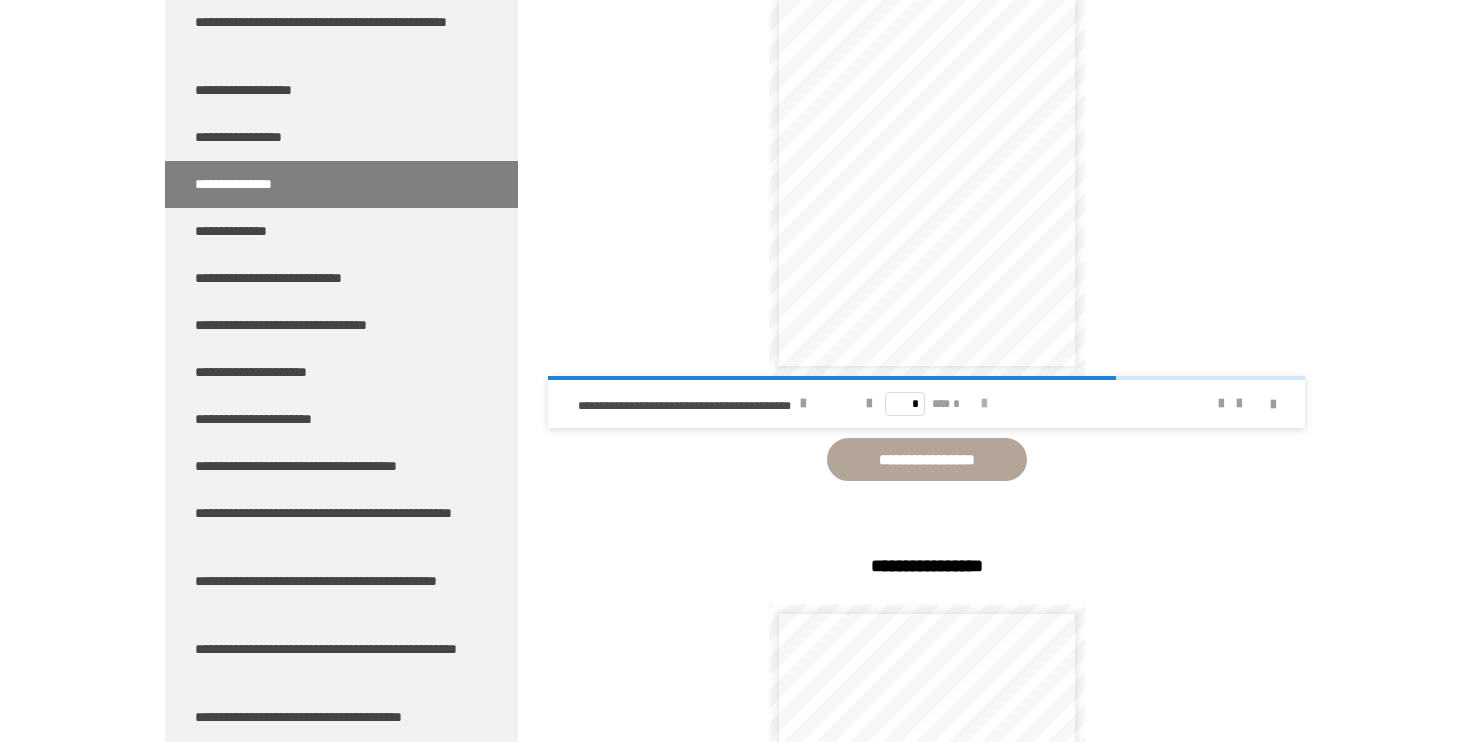 click at bounding box center (984, 404) 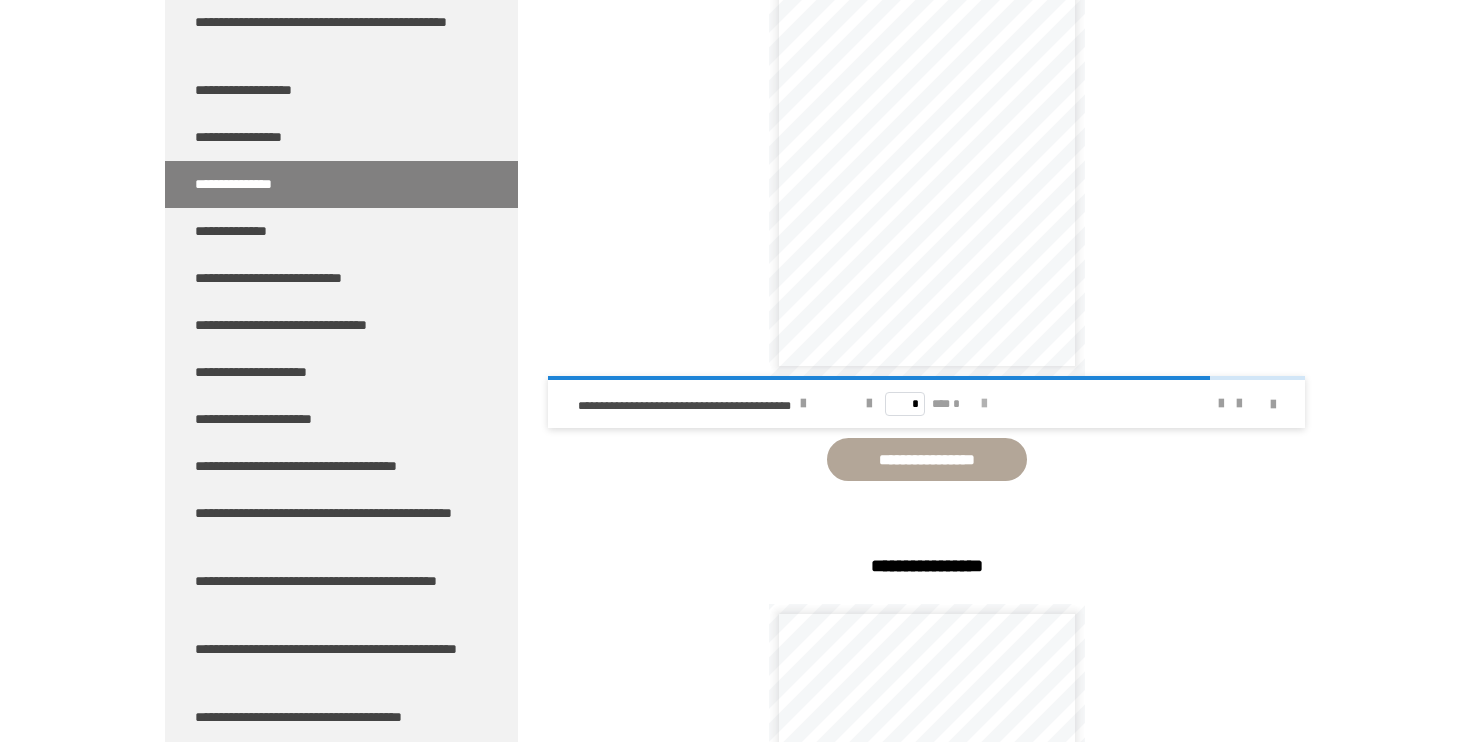 click at bounding box center (984, 404) 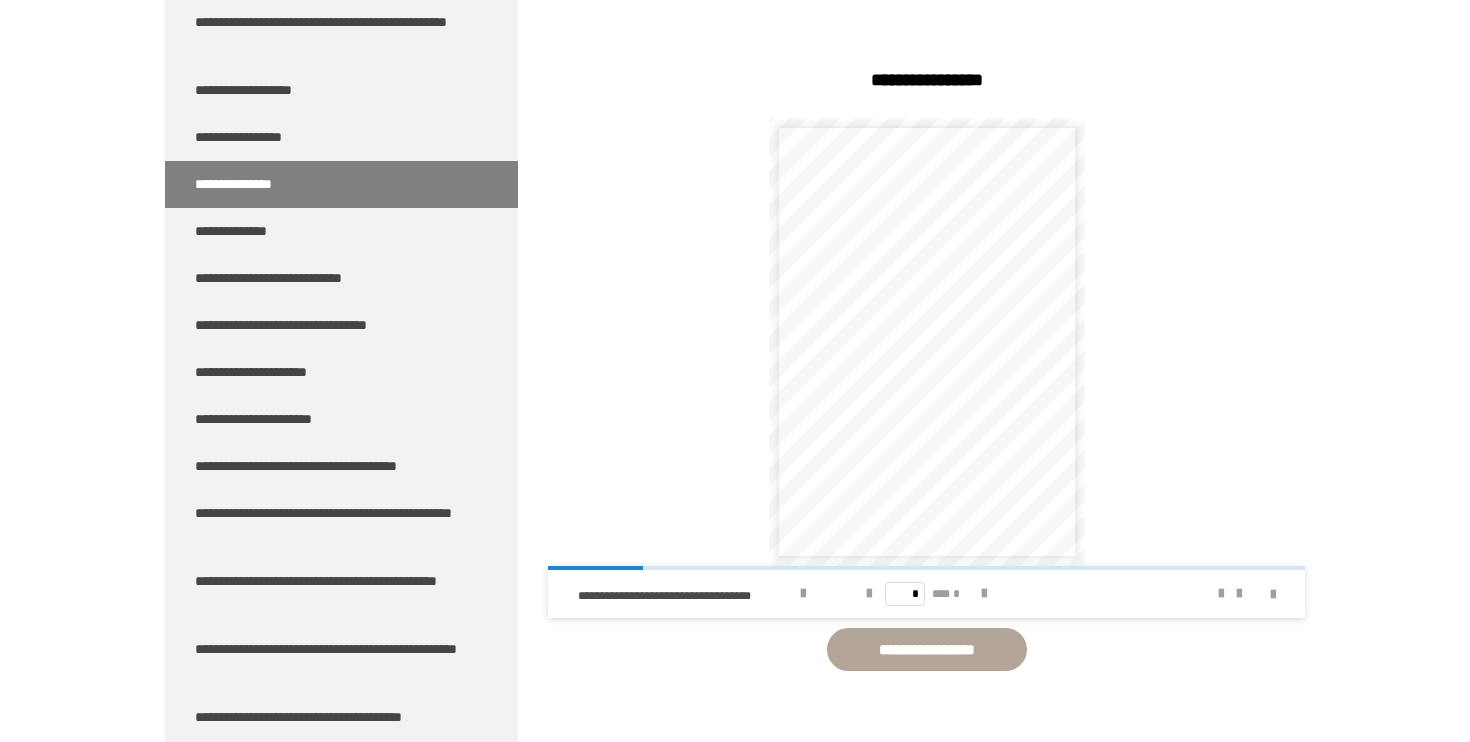 scroll, scrollTop: 1719, scrollLeft: 0, axis: vertical 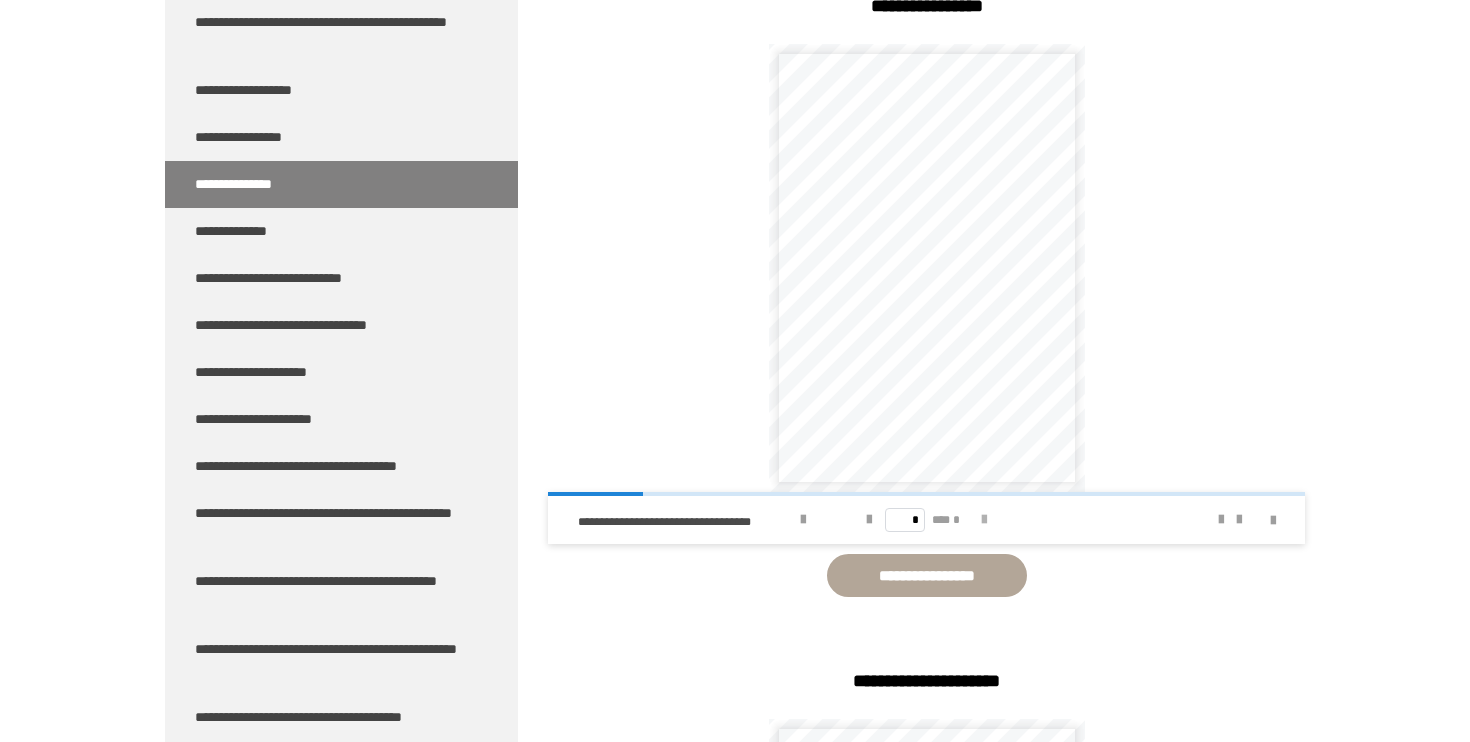 click at bounding box center [984, 520] 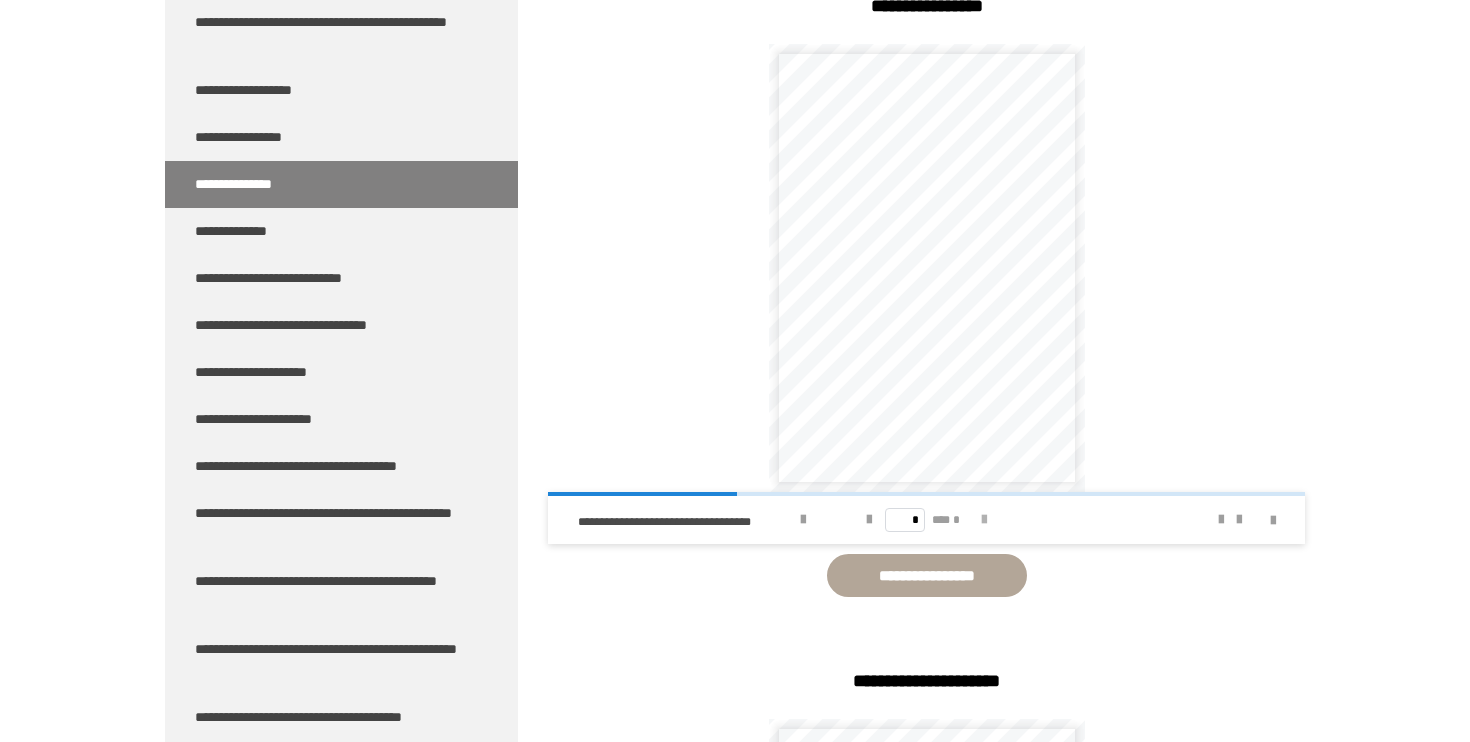 click at bounding box center (984, 520) 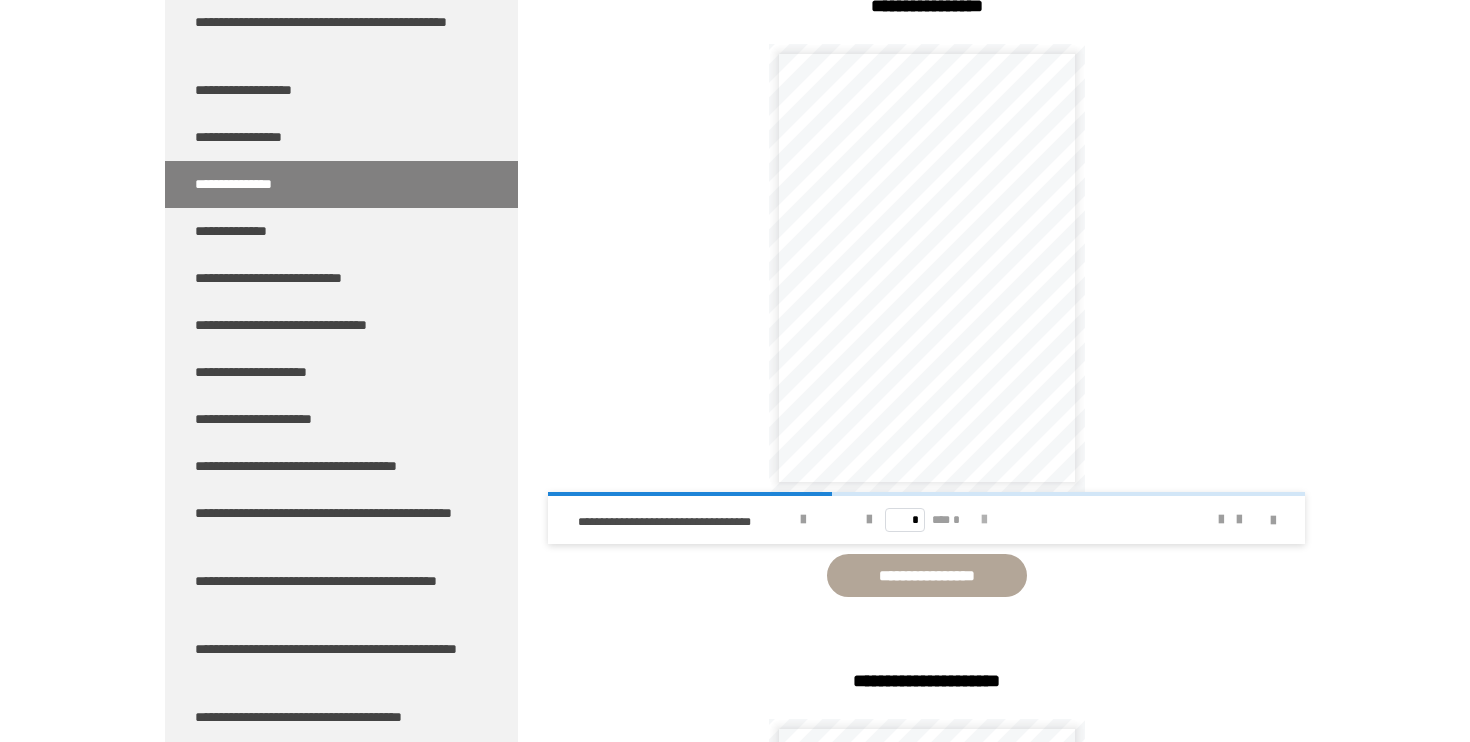 click at bounding box center [984, 520] 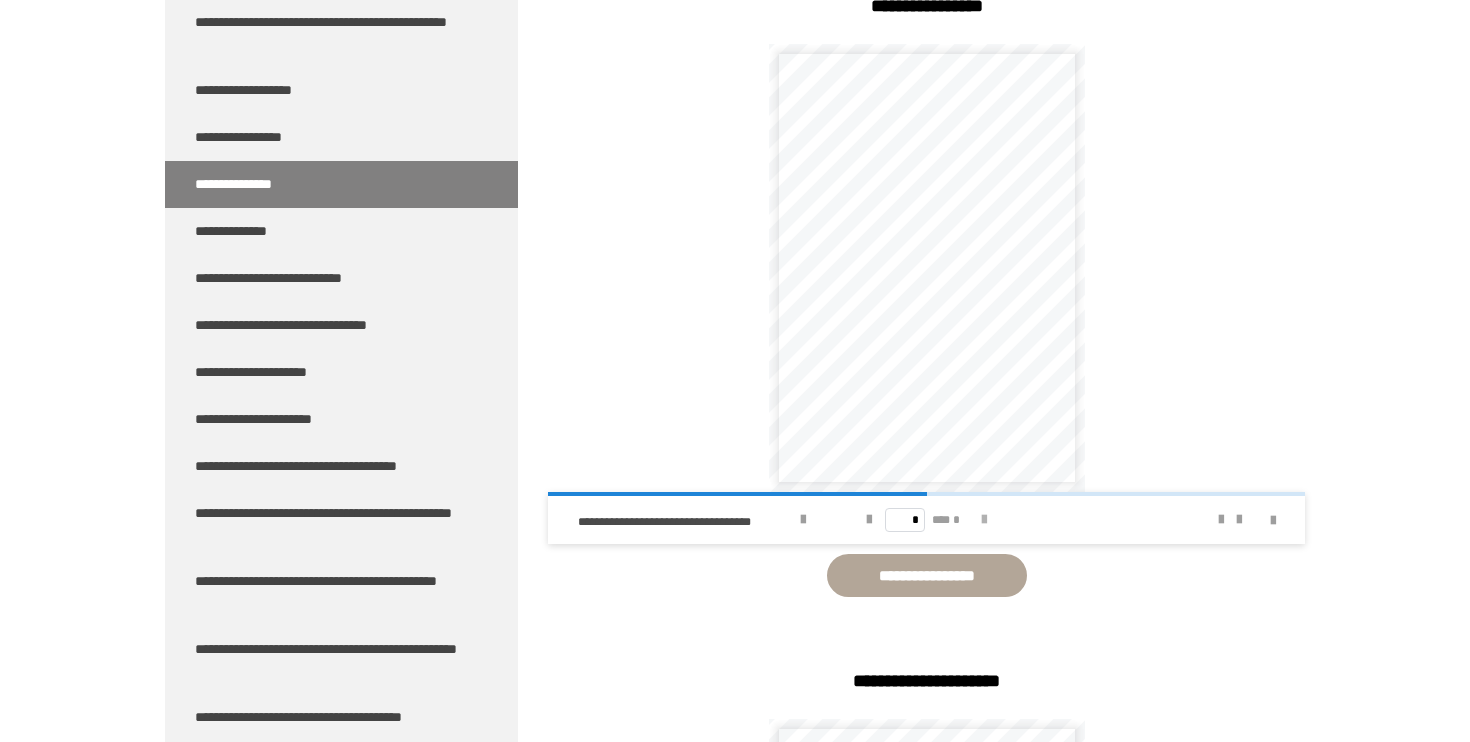 click at bounding box center [984, 520] 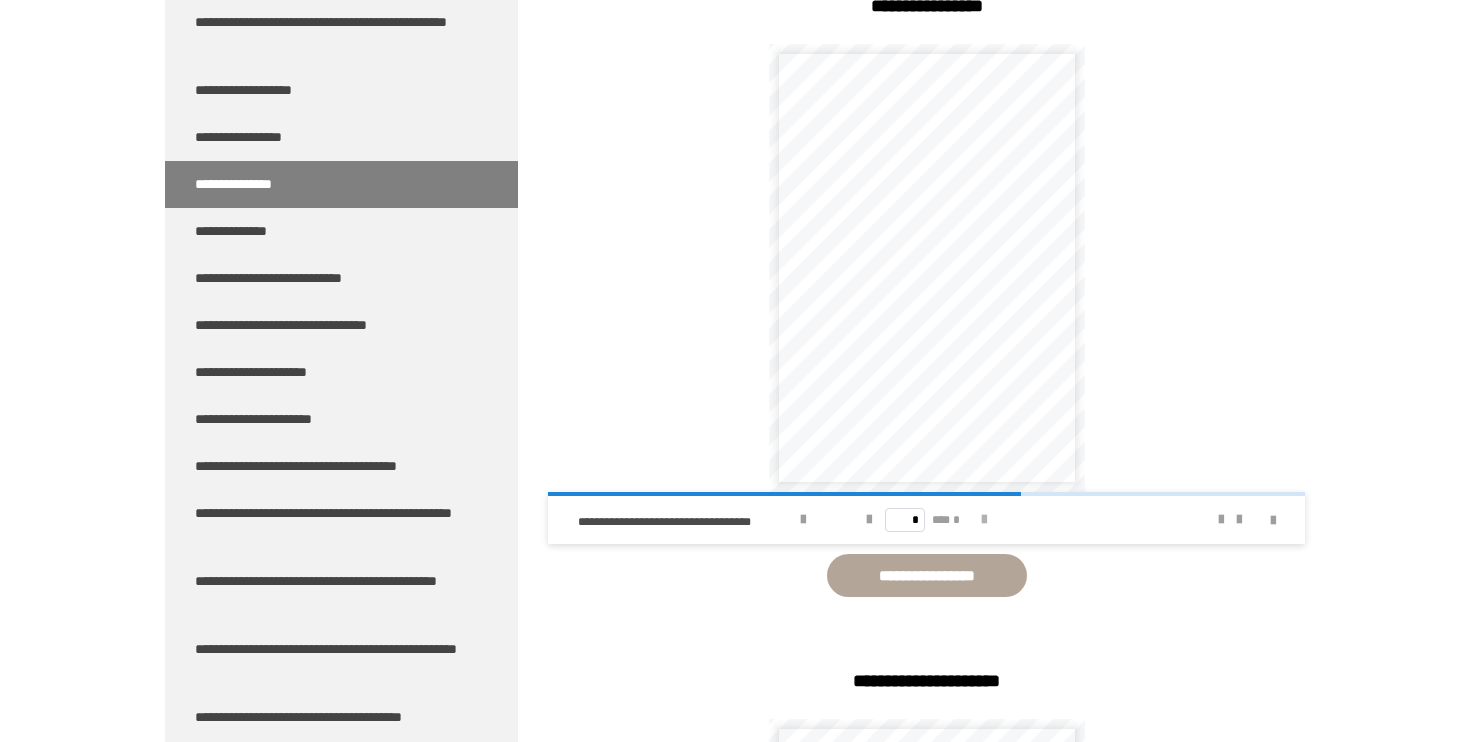 click at bounding box center [984, 520] 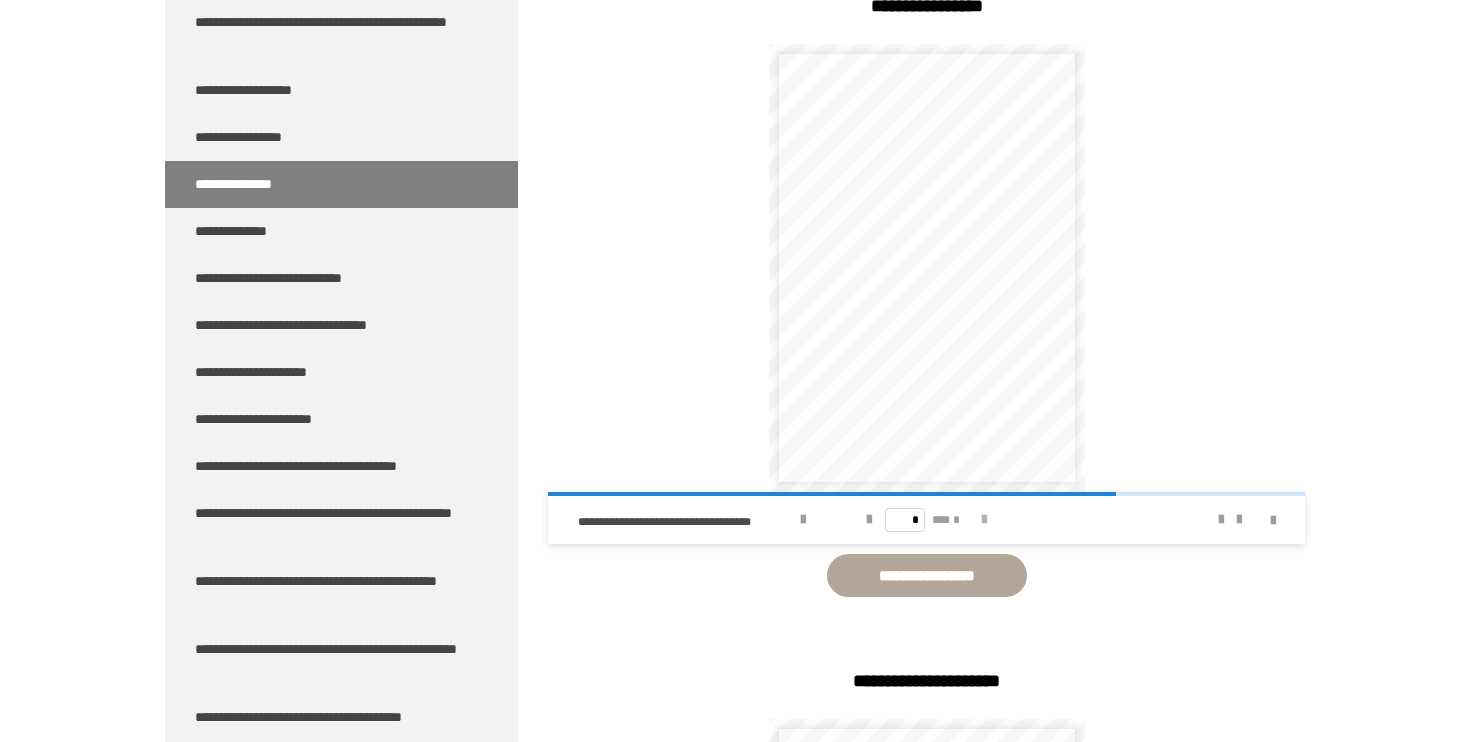 click at bounding box center (984, 520) 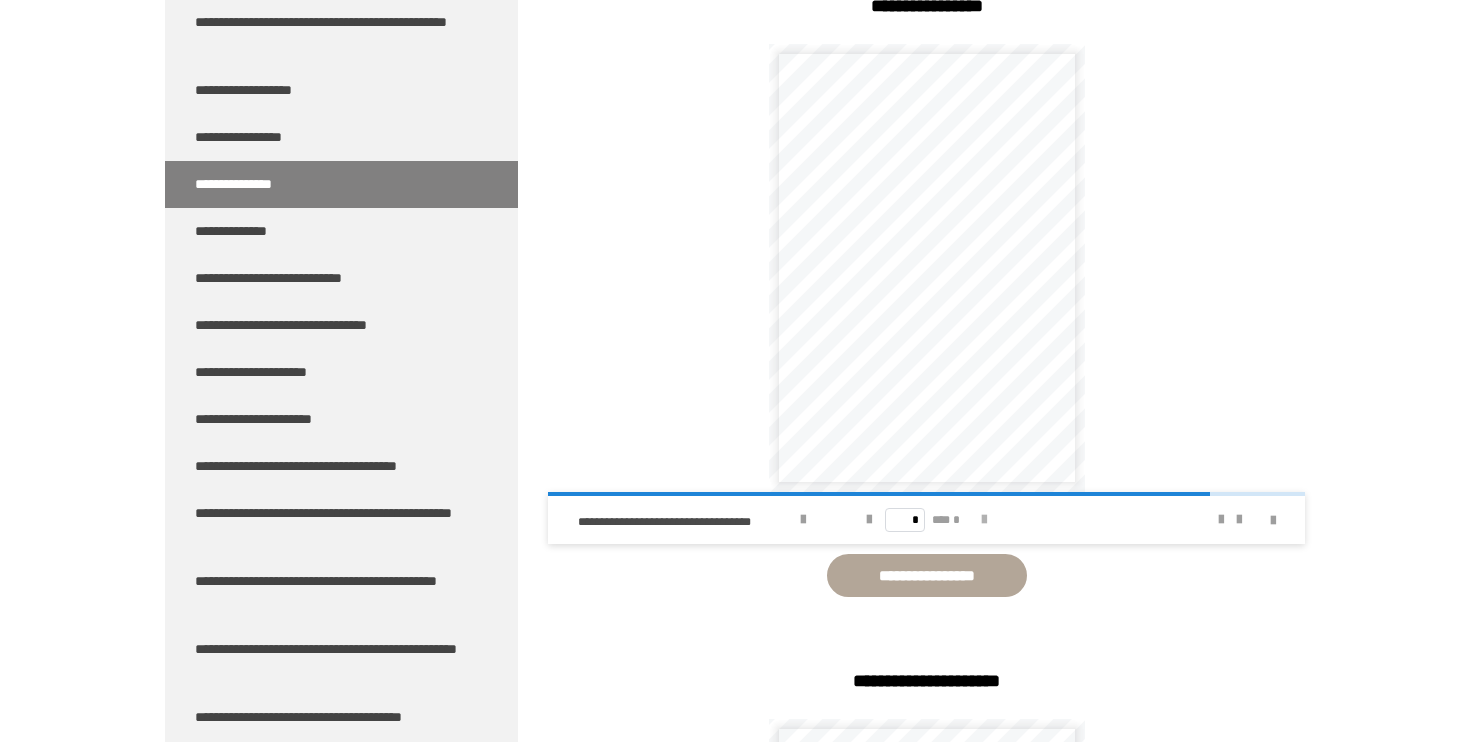 click at bounding box center [984, 520] 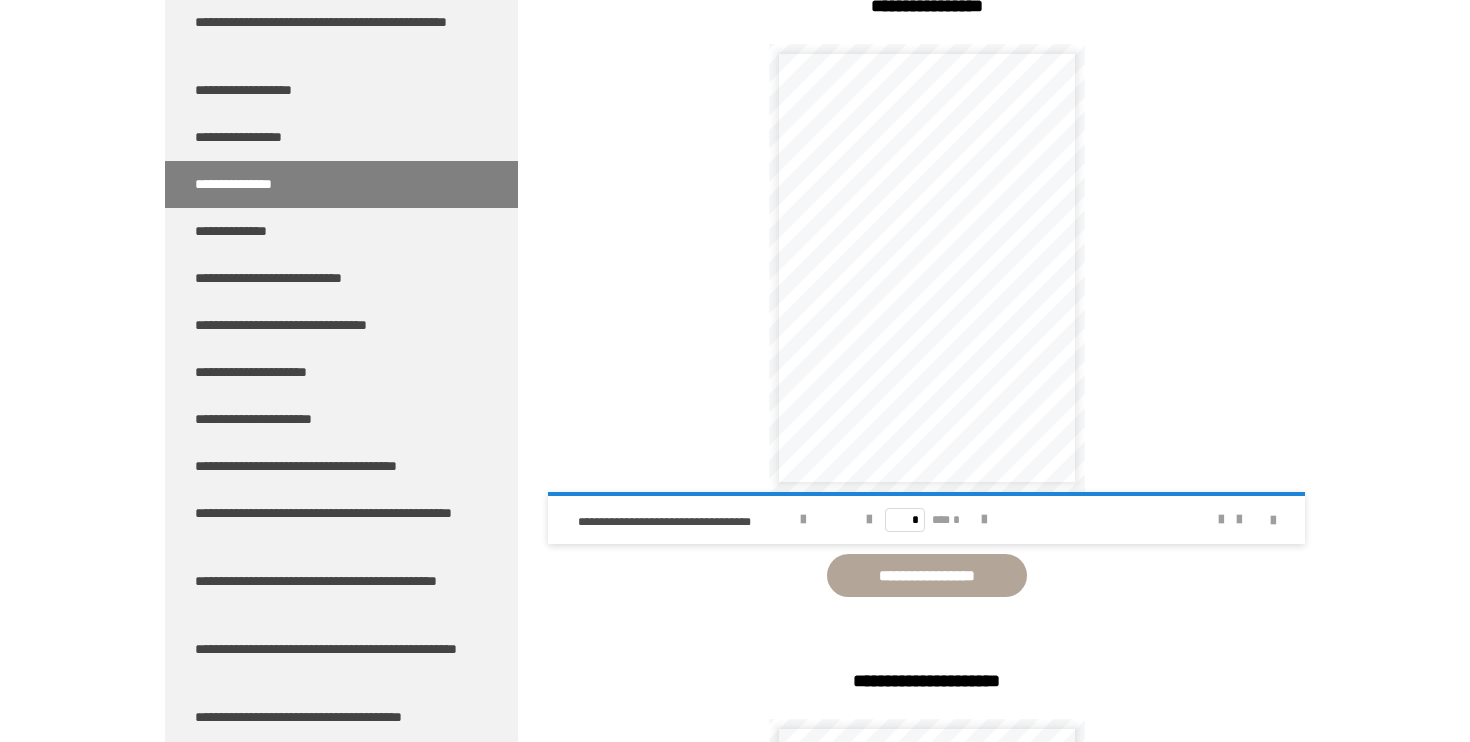 drag, startPoint x: 996, startPoint y: 520, endPoint x: 881, endPoint y: 494, distance: 117.902504 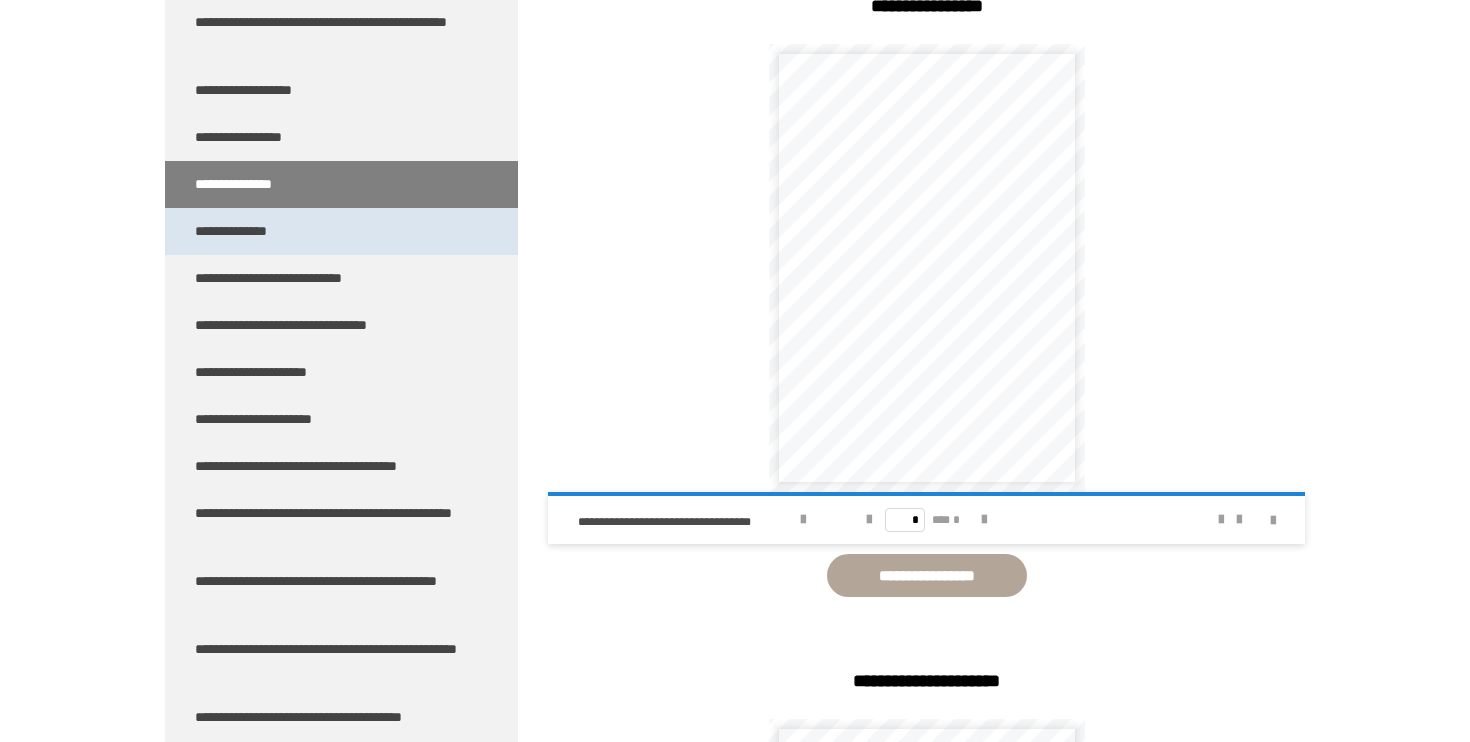 click on "**********" at bounding box center (341, 231) 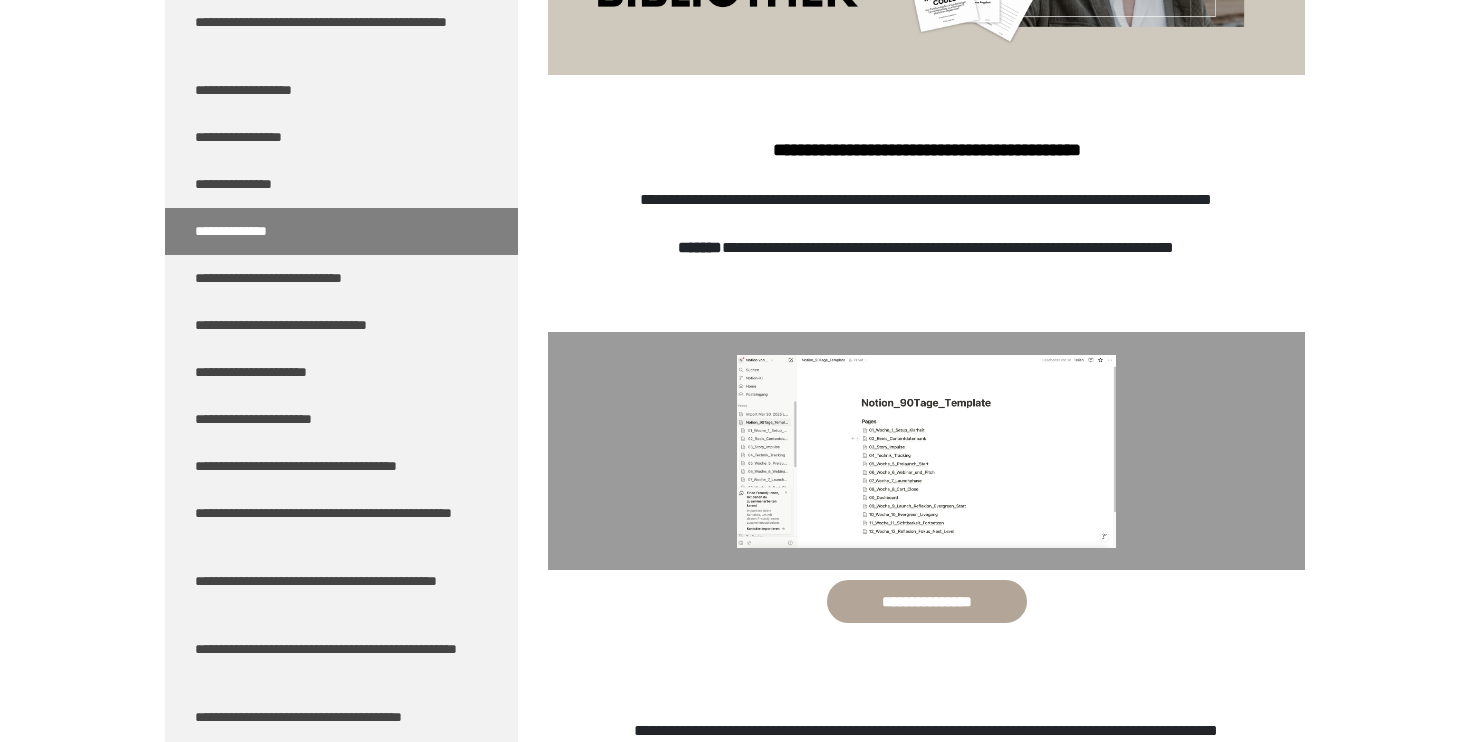 scroll, scrollTop: 746, scrollLeft: 0, axis: vertical 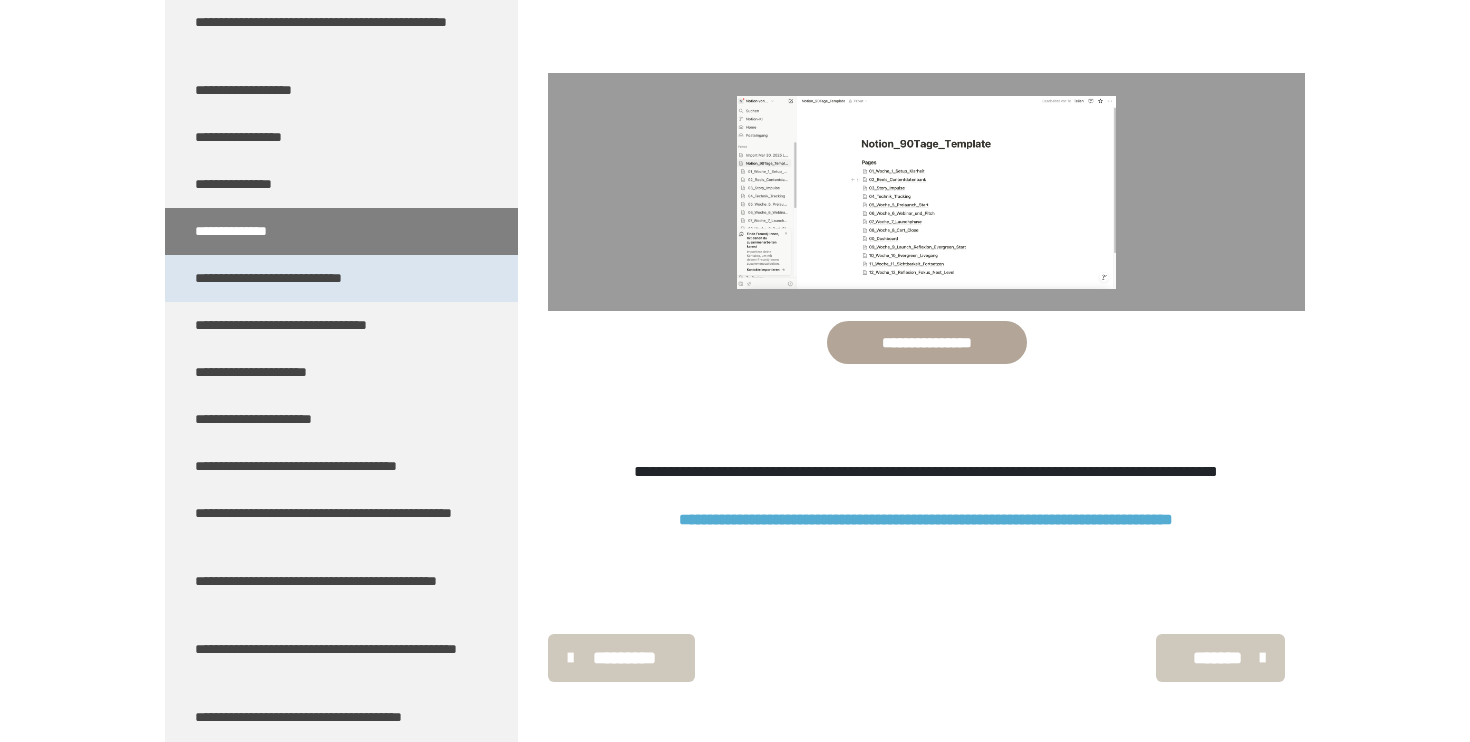 click on "**********" at bounding box center [341, 278] 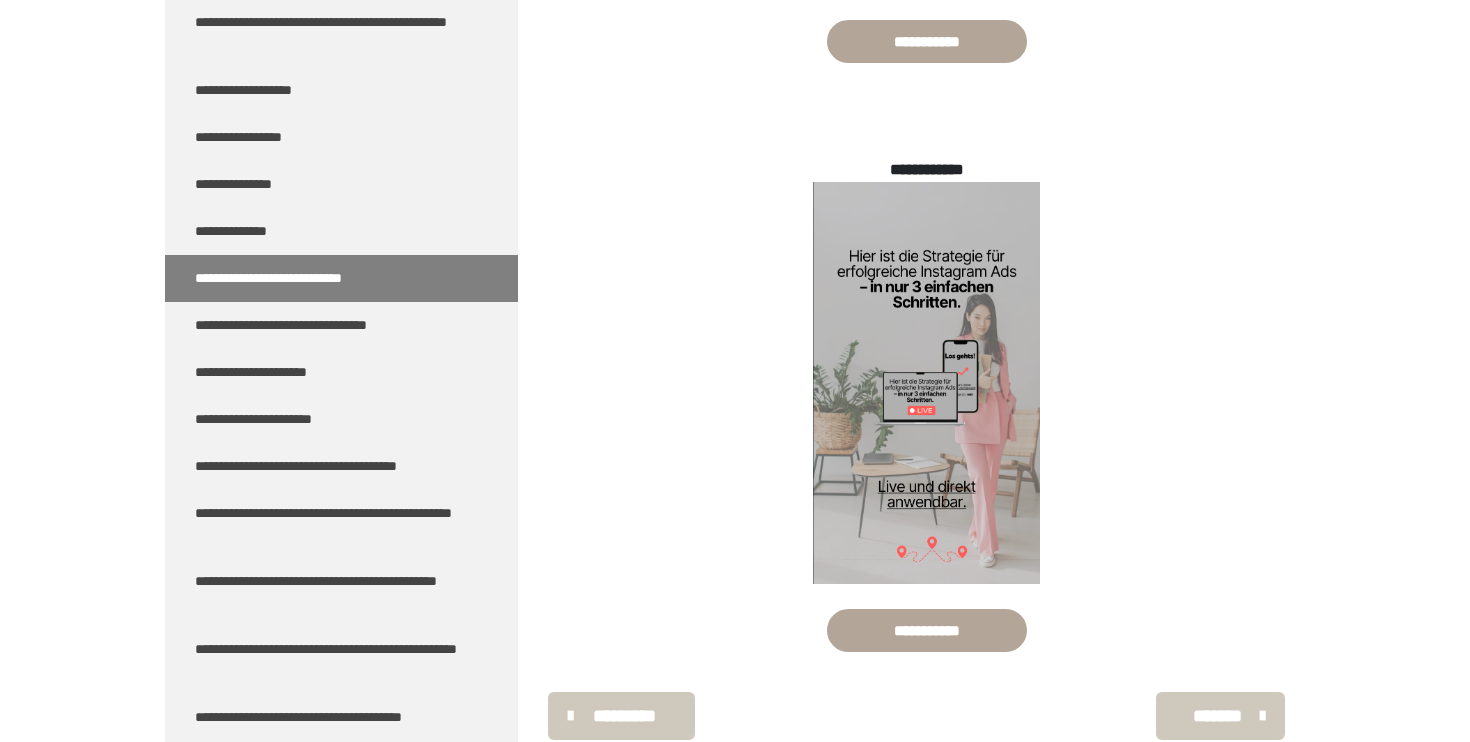 scroll, scrollTop: 1824, scrollLeft: 0, axis: vertical 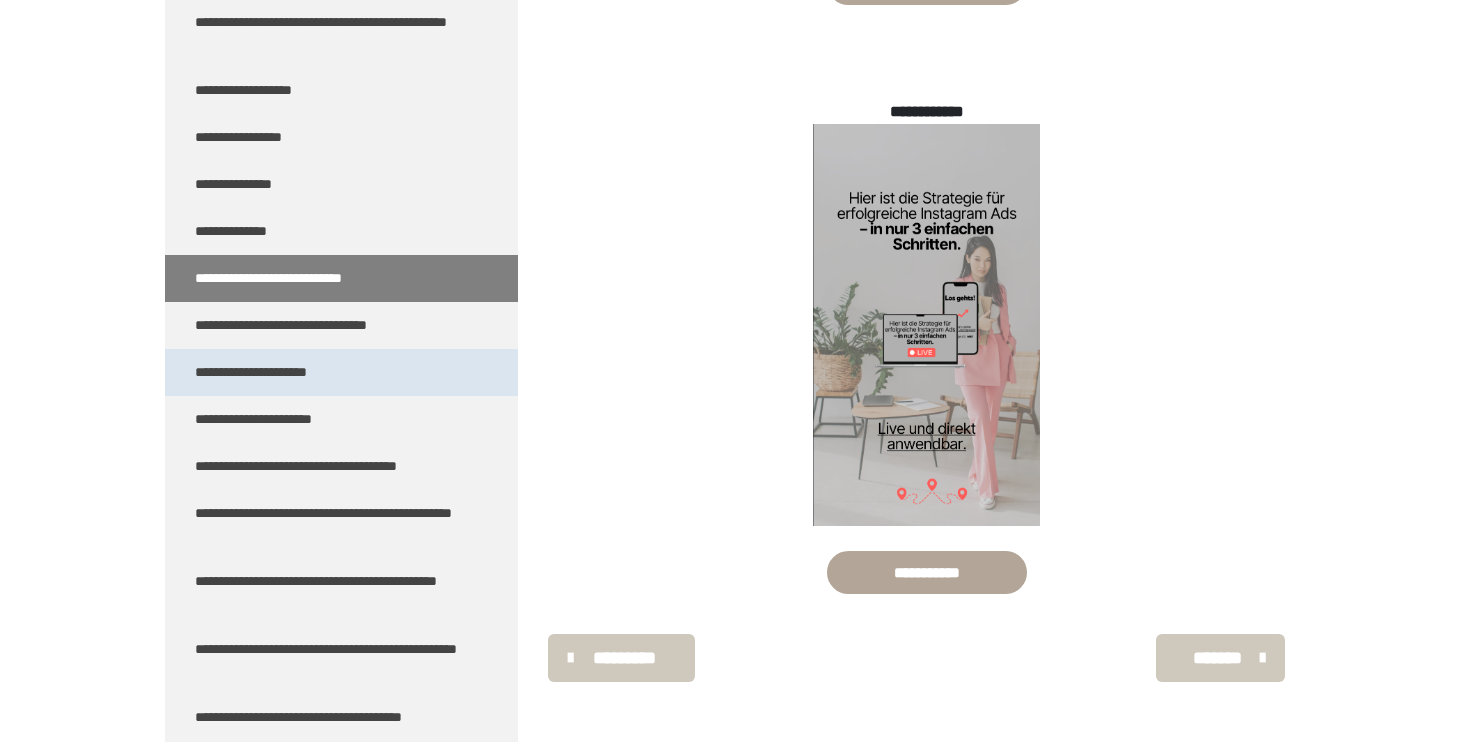 click on "**********" at bounding box center [279, 372] 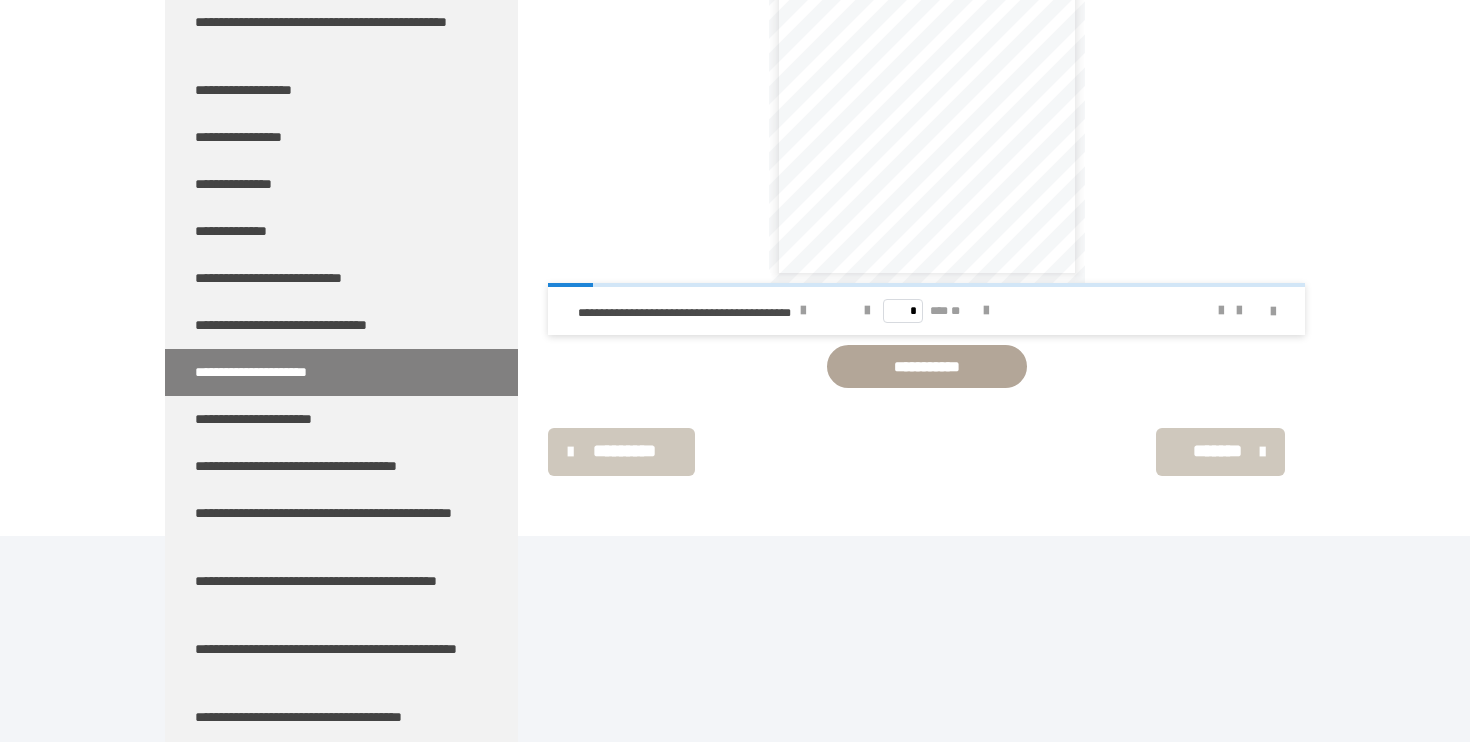 scroll, scrollTop: 589, scrollLeft: 0, axis: vertical 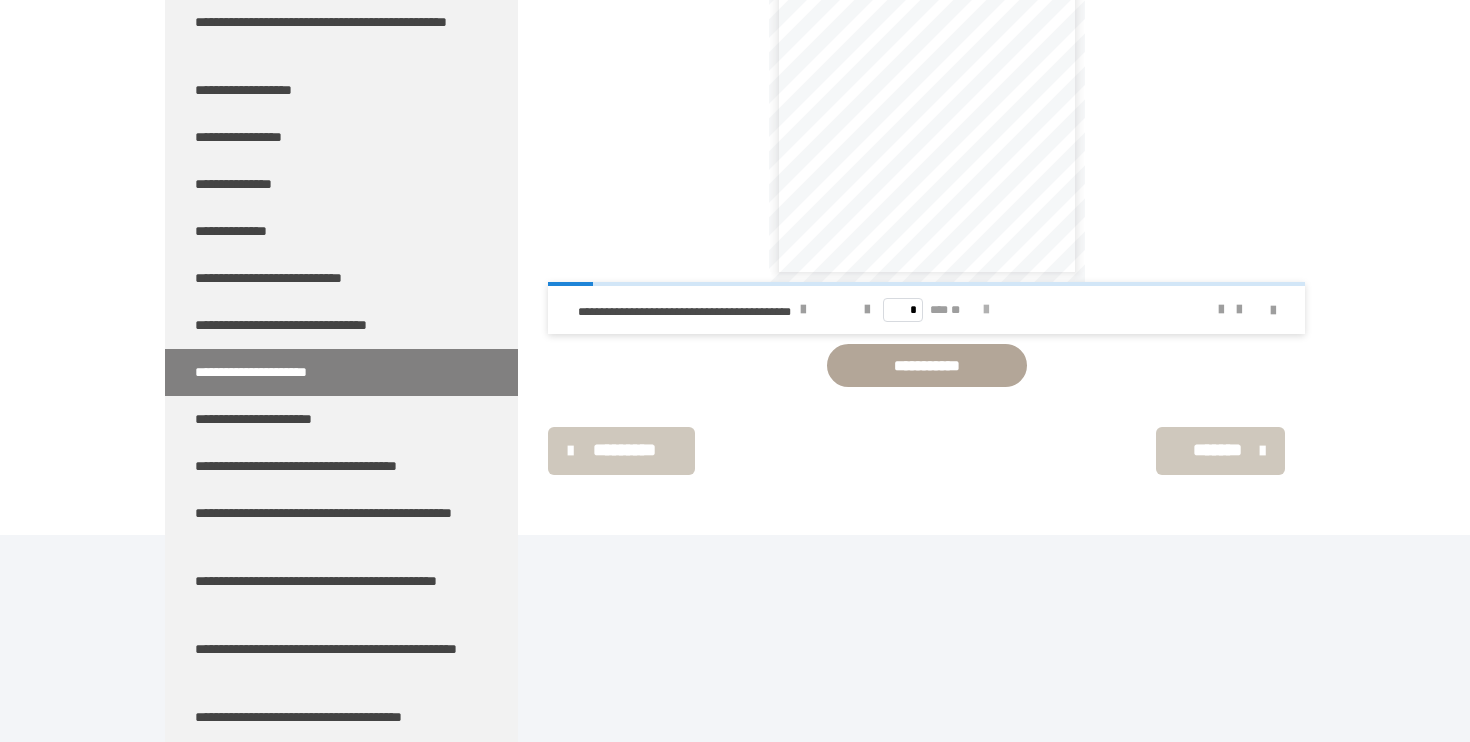 click at bounding box center [986, 310] 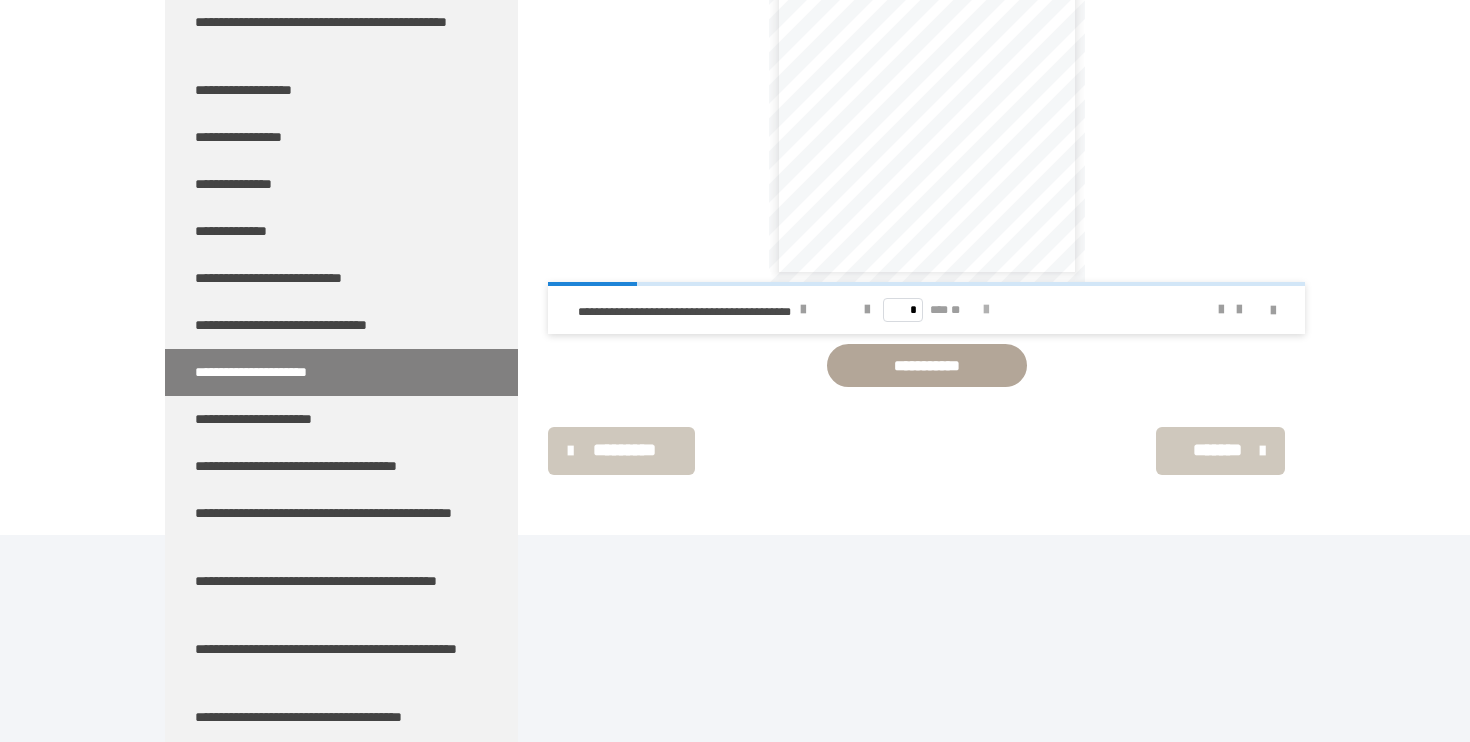click at bounding box center [986, 310] 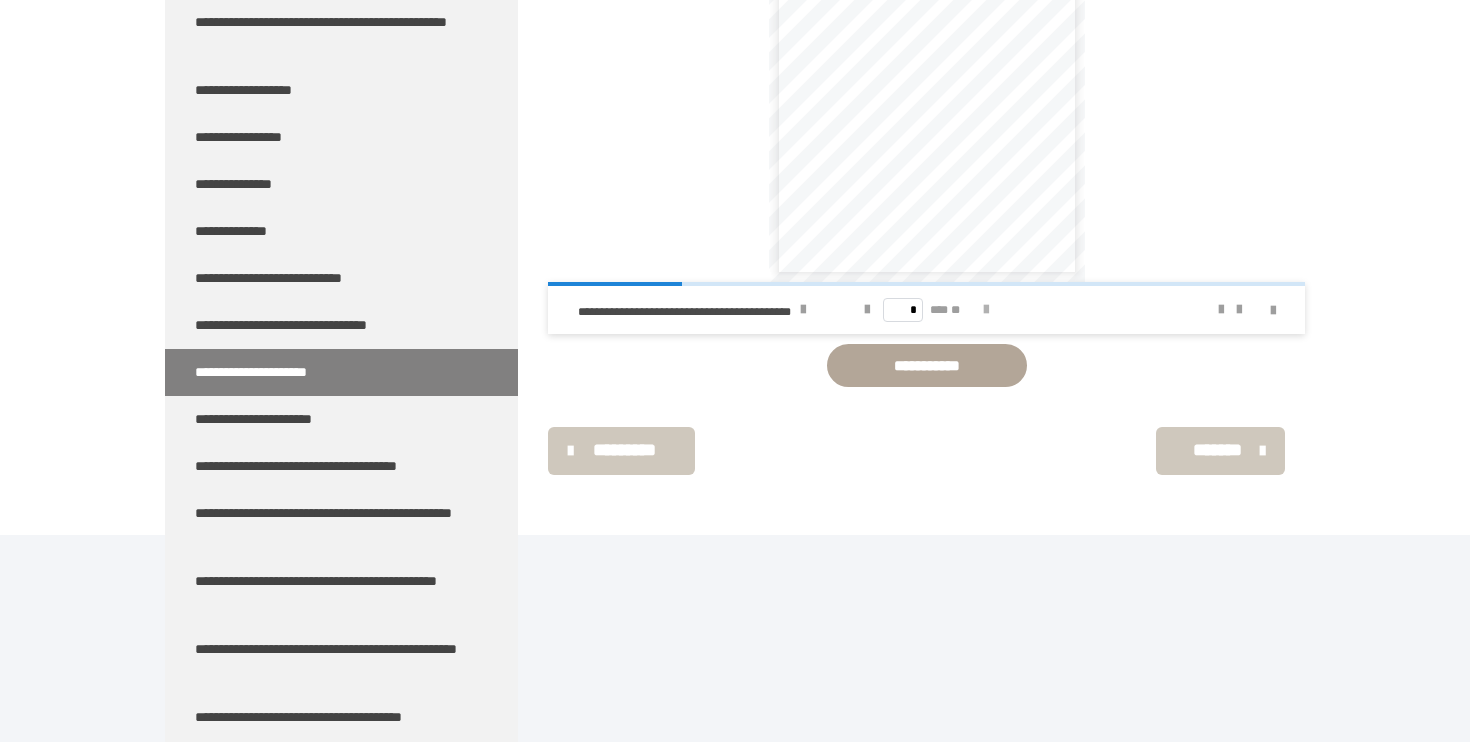 click at bounding box center [986, 310] 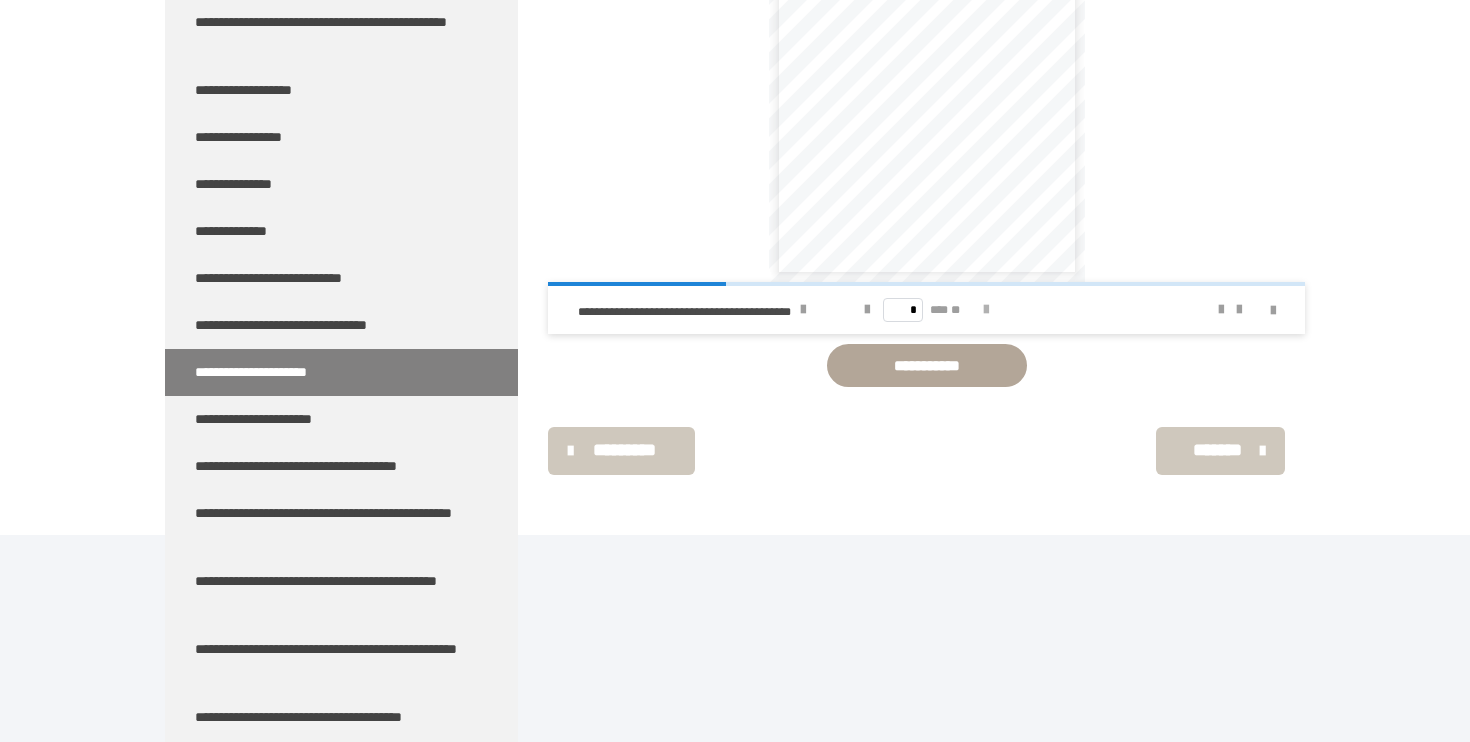 click at bounding box center [986, 310] 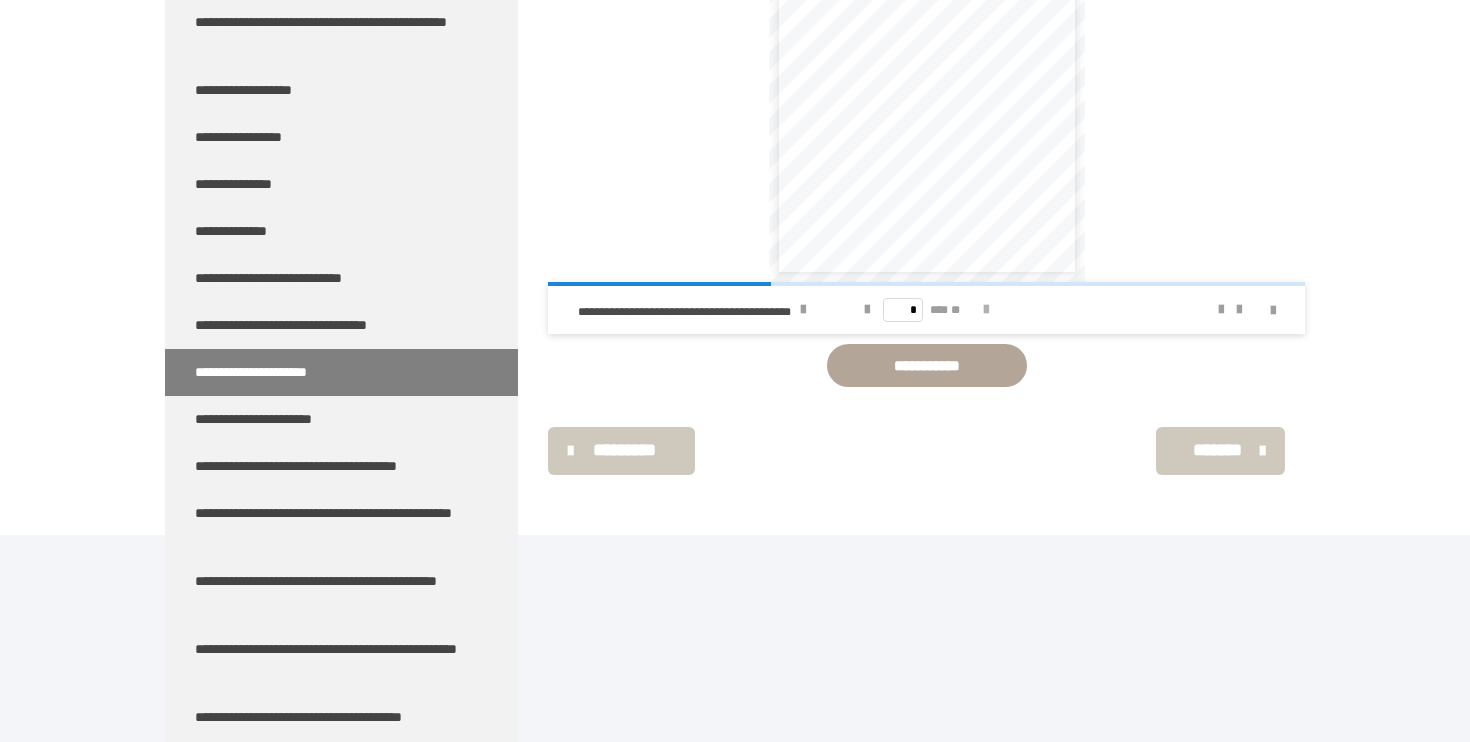 click at bounding box center (986, 310) 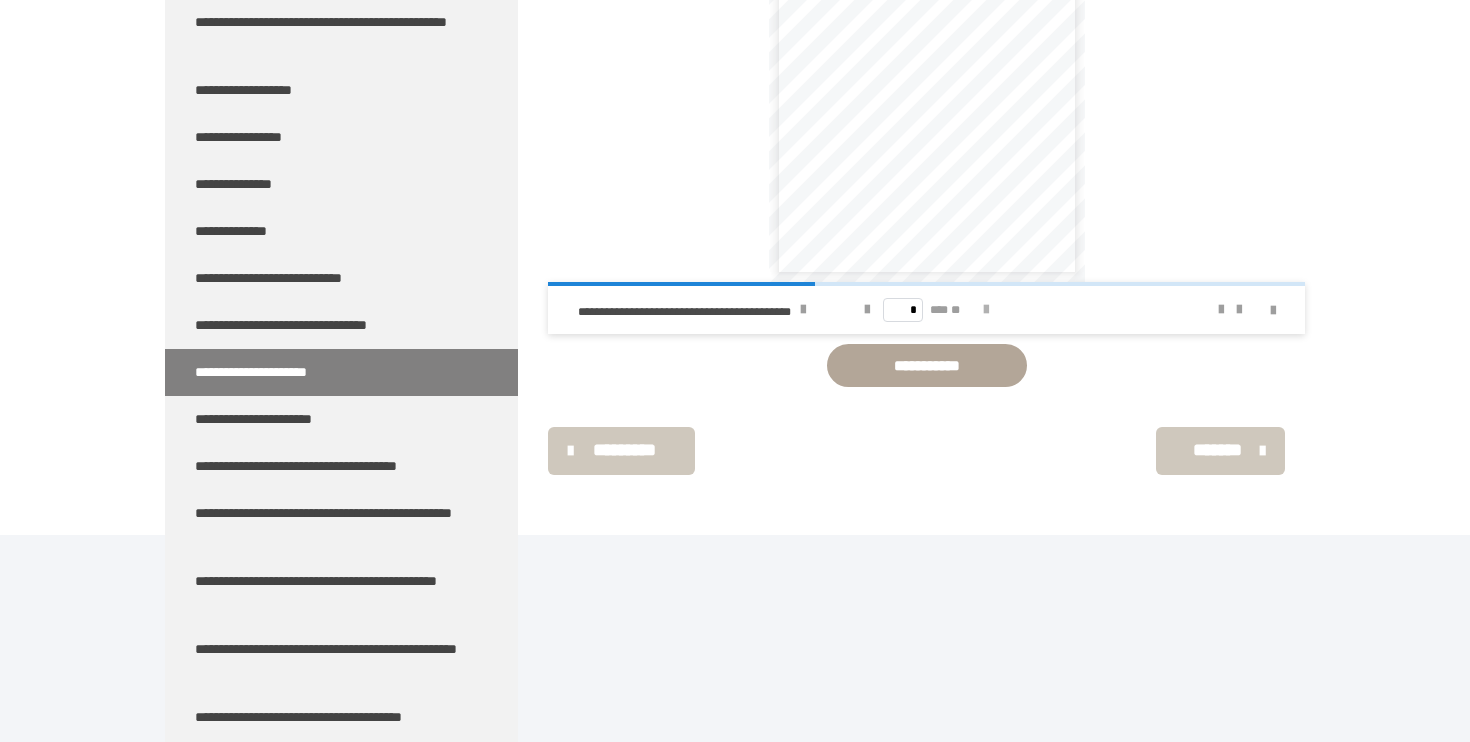 click at bounding box center (986, 310) 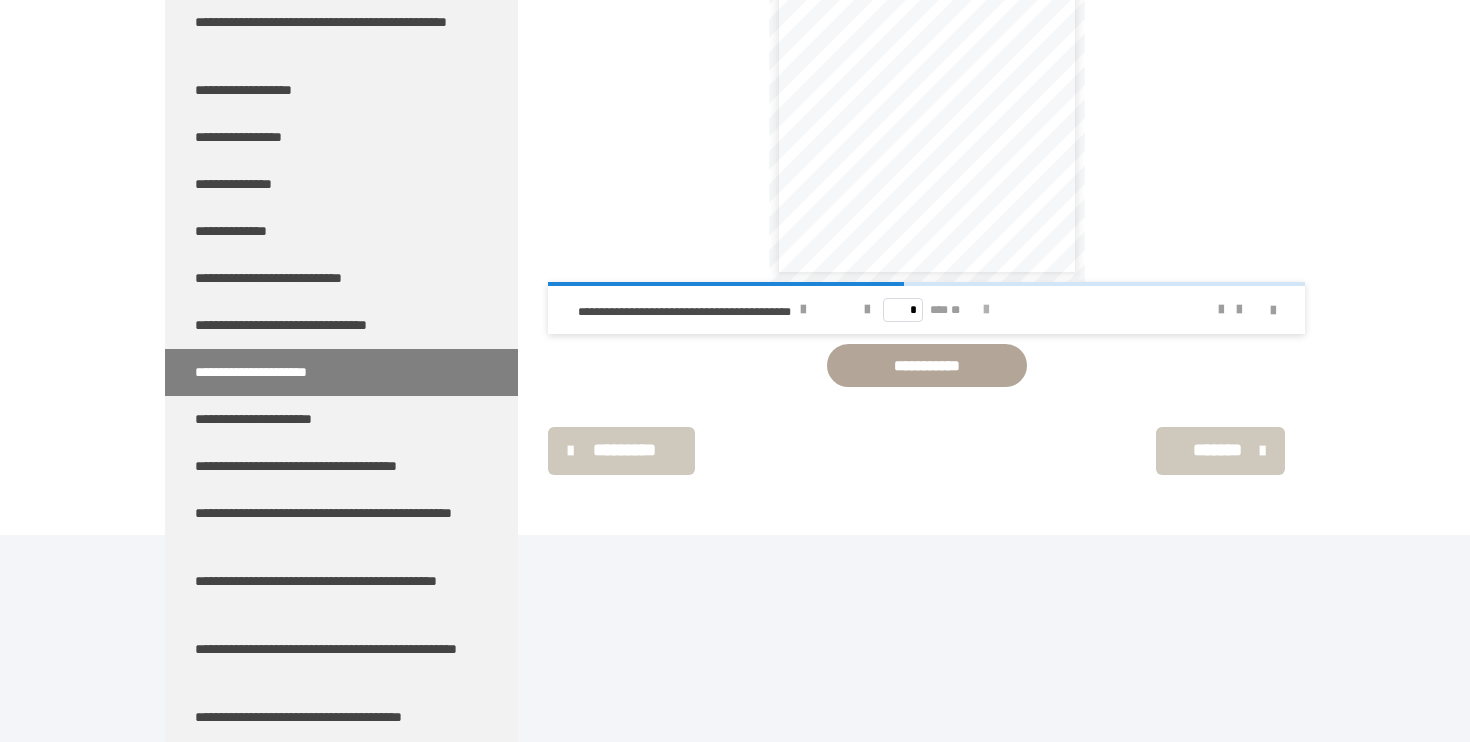 click at bounding box center (986, 310) 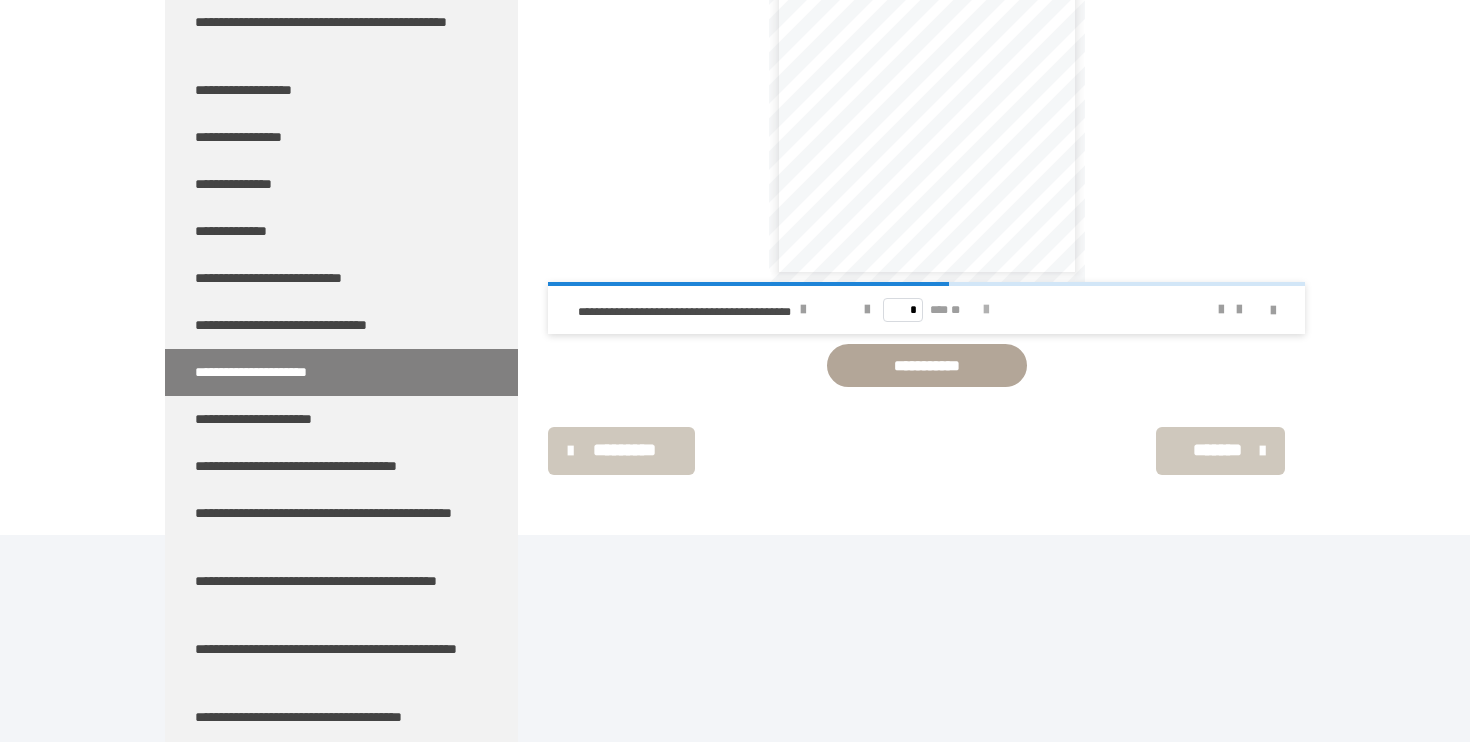 click at bounding box center [986, 310] 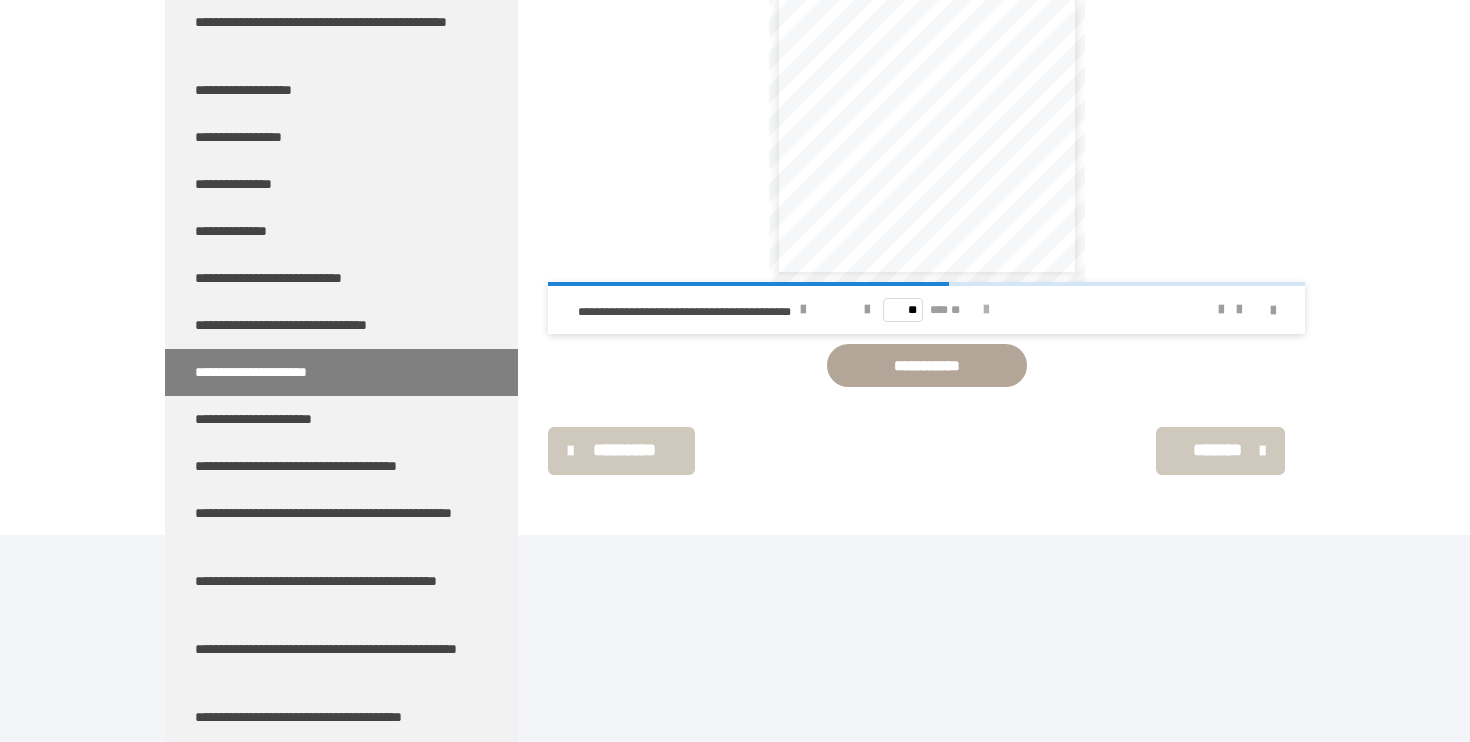 click at bounding box center (986, 310) 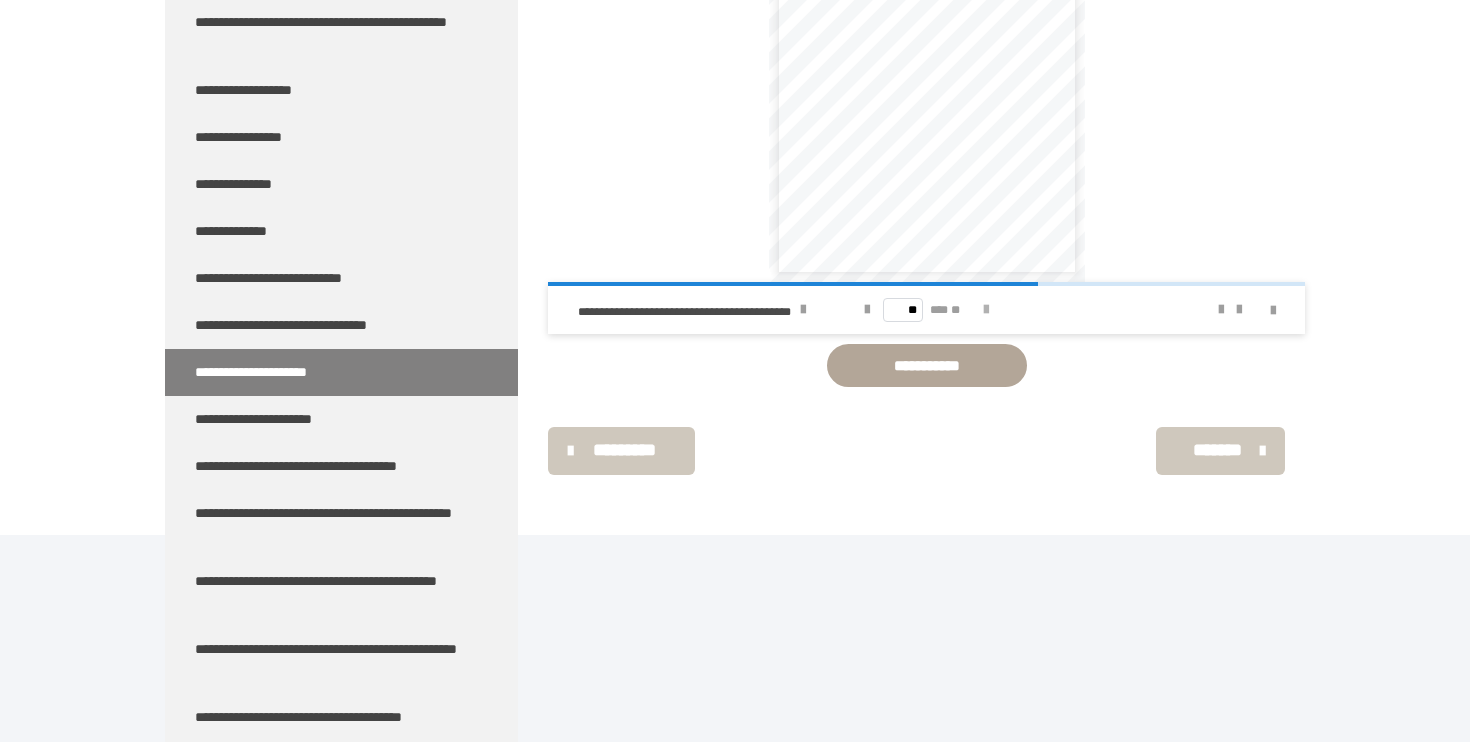 click at bounding box center [986, 310] 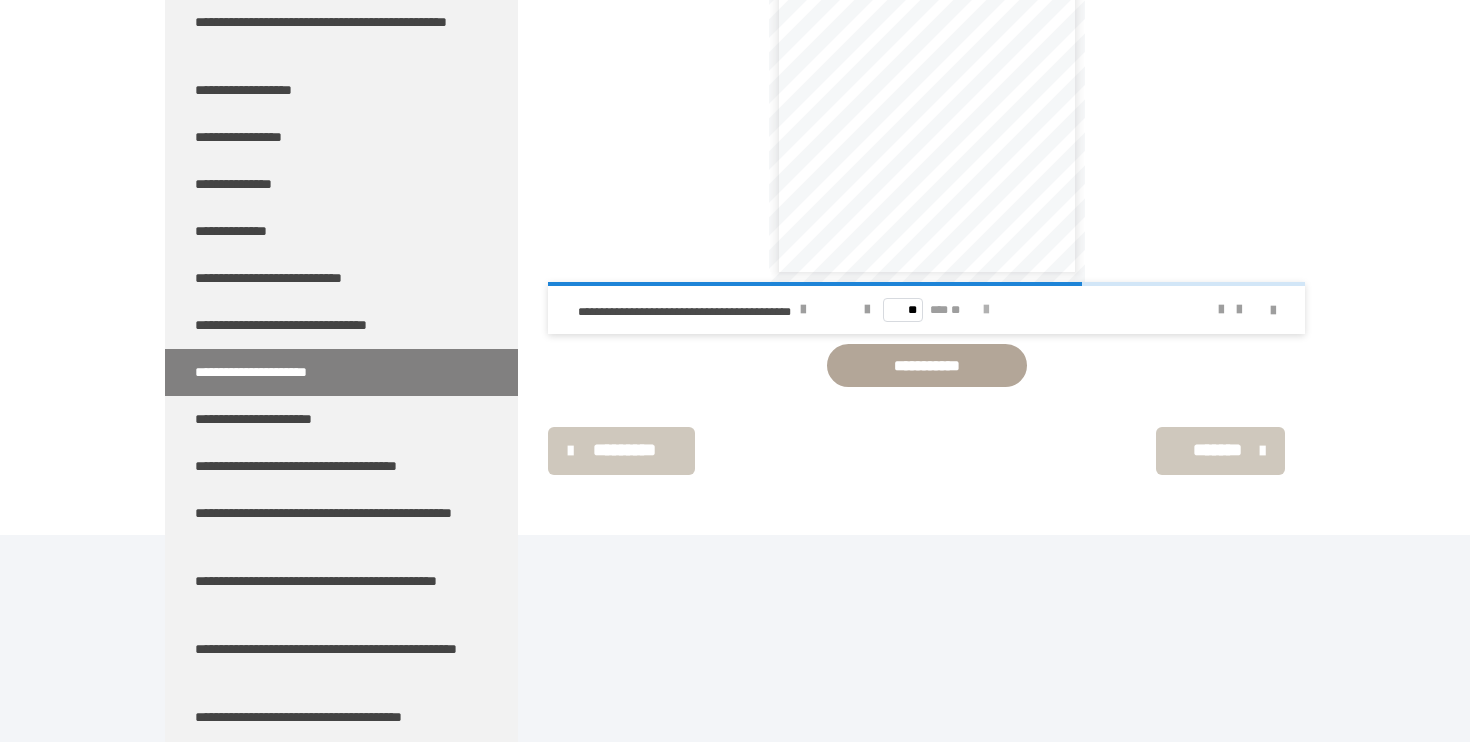 click at bounding box center [986, 310] 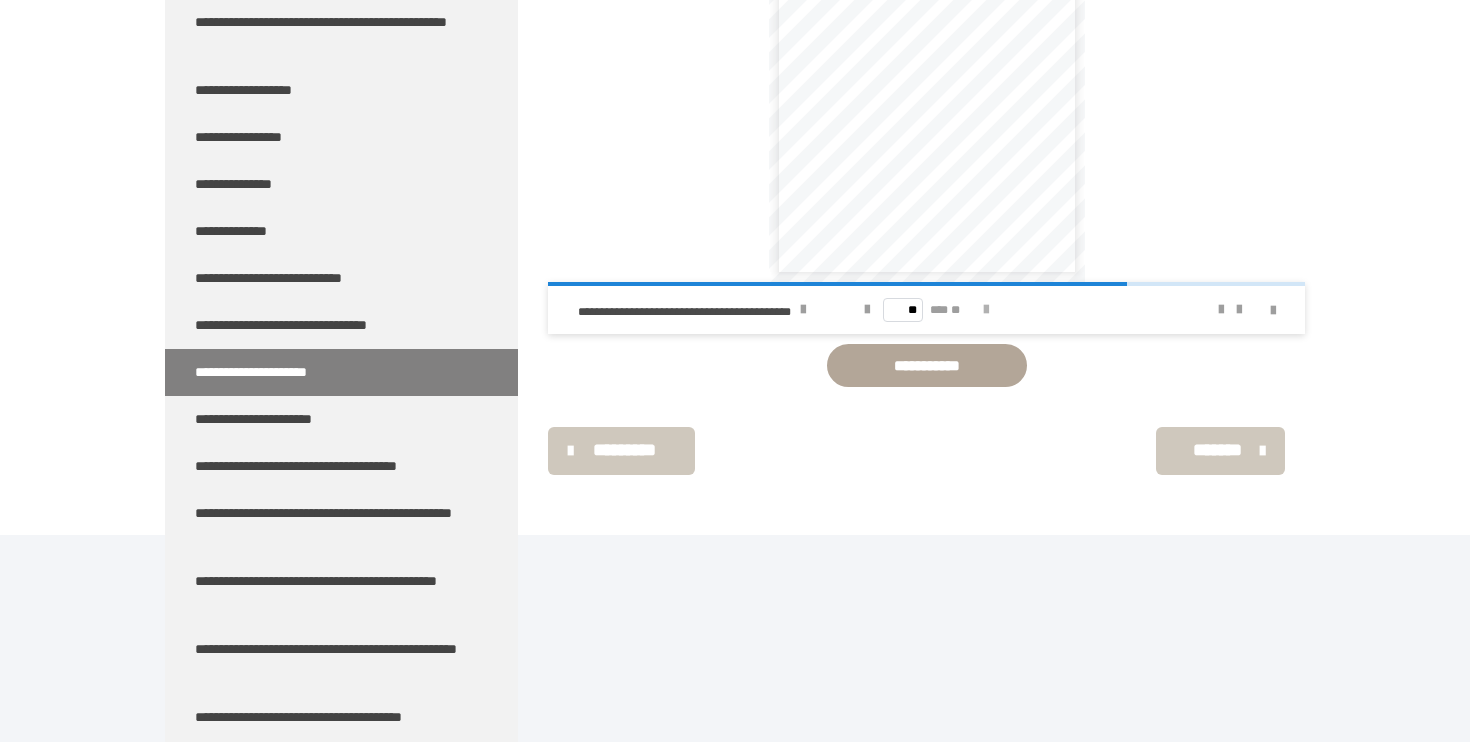 click at bounding box center [986, 310] 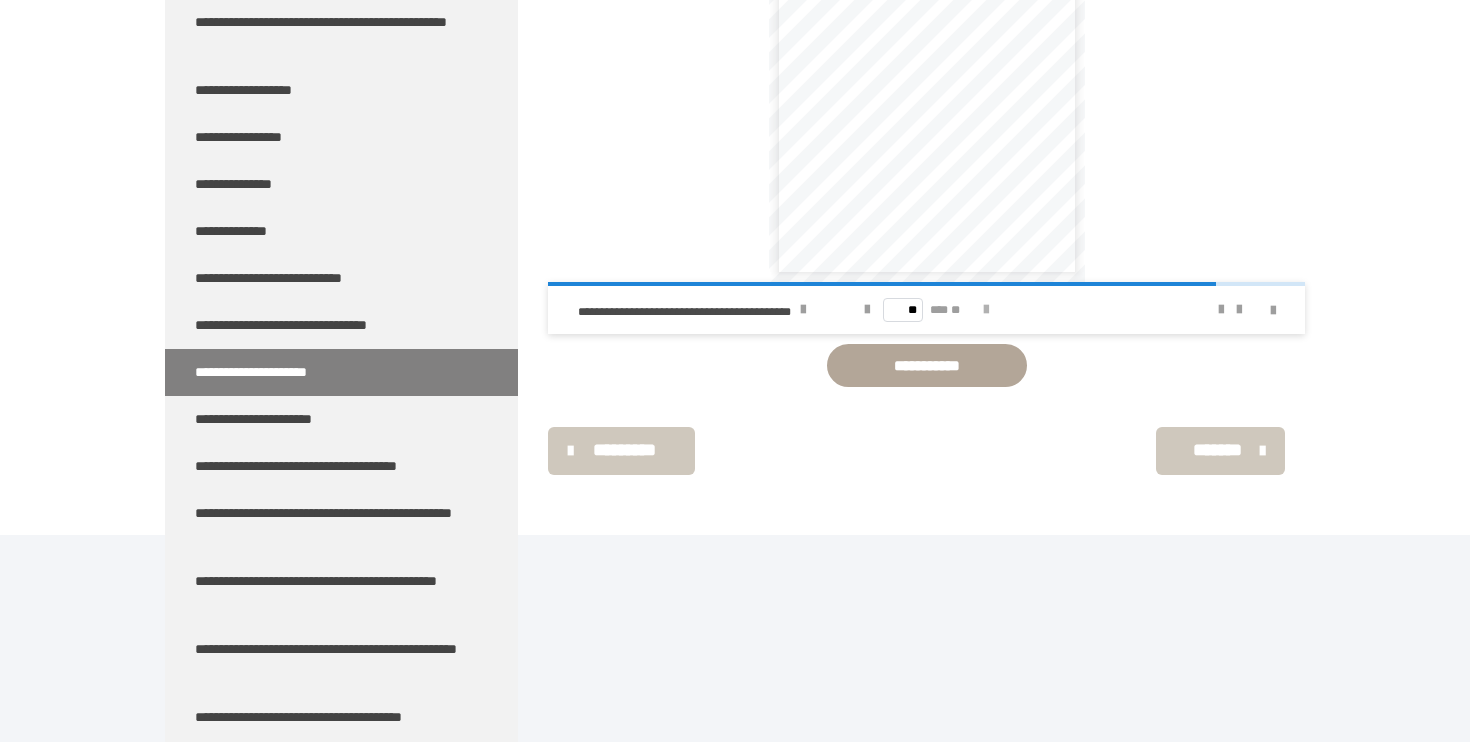 click at bounding box center (986, 310) 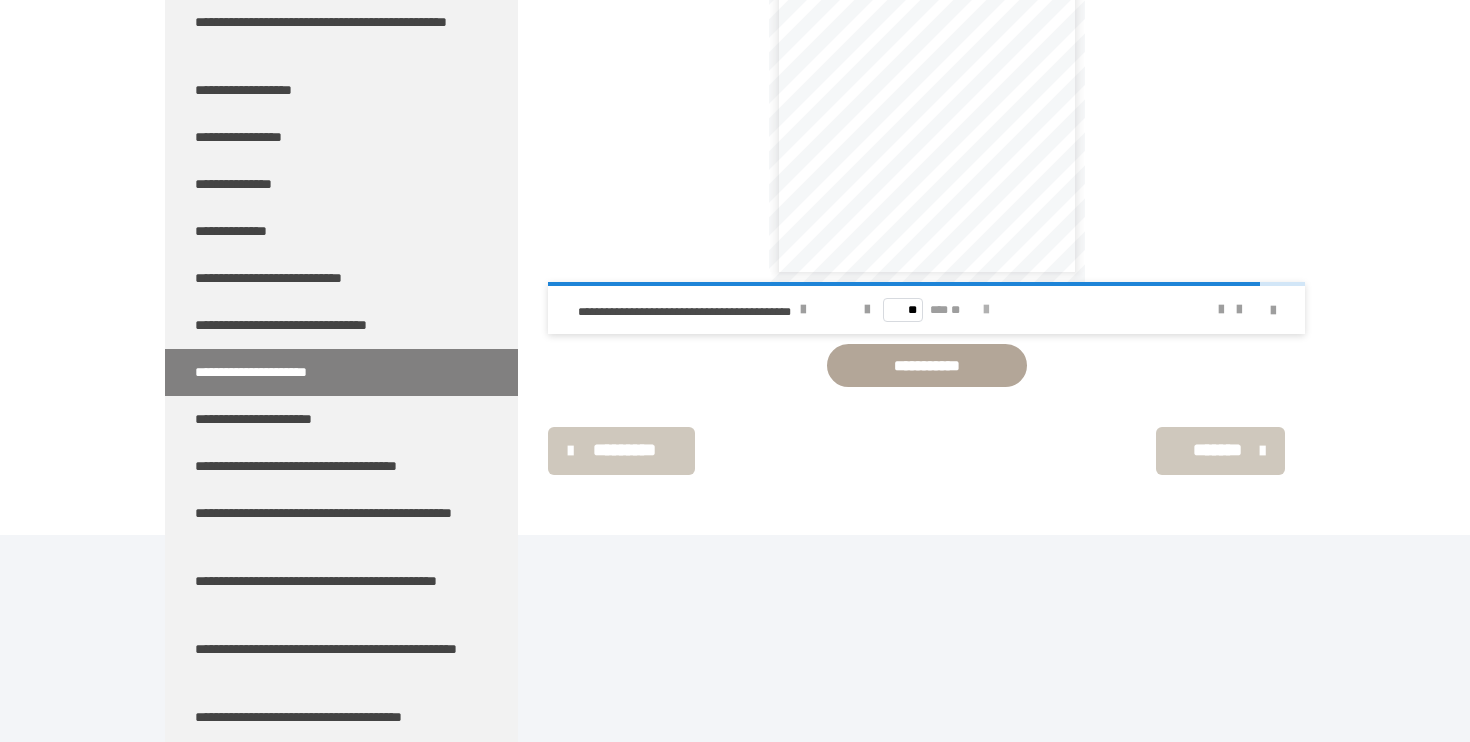 scroll, scrollTop: 661, scrollLeft: 0, axis: vertical 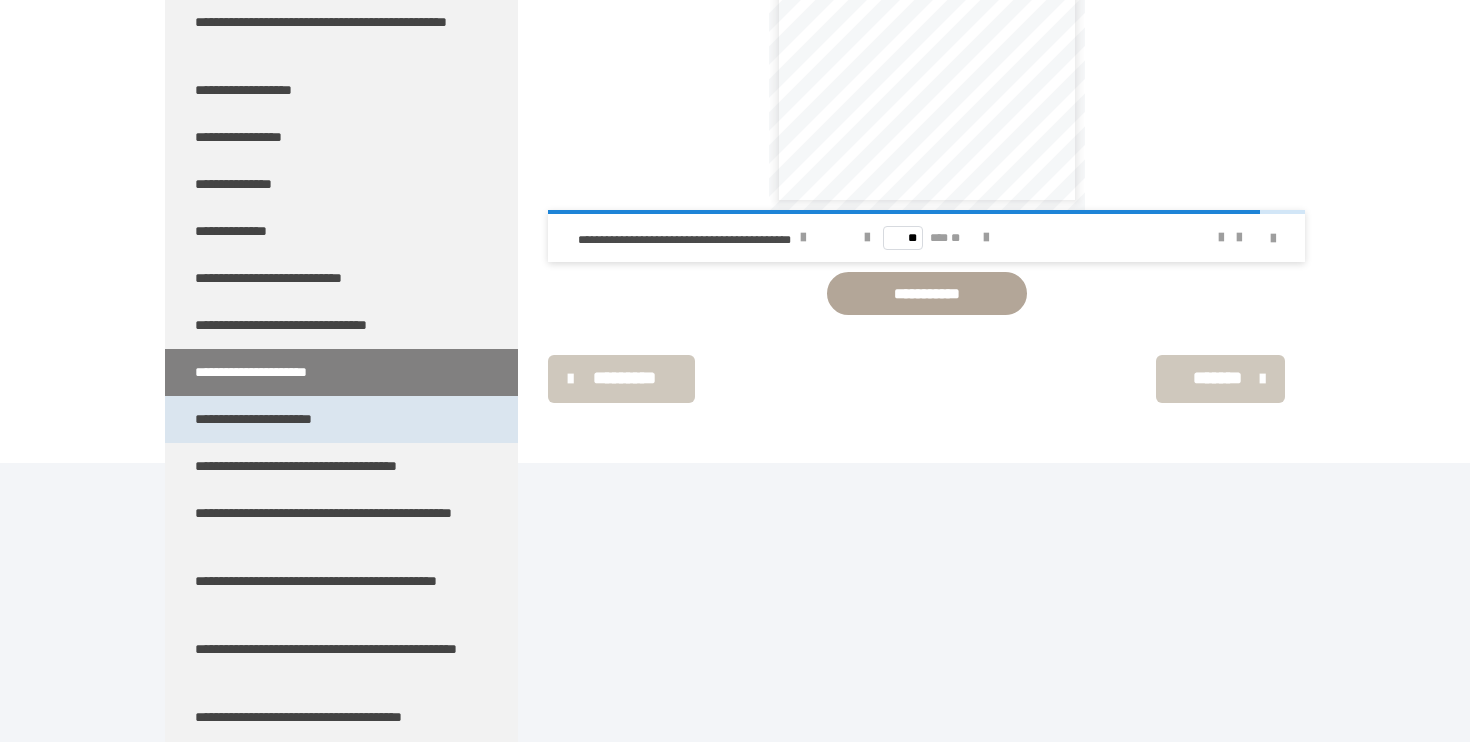 click on "**********" at bounding box center [341, 419] 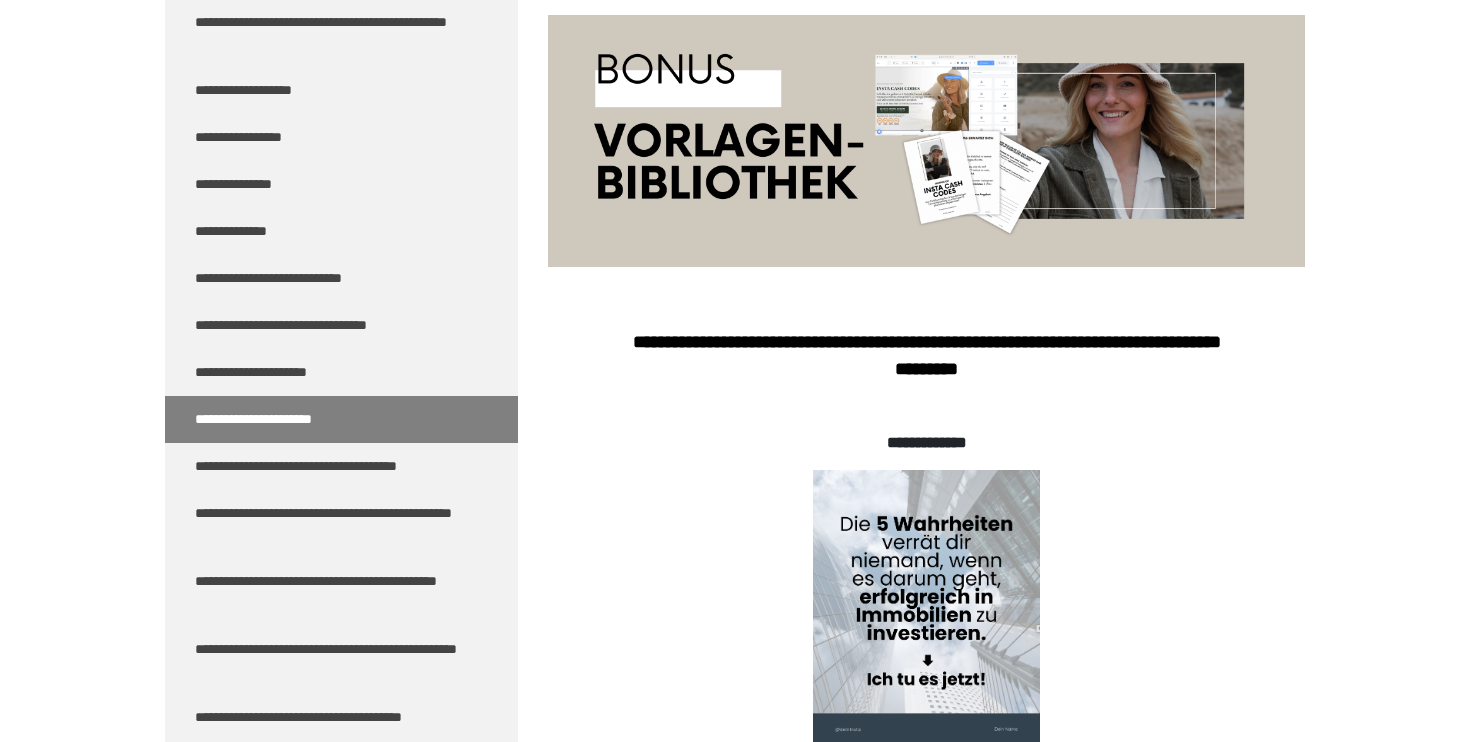 scroll, scrollTop: 846, scrollLeft: 0, axis: vertical 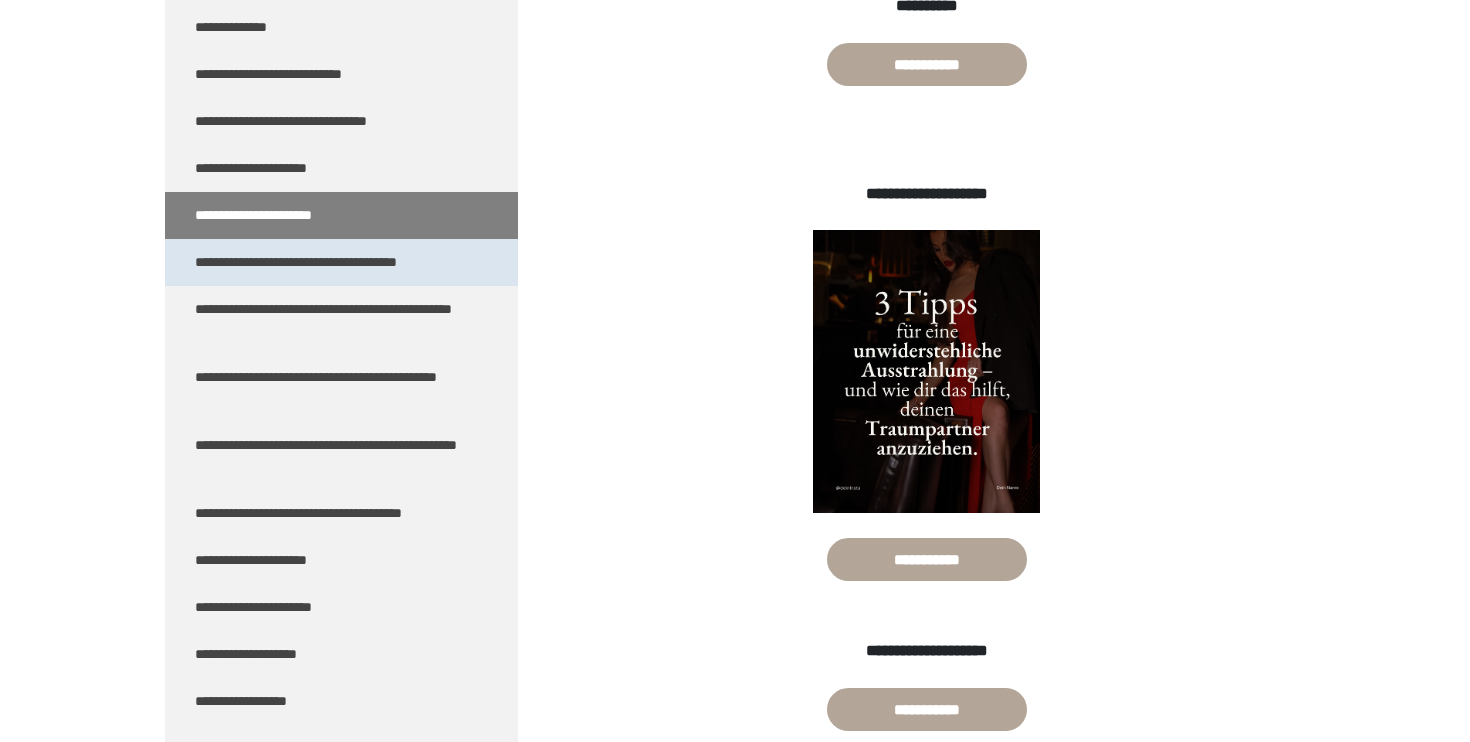 click on "**********" at bounding box center (329, 262) 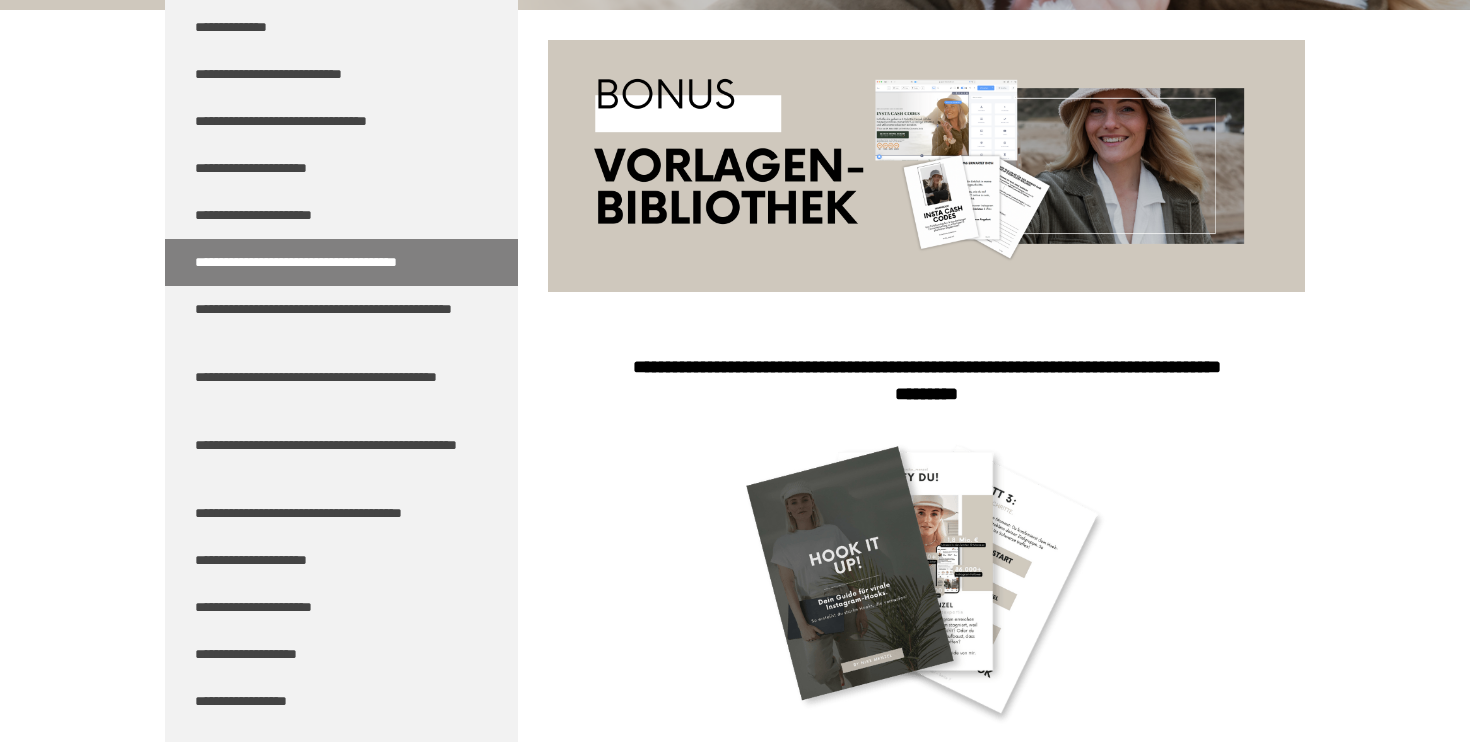 click at bounding box center (926, 584) 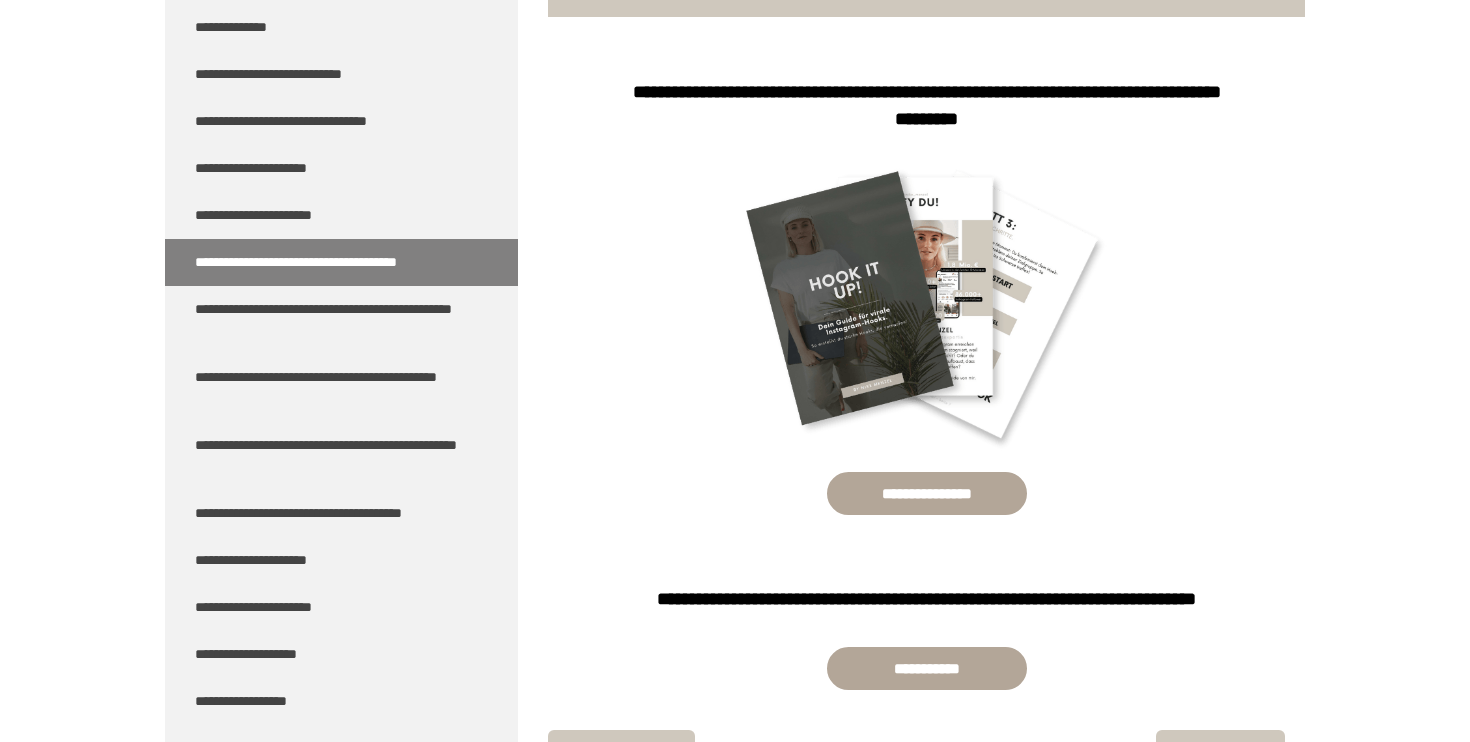 scroll, scrollTop: 668, scrollLeft: 0, axis: vertical 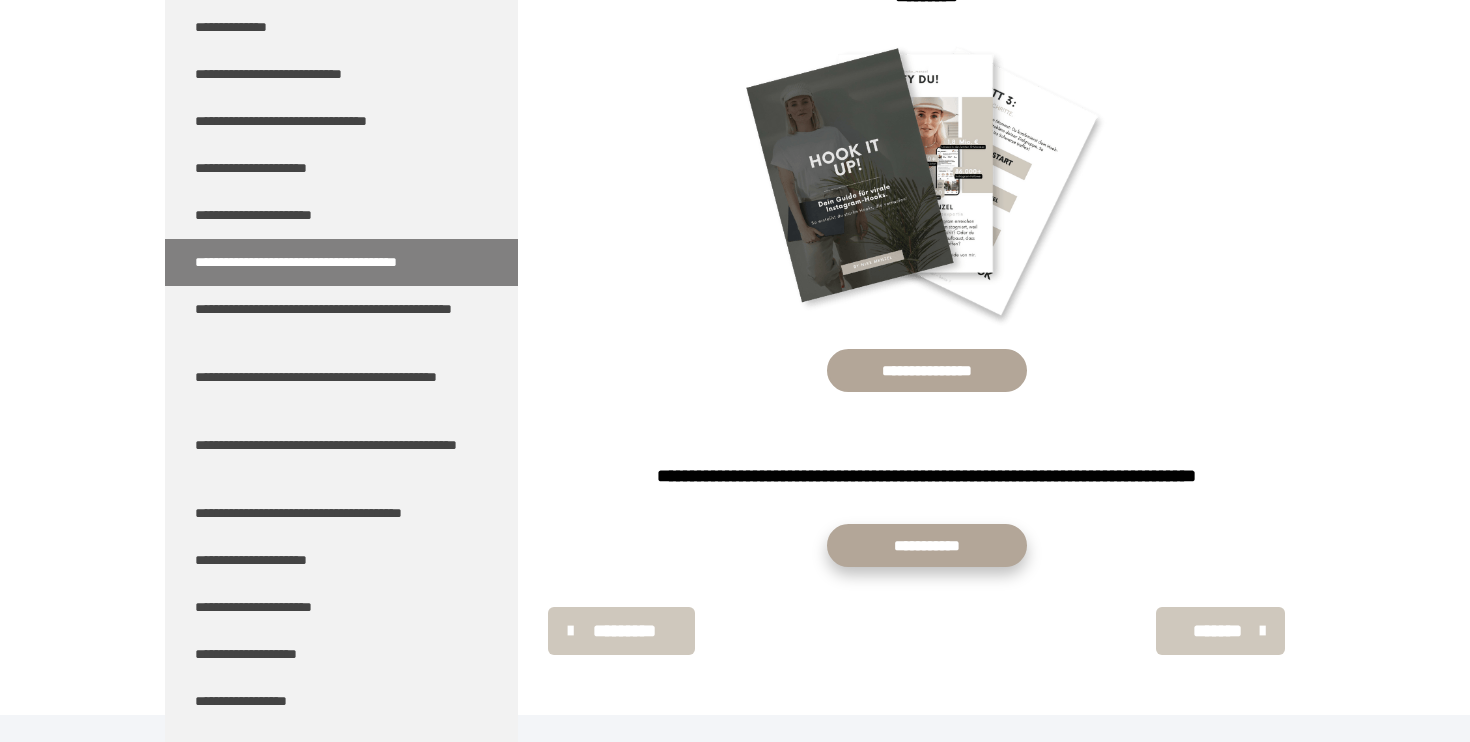 click on "**********" at bounding box center [927, 545] 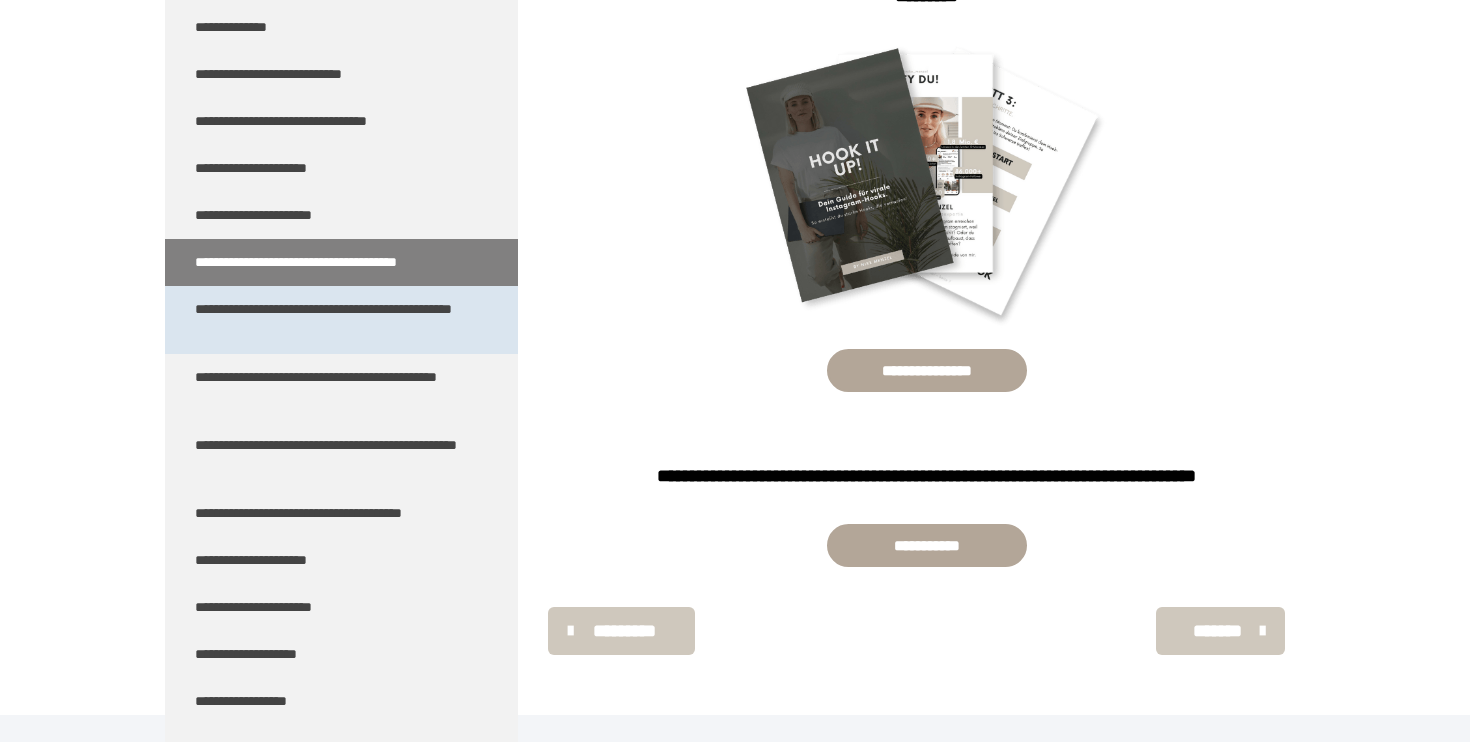 click on "**********" at bounding box center (333, 320) 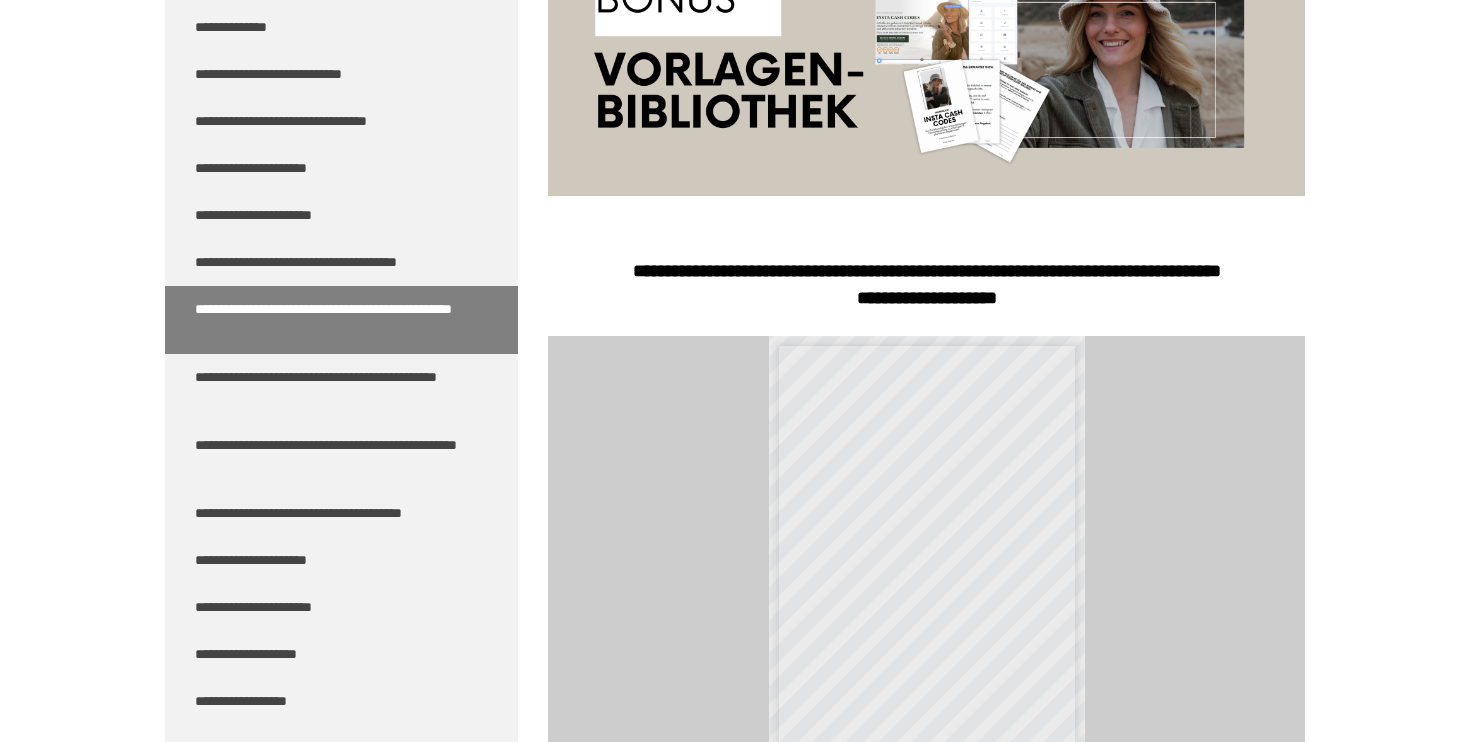 scroll, scrollTop: 379, scrollLeft: 0, axis: vertical 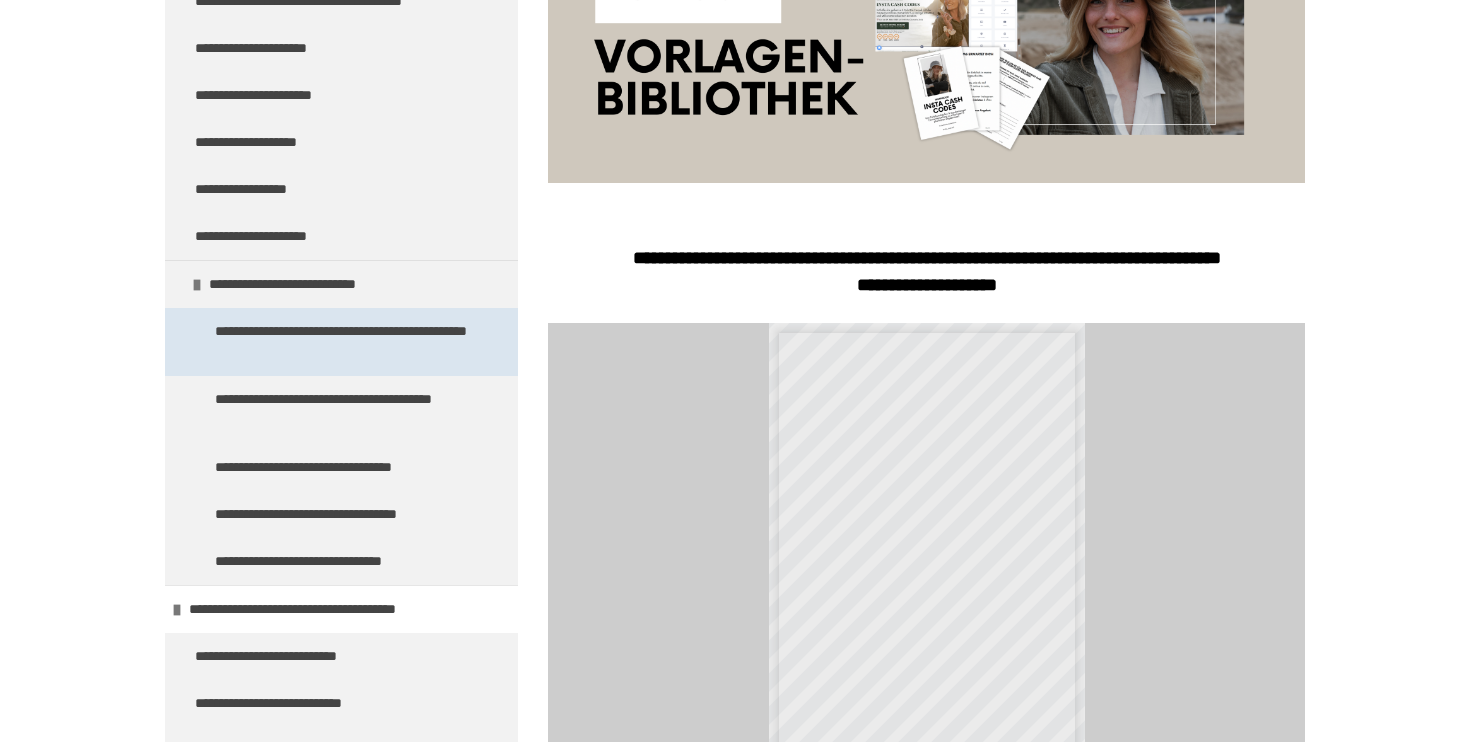 click on "**********" at bounding box center (343, 342) 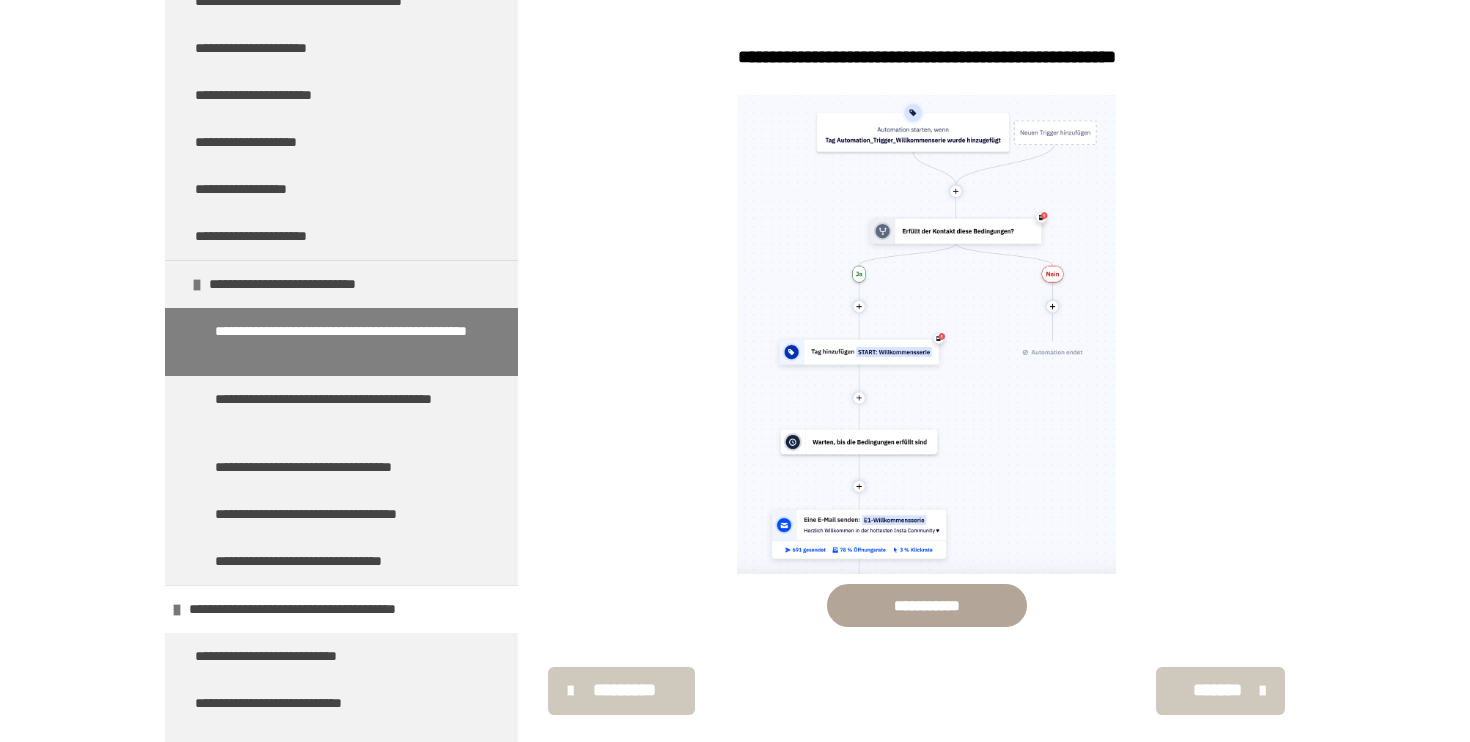 scroll, scrollTop: 582, scrollLeft: 0, axis: vertical 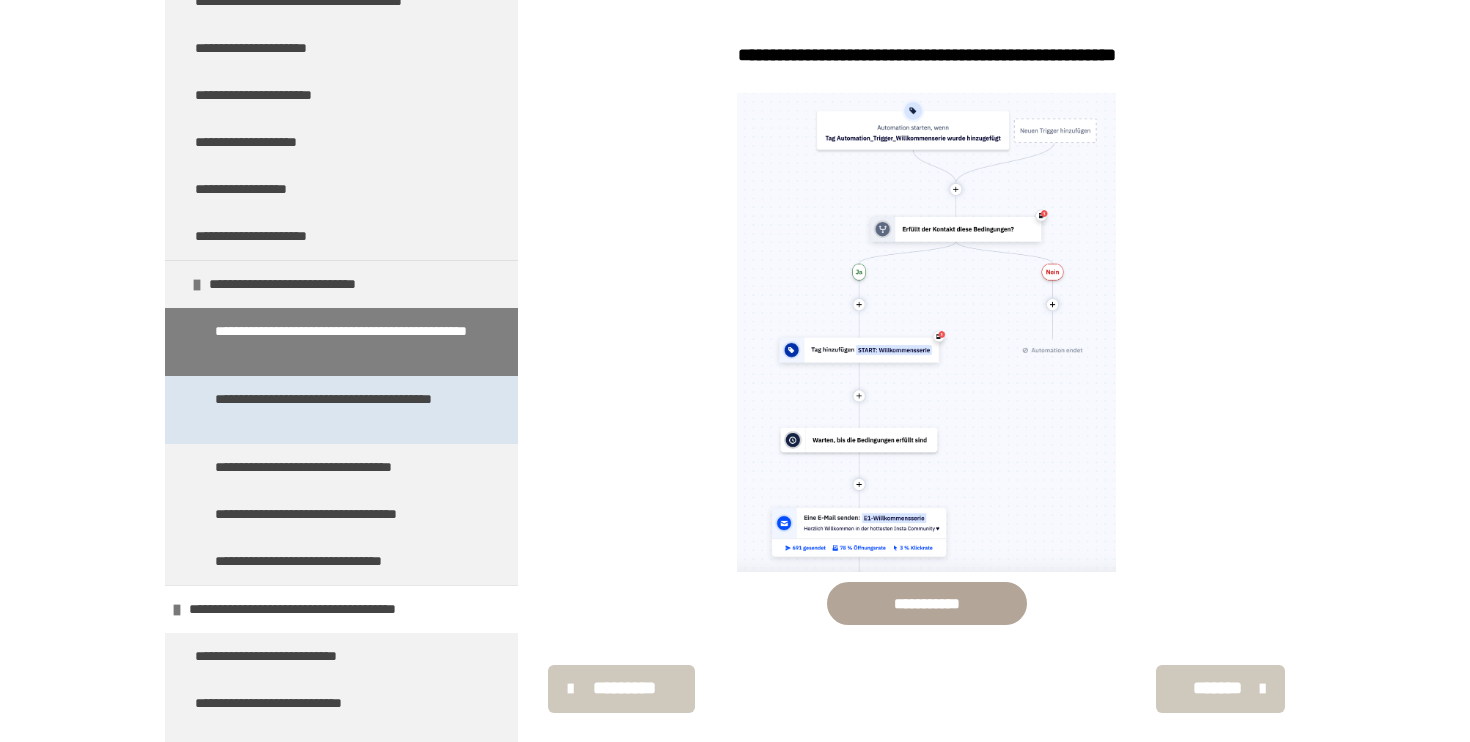 click on "**********" at bounding box center [343, 410] 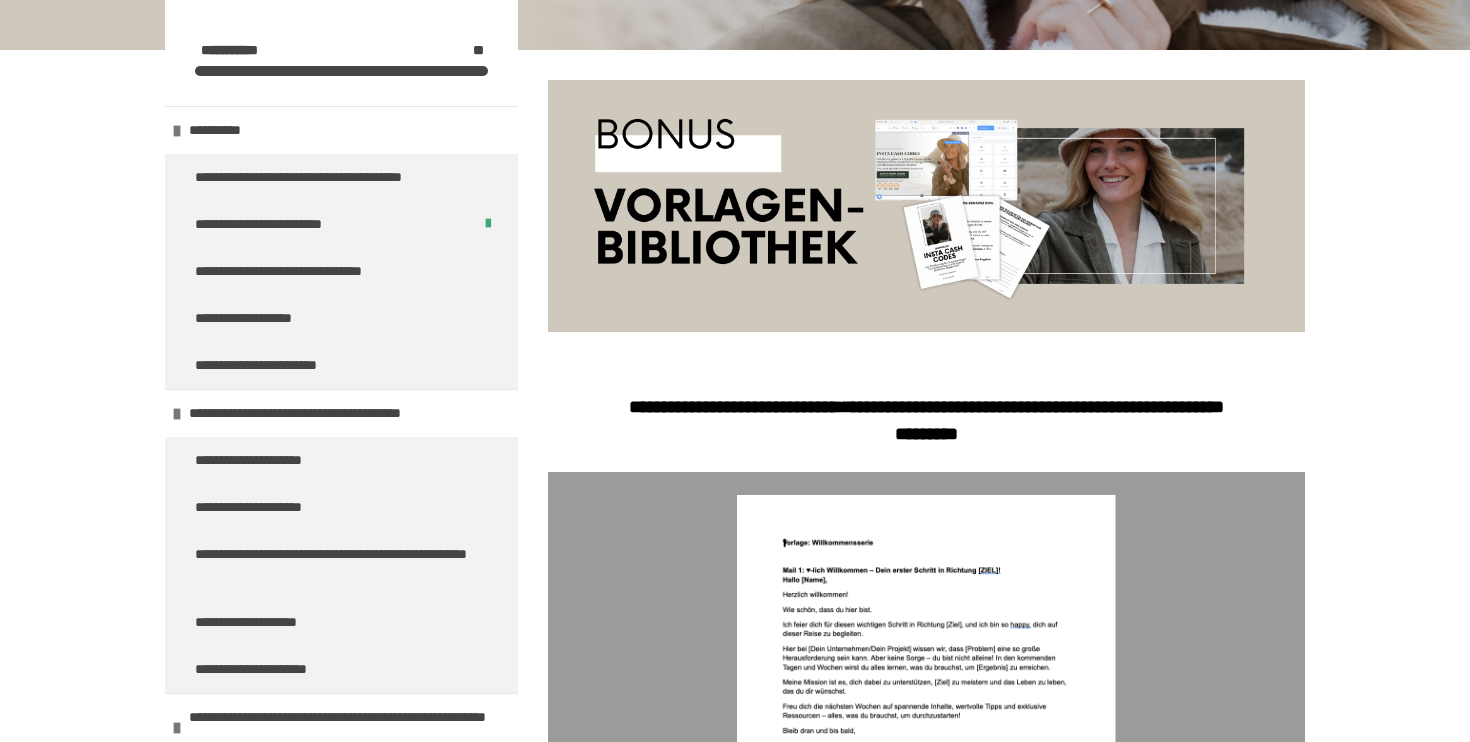 scroll, scrollTop: 1138, scrollLeft: 0, axis: vertical 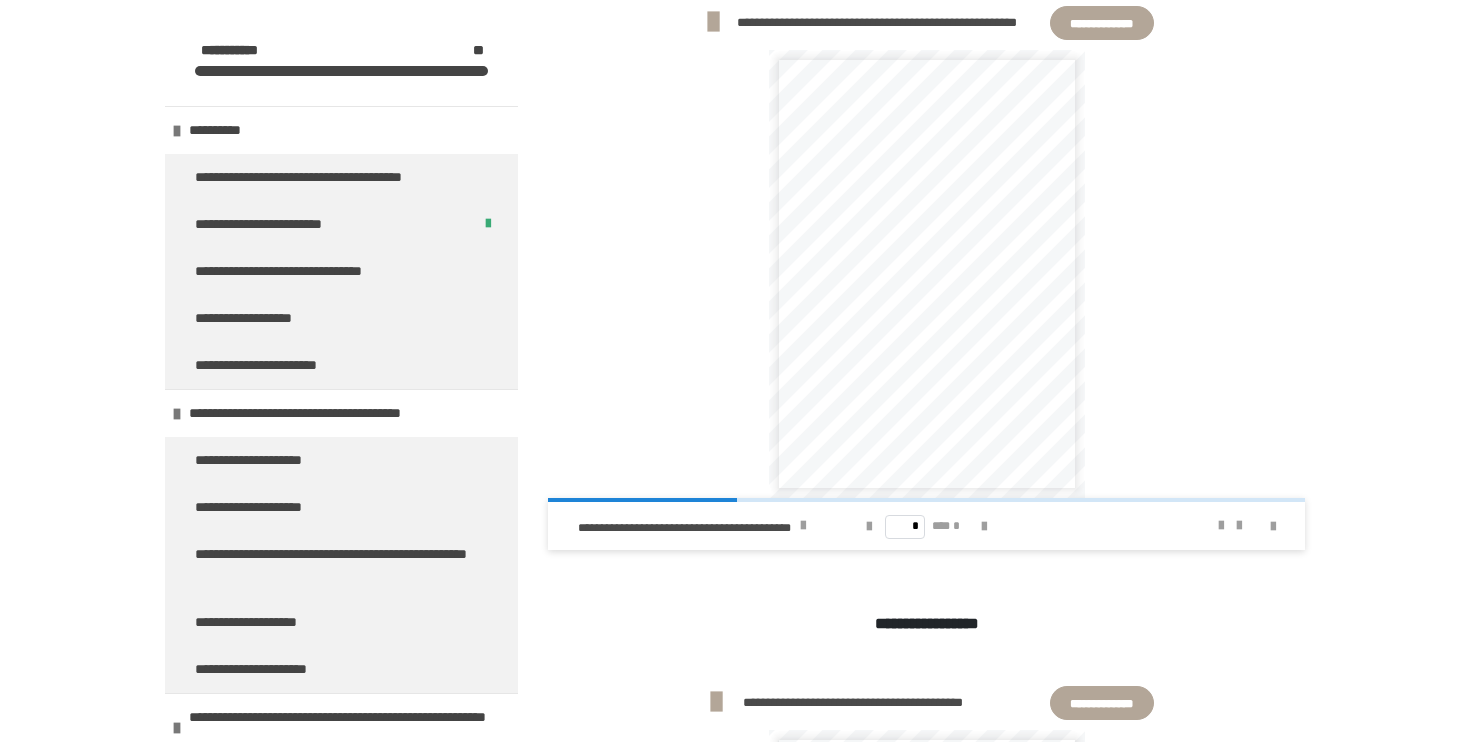 click on "* *** *" at bounding box center [927, 526] 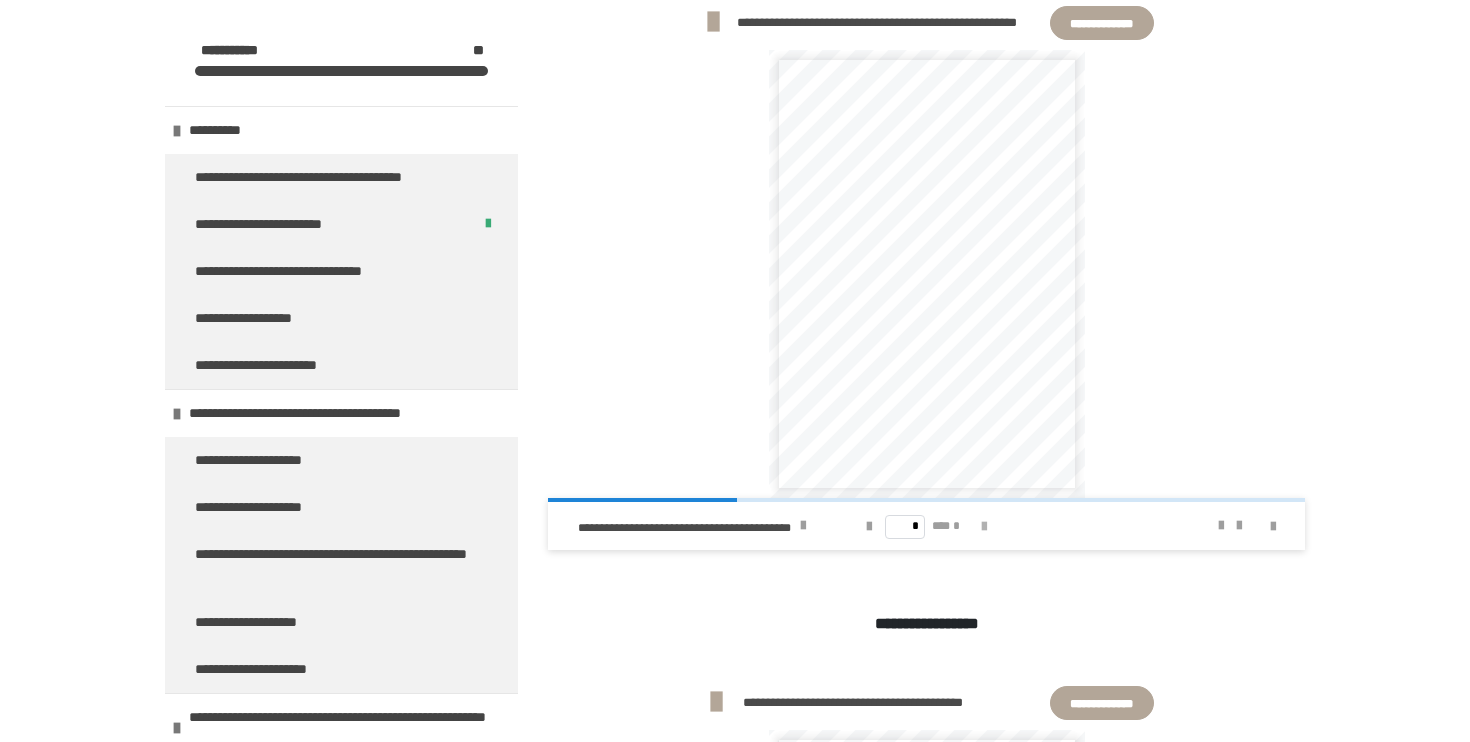 click at bounding box center [984, 527] 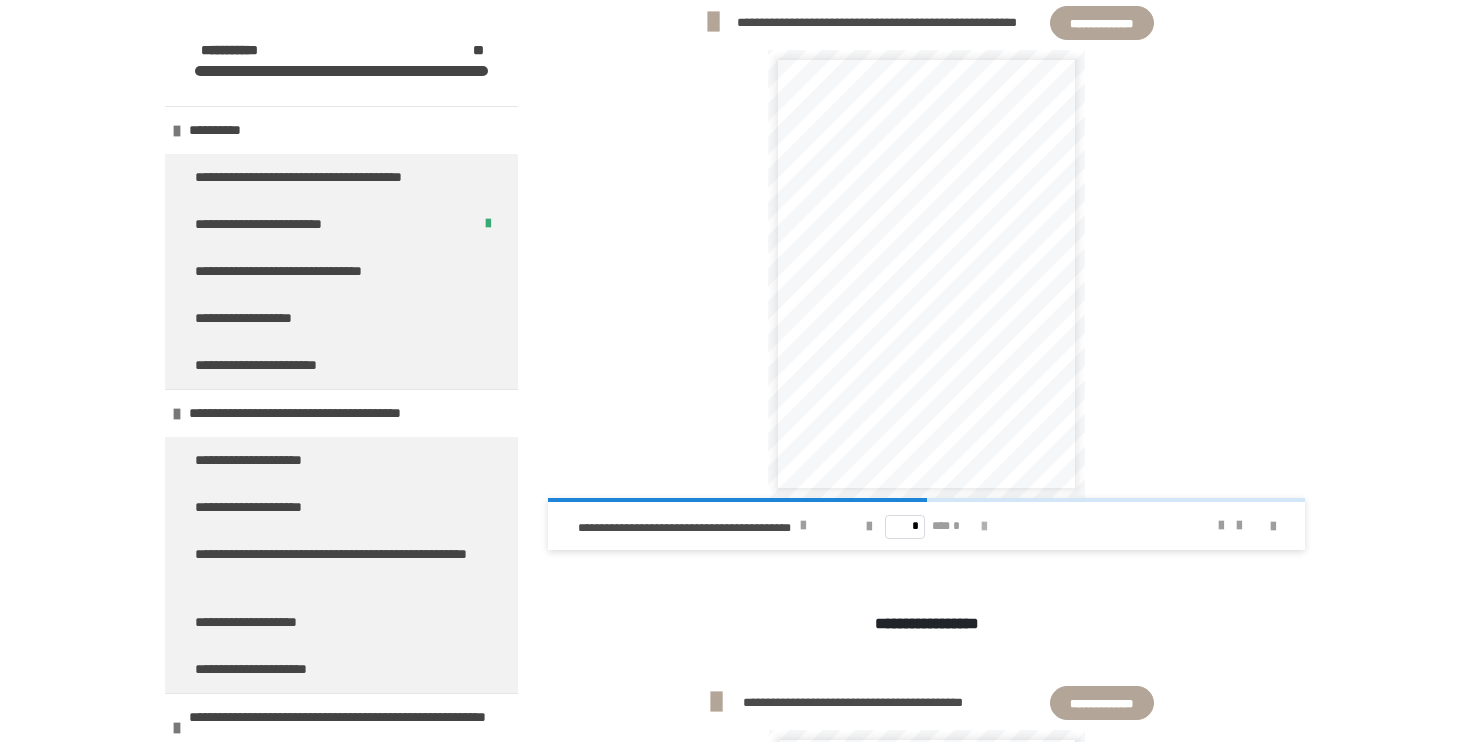 click at bounding box center [984, 527] 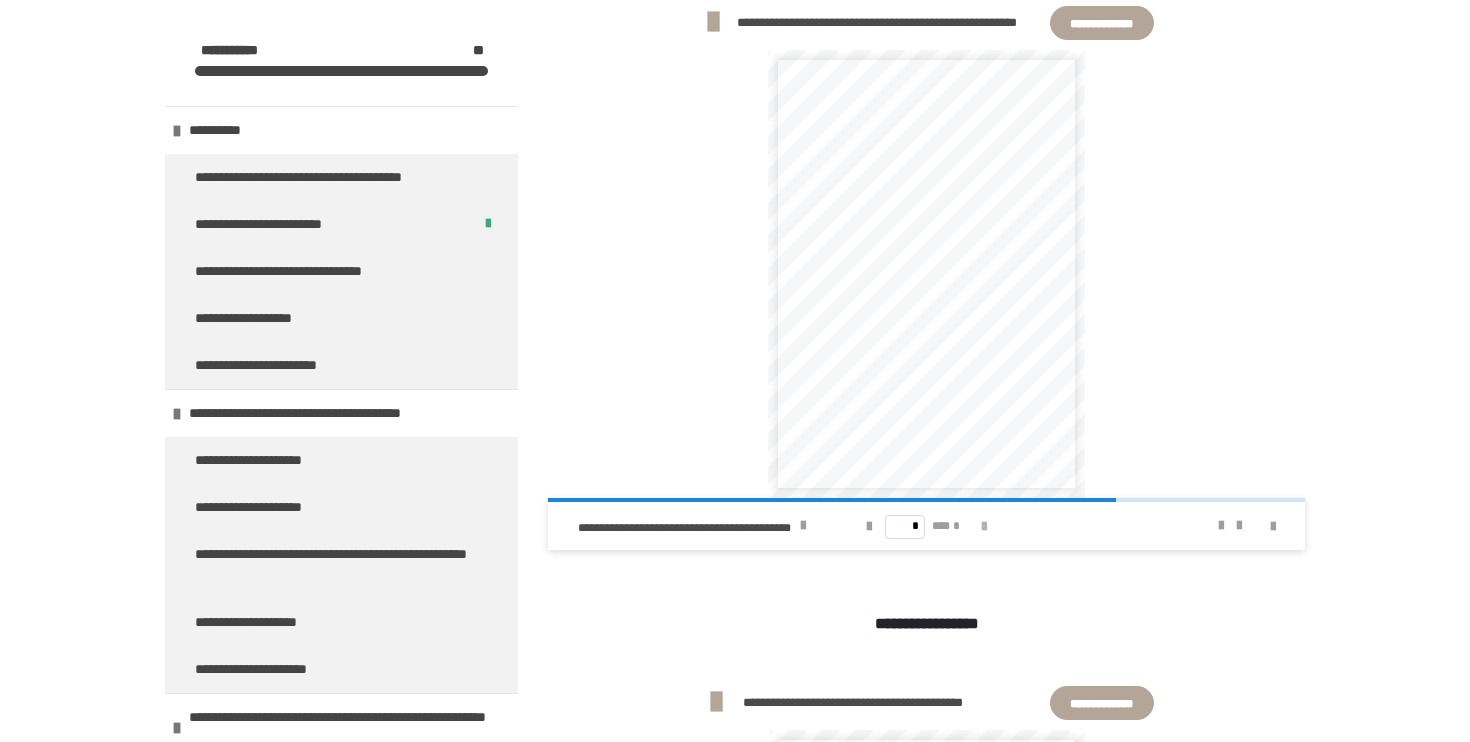 click at bounding box center [984, 527] 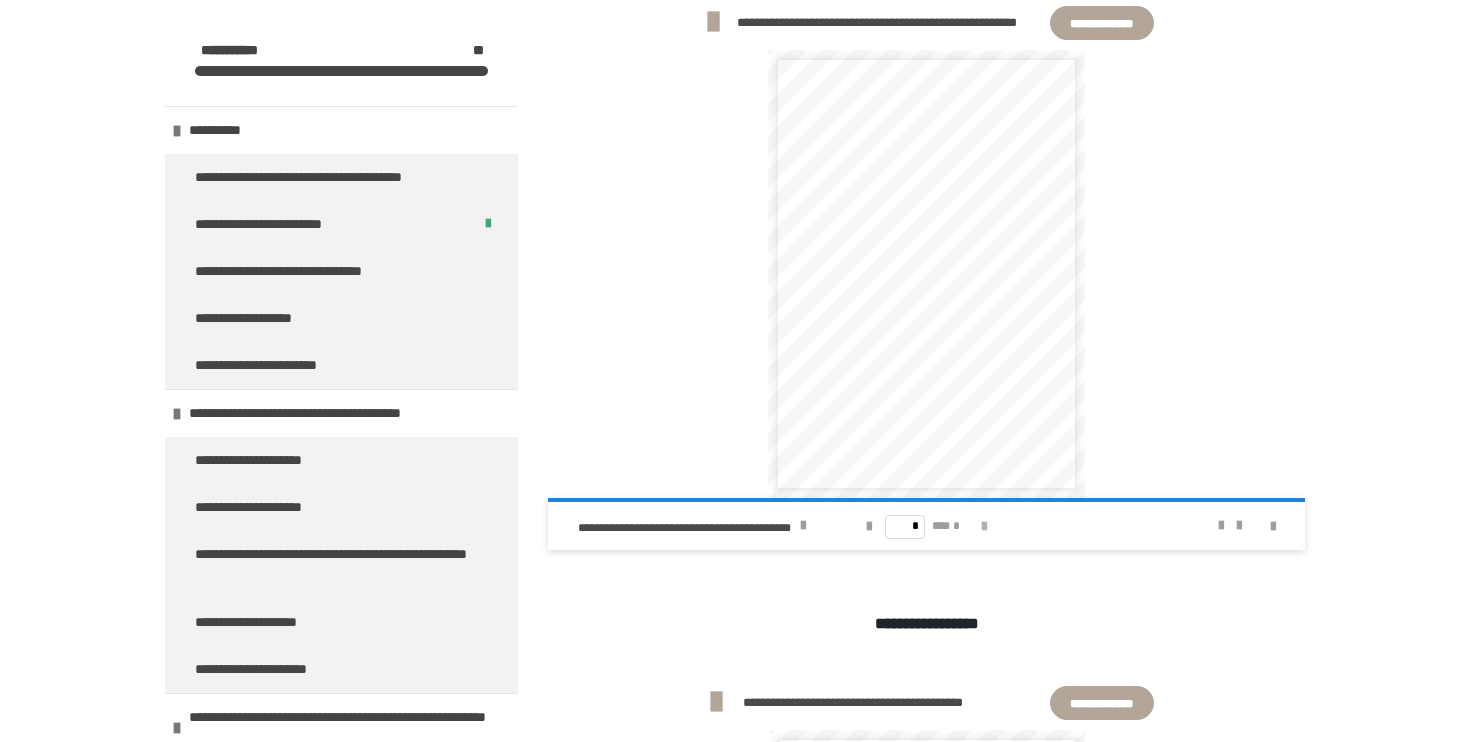 click on "* *** *" at bounding box center [927, 526] 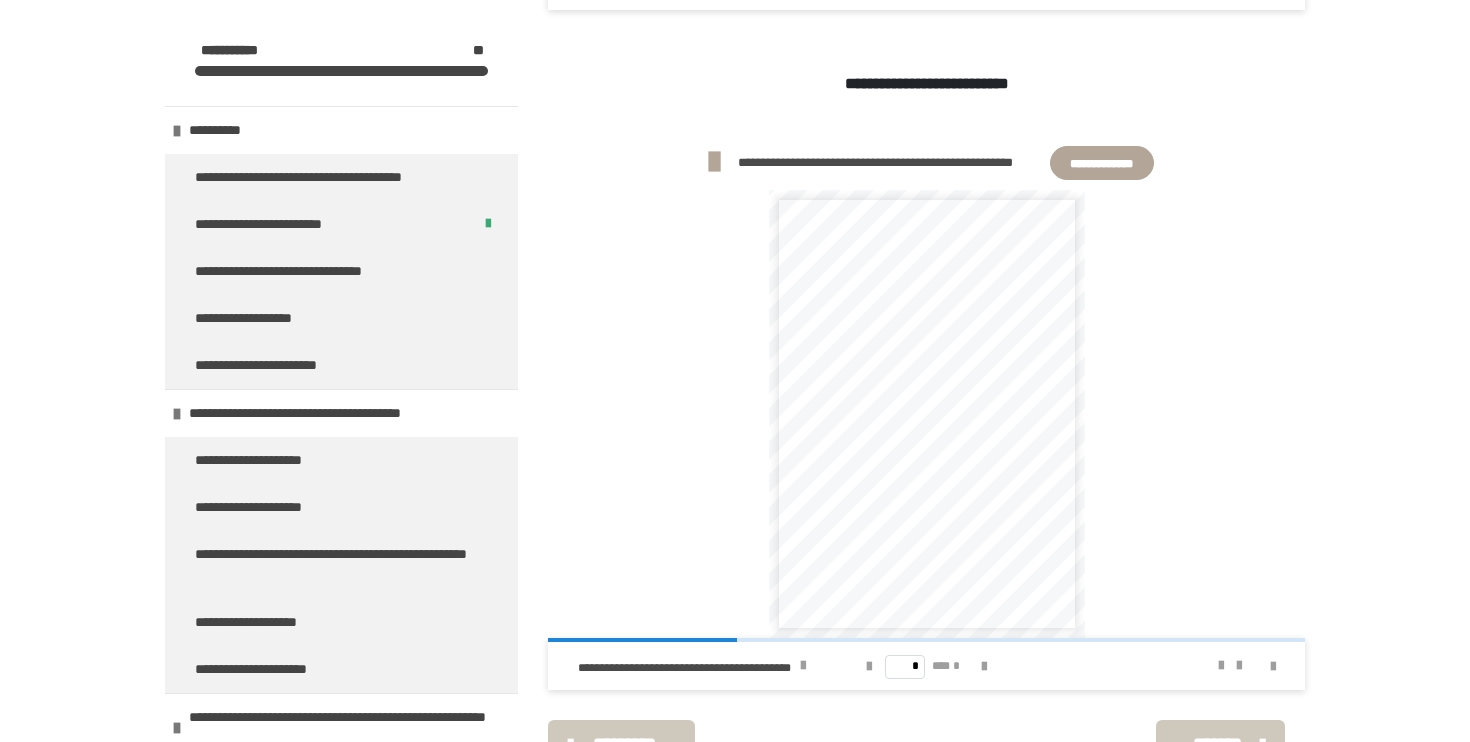 scroll, scrollTop: 2740, scrollLeft: 0, axis: vertical 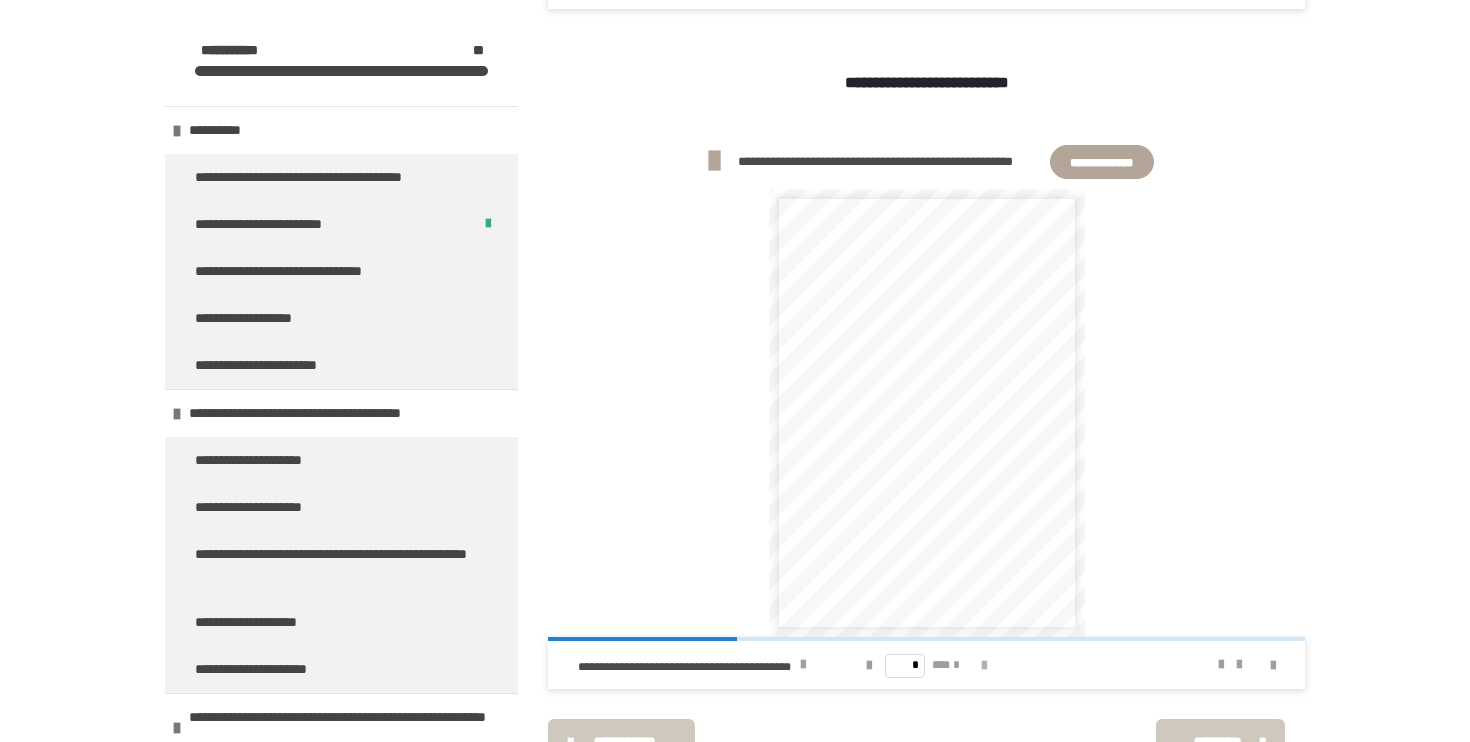 click at bounding box center [984, 666] 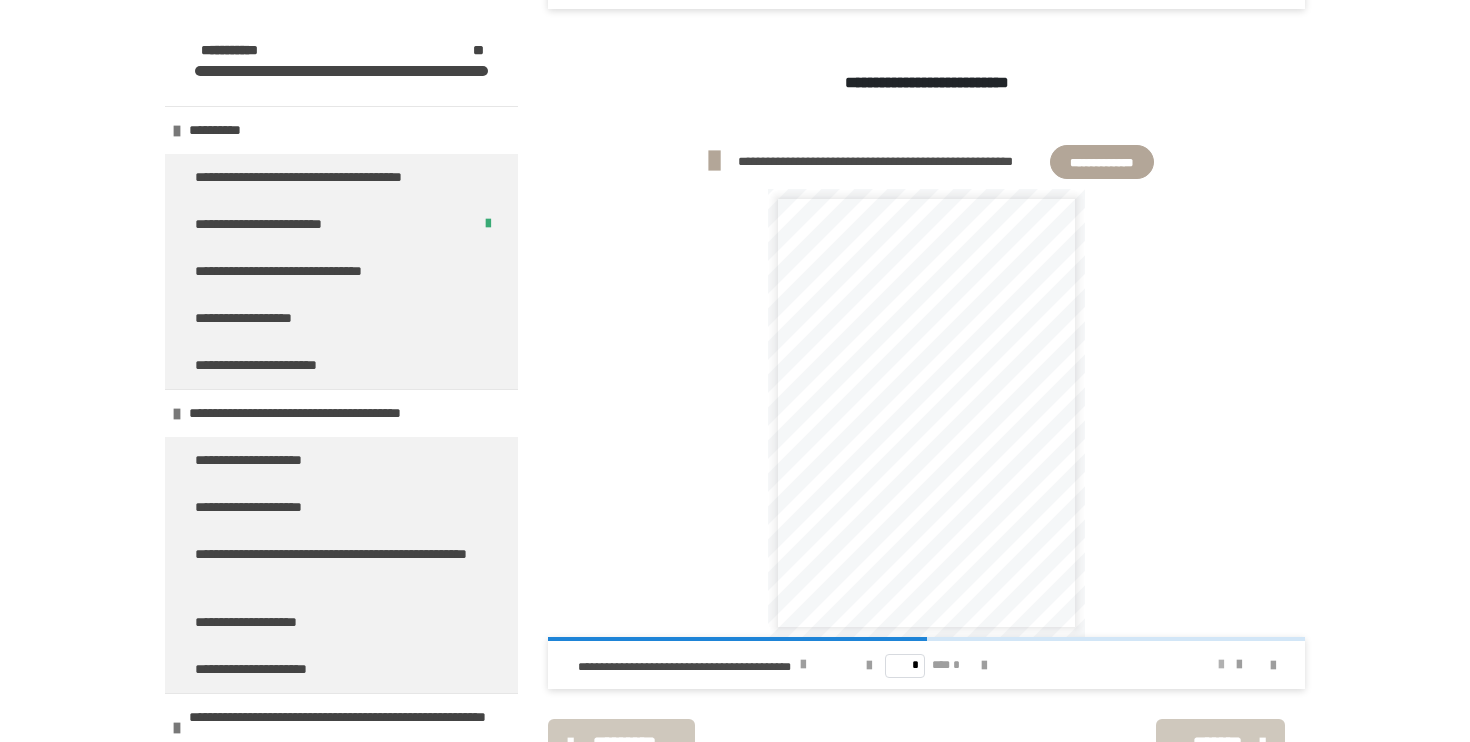 click at bounding box center [1221, 665] 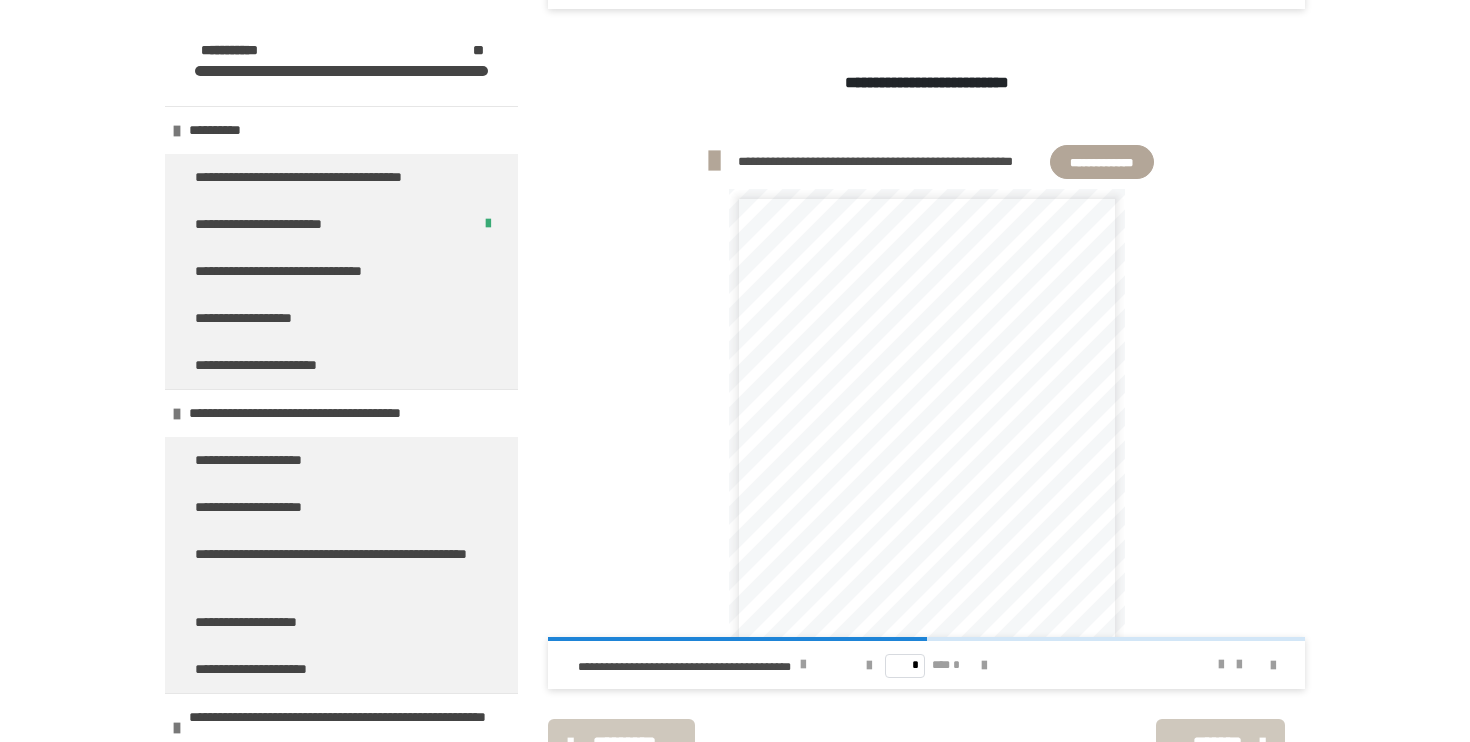 click on "**********" at bounding box center (927, 469) 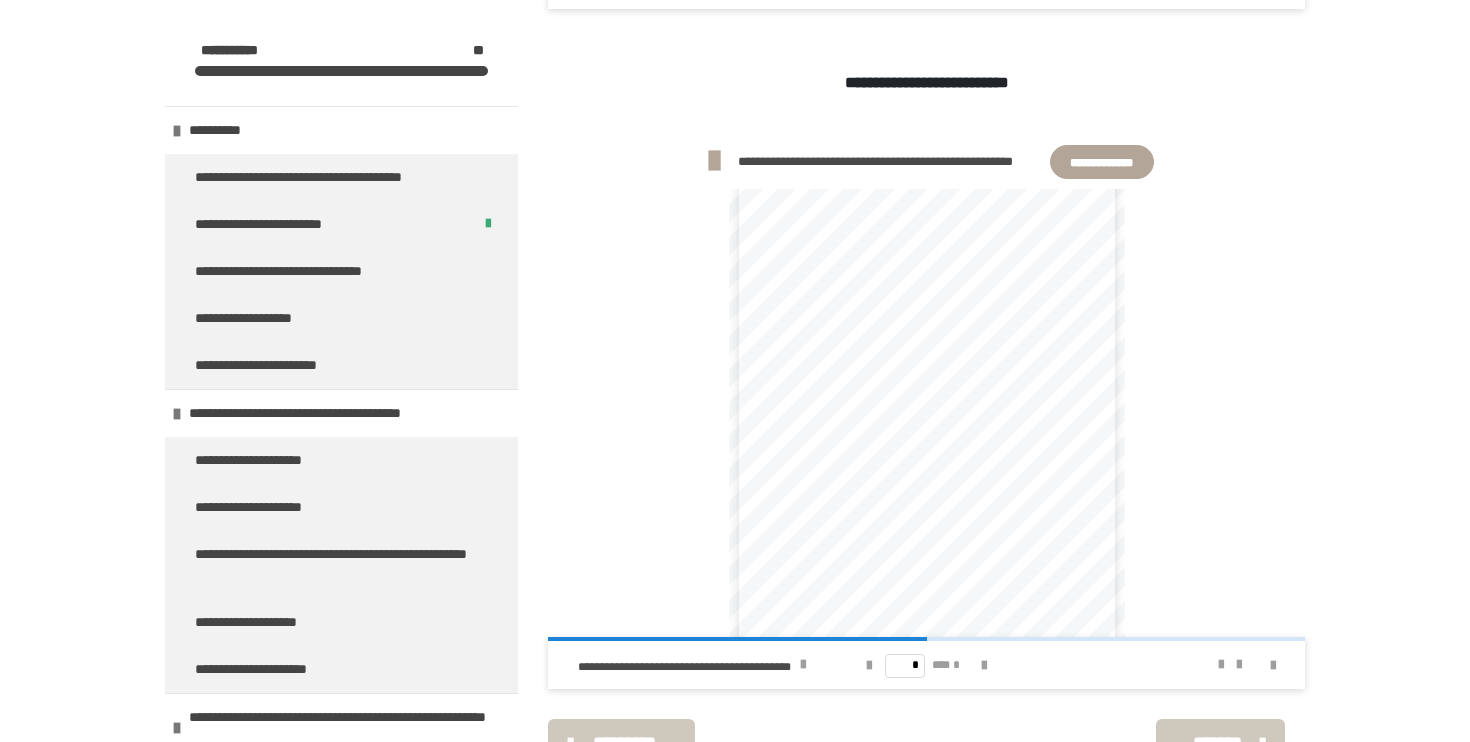 scroll, scrollTop: 70, scrollLeft: 0, axis: vertical 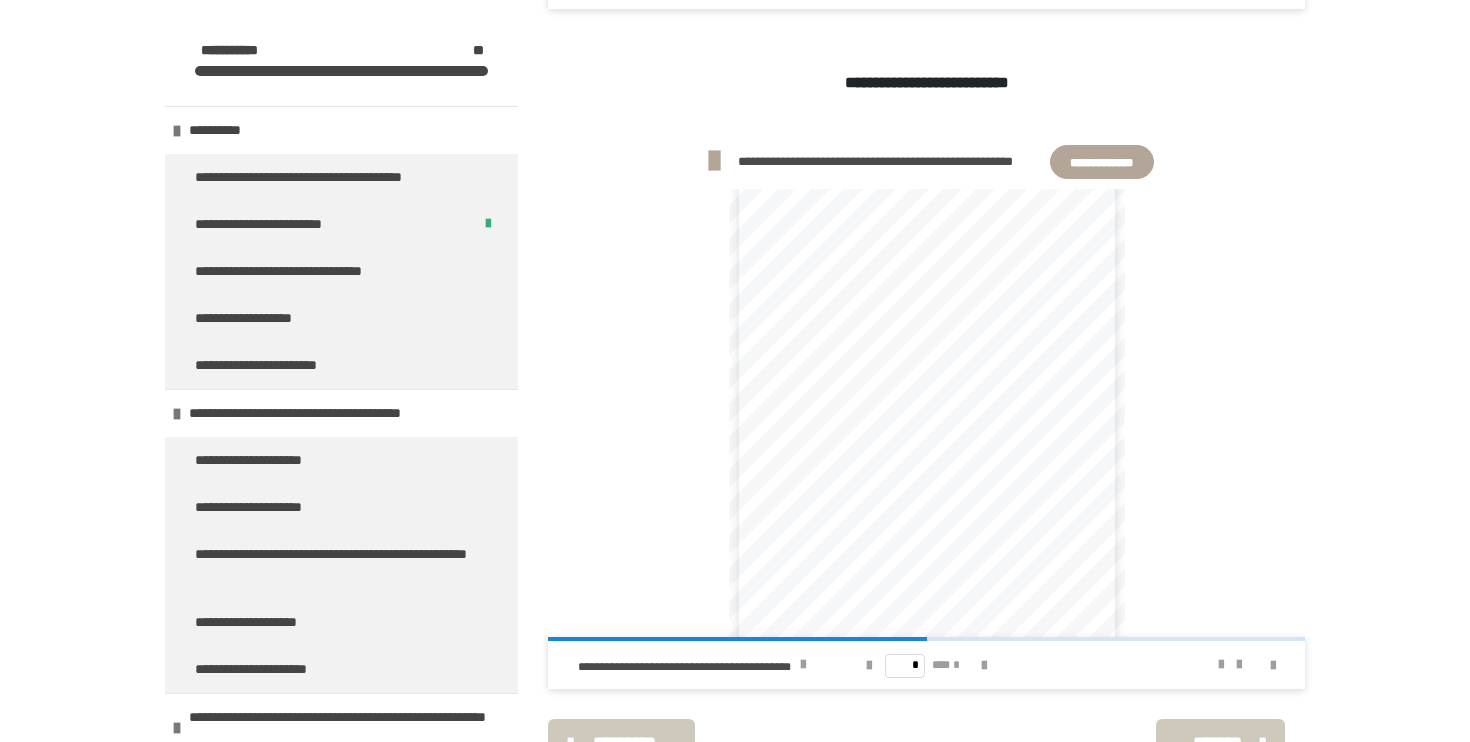 click on "**********" at bounding box center [927, 399] 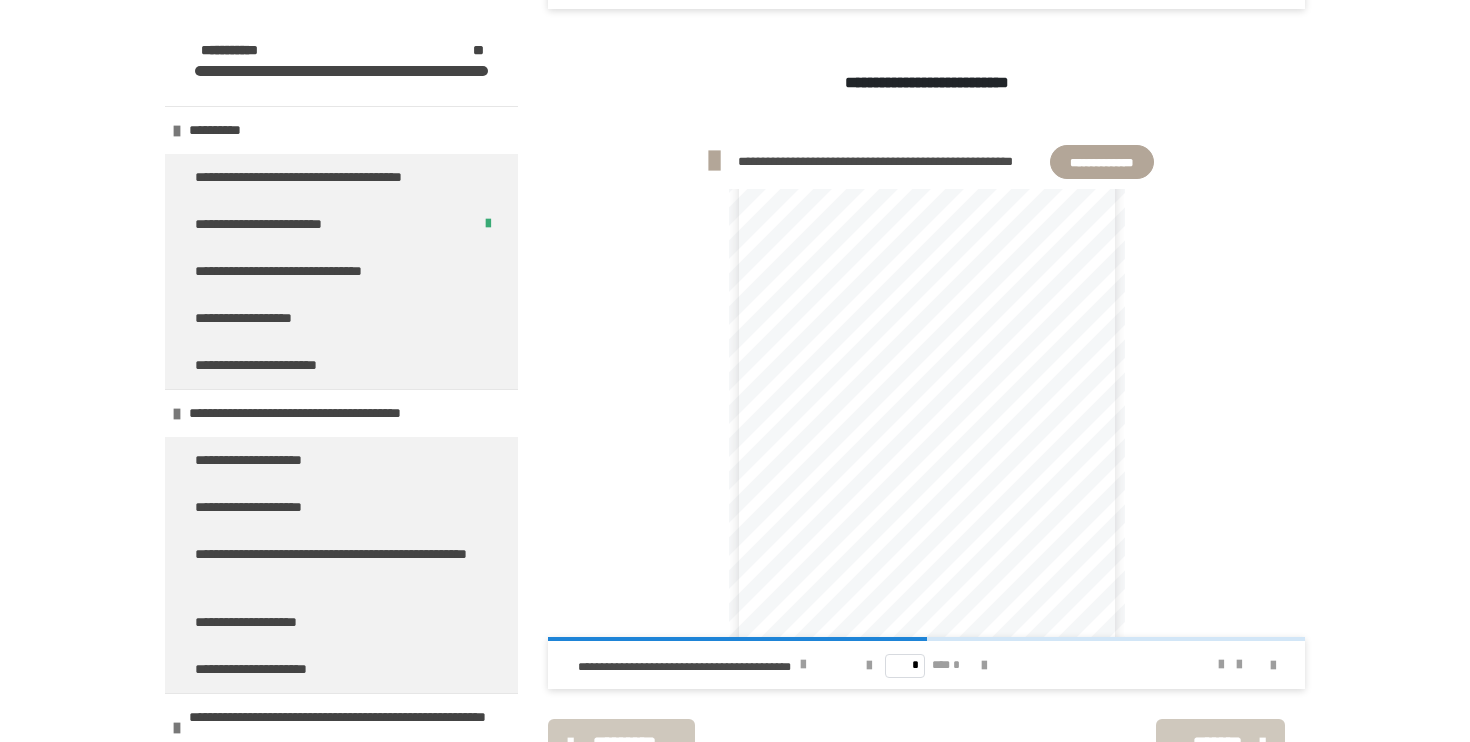 scroll, scrollTop: 112, scrollLeft: 0, axis: vertical 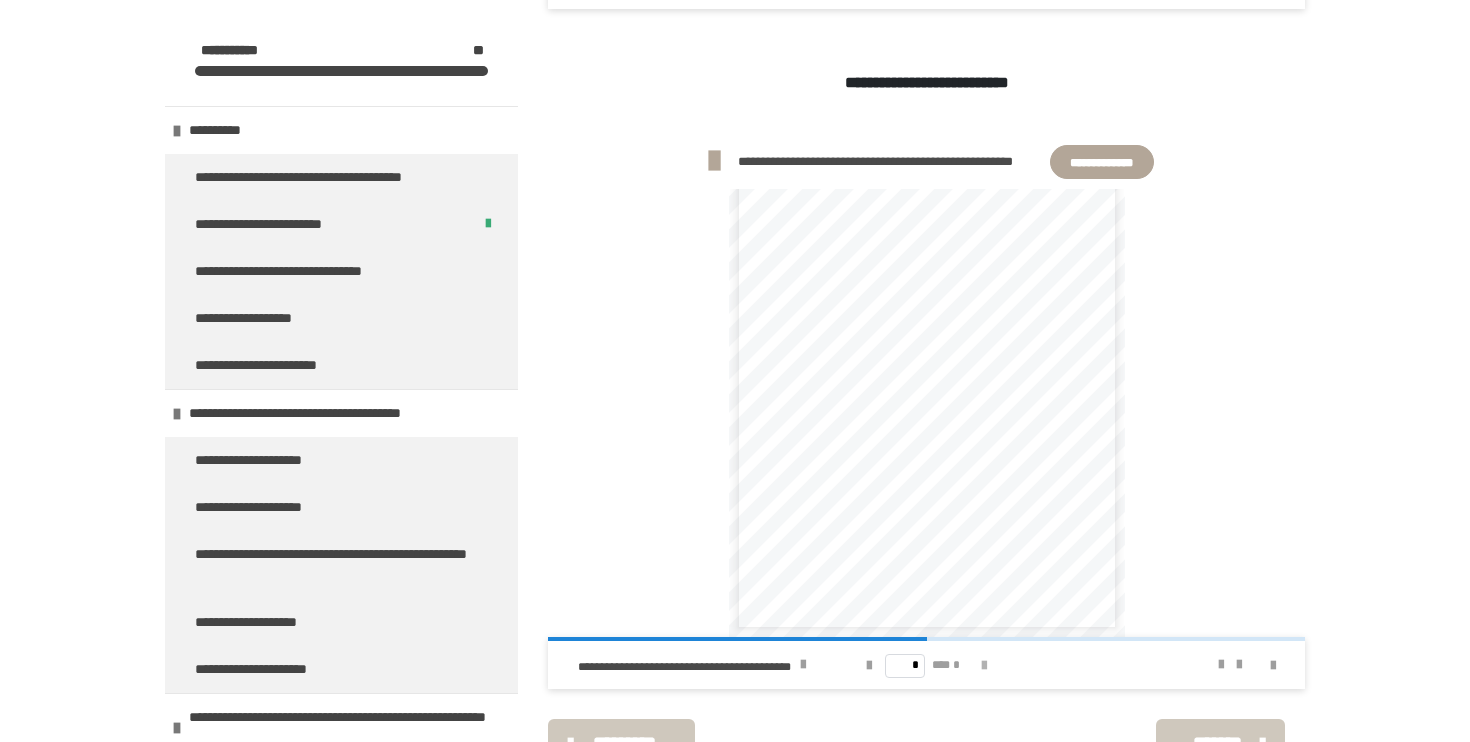 click at bounding box center (984, 666) 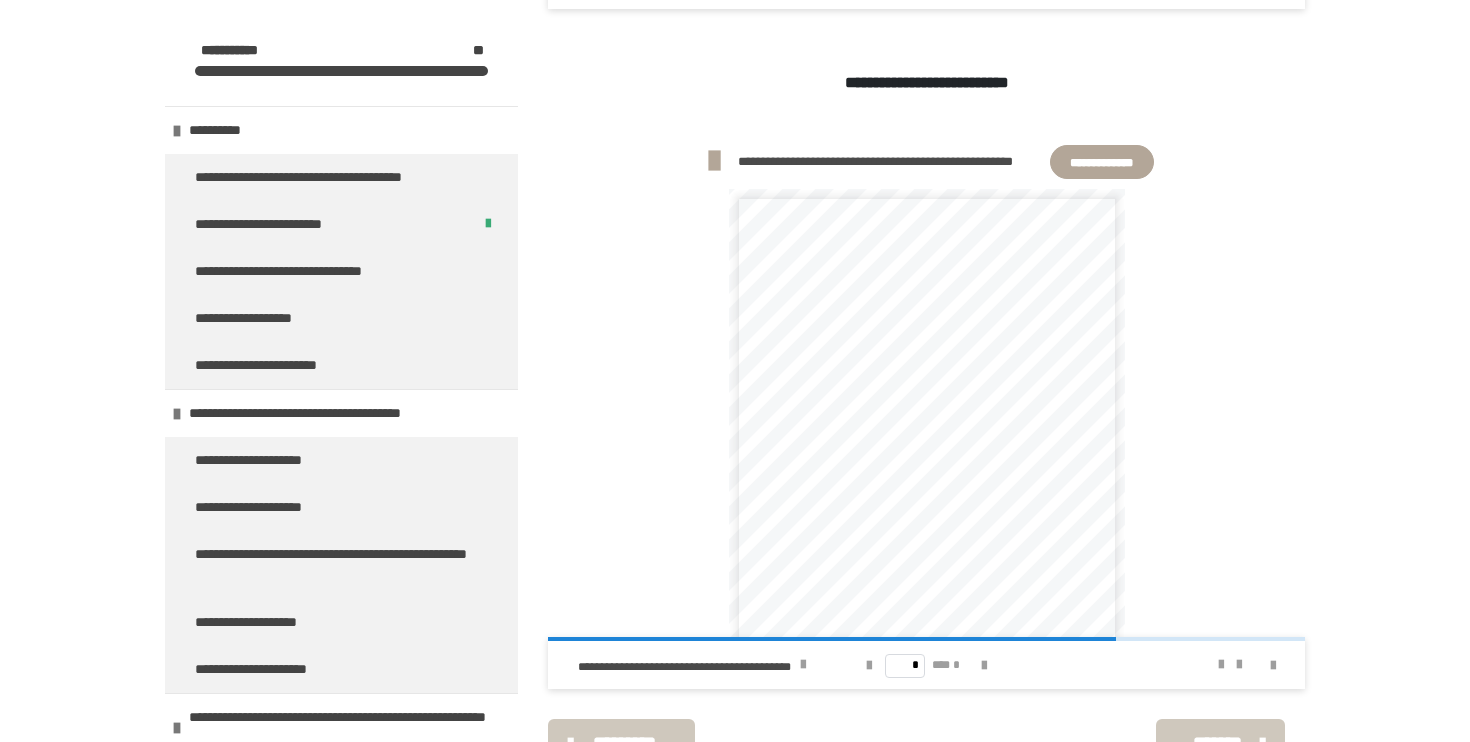 click on "**********" at bounding box center (927, 469) 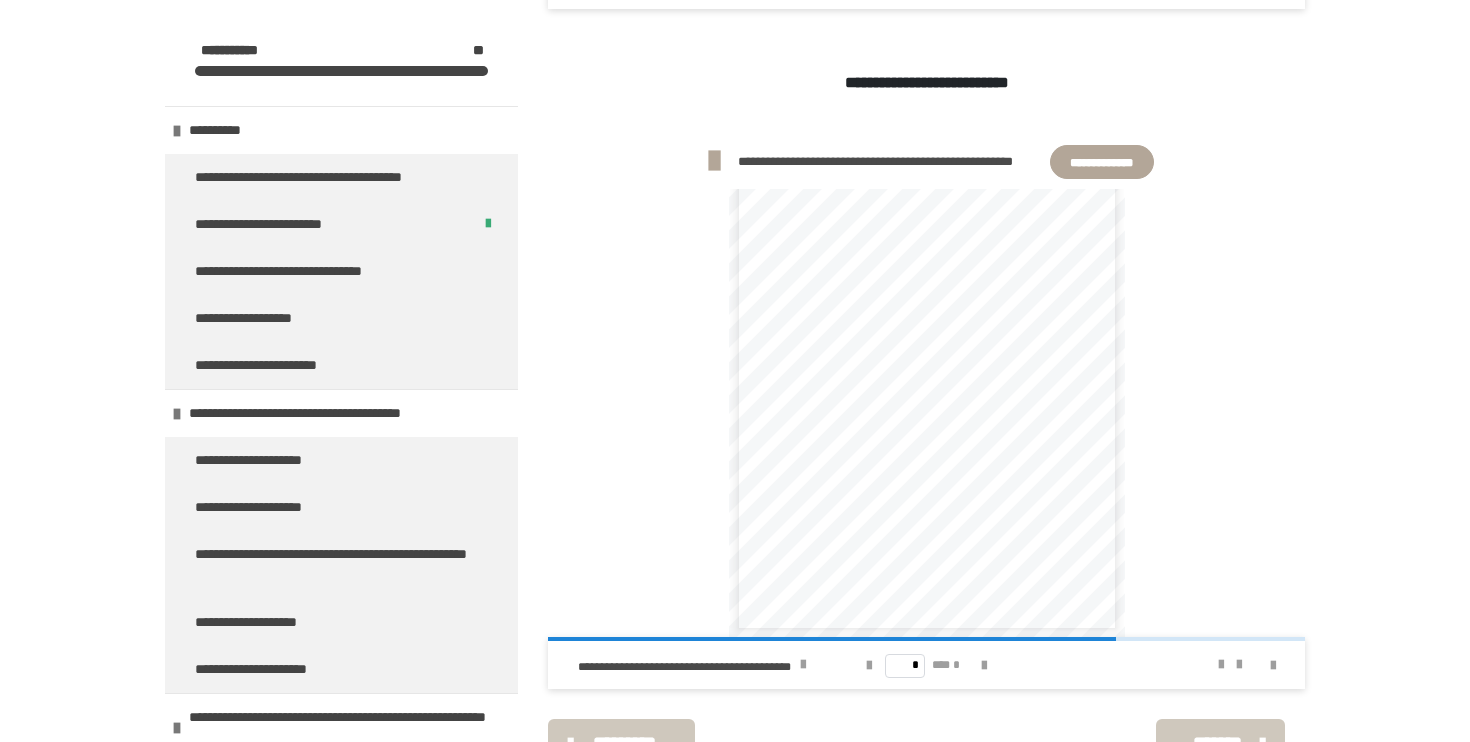 scroll, scrollTop: 112, scrollLeft: 0, axis: vertical 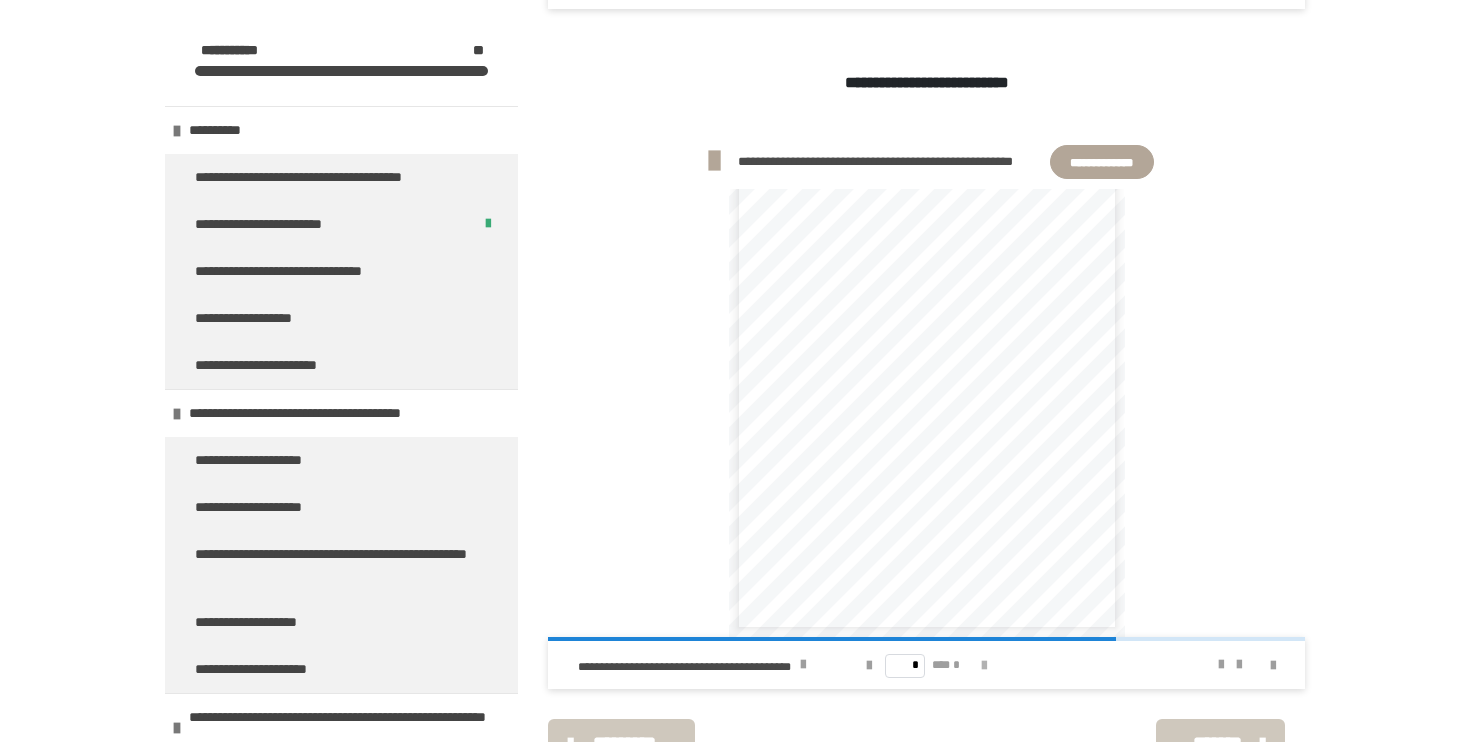 click at bounding box center (984, 666) 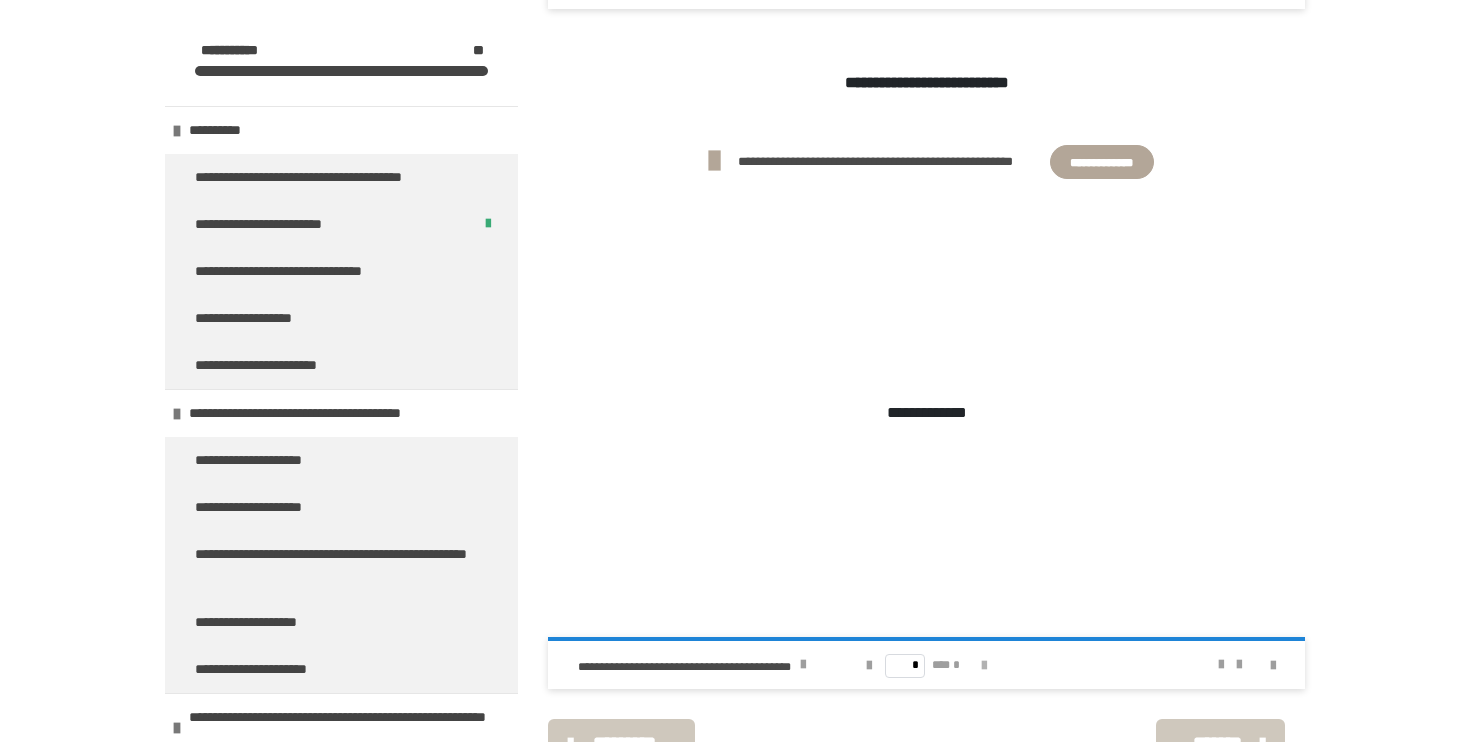 scroll, scrollTop: 0, scrollLeft: 0, axis: both 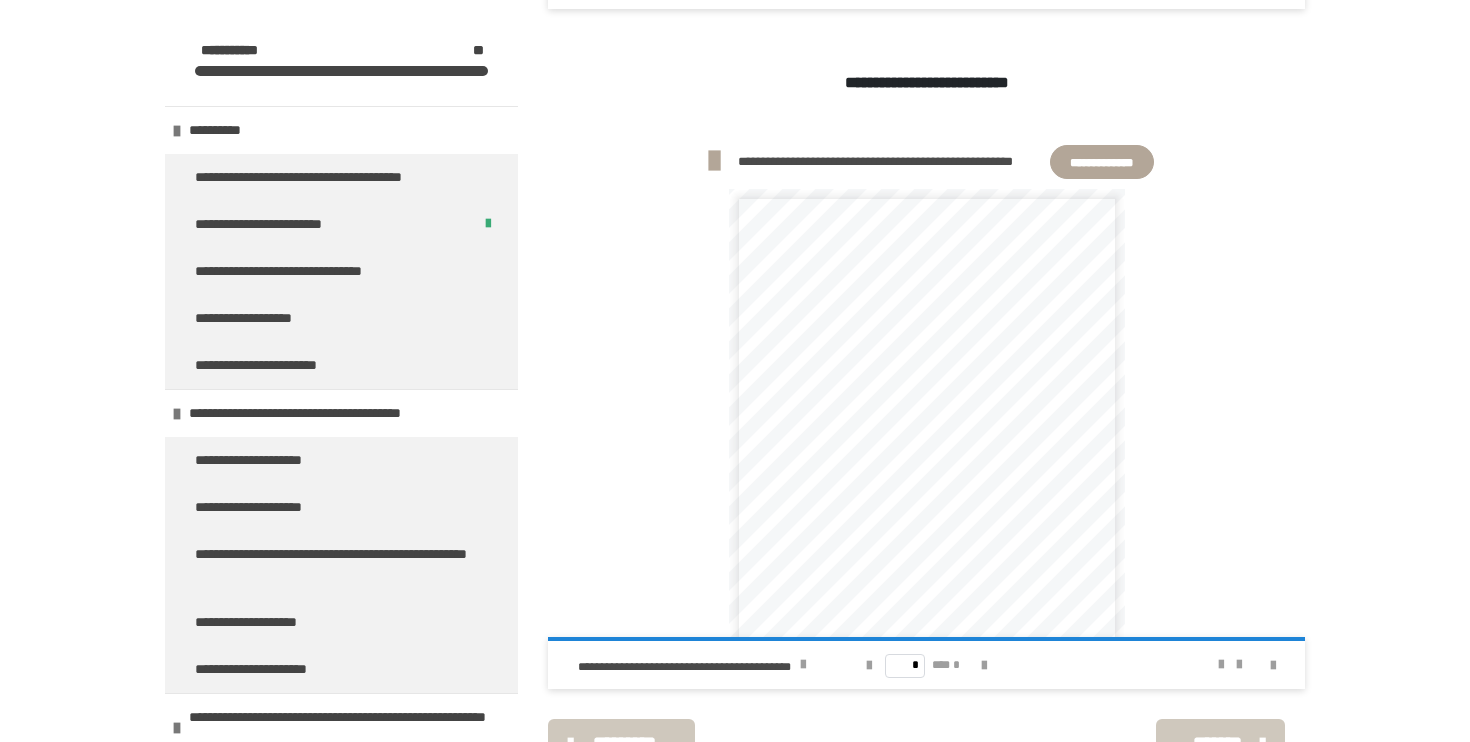 click on "**********" at bounding box center [927, 469] 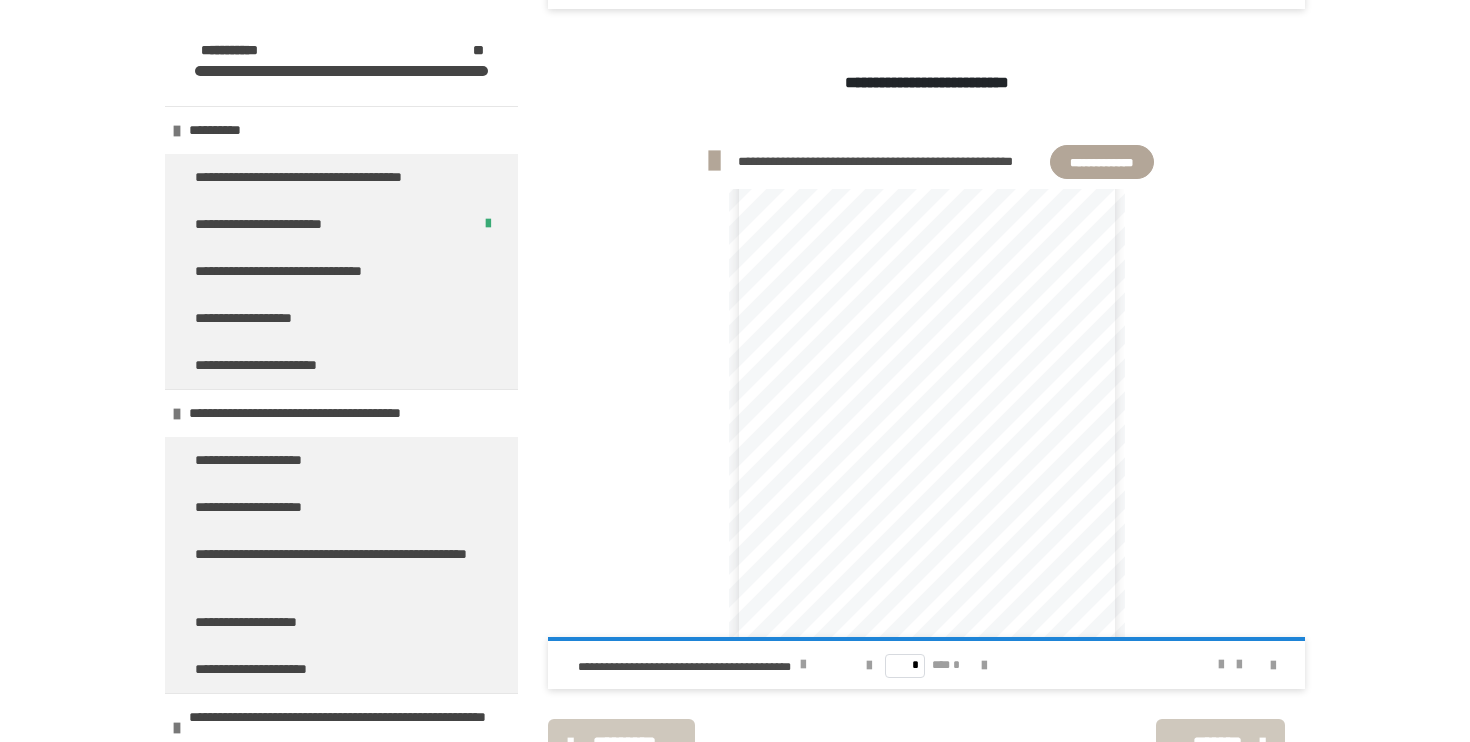 scroll, scrollTop: 105, scrollLeft: 0, axis: vertical 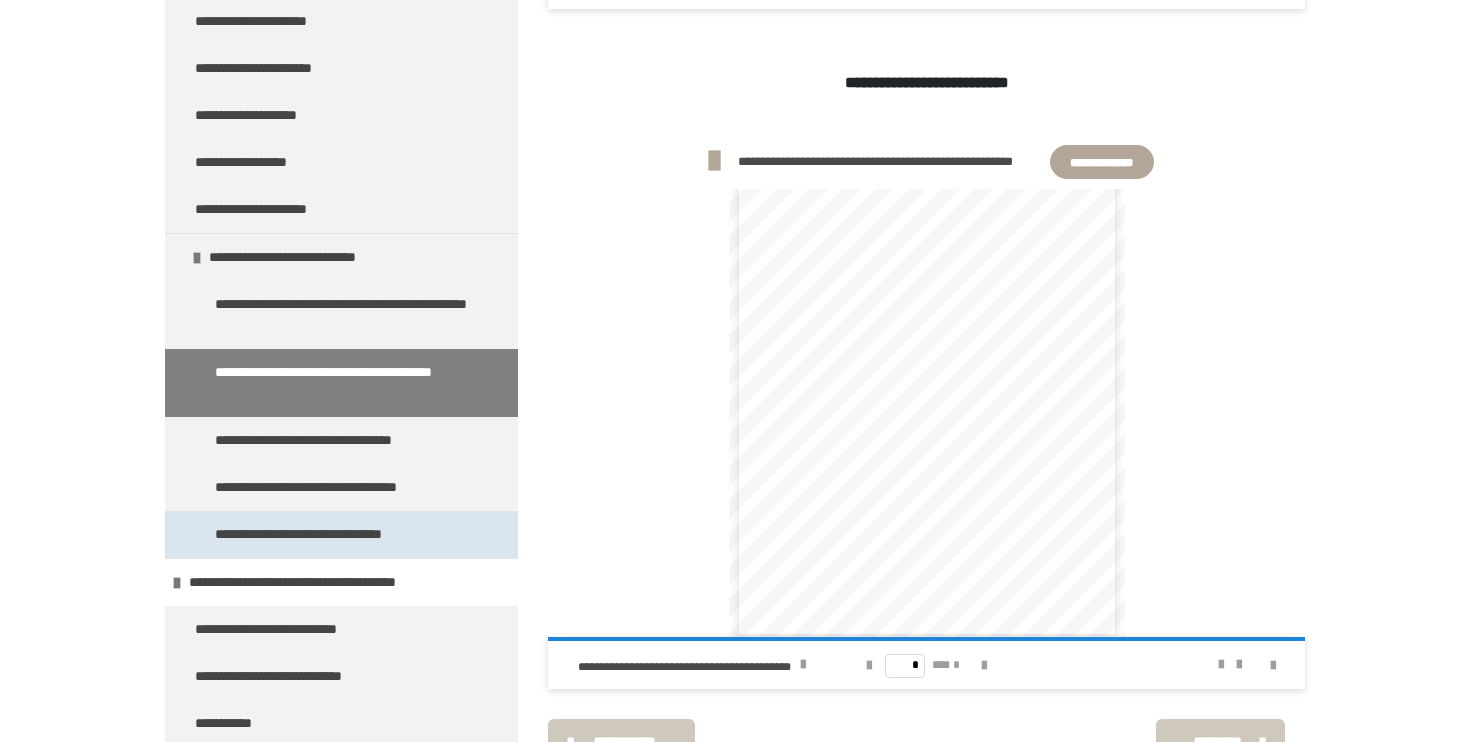 click on "**********" at bounding box center [333, 534] 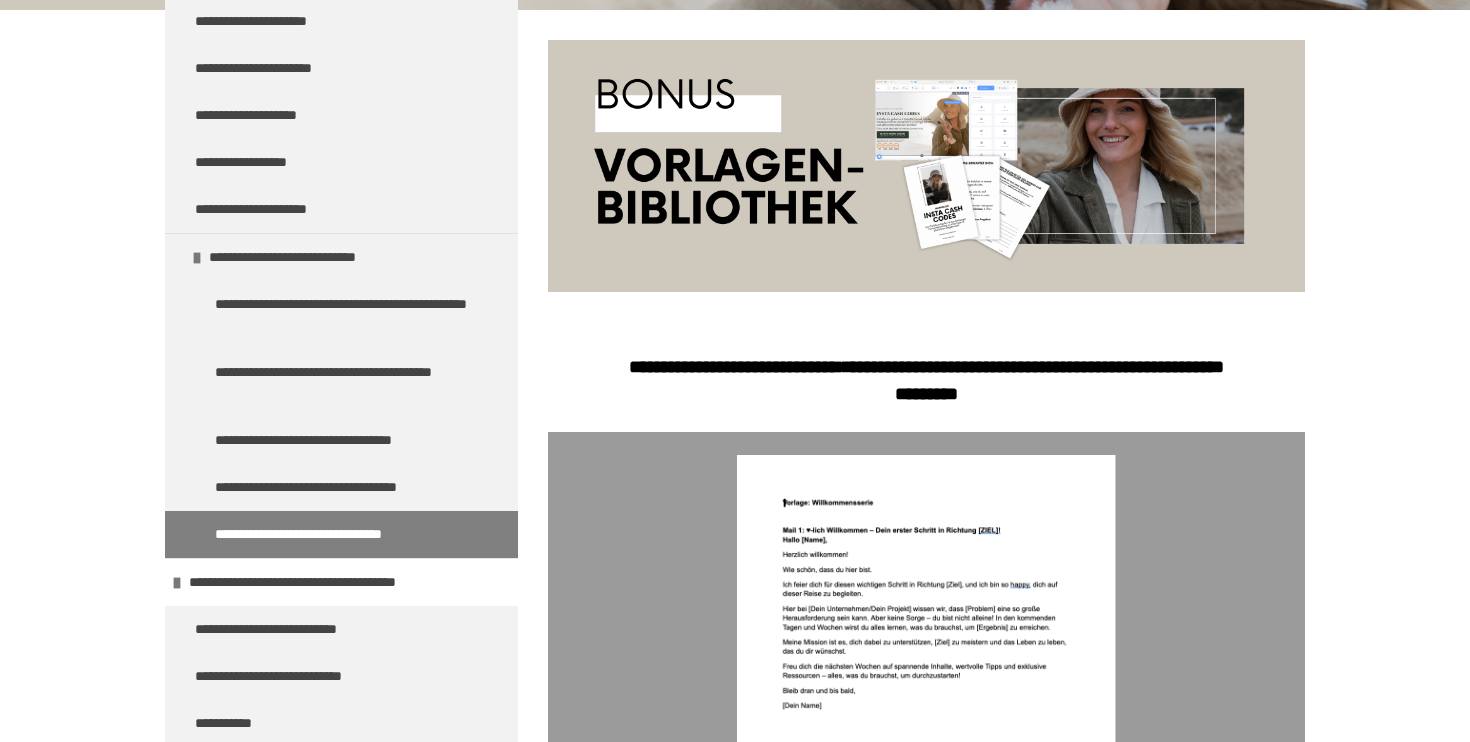 click on "**********" at bounding box center [926, 362] 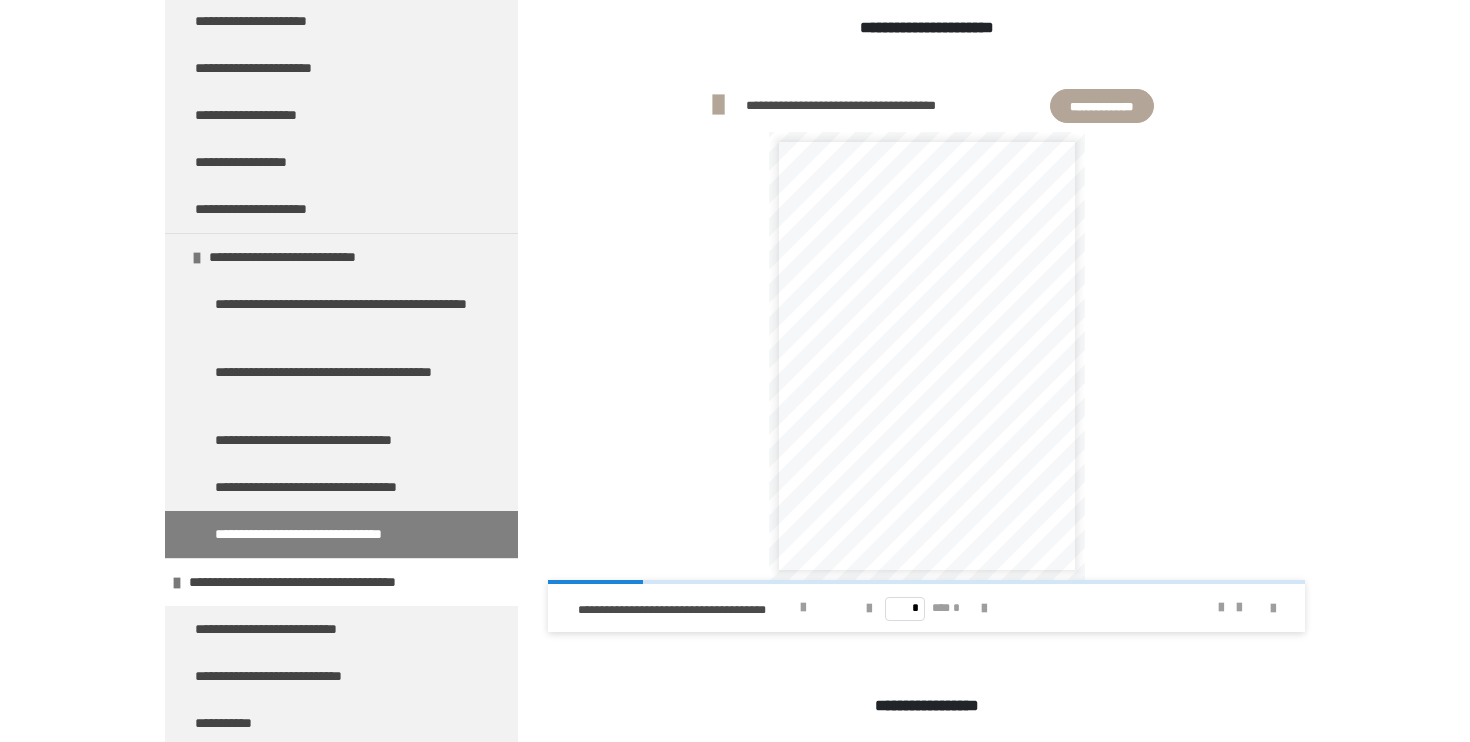 scroll, scrollTop: 794, scrollLeft: 0, axis: vertical 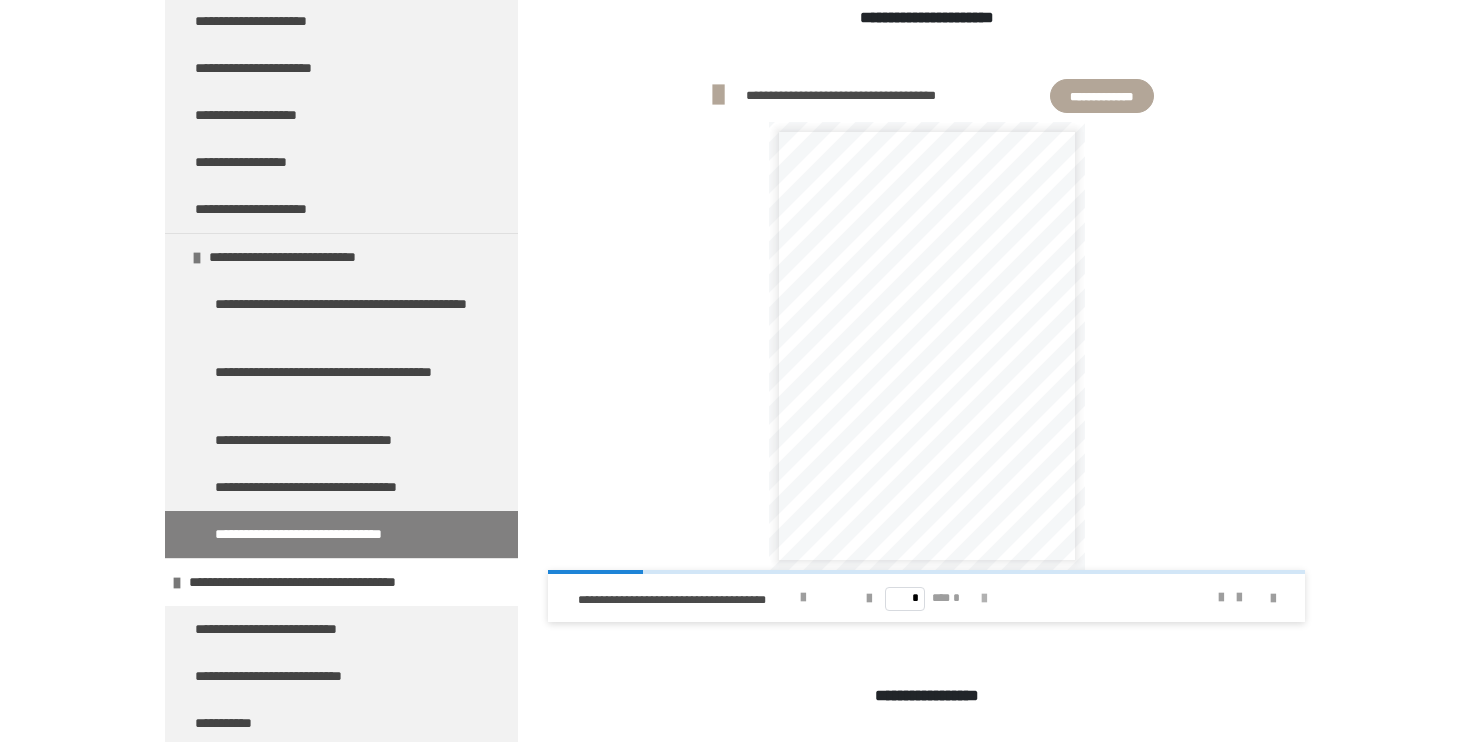 click at bounding box center (984, 598) 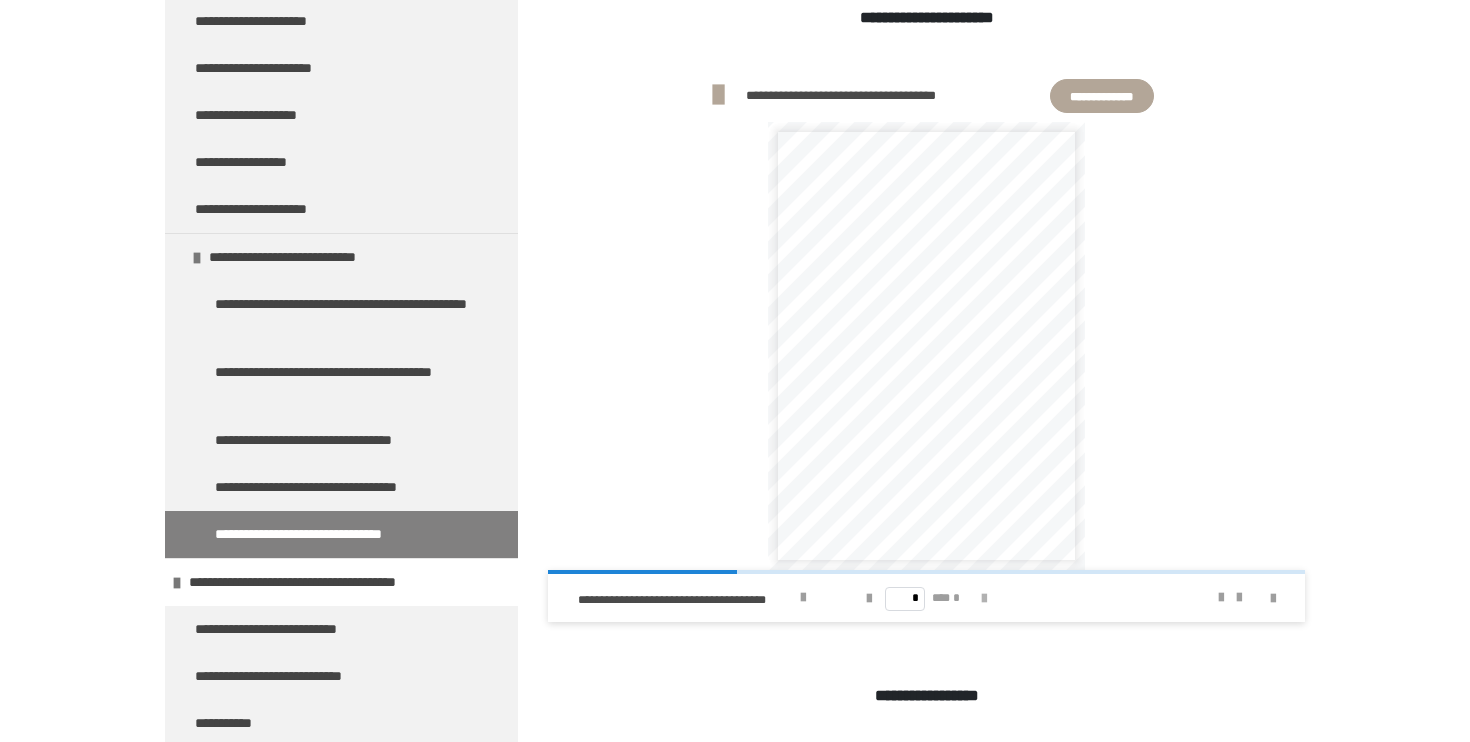 click at bounding box center (984, 598) 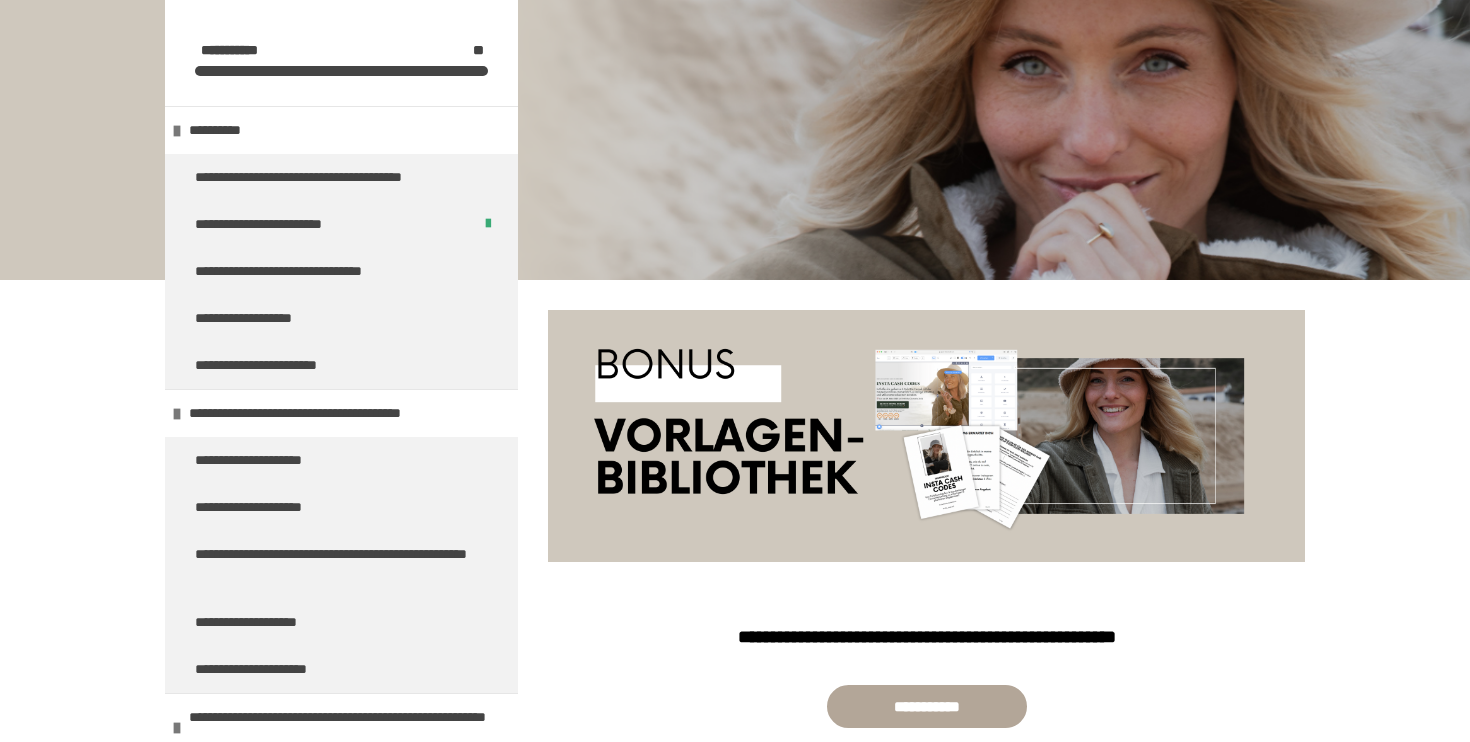 scroll, scrollTop: 794, scrollLeft: 0, axis: vertical 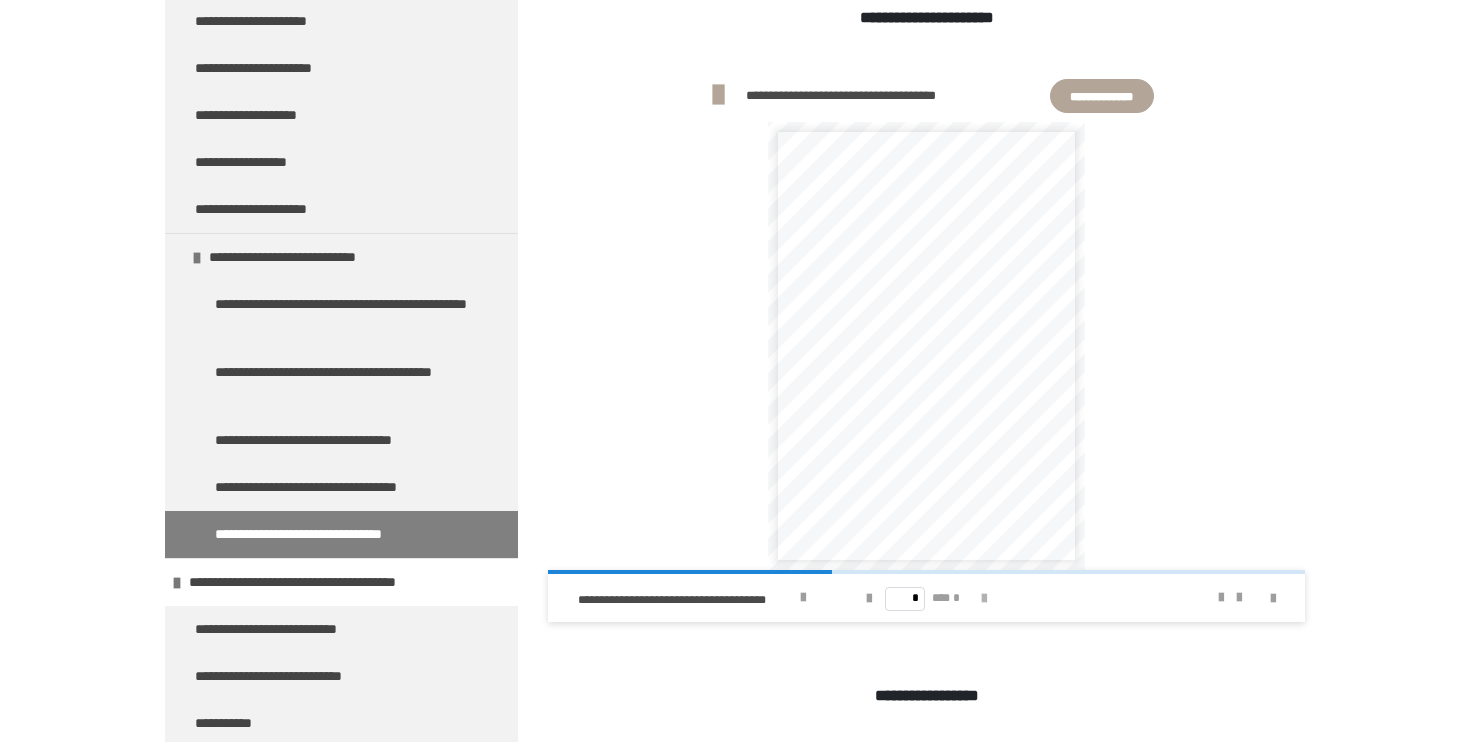 click at bounding box center (984, 599) 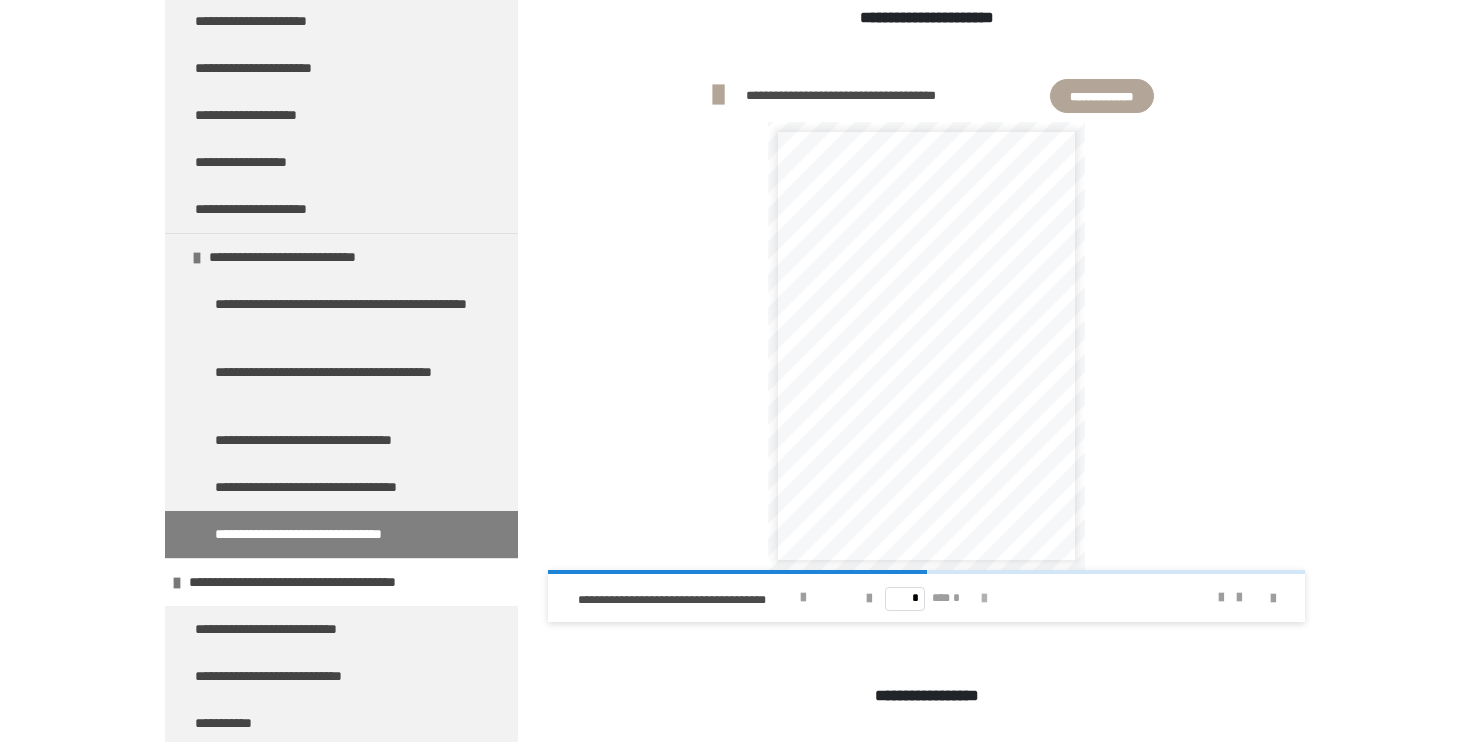 click at bounding box center (984, 599) 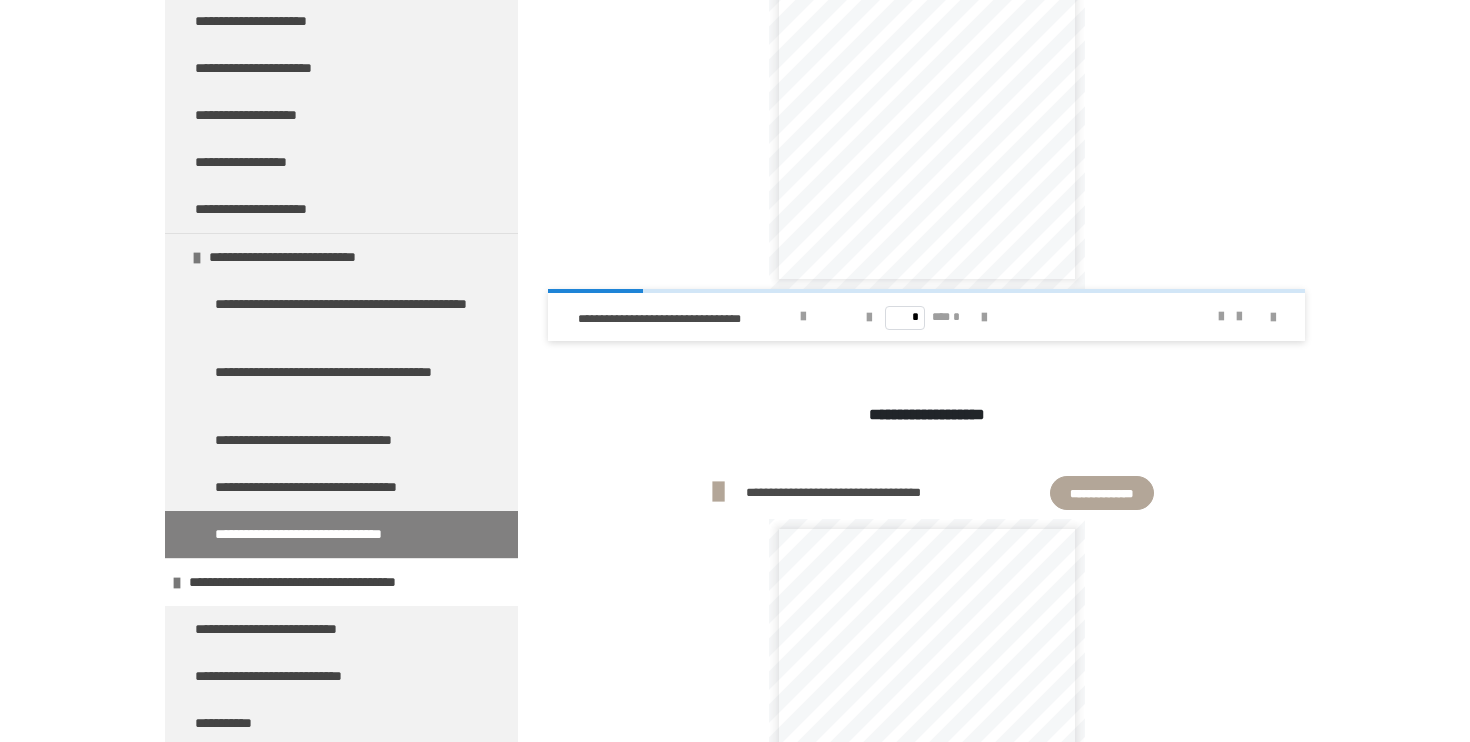 scroll, scrollTop: 2168, scrollLeft: 0, axis: vertical 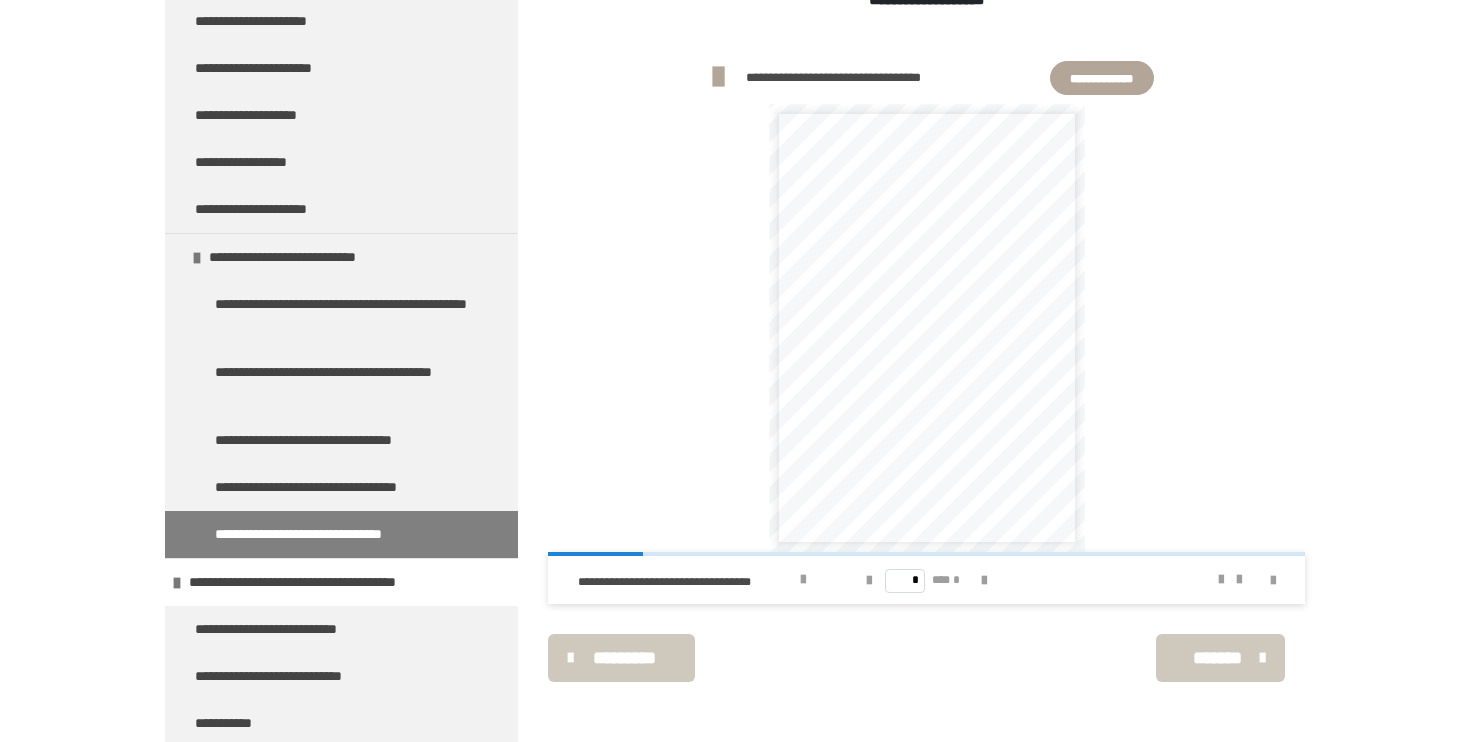 click on "**********" at bounding box center (735, -713) 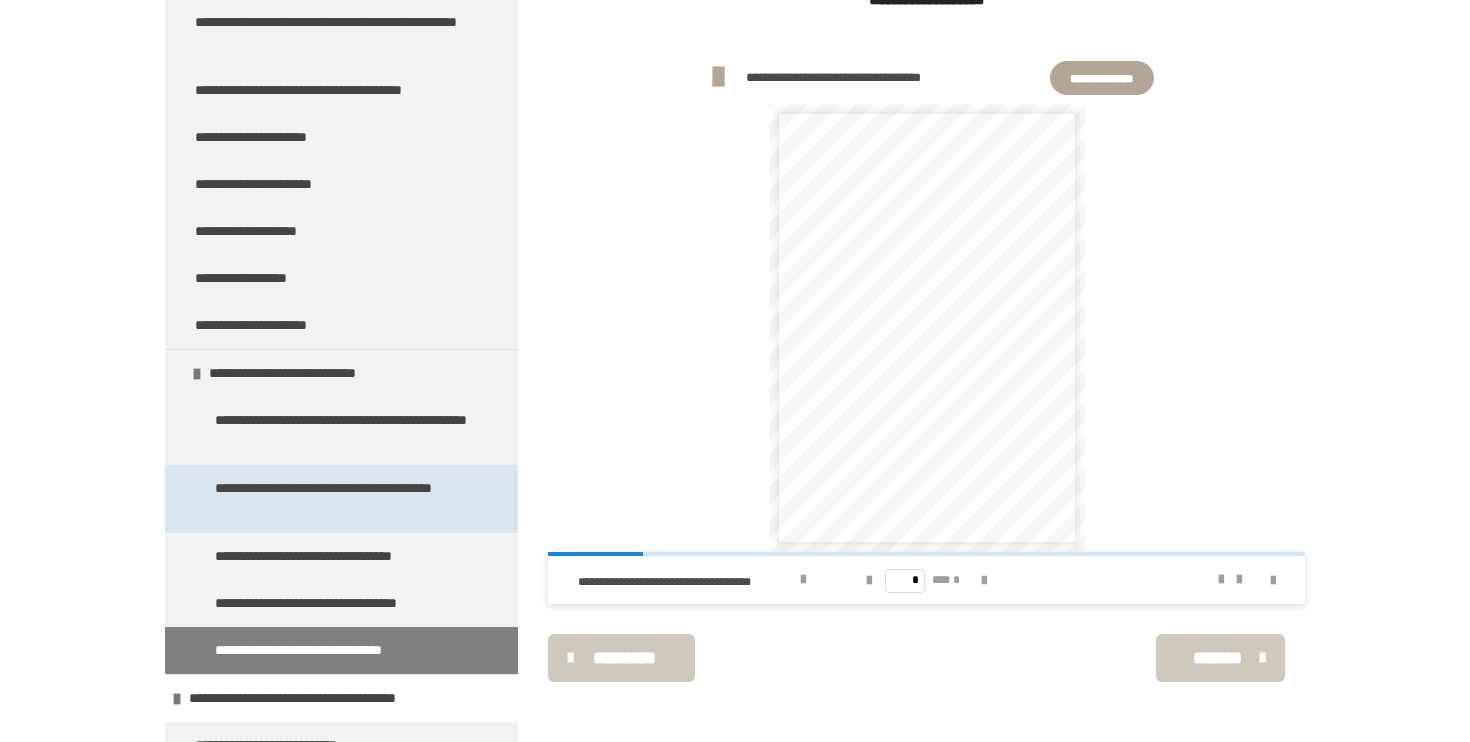 scroll, scrollTop: 11338, scrollLeft: 0, axis: vertical 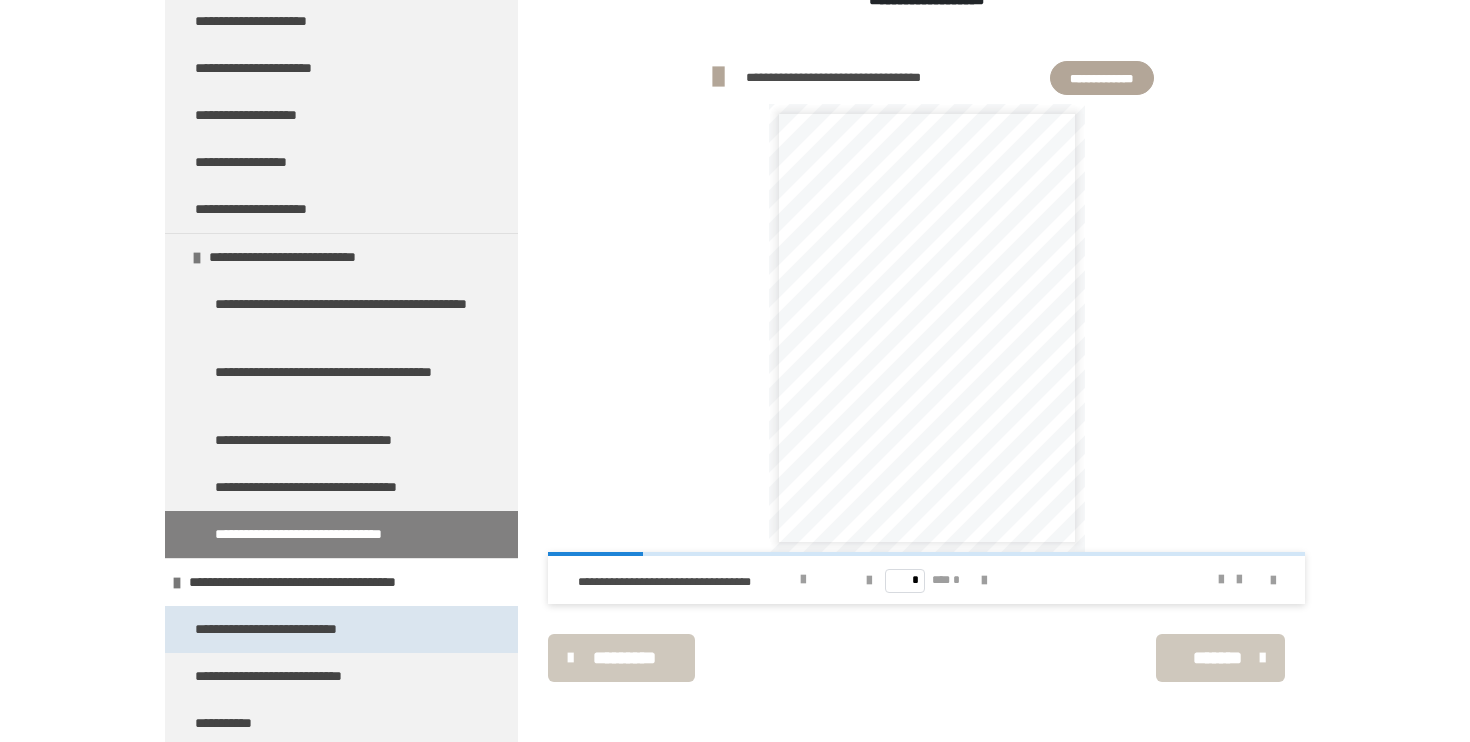click on "**********" at bounding box center [297, 629] 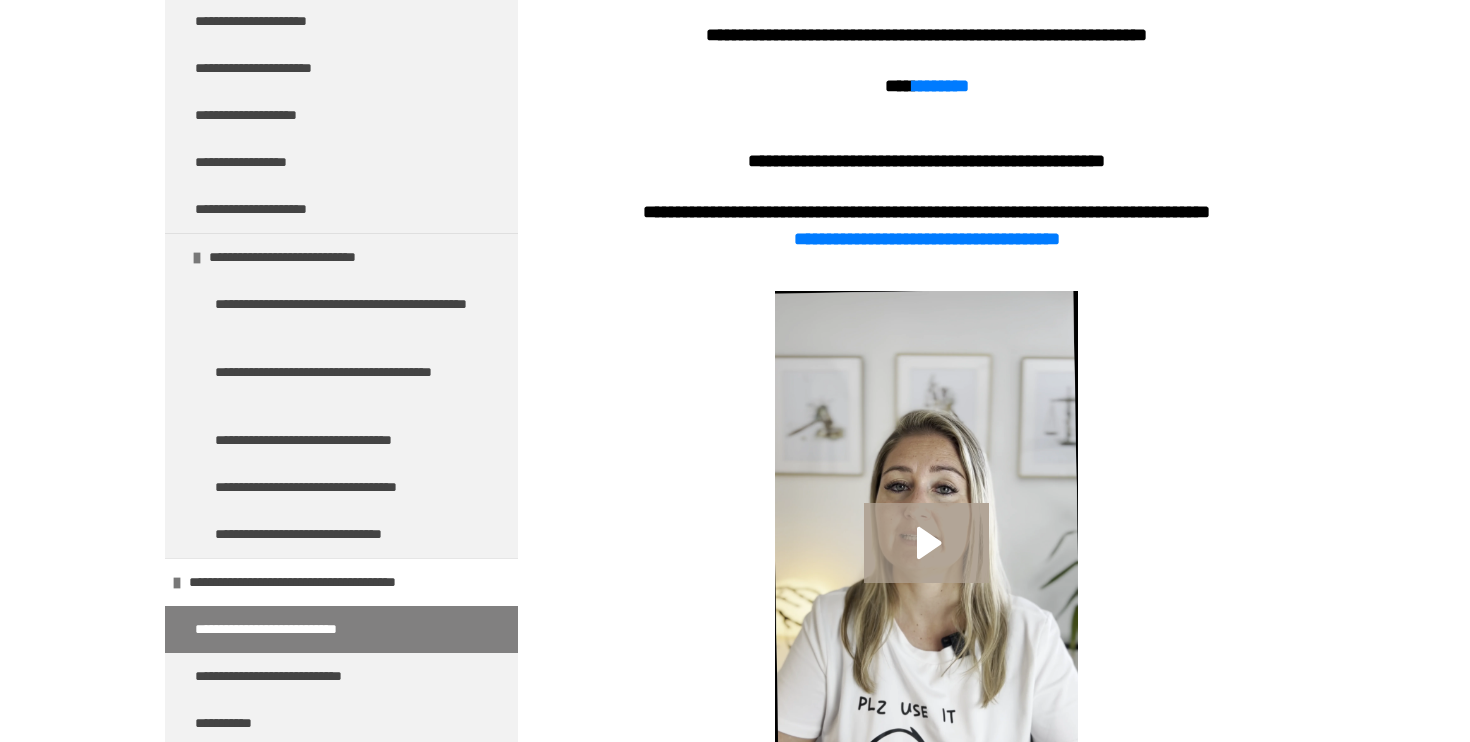 scroll, scrollTop: 574, scrollLeft: 0, axis: vertical 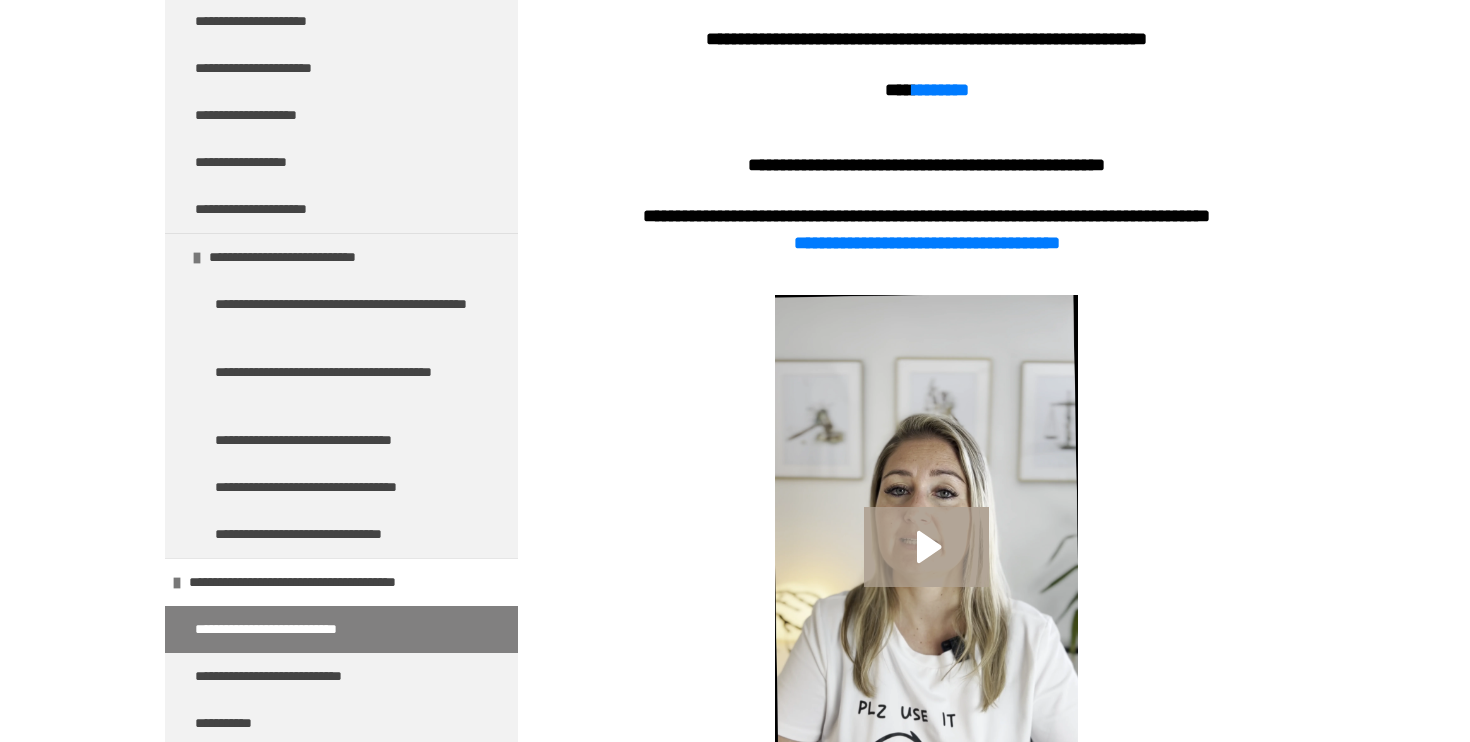 click at bounding box center (926, 564) 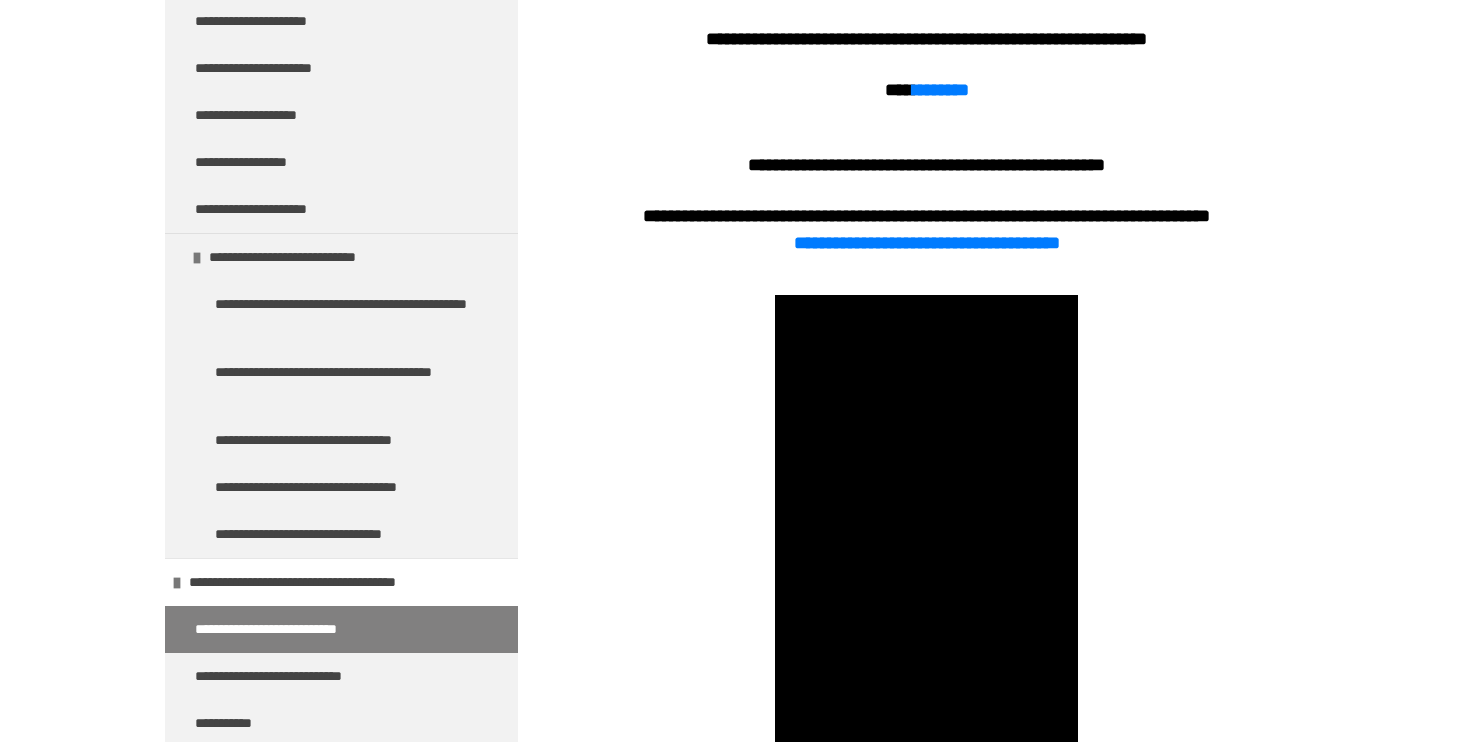 click at bounding box center (926, 564) 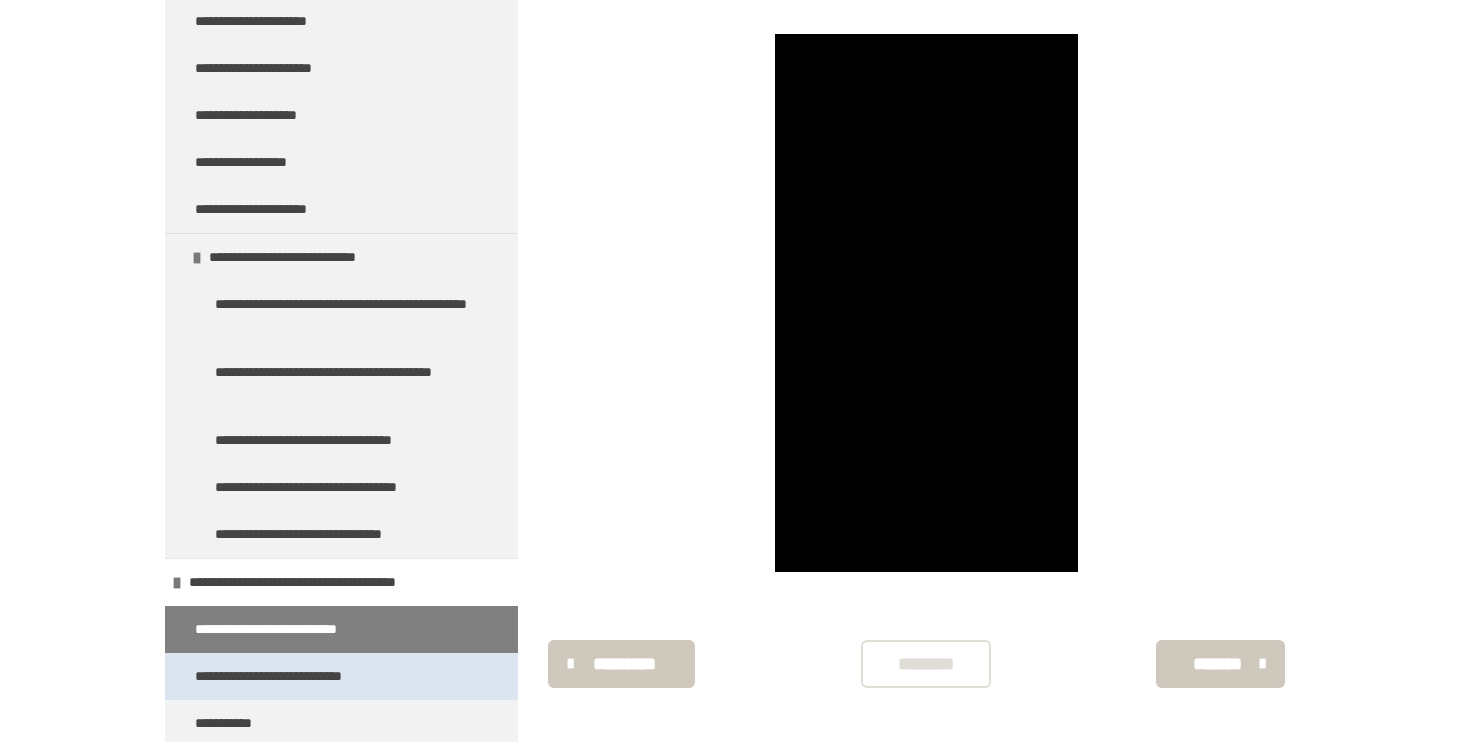 scroll, scrollTop: 868, scrollLeft: 0, axis: vertical 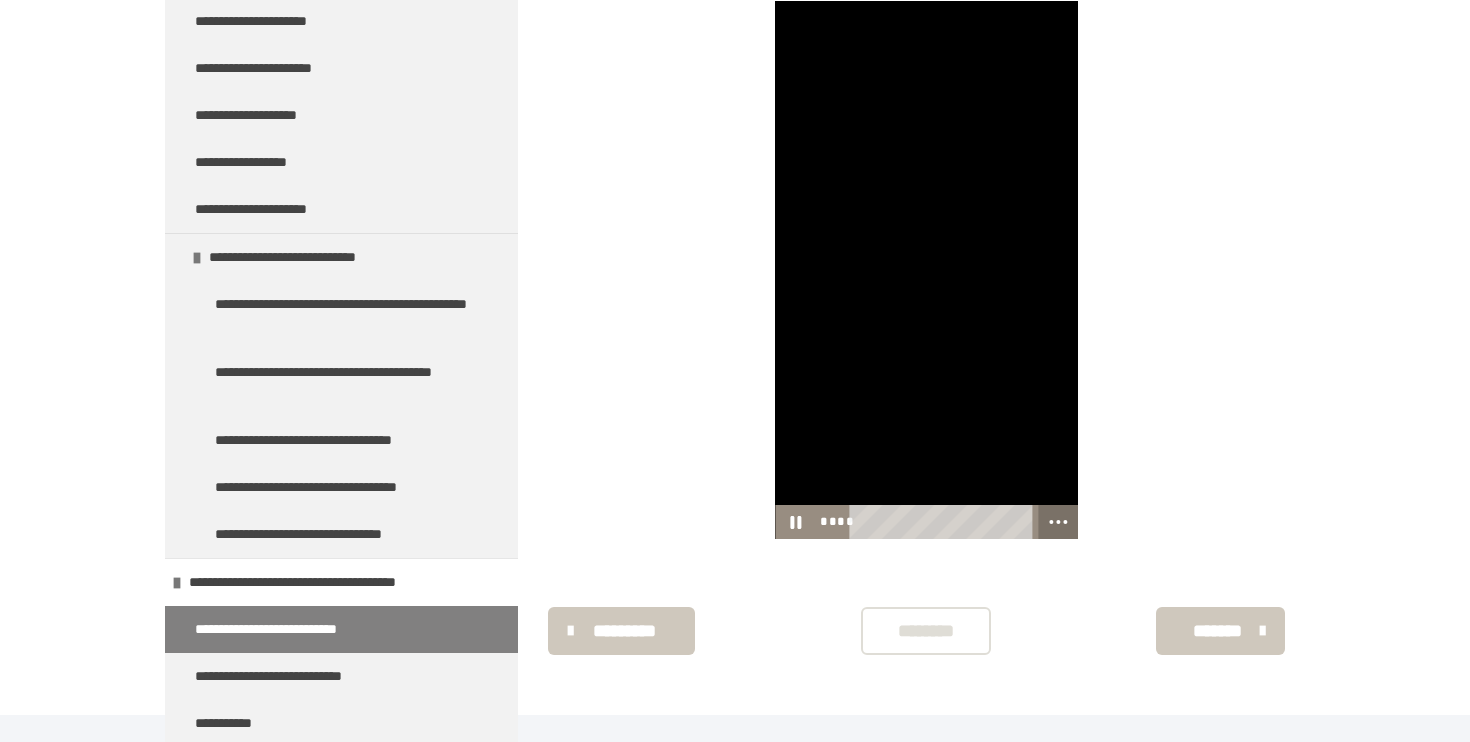 click 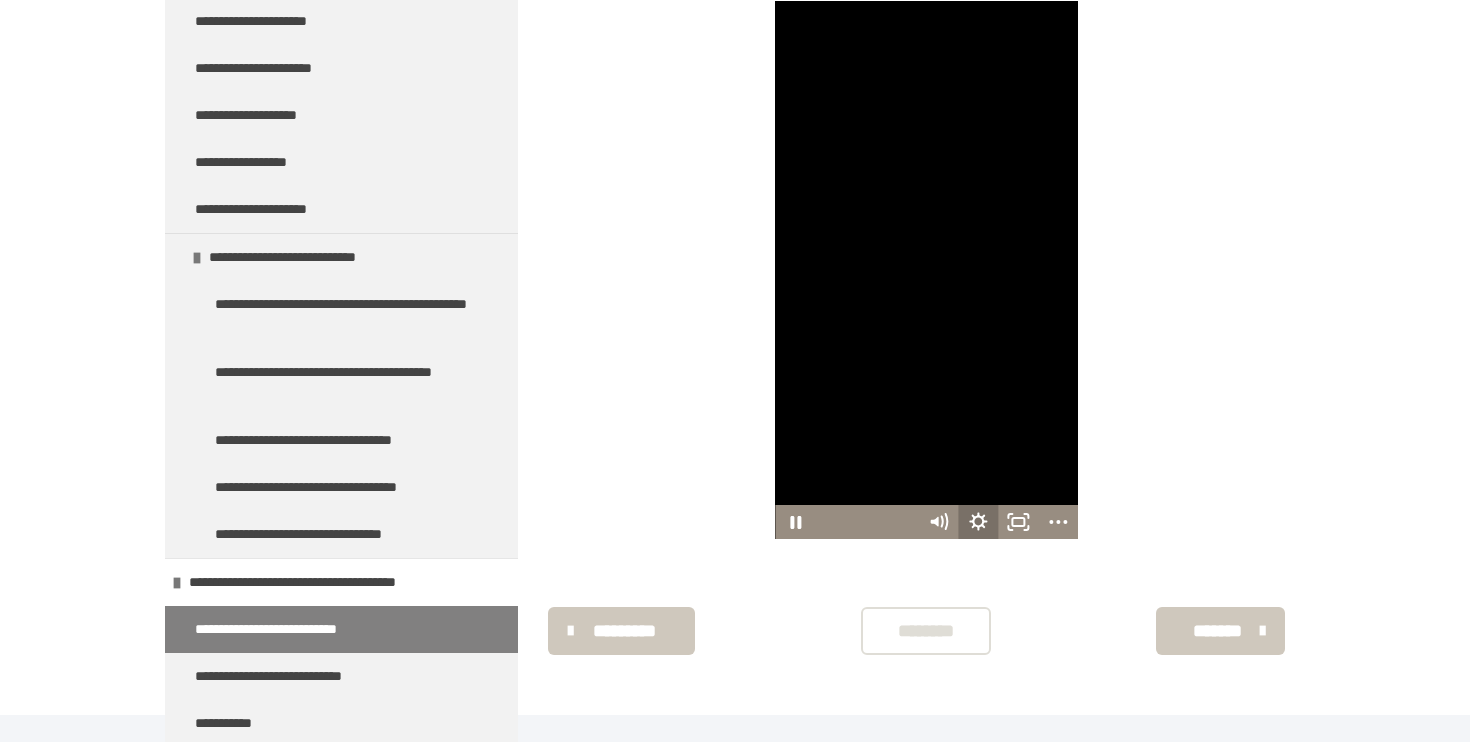 click 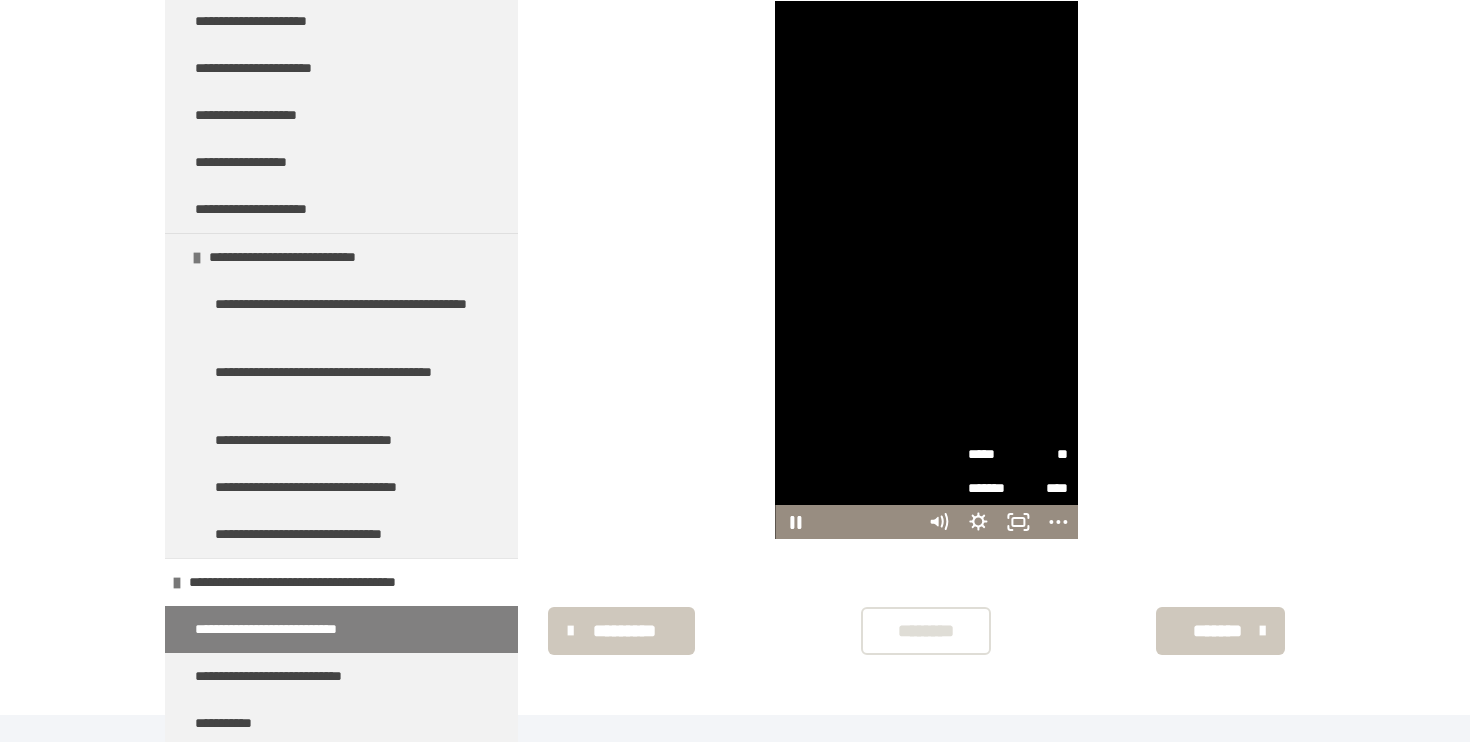 click on "*****" at bounding box center (993, 454) 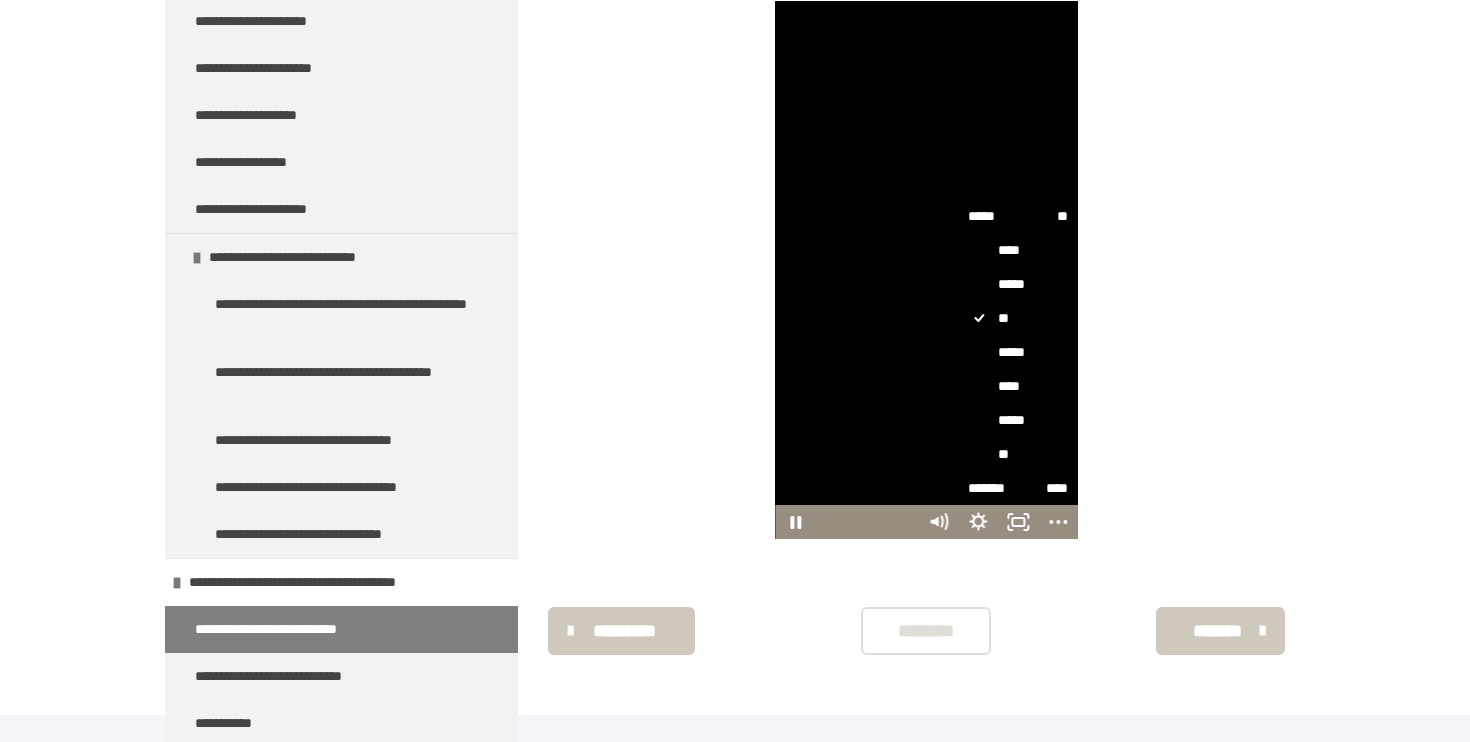 click on "**" at bounding box center (1018, 454) 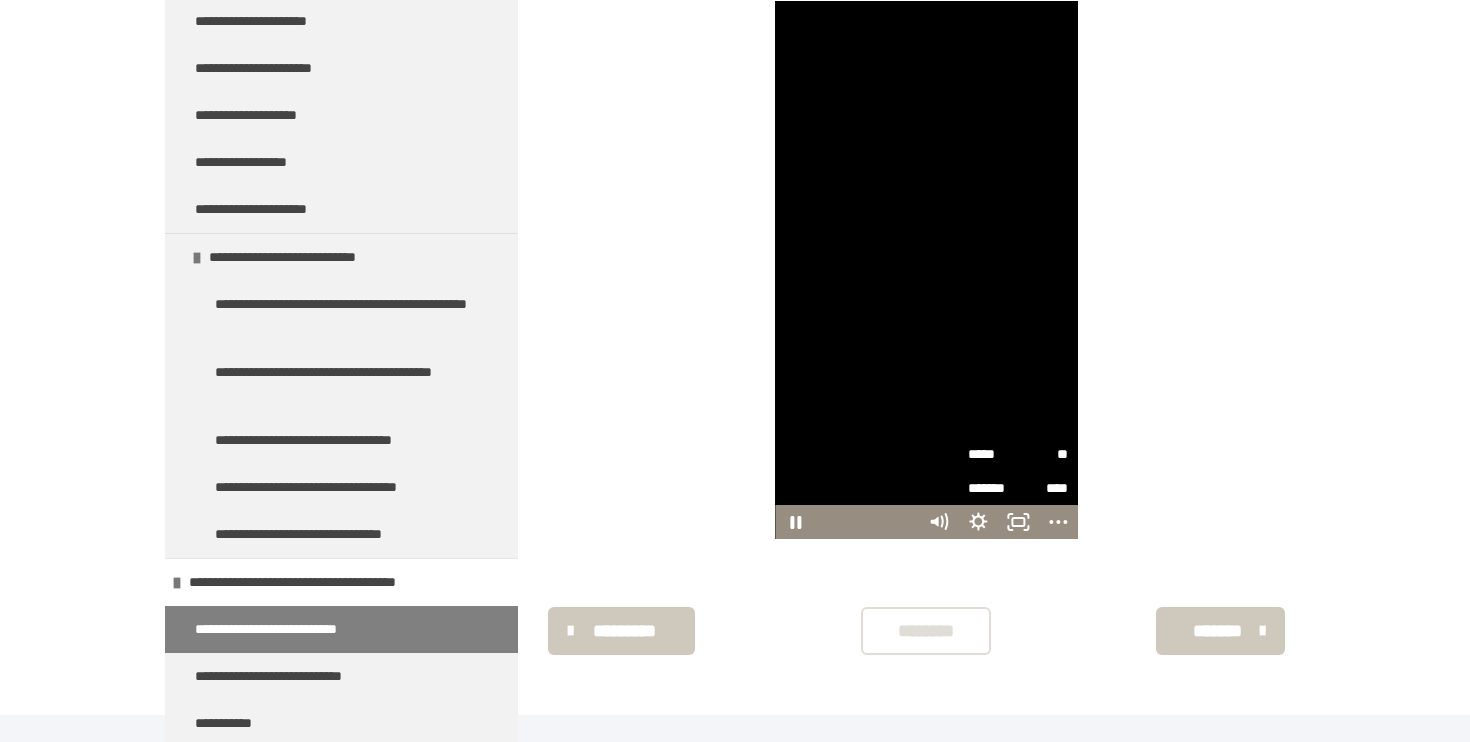 click on "**********" at bounding box center [926, 270] 